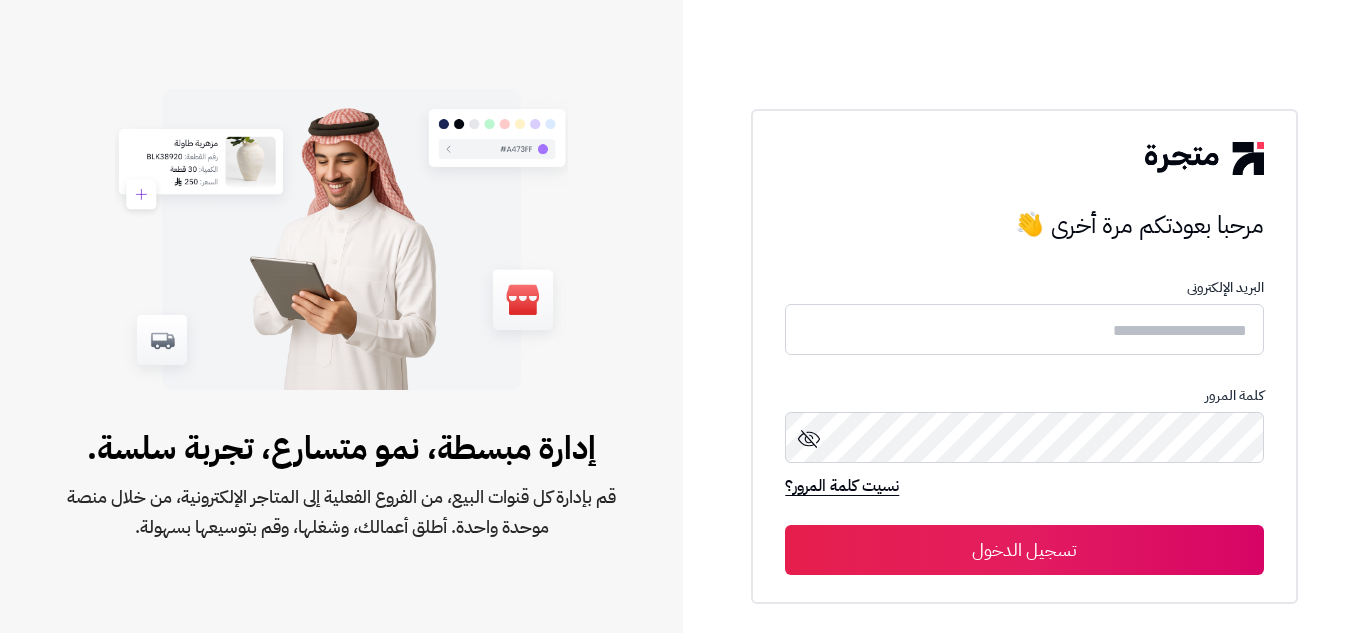 scroll, scrollTop: 0, scrollLeft: 0, axis: both 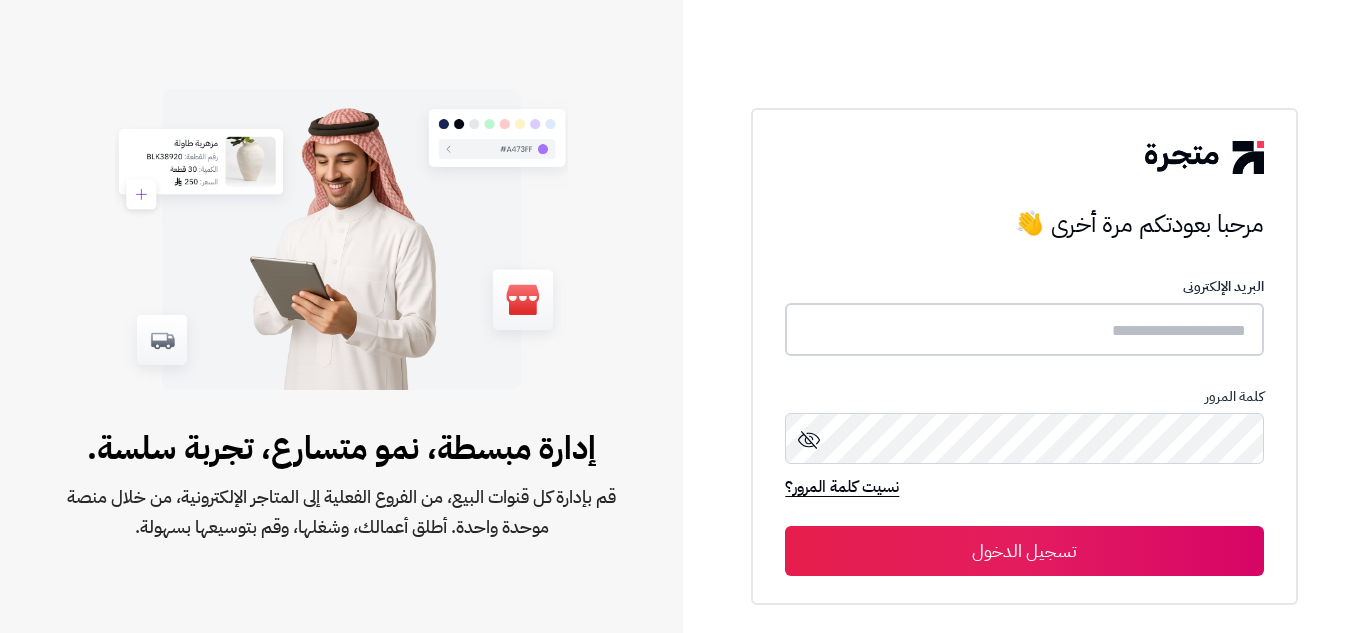 type on "**********" 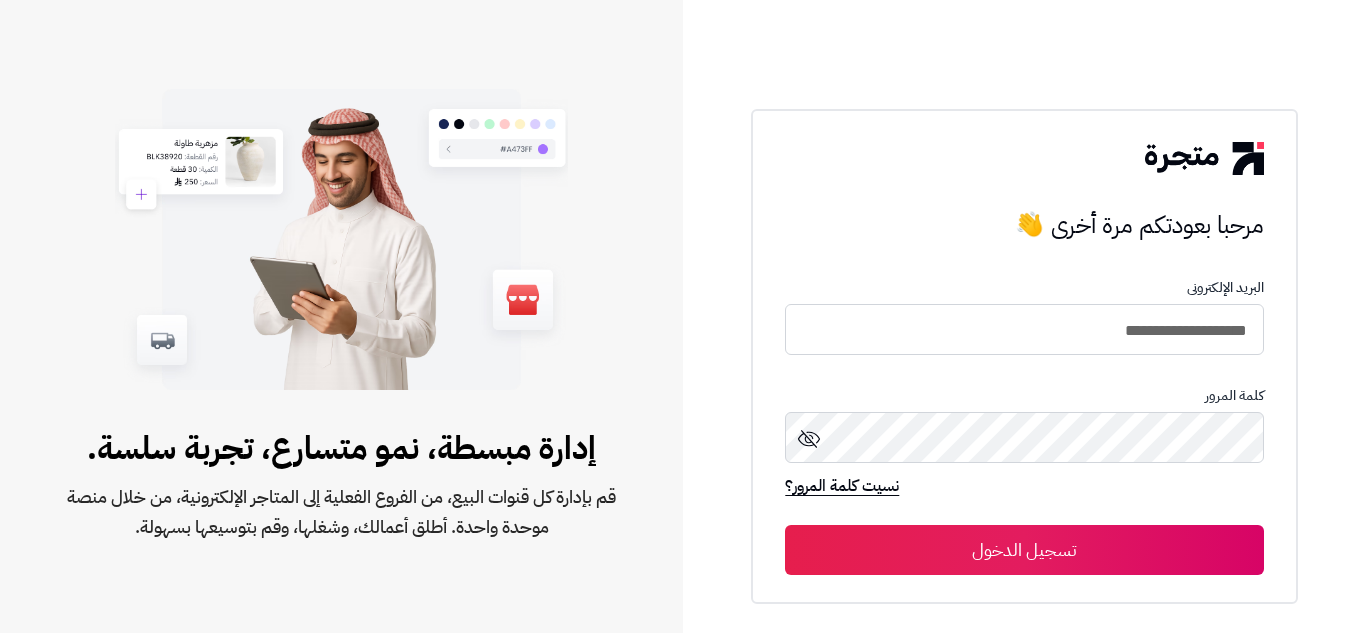 click on "تسجيل الدخول" at bounding box center (1024, 550) 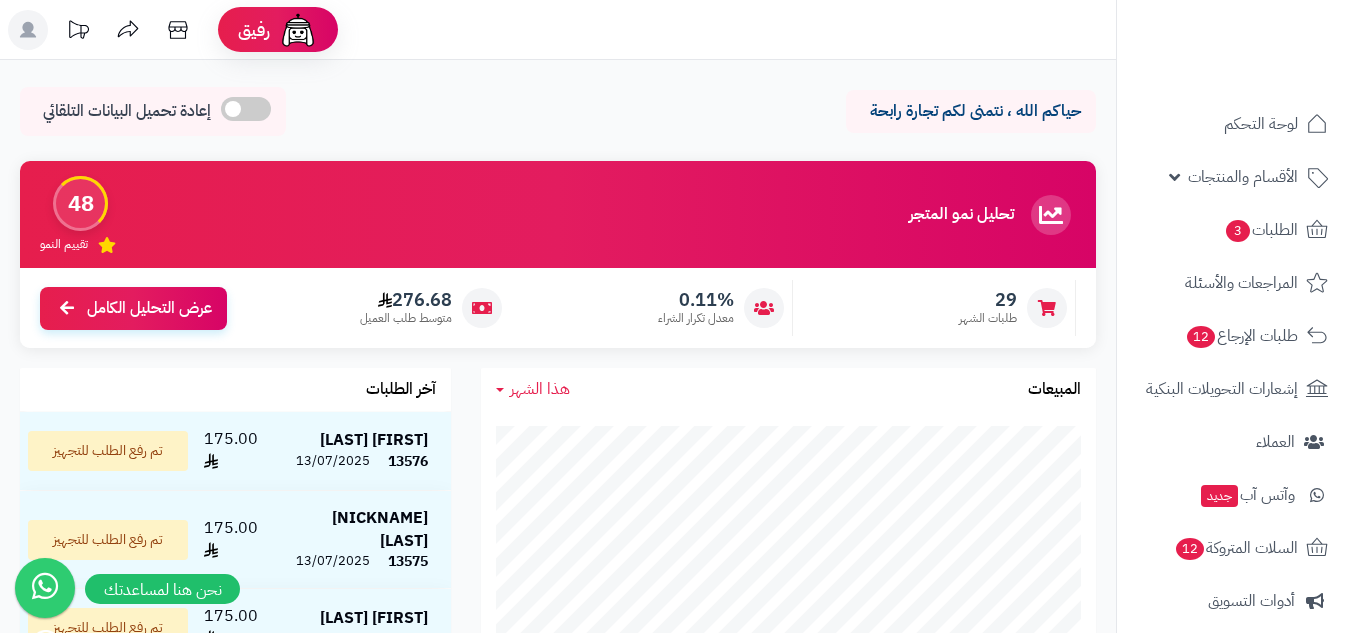 scroll, scrollTop: 0, scrollLeft: 0, axis: both 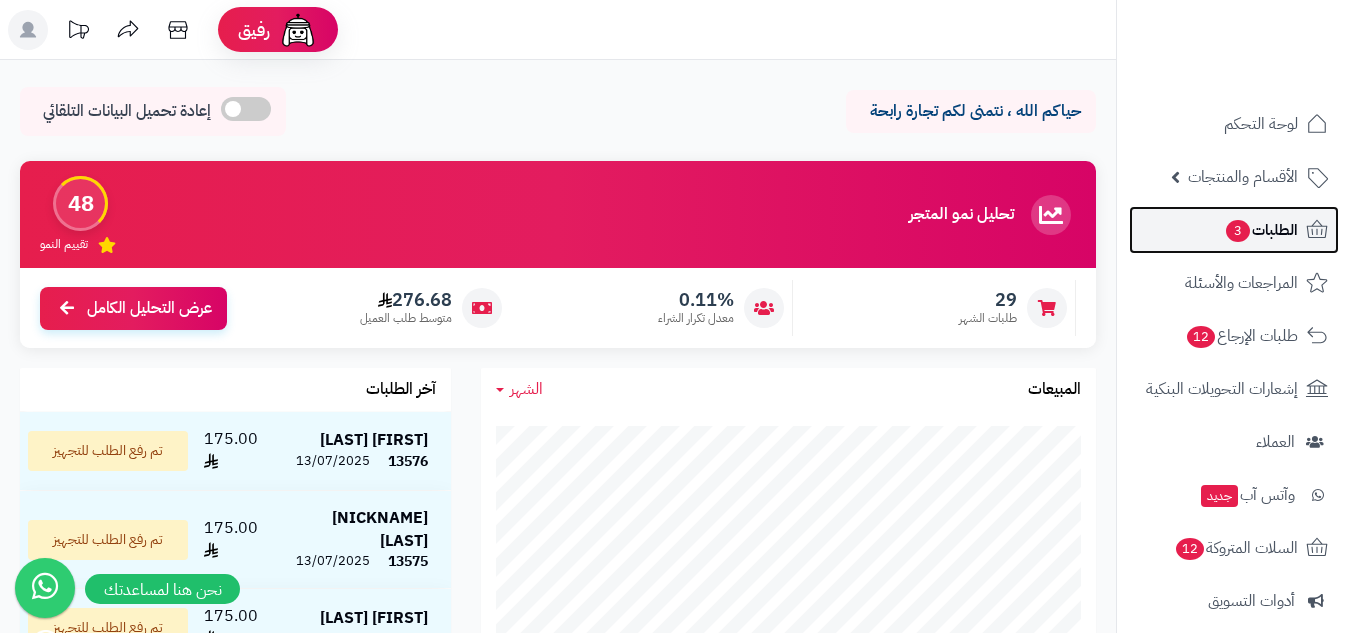 click on "الطلبات  3" at bounding box center [1261, 230] 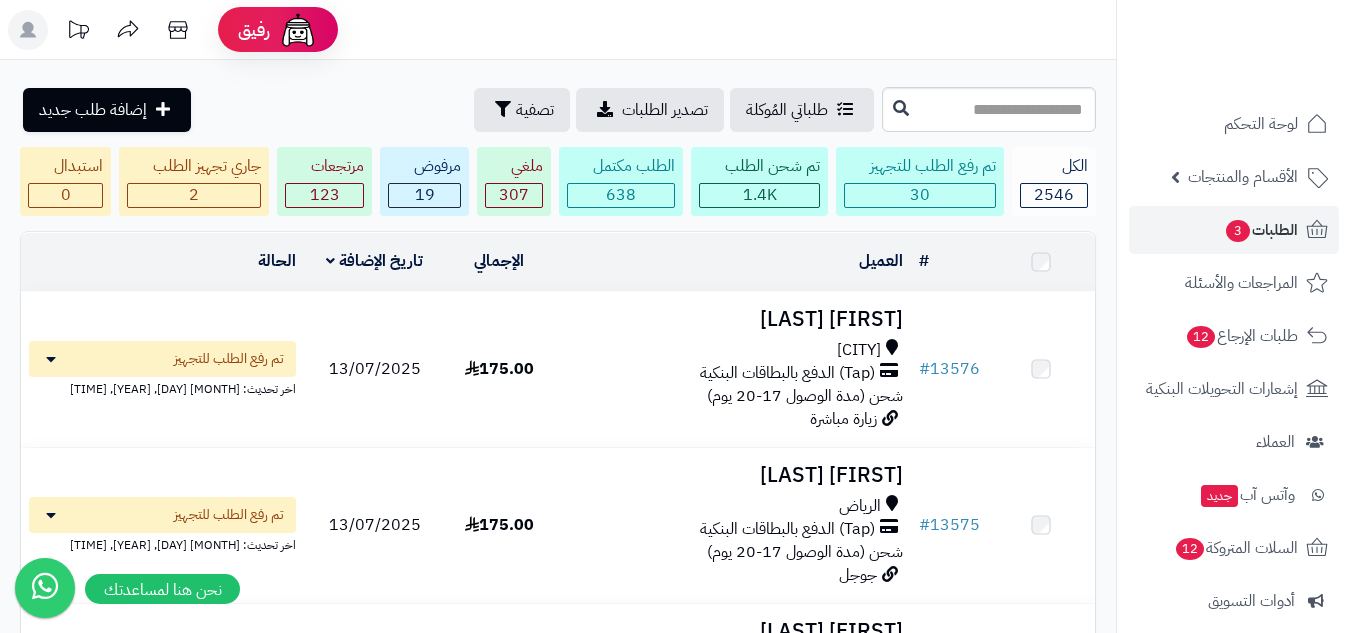 scroll, scrollTop: 0, scrollLeft: 0, axis: both 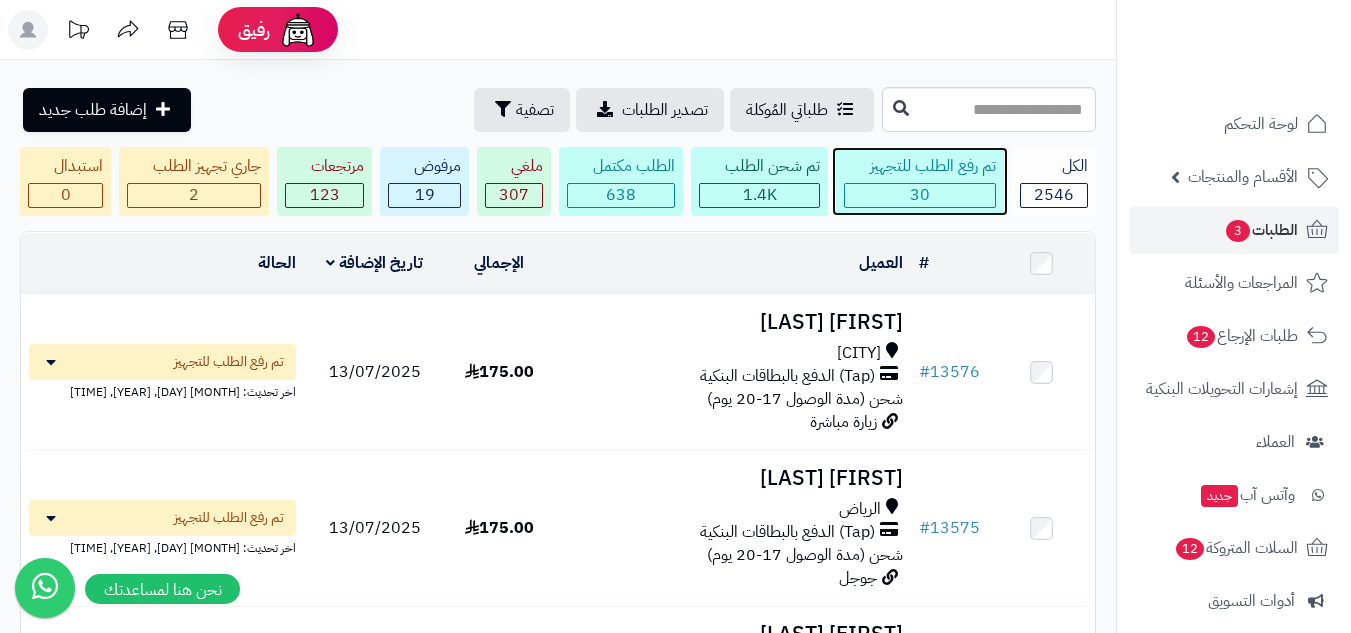 click on "30" at bounding box center [920, 195] 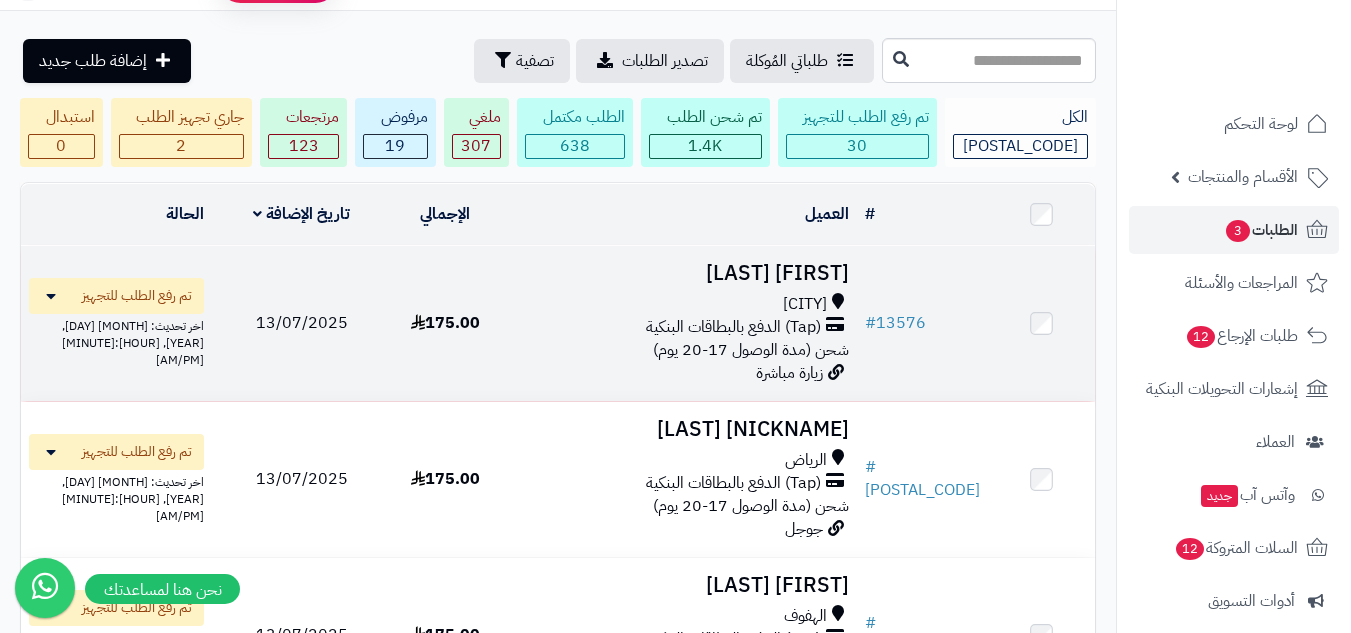 scroll, scrollTop: 0, scrollLeft: 0, axis: both 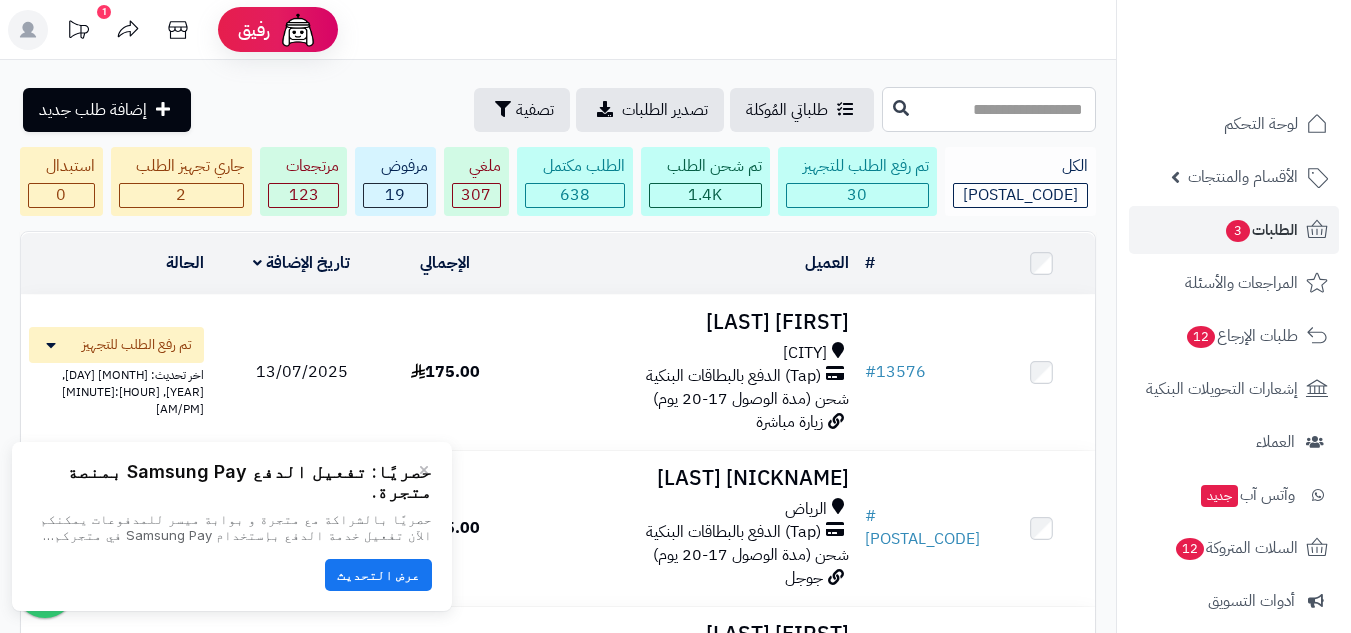 click at bounding box center (989, 109) 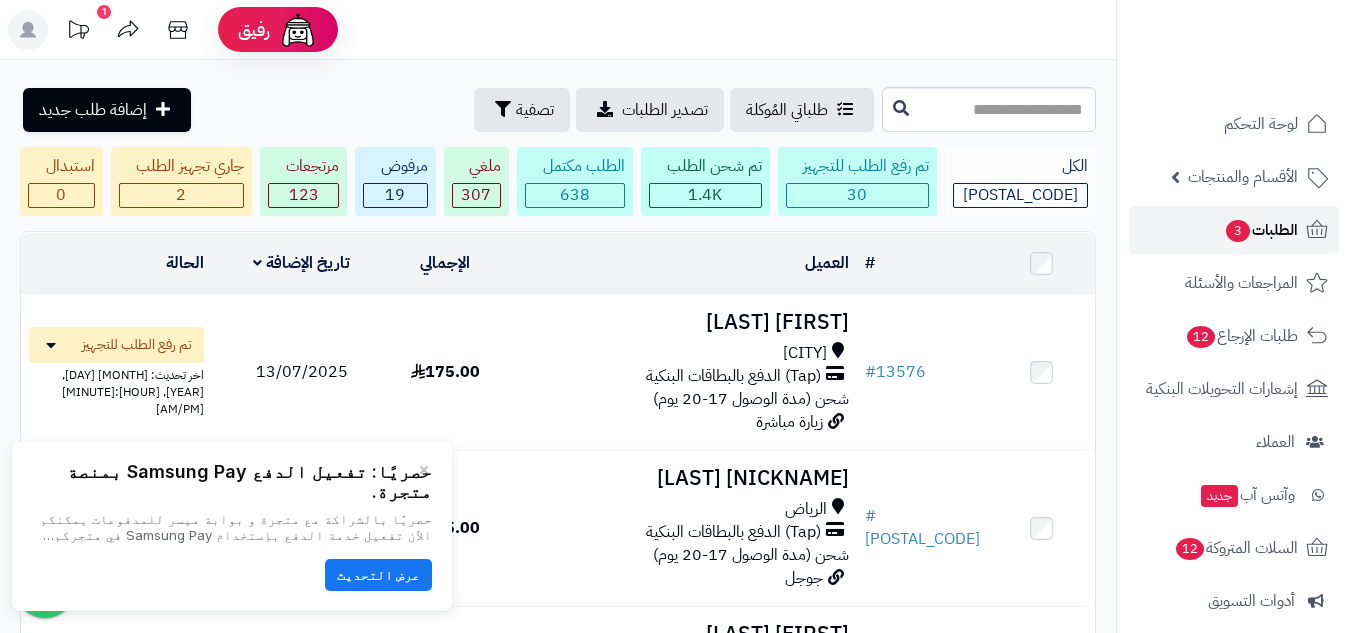 click on "الطلبات  3" at bounding box center [1261, 230] 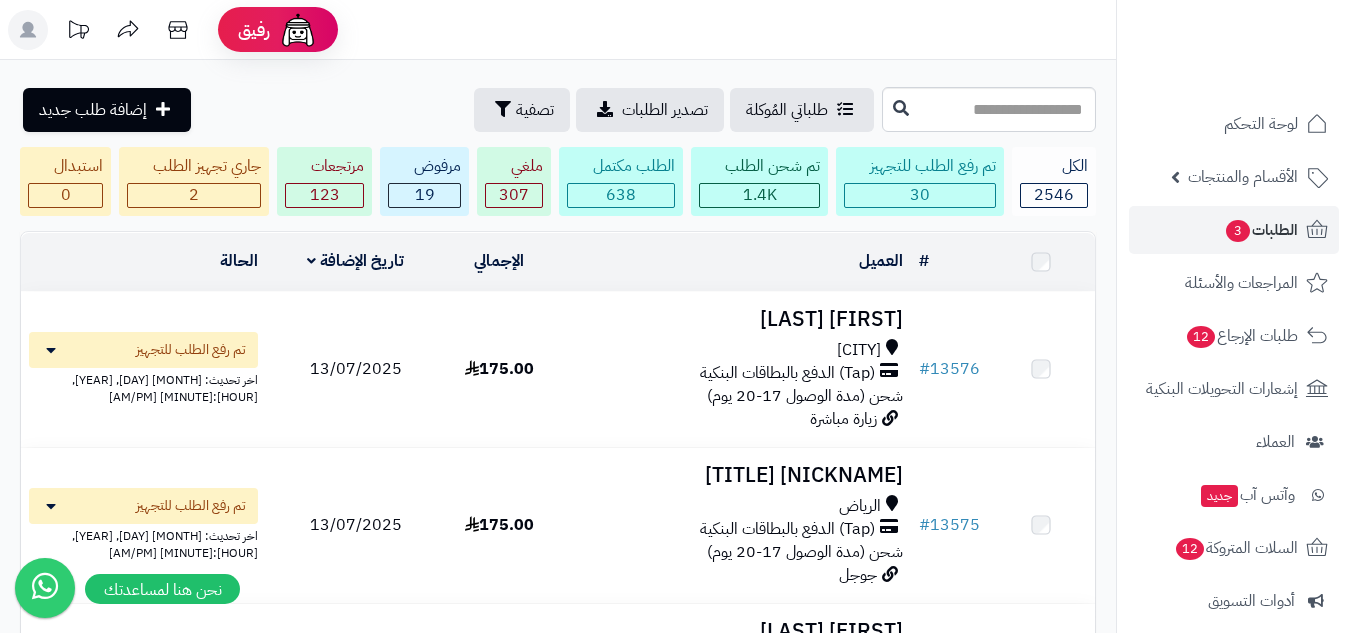 scroll, scrollTop: 0, scrollLeft: 0, axis: both 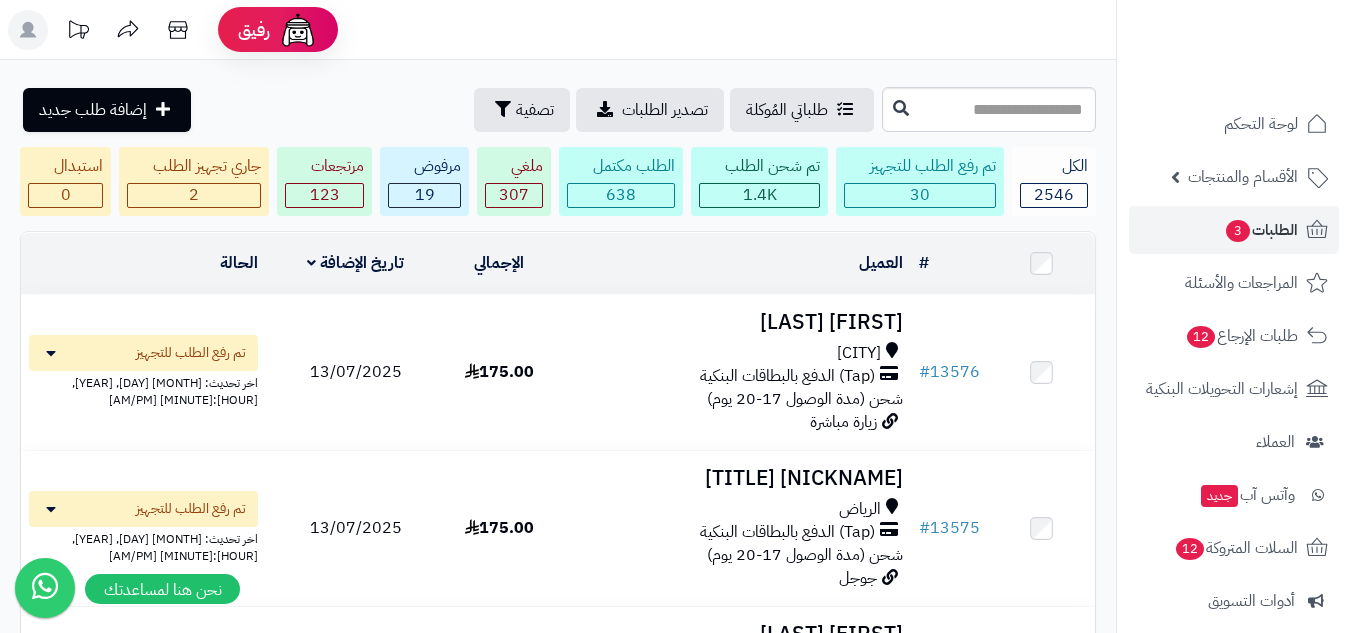 drag, startPoint x: 0, startPoint y: 0, endPoint x: 1015, endPoint y: 103, distance: 1020.2127 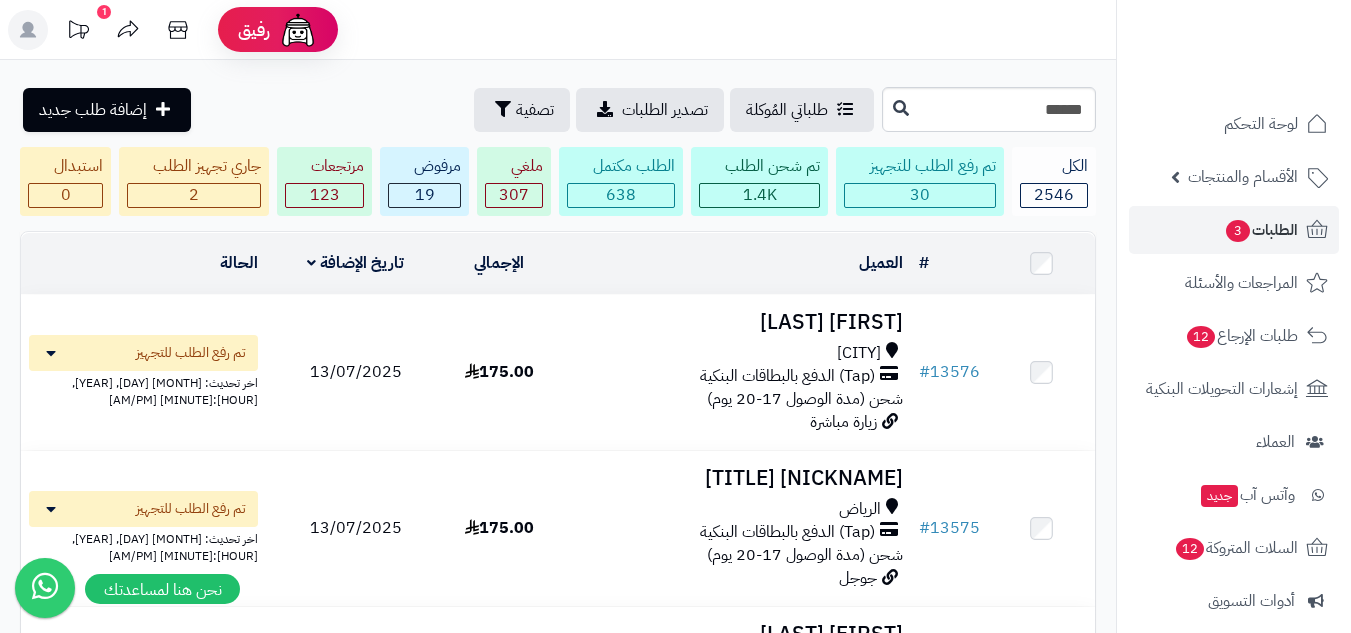 type on "*****" 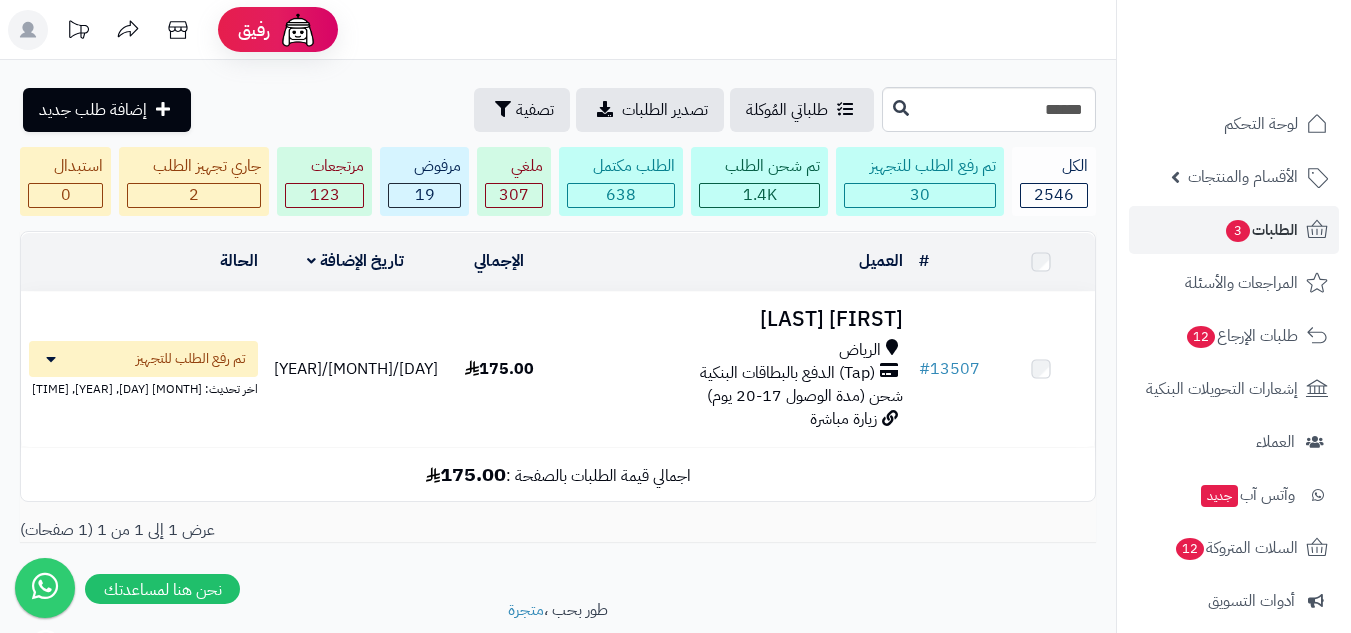 scroll, scrollTop: 0, scrollLeft: 0, axis: both 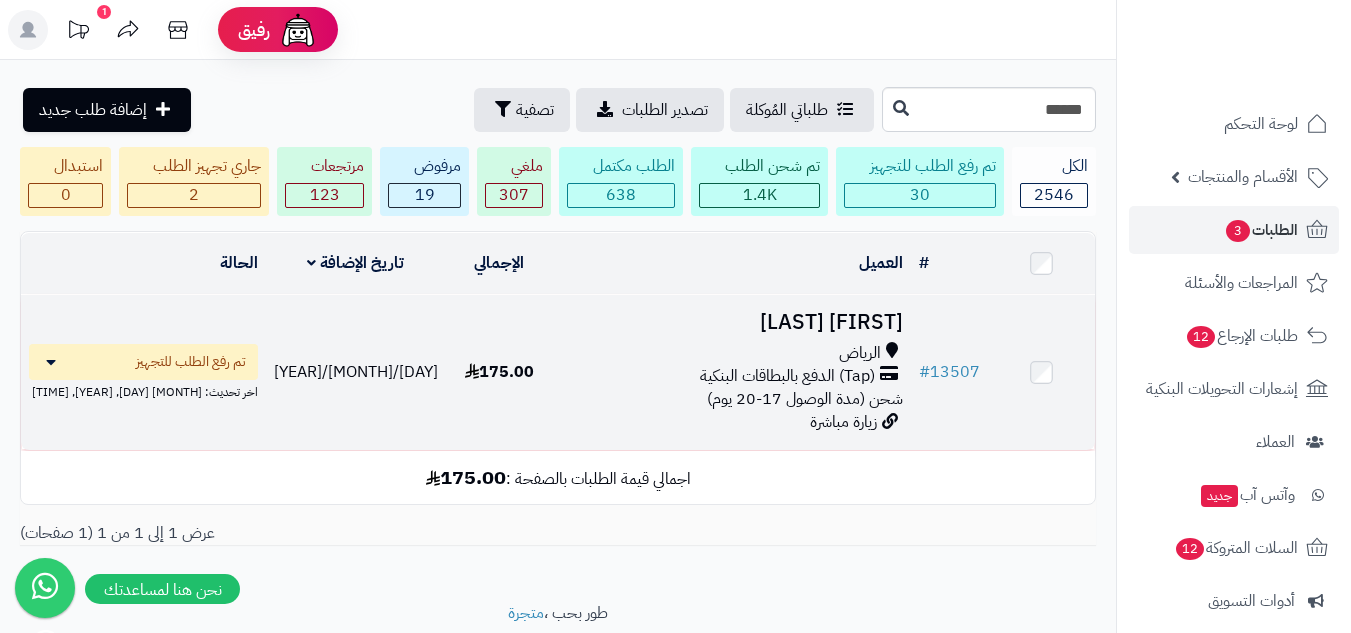 click on "الرياض" at bounding box center (732, 353) 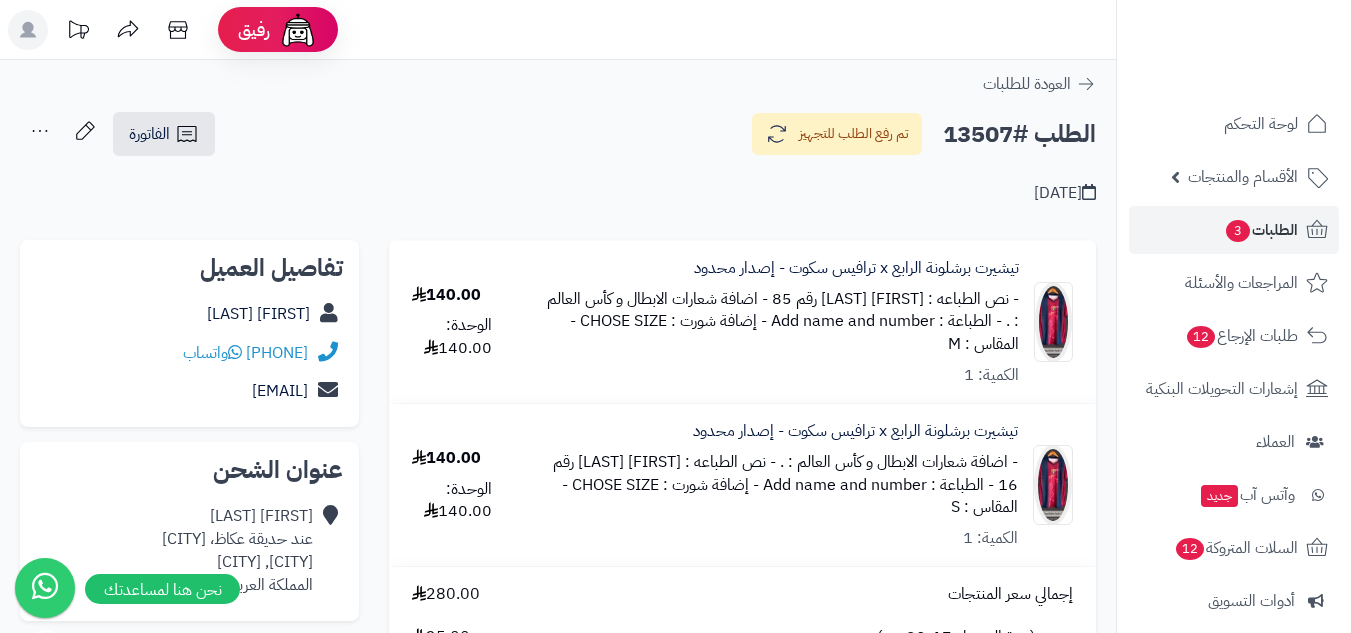 scroll, scrollTop: 0, scrollLeft: 0, axis: both 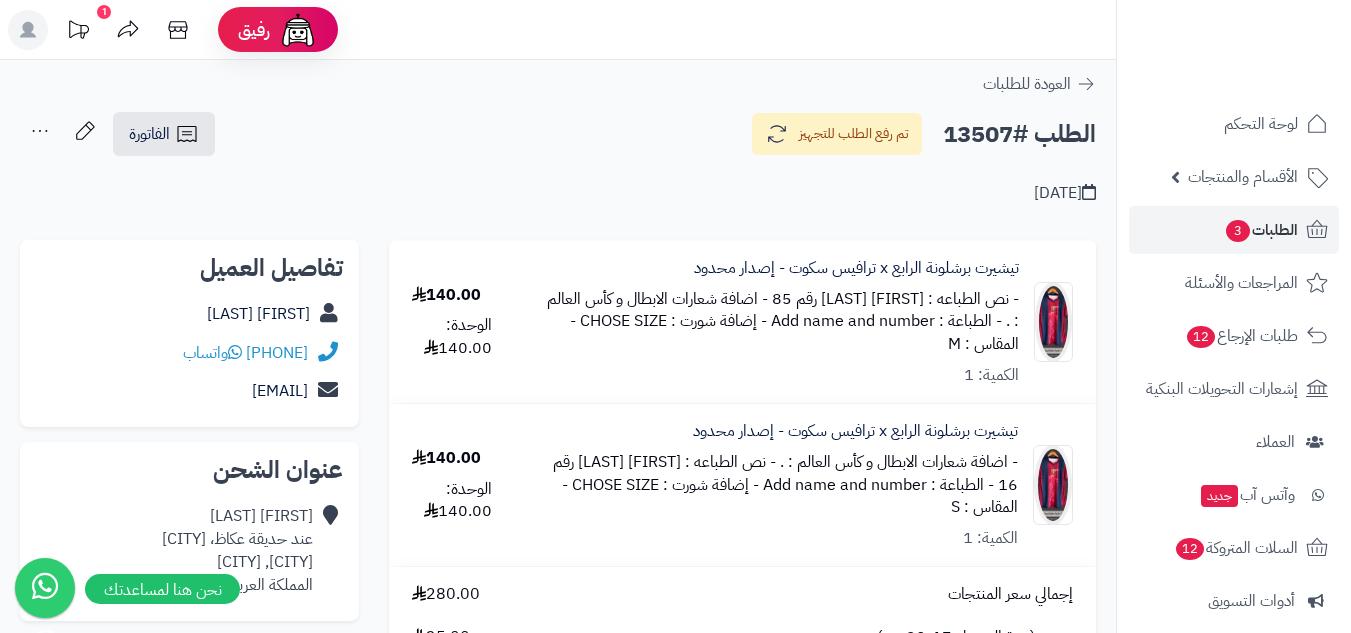 click on "[DAY]/[MONTH]/[YEAR]" at bounding box center (558, 181) 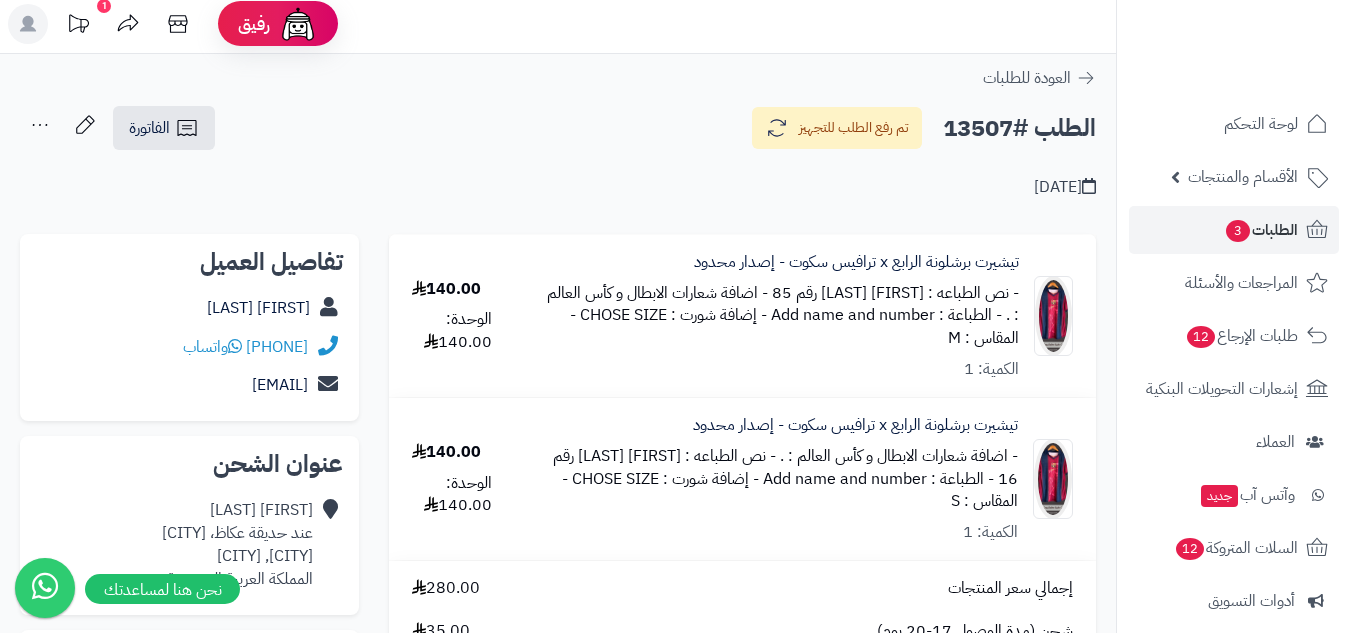 scroll, scrollTop: 100, scrollLeft: 0, axis: vertical 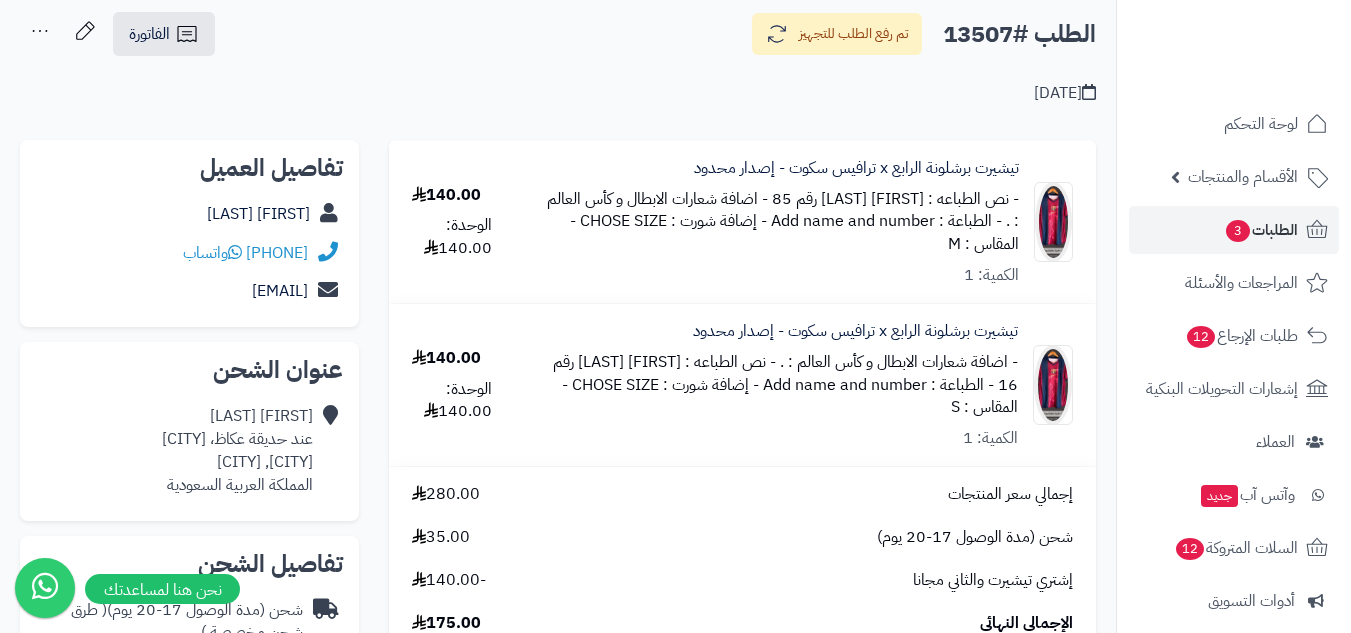 drag, startPoint x: 819, startPoint y: 194, endPoint x: 926, endPoint y: 197, distance: 107.042046 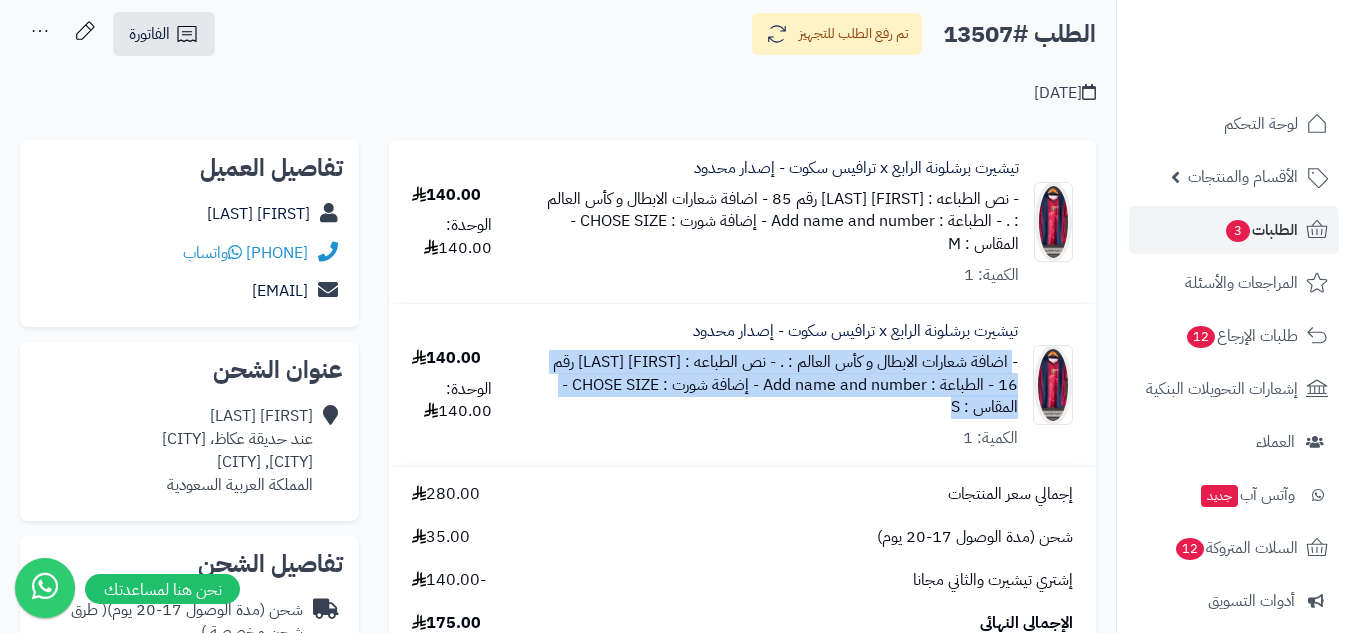 click on "- نص الطباعه                                                            : Afrah رقم 16" at bounding box center [783, 210] 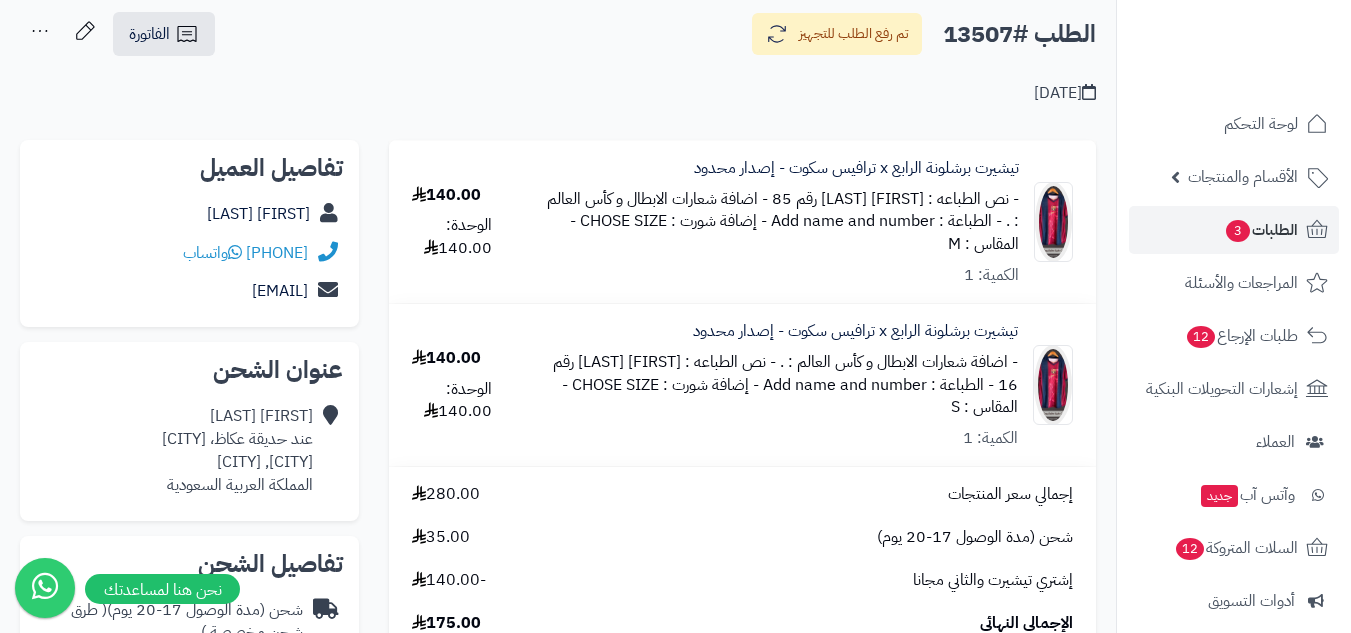 drag, startPoint x: 588, startPoint y: 357, endPoint x: 680, endPoint y: 362, distance: 92.13577 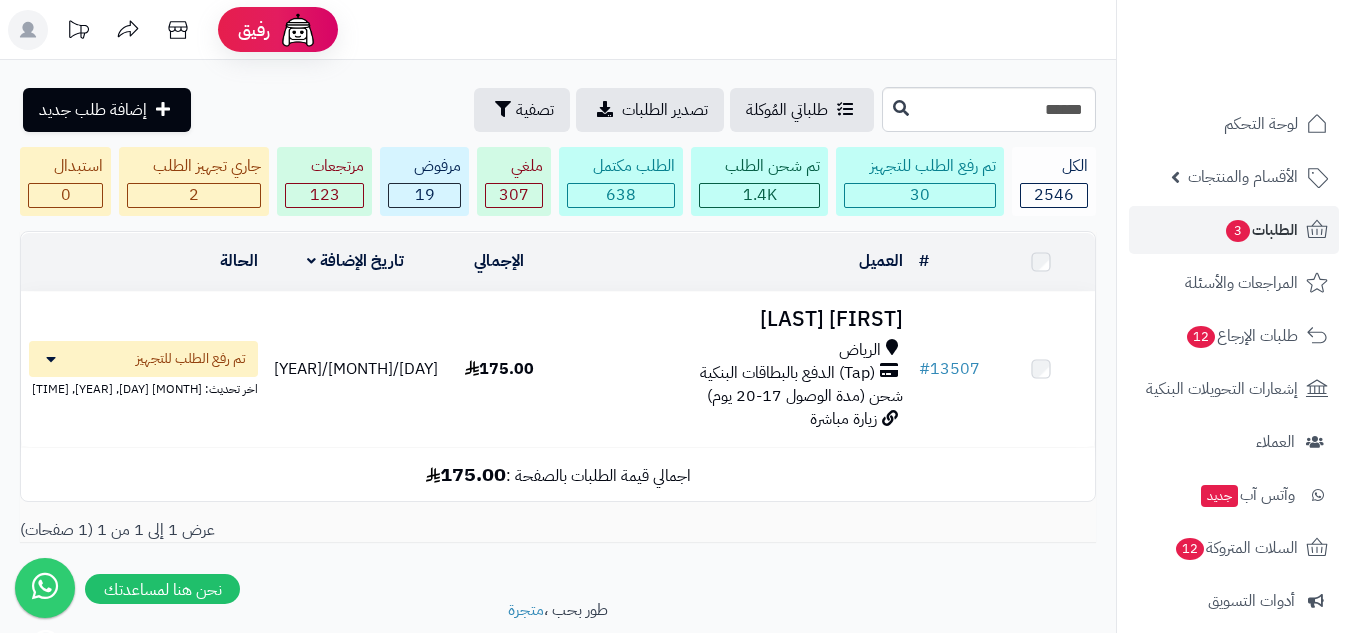 scroll, scrollTop: 0, scrollLeft: 0, axis: both 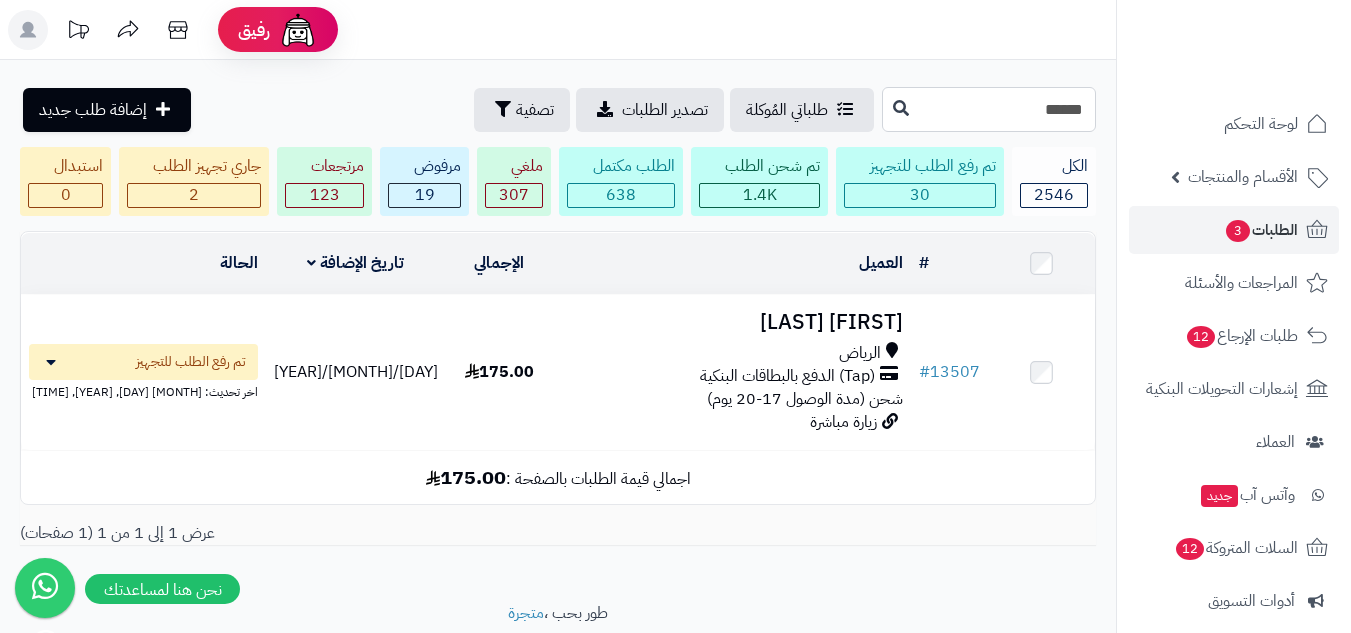 click on "*****" at bounding box center (989, 109) 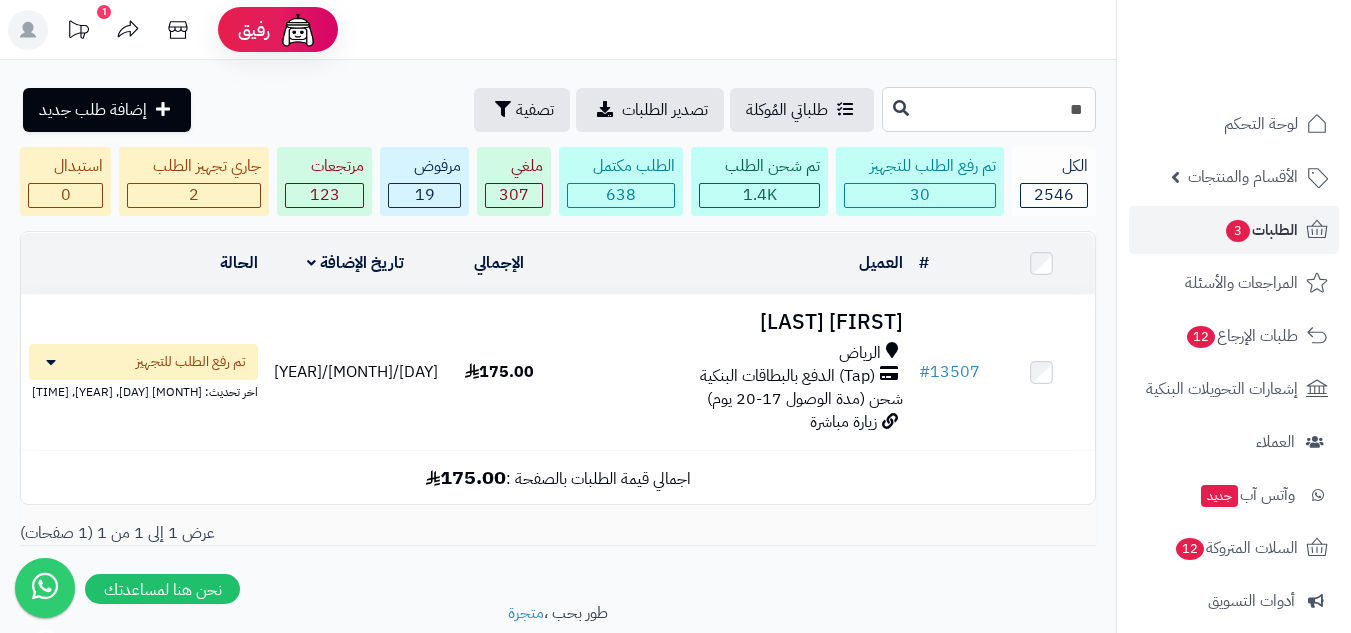 type on "*" 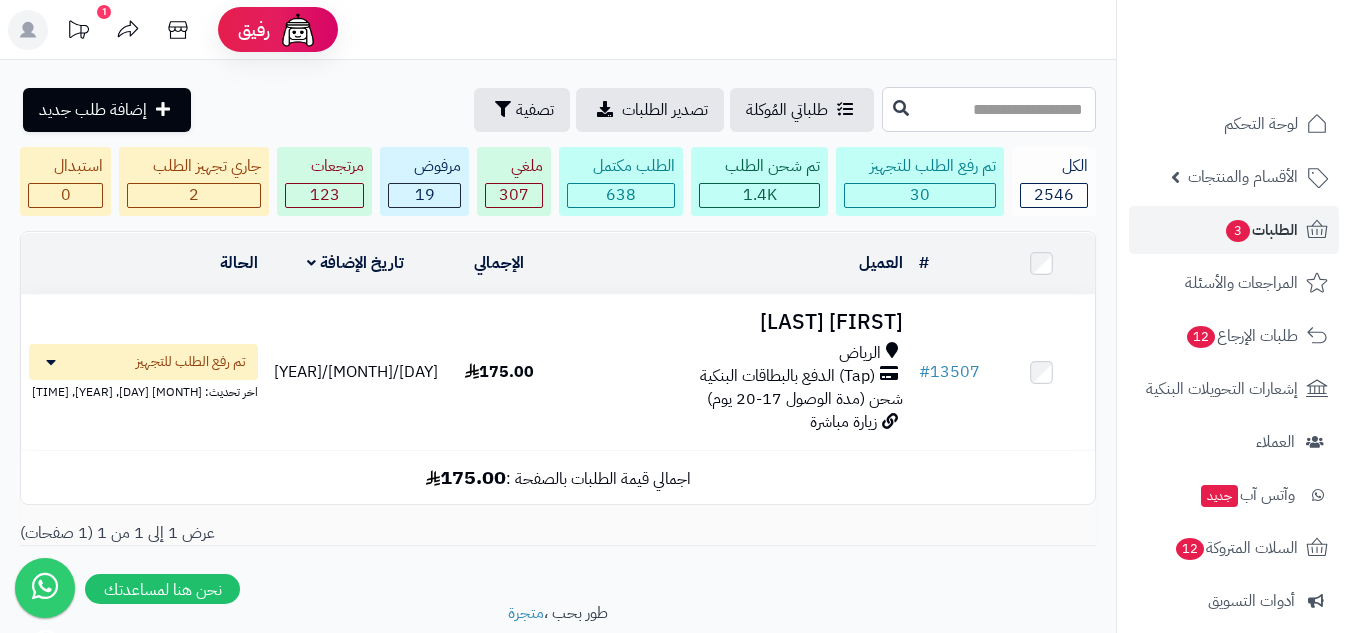 paste on "*****" 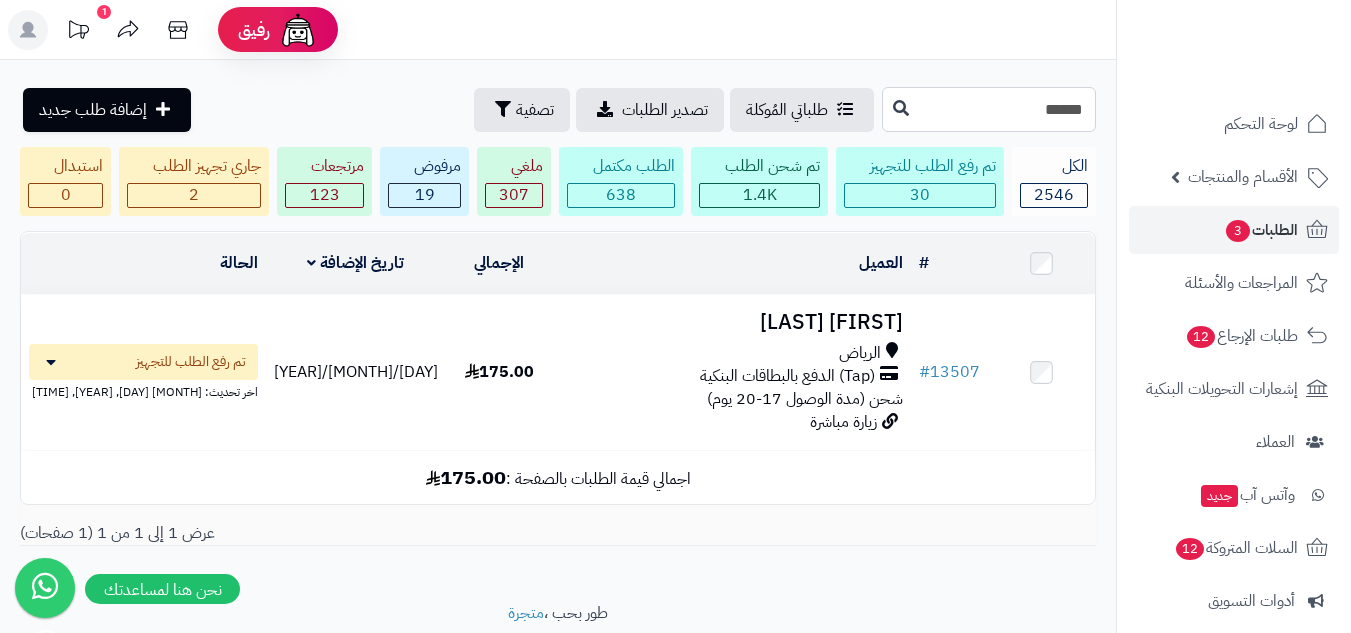 type on "*****" 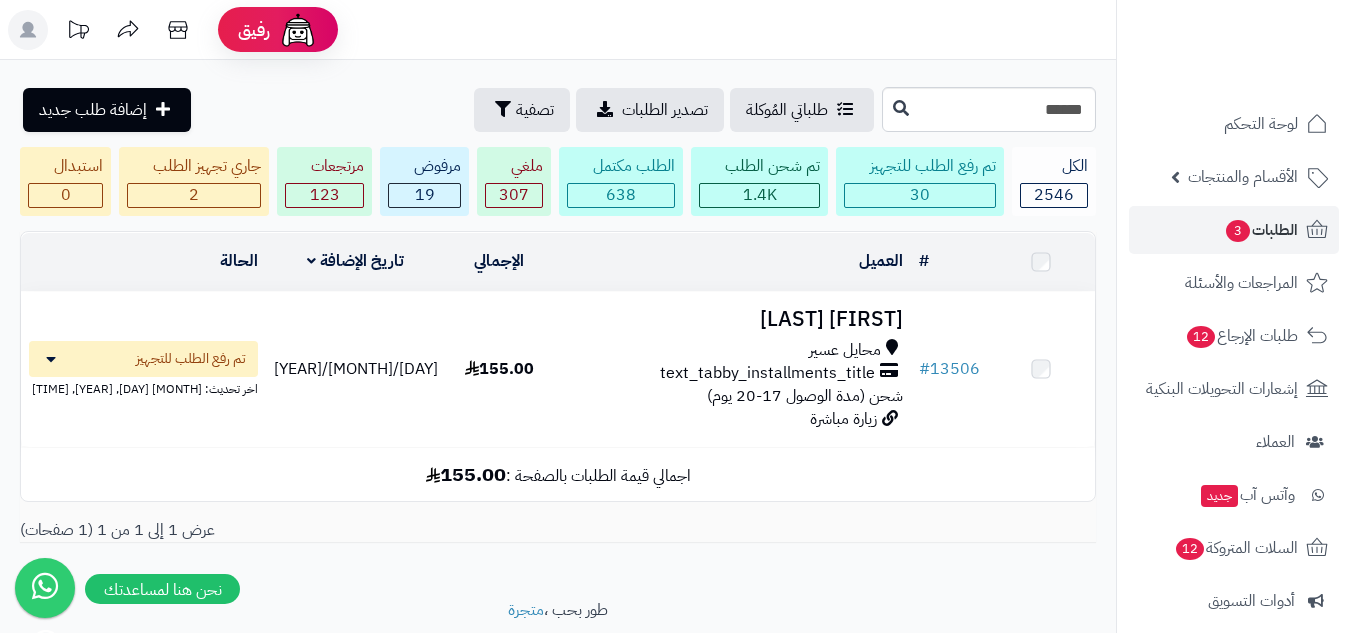 scroll, scrollTop: 0, scrollLeft: 0, axis: both 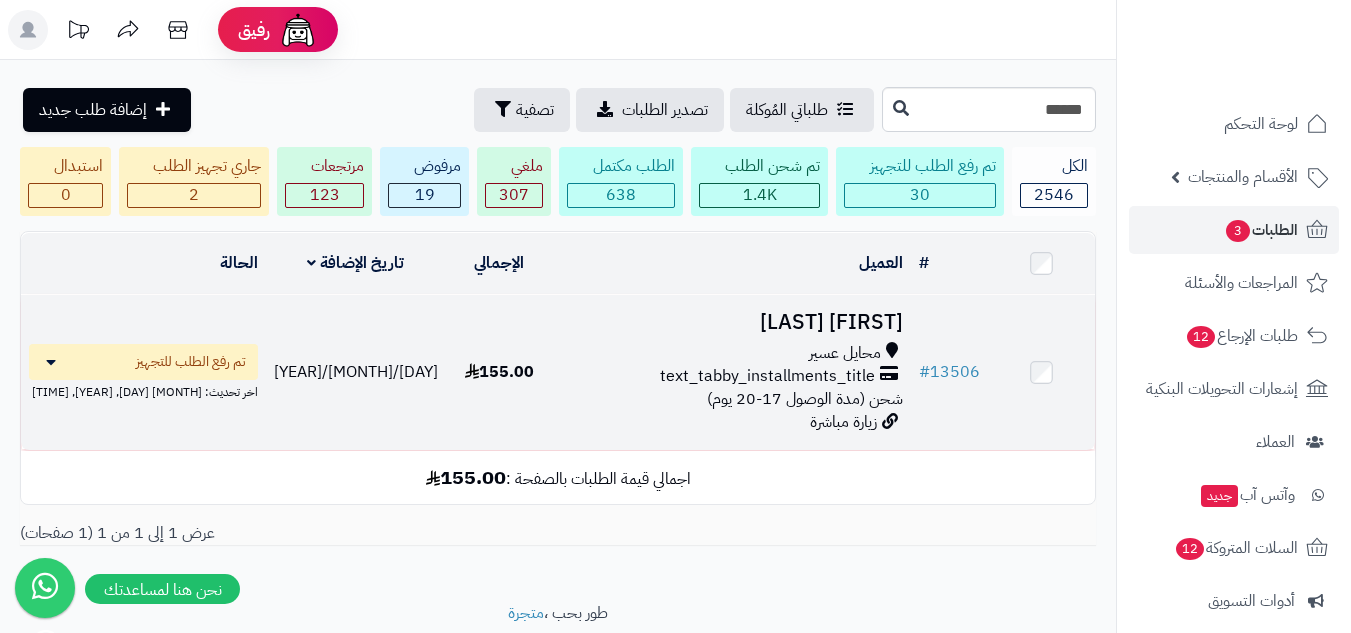 click on "محايل عسير" at bounding box center [732, 353] 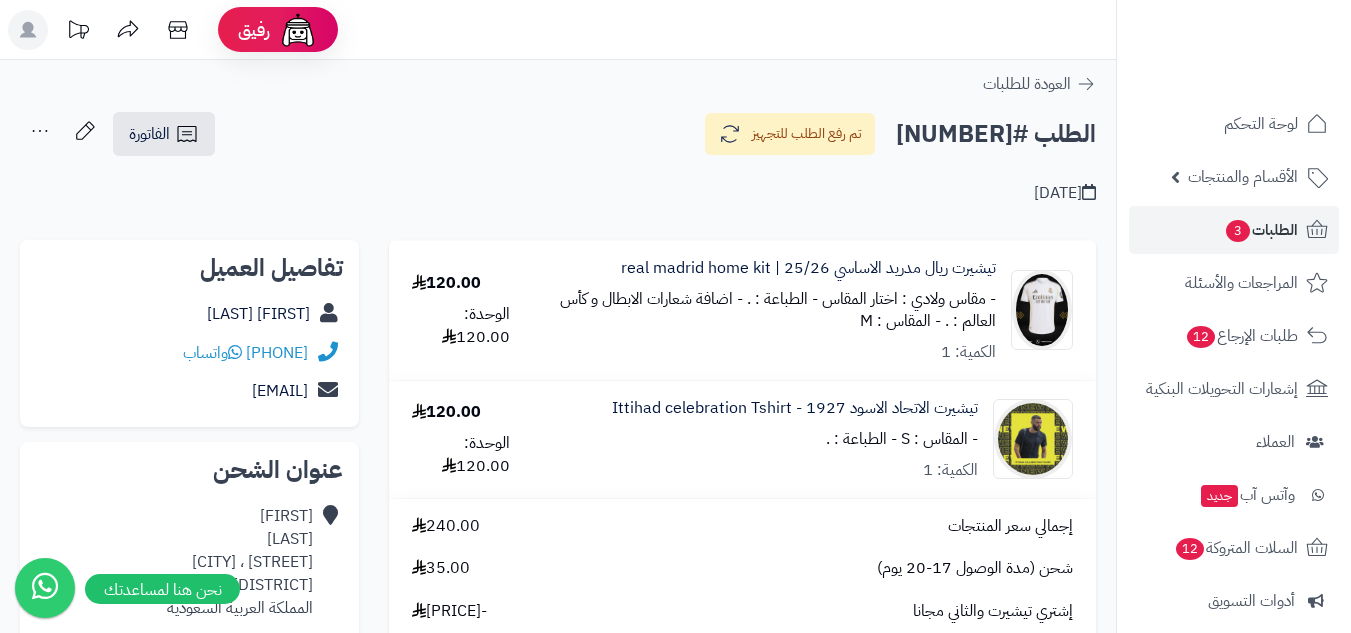 scroll, scrollTop: 0, scrollLeft: 0, axis: both 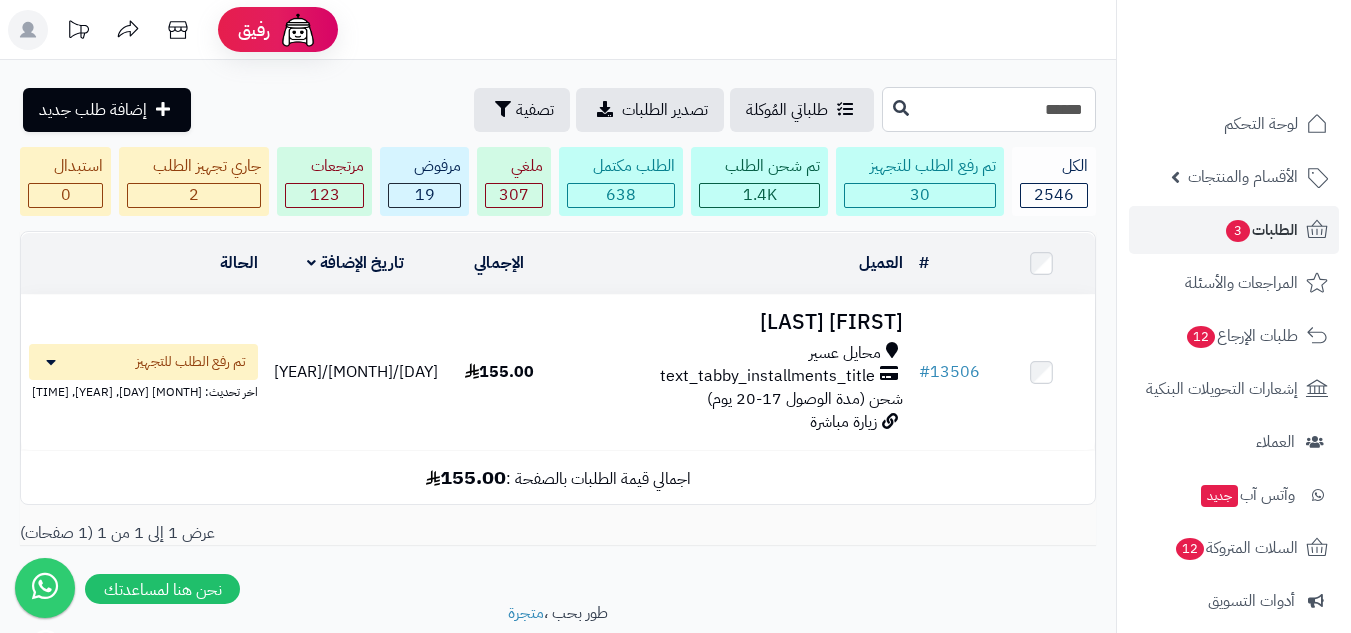 click on "*****" at bounding box center (989, 109) 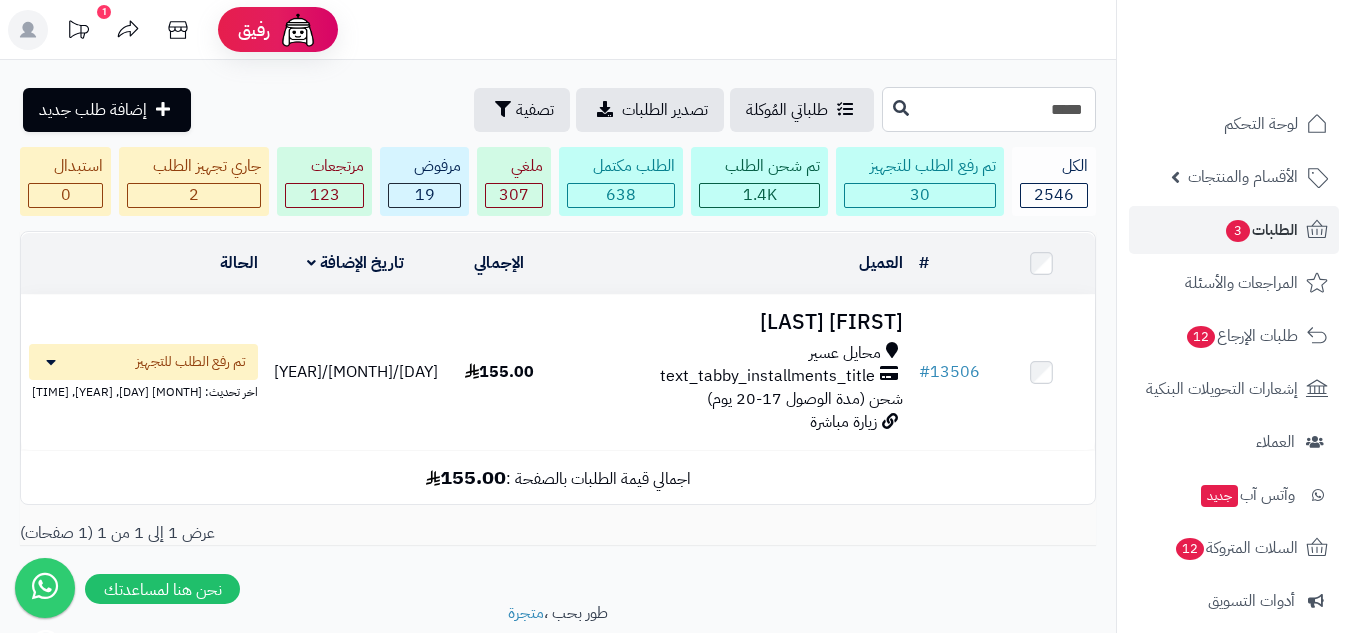 type on "*****" 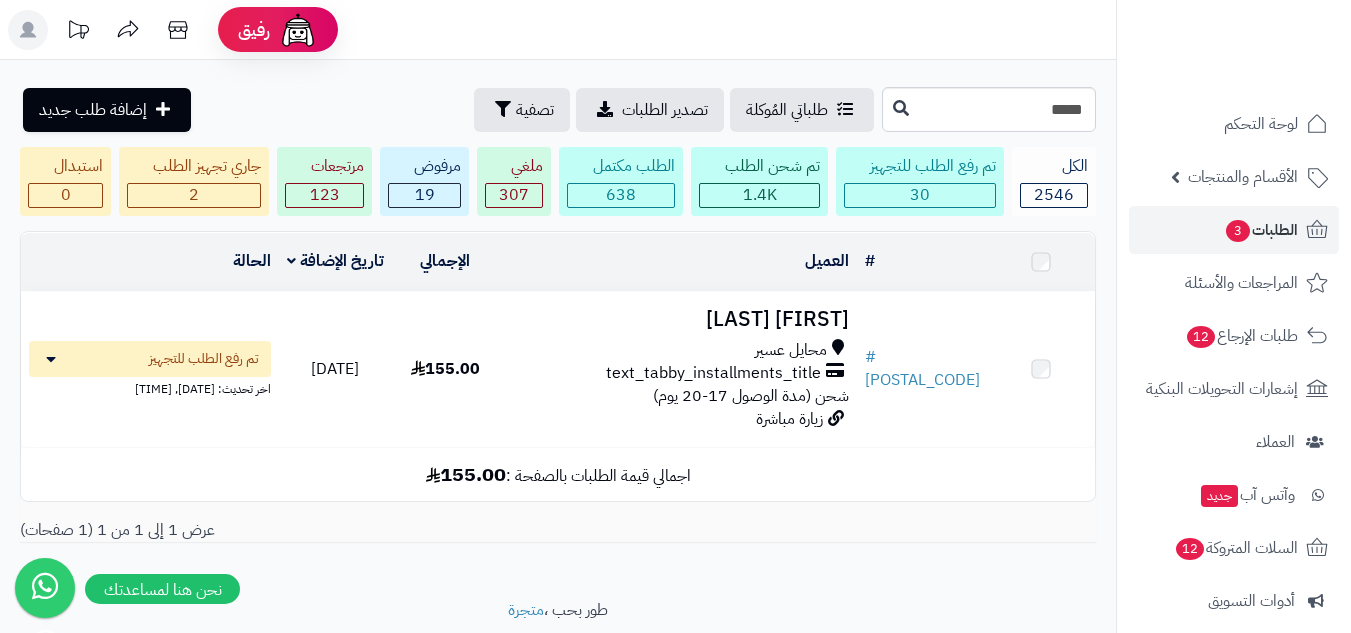 scroll, scrollTop: 0, scrollLeft: 0, axis: both 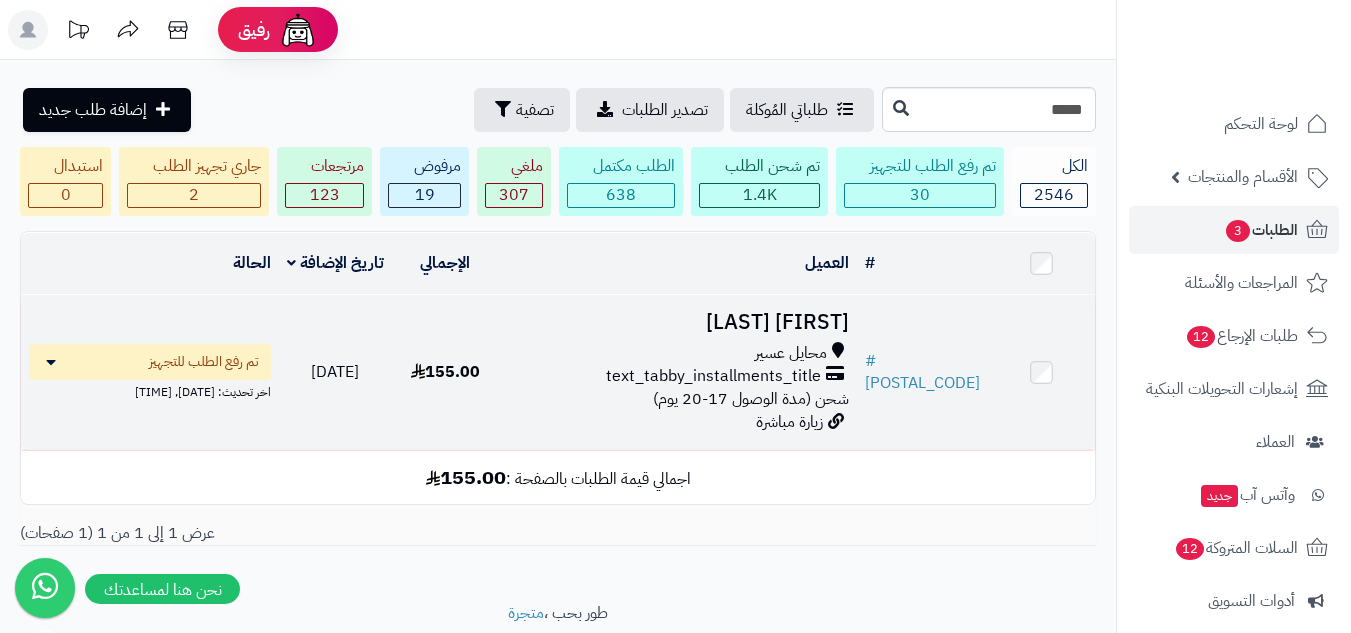 click on "[FIRST] [LAST]
[CITY]
text_tabby_installments_title
شحن (مدة الوصول 17-20 يوم)
زيارة مباشرة" at bounding box center (678, 372) 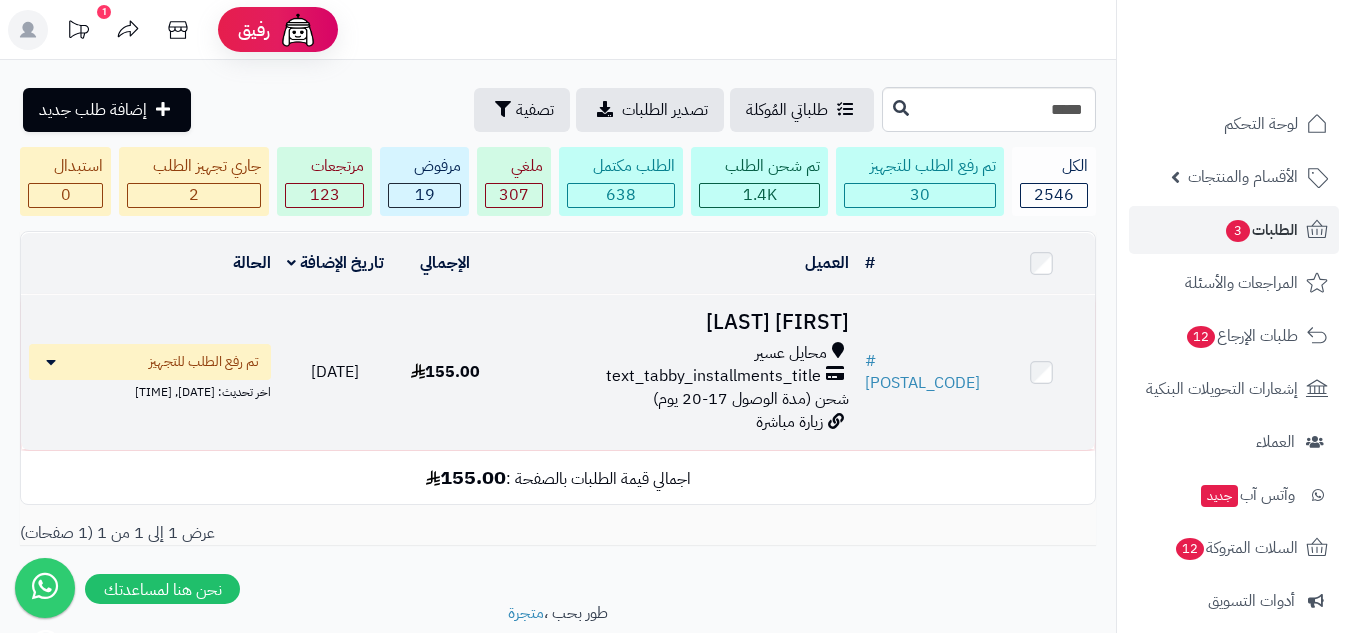 click on "[CITY]
text_tabby_installments_title
شحن (مدة الوصول 17-20 يوم)" at bounding box center (678, 376) 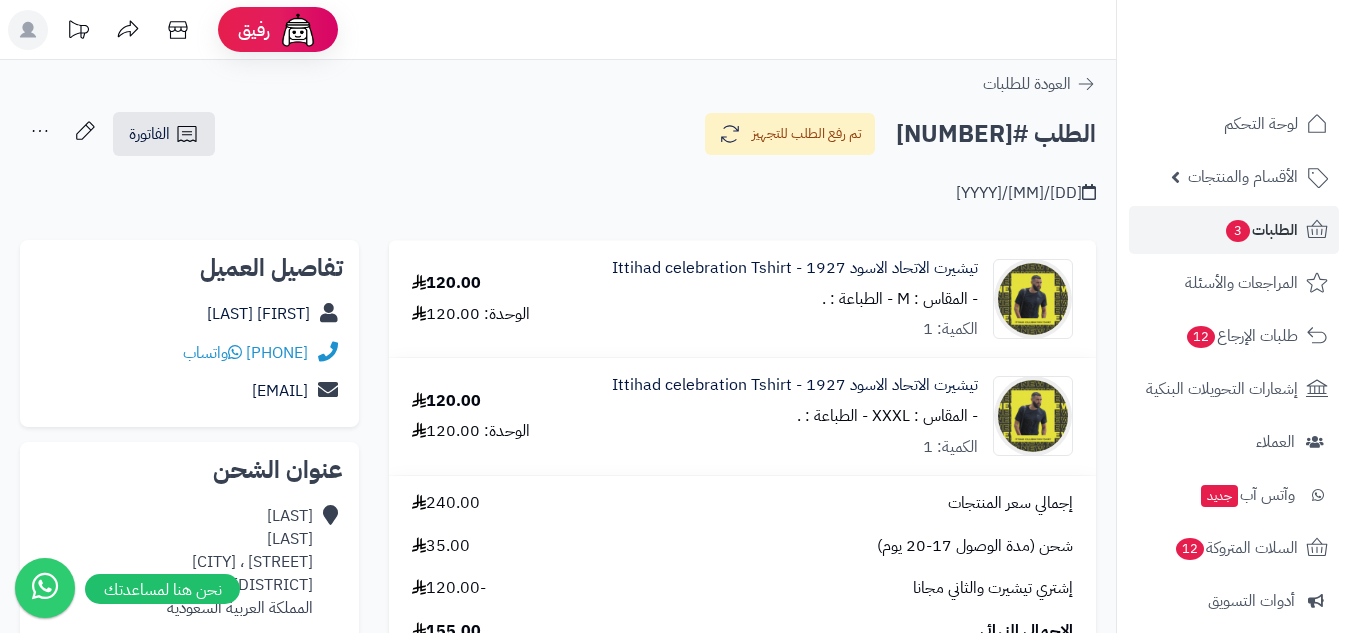 scroll, scrollTop: 0, scrollLeft: 0, axis: both 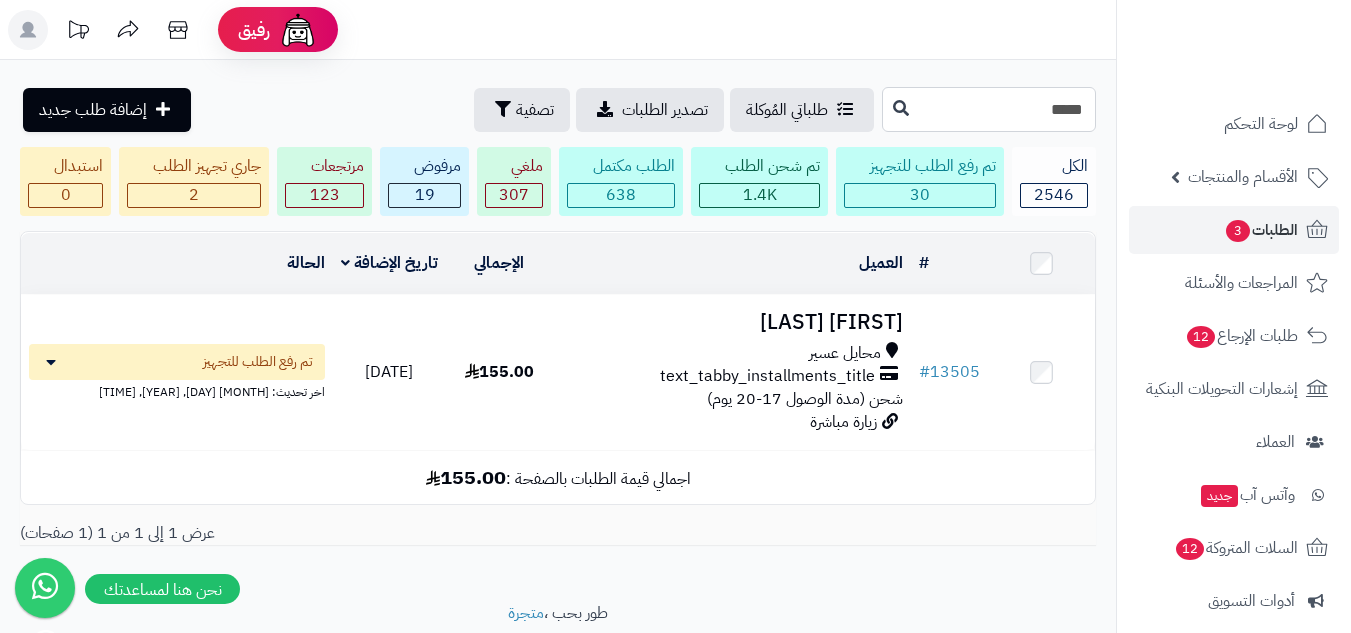 click on "*****" at bounding box center [989, 109] 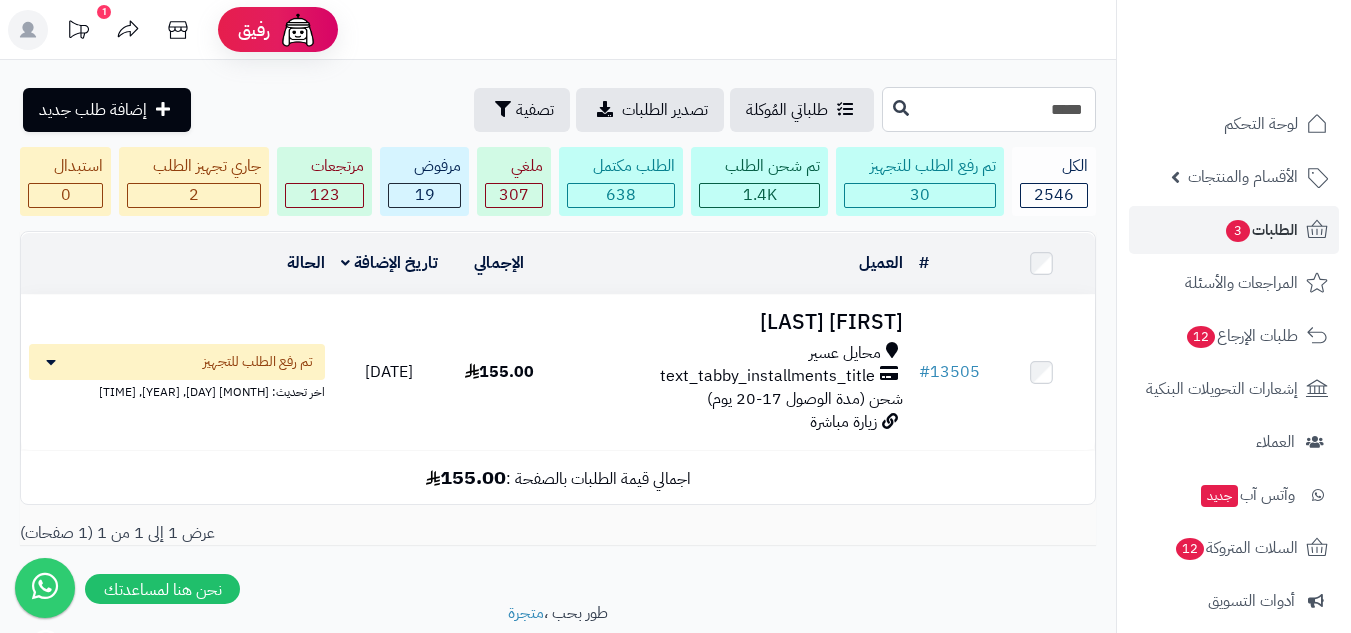 type on "*****" 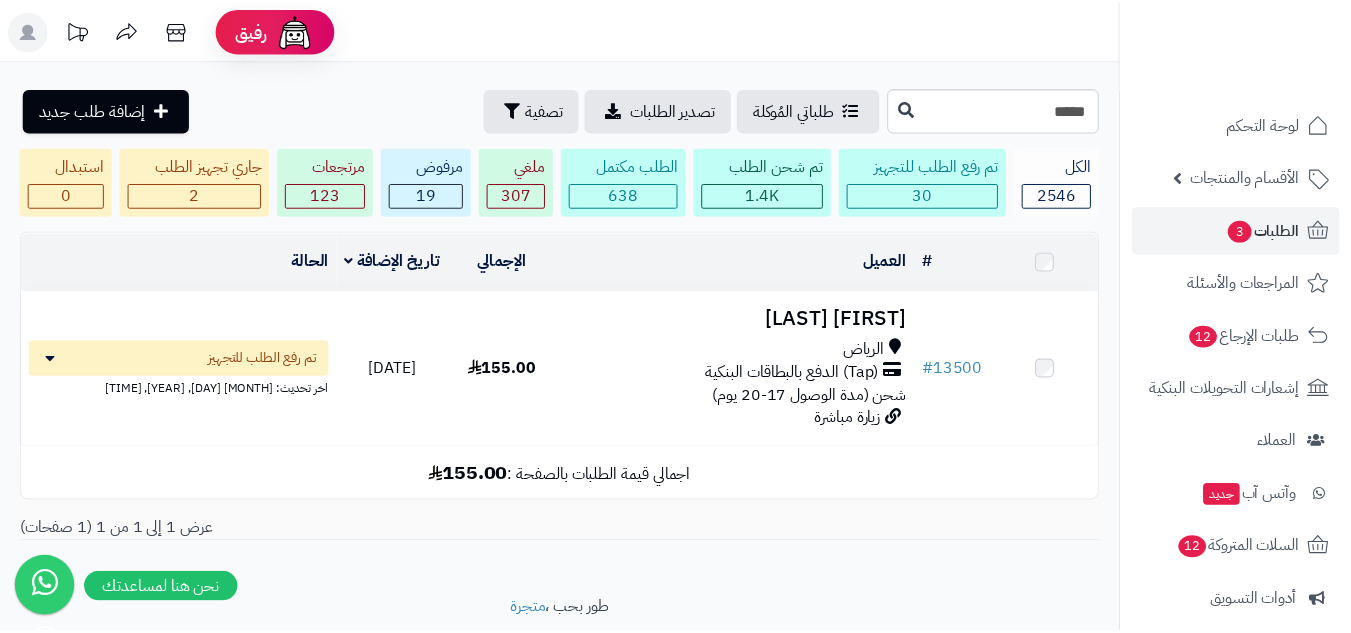 scroll, scrollTop: 0, scrollLeft: 0, axis: both 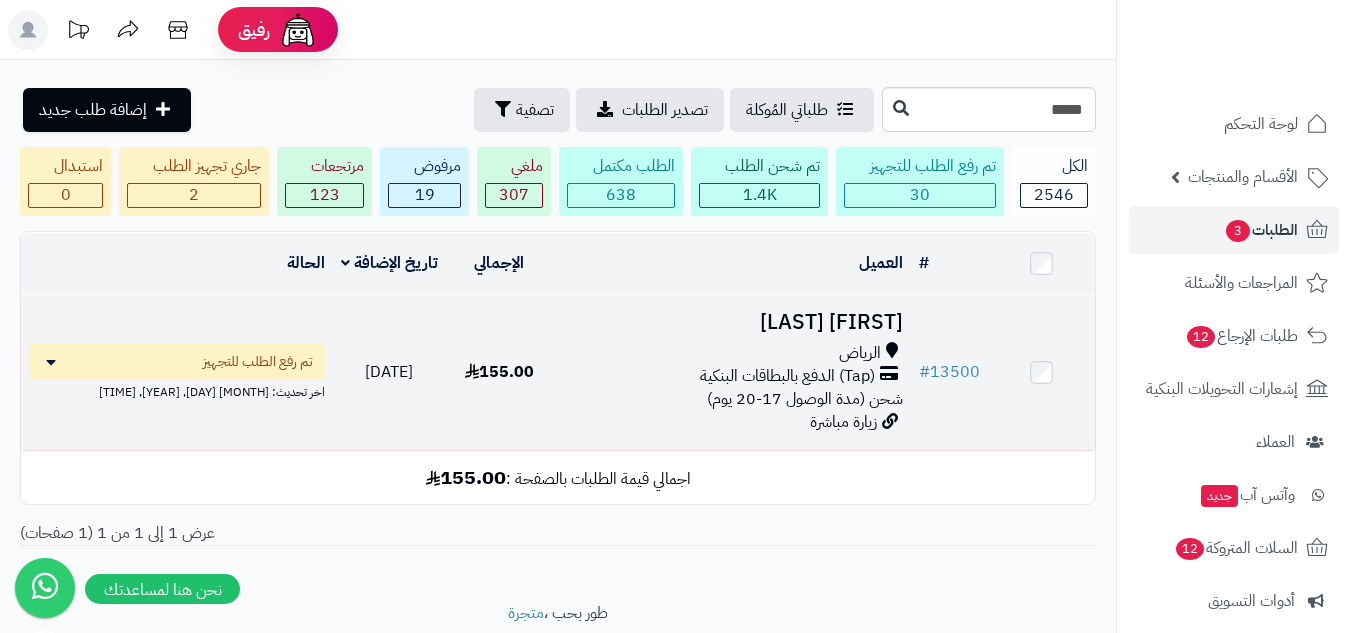 click on "الرياض" at bounding box center [732, 353] 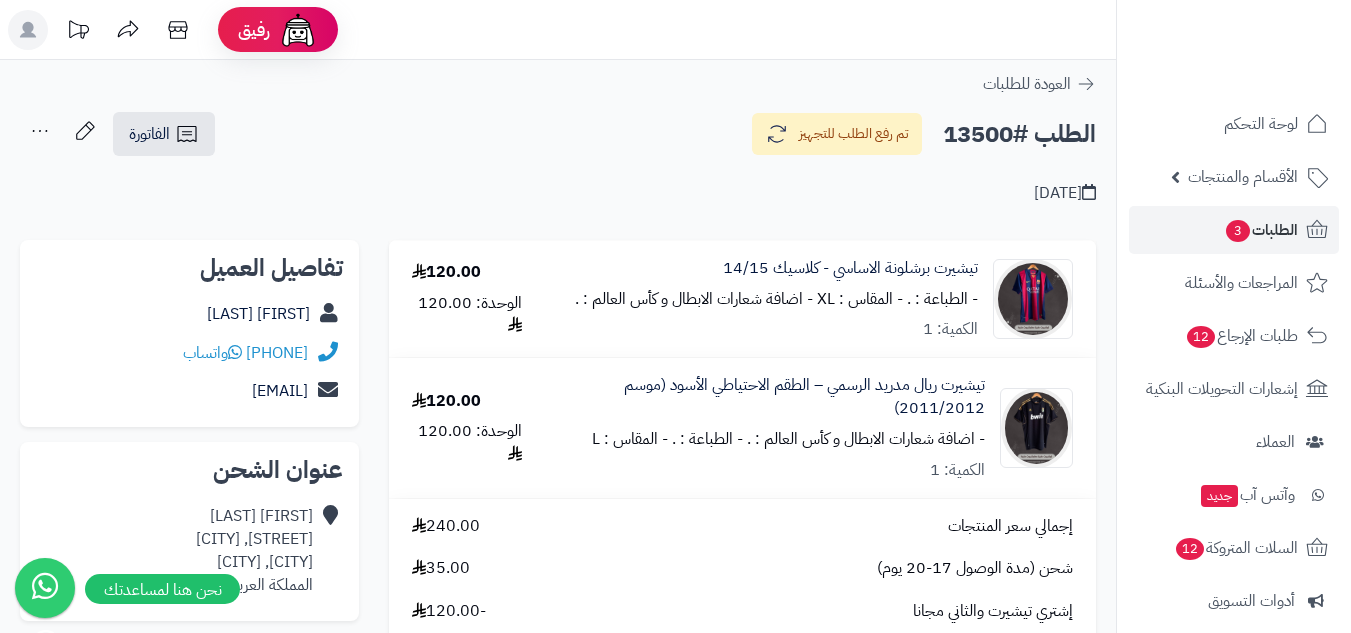 scroll, scrollTop: 0, scrollLeft: 0, axis: both 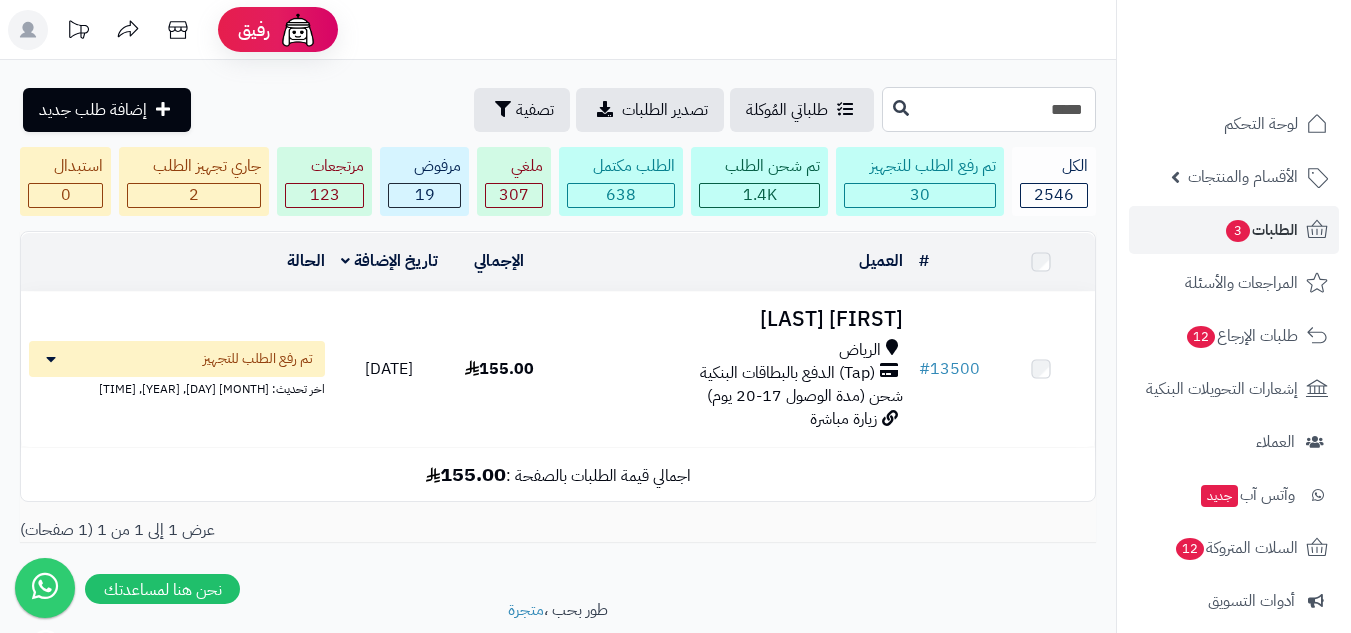 click on "*****" at bounding box center [989, 109] 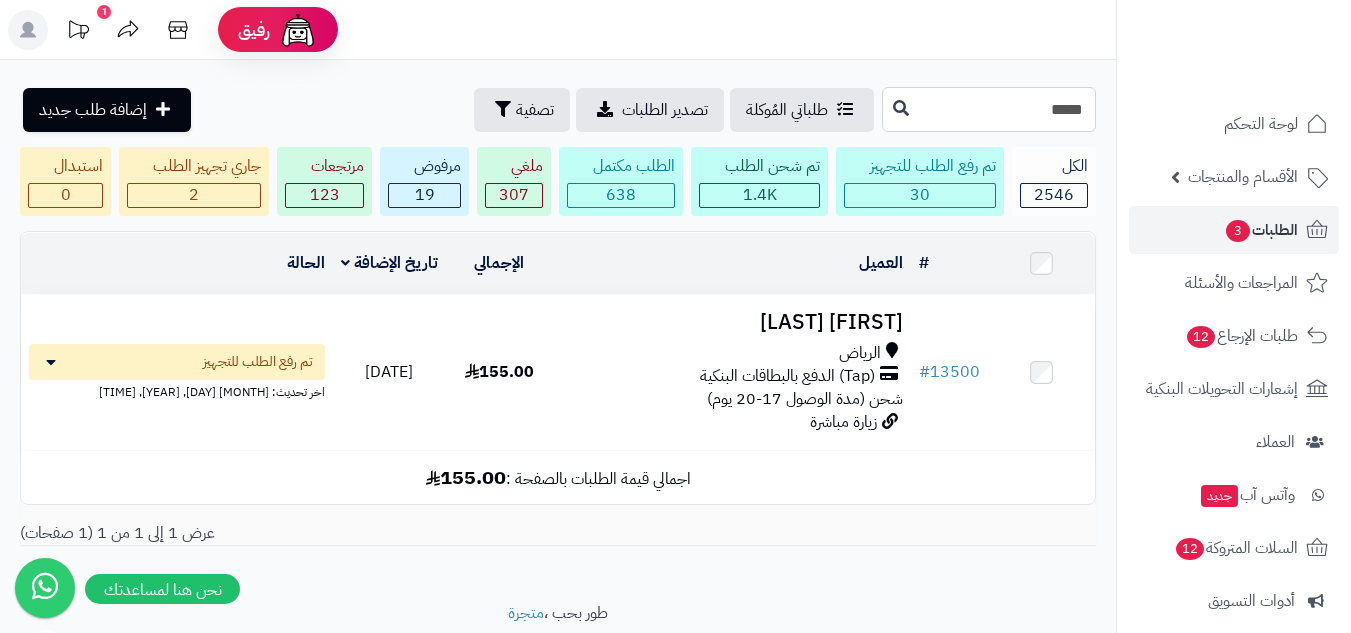 type on "*****" 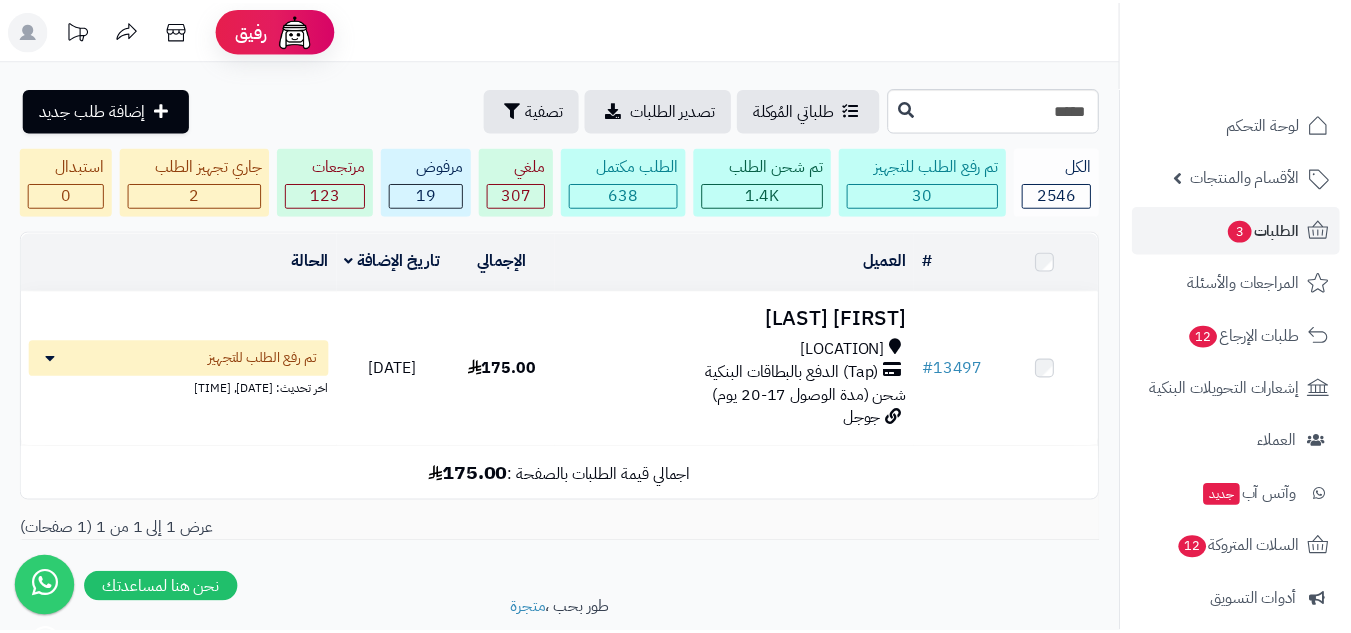 scroll, scrollTop: 0, scrollLeft: 0, axis: both 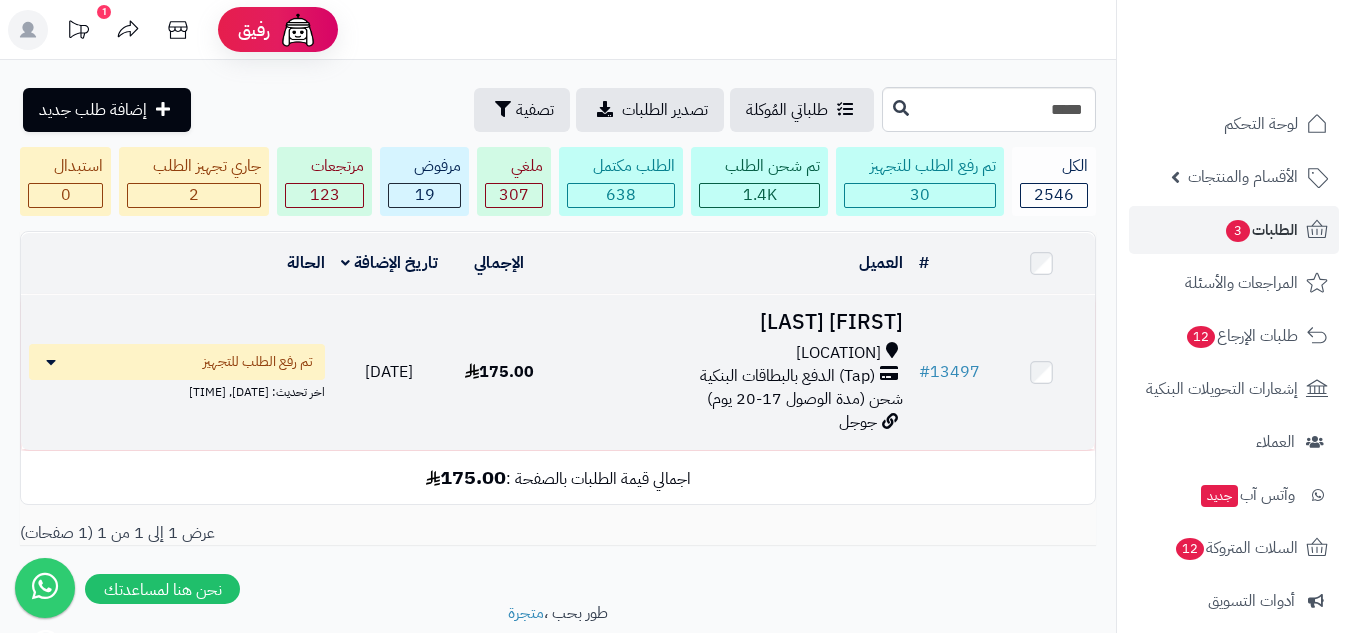 click on "[CITY]
(Tap) الدفع بالبطاقات البنكية
شحن (مدة الوصول 17-20 يوم)" at bounding box center (732, 376) 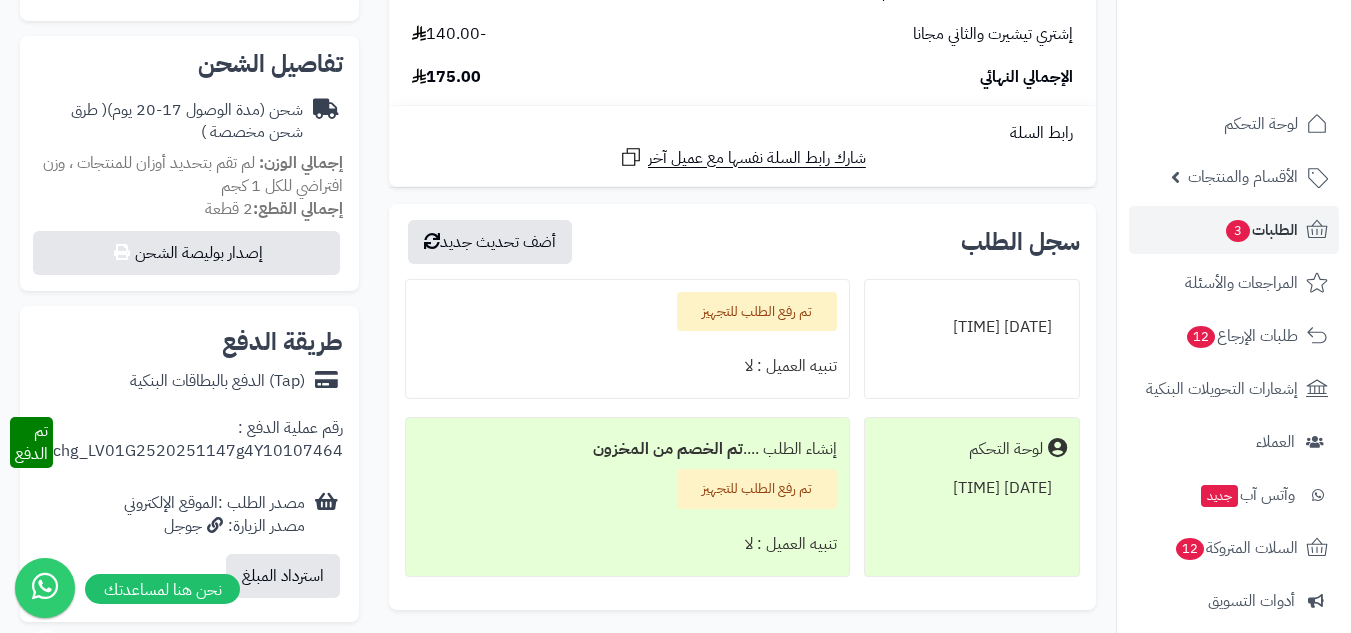 scroll, scrollTop: 100, scrollLeft: 0, axis: vertical 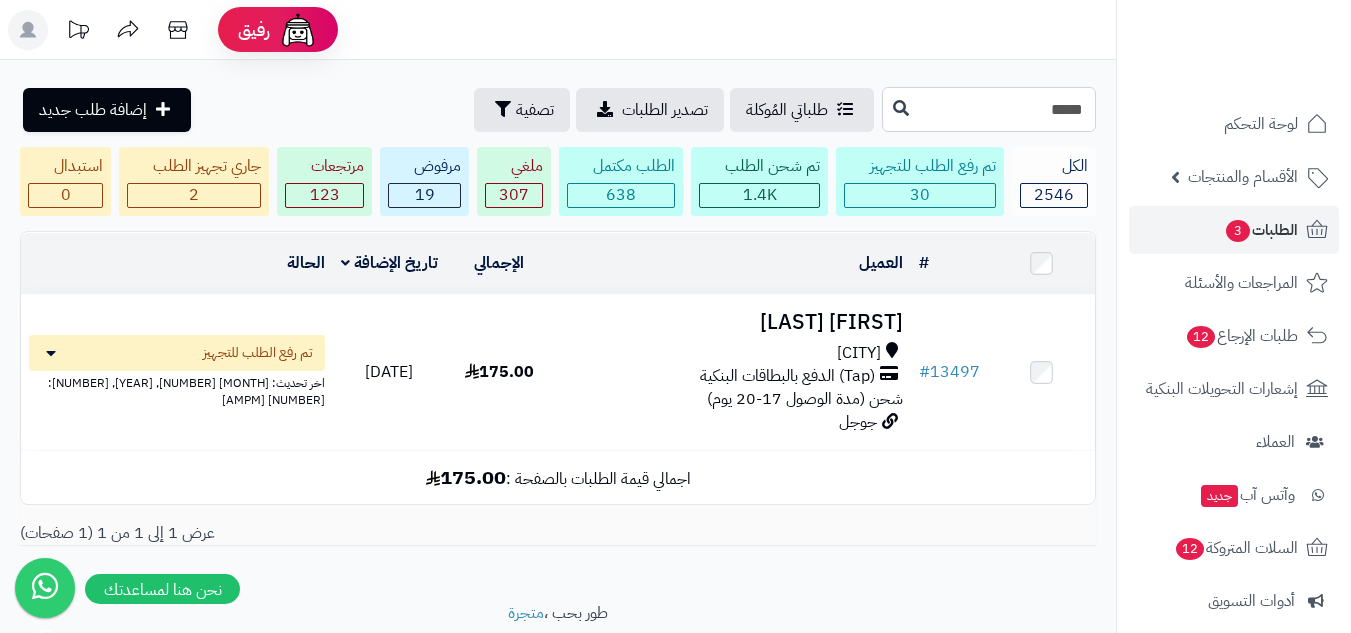 click on "*****" at bounding box center (989, 109) 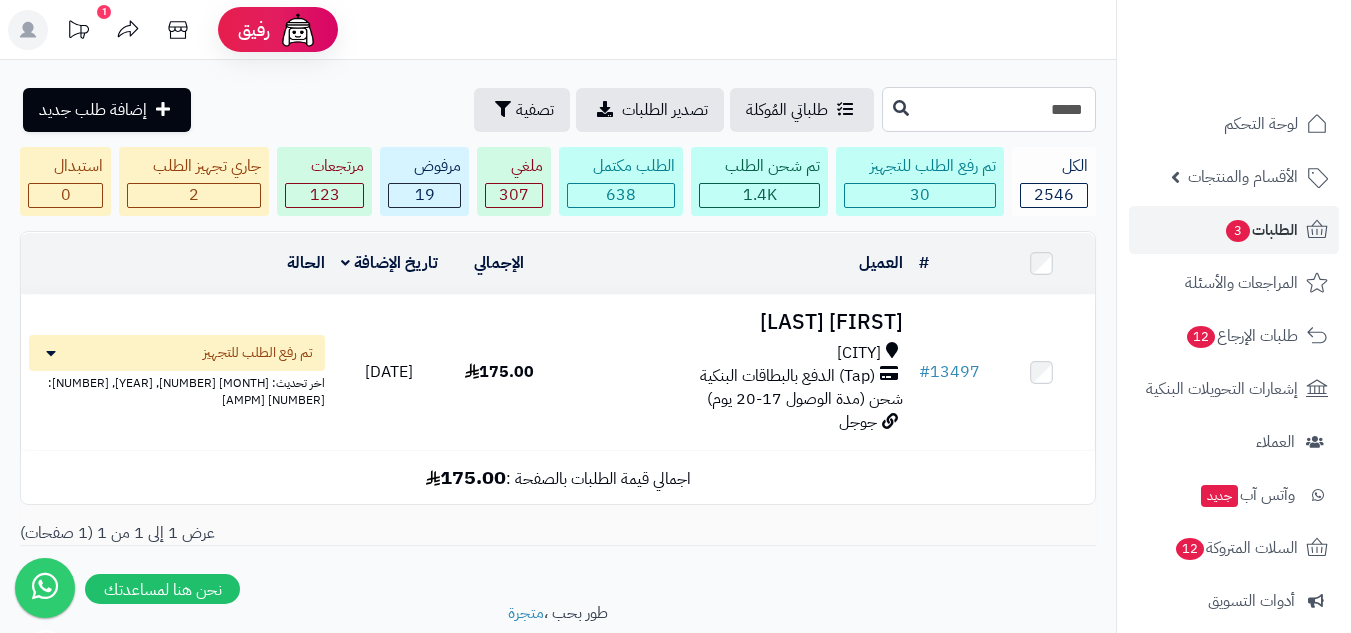 type on "*****" 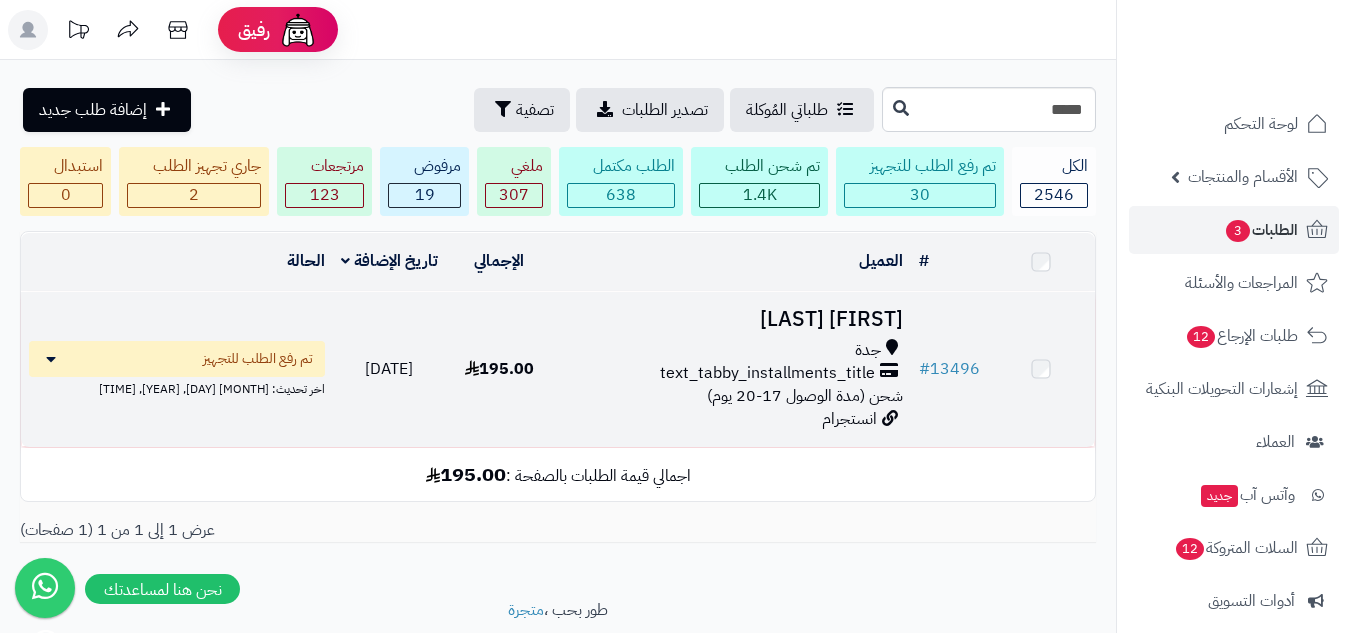 scroll, scrollTop: 0, scrollLeft: 0, axis: both 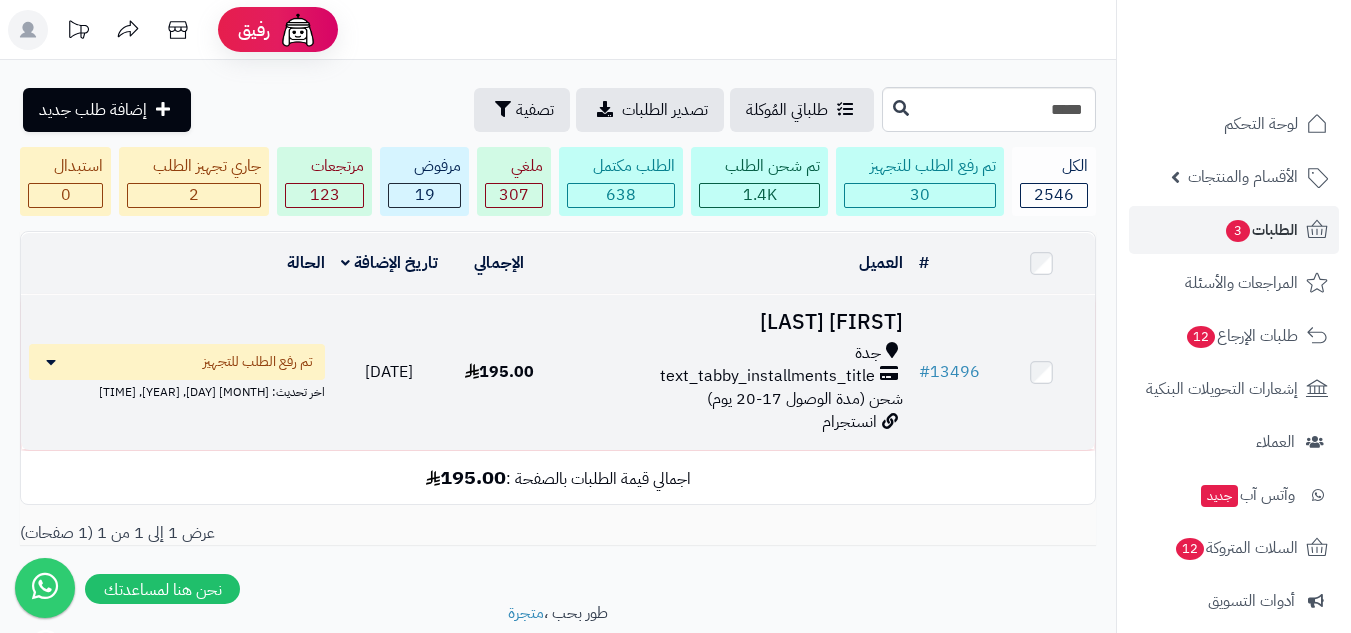 click on "جدة" at bounding box center [732, 353] 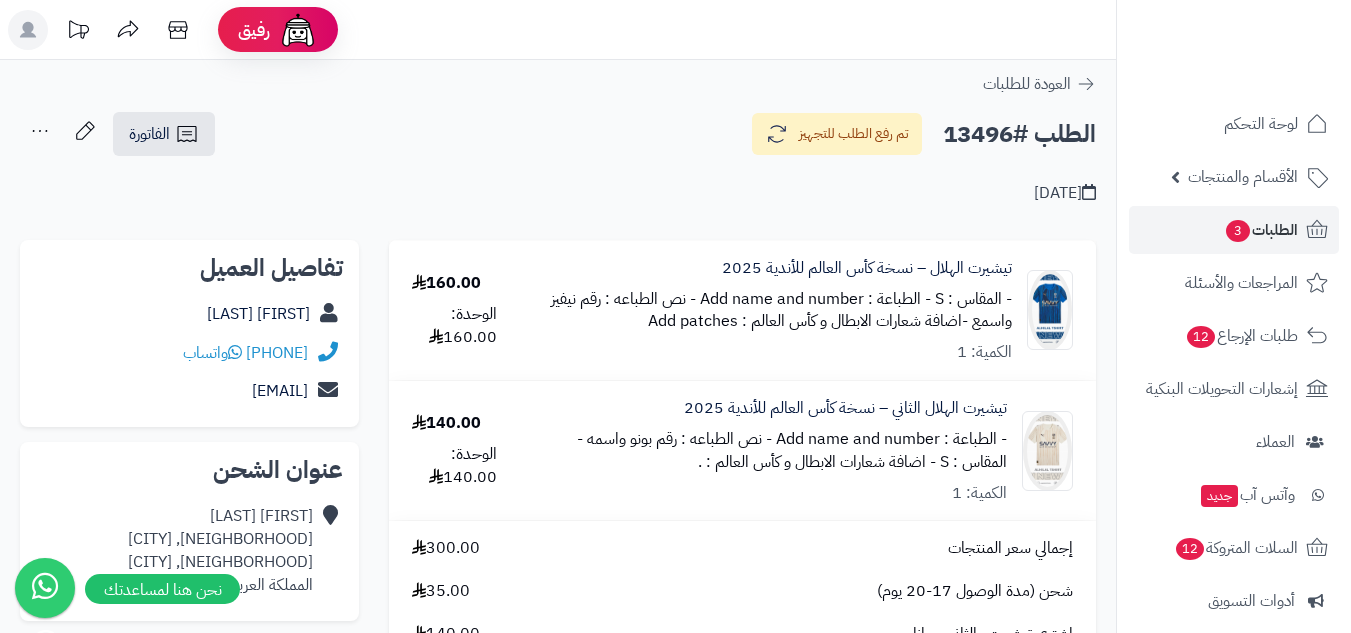 scroll, scrollTop: 0, scrollLeft: 0, axis: both 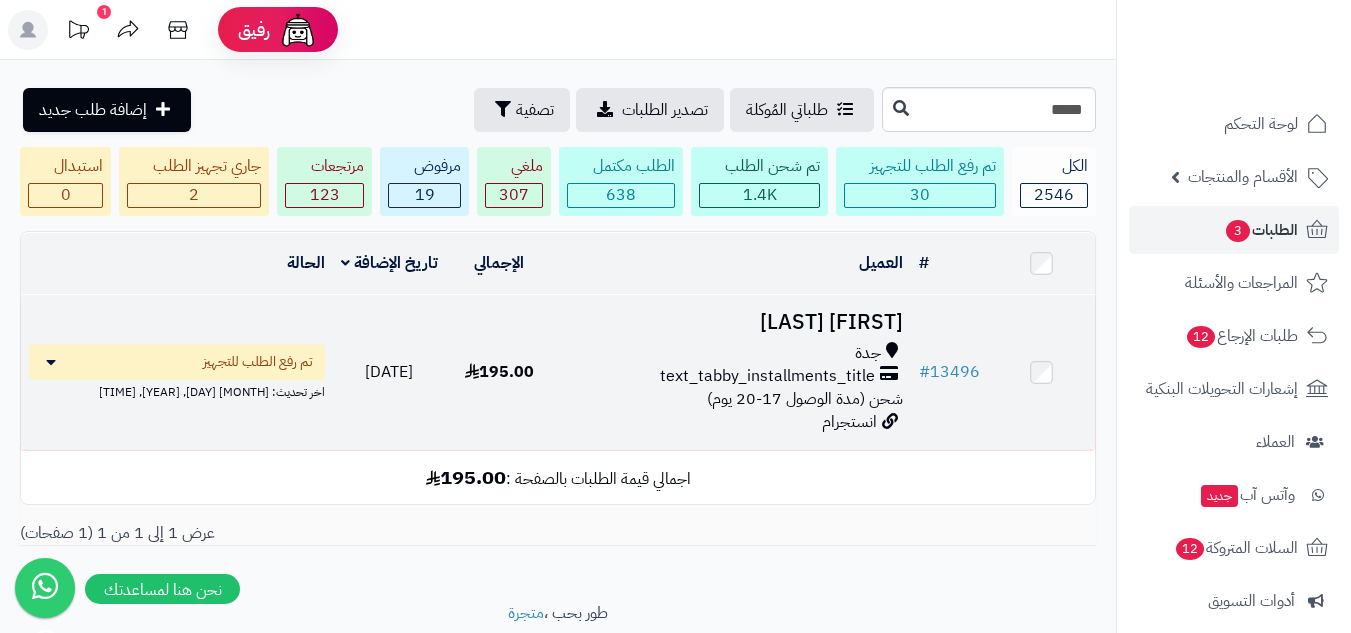 click on "[FIRST] [LAST]" at bounding box center (732, 322) 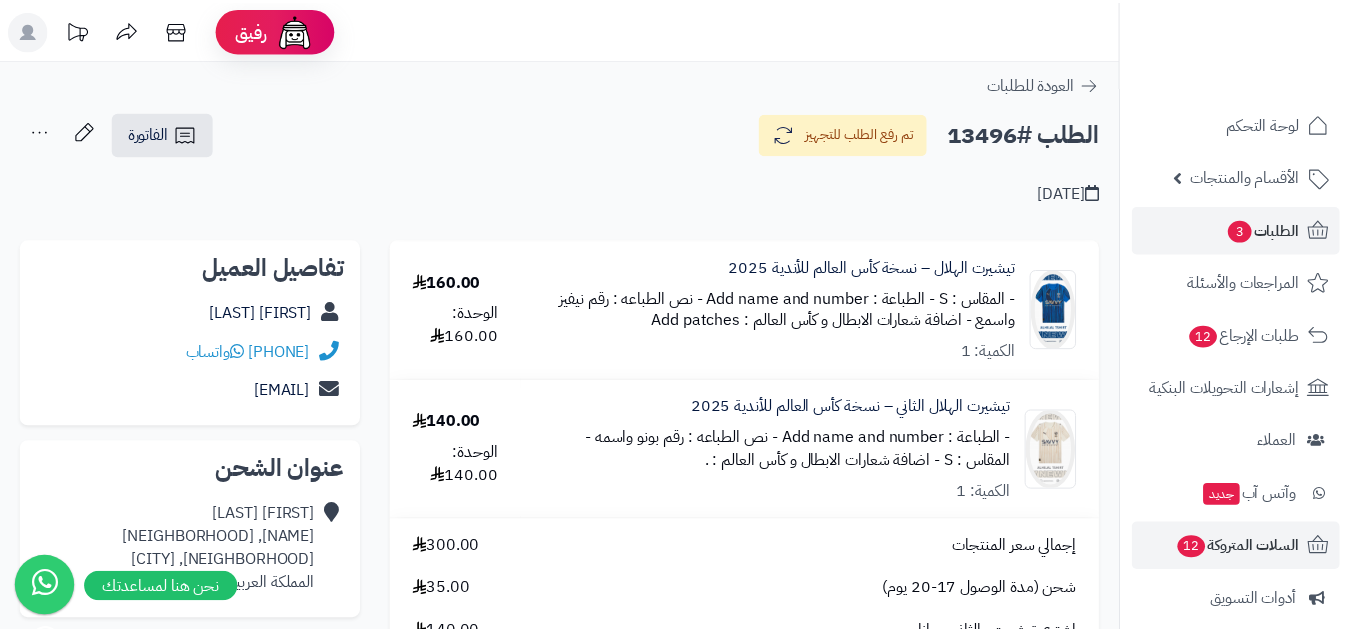scroll, scrollTop: 0, scrollLeft: 0, axis: both 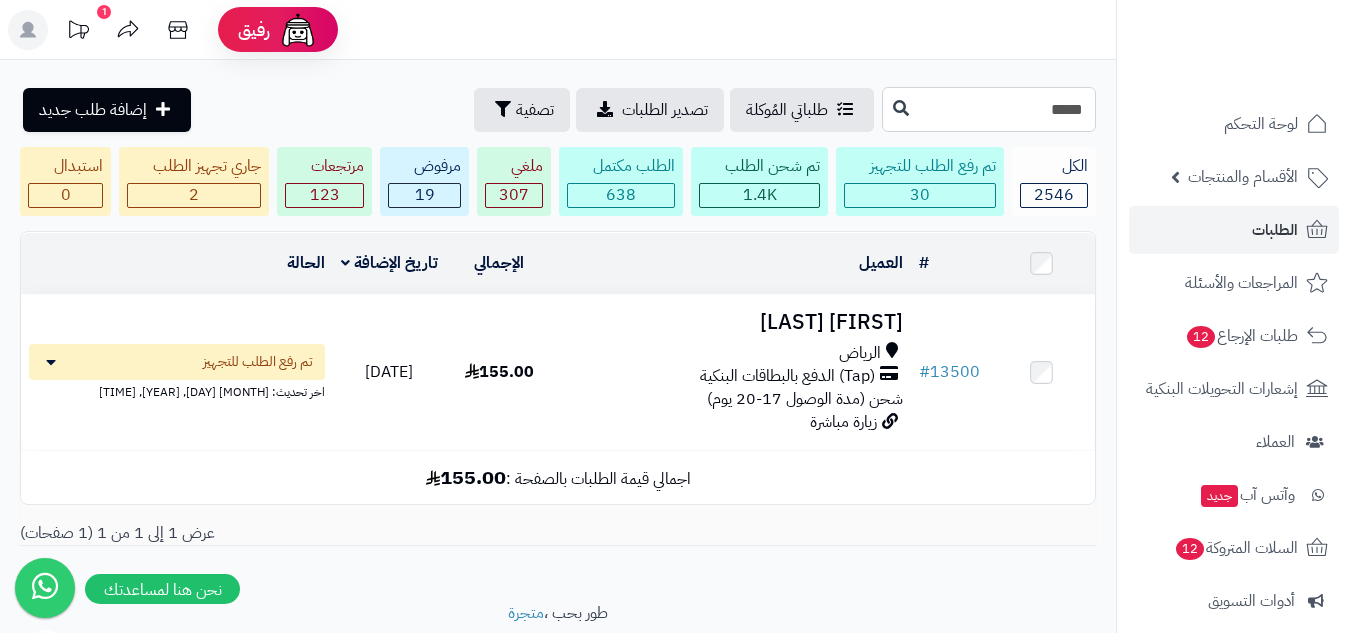 click on "*****" at bounding box center [989, 109] 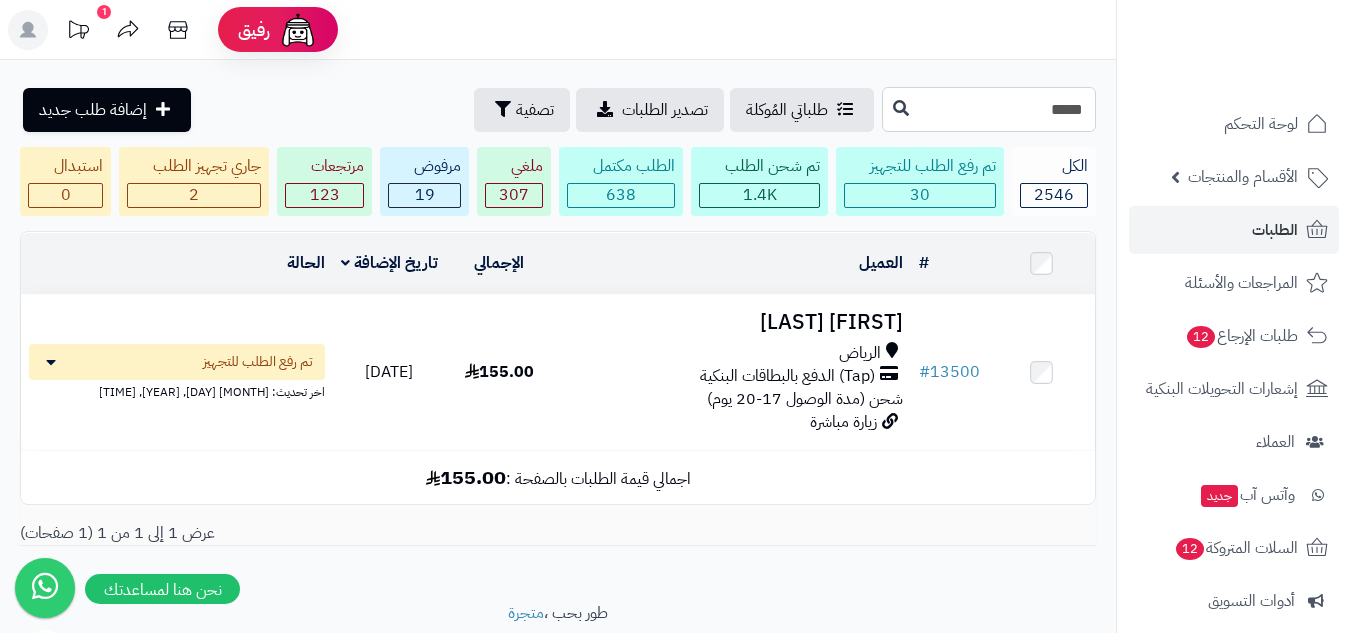 type on "*****" 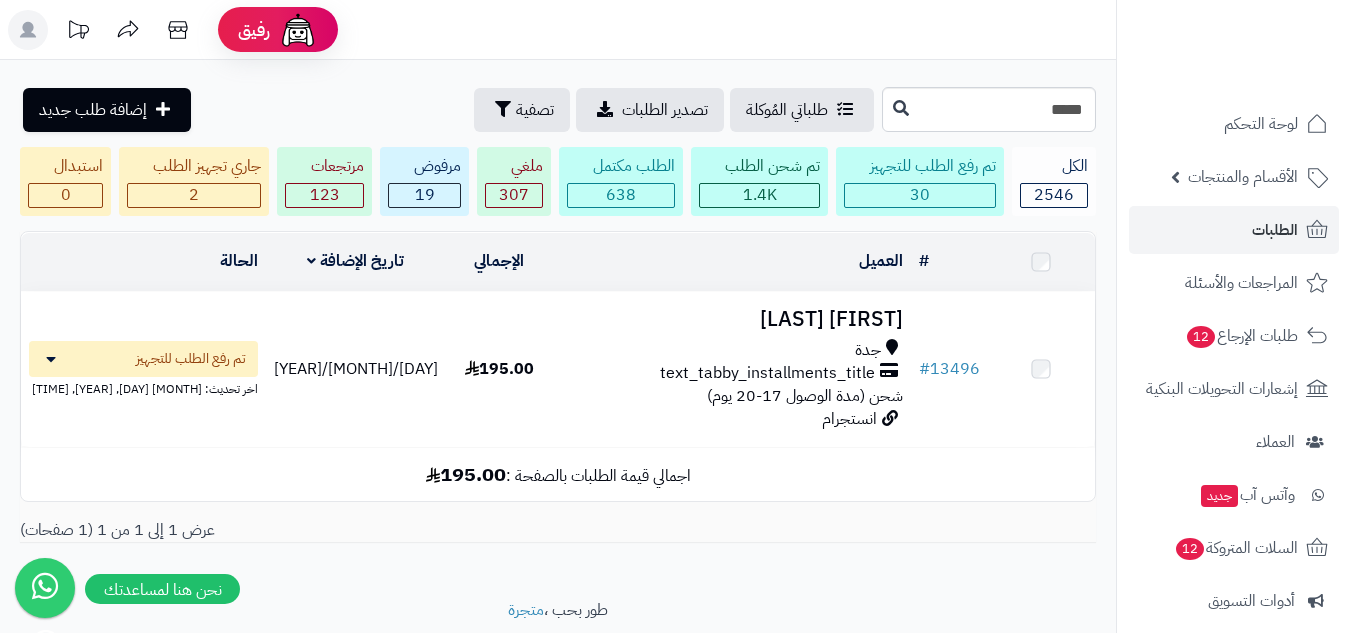 scroll, scrollTop: 0, scrollLeft: 0, axis: both 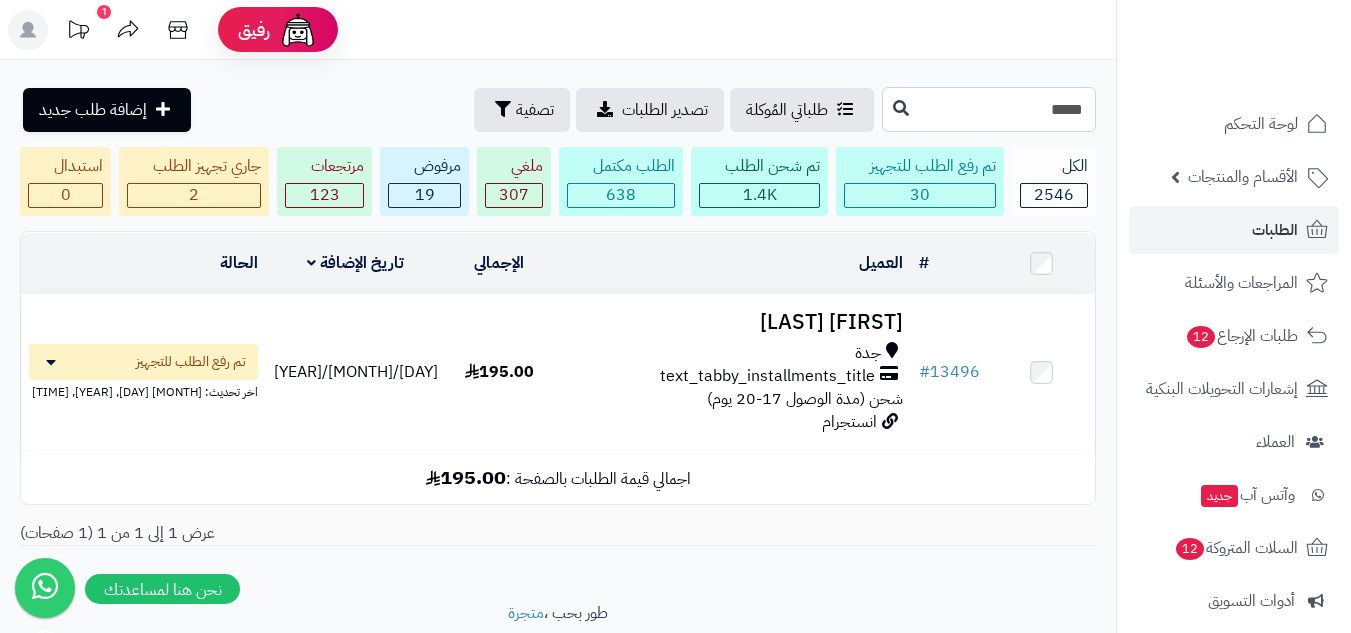 click on "*****" at bounding box center (989, 109) 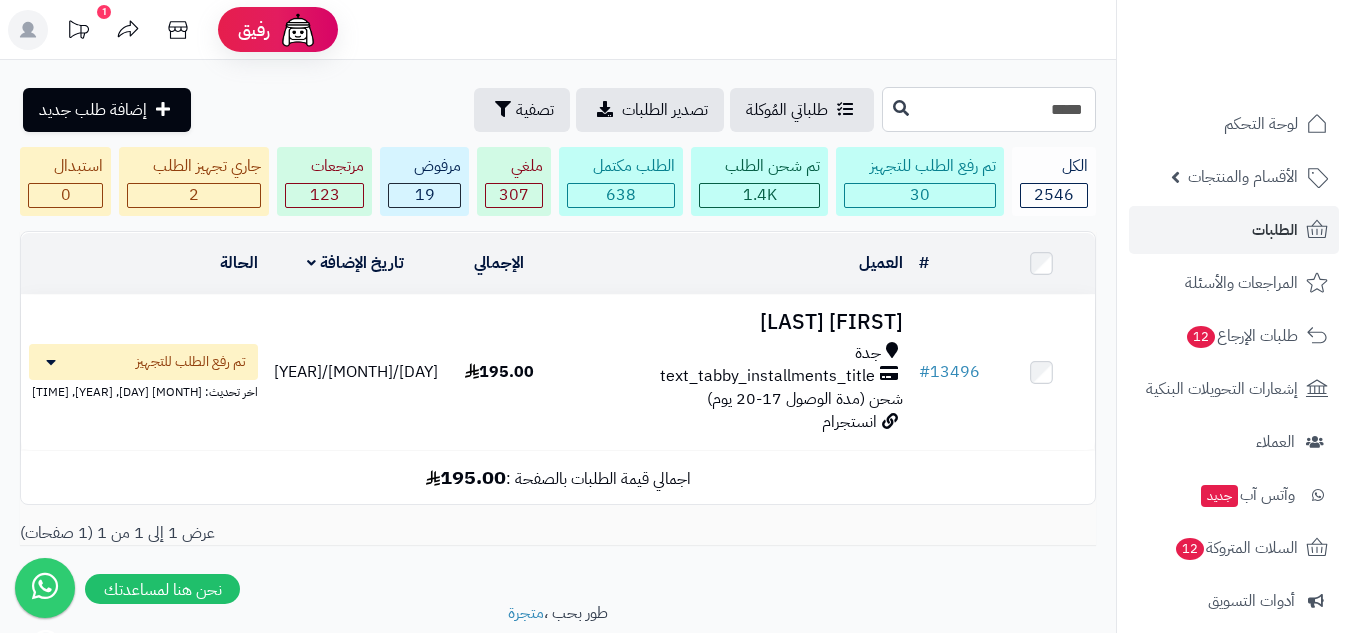 type on "*****" 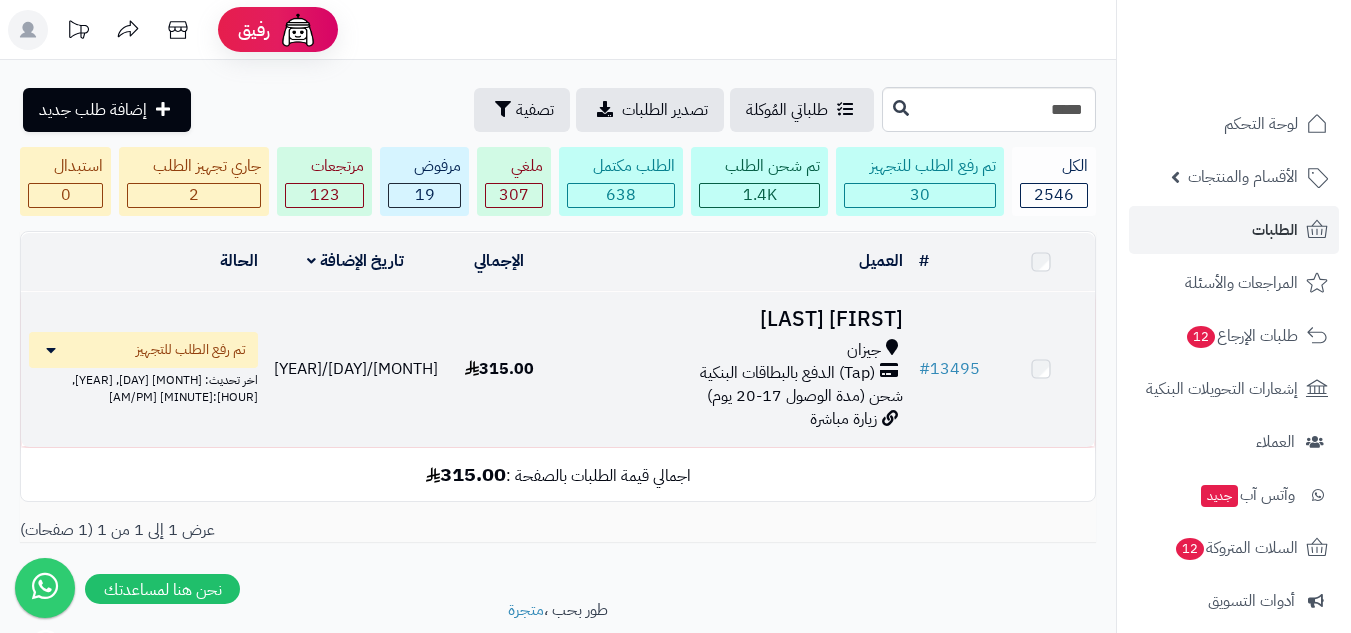 scroll, scrollTop: 0, scrollLeft: 0, axis: both 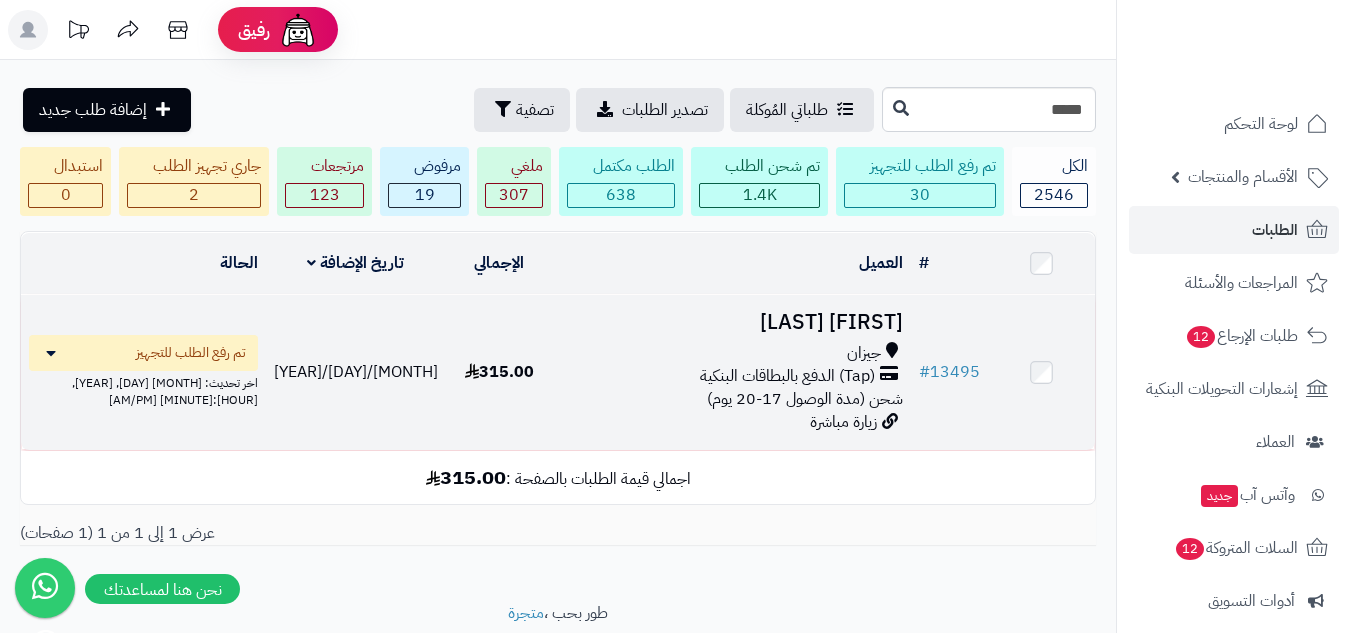 click on "جيزان" at bounding box center (732, 353) 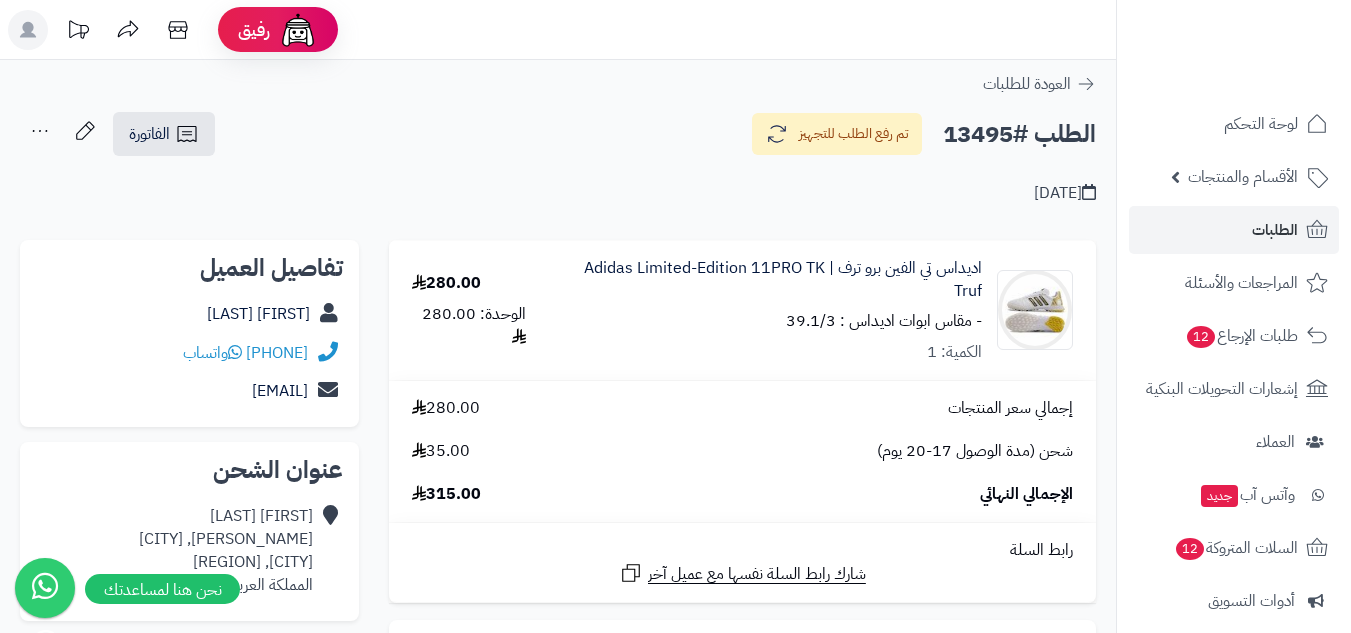 scroll, scrollTop: 0, scrollLeft: 0, axis: both 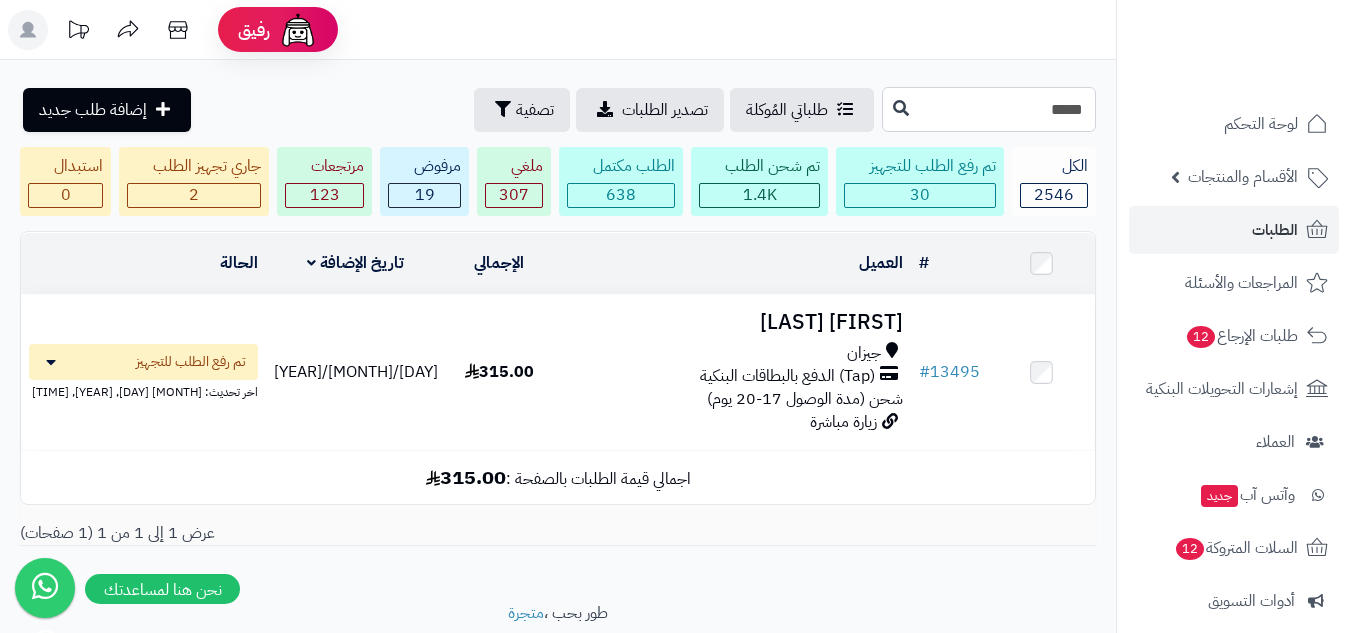 click on "*****" at bounding box center (989, 109) 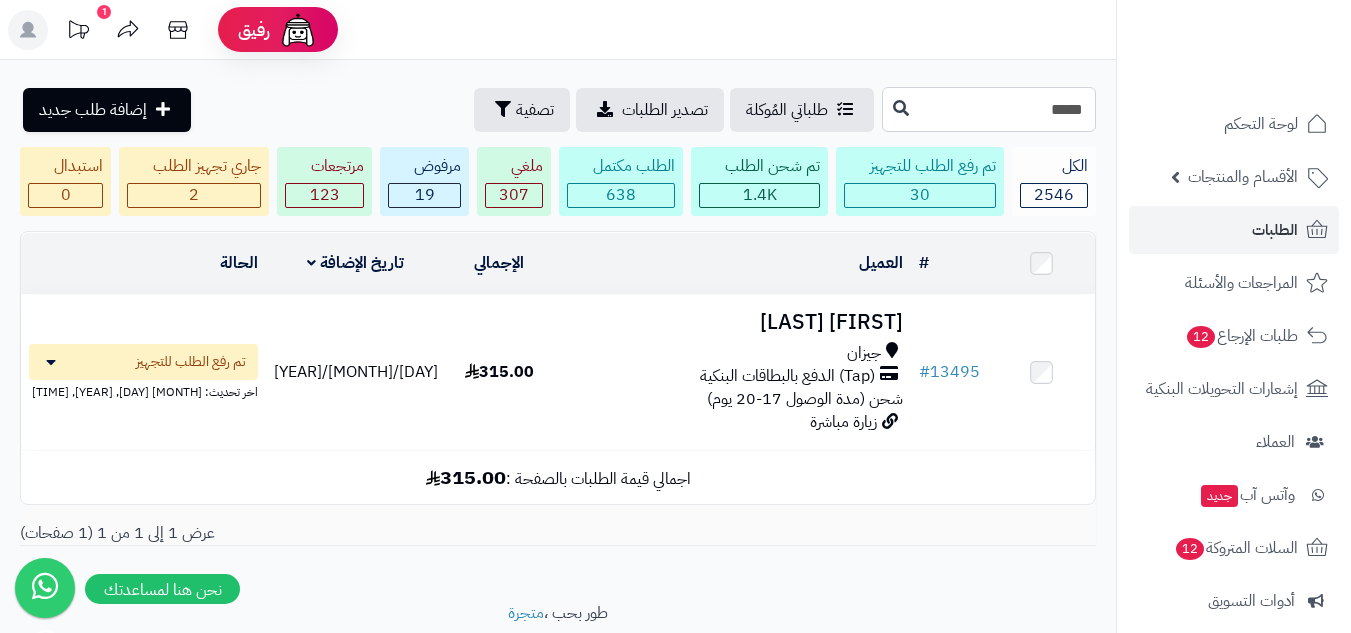 type on "*****" 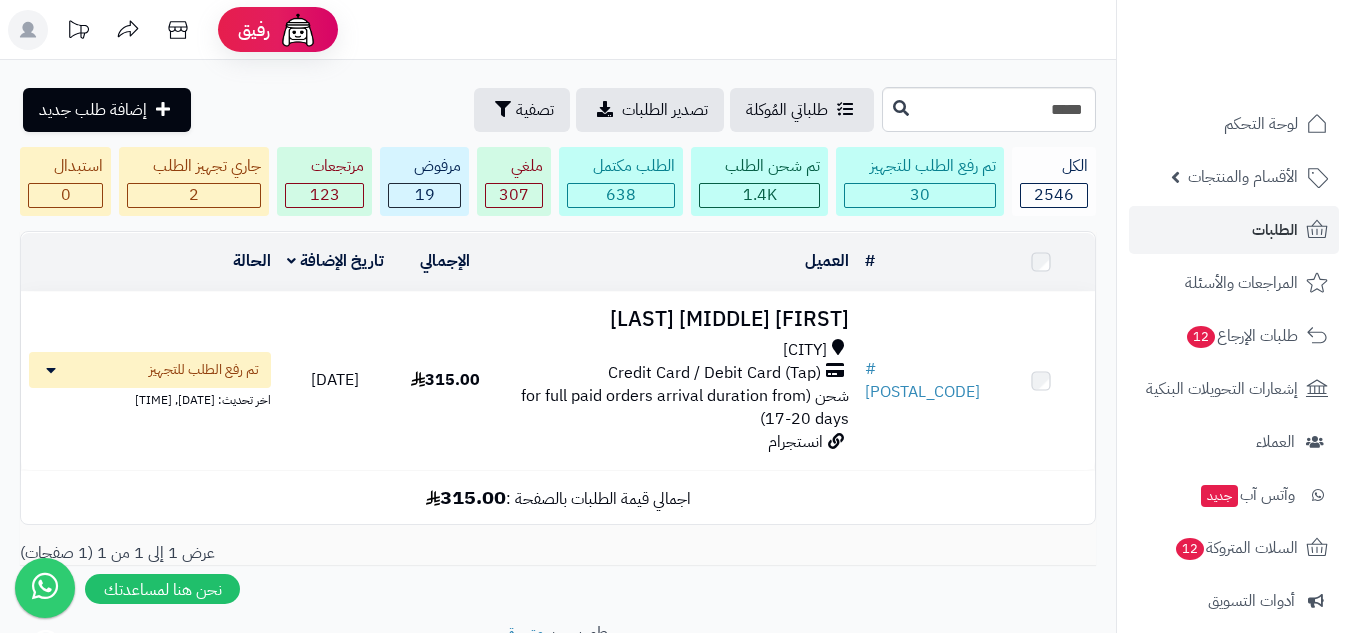 scroll, scrollTop: 0, scrollLeft: 0, axis: both 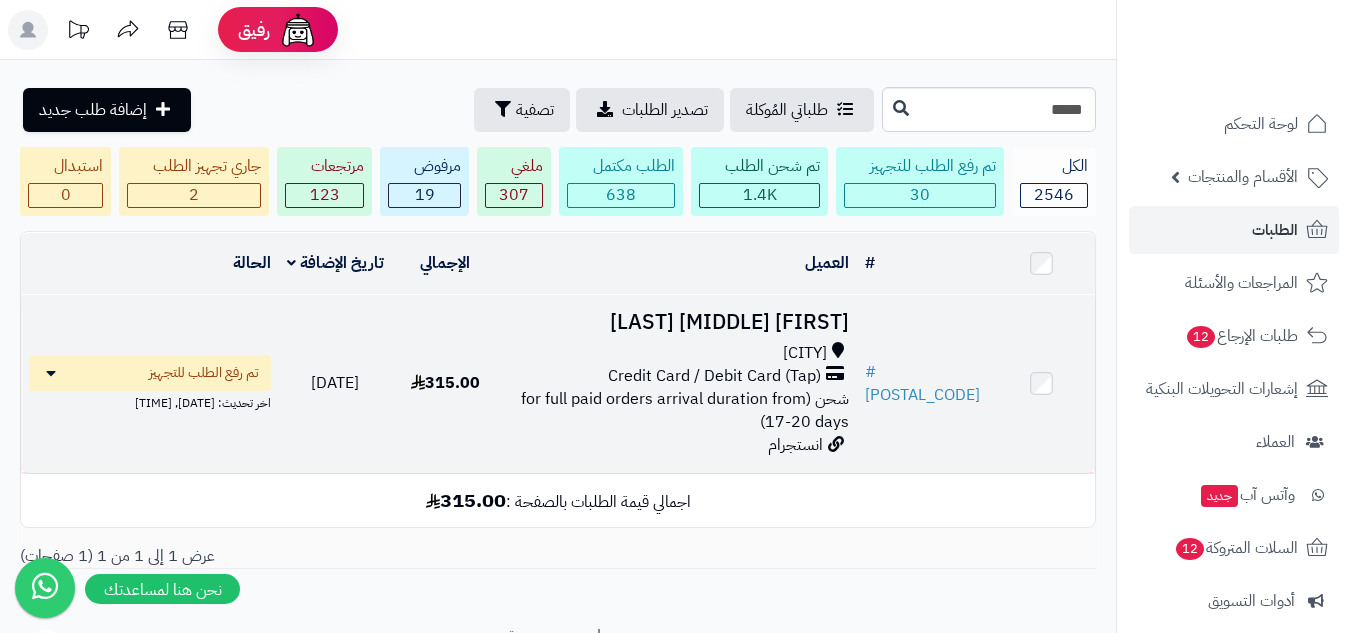 click on "MAZEN T IBRAHIM
Jeddah
Credit Card / Debit Card (Tap)
شحن  (for full paid orders
arrival duration from 17-20 days)
انستجرام" at bounding box center [678, 384] 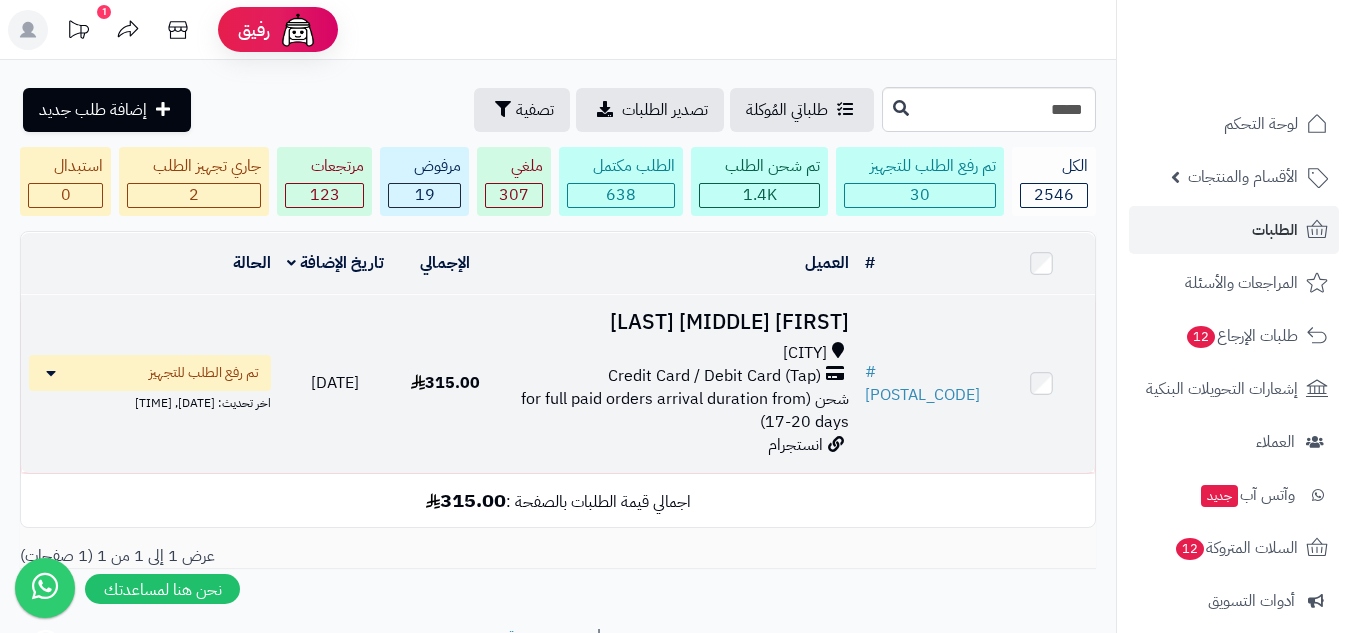 click on "MAZEN T IBRAHIM" at bounding box center [678, 322] 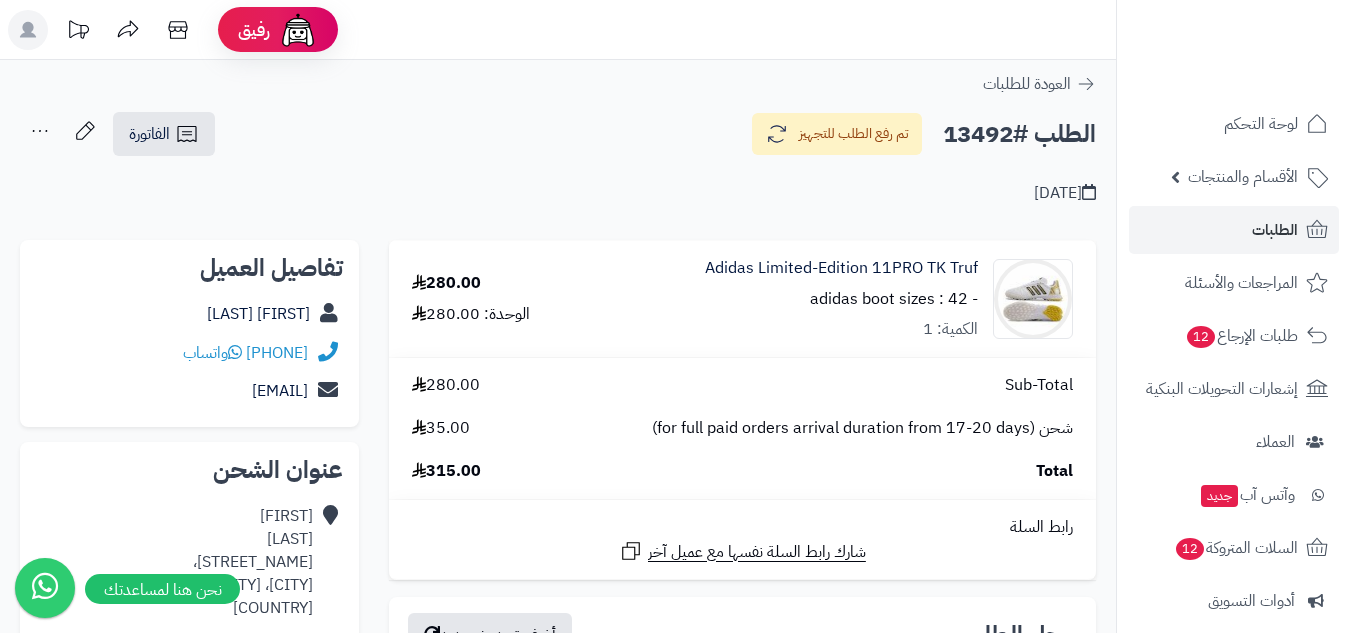 scroll, scrollTop: 0, scrollLeft: 0, axis: both 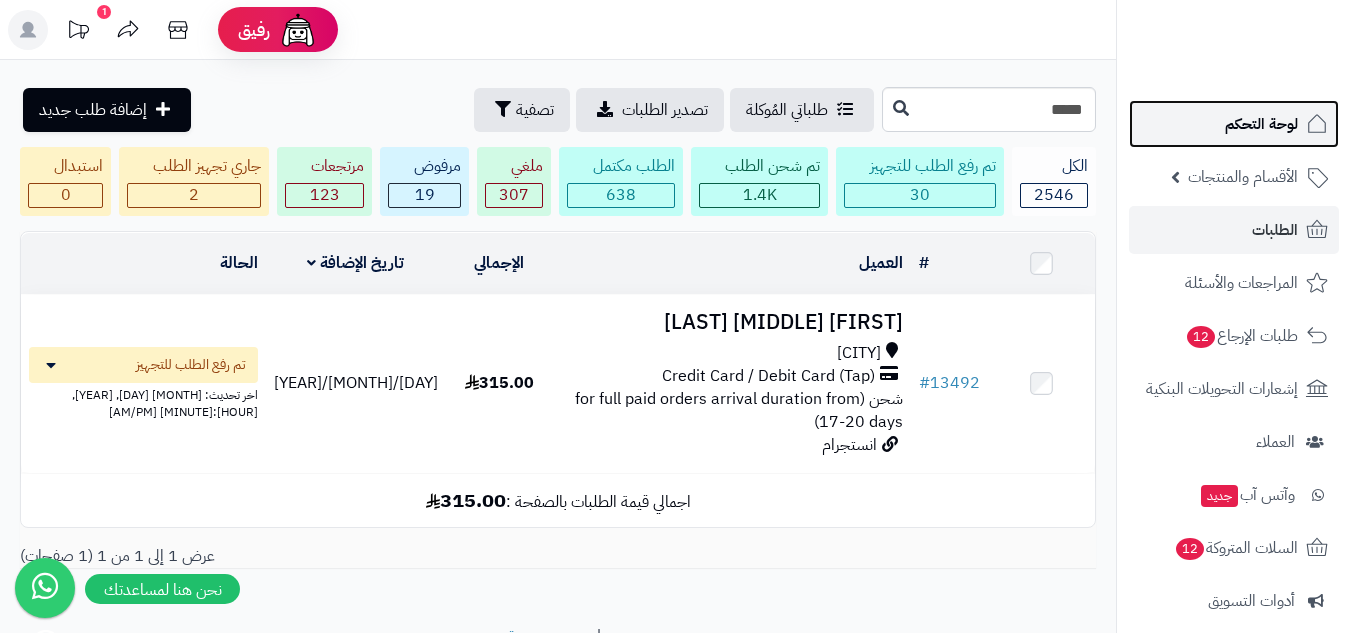 click on "لوحة التحكم" at bounding box center [1261, 124] 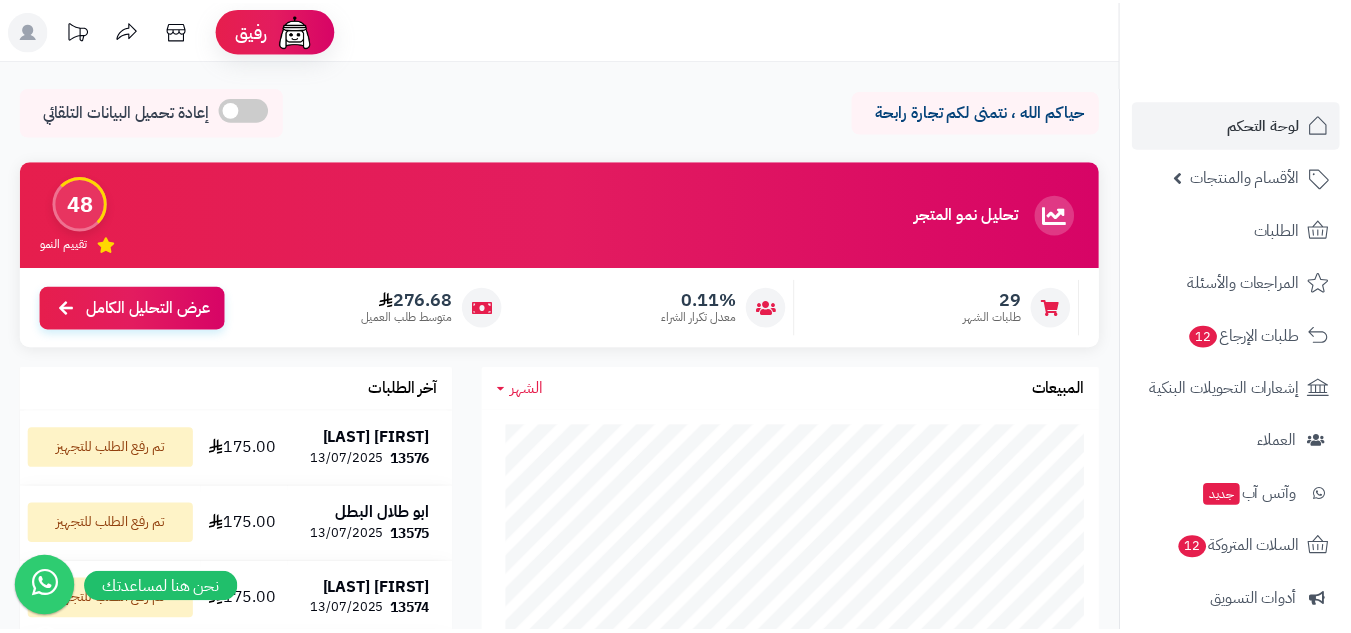 scroll, scrollTop: 0, scrollLeft: 0, axis: both 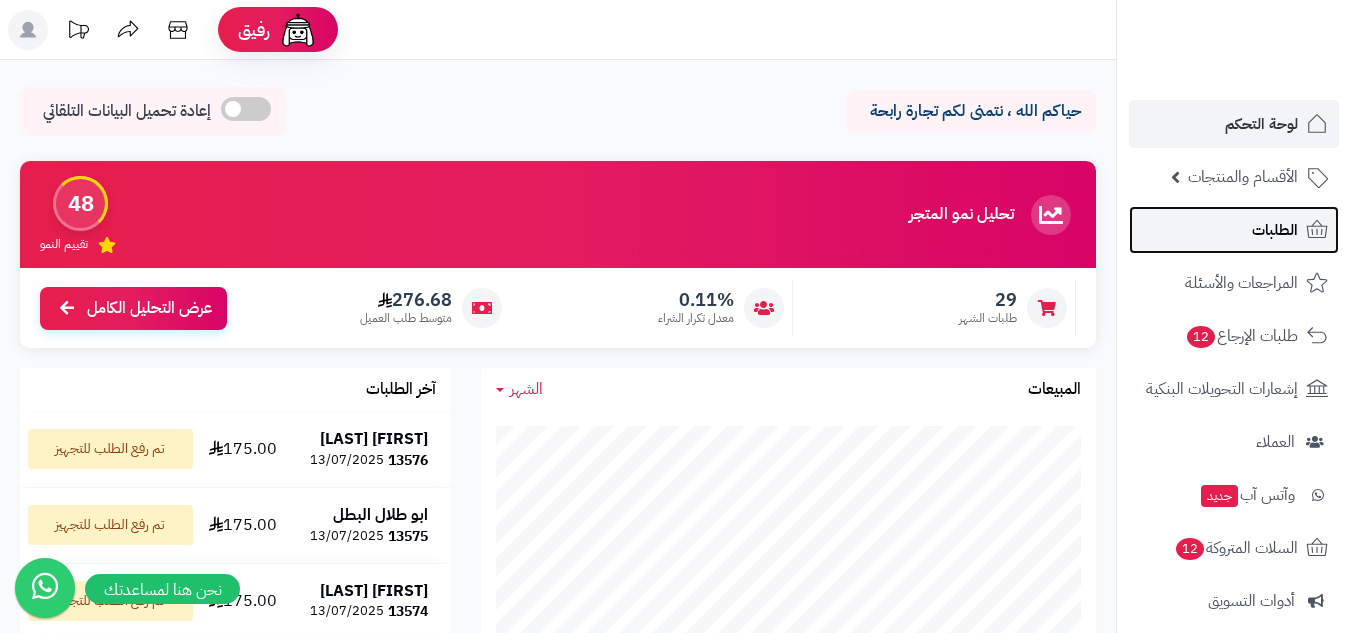 click on "الطلبات" at bounding box center [1275, 230] 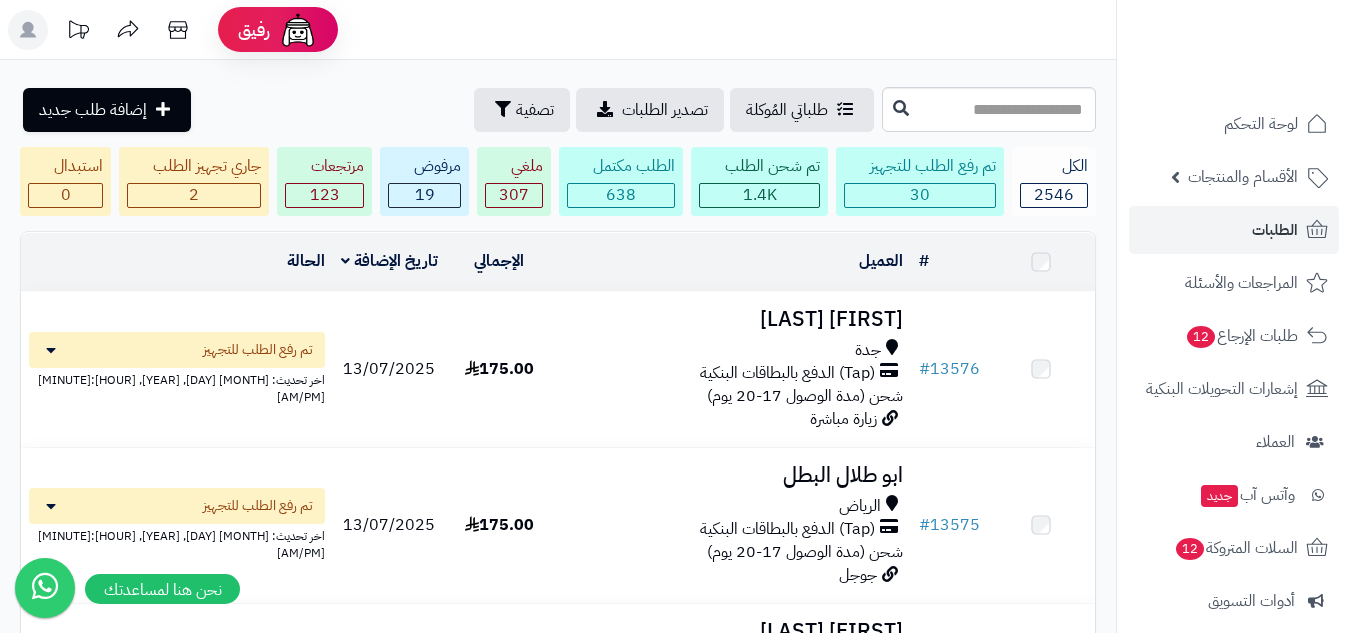 scroll, scrollTop: 0, scrollLeft: 0, axis: both 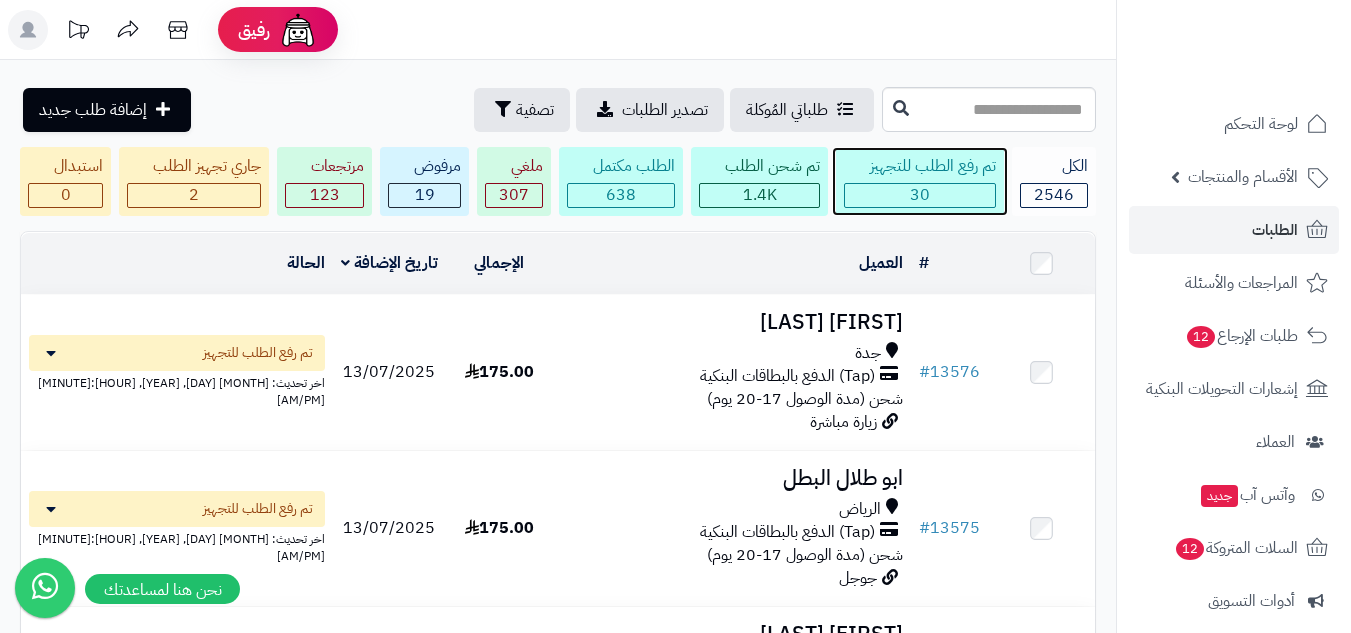 click on "30" at bounding box center [920, 195] 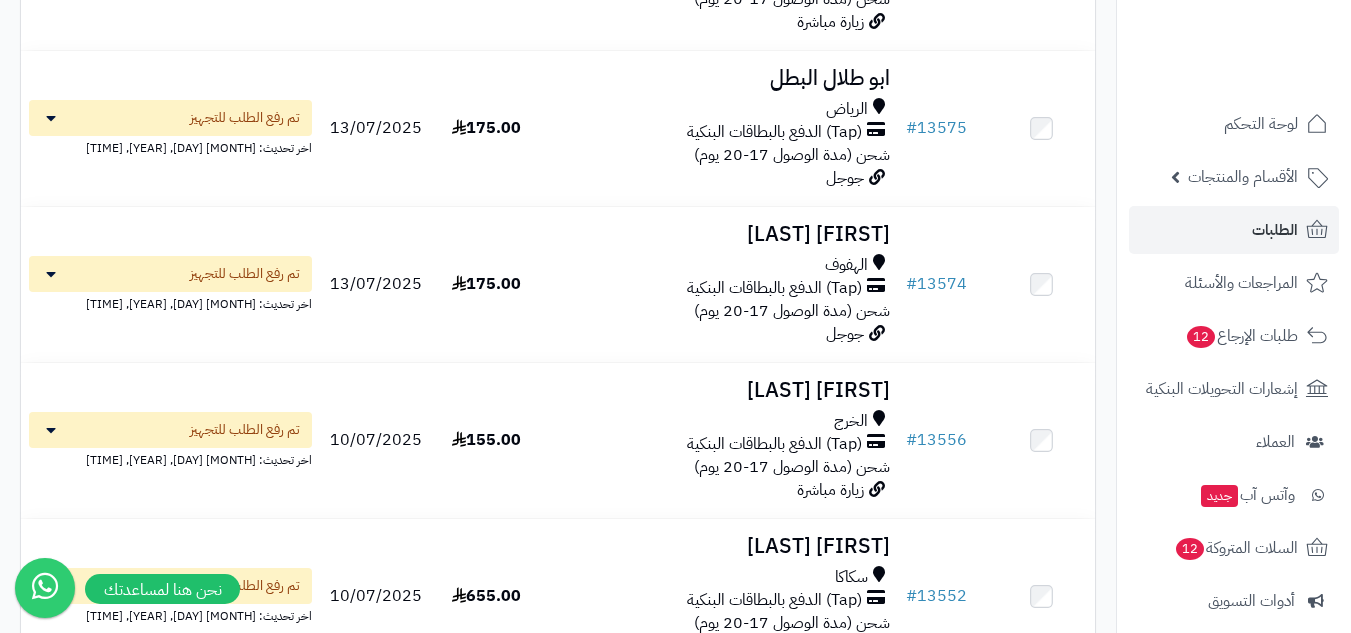 scroll, scrollTop: 0, scrollLeft: 0, axis: both 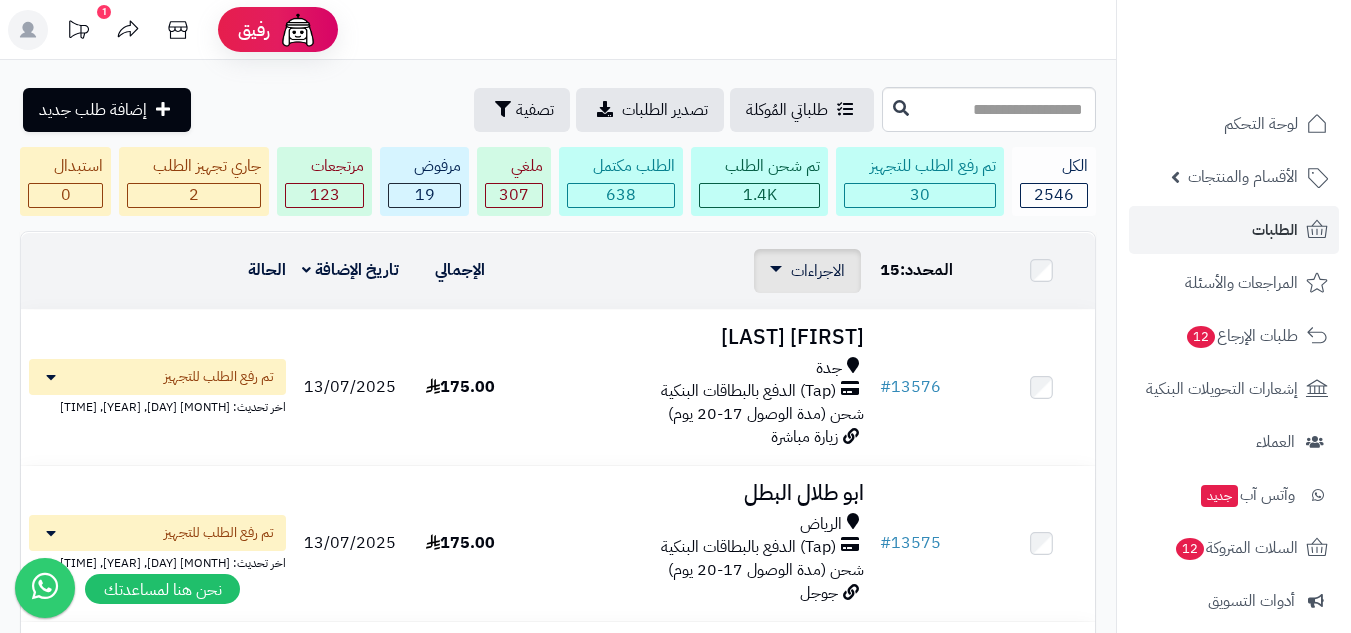 click on "الاجراءات
تحديث حالة الطلبات
تحضير الطلبات
إصدار بوليصة الشحنة للطلب
طباعة قائمة الشحن
طباعة فواتير الطلبات
طباعة بوليصة الشحن
تصدير الى ملف اكسل
حذف الطلبات" at bounding box center [807, 271] 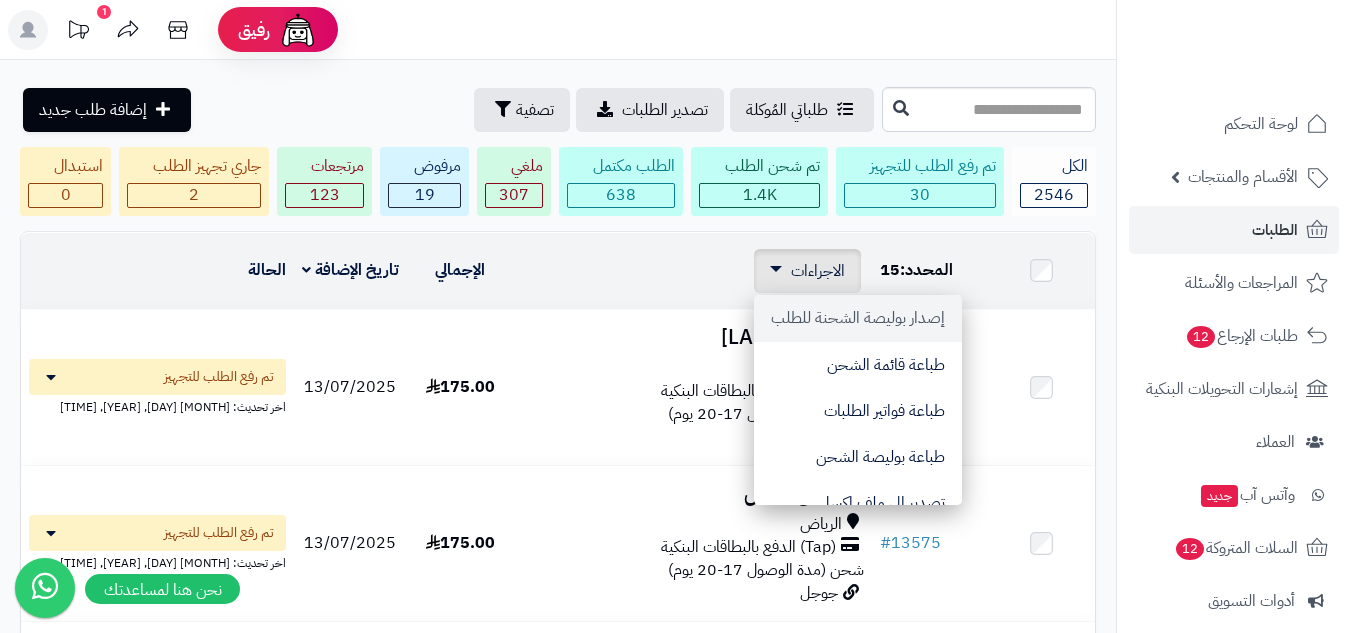 scroll, scrollTop: 0, scrollLeft: 0, axis: both 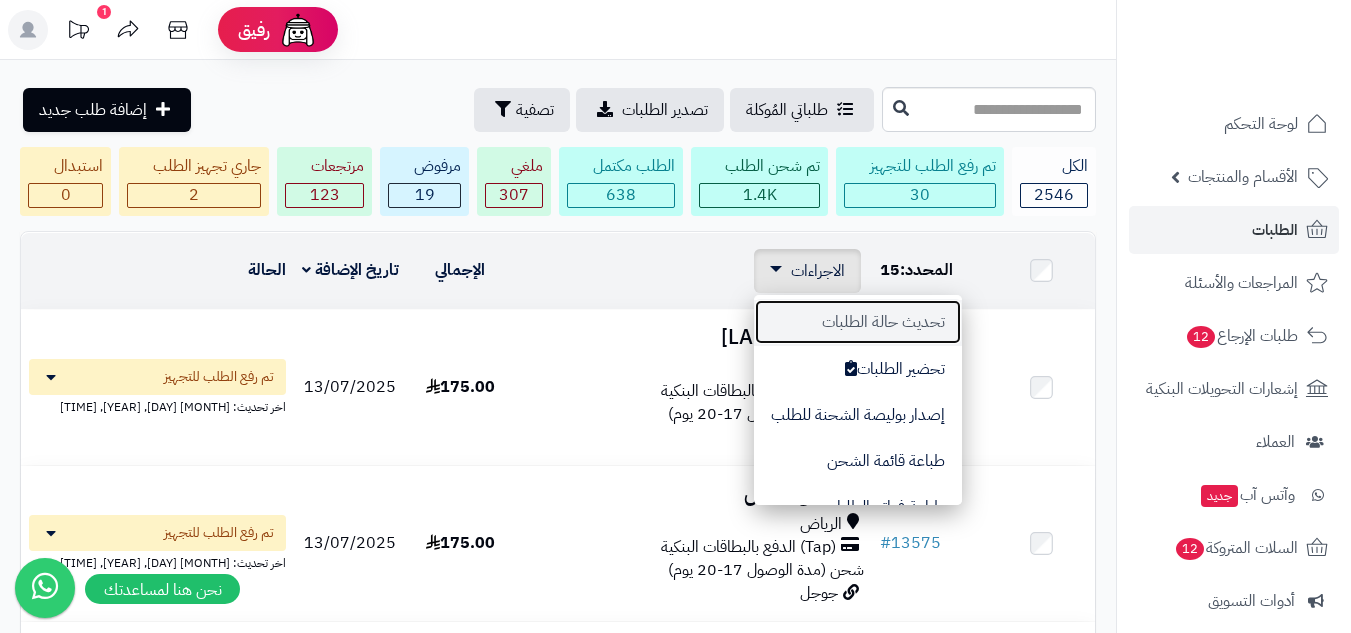 click on "تحديث حالة الطلبات" at bounding box center [858, 322] 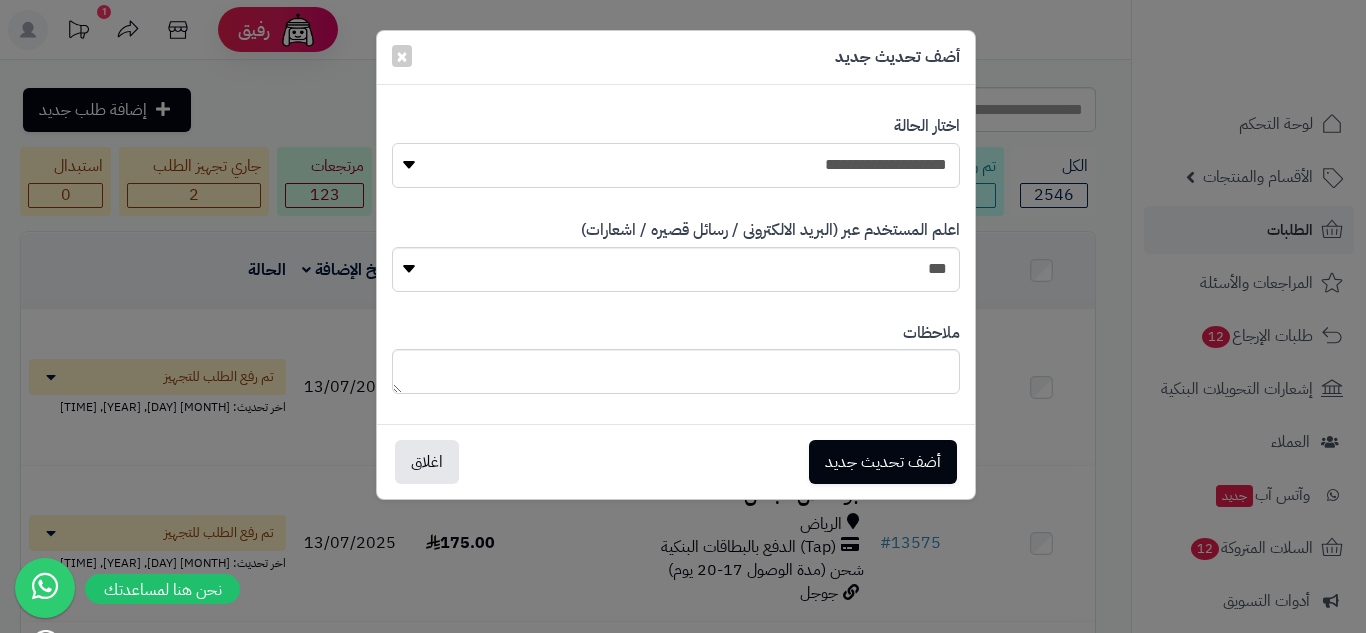 click on "**********" at bounding box center [676, 165] 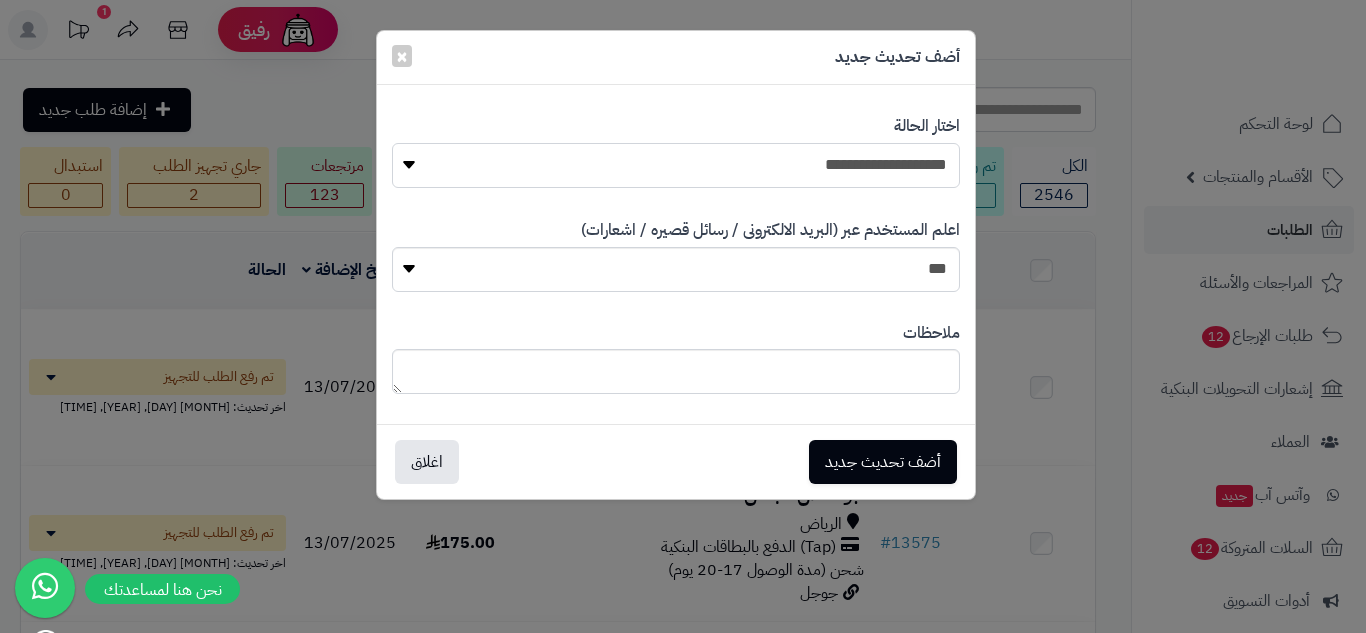 select on "**" 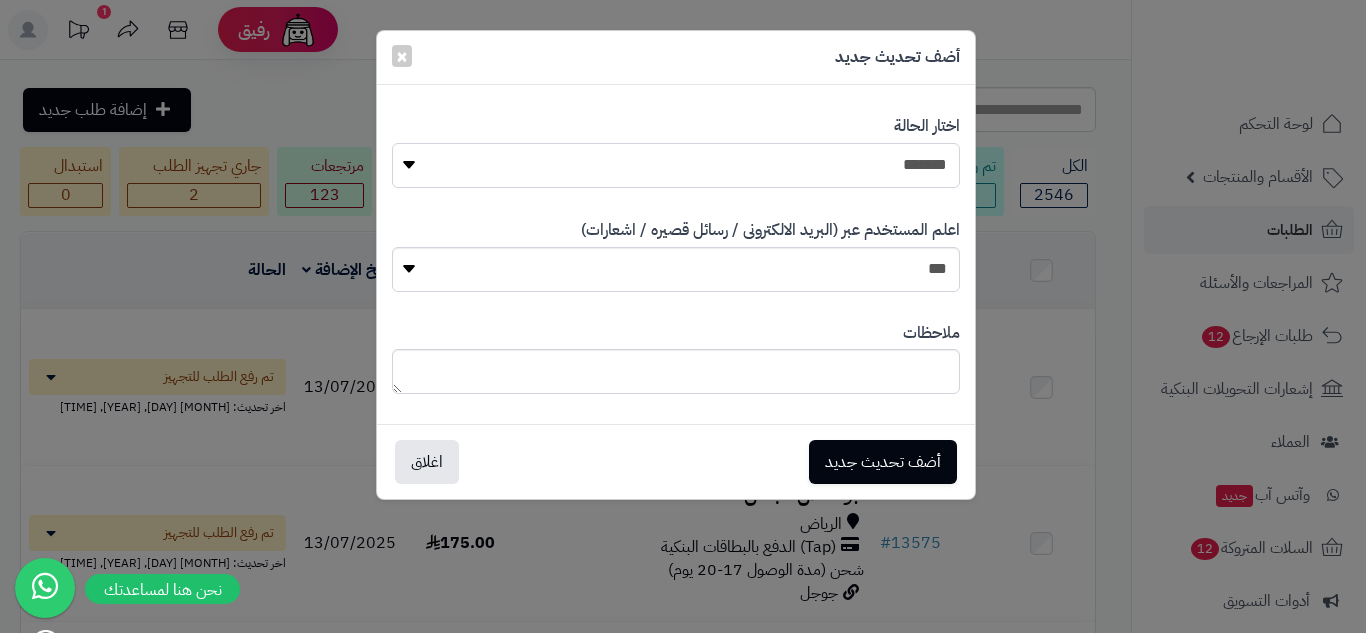 click on "**********" at bounding box center [676, 165] 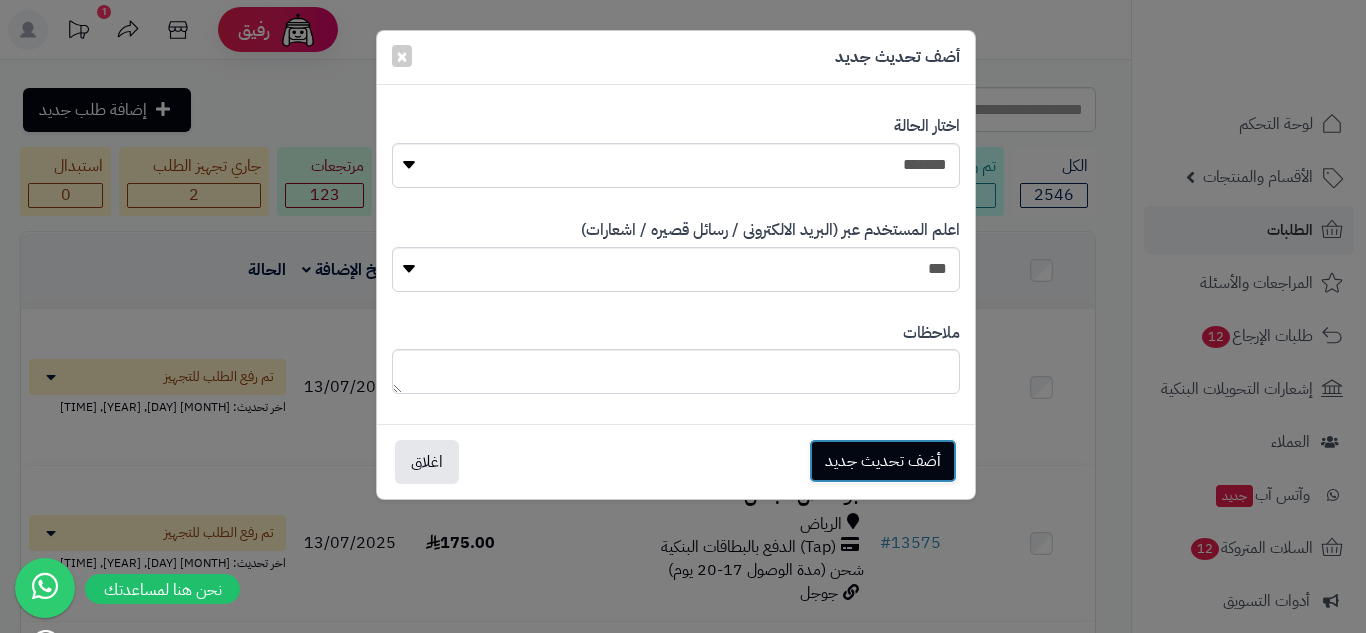 click on "أضف تحديث جديد" at bounding box center (883, 461) 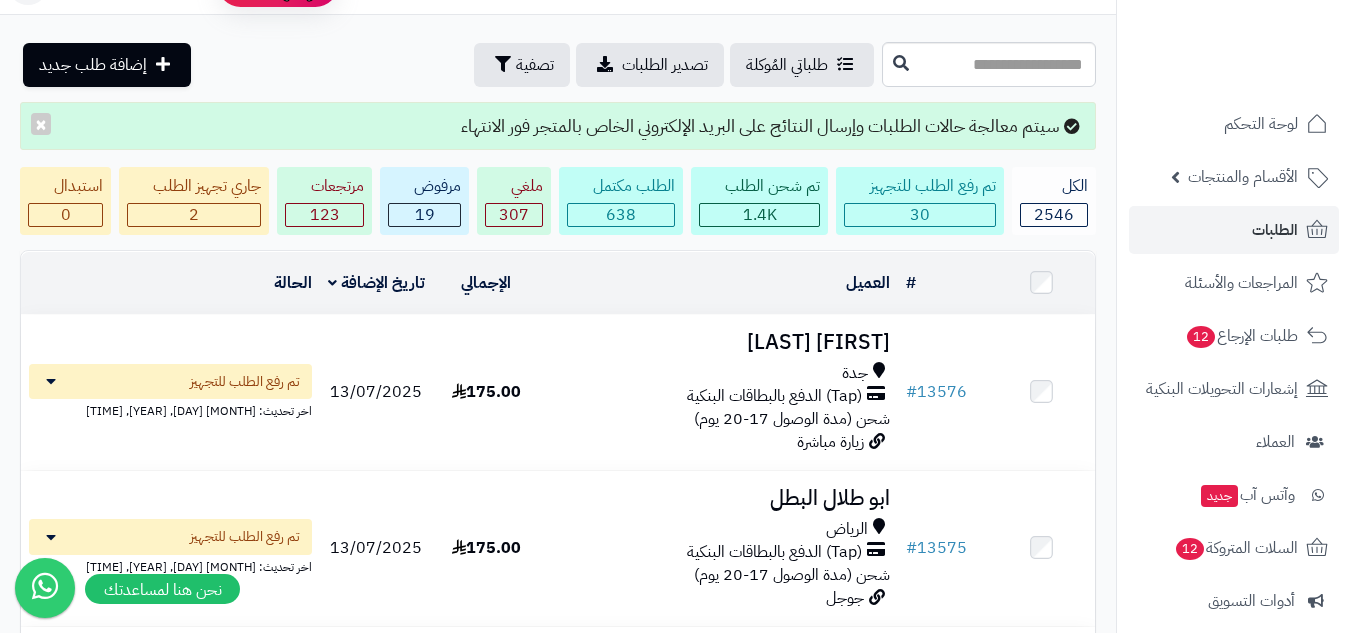 scroll, scrollTop: 0, scrollLeft: 0, axis: both 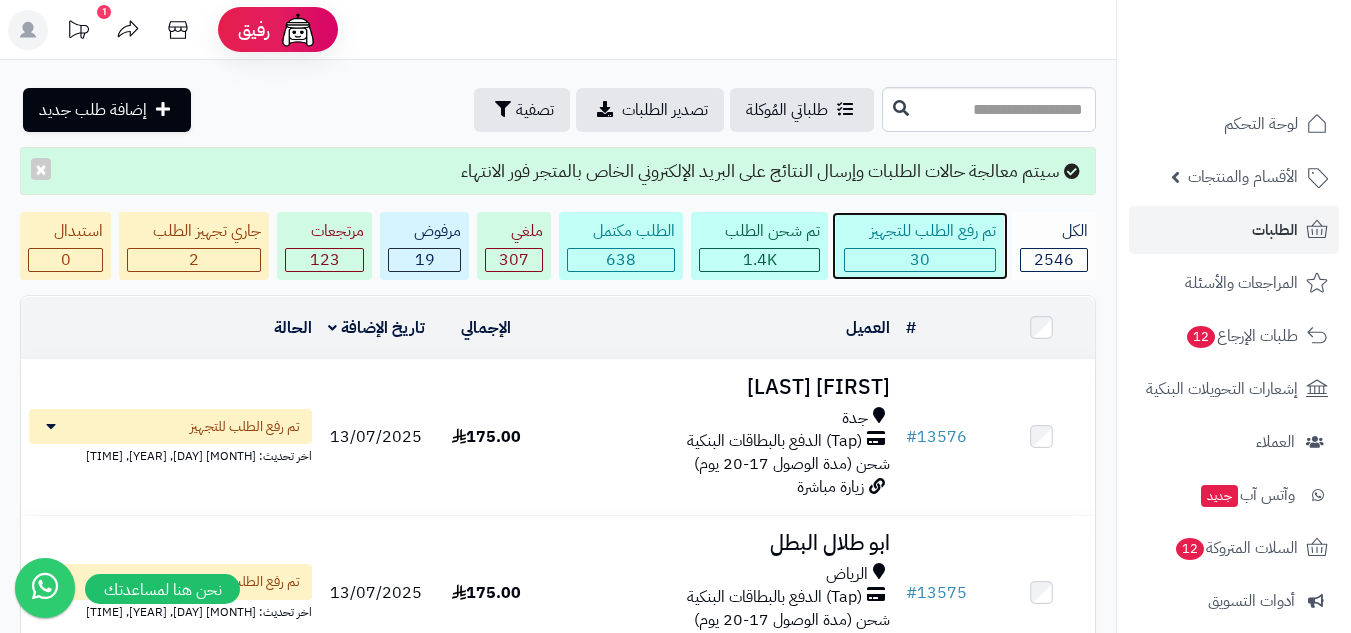 click on "30" at bounding box center [920, 260] 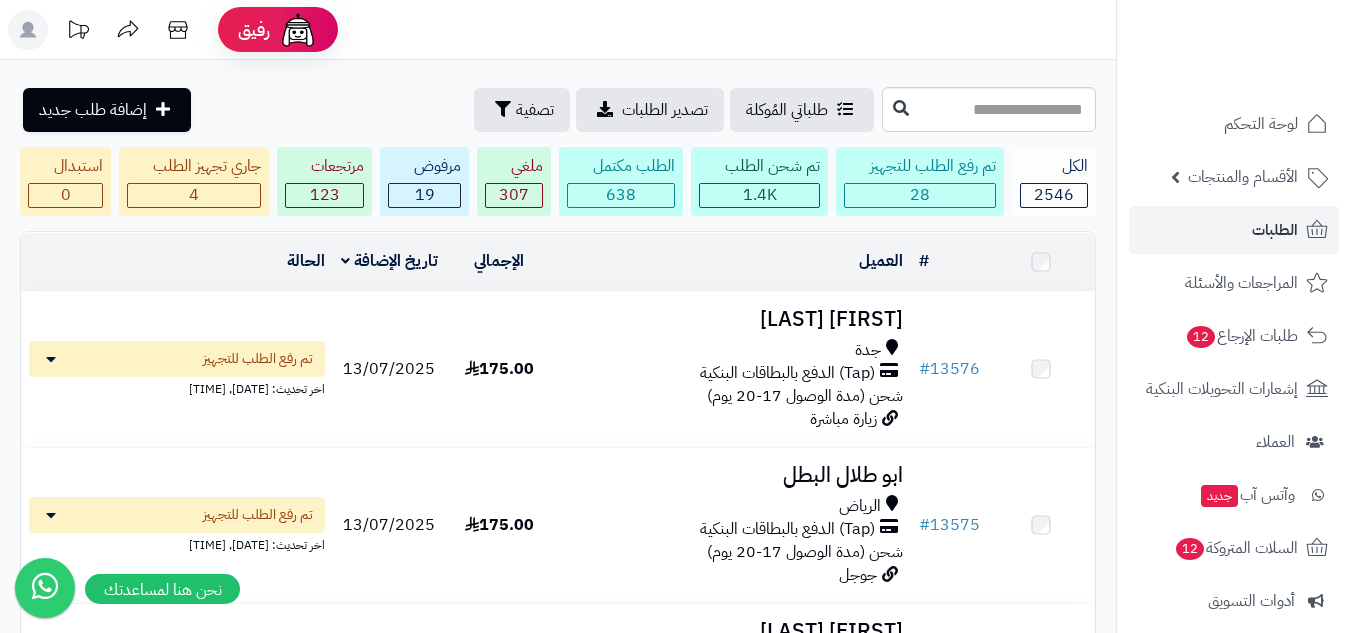 scroll, scrollTop: 0, scrollLeft: 0, axis: both 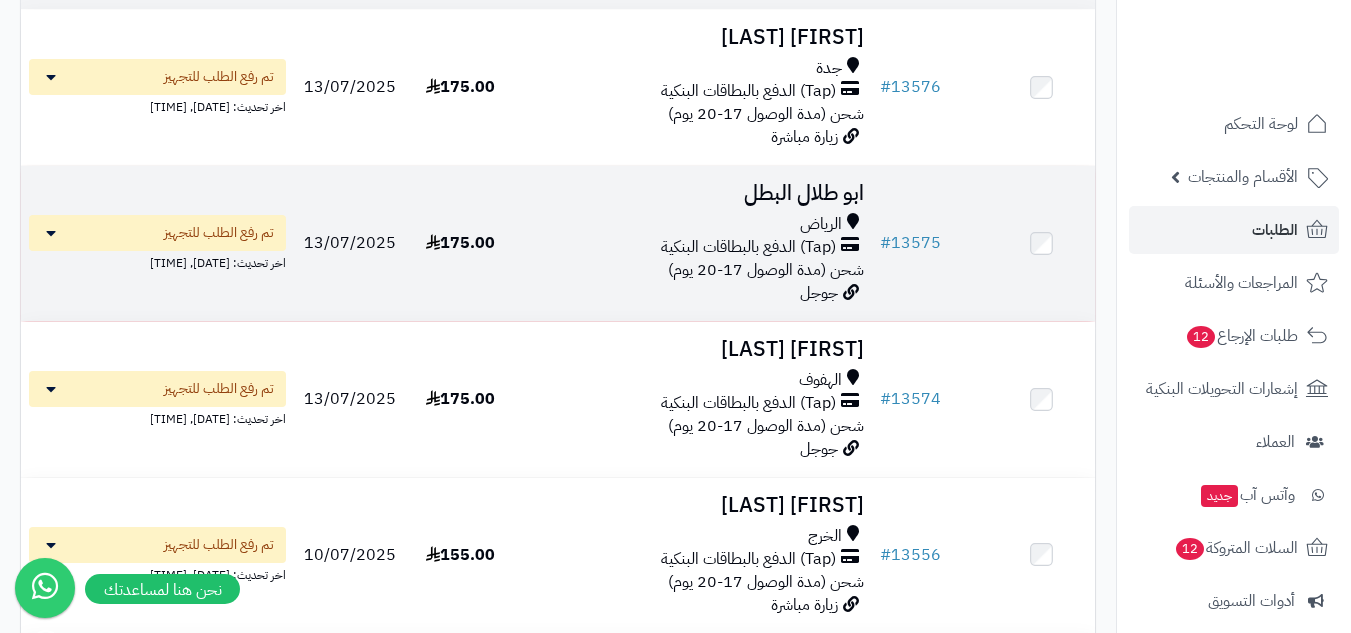 click at bounding box center [1041, 243] 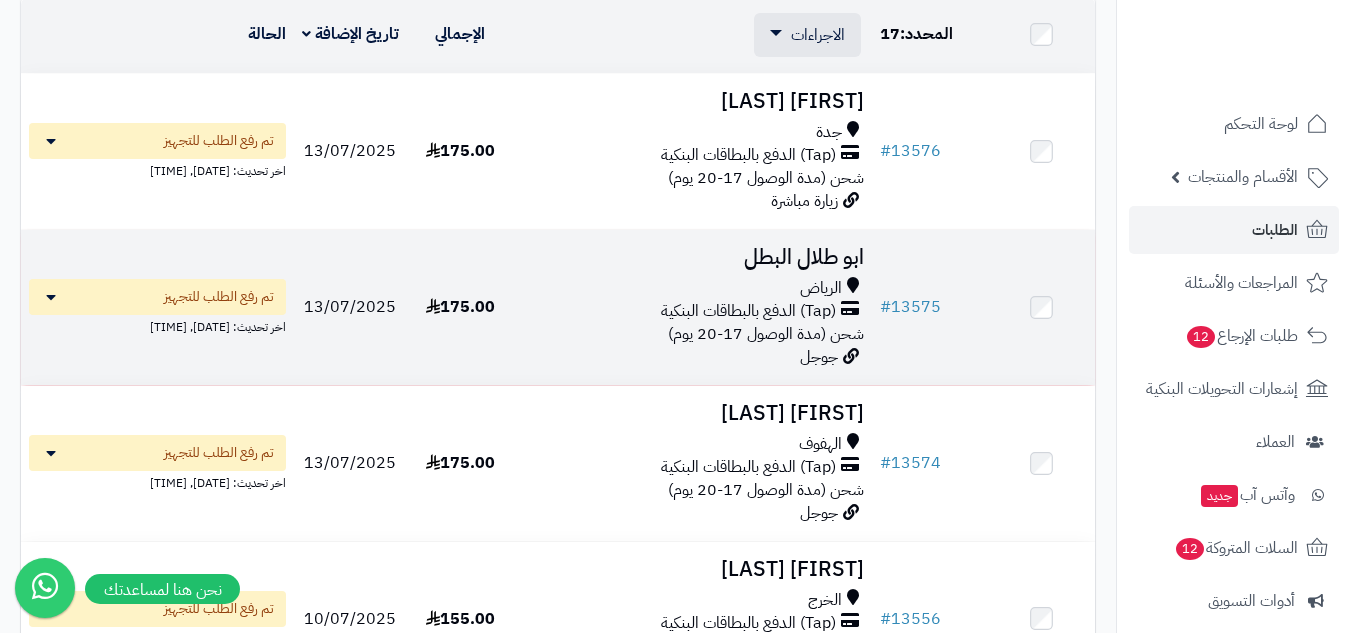 scroll, scrollTop: 200, scrollLeft: 0, axis: vertical 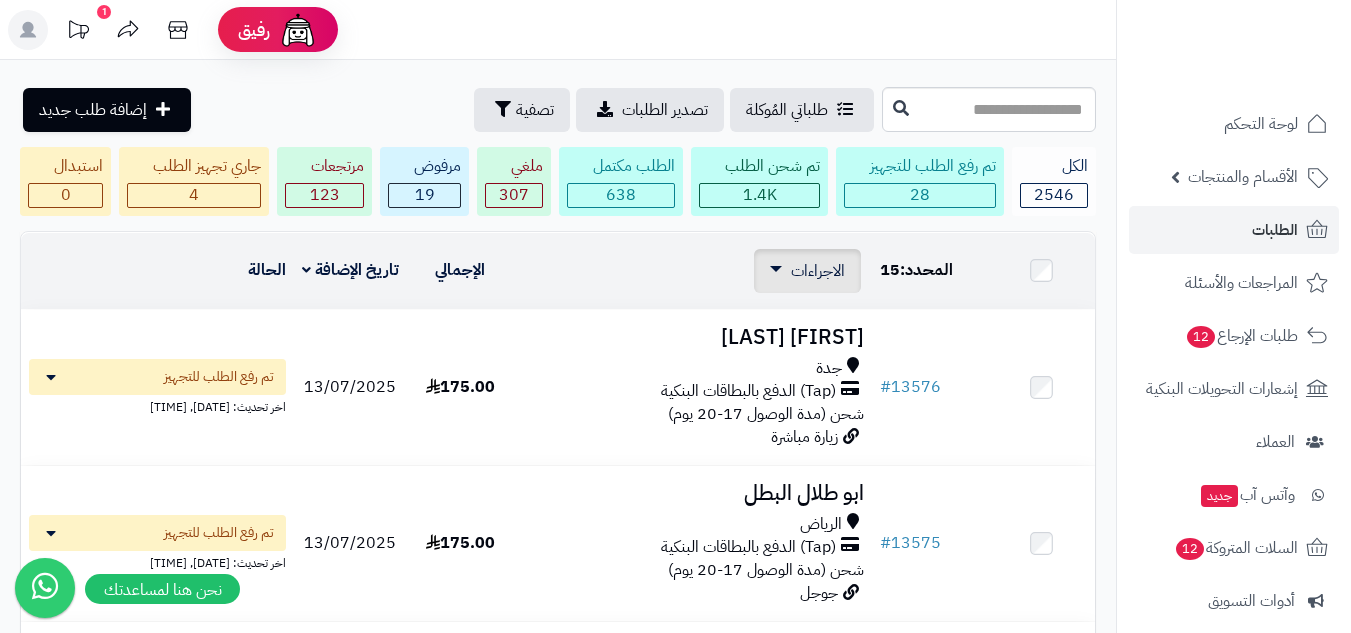 click on "الاجراءات" at bounding box center (818, 271) 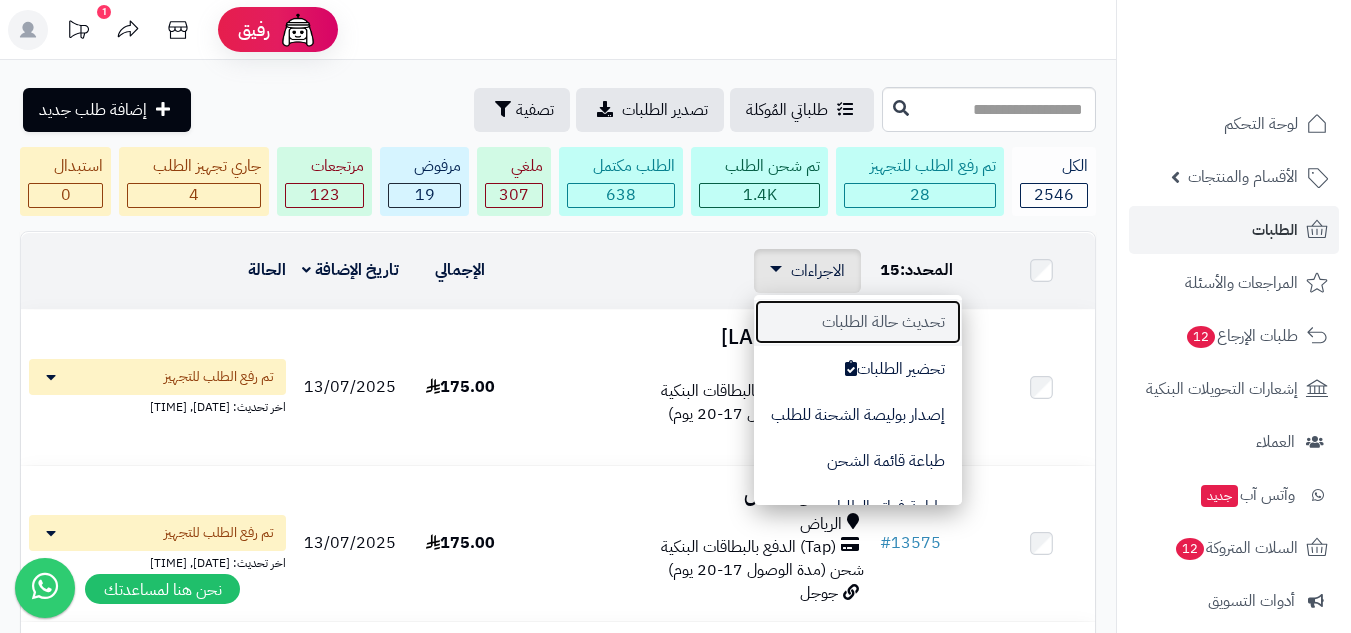 click on "تحديث حالة الطلبات" at bounding box center (858, 322) 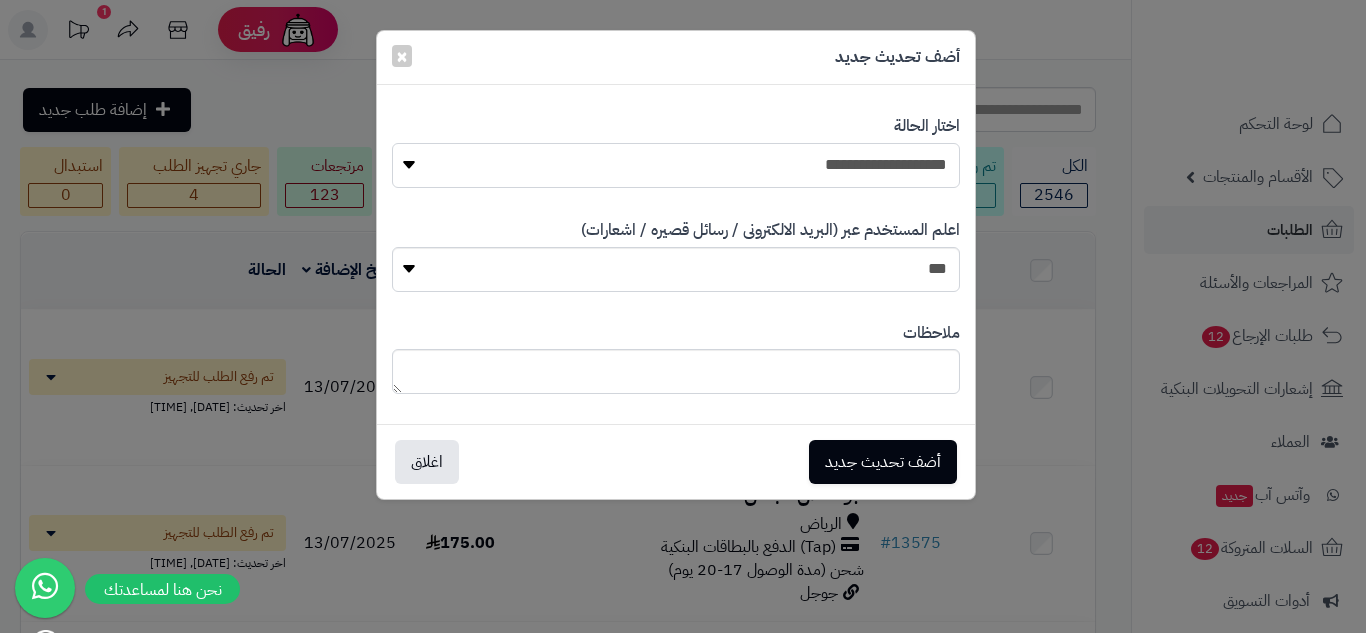 click on "**********" at bounding box center (676, 165) 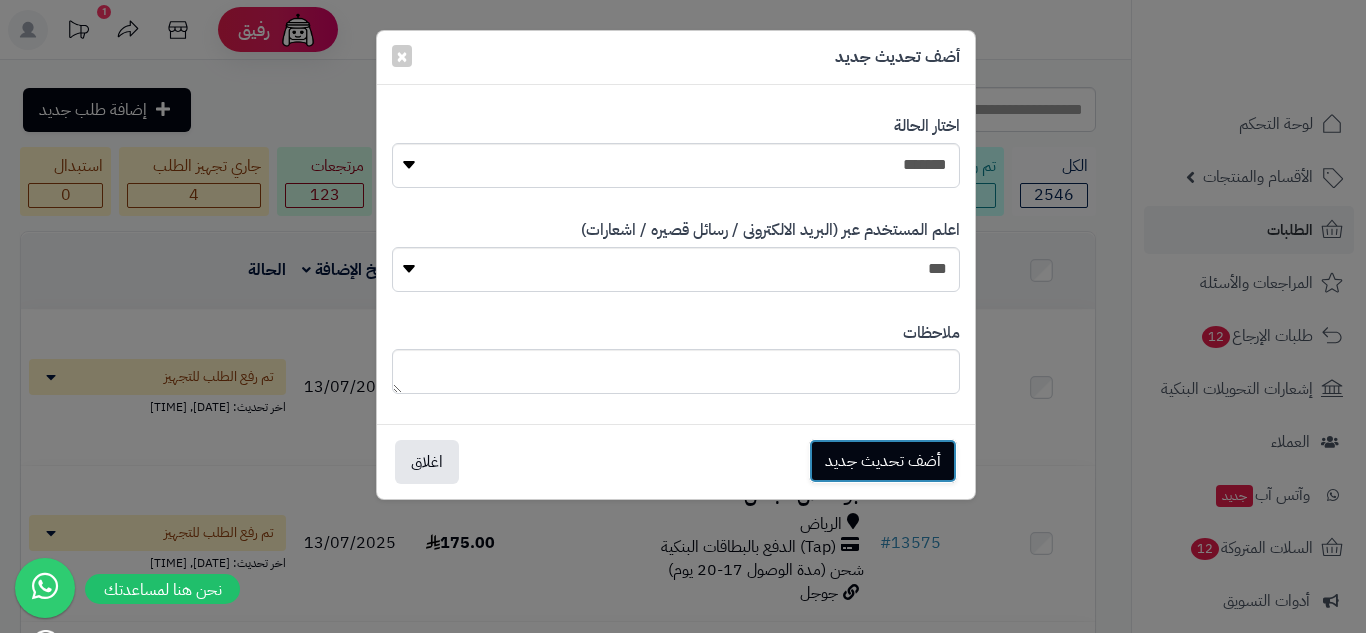 click on "أضف تحديث جديد" at bounding box center [883, 461] 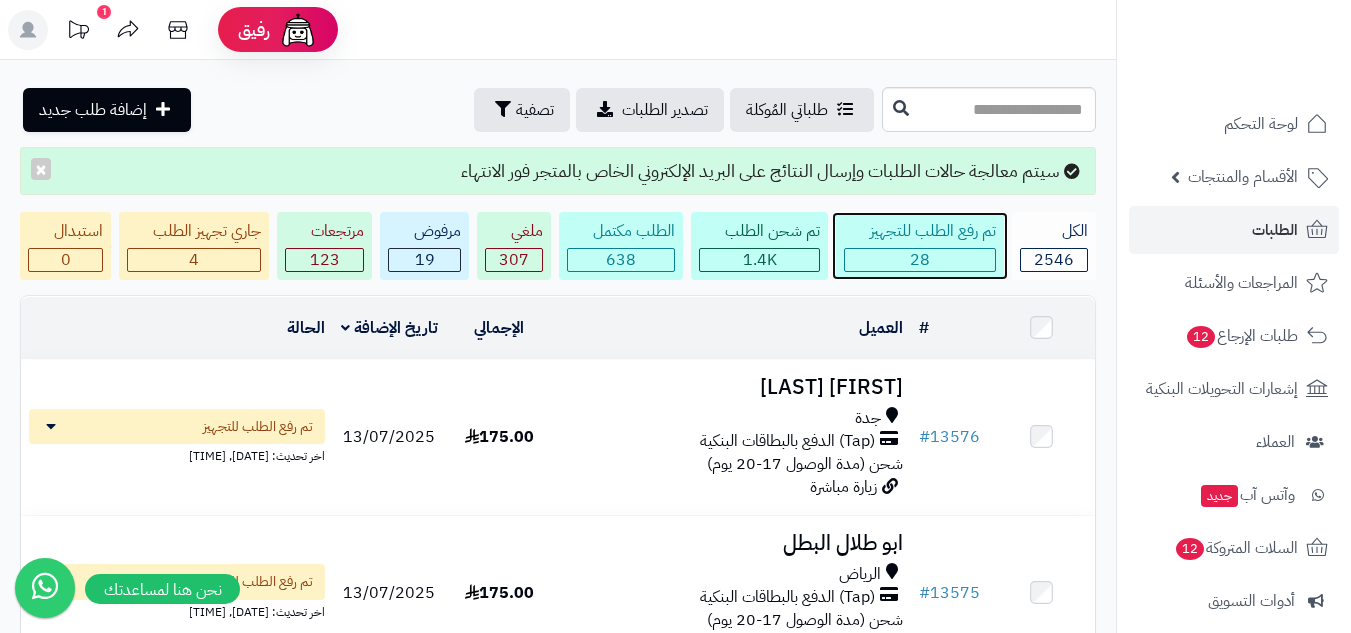 click on "28" at bounding box center (920, 260) 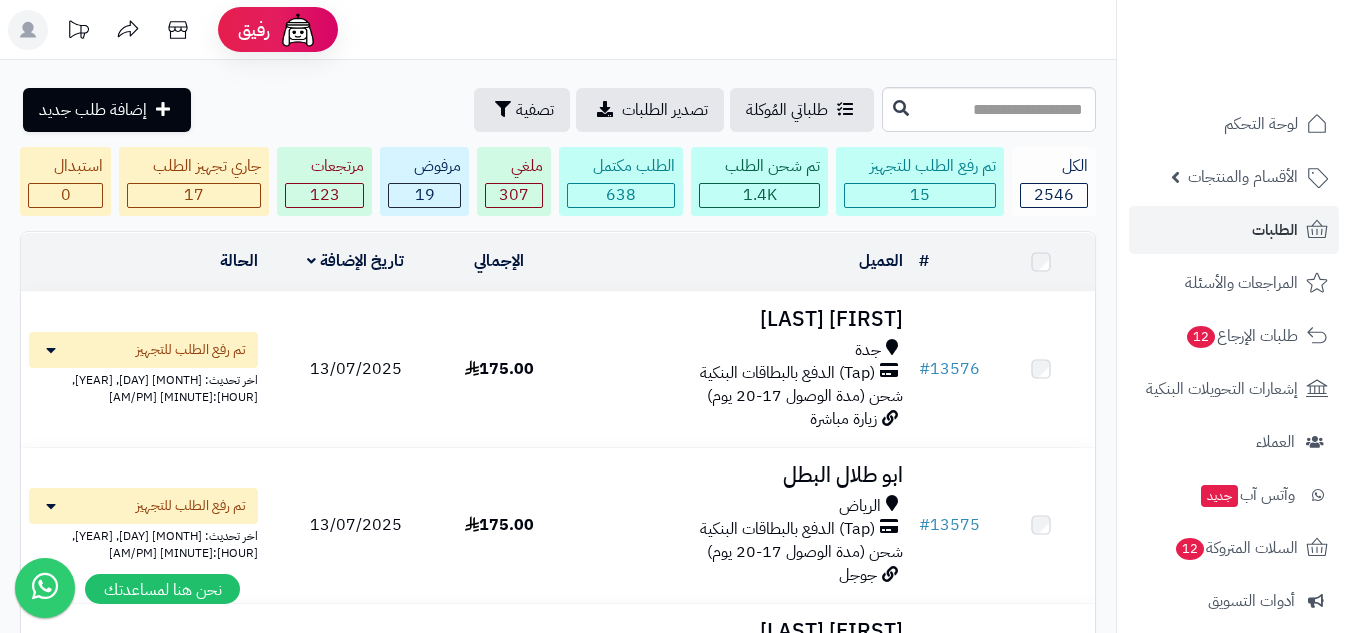 scroll, scrollTop: 0, scrollLeft: 0, axis: both 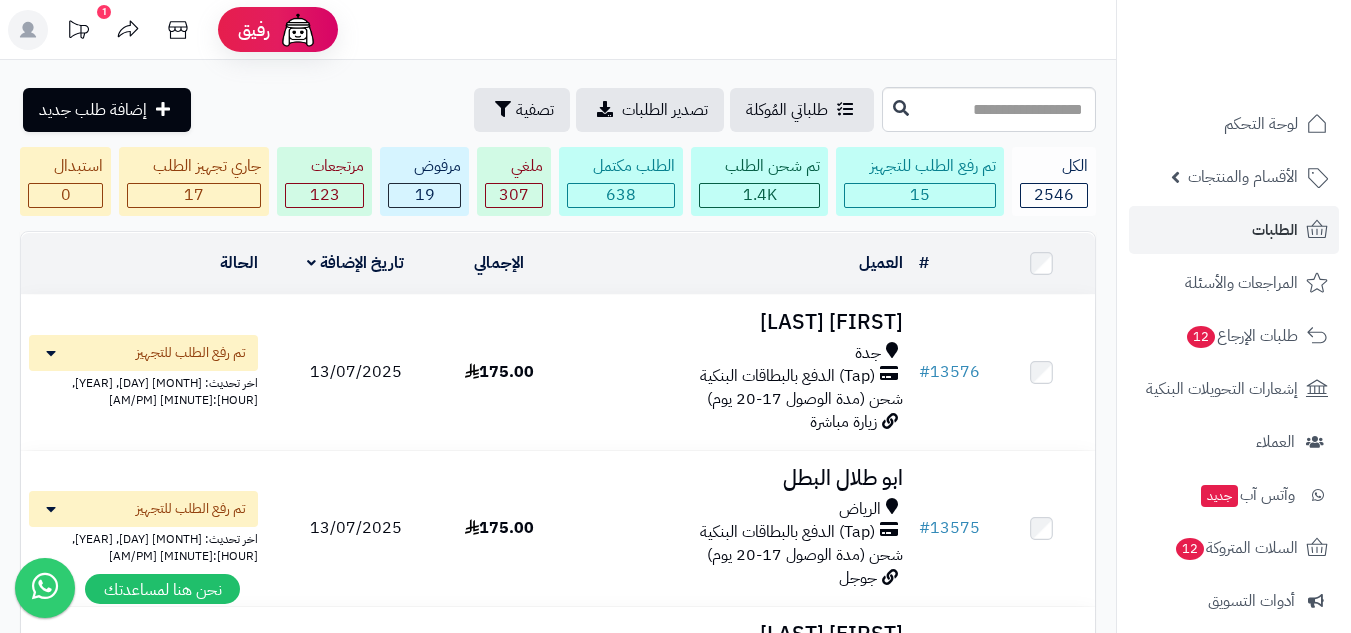 click at bounding box center [1041, 263] 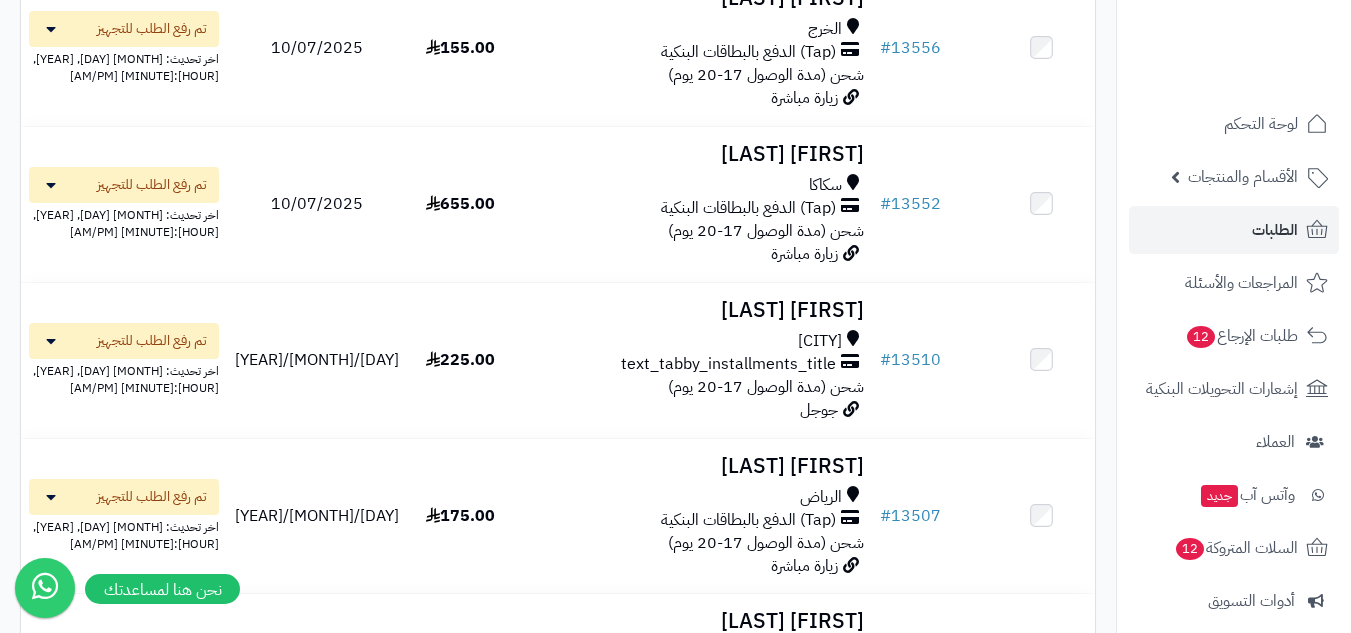 scroll, scrollTop: 800, scrollLeft: 0, axis: vertical 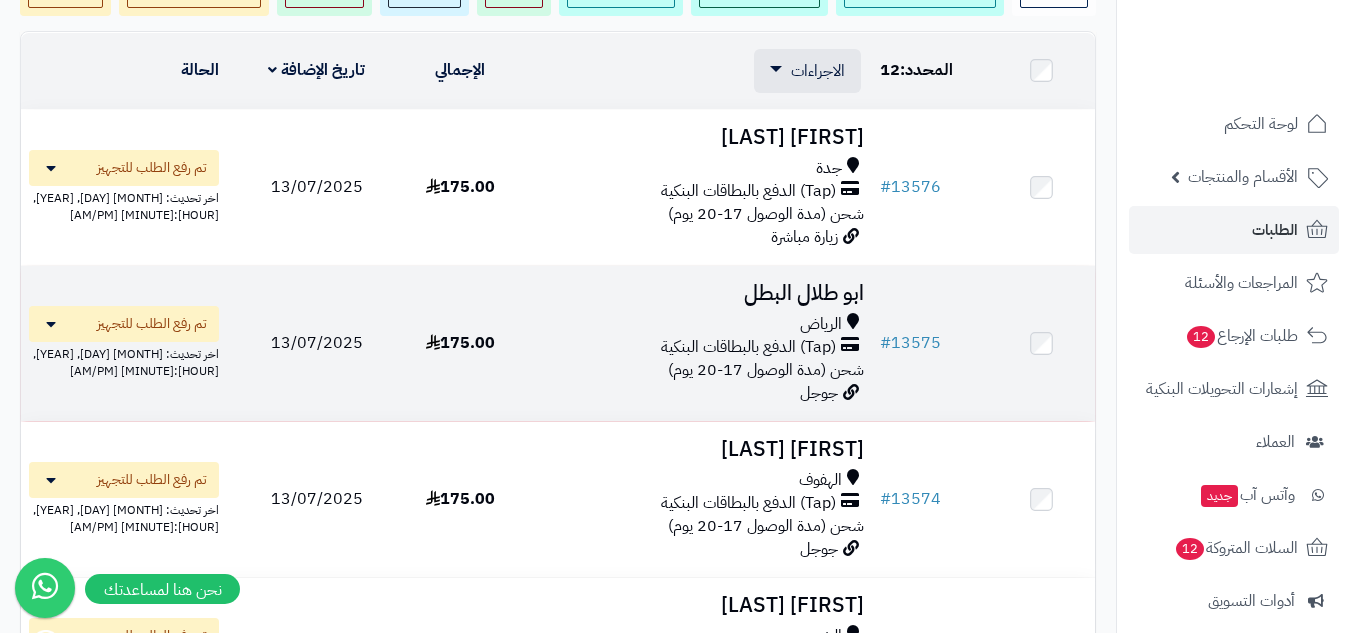 click at bounding box center [1041, 343] 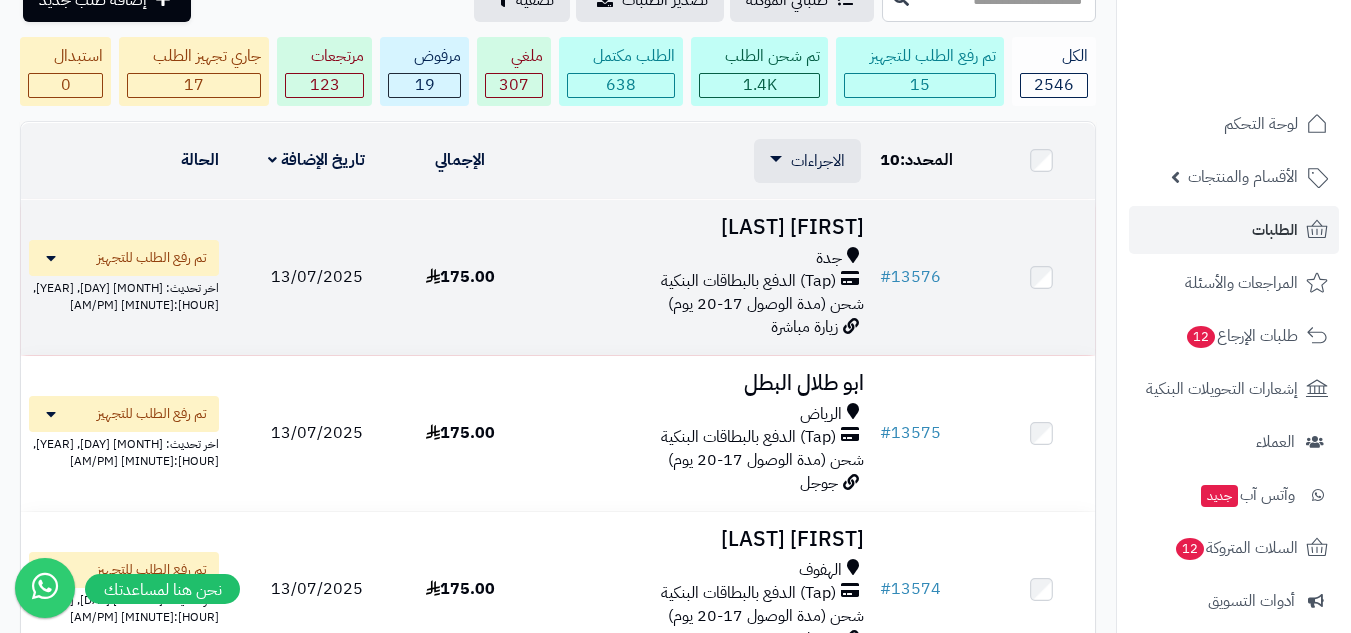scroll, scrollTop: 0, scrollLeft: 0, axis: both 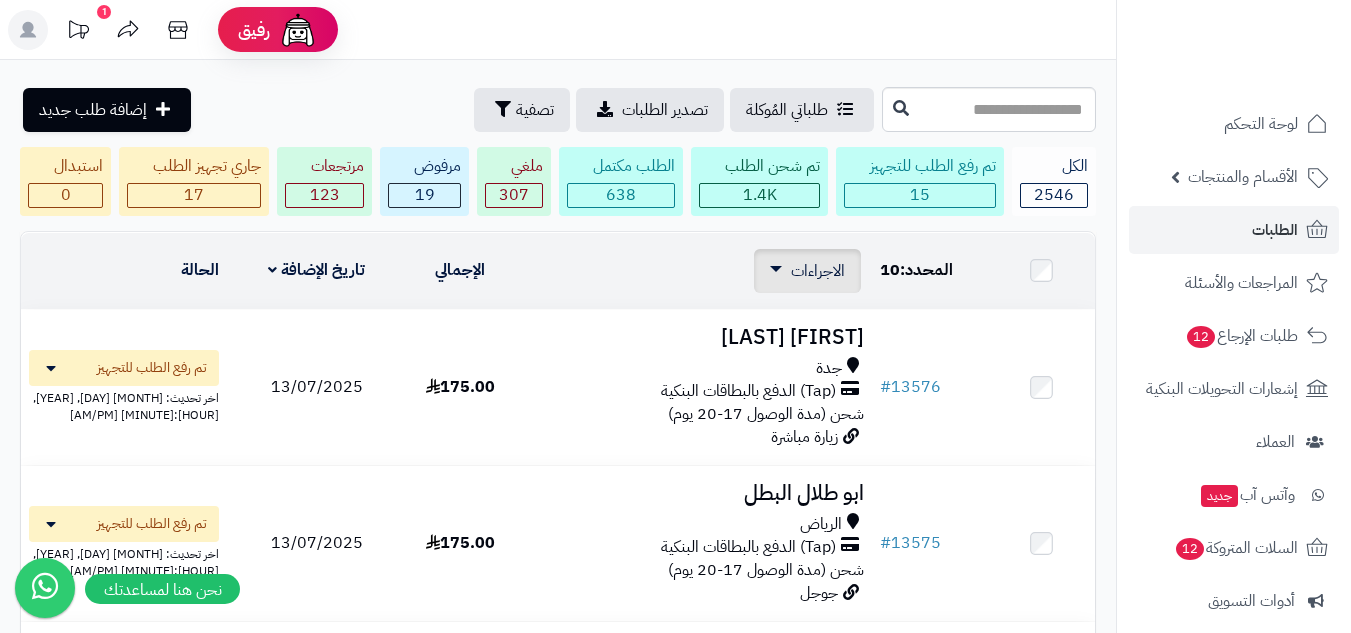 click on "الاجراءات" at bounding box center [818, 271] 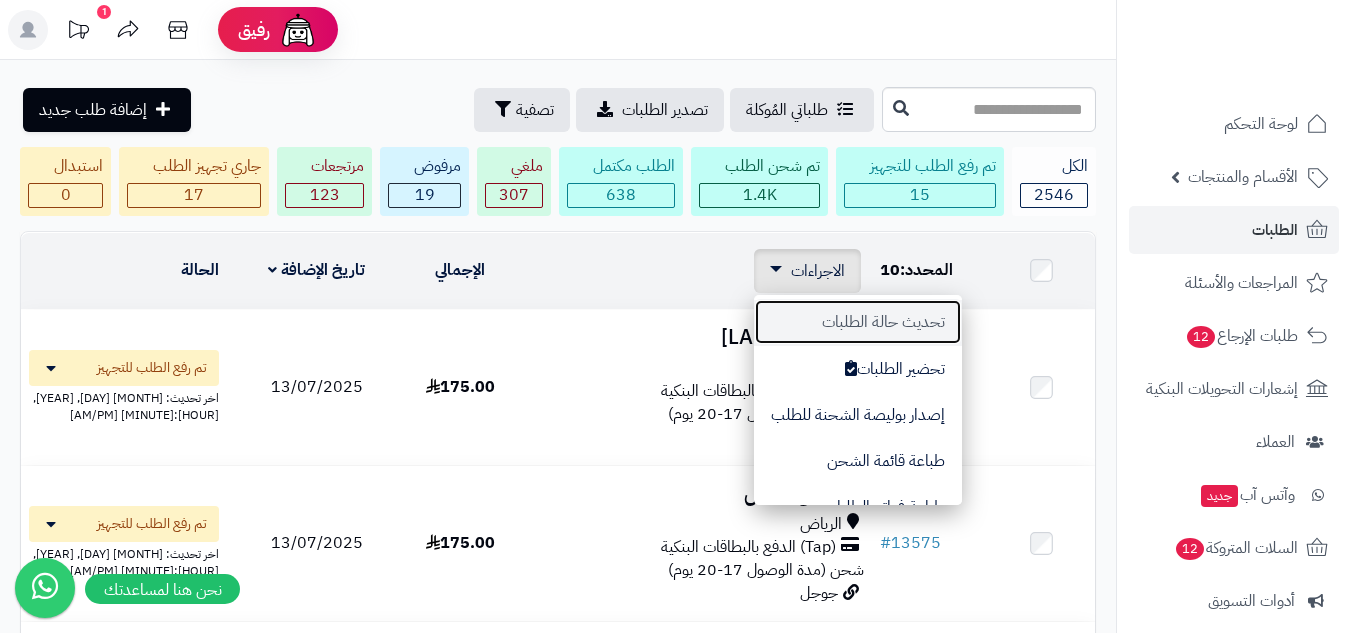 click on "تحديث حالة الطلبات" at bounding box center [858, 322] 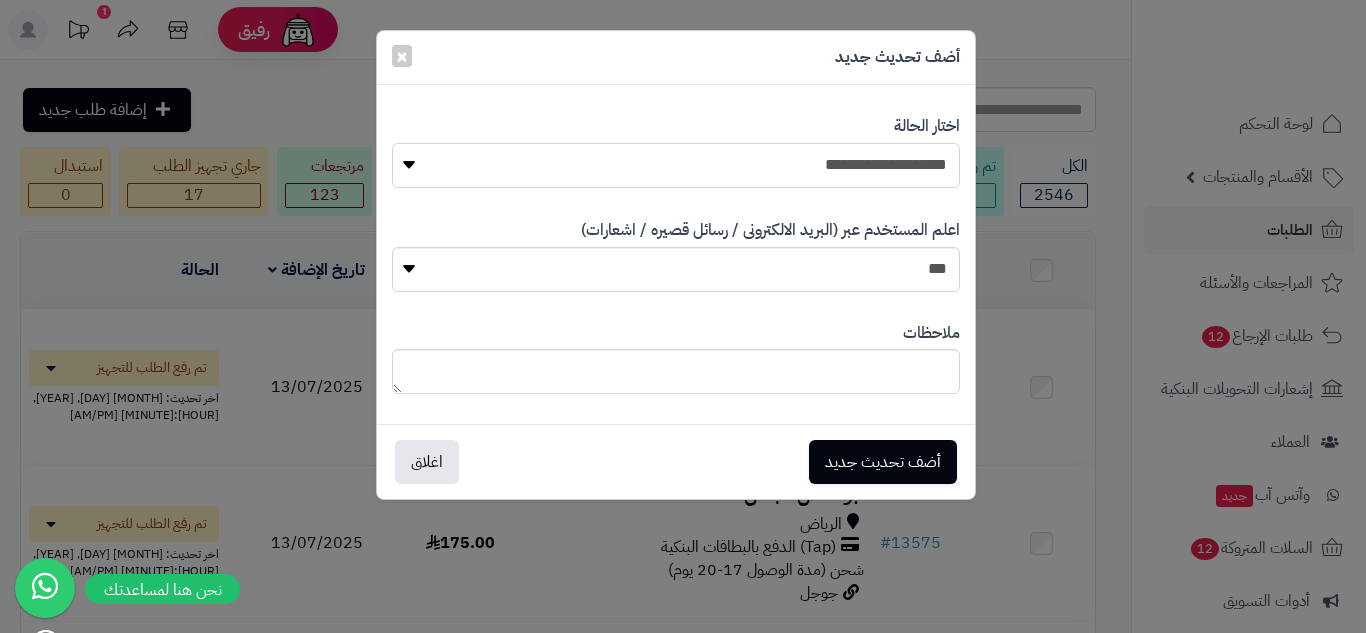 click on "**********" at bounding box center [676, 165] 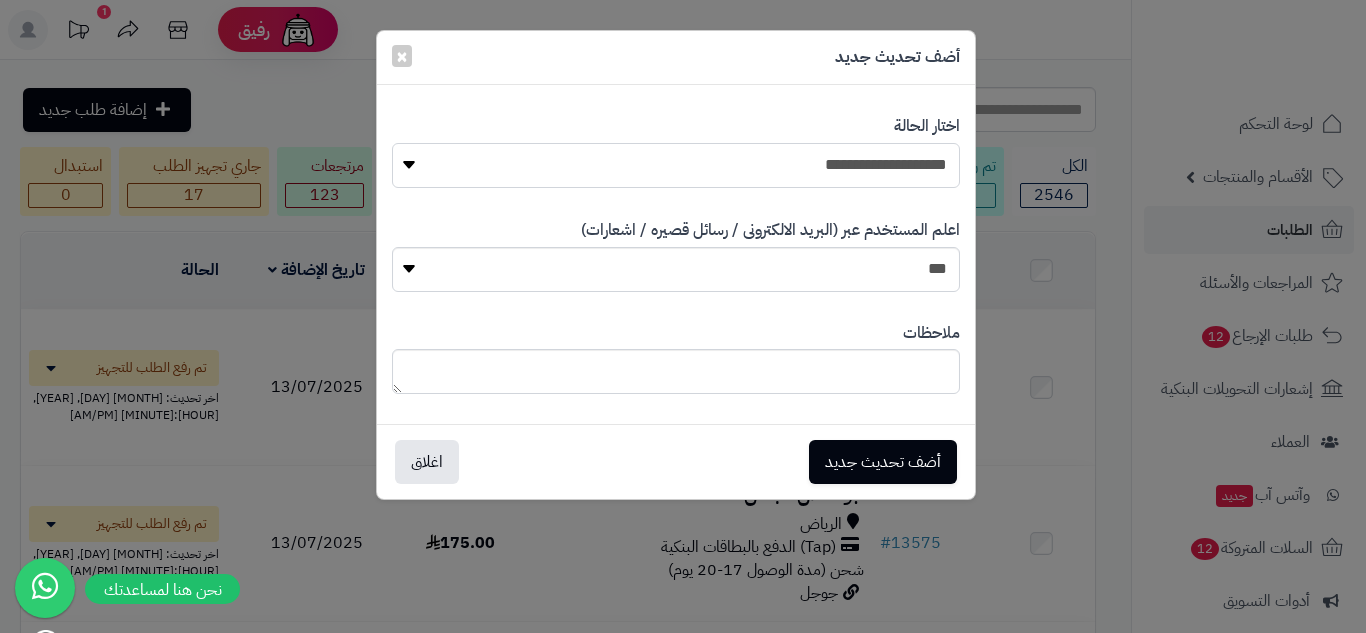 select on "**" 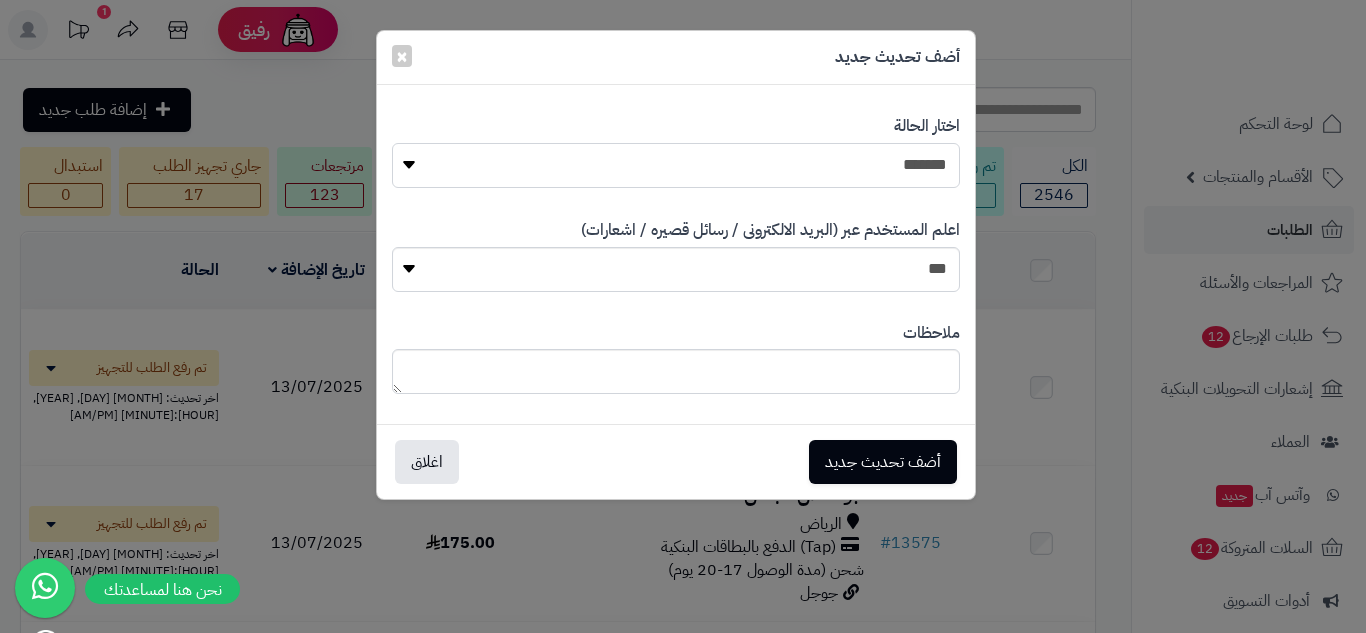 click on "**********" at bounding box center [676, 165] 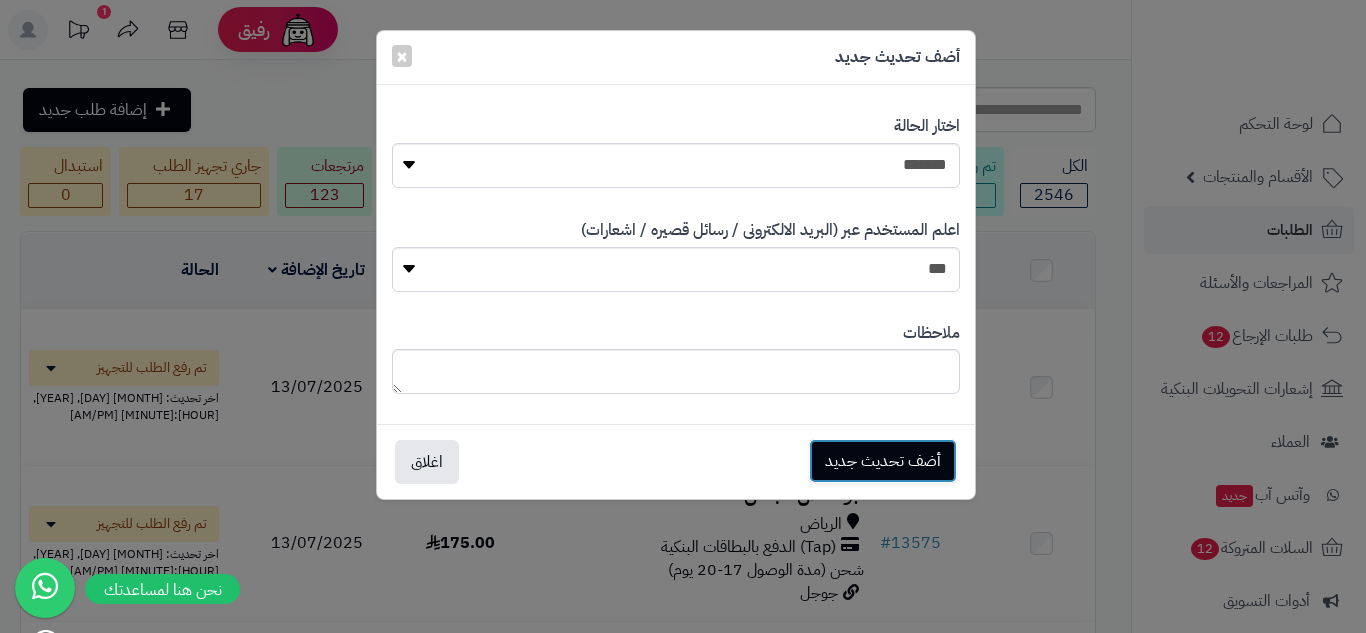 click on "أضف تحديث جديد" at bounding box center (883, 461) 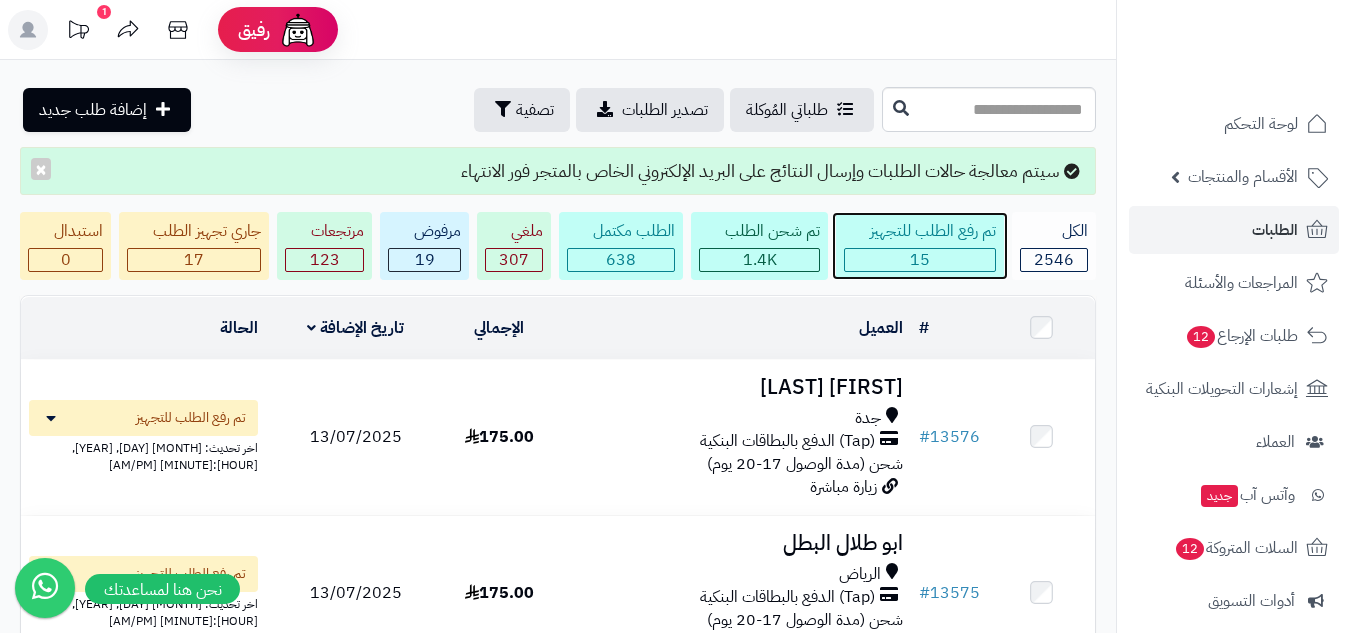 click on "15" at bounding box center (920, 260) 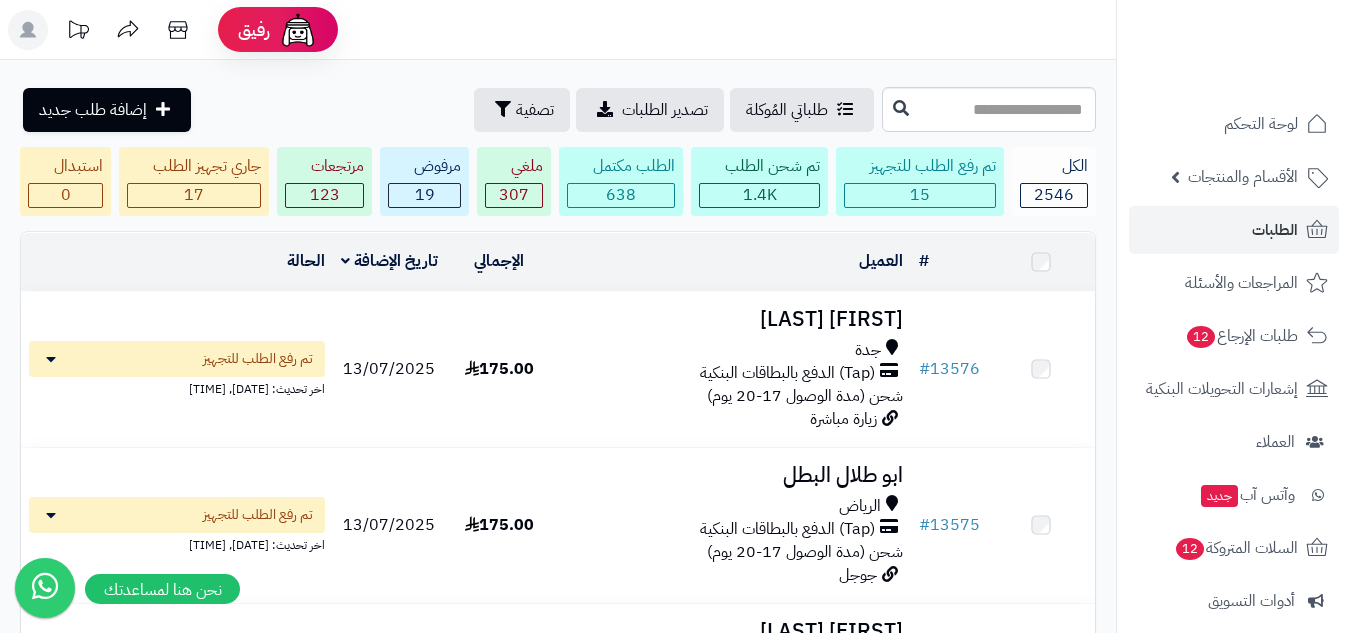 scroll, scrollTop: 0, scrollLeft: 0, axis: both 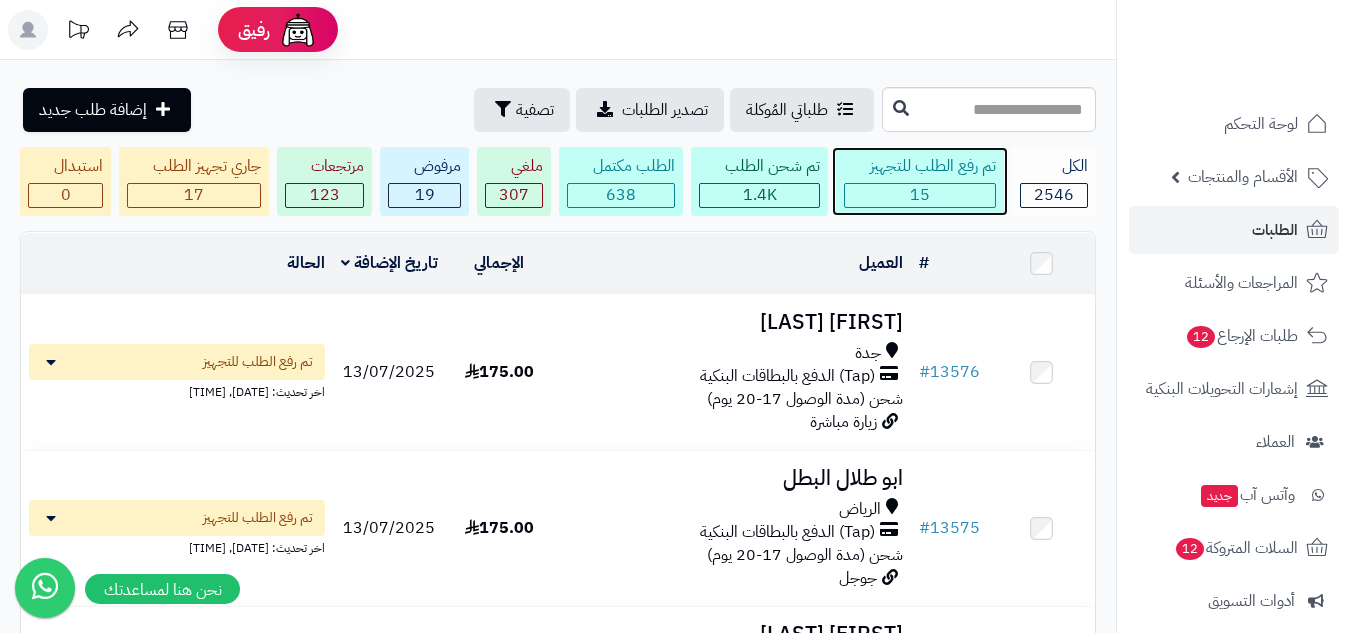 click on "15" at bounding box center (920, 195) 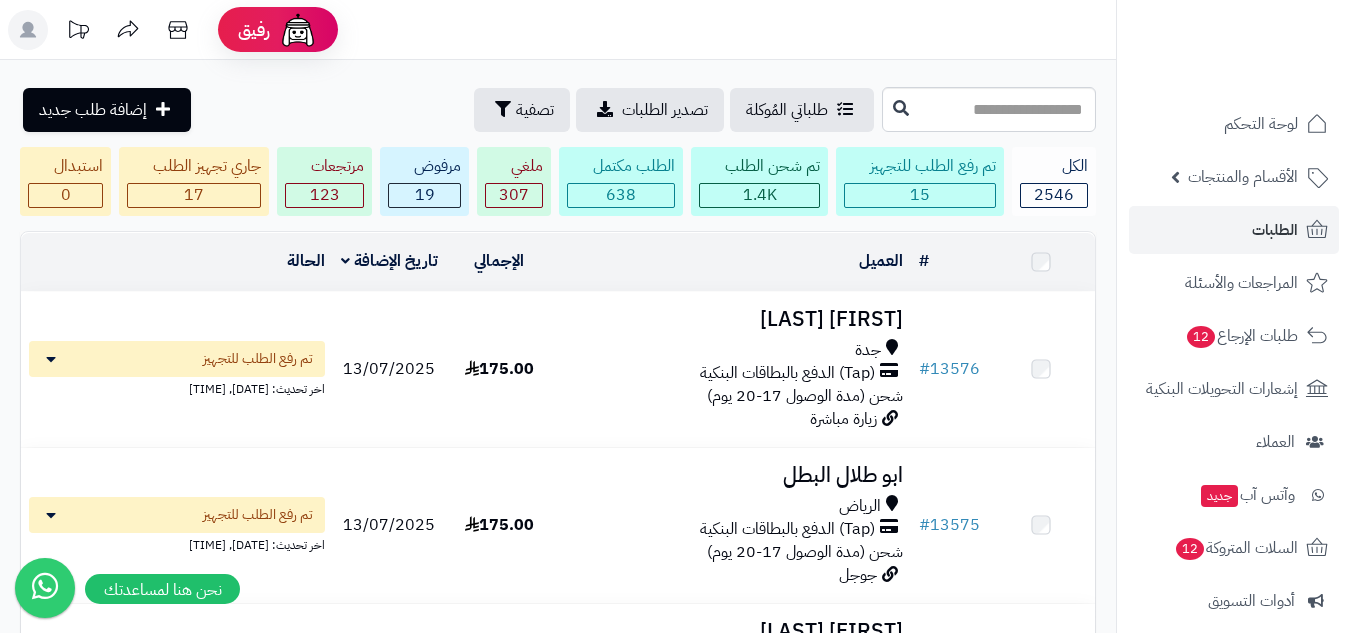 scroll, scrollTop: 0, scrollLeft: 0, axis: both 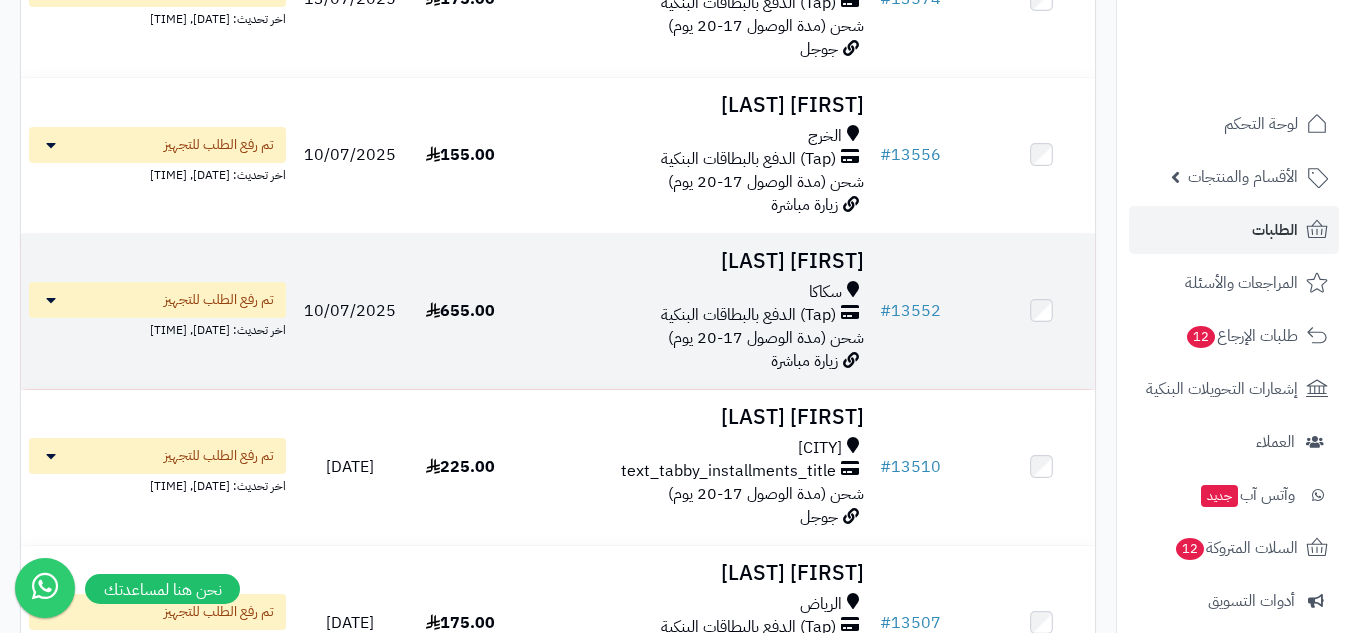 click at bounding box center (1041, 311) 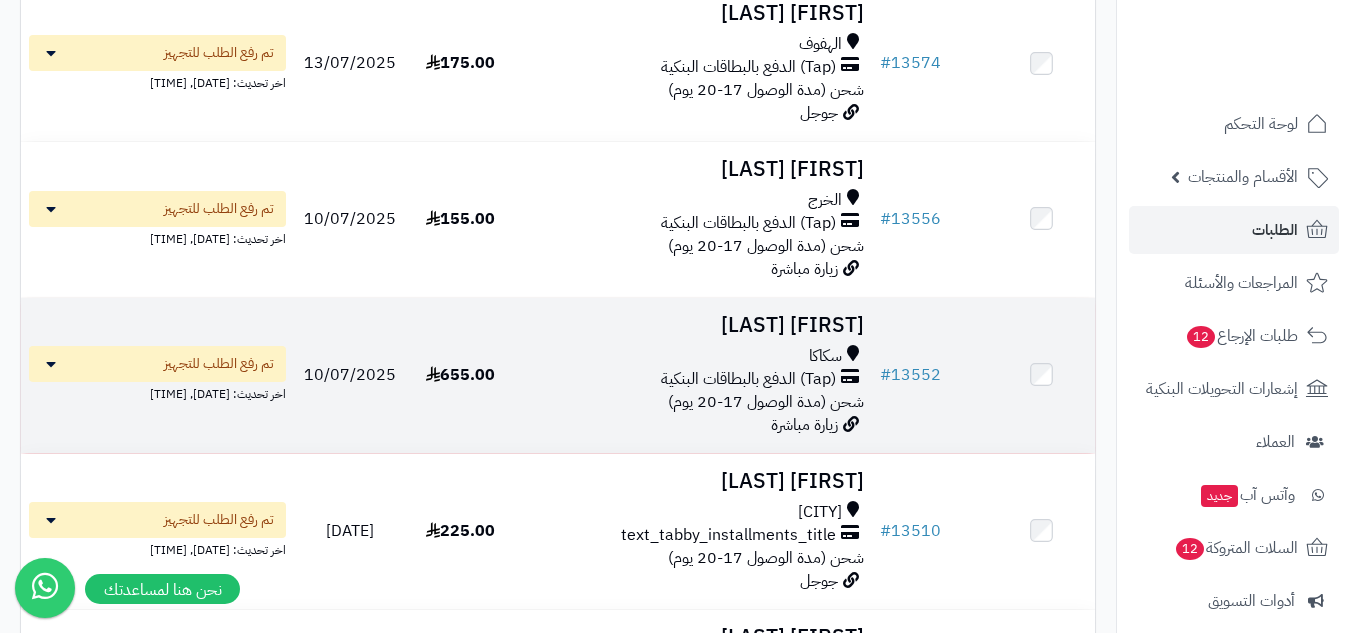 scroll, scrollTop: 600, scrollLeft: 0, axis: vertical 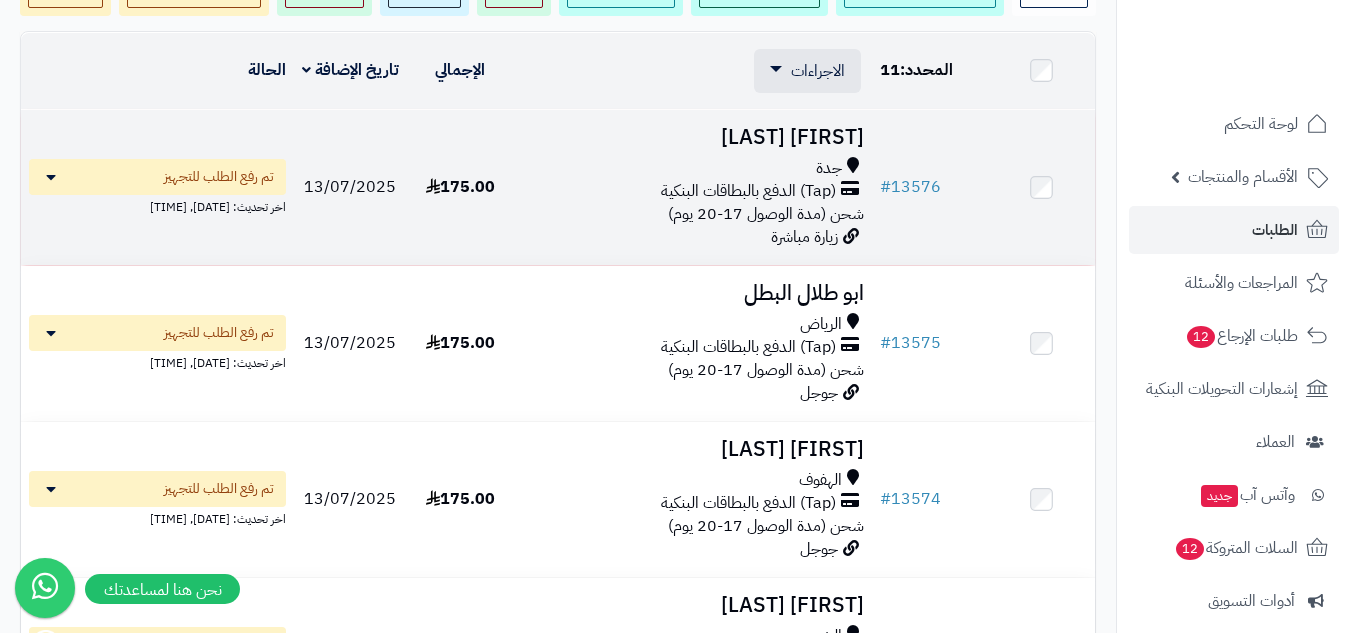 click at bounding box center [1041, 187] 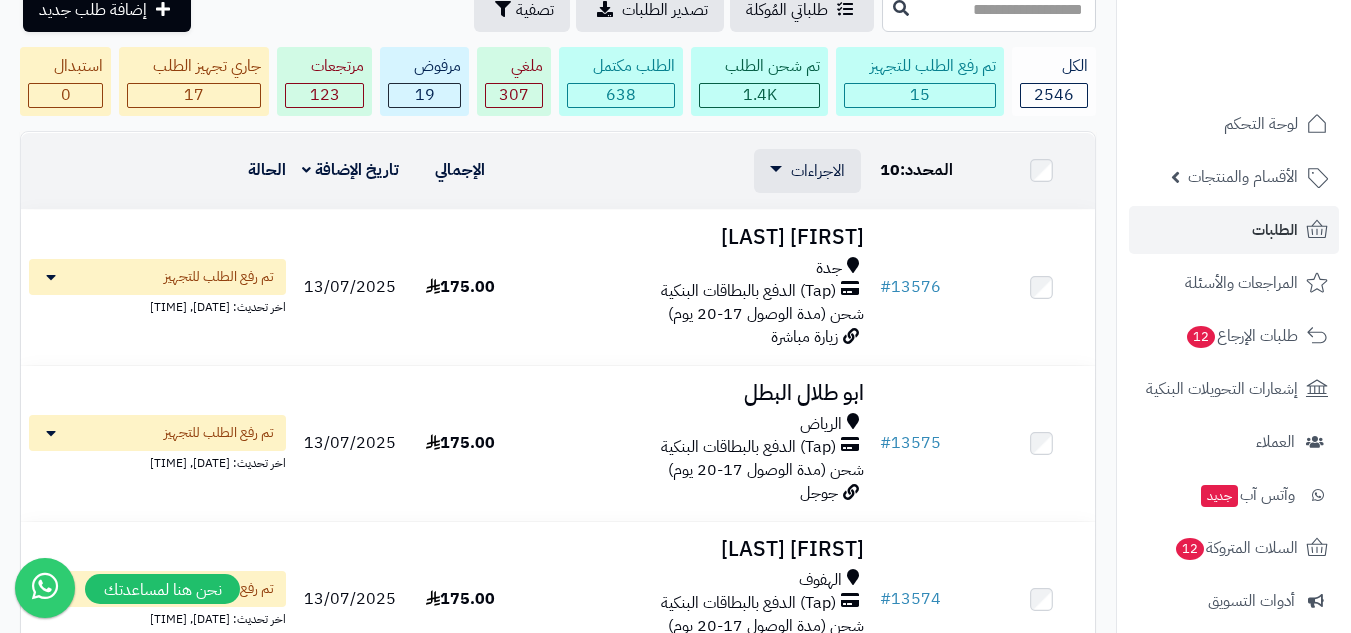 click on "الاجراءات
تحديث حالة الطلبات
تحضير الطلبات
إصدار بوليصة الشحنة للطلب
طباعة قائمة الشحن
طباعة فواتير الطلبات
طباعة بوليصة الشحن
تصدير الى ملف اكسل
حذف الطلبات" at bounding box center [693, 171] 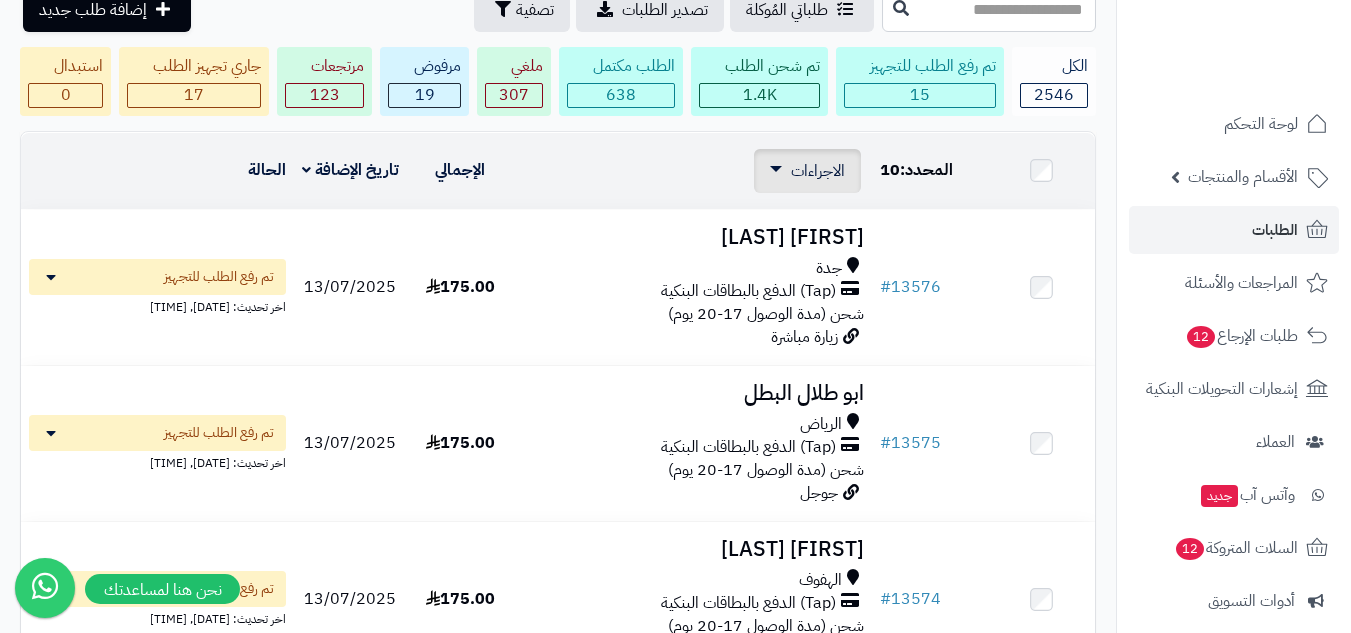 click on "الاجراءات" at bounding box center [818, 171] 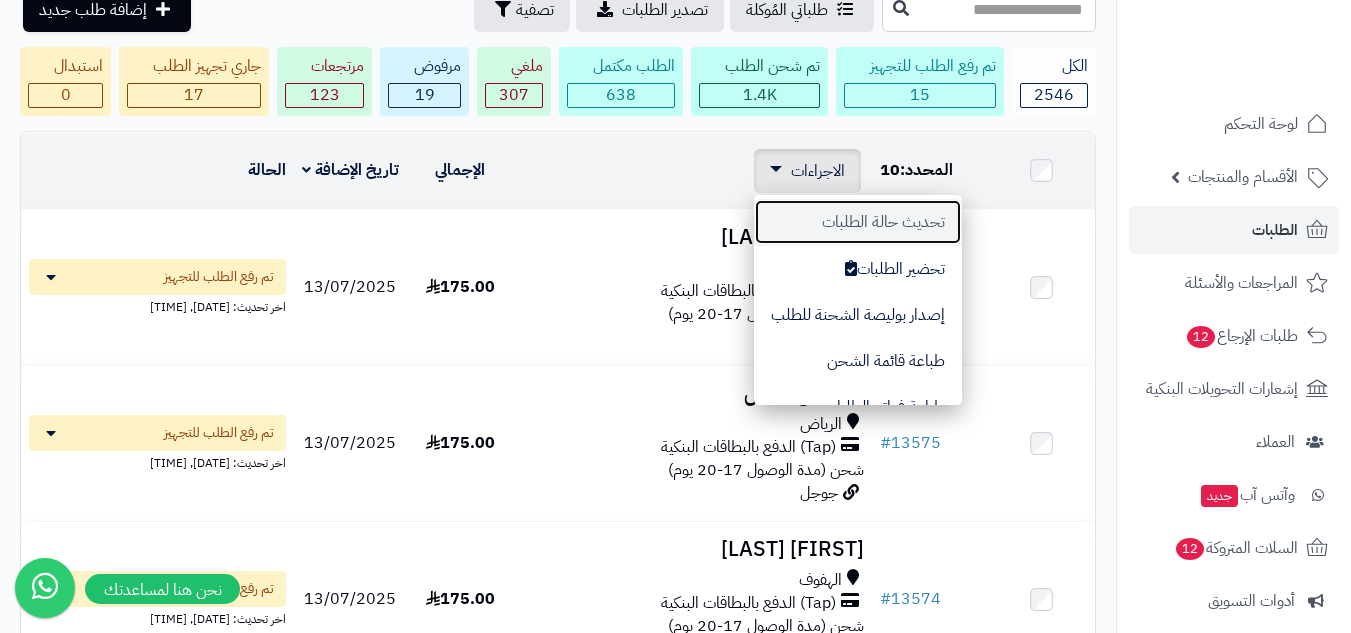 click on "تحديث حالة الطلبات" at bounding box center (858, 222) 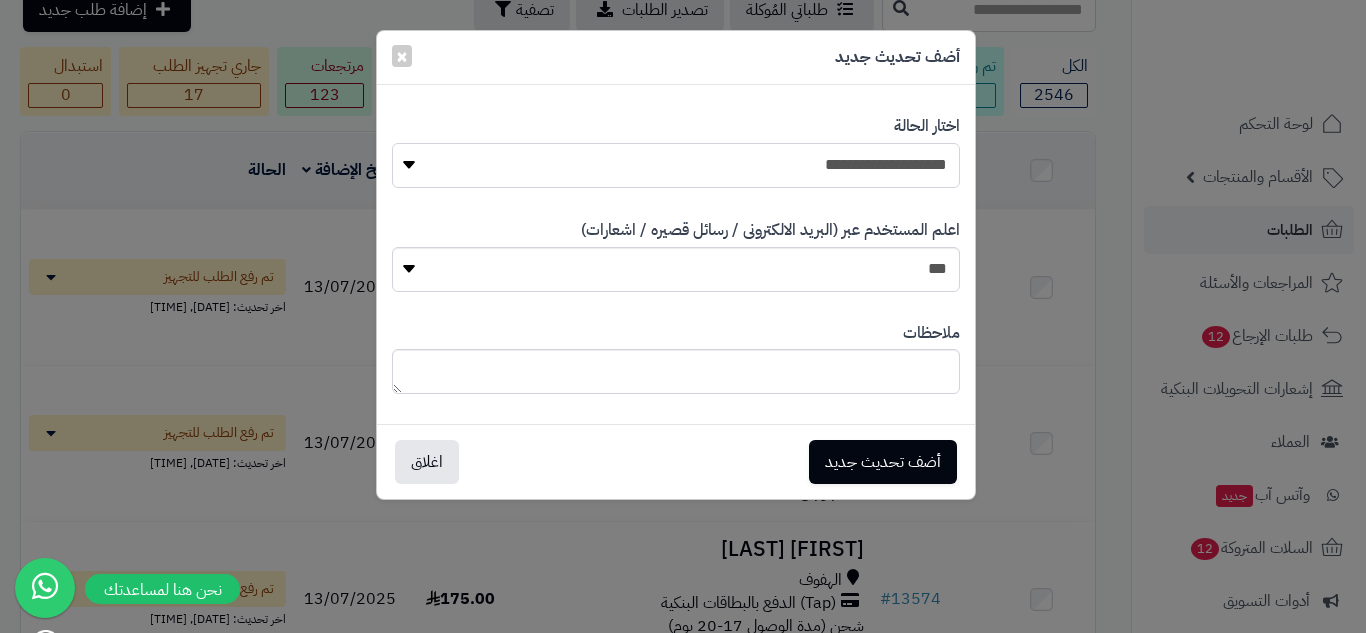 click on "**********" at bounding box center [676, 165] 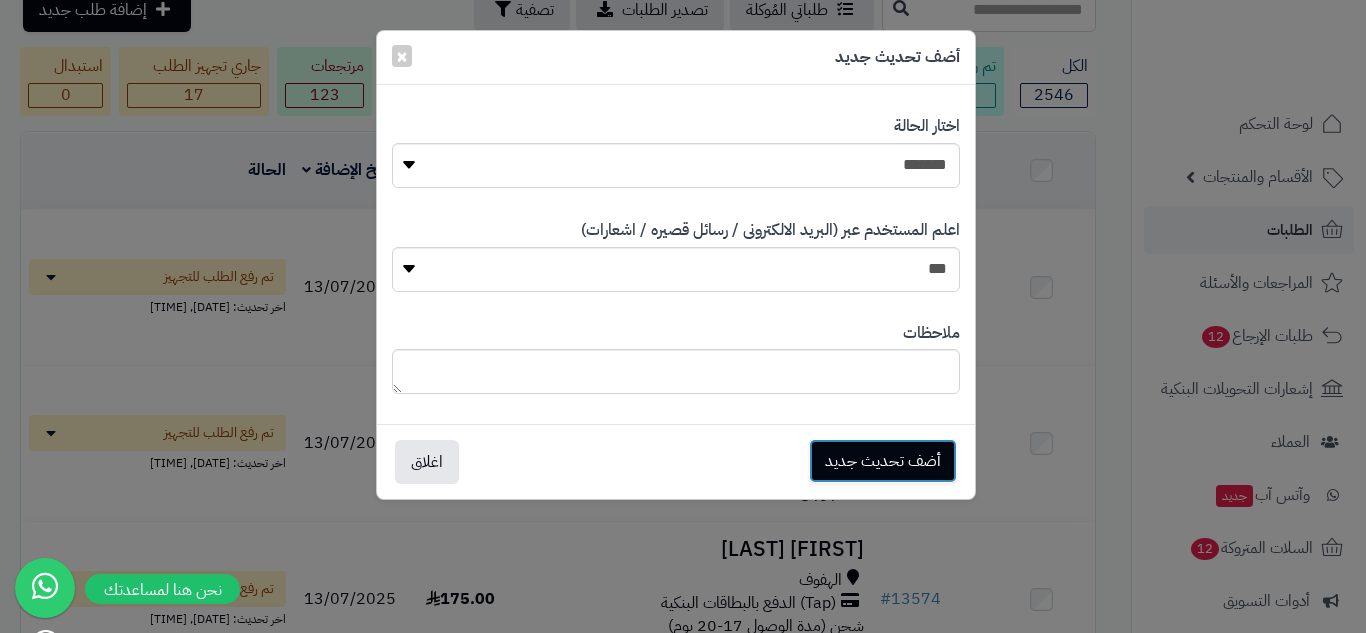 click on "أضف تحديث جديد" at bounding box center (883, 461) 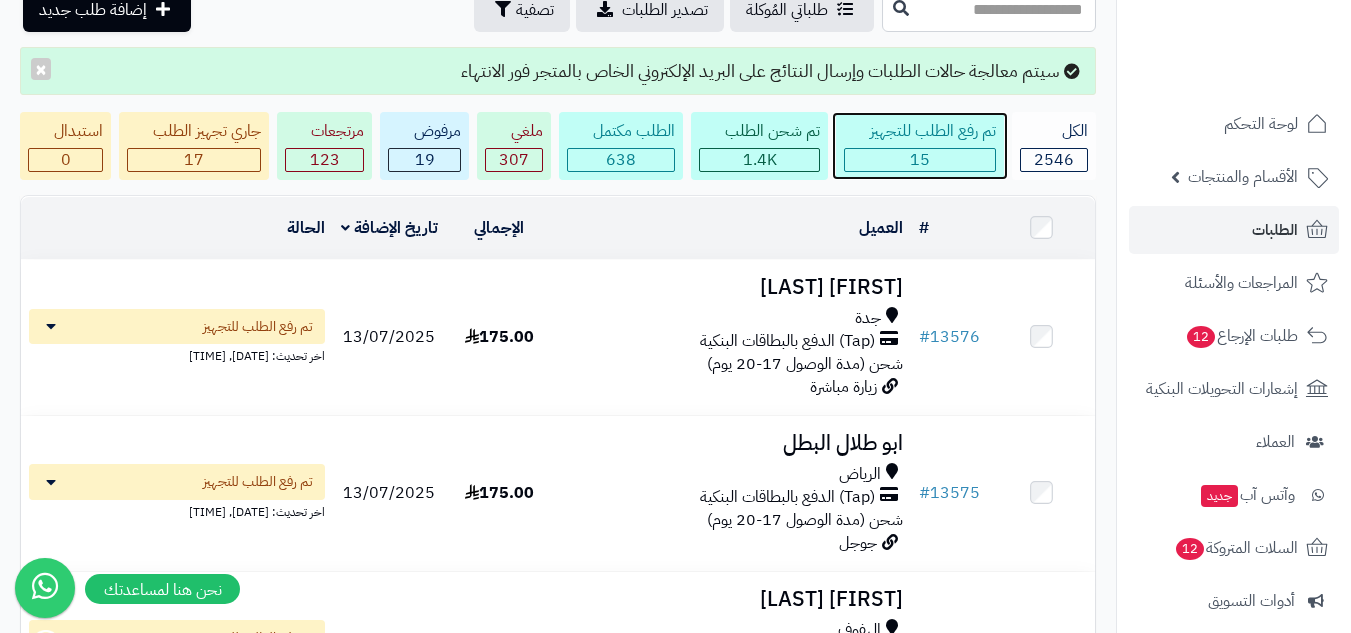 click on "15" at bounding box center (920, 160) 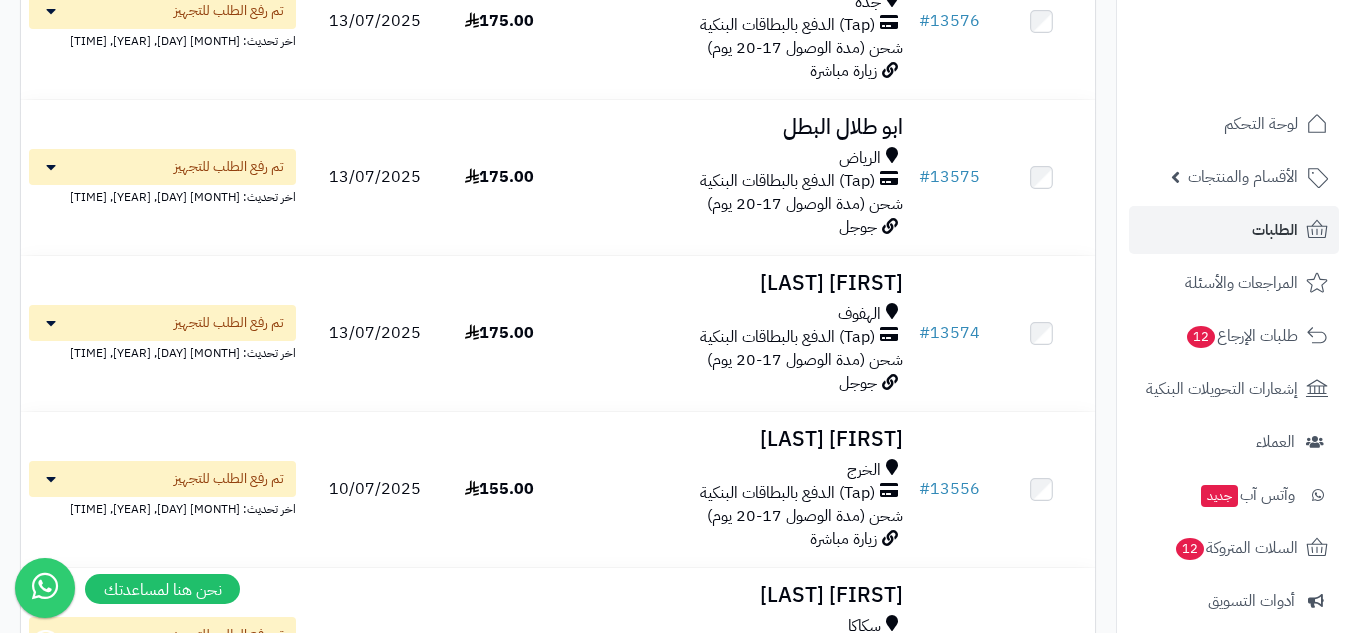 scroll, scrollTop: 161, scrollLeft: 0, axis: vertical 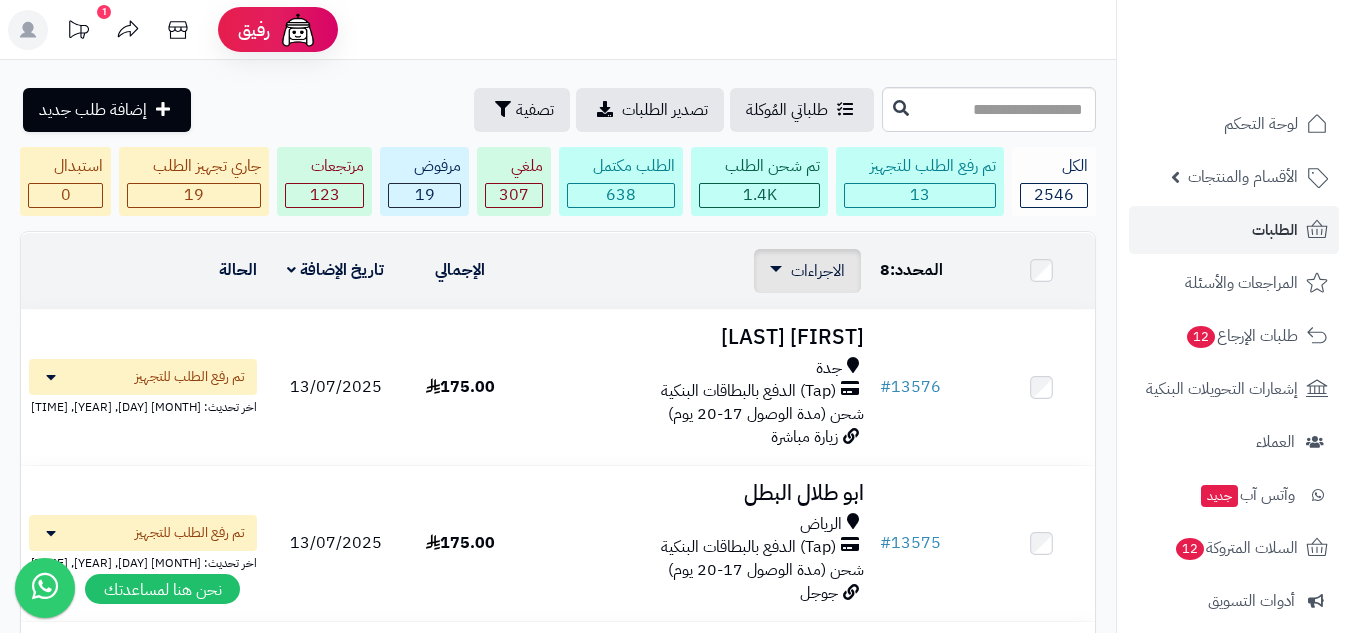 click on "الاجراءات
تحديث حالة الطلبات
تحضير الطلبات
إصدار بوليصة الشحنة للطلب
طباعة قائمة الشحن
طباعة فواتير الطلبات
طباعة بوليصة الشحن
تصدير الى ملف اكسل
حذف الطلبات" at bounding box center (807, 271) 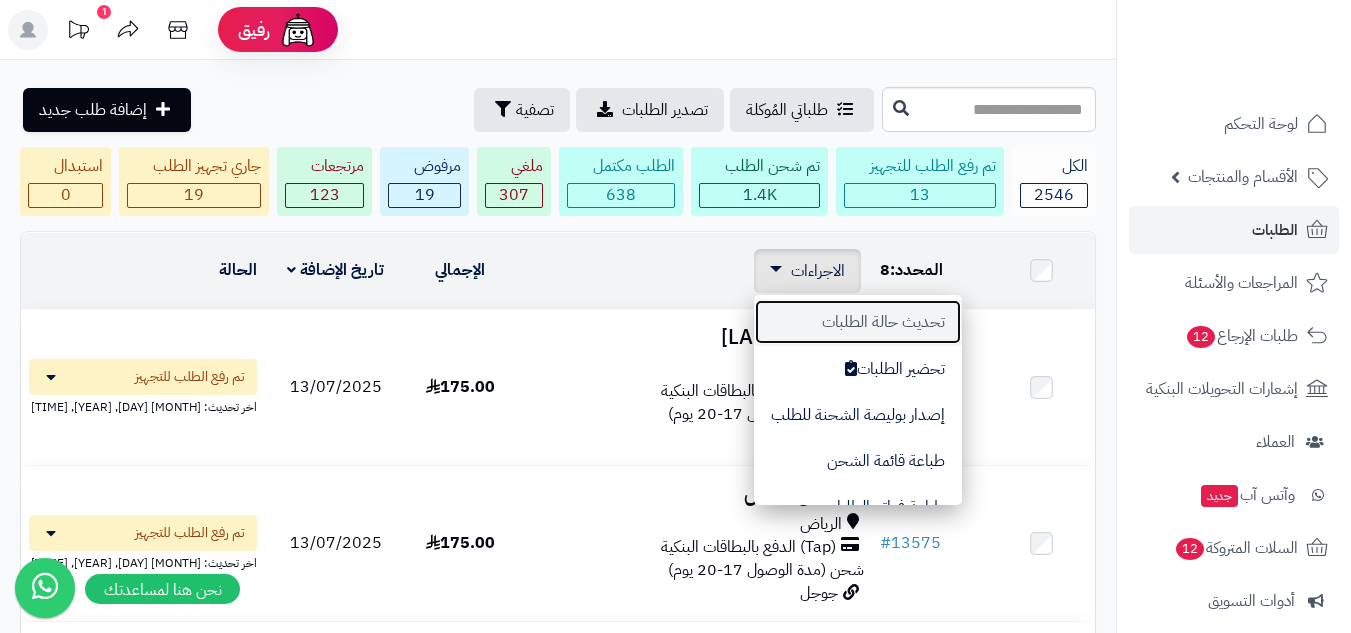 click on "تحديث حالة الطلبات" at bounding box center [858, 322] 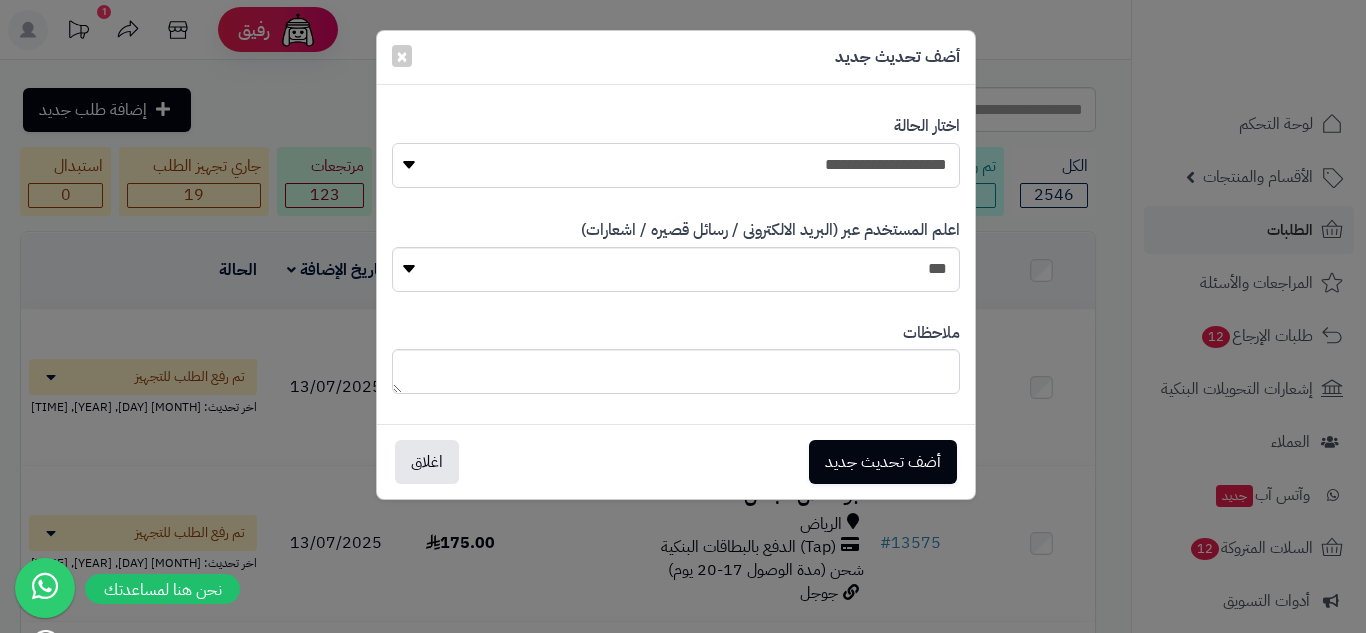 click on "**********" at bounding box center (676, 165) 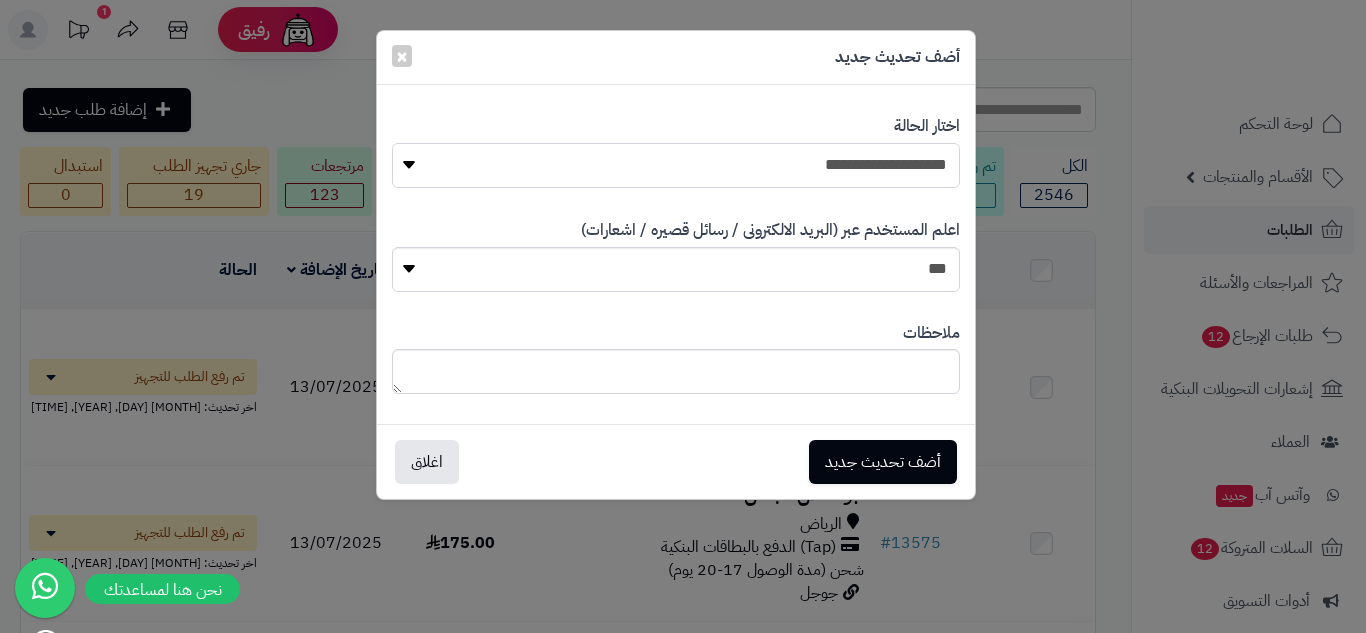 select on "**" 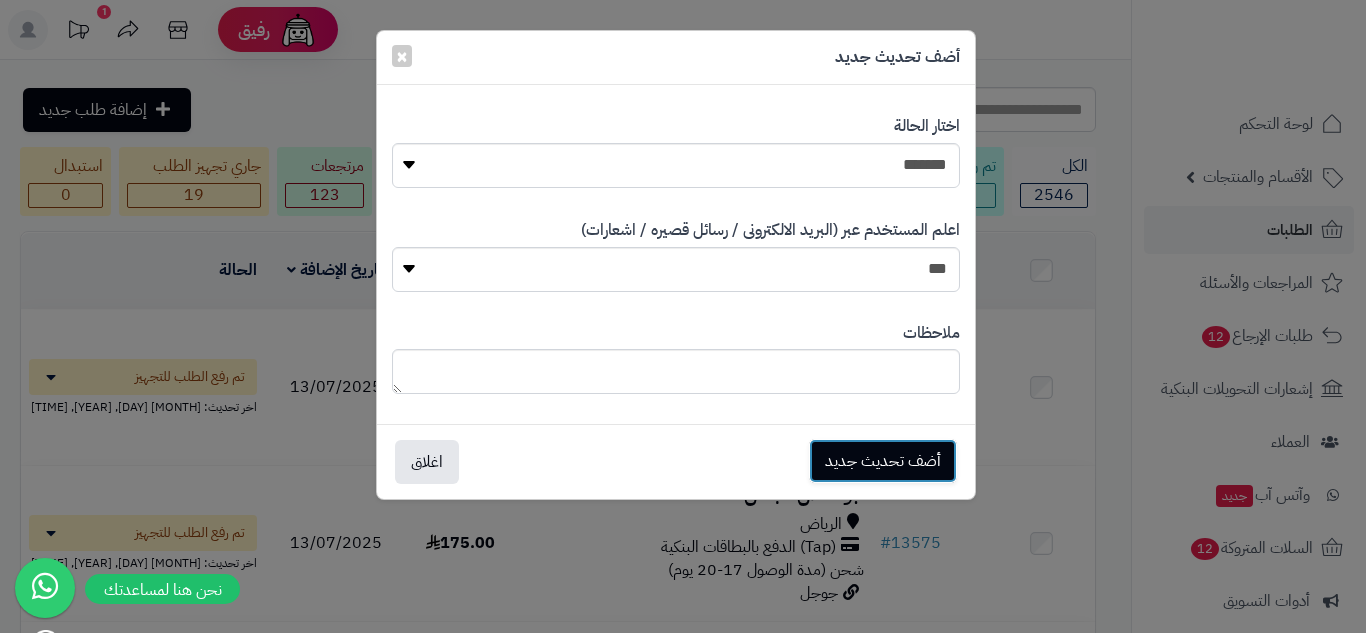 click on "أضف تحديث جديد" at bounding box center (883, 461) 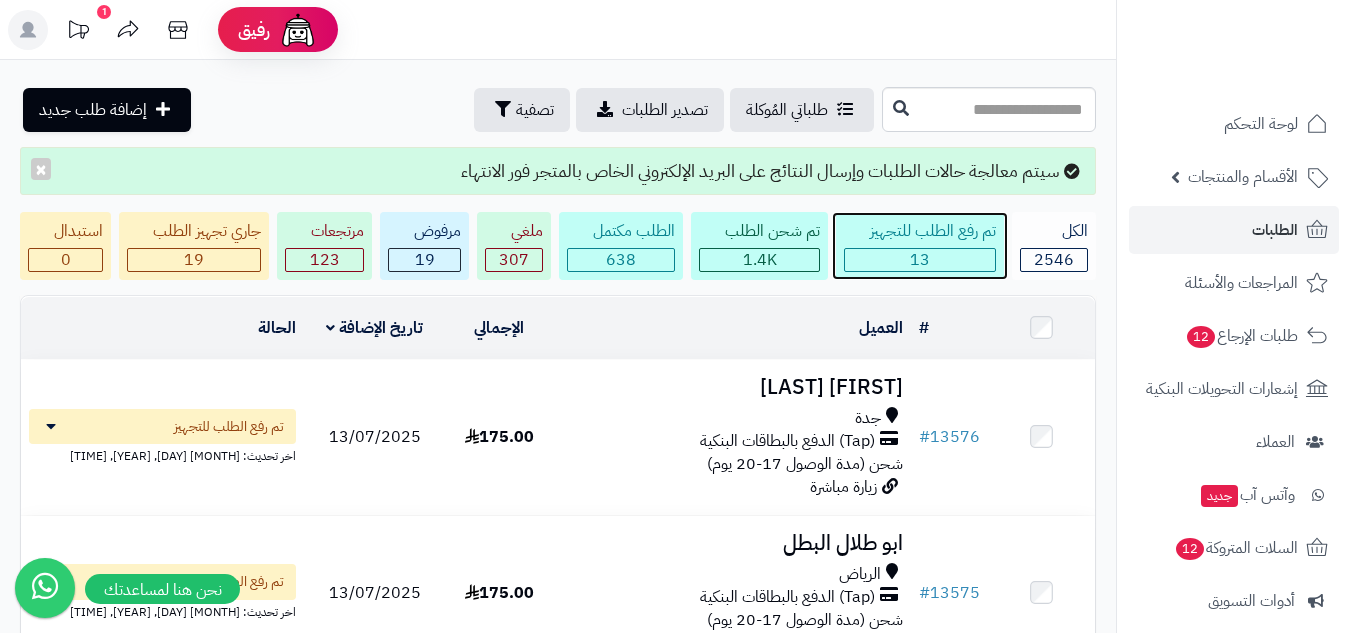 click on "13" at bounding box center [920, 260] 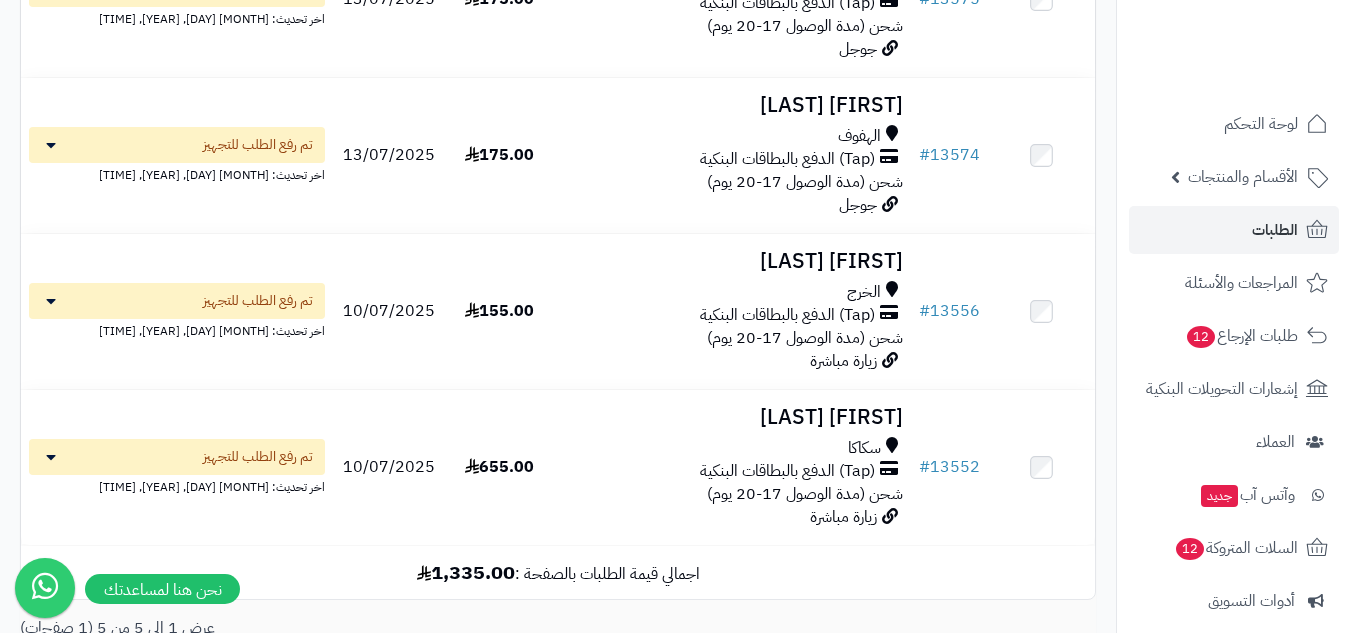 scroll, scrollTop: 690, scrollLeft: 0, axis: vertical 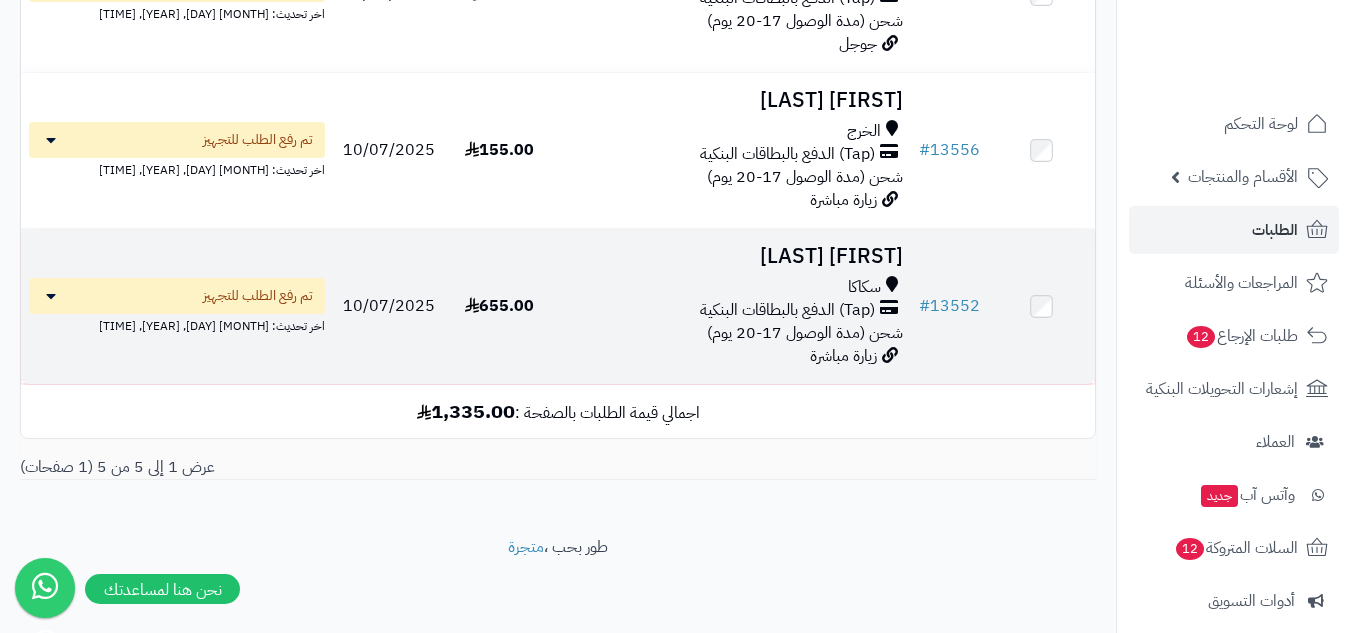 click on "سكاكا
(Tap) الدفع بالبطاقات البنكية
شحن (مدة الوصول 17-20 يوم)" at bounding box center [732, 310] 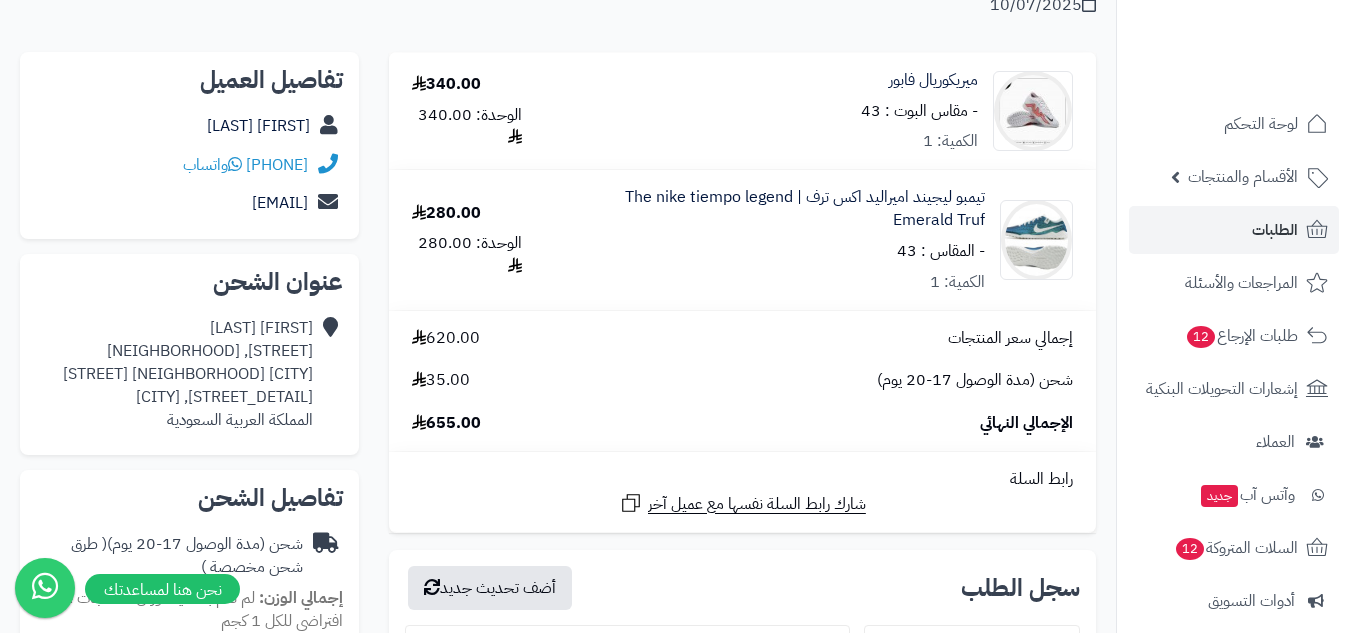 scroll, scrollTop: 0, scrollLeft: 0, axis: both 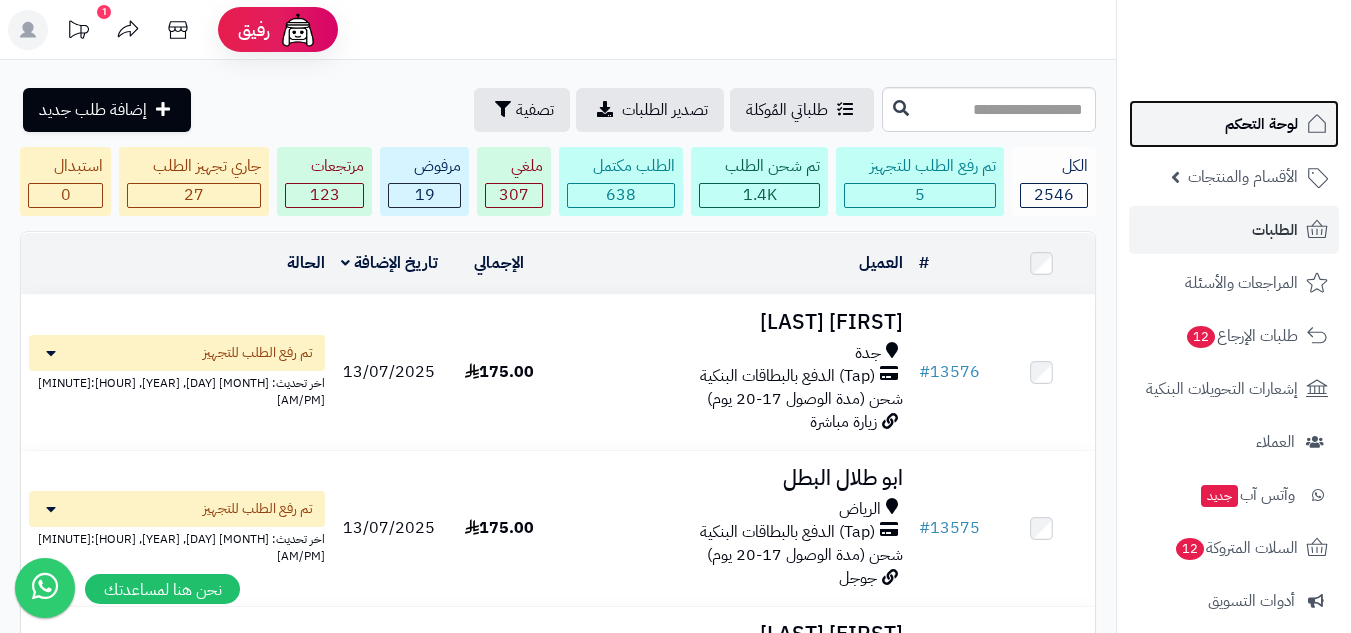 click on "لوحة التحكم" at bounding box center (1261, 124) 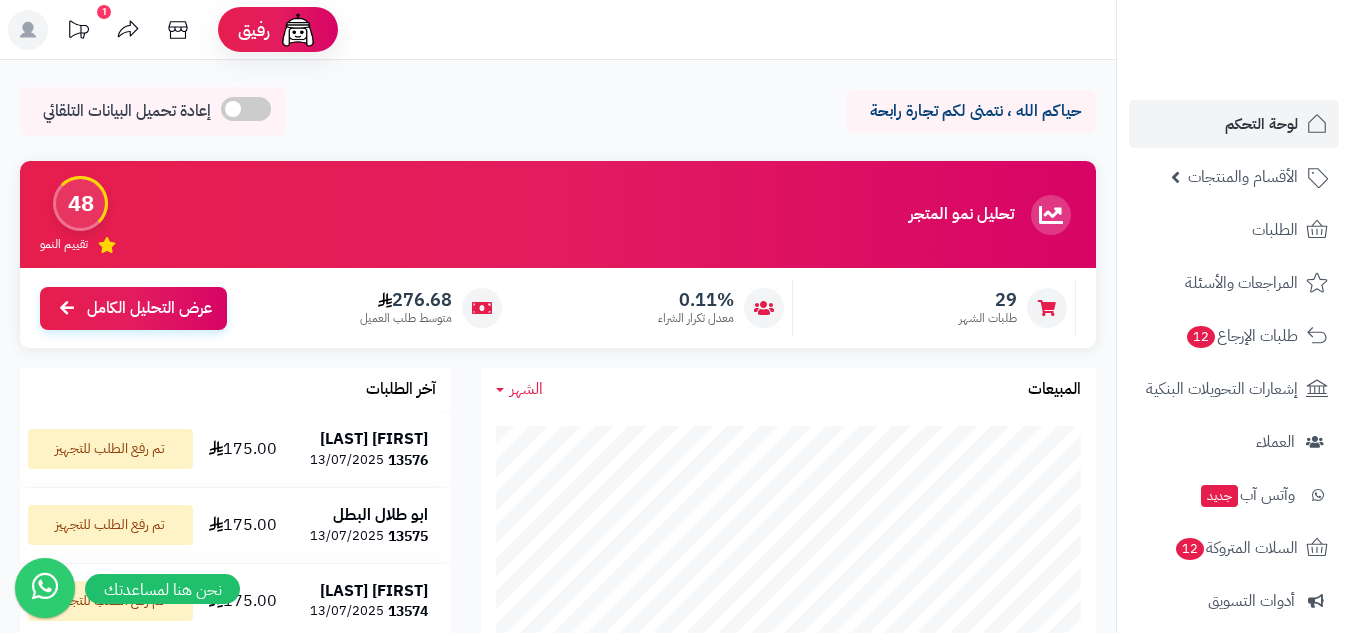 scroll, scrollTop: 0, scrollLeft: 0, axis: both 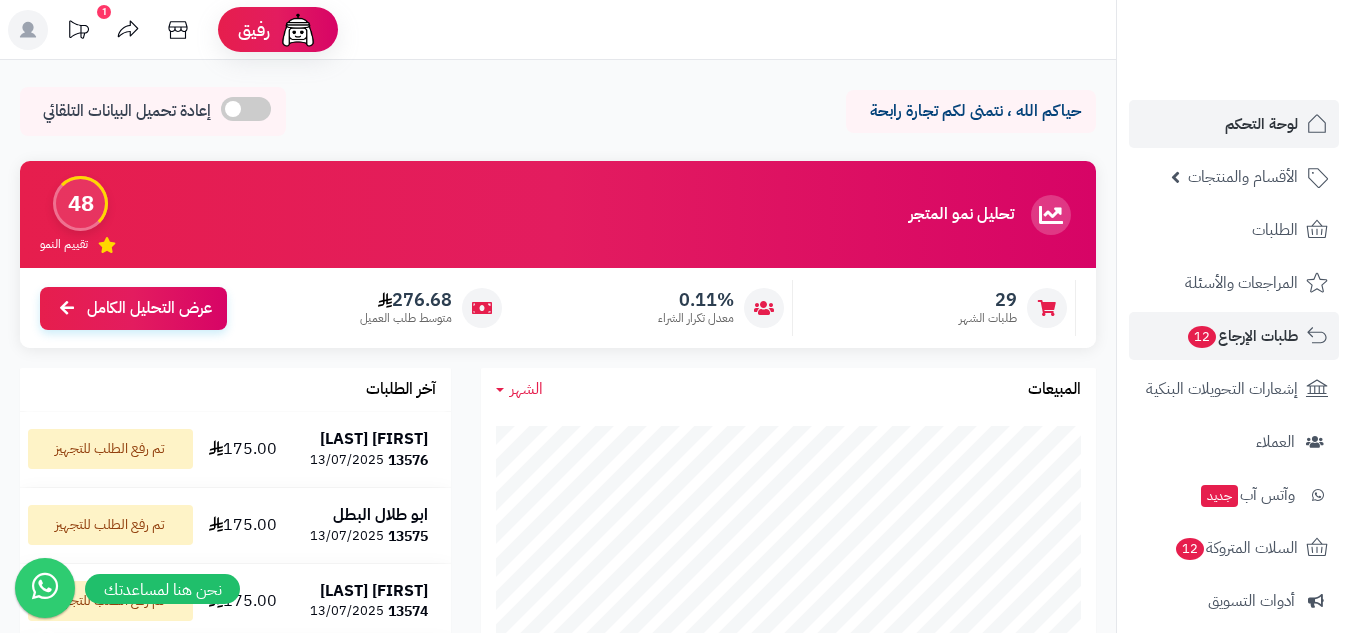 click on "طلبات الإرجاع  12" at bounding box center [1234, 336] 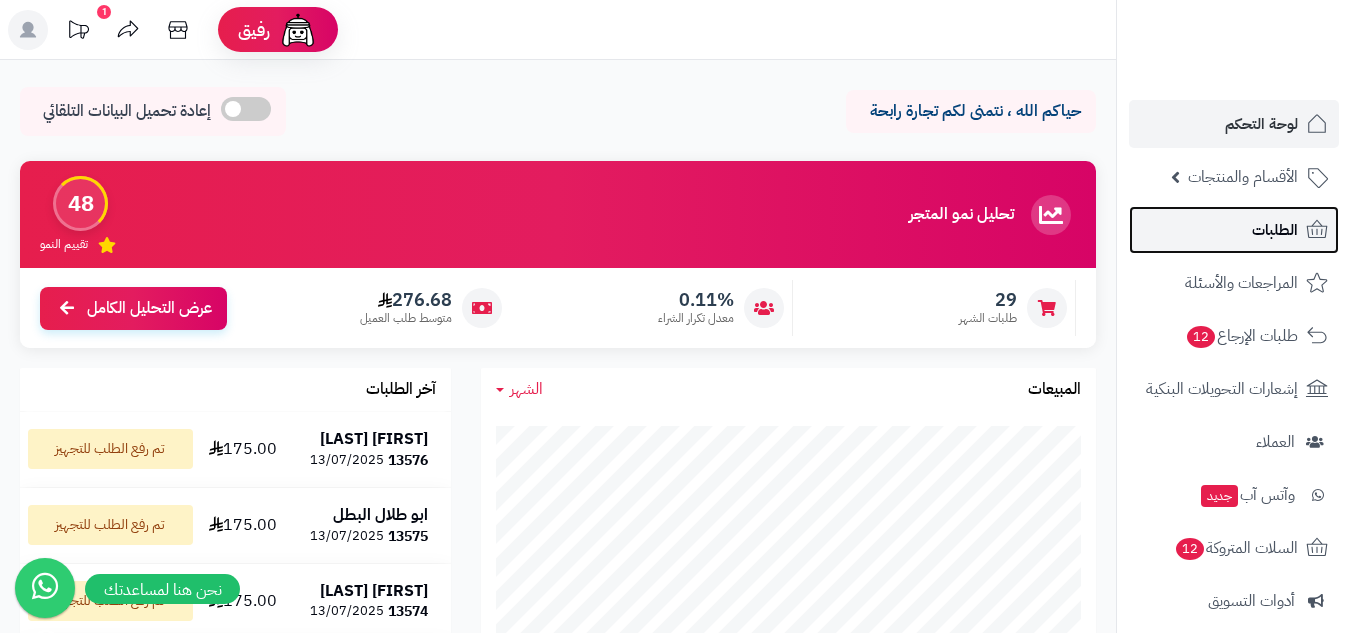 click on "الطلبات" at bounding box center (1275, 230) 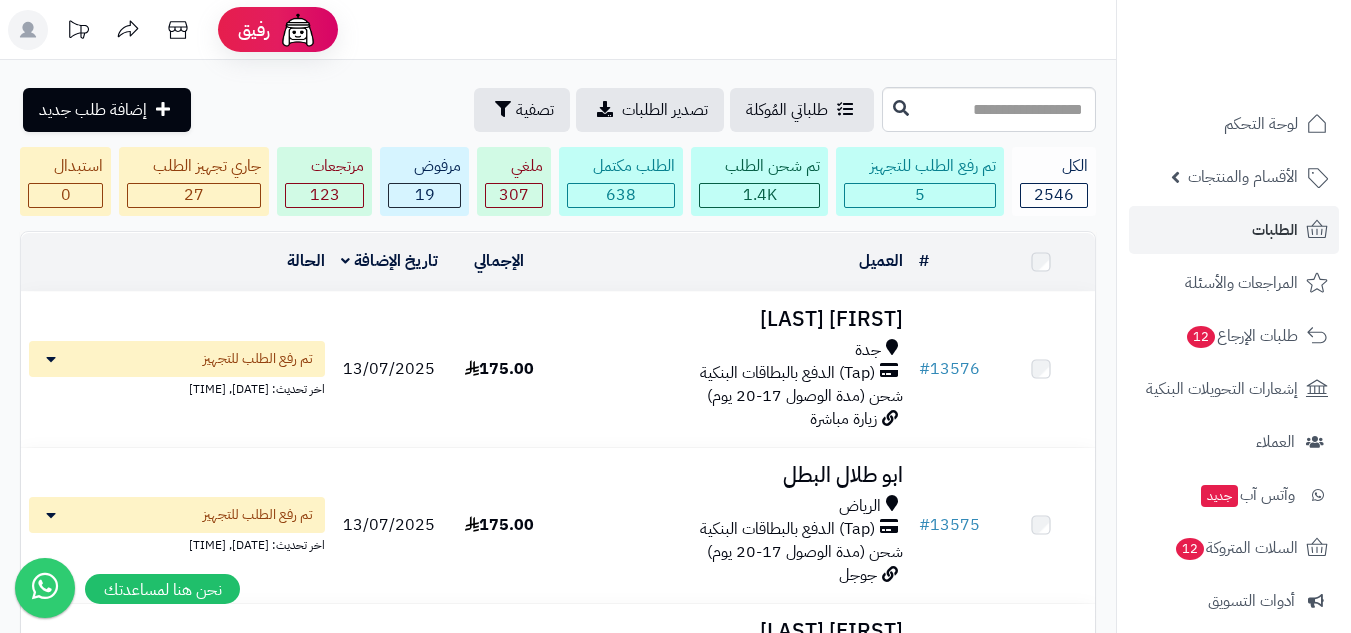 scroll, scrollTop: 0, scrollLeft: 0, axis: both 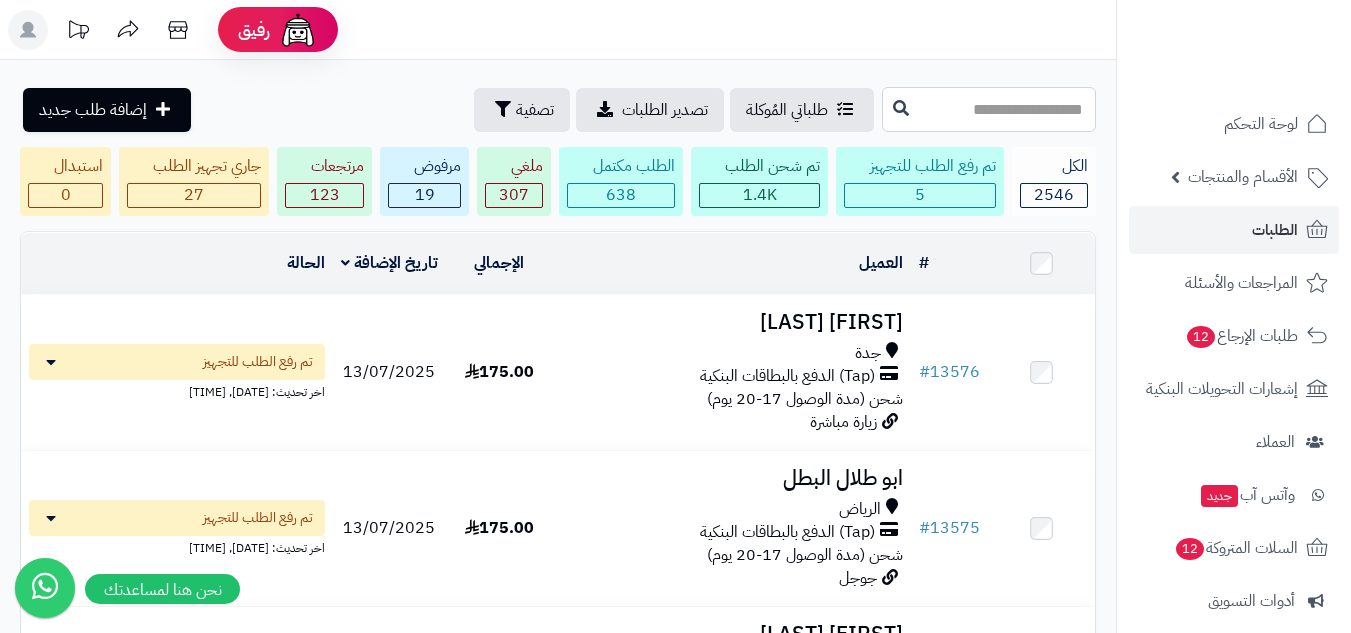 click at bounding box center (989, 109) 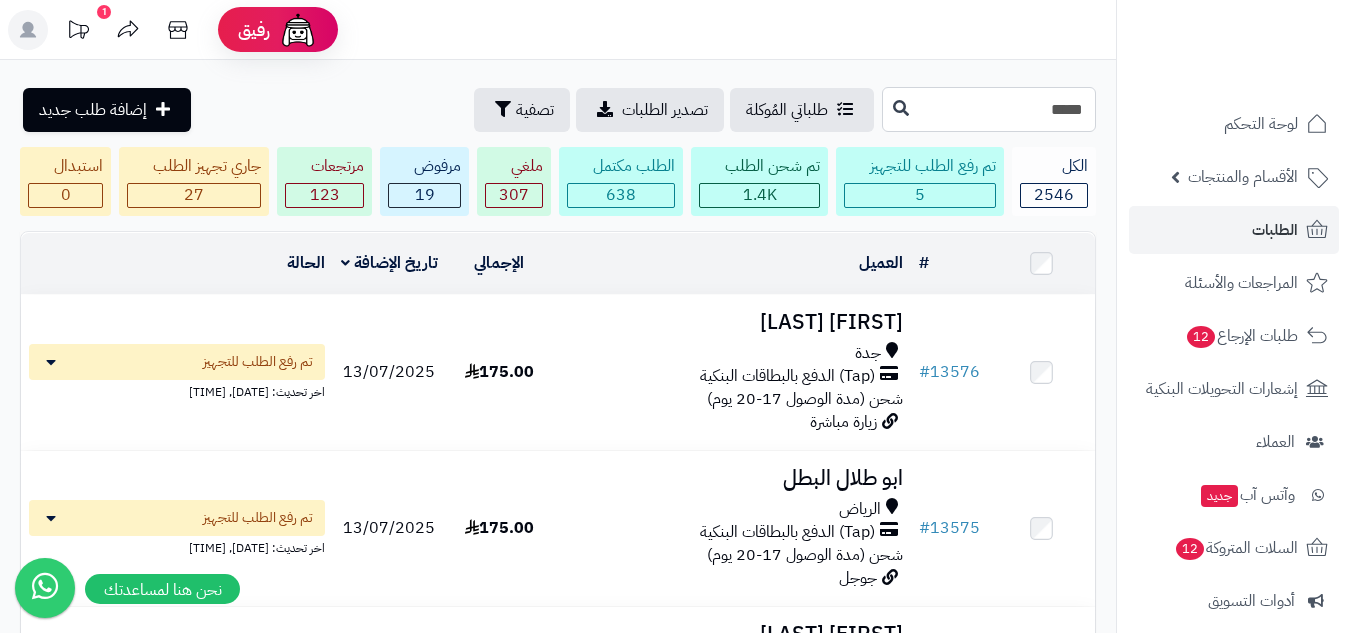 type on "*****" 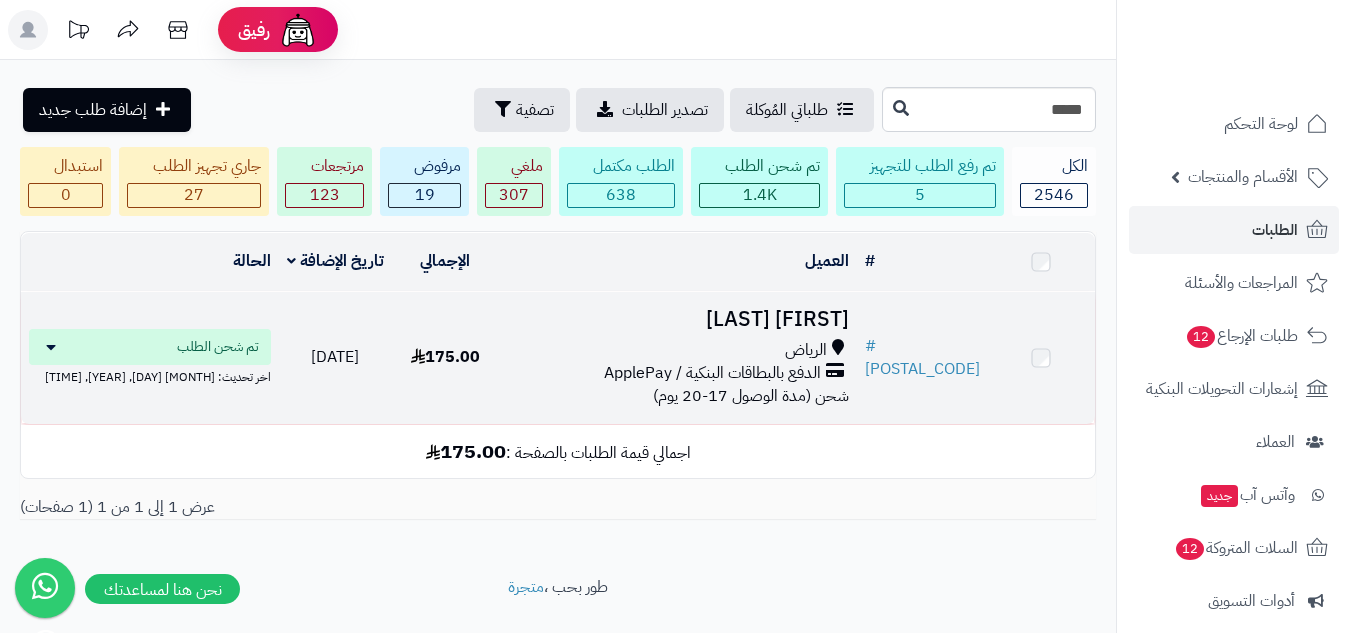 scroll, scrollTop: 0, scrollLeft: 0, axis: both 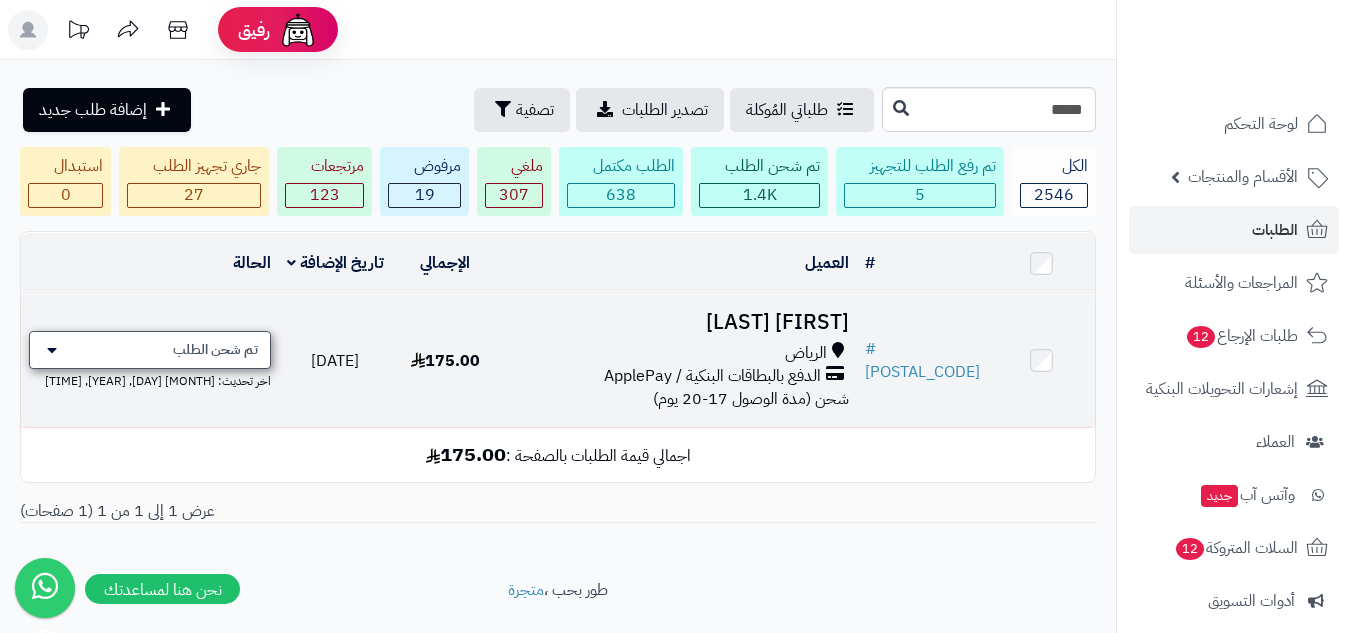 click on "تم شحن الطلب" at bounding box center (215, 350) 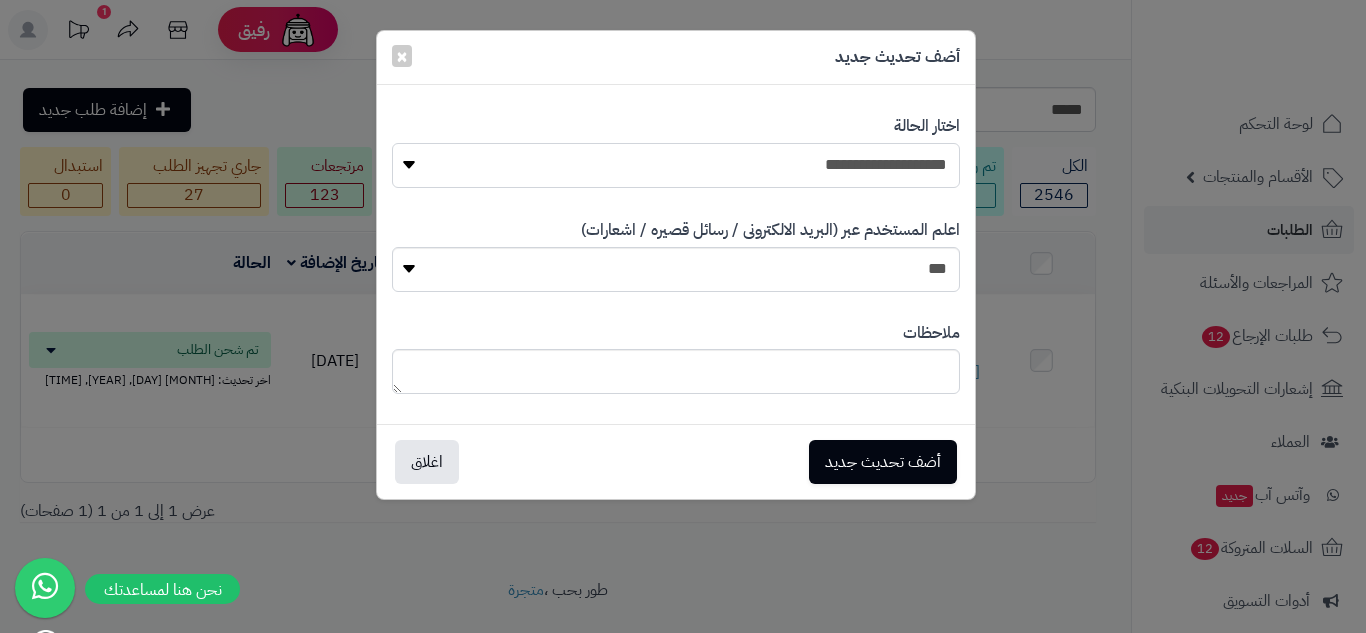 click on "**********" at bounding box center (676, 165) 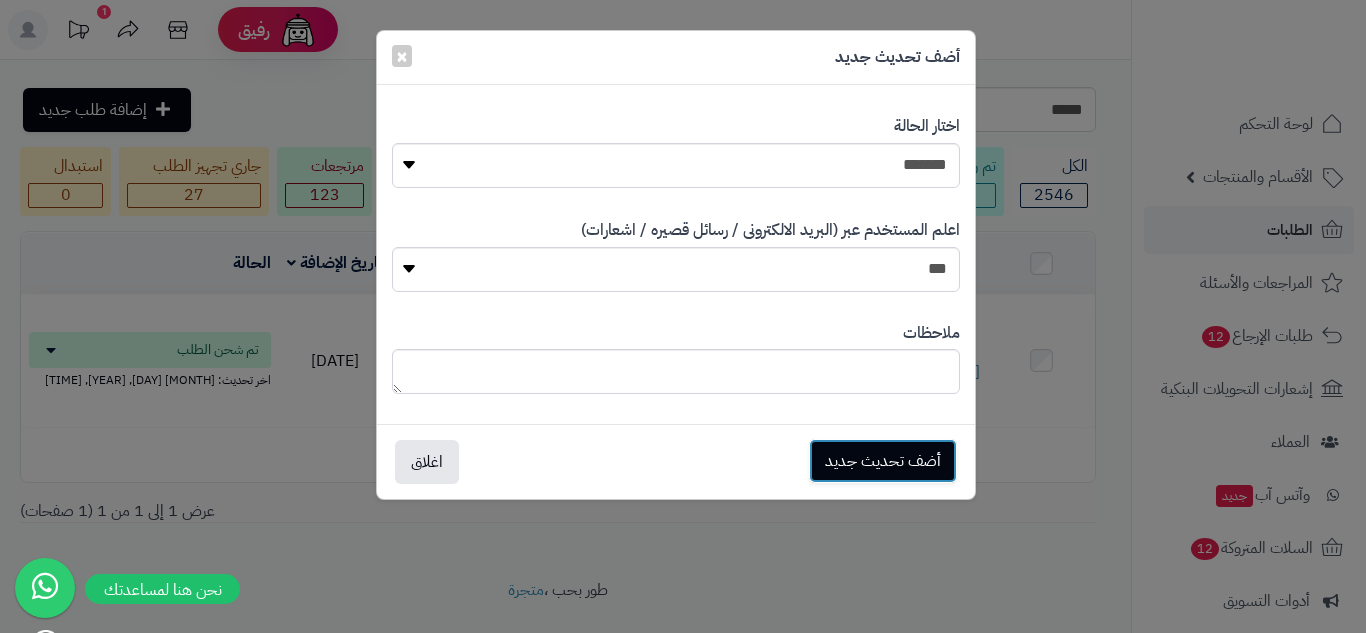 click on "أضف تحديث جديد" at bounding box center [883, 461] 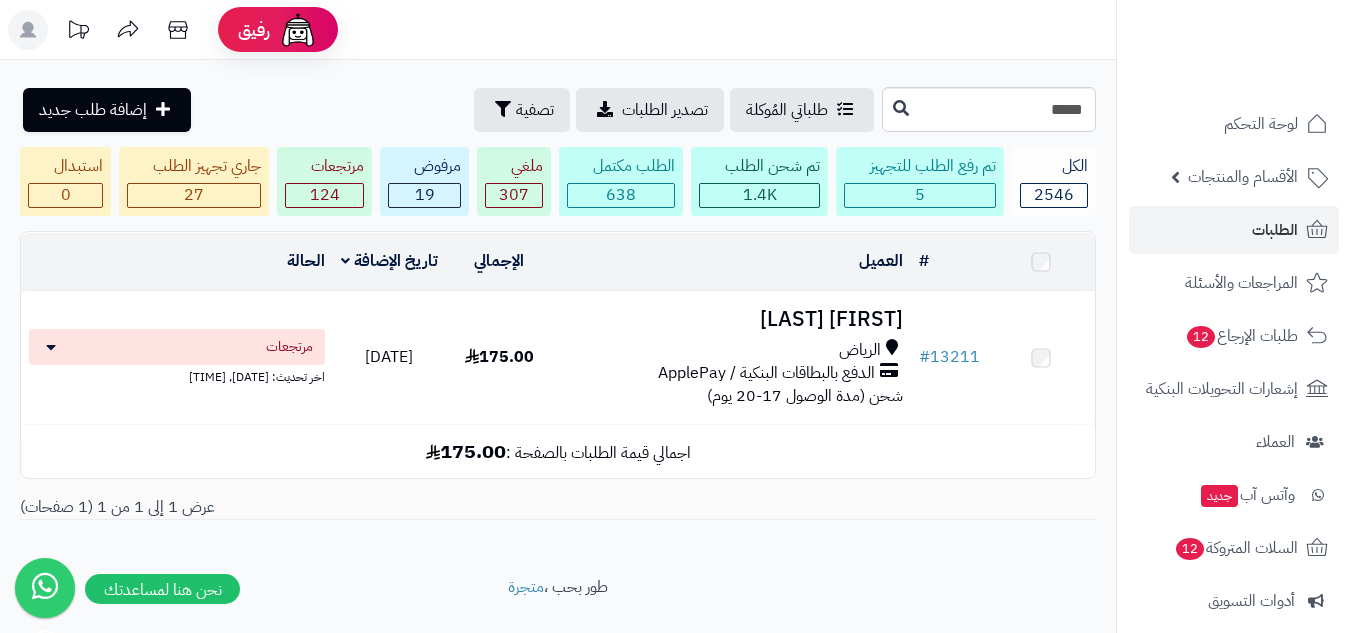 scroll, scrollTop: 0, scrollLeft: 0, axis: both 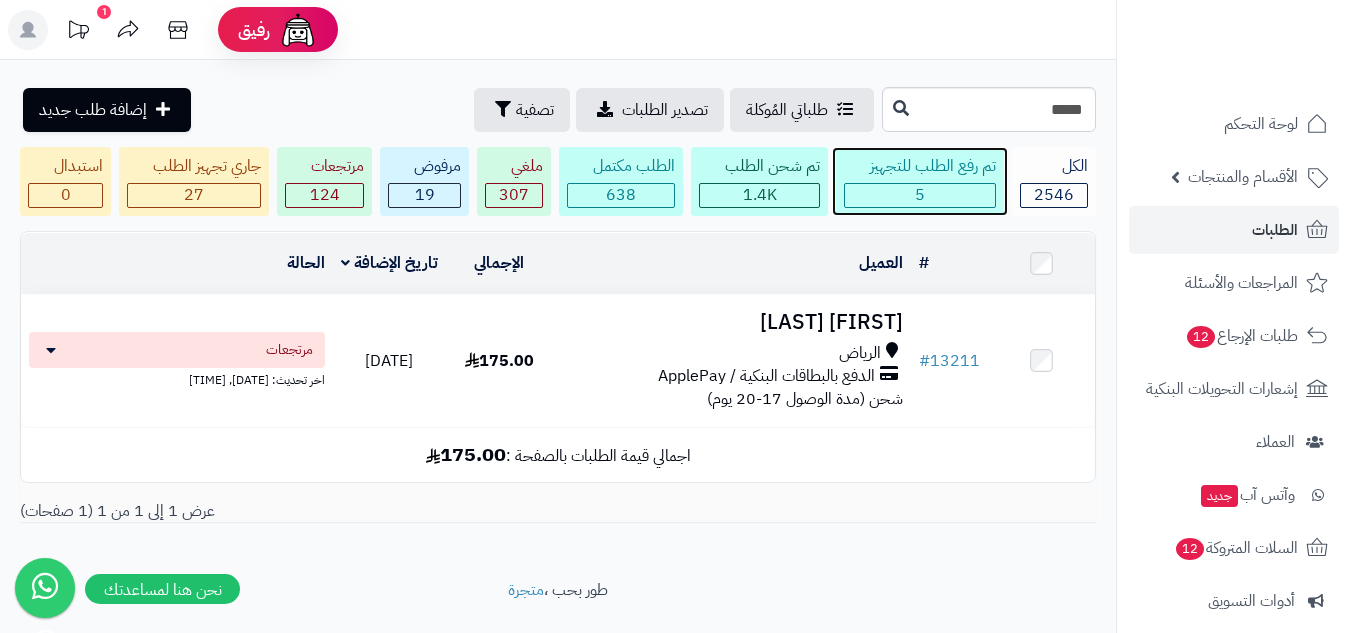 click on "5" at bounding box center [920, 195] 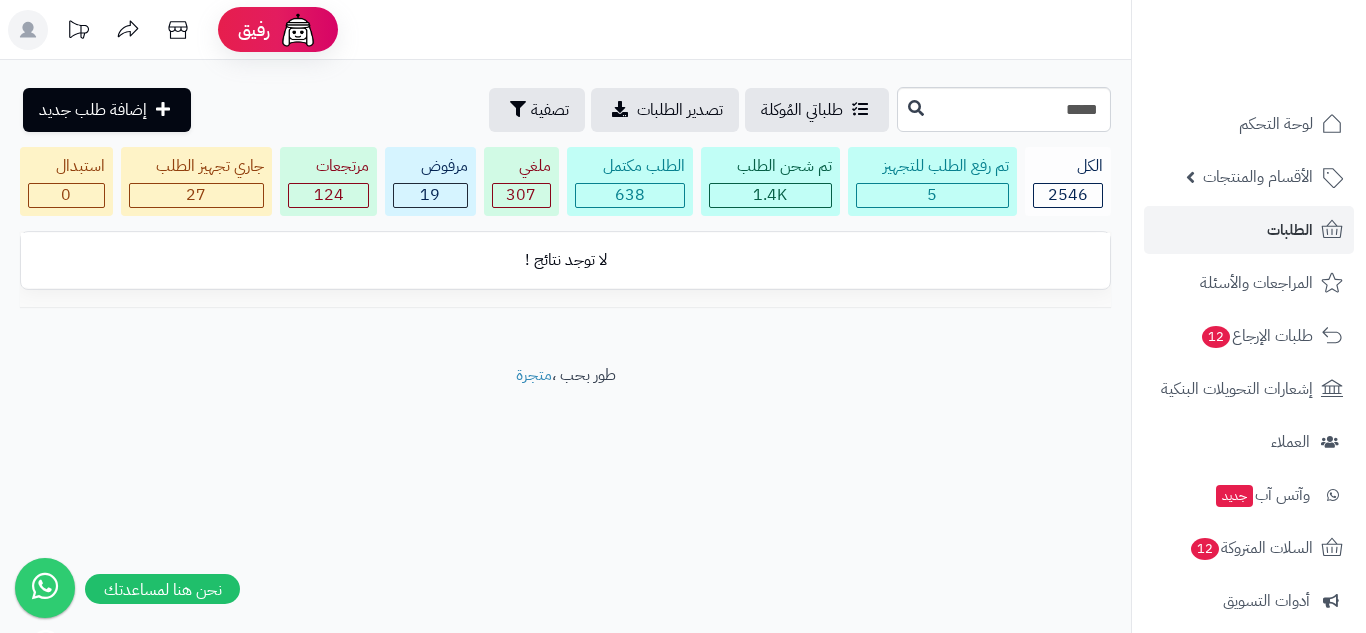 scroll, scrollTop: 0, scrollLeft: 0, axis: both 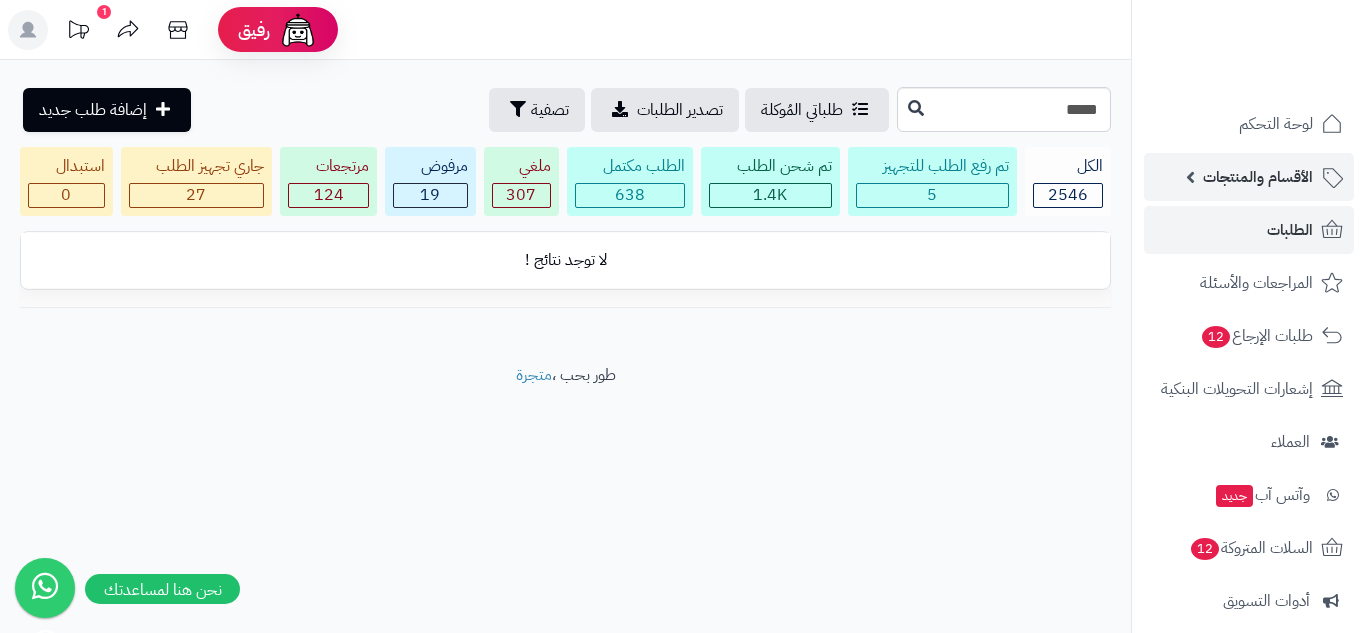 click on "الأقسام والمنتجات" at bounding box center (1258, 177) 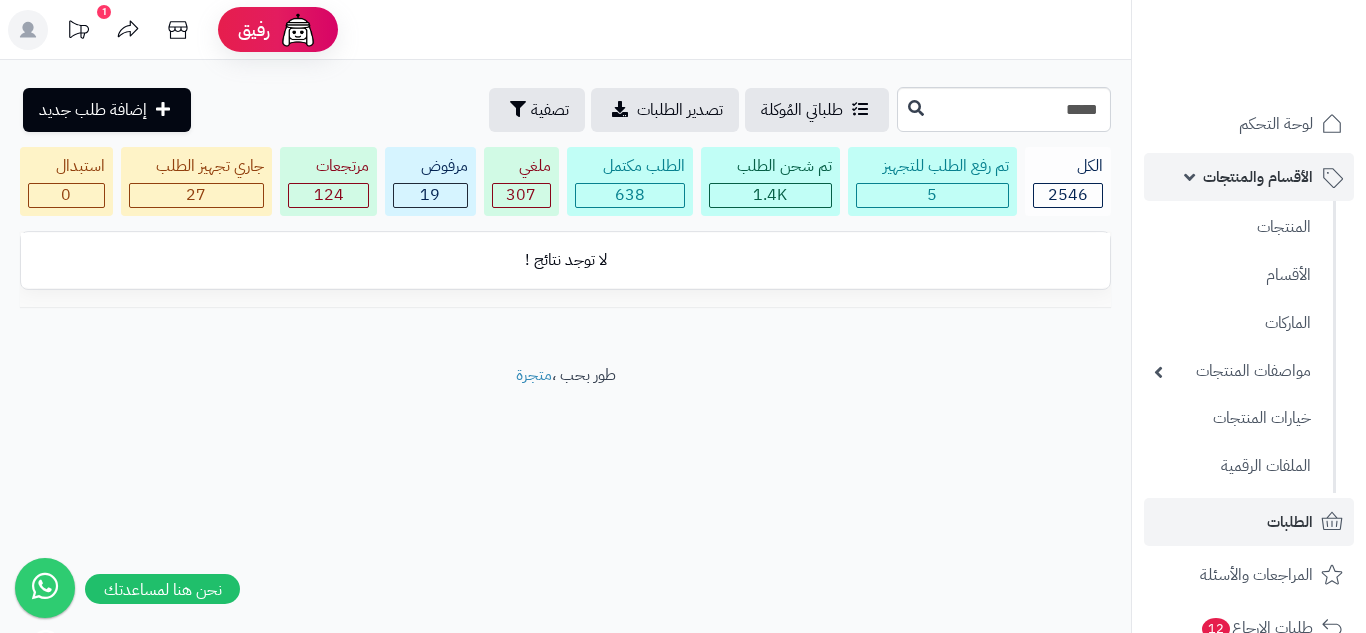 click on "الأقسام والمنتجات" at bounding box center [1258, 177] 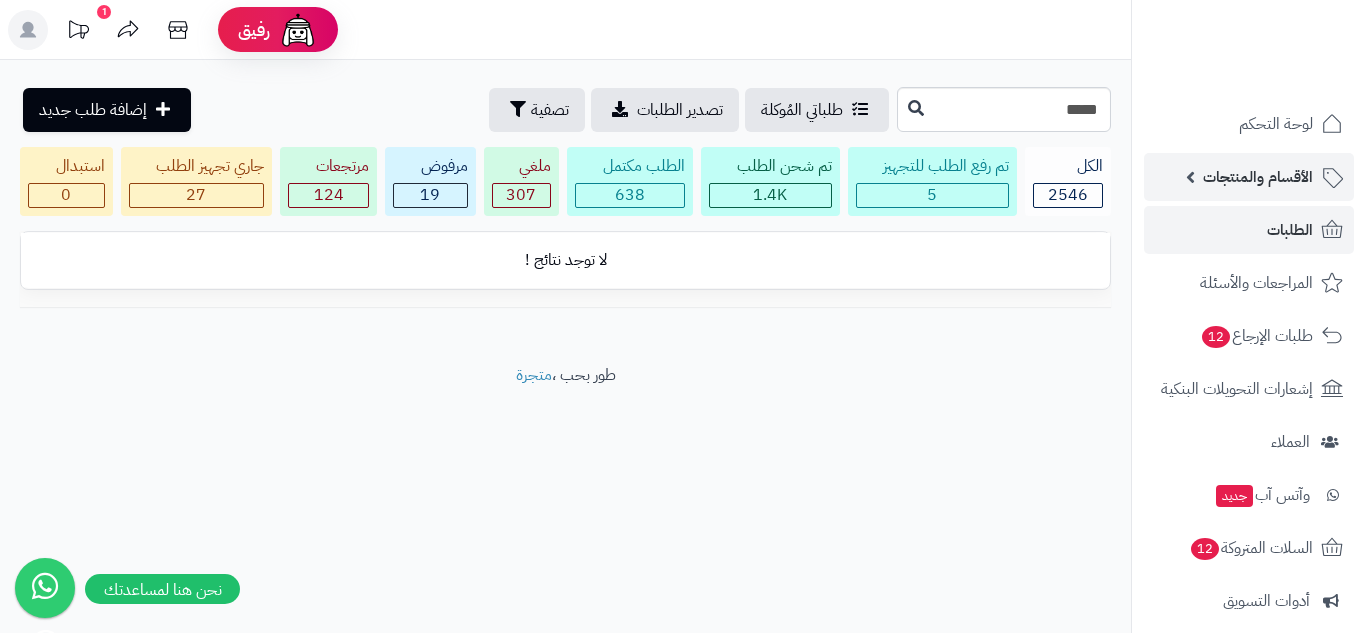 click on "الأقسام والمنتجات" at bounding box center (1249, 177) 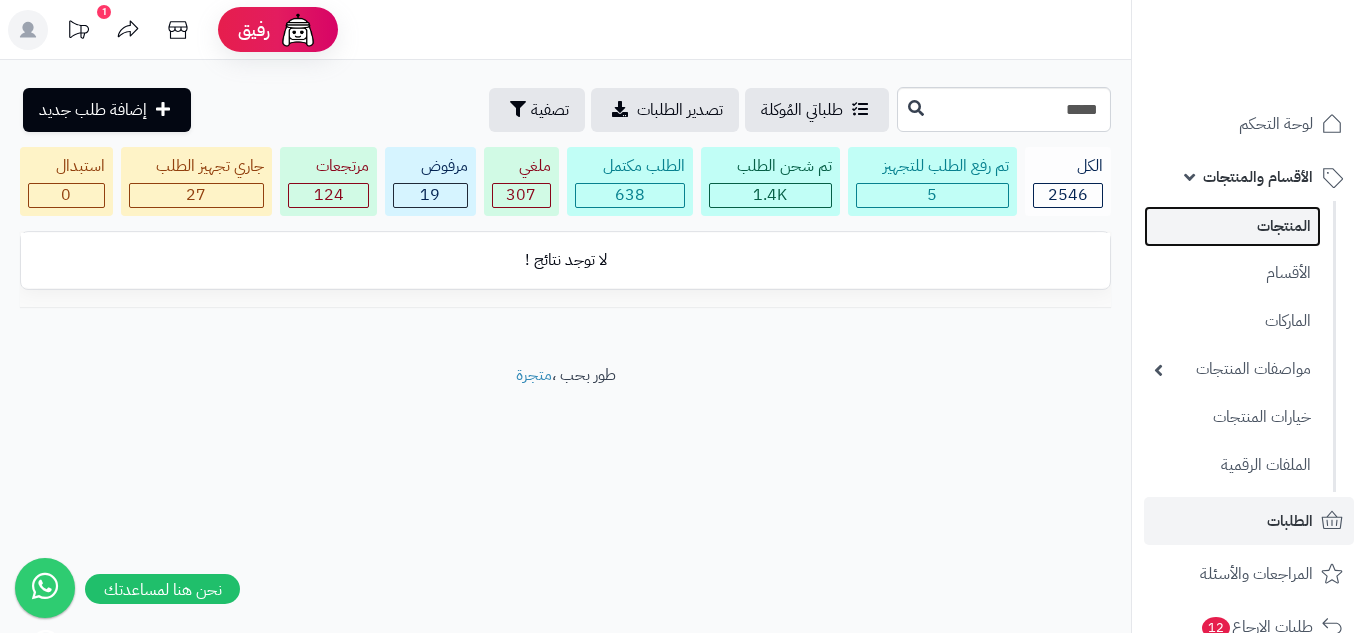 click on "المنتجات" at bounding box center [1232, 226] 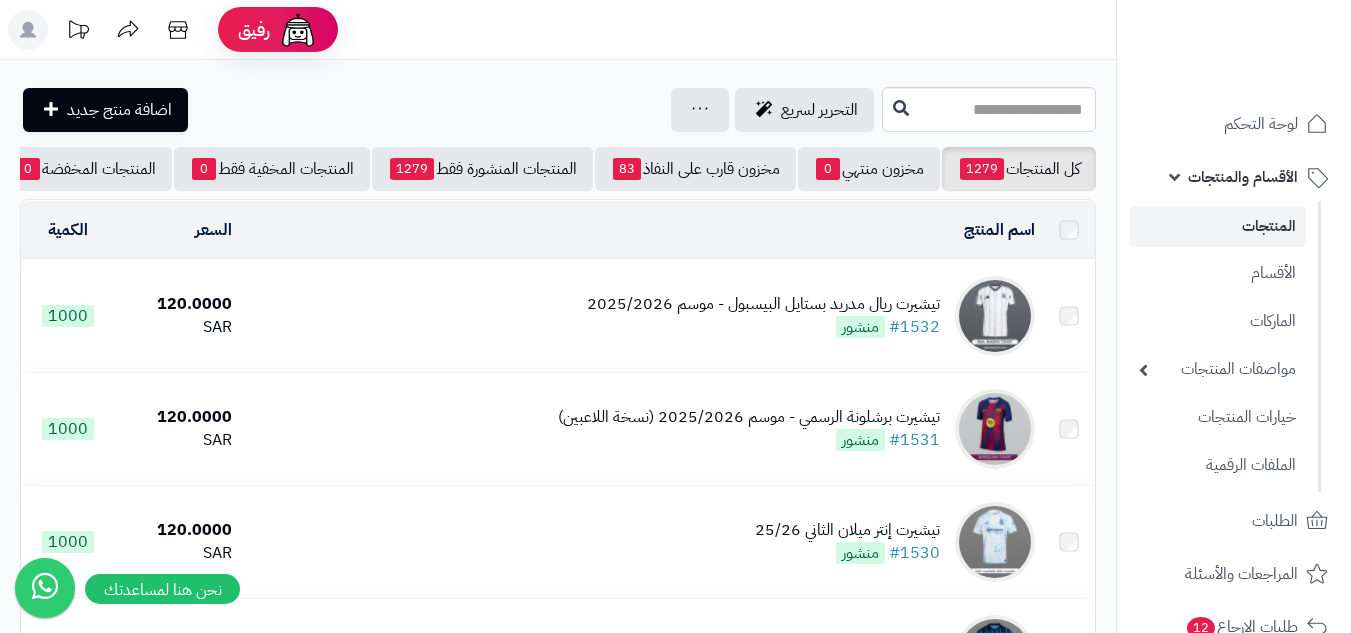 scroll, scrollTop: 0, scrollLeft: 0, axis: both 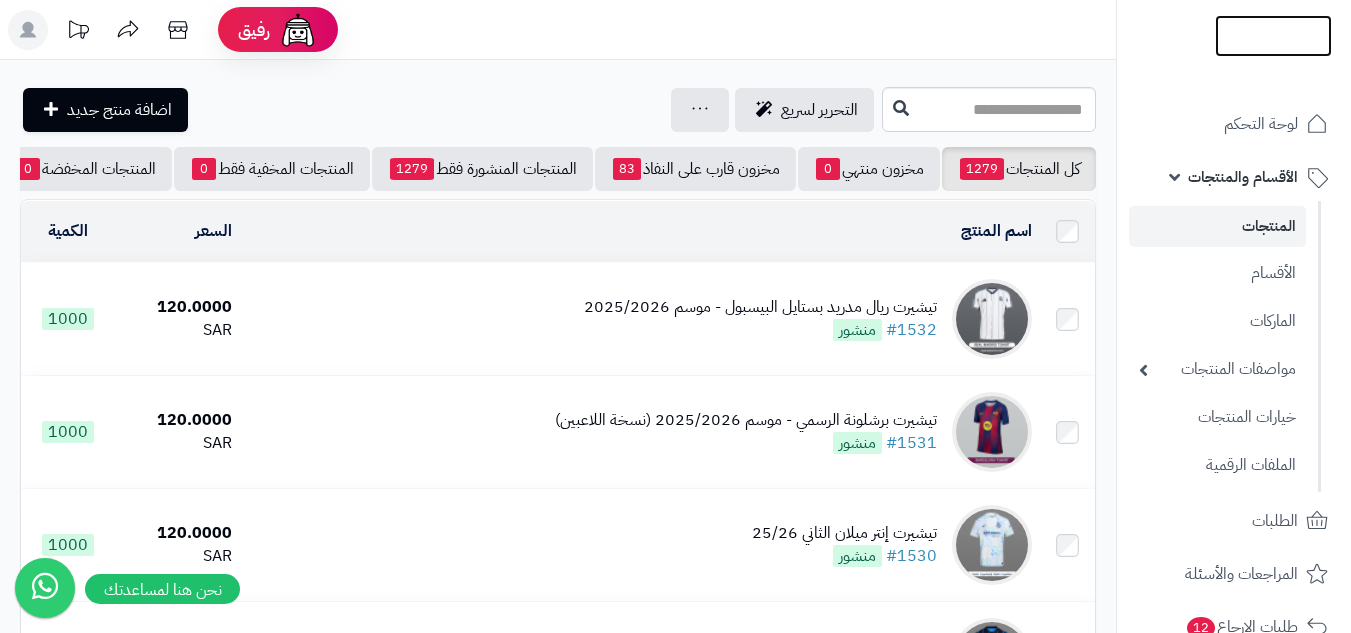 click at bounding box center [1273, 78] 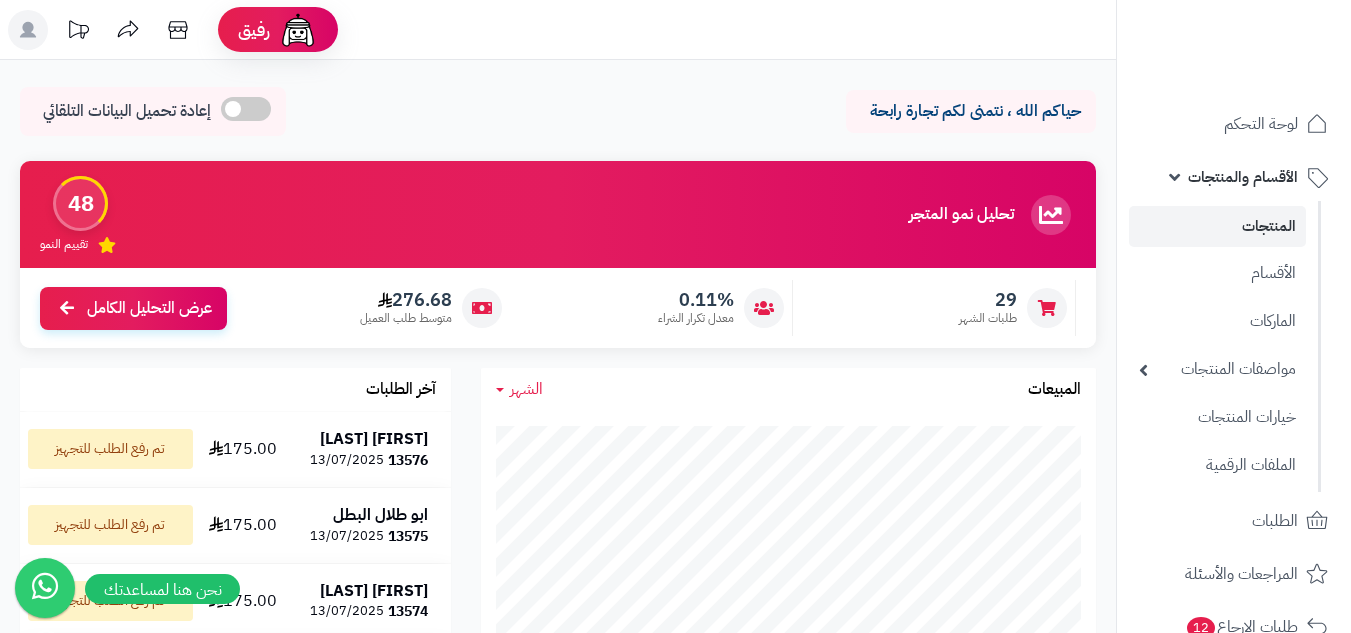 scroll, scrollTop: 0, scrollLeft: 0, axis: both 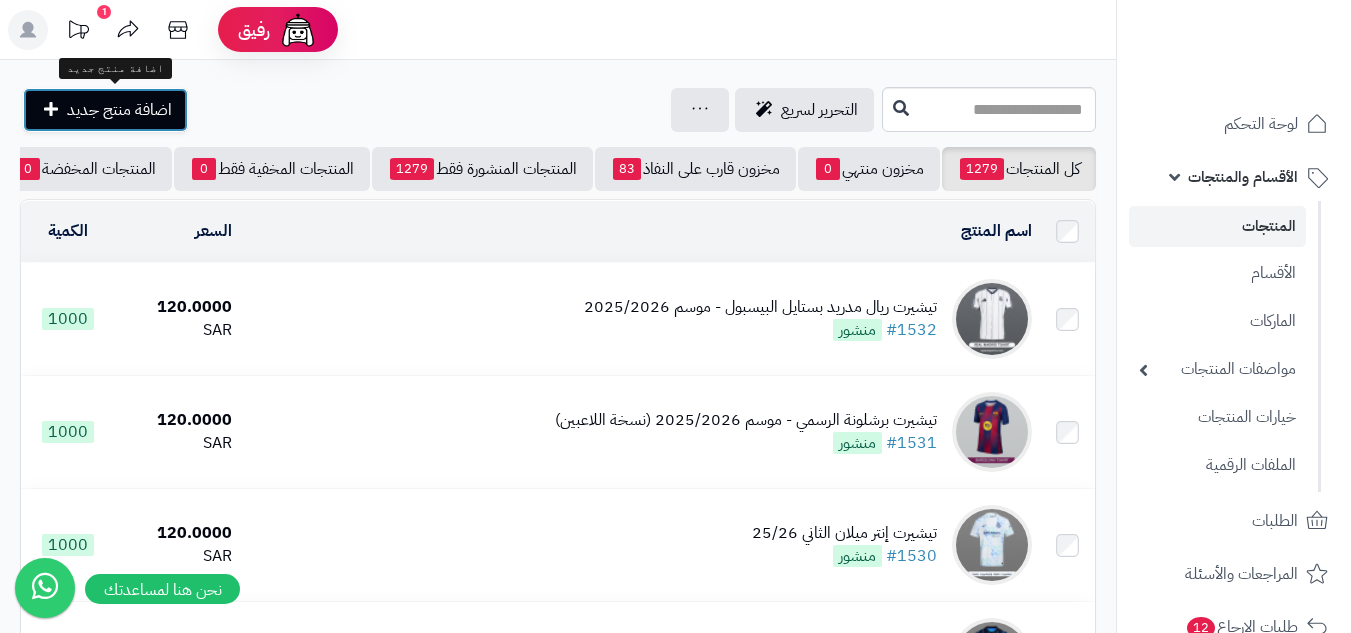 click on "اضافة منتج جديد" at bounding box center (119, 110) 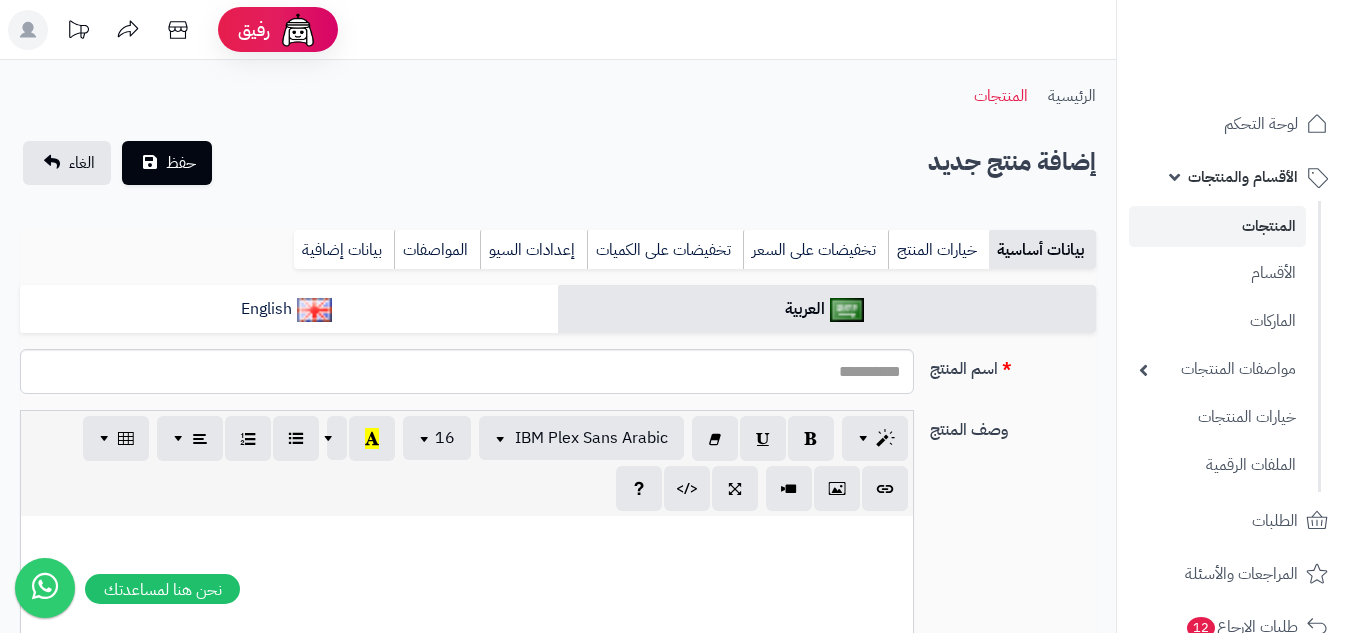 select 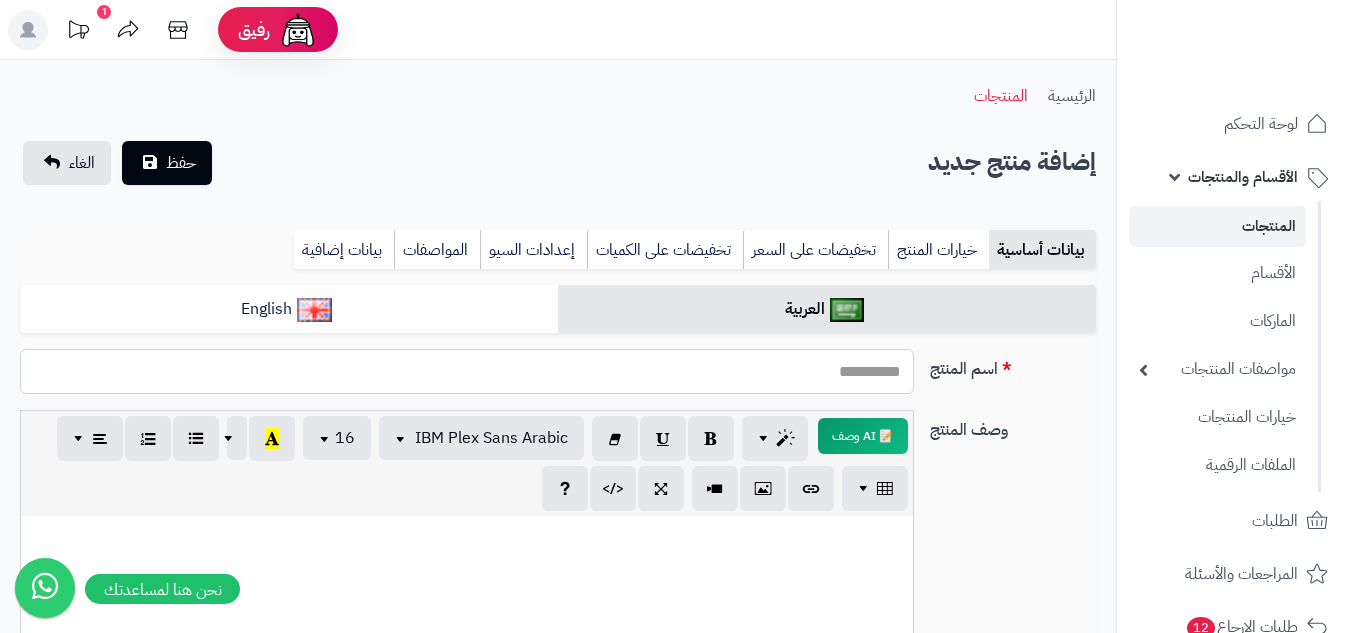 paste on "**********" 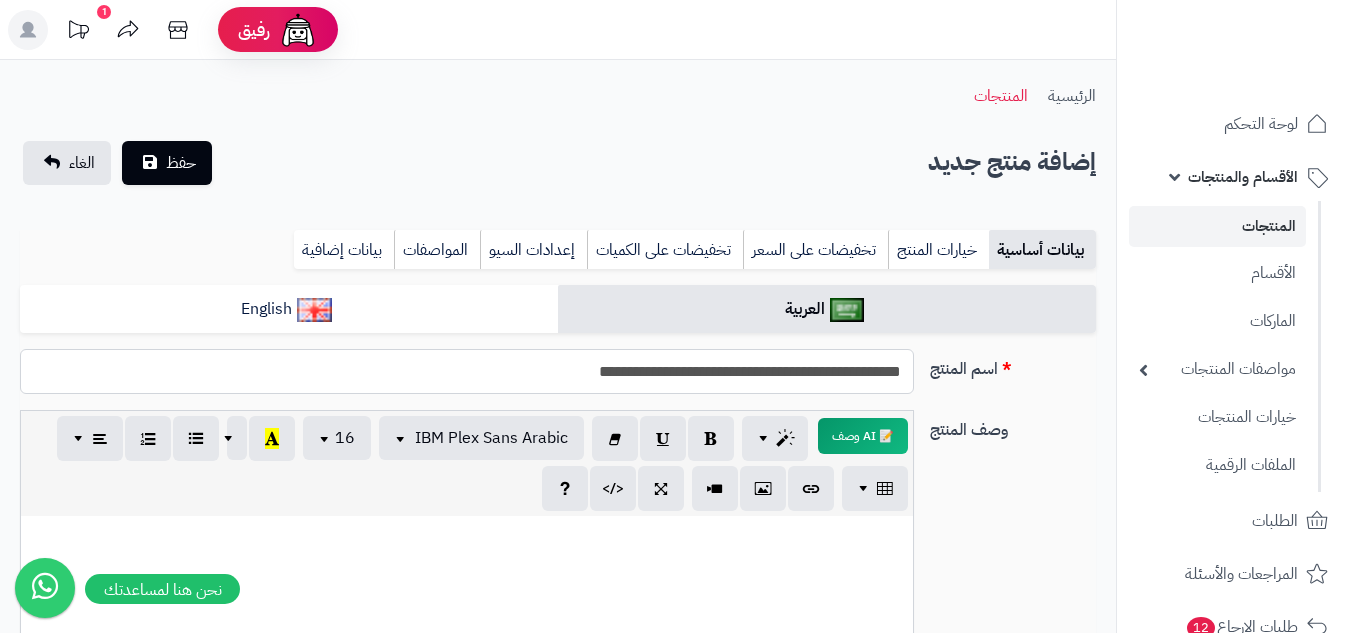 click on "**********" at bounding box center (467, 371) 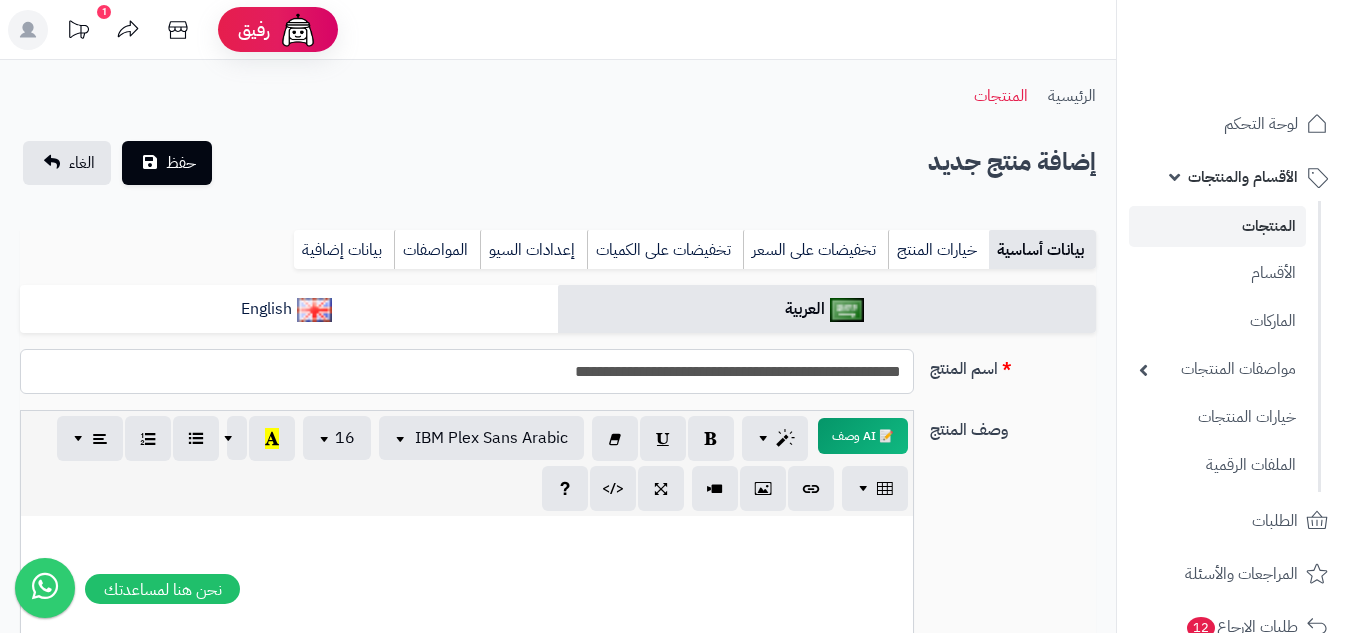 click on "**********" at bounding box center [467, 371] 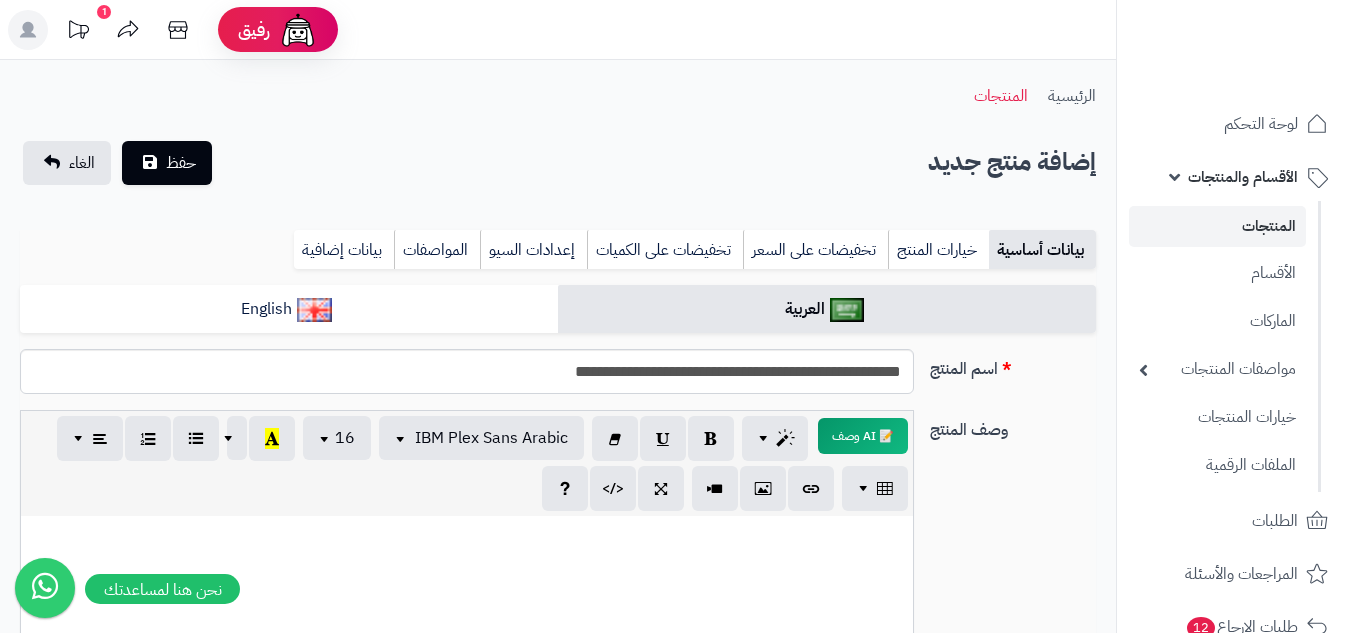 click at bounding box center (467, 537) 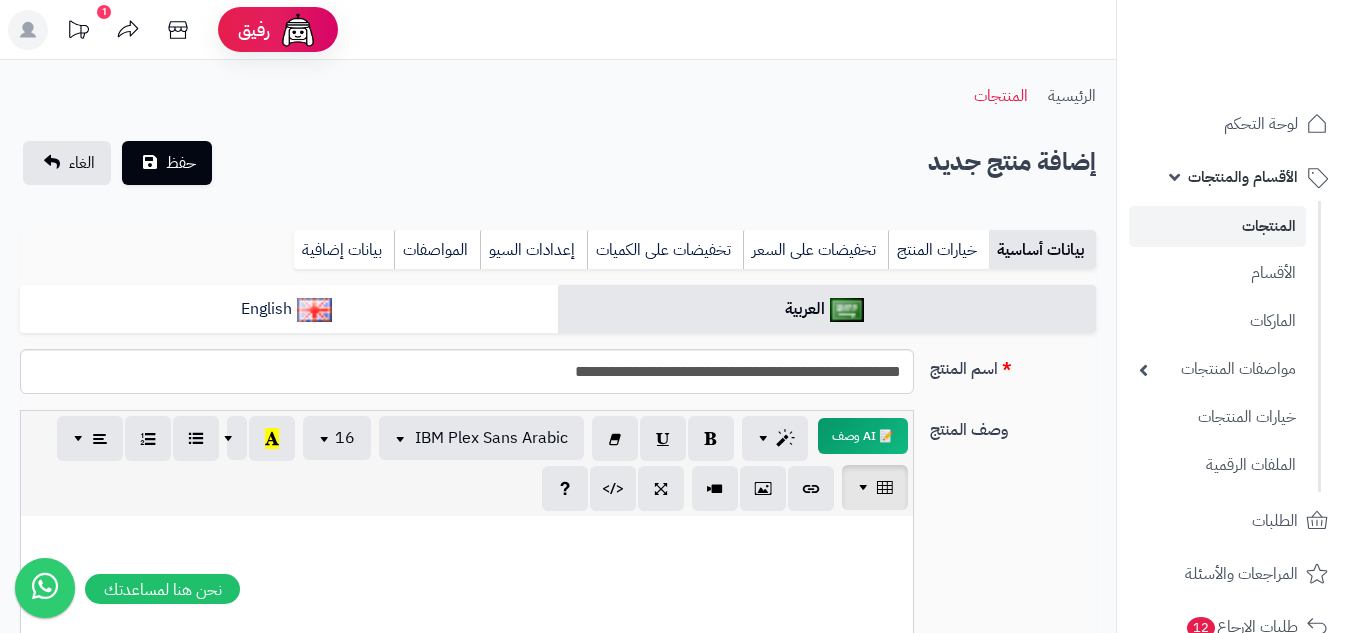 paste 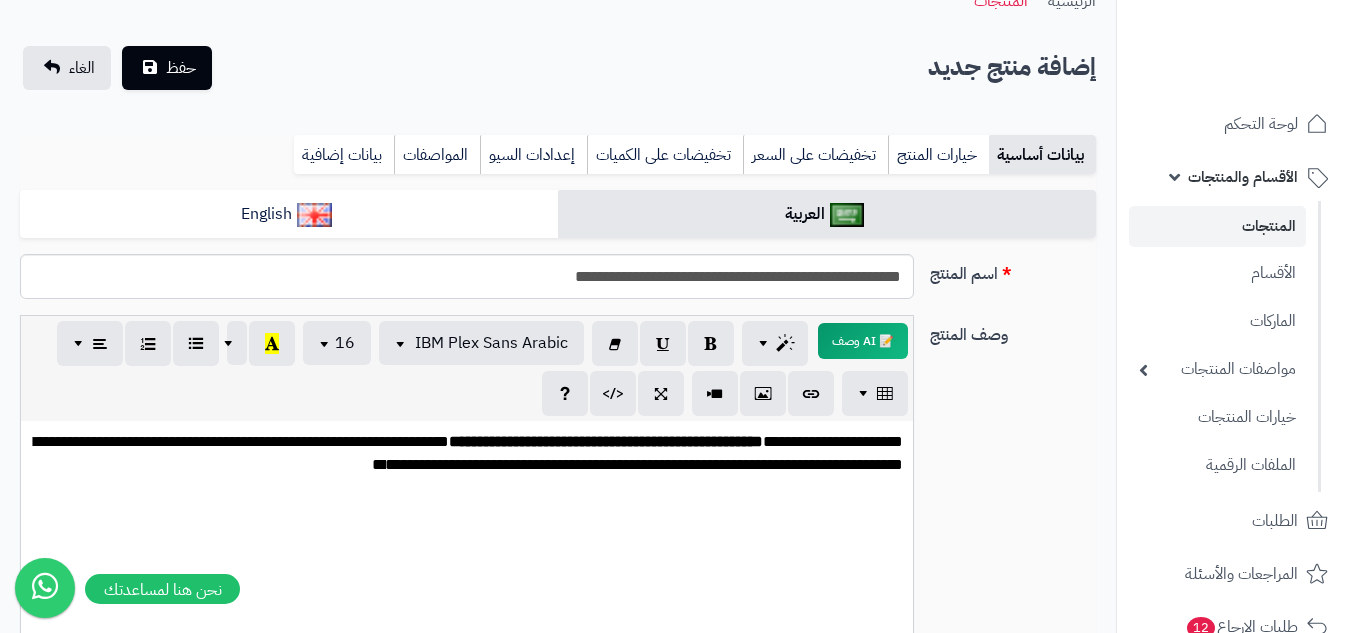 scroll, scrollTop: 200, scrollLeft: 0, axis: vertical 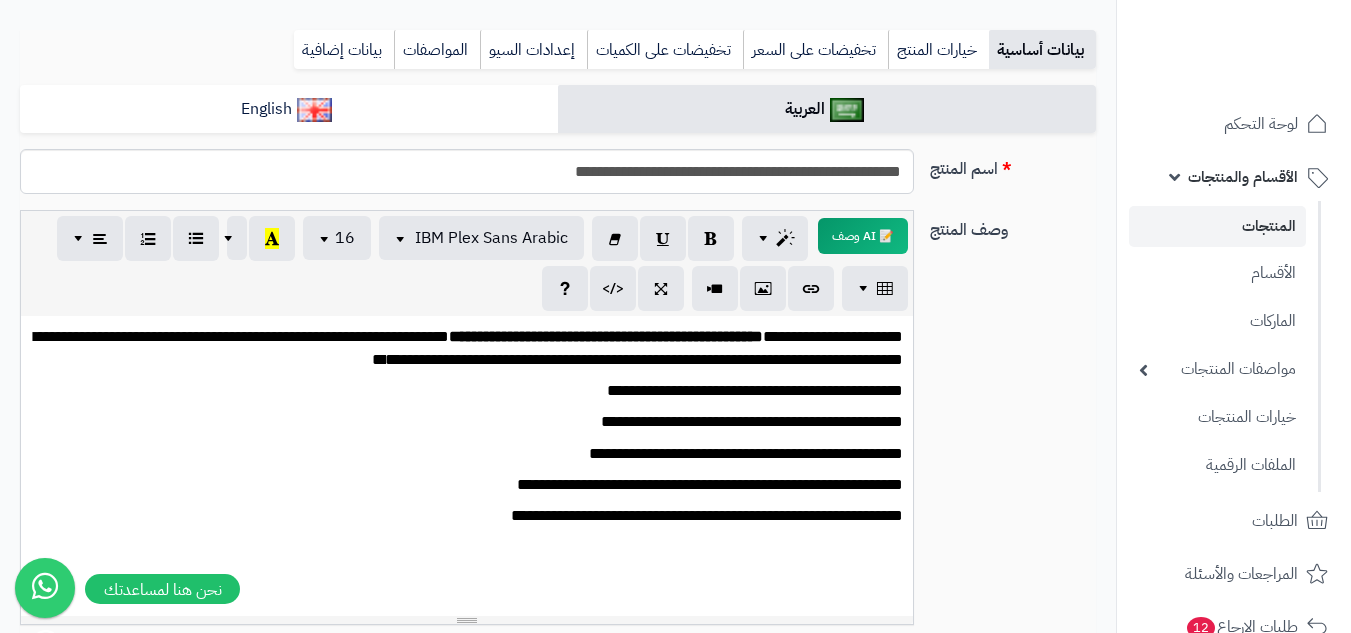 click on "**********" at bounding box center (467, 391) 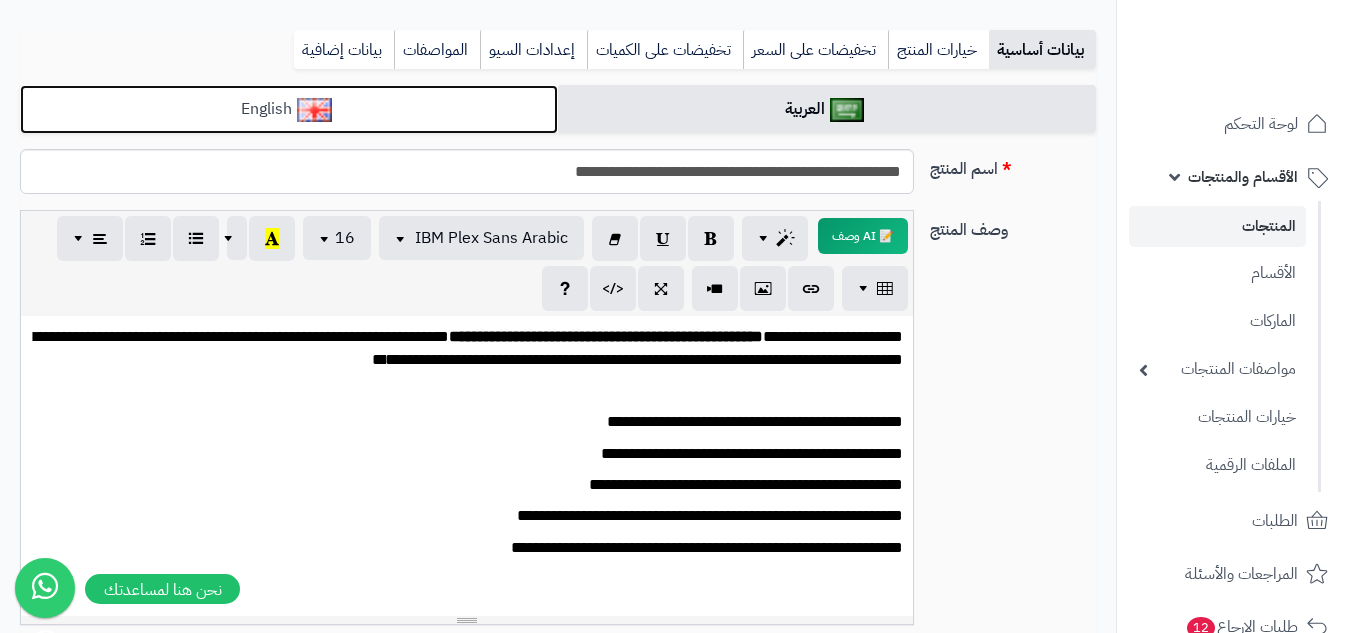 click on "English" at bounding box center [289, 109] 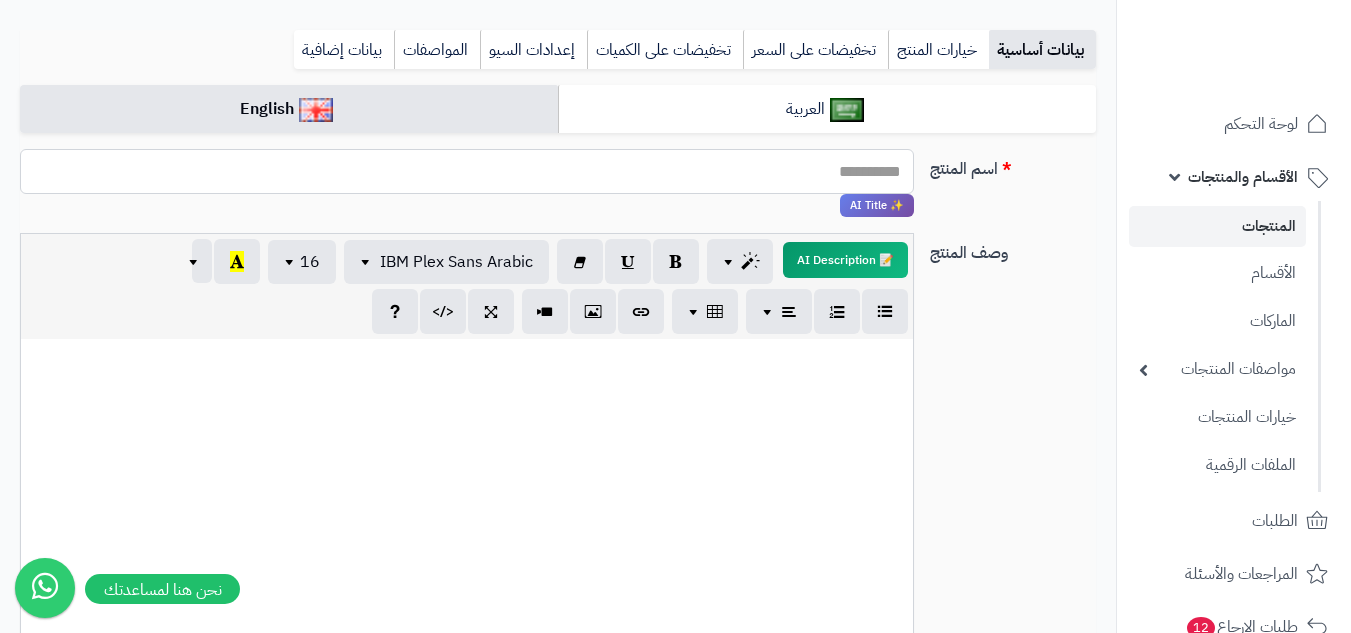 paste on "**********" 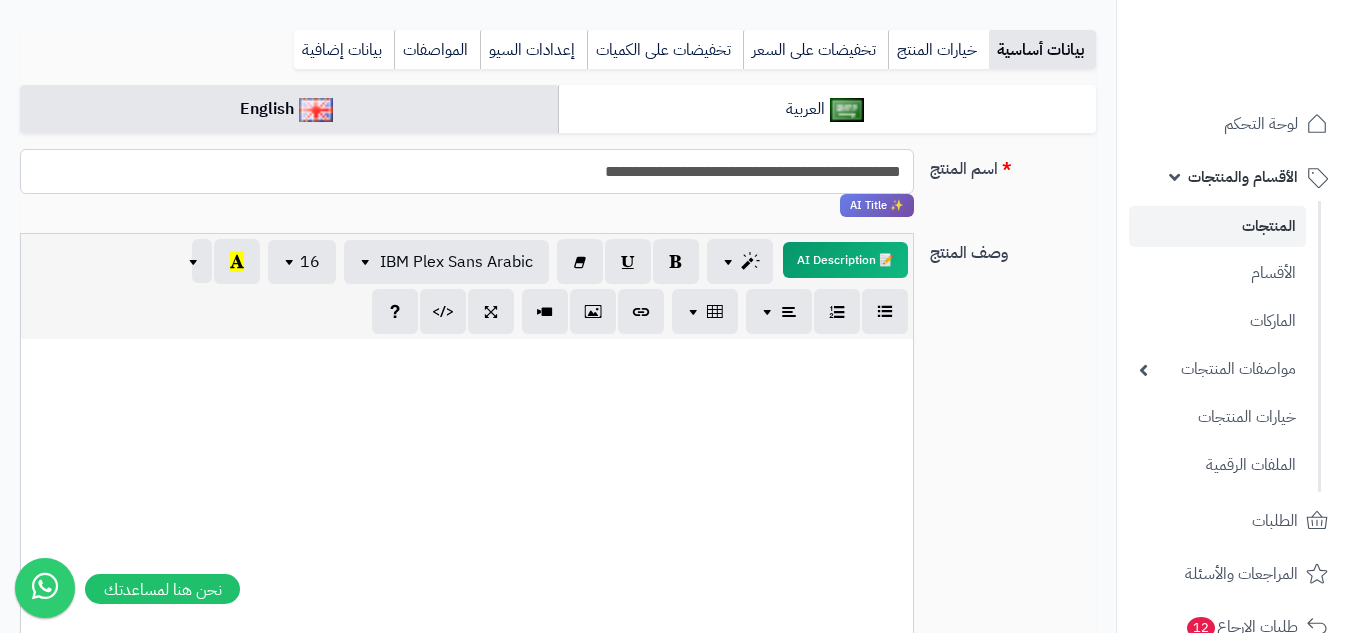 click on "**********" at bounding box center (467, 171) 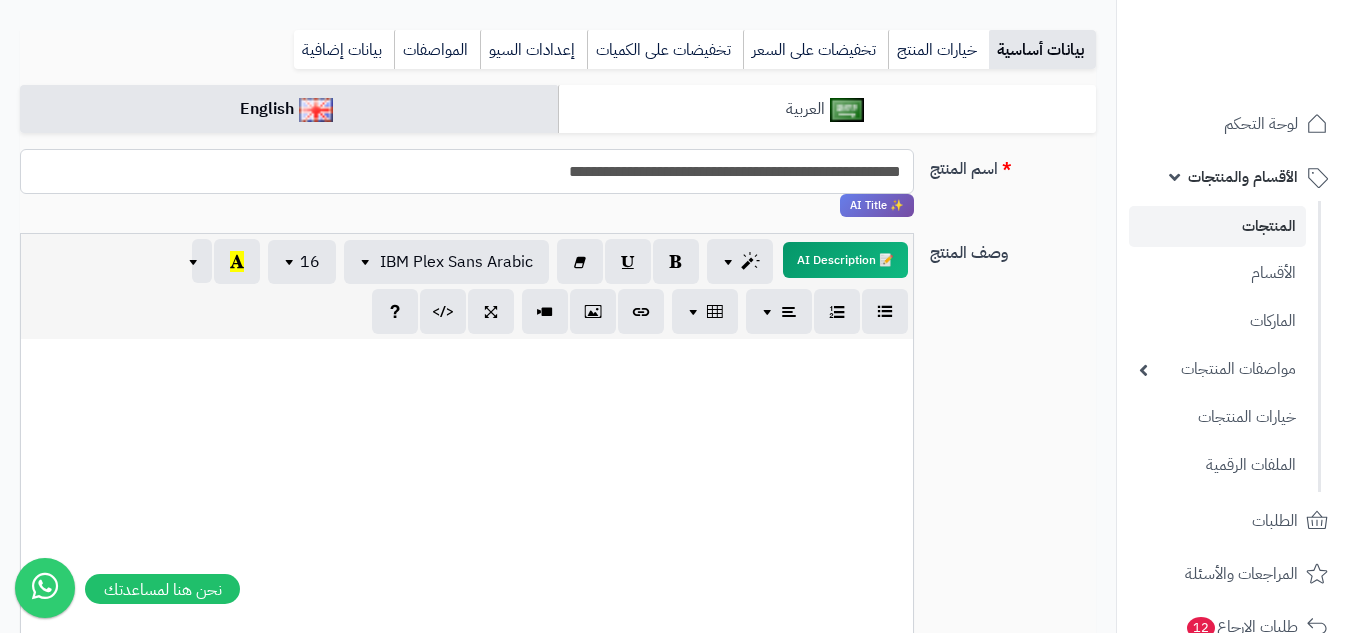 type on "**********" 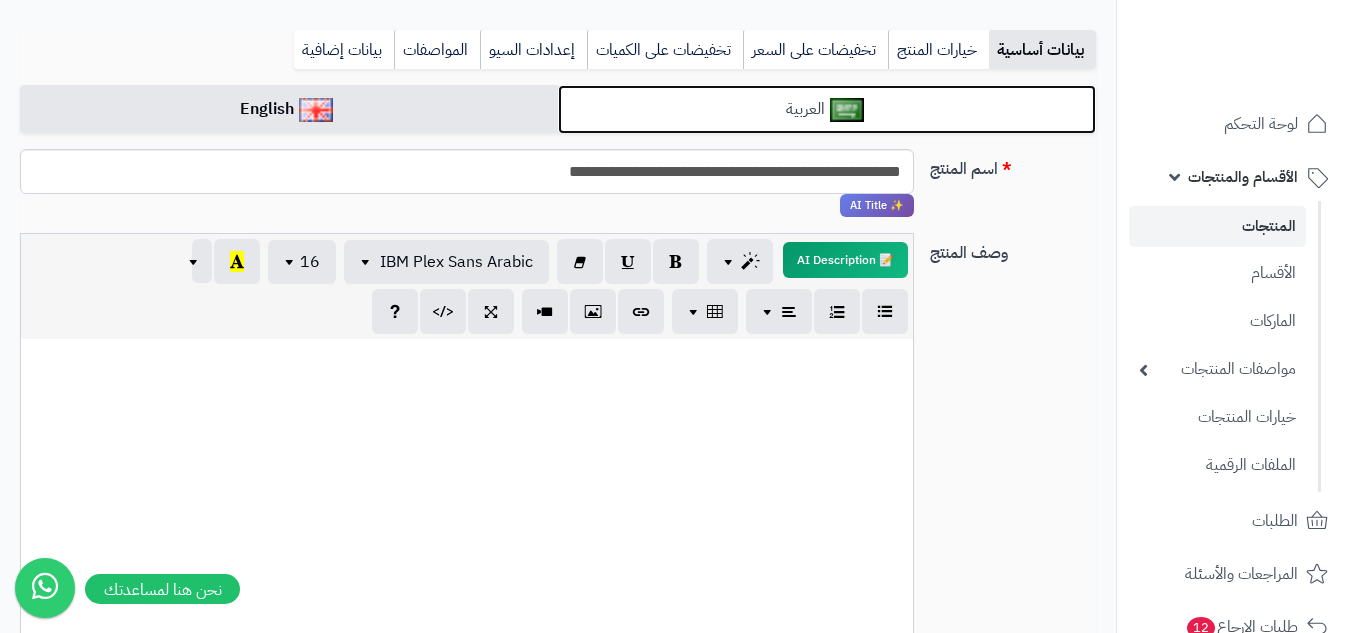 click on "العربية" at bounding box center (827, 109) 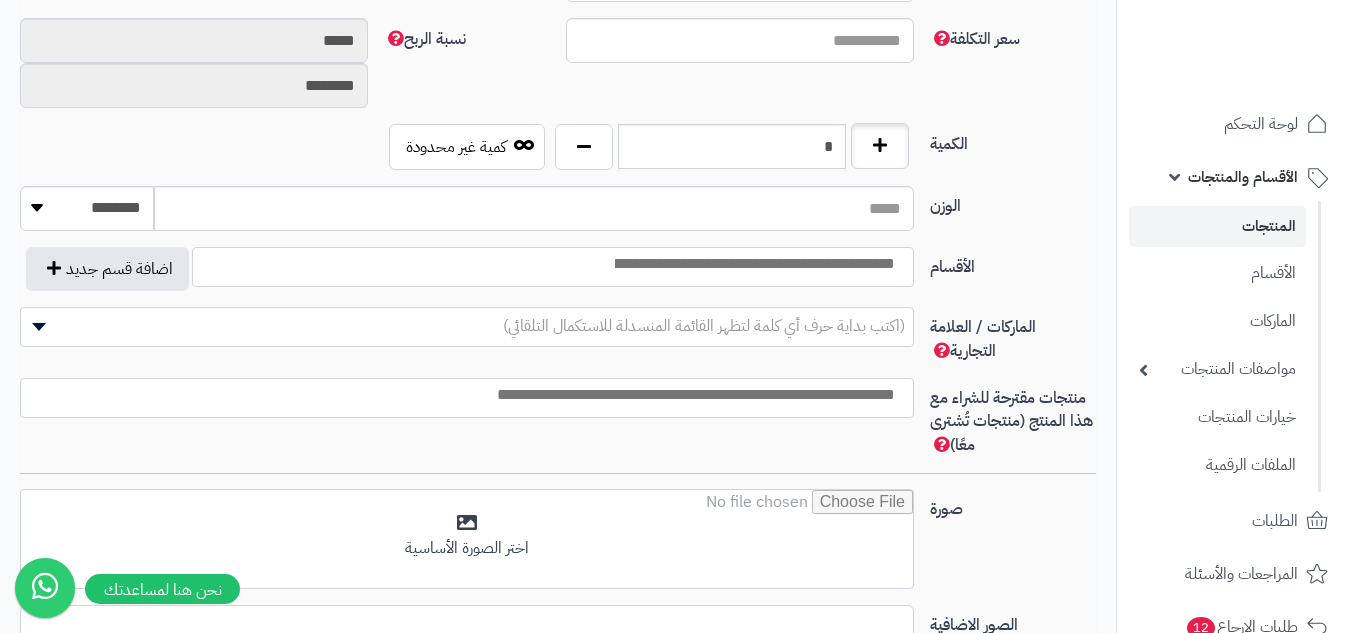 scroll, scrollTop: 700, scrollLeft: 0, axis: vertical 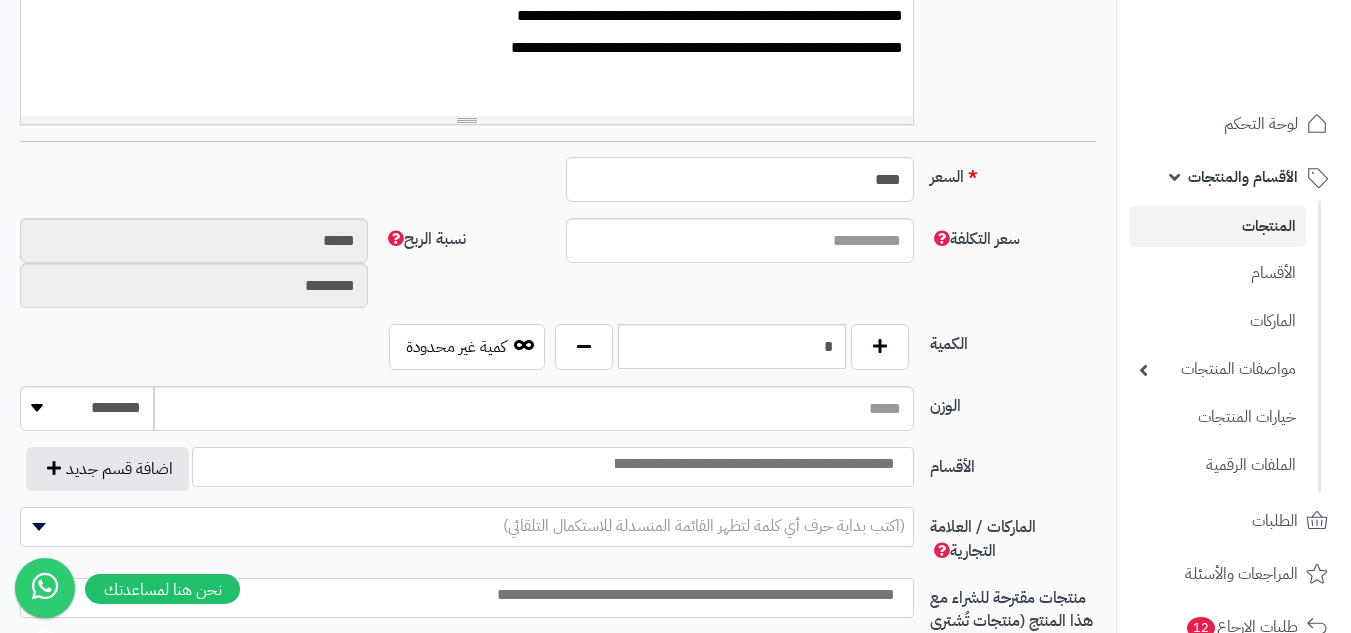drag, startPoint x: 855, startPoint y: 178, endPoint x: 951, endPoint y: 189, distance: 96.62815 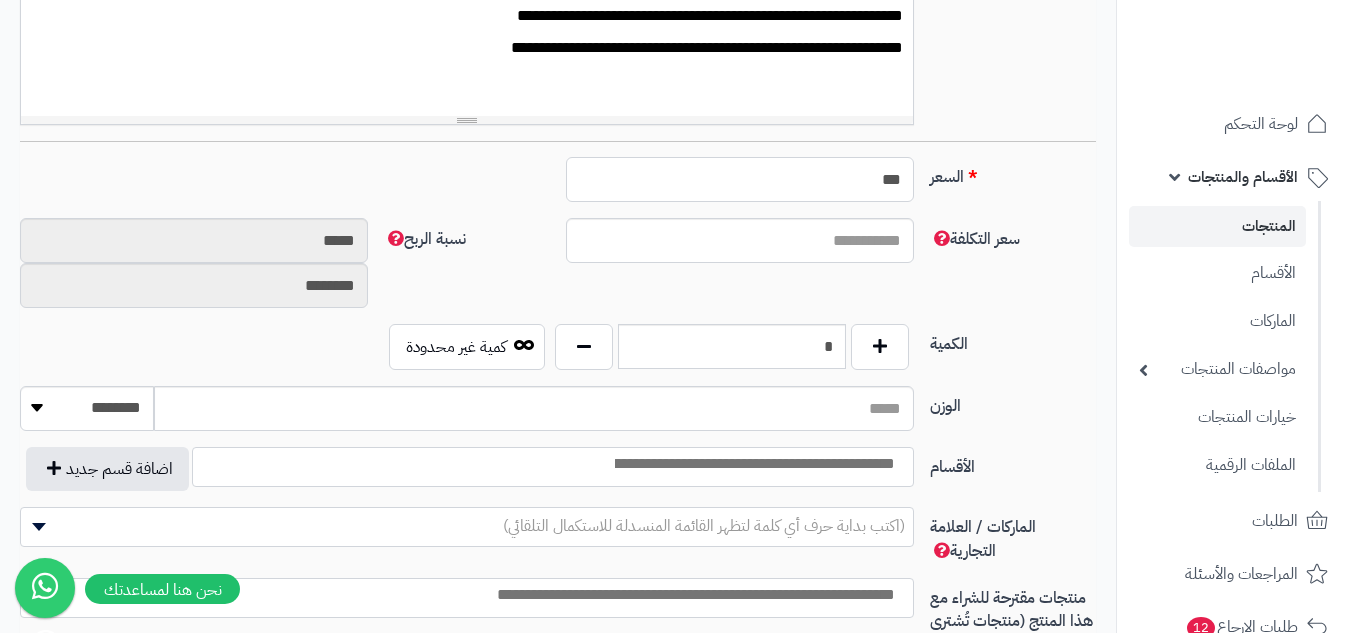 type on "***" 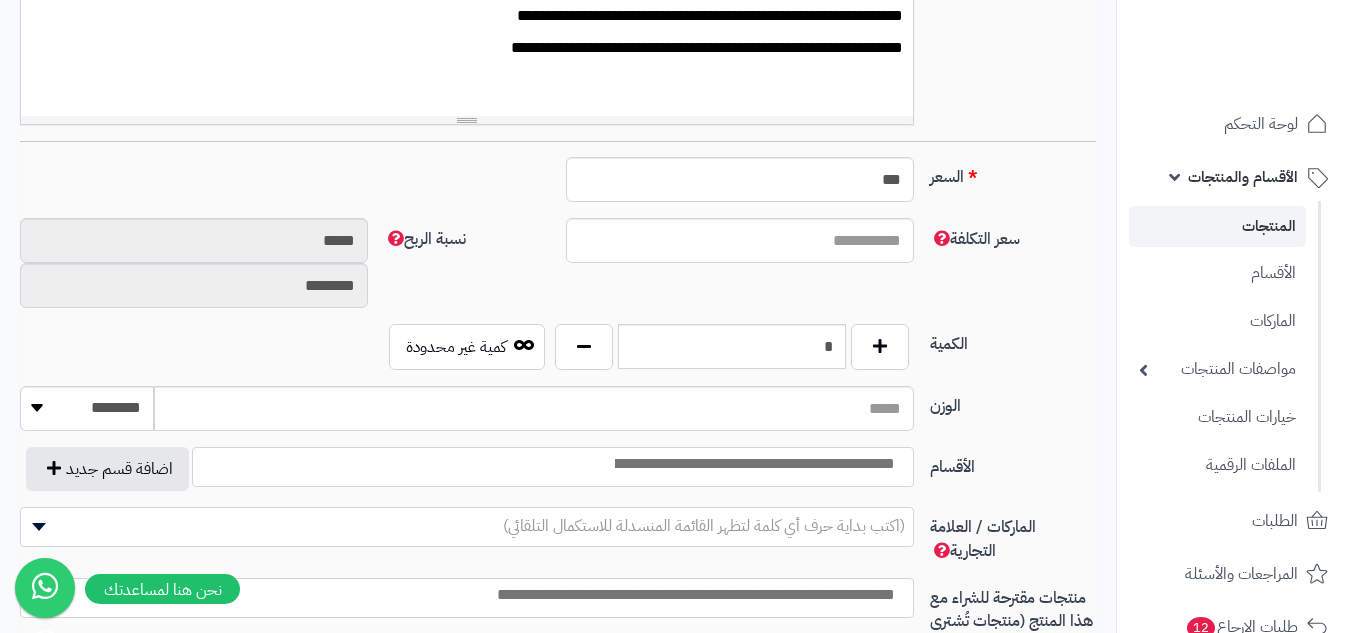 type on "*" 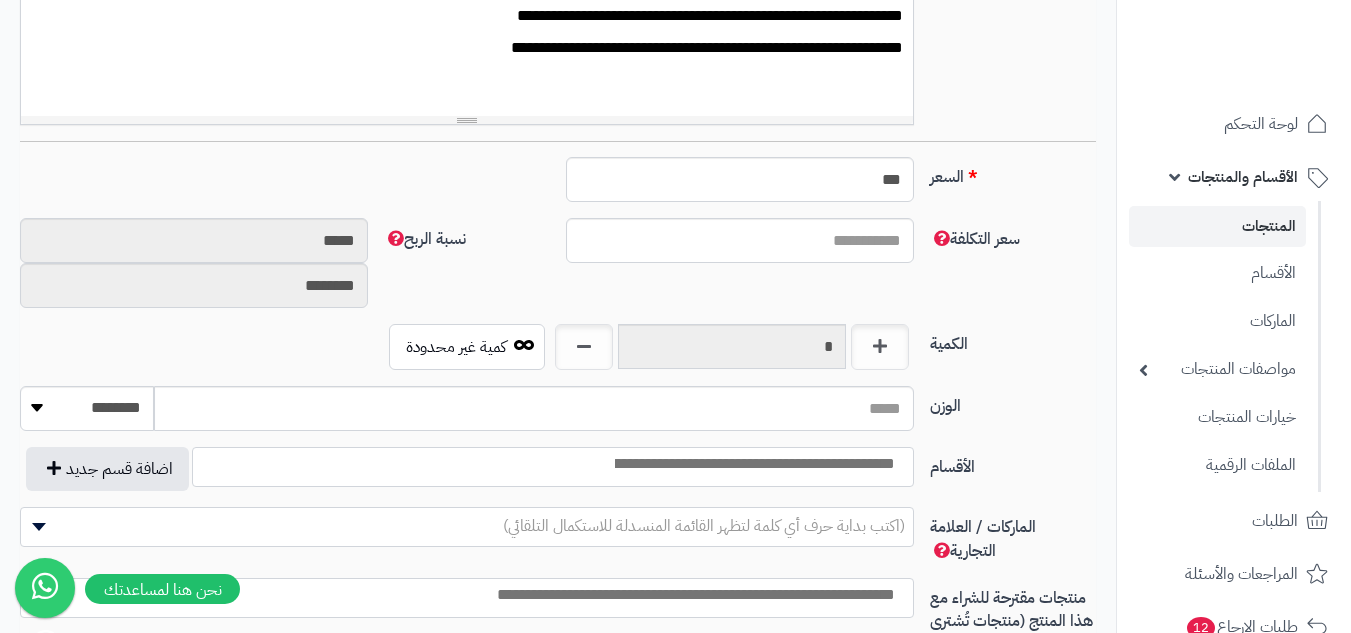 click at bounding box center [553, 467] 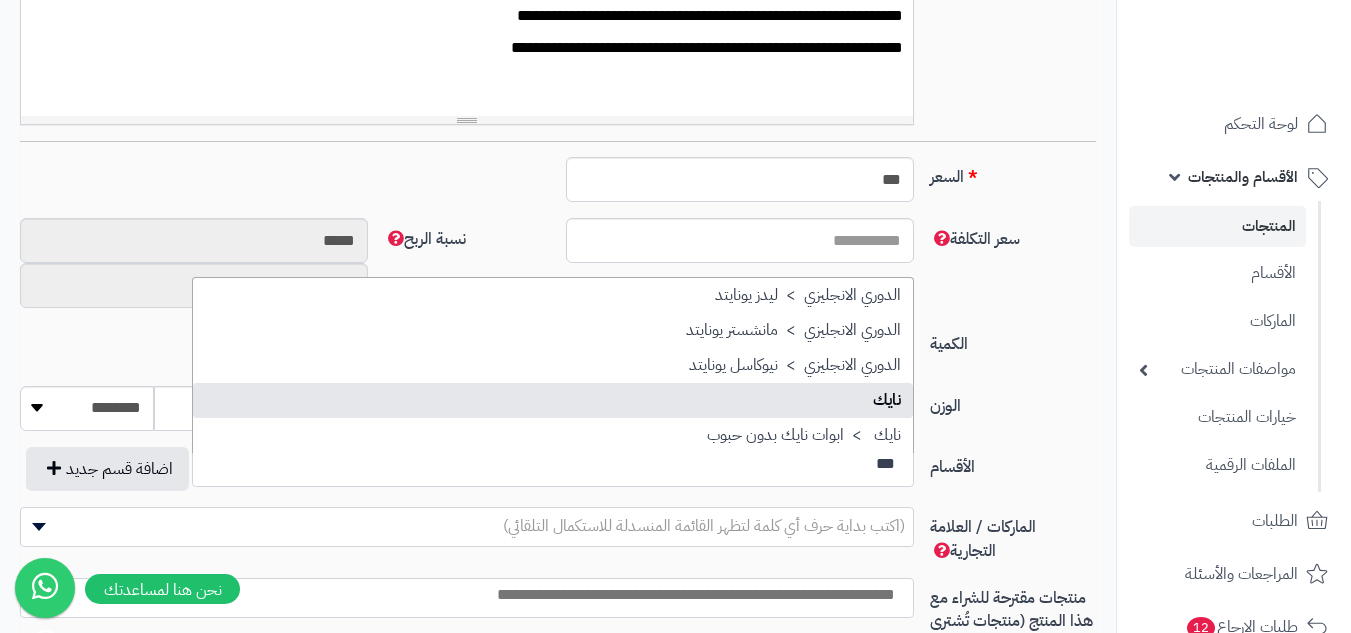 type on "***" 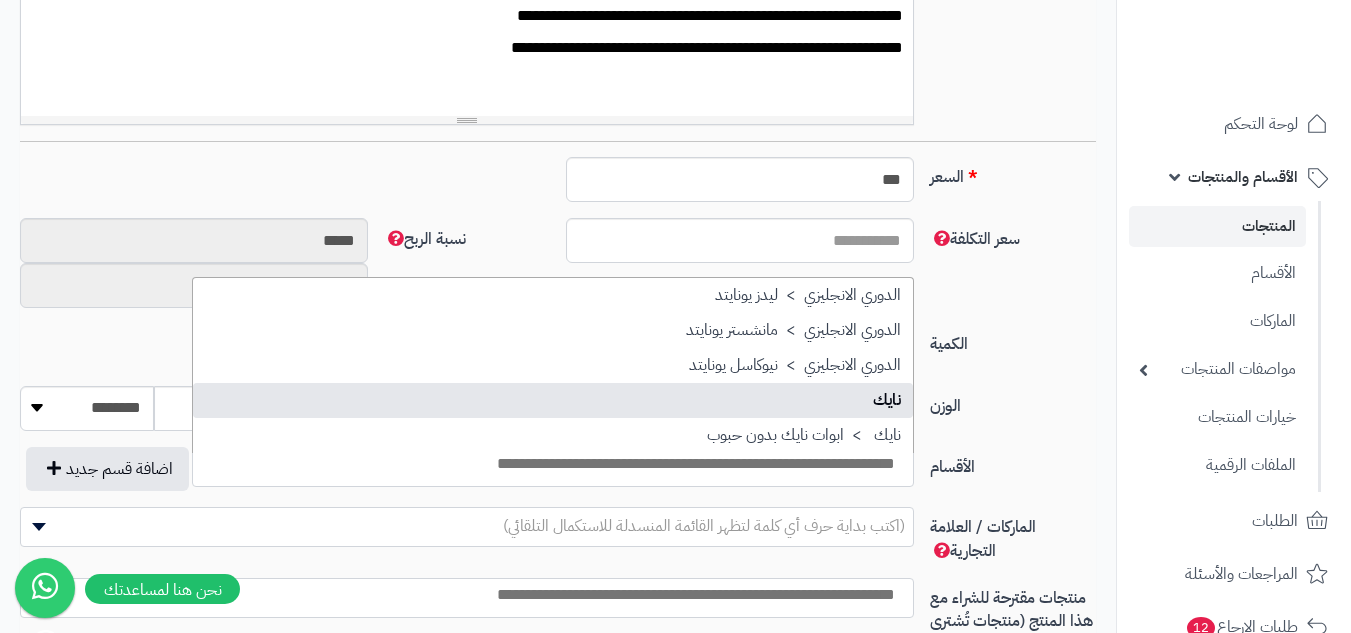 scroll, scrollTop: 0, scrollLeft: 0, axis: both 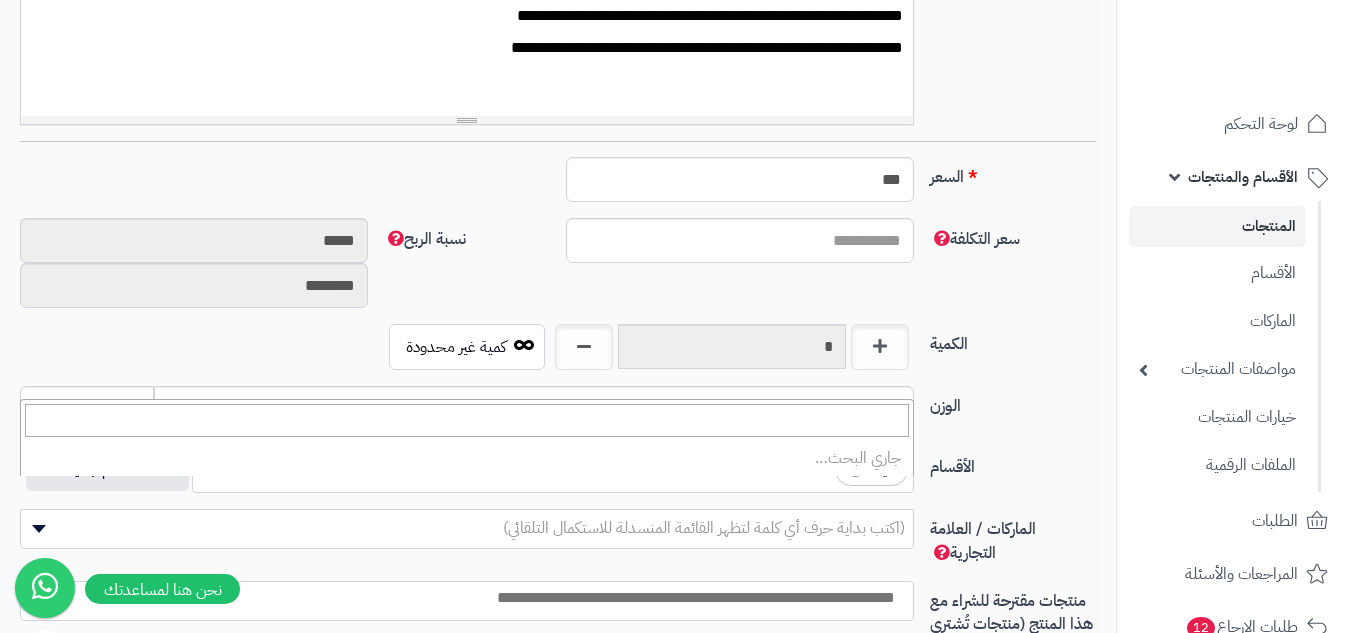 click on "(اكتب بداية حرف أي كلمة لتظهر القائمة المنسدلة للاستكمال التلقائي)" at bounding box center (704, 528) 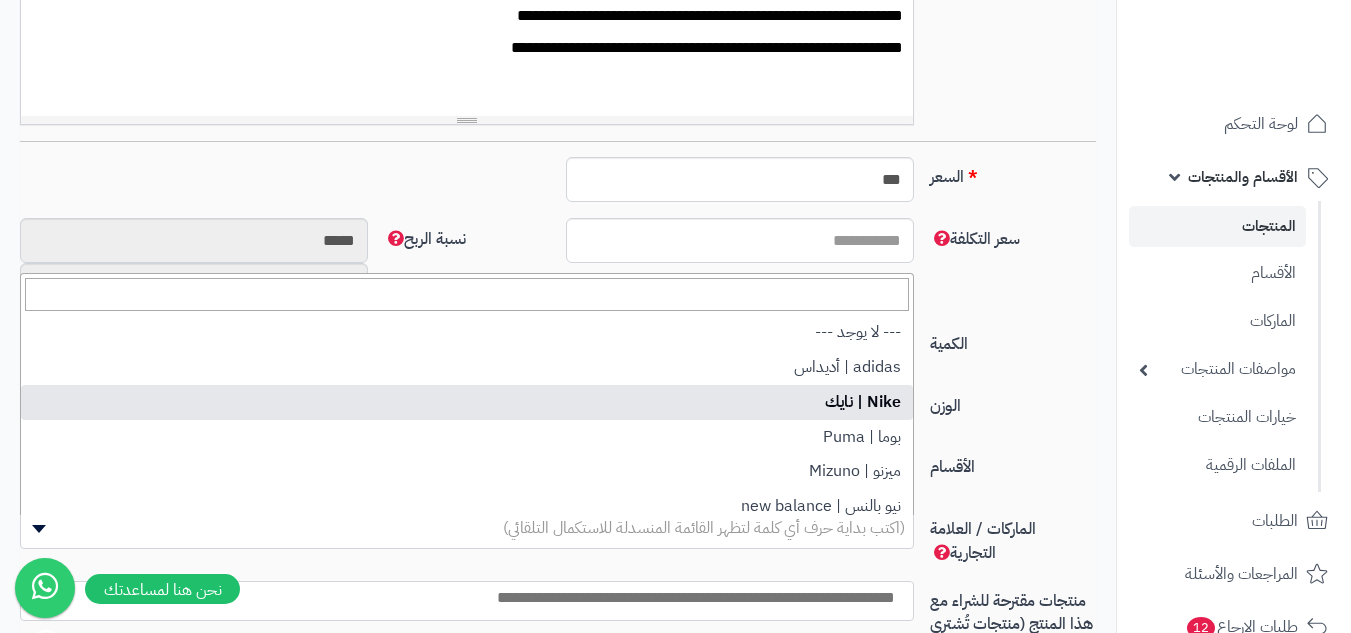 select on "**" 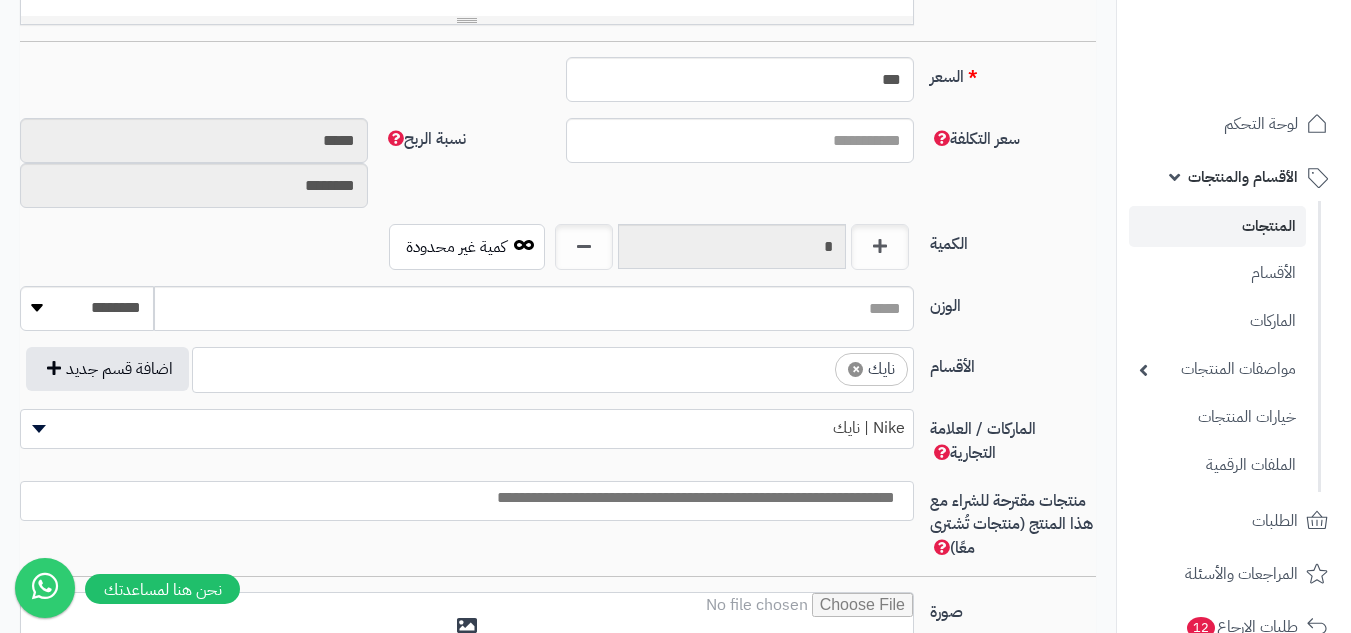 scroll, scrollTop: 900, scrollLeft: 0, axis: vertical 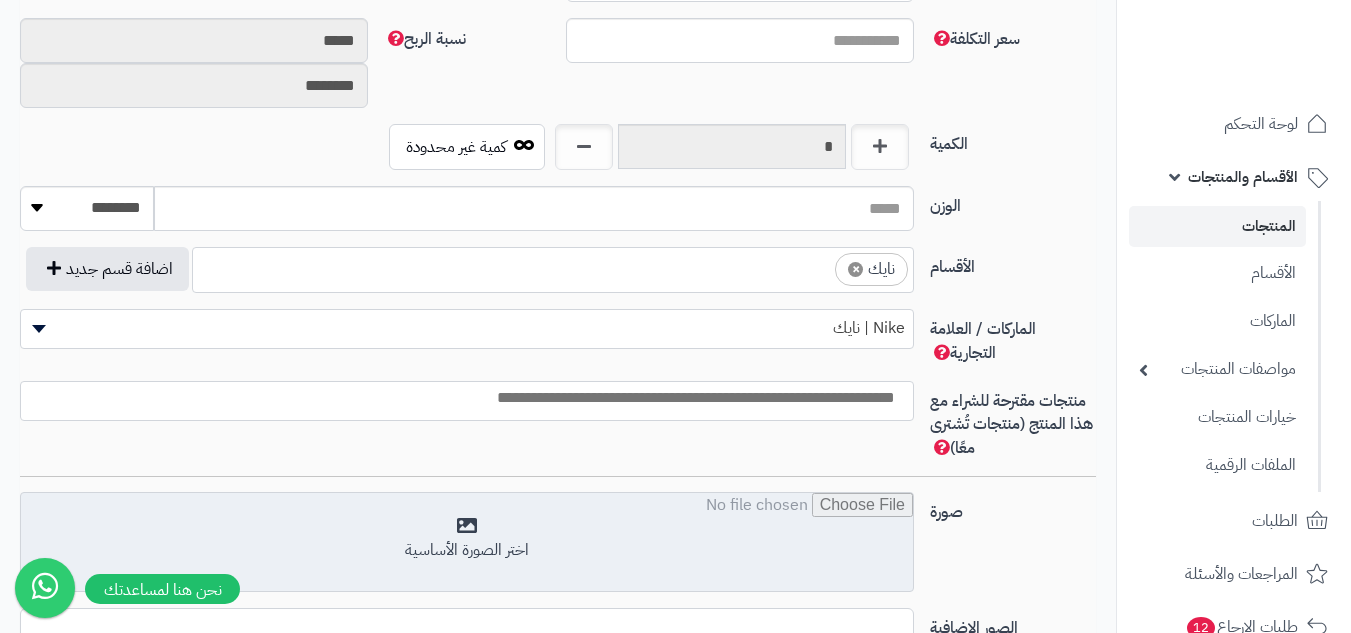 click at bounding box center (467, 543) 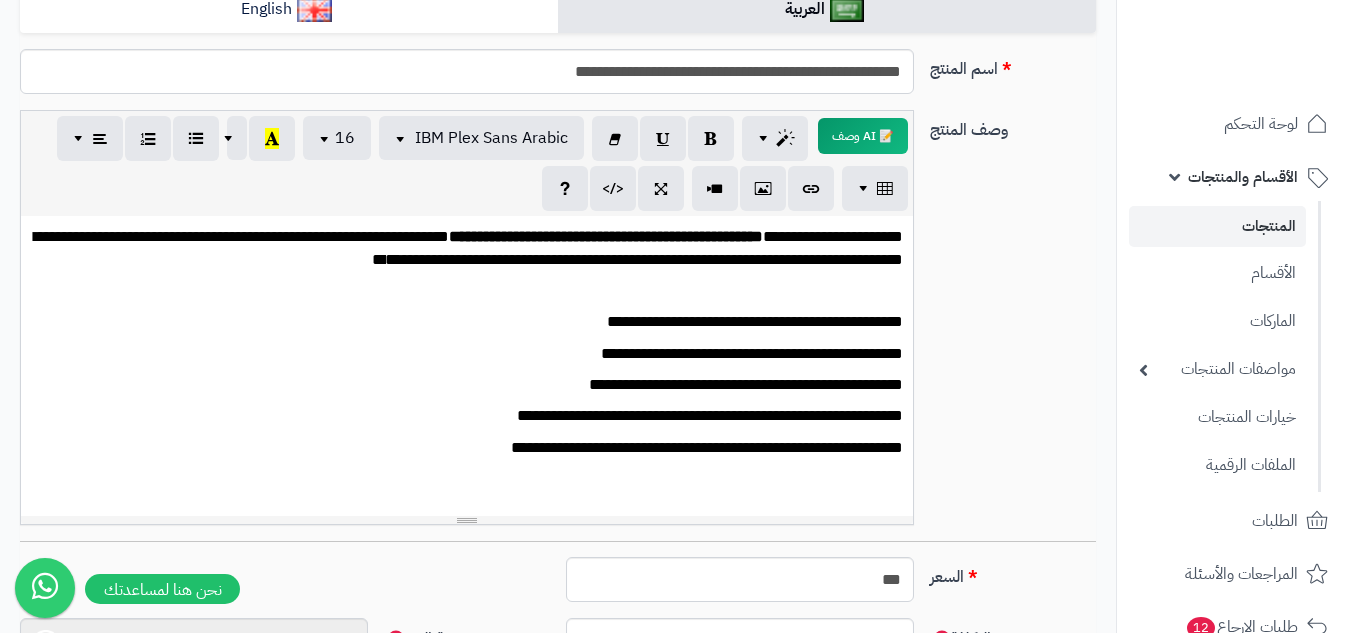 scroll, scrollTop: 200, scrollLeft: 0, axis: vertical 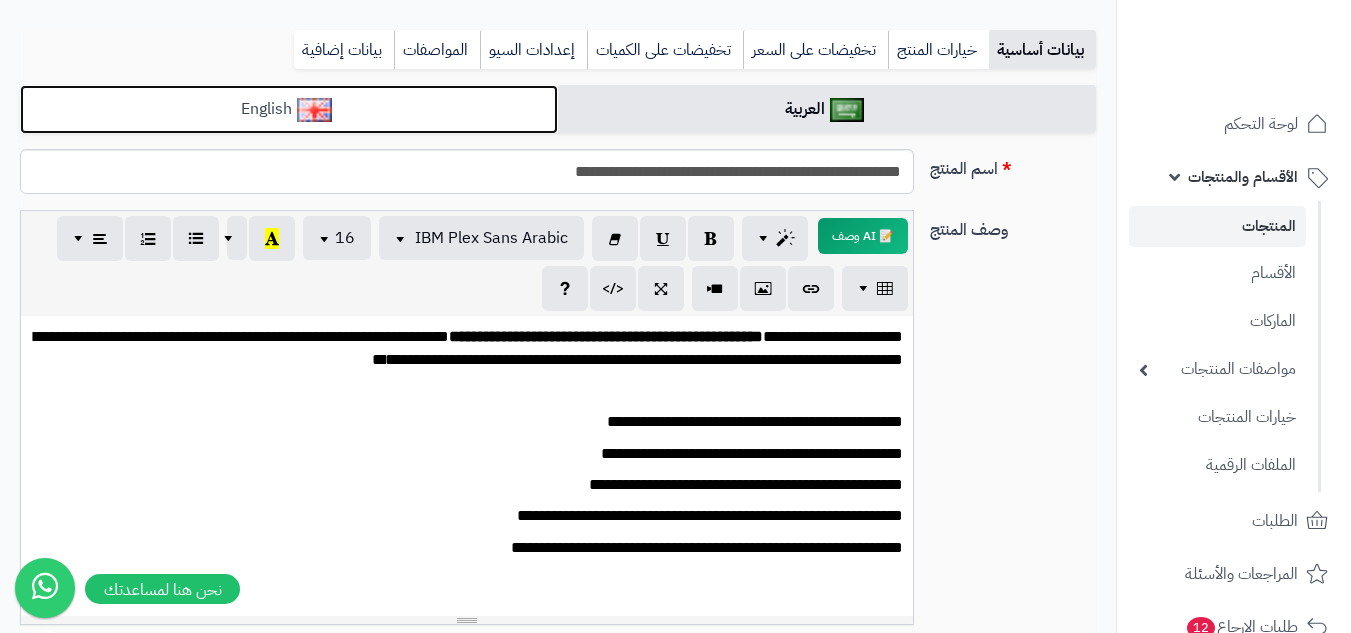 click on "English" at bounding box center [289, 109] 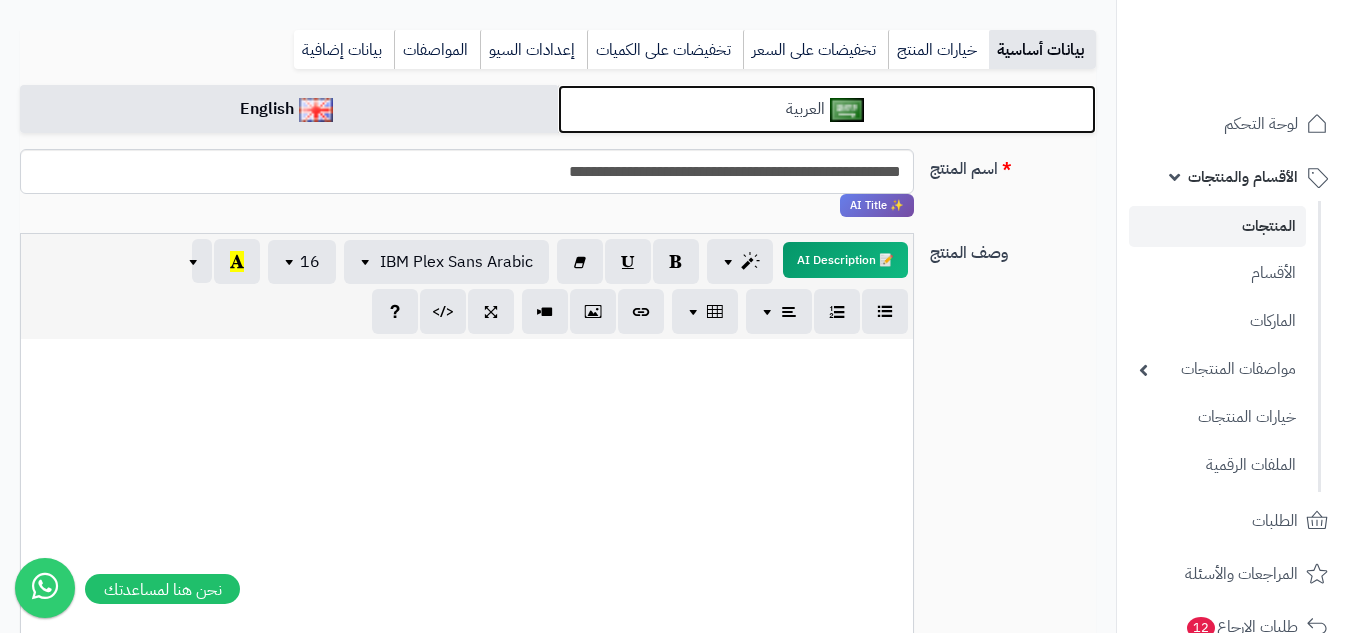 click on "العربية" at bounding box center (827, 109) 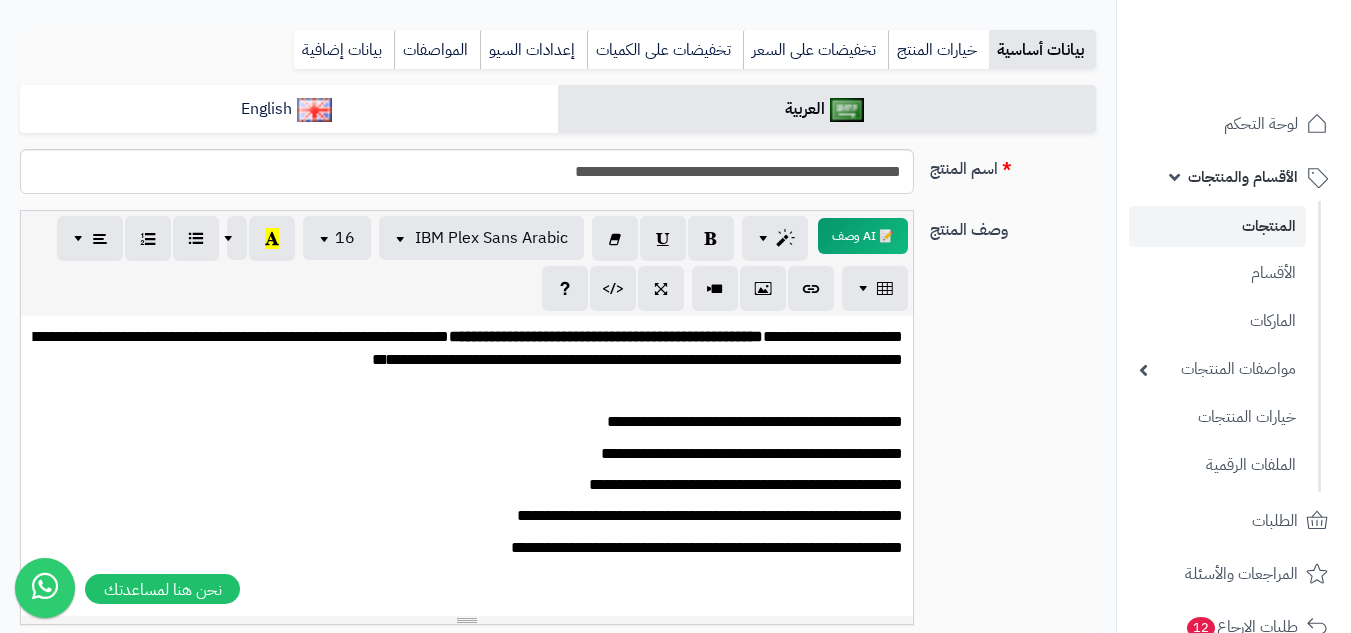 scroll, scrollTop: 0, scrollLeft: 0, axis: both 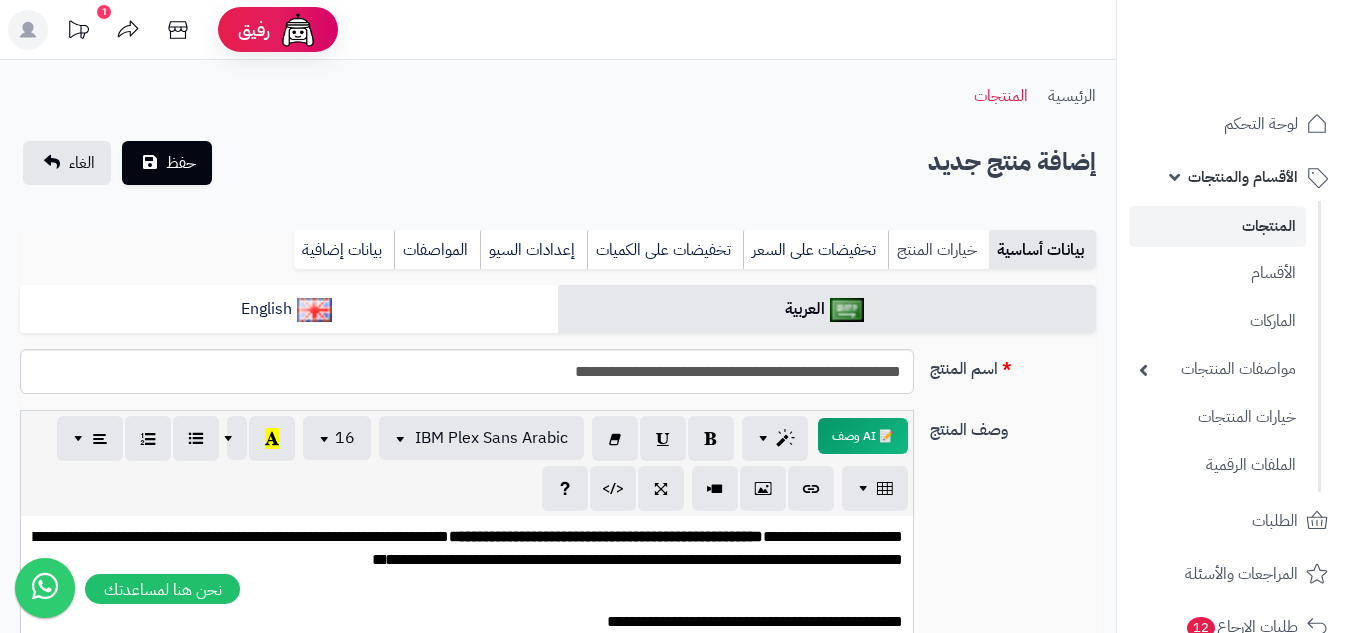click on "خيارات المنتج" at bounding box center (938, 250) 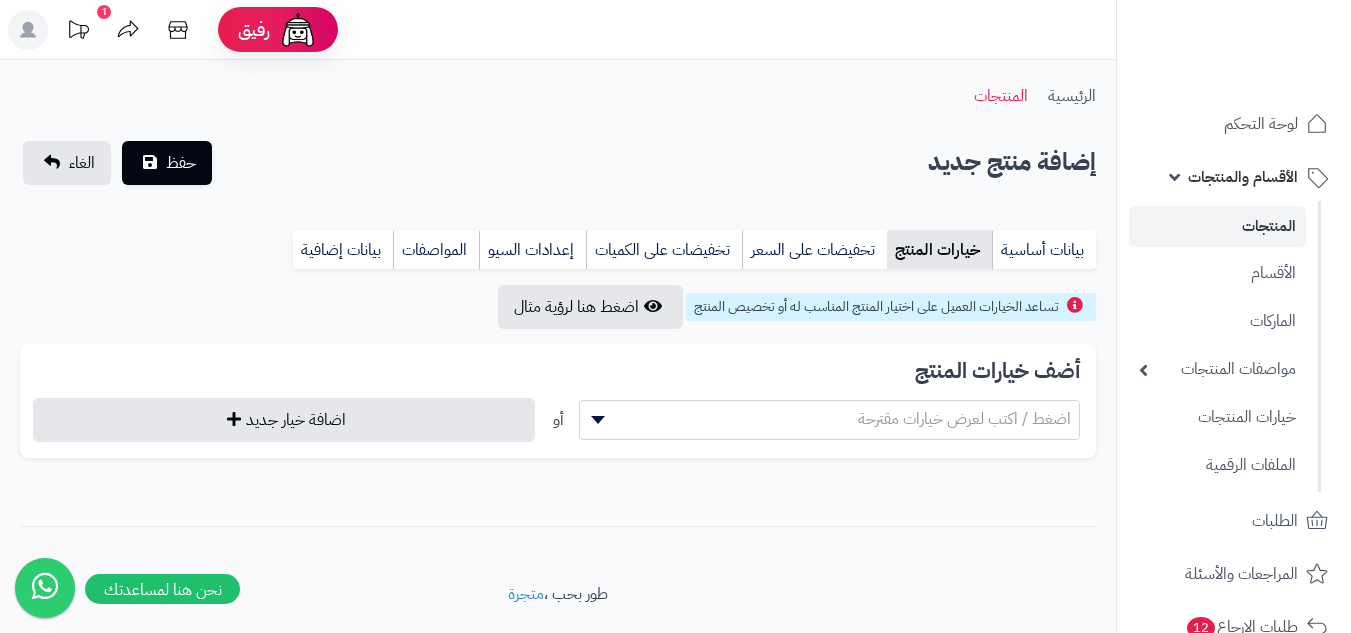 click on "اضغط / اكتب لعرض خيارات مقترحة" at bounding box center [964, 419] 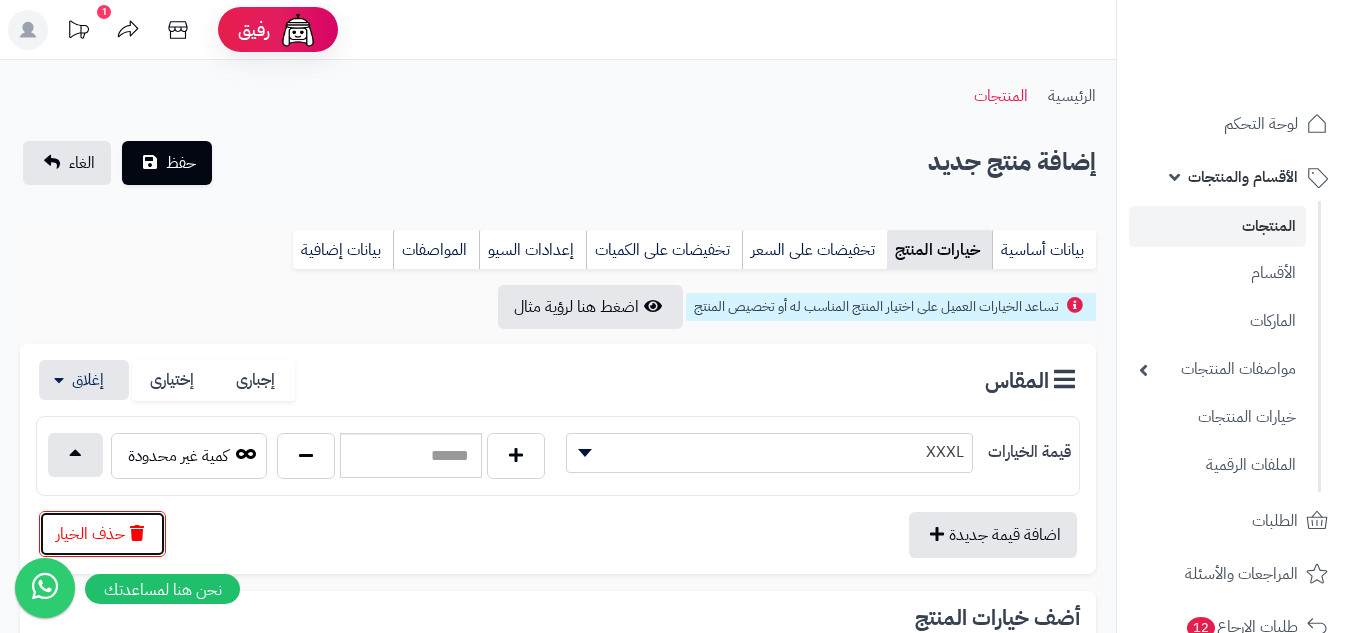 click on "حذف الخيار" at bounding box center [102, 534] 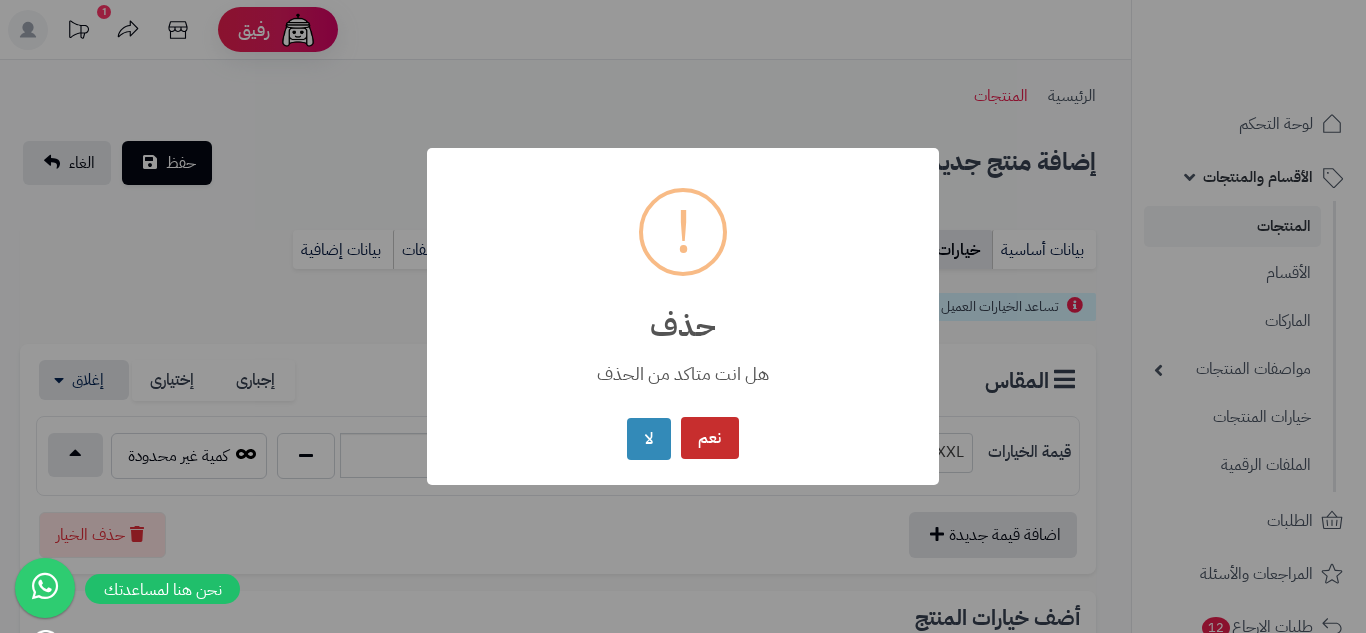 click on "نعم" at bounding box center (710, 438) 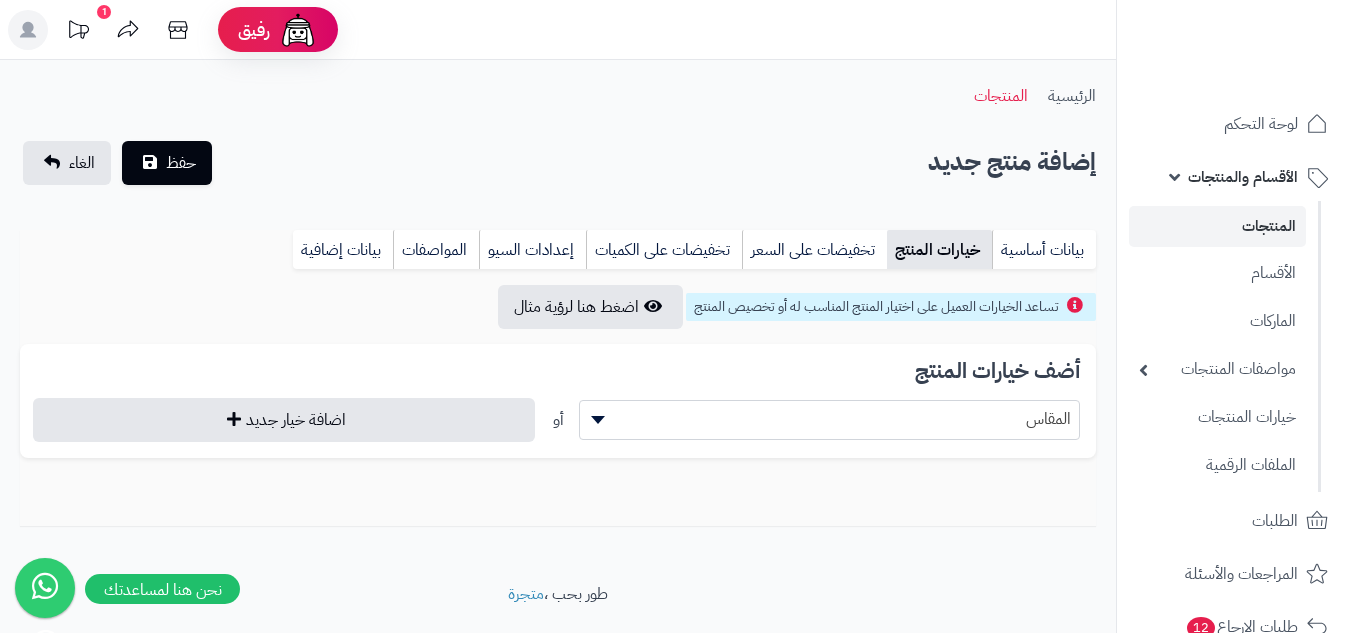 click on "أضف خيارات المنتج
****** المقاس أو
اضافة خيار جديد" at bounding box center (558, 401) 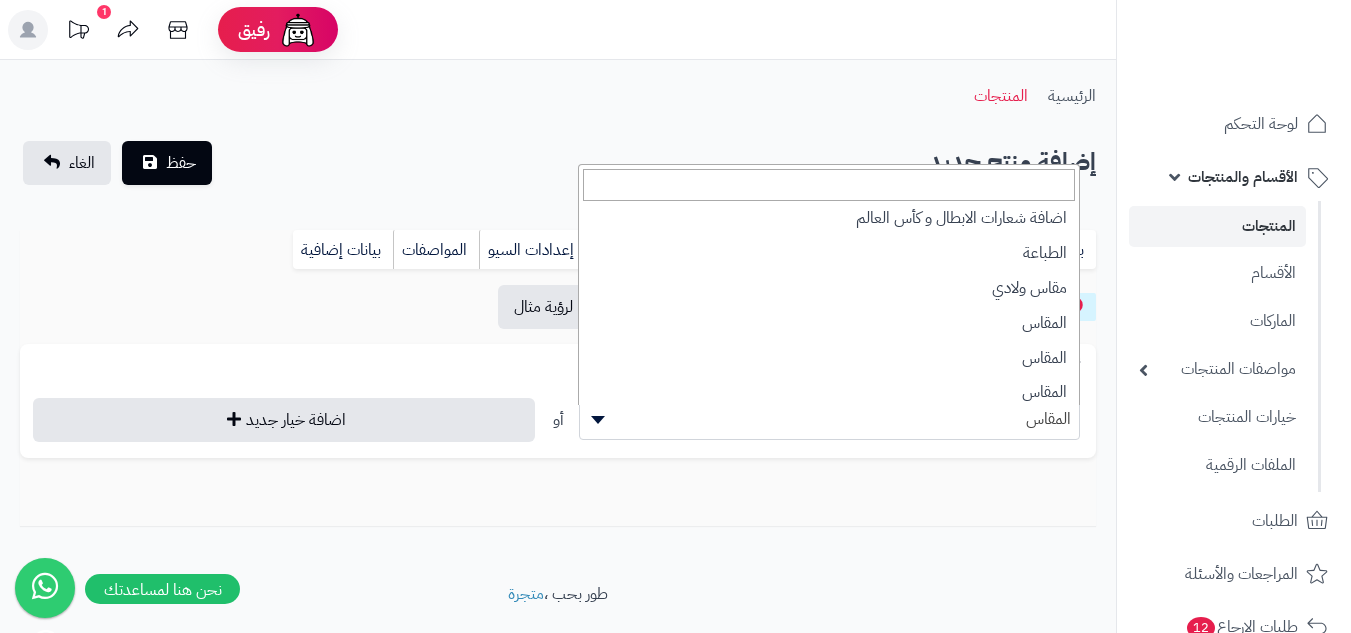 scroll, scrollTop: 383, scrollLeft: 0, axis: vertical 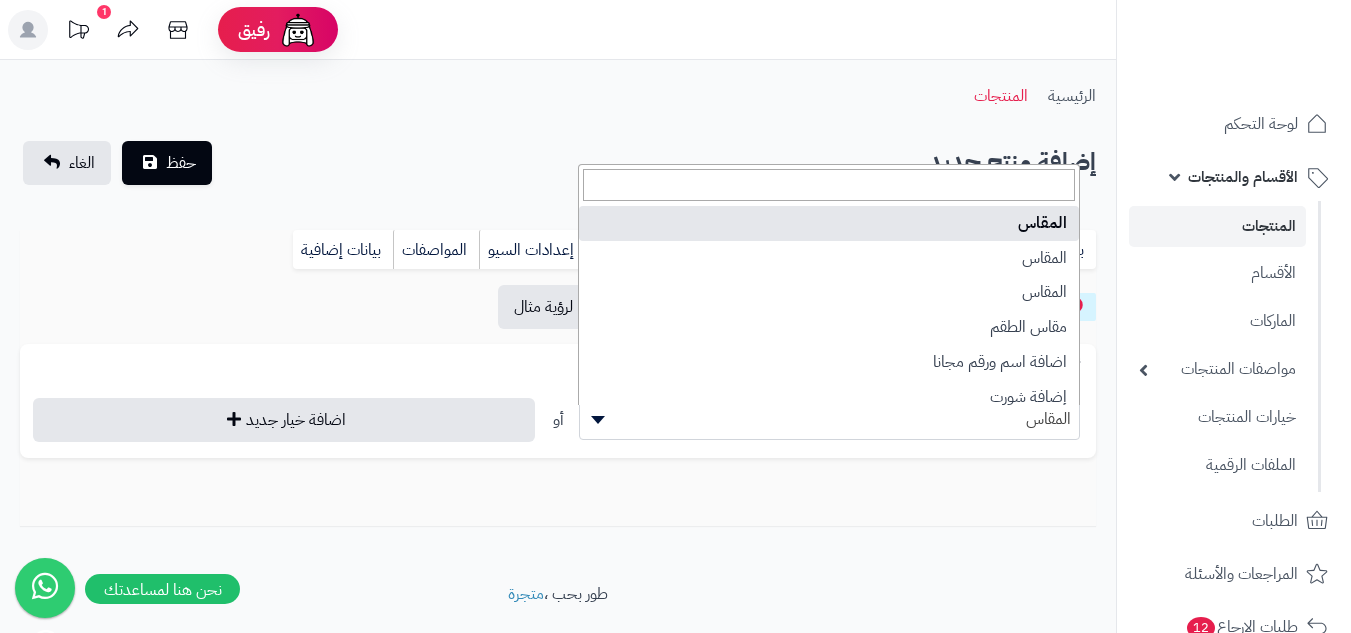 select on "**" 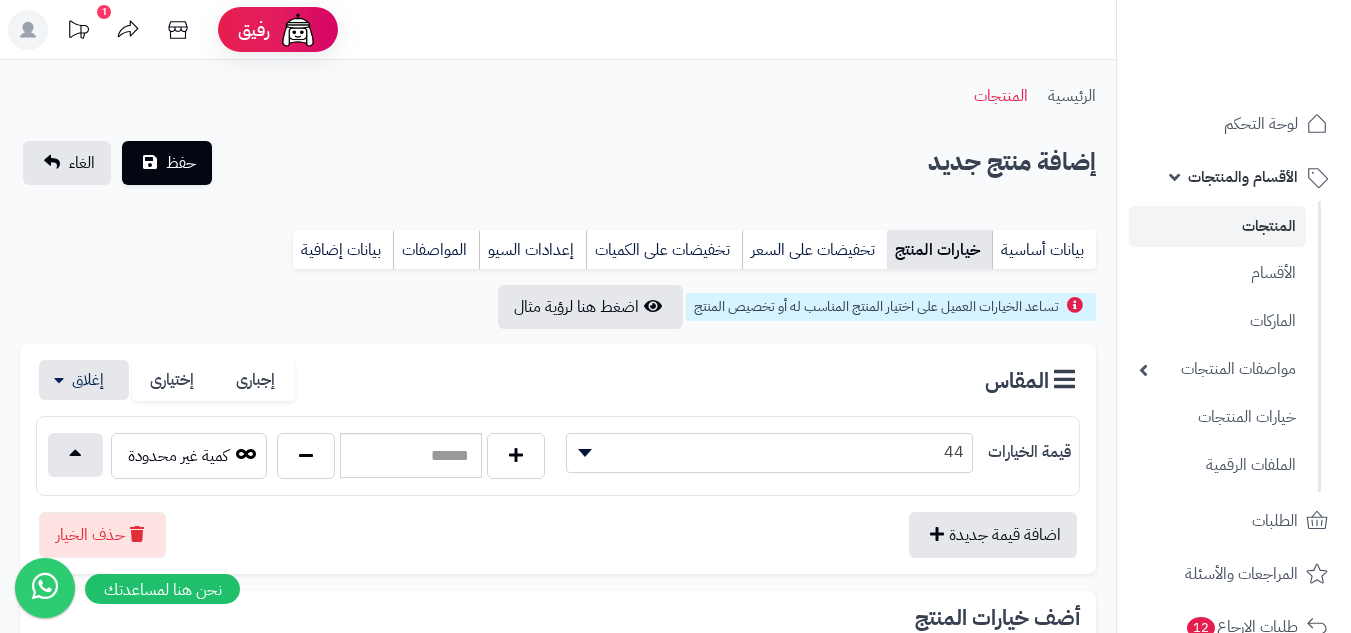 click on "44" at bounding box center (769, 452) 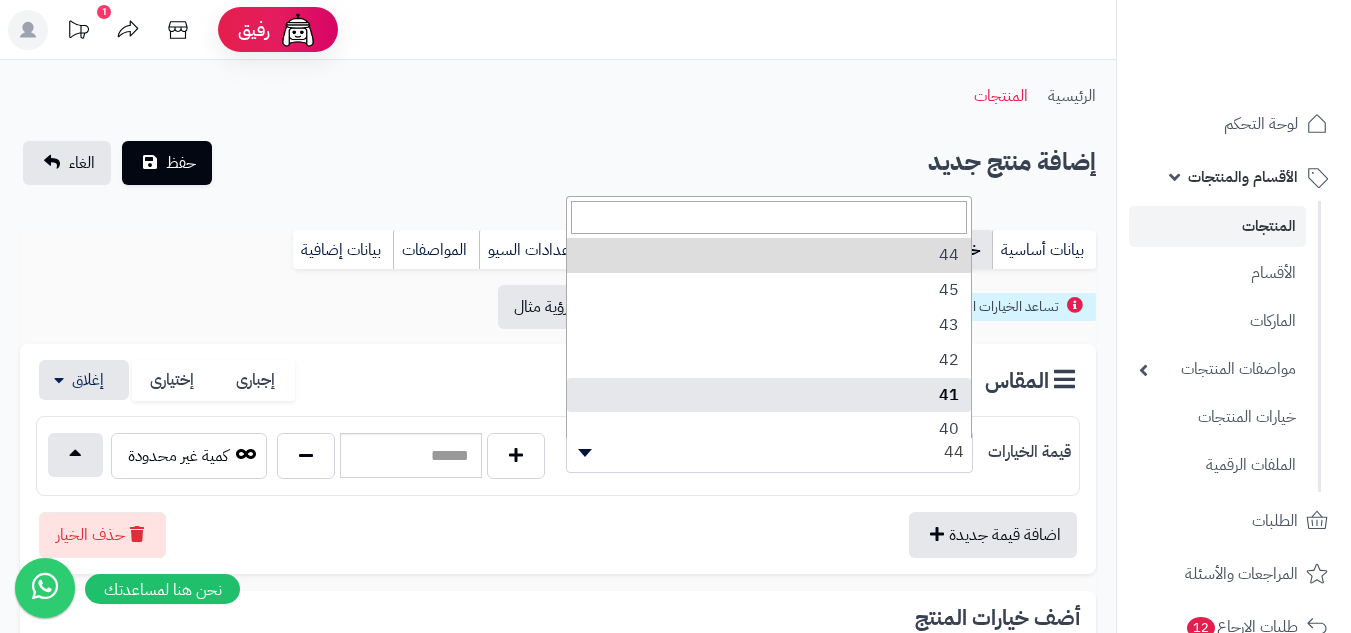 scroll, scrollTop: 100, scrollLeft: 0, axis: vertical 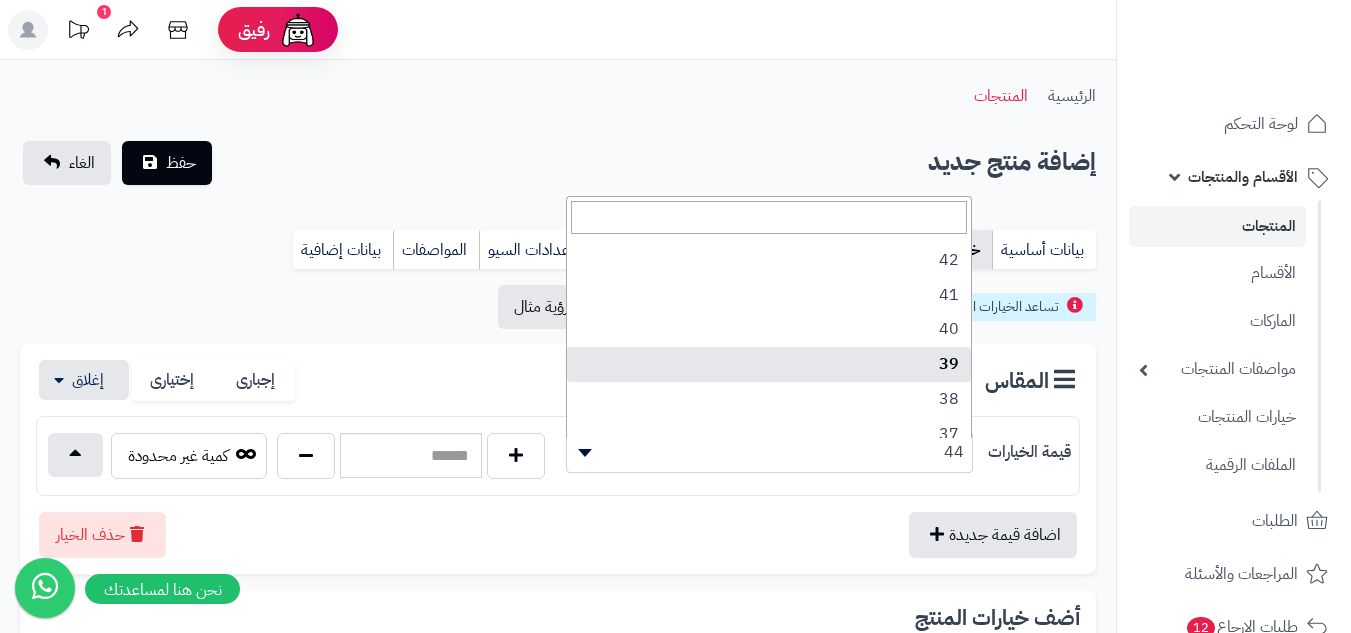select on "***" 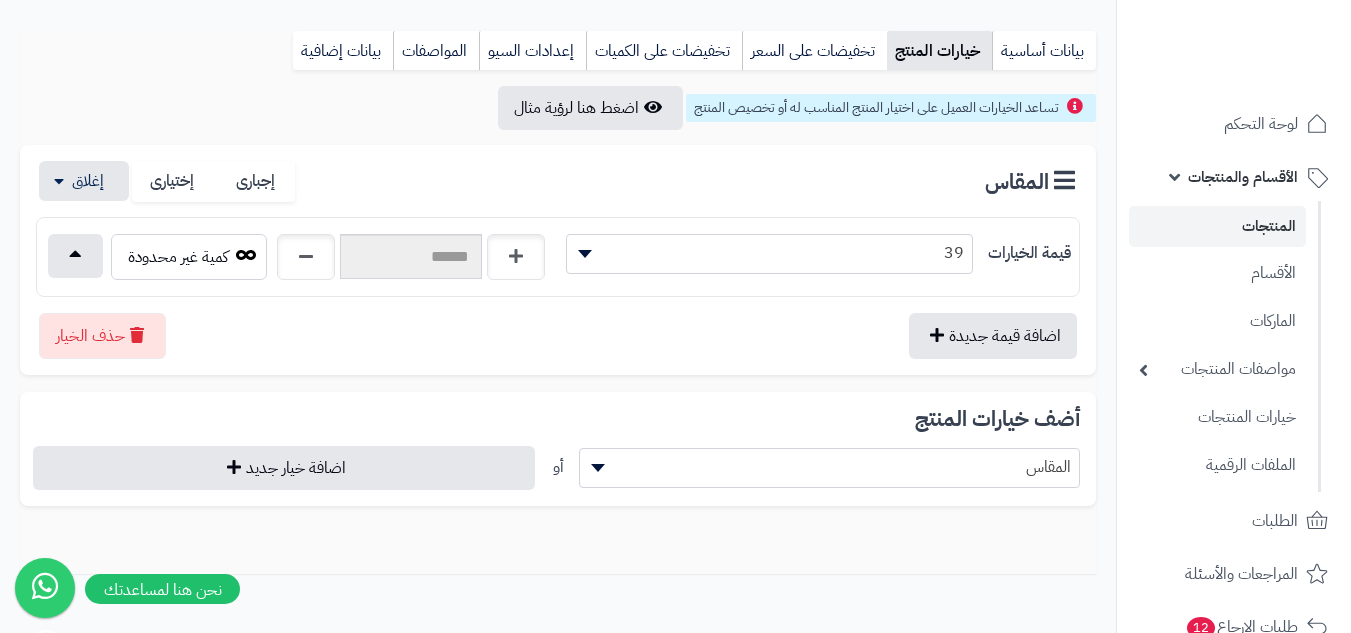 scroll, scrollTop: 200, scrollLeft: 0, axis: vertical 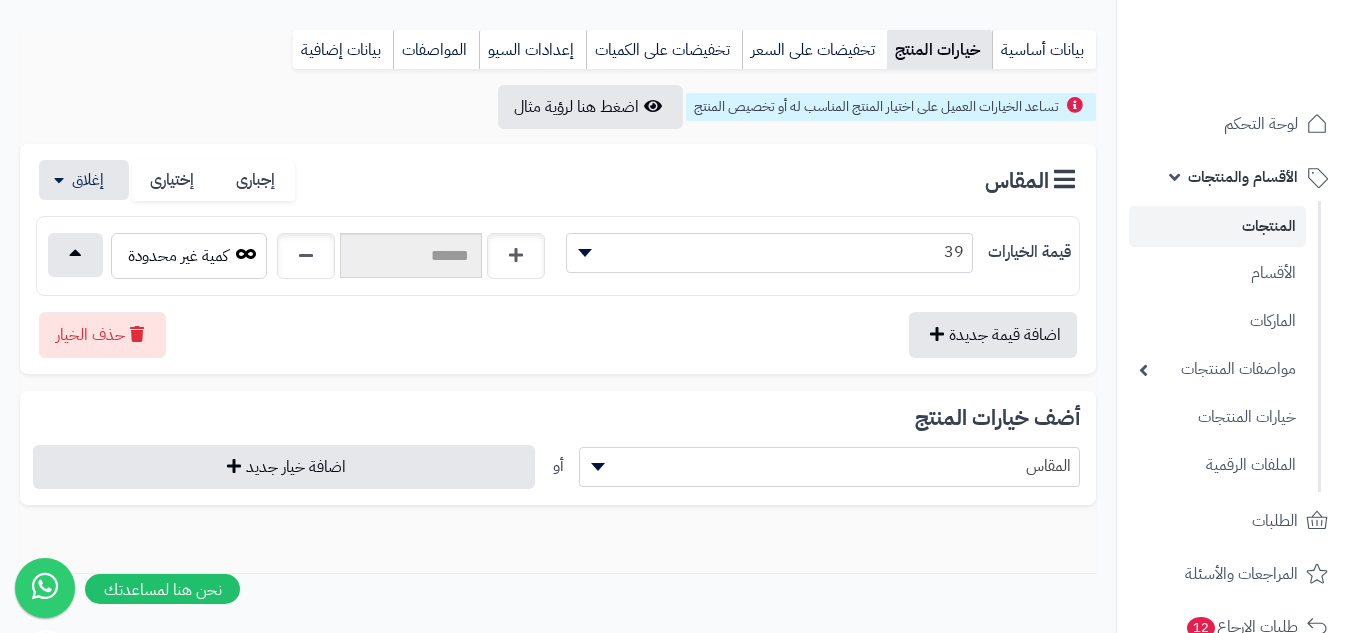 click on "اضافة قيمة جديدة
حذف الخيار" at bounding box center (558, 327) 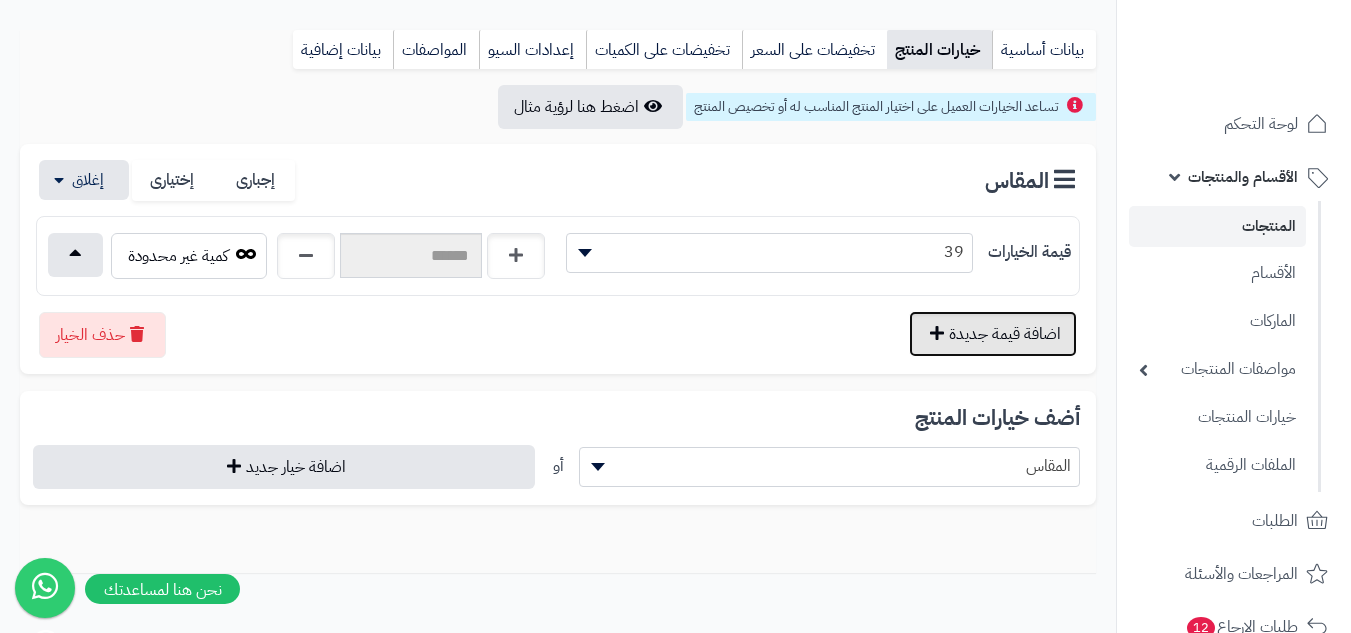 click on "اضافة قيمة جديدة" at bounding box center (993, 334) 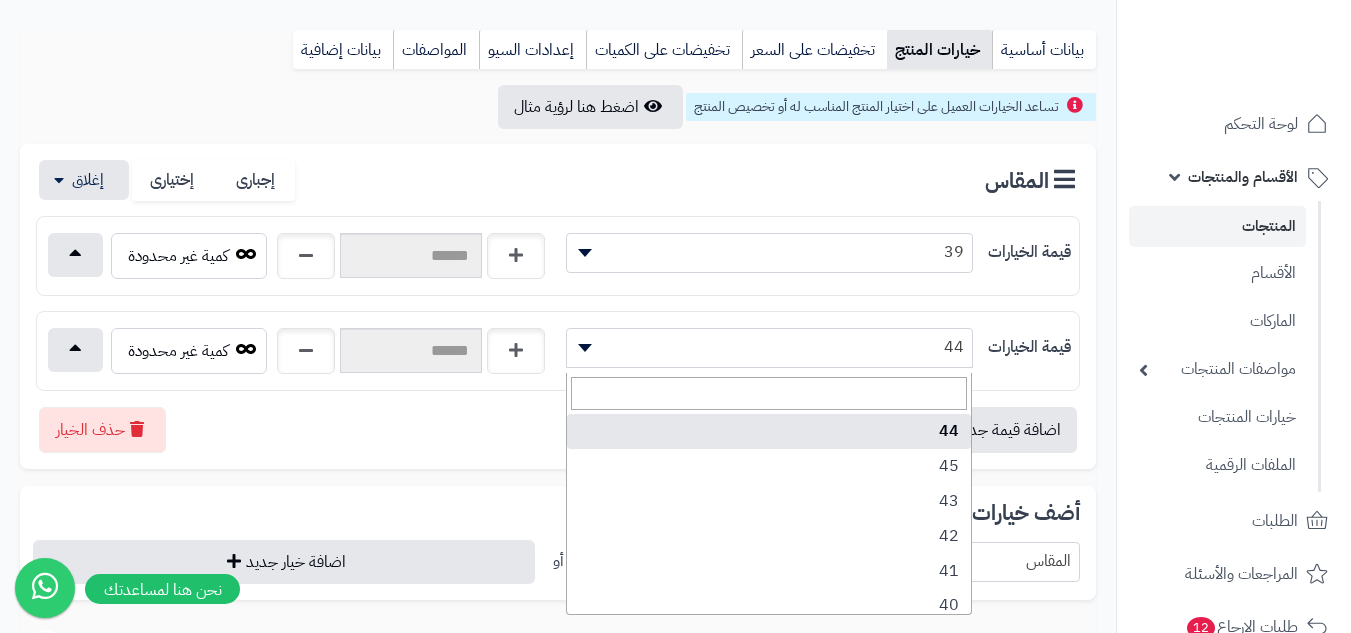 click on "44" at bounding box center (769, 347) 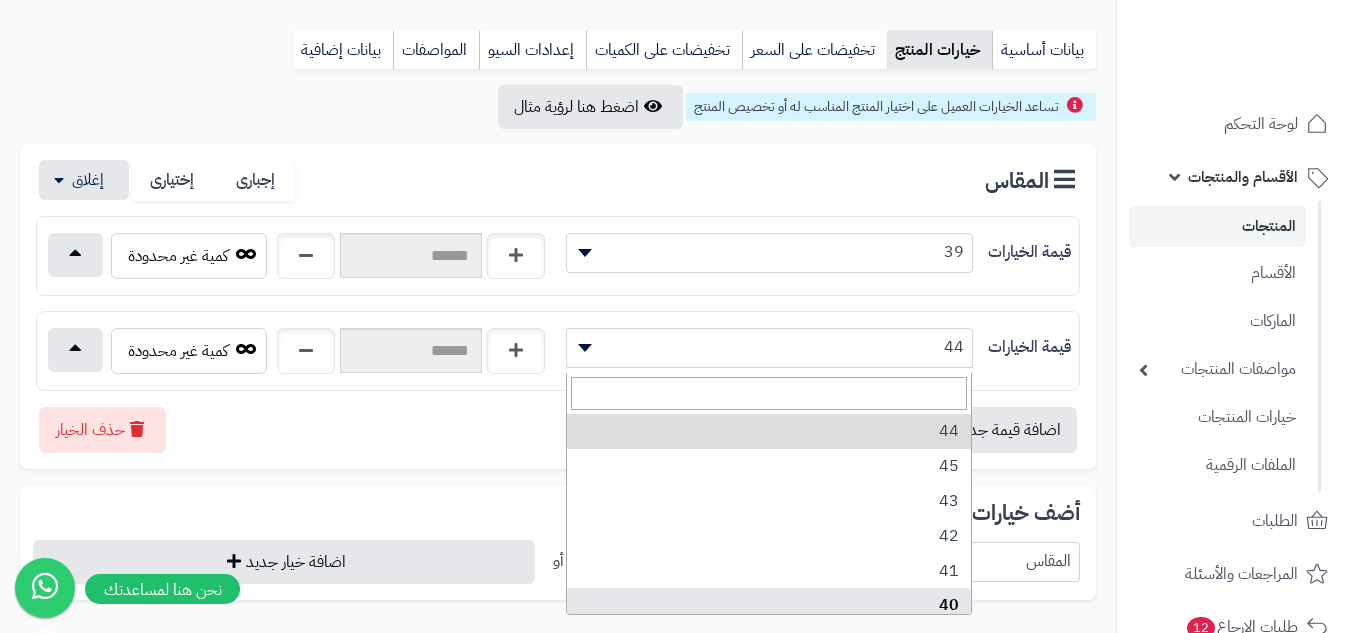 select on "***" 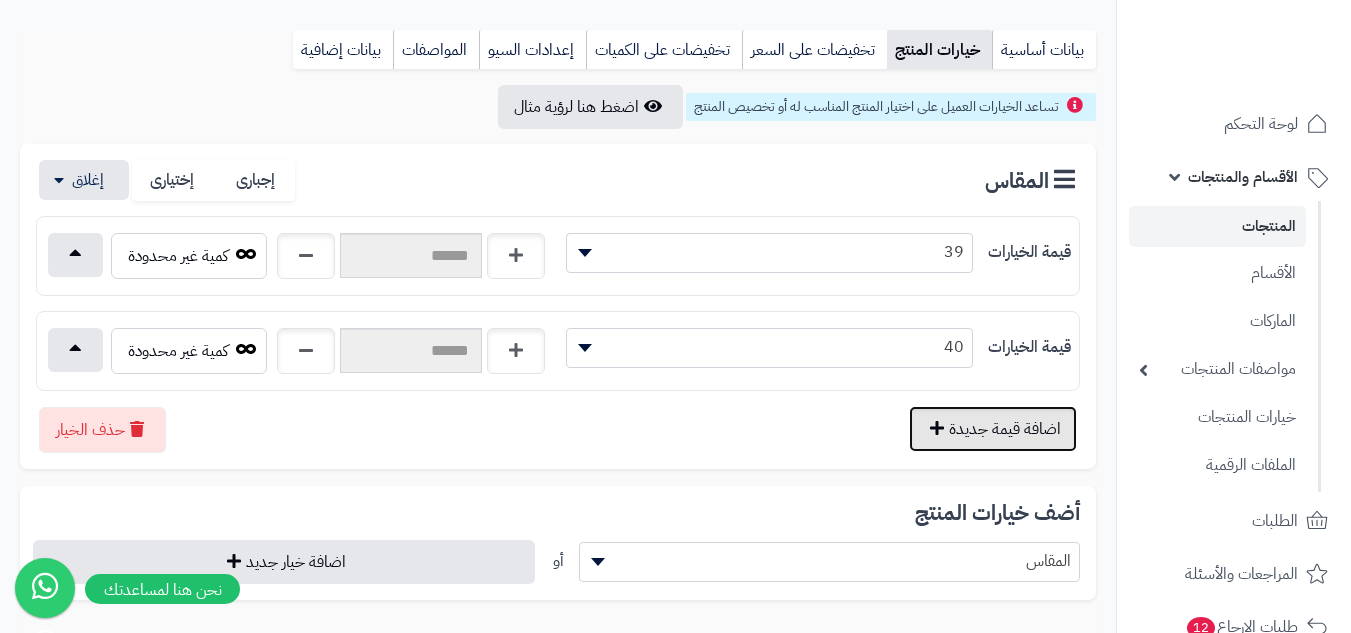 click on "اضافة قيمة جديدة" at bounding box center [993, 429] 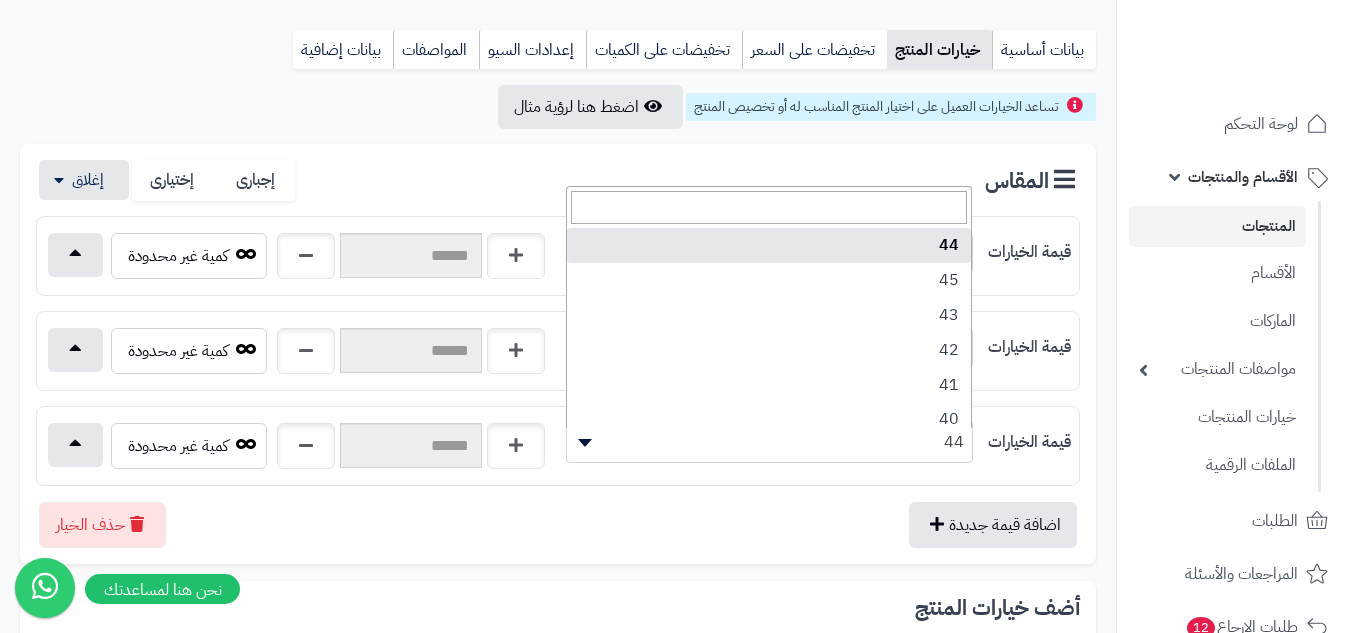 click on "44" at bounding box center [769, 442] 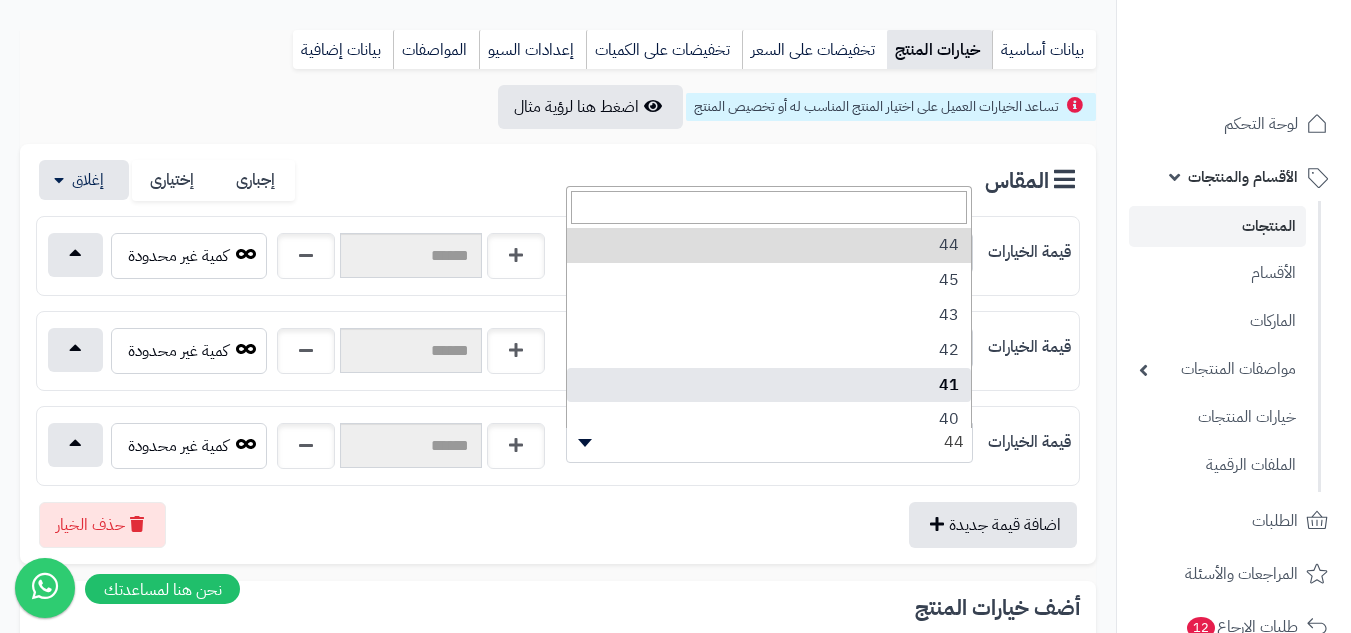 select on "***" 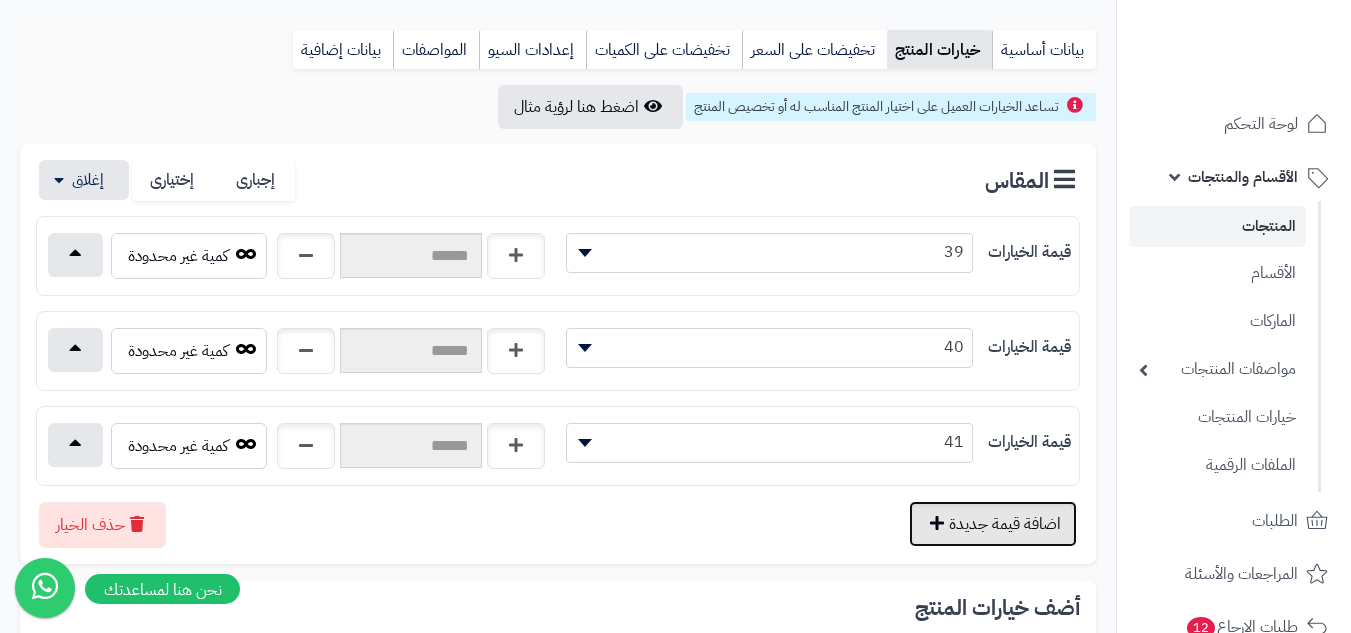 click on "اضافة قيمة جديدة" at bounding box center (993, 524) 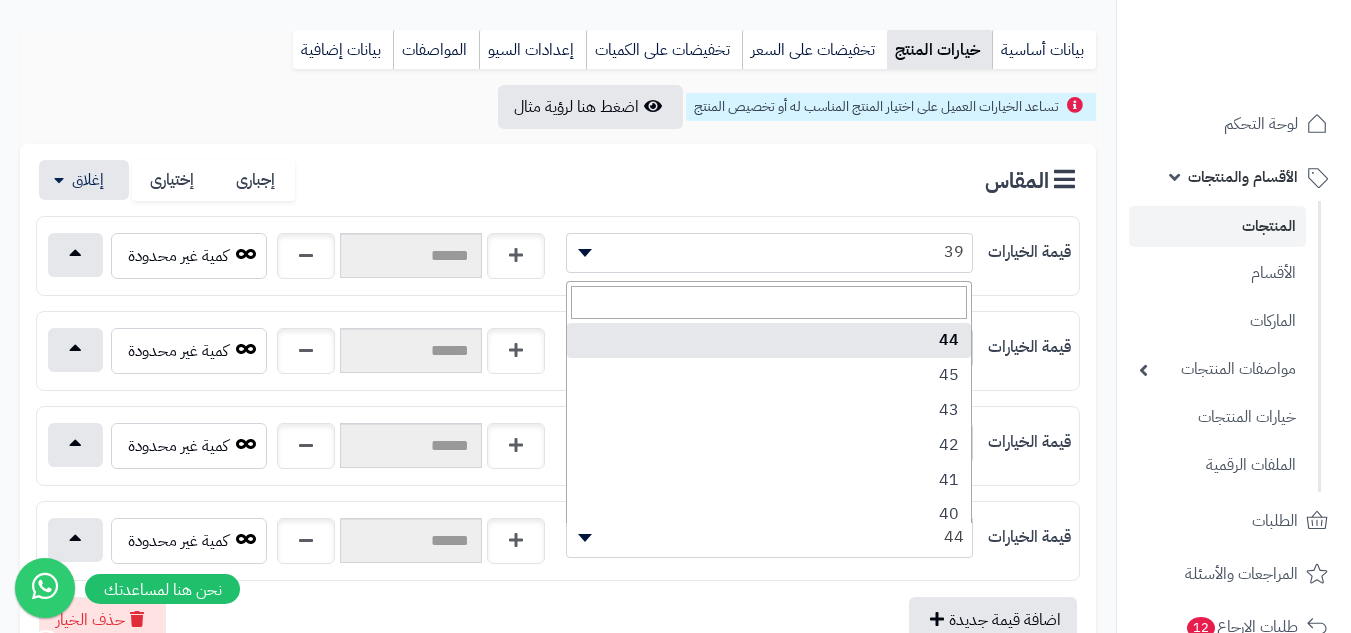 click on "44" at bounding box center (769, 537) 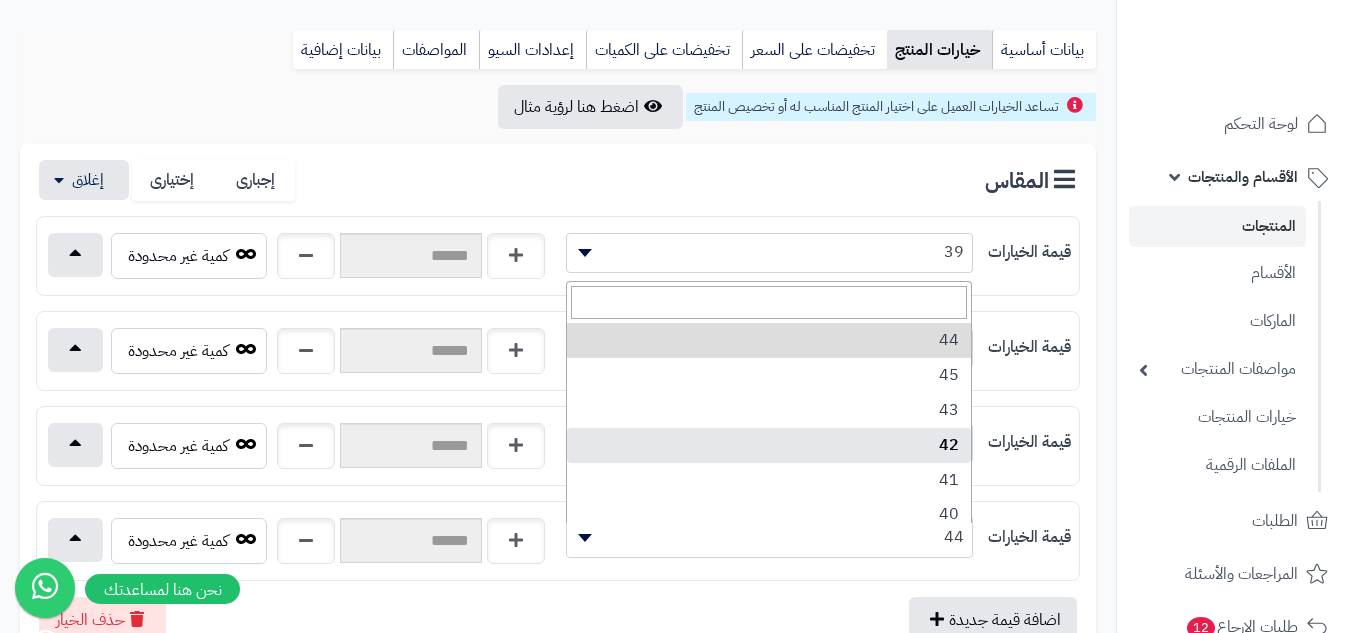 select on "***" 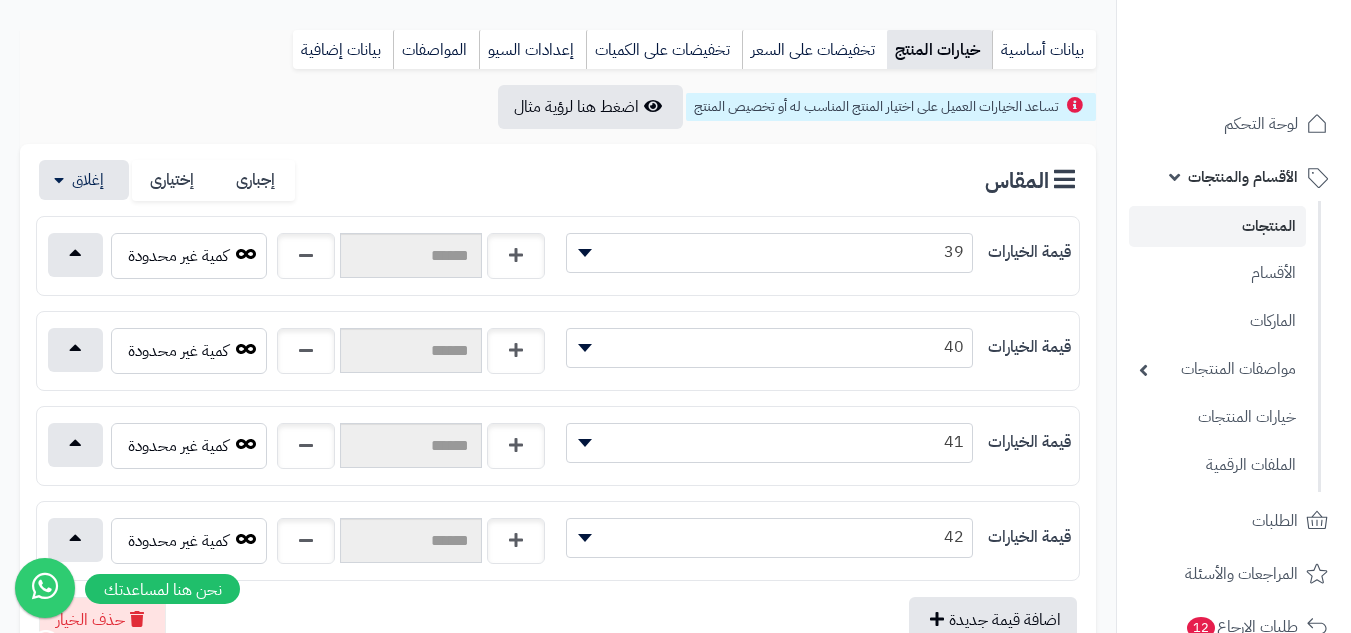 click on "اضافة قيمة جديدة
حذف الخيار" at bounding box center [558, 612] 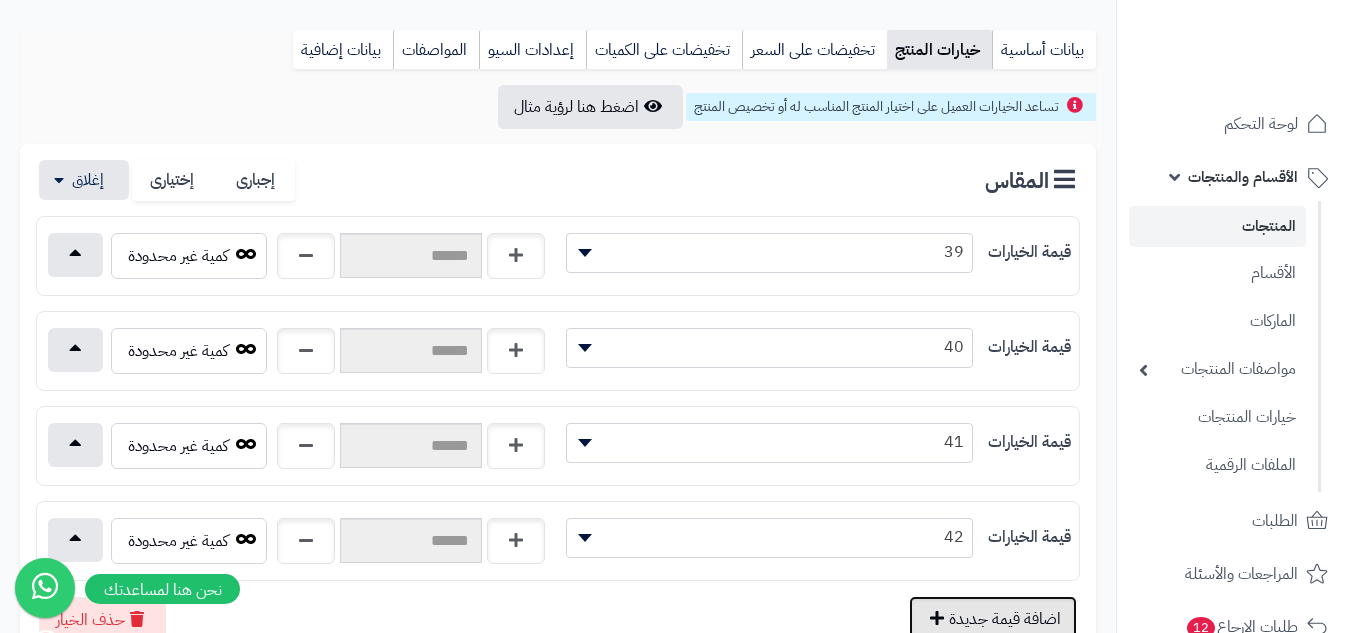 click on "اضافة قيمة جديدة" at bounding box center (993, 619) 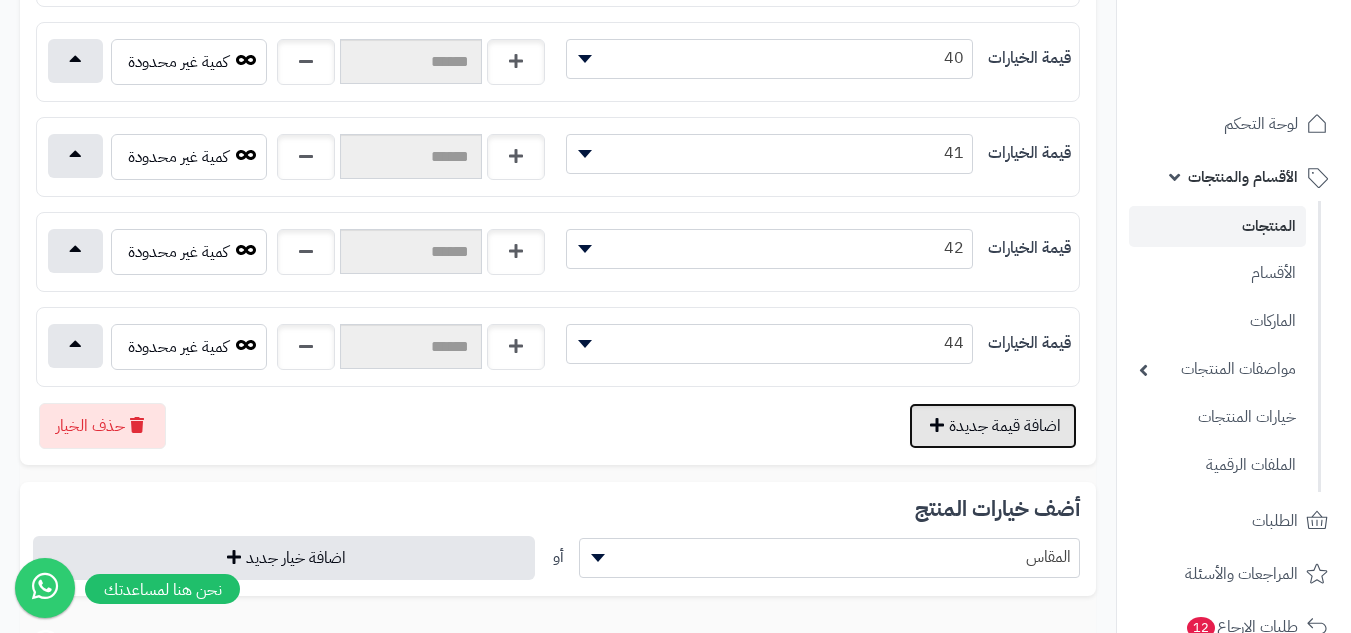 scroll, scrollTop: 500, scrollLeft: 0, axis: vertical 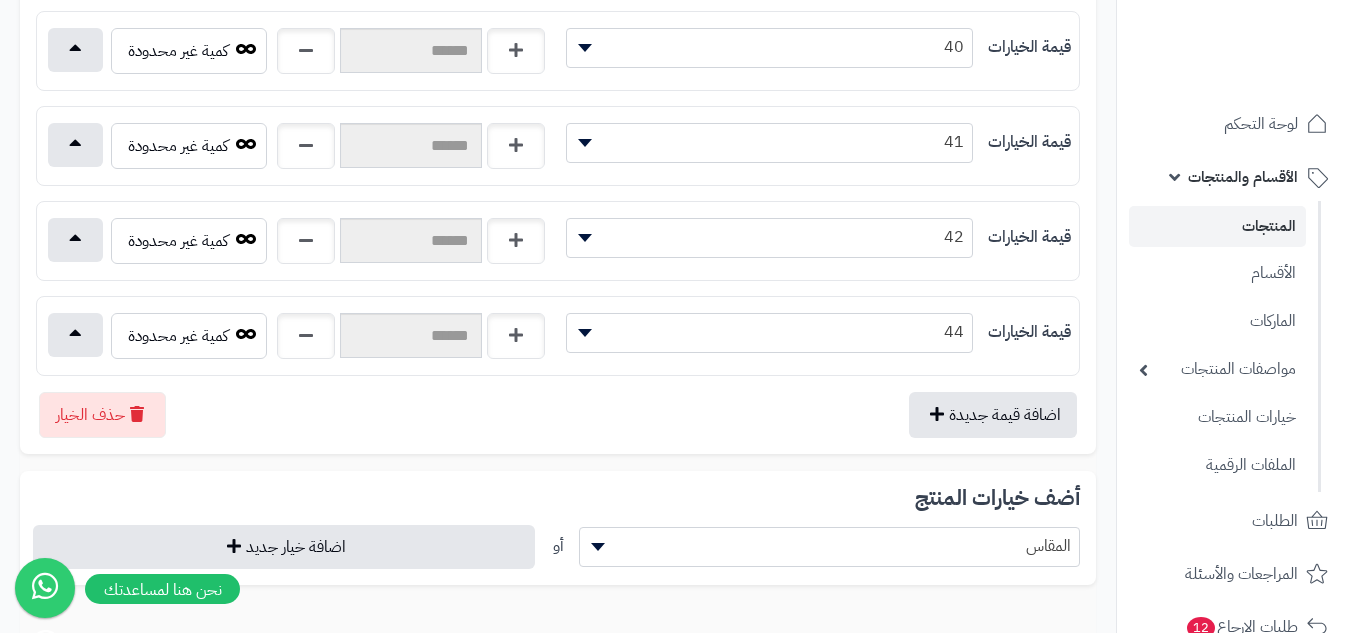 click on "44" at bounding box center [769, 332] 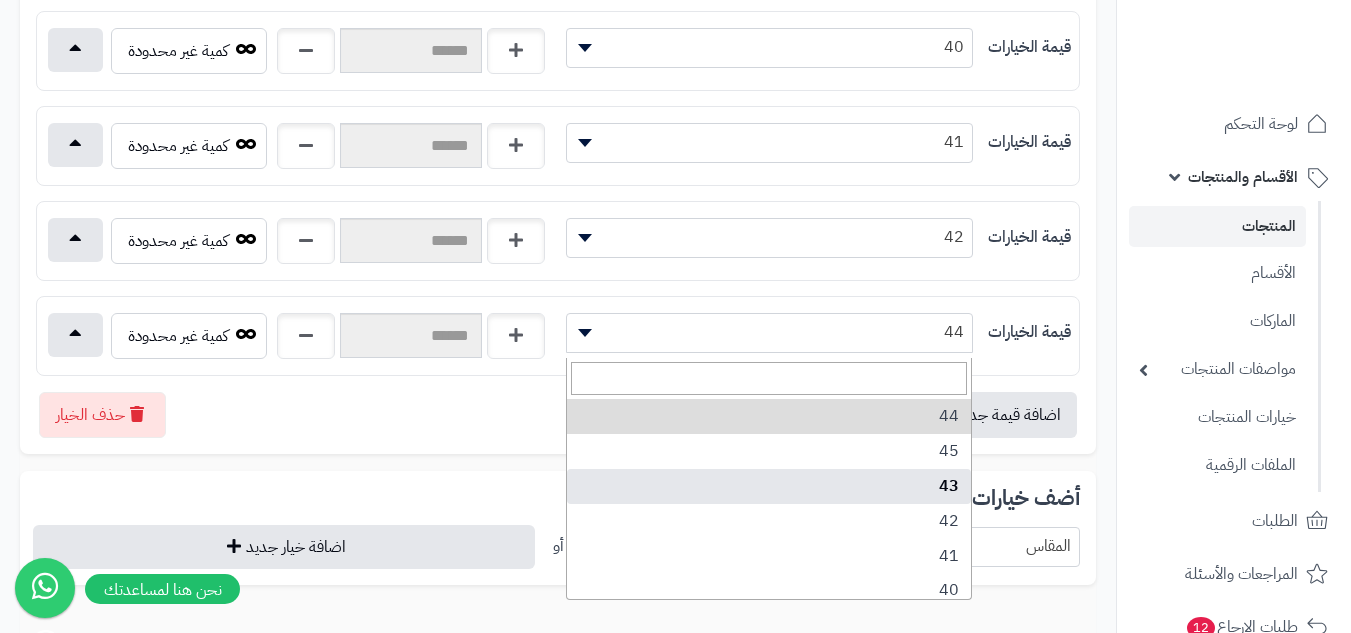 select on "***" 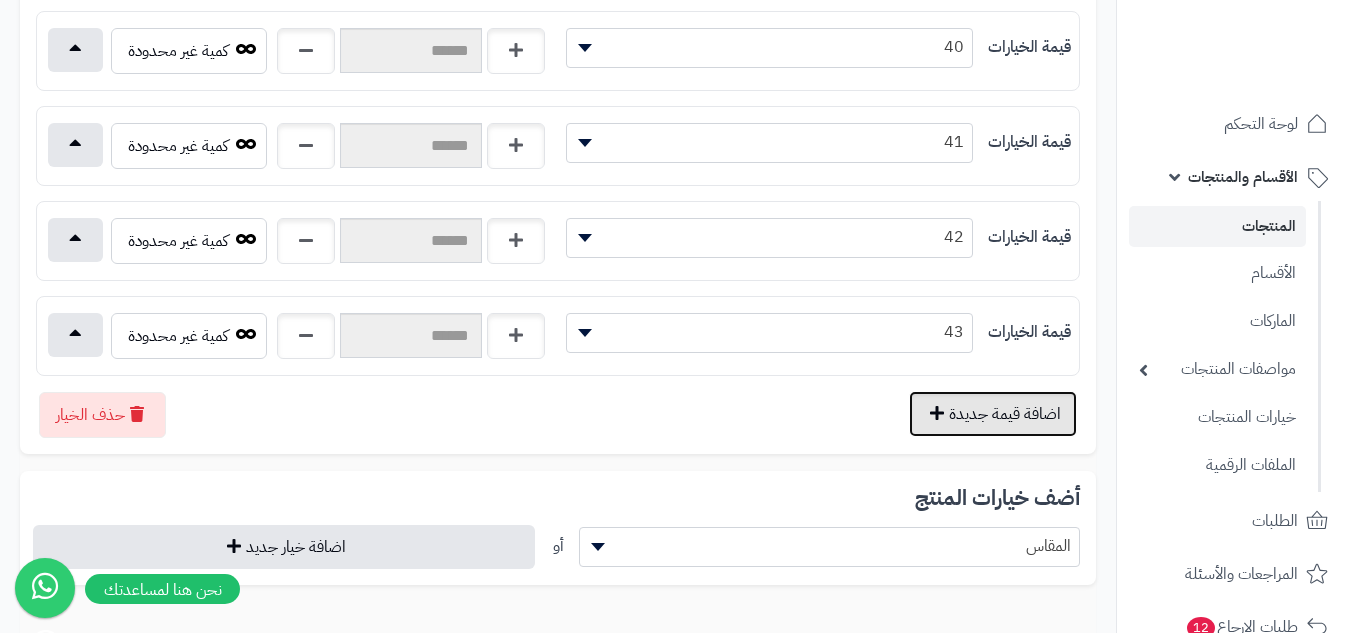 click on "اضافة قيمة جديدة" at bounding box center [993, 414] 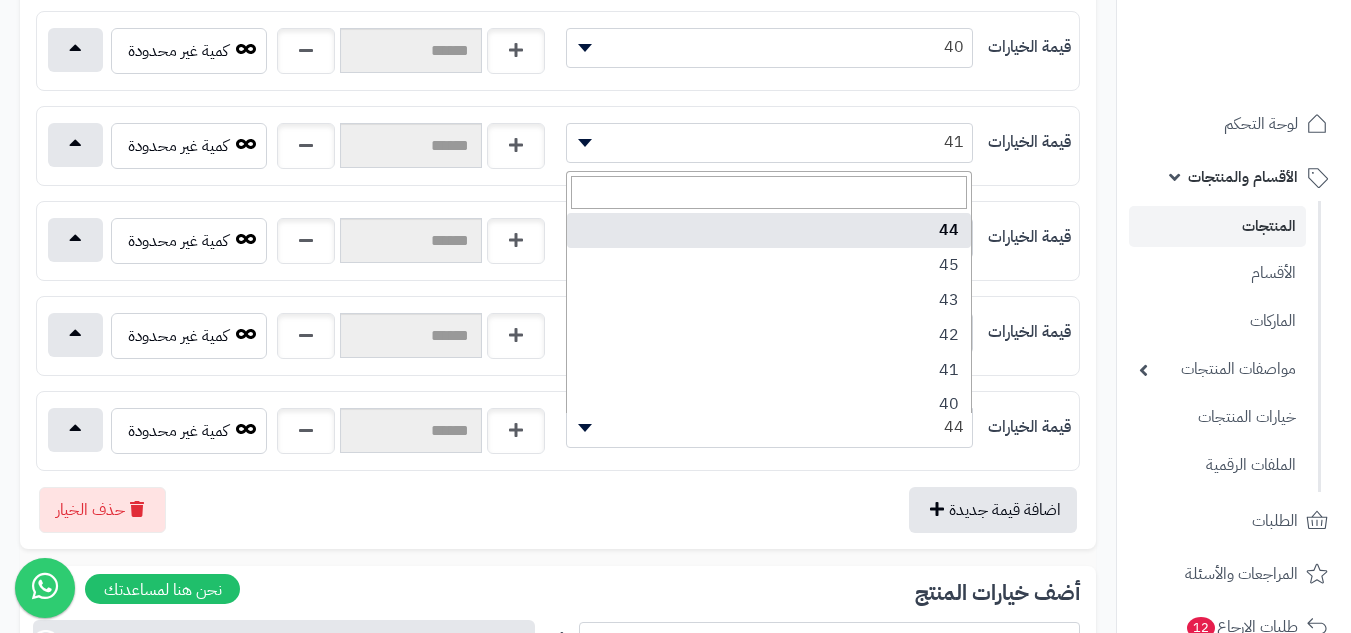 click on "44" at bounding box center [769, 427] 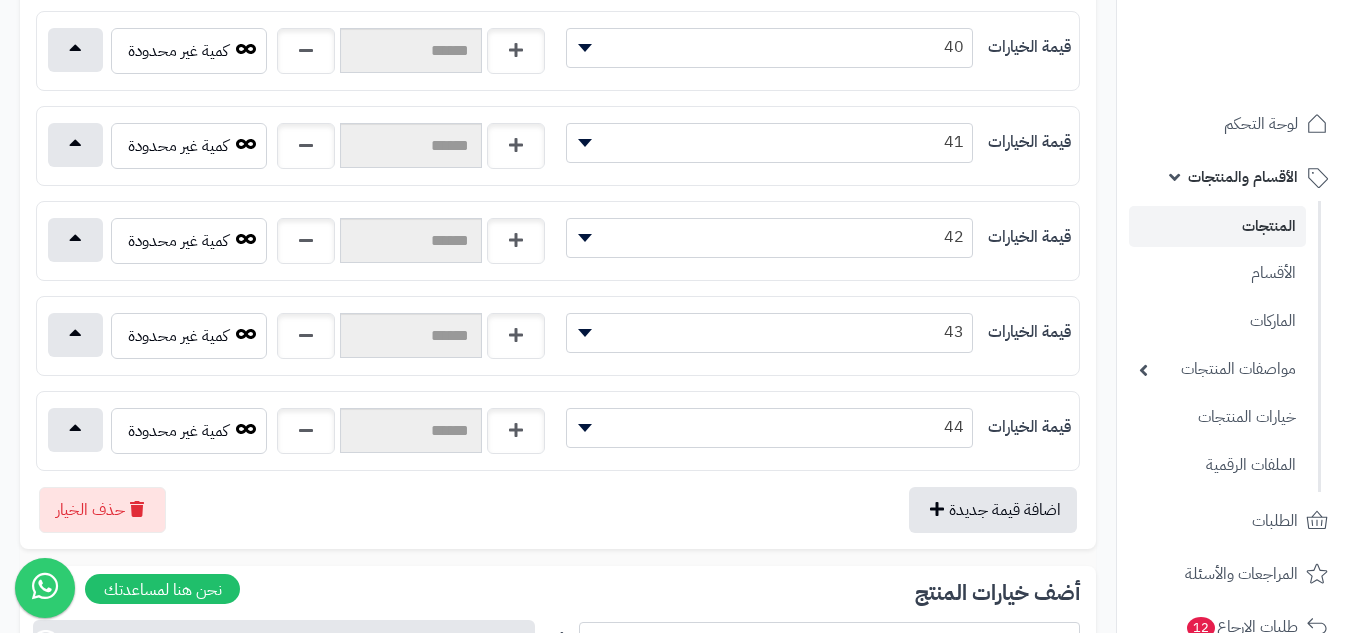 click on "قيمة الخيارات" at bounding box center [1029, 427] 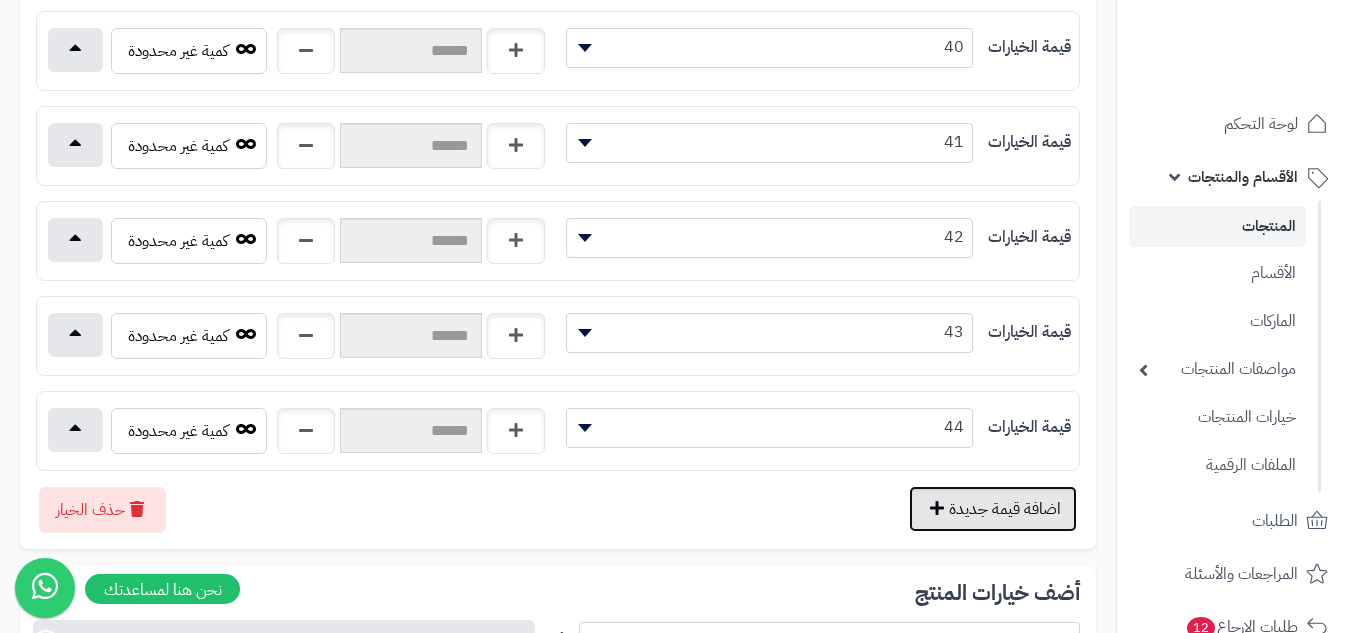 click on "اضافة قيمة جديدة" at bounding box center (993, 509) 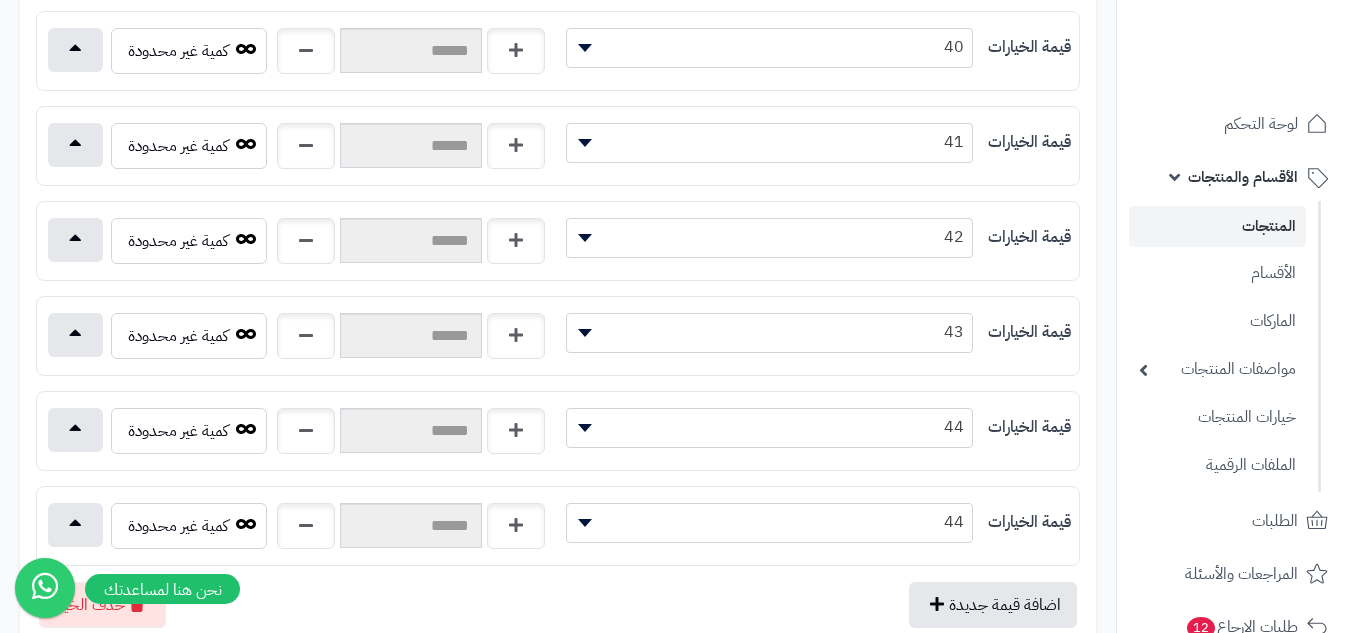 click on "قيمة الخيارات
**
**
**
**
**
**
**
**
**
**
44" at bounding box center [558, 526] 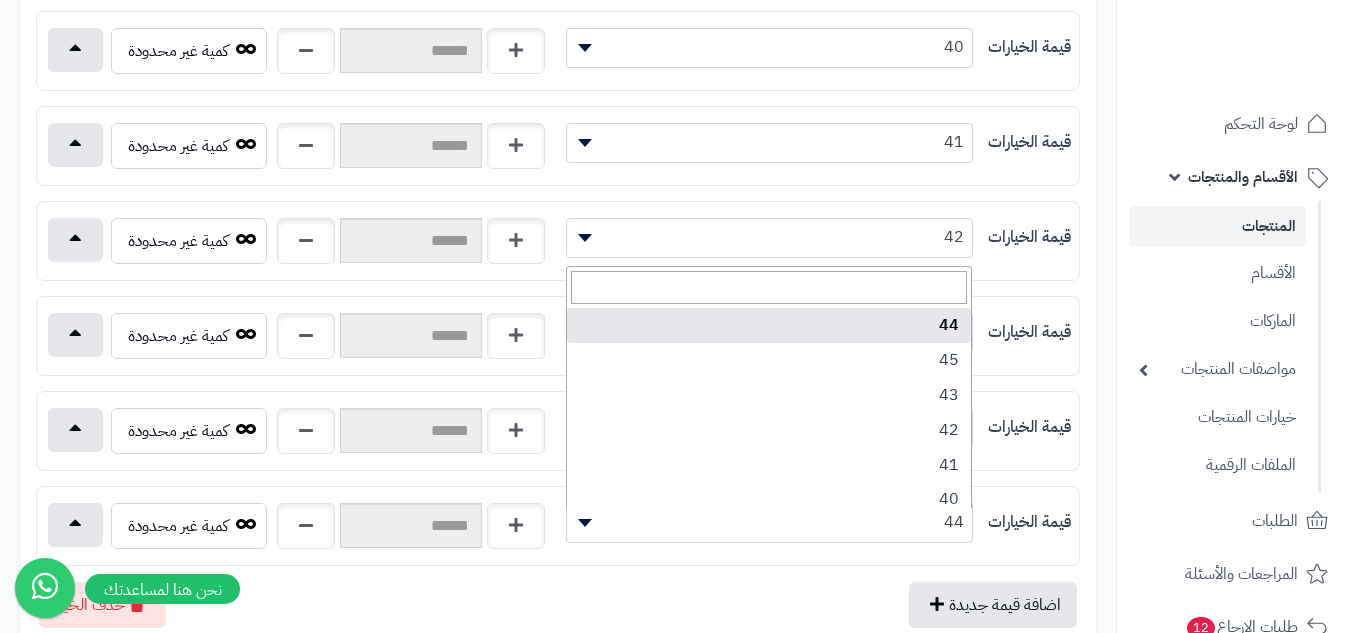 click on "44" at bounding box center (769, 522) 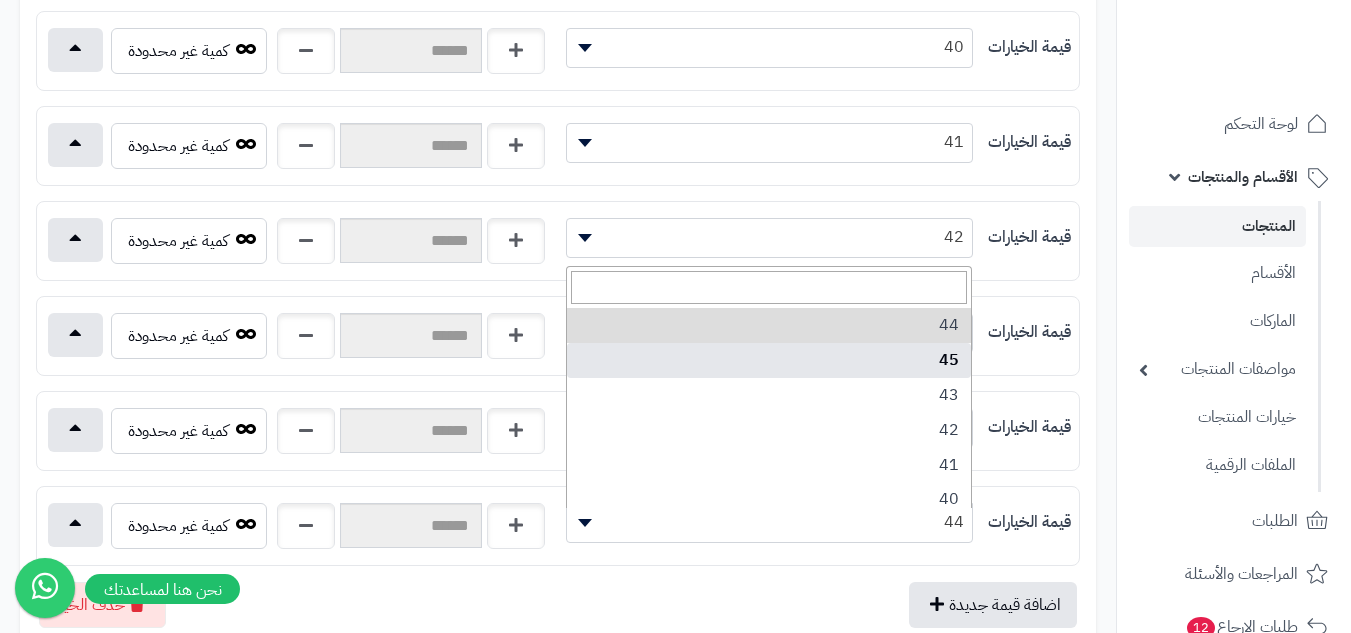 select on "***" 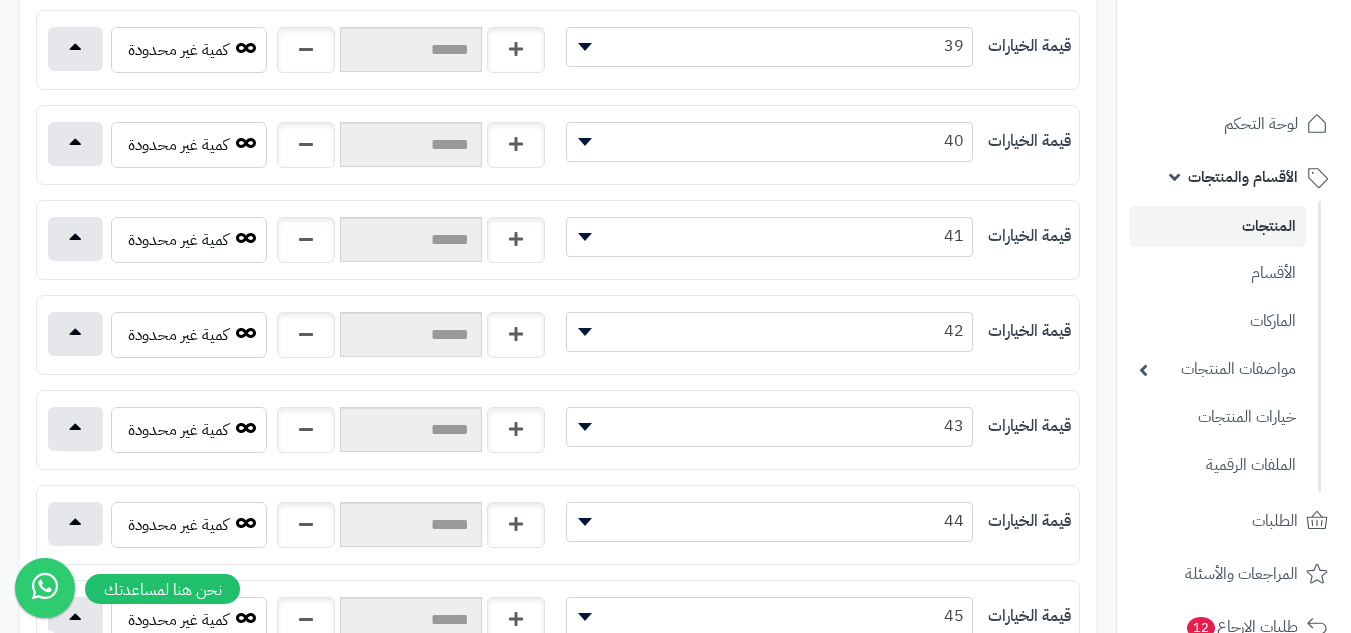 scroll, scrollTop: 200, scrollLeft: 0, axis: vertical 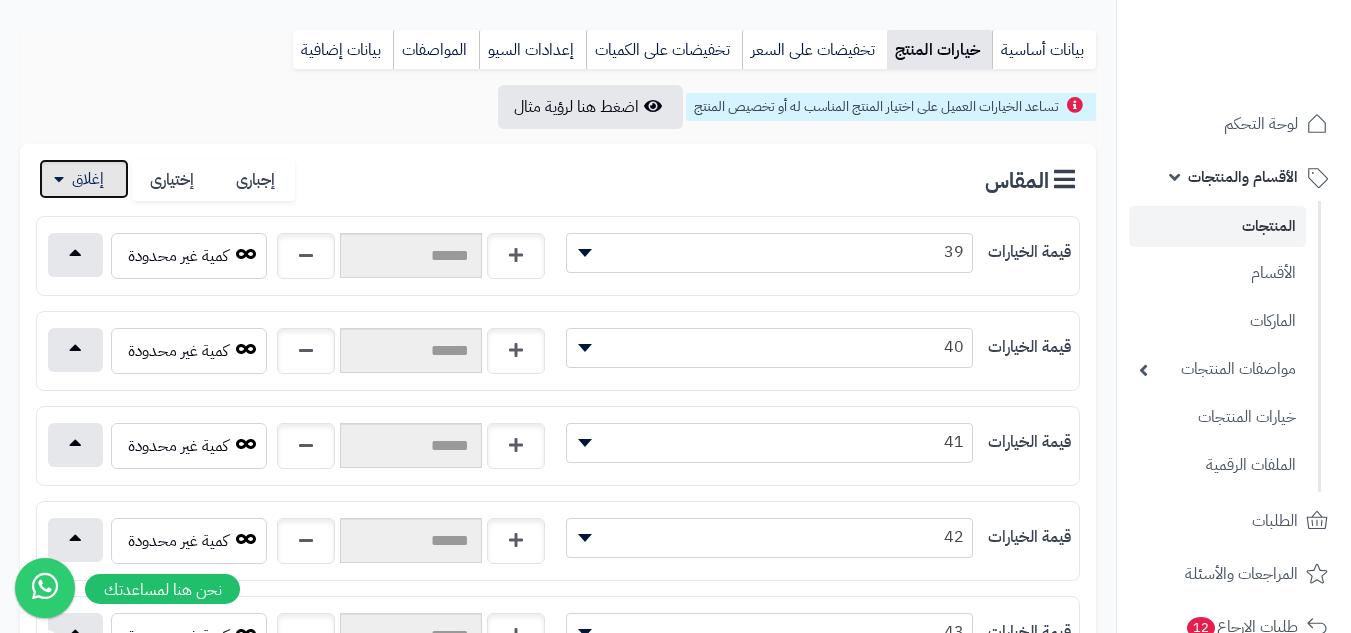 click at bounding box center [84, 179] 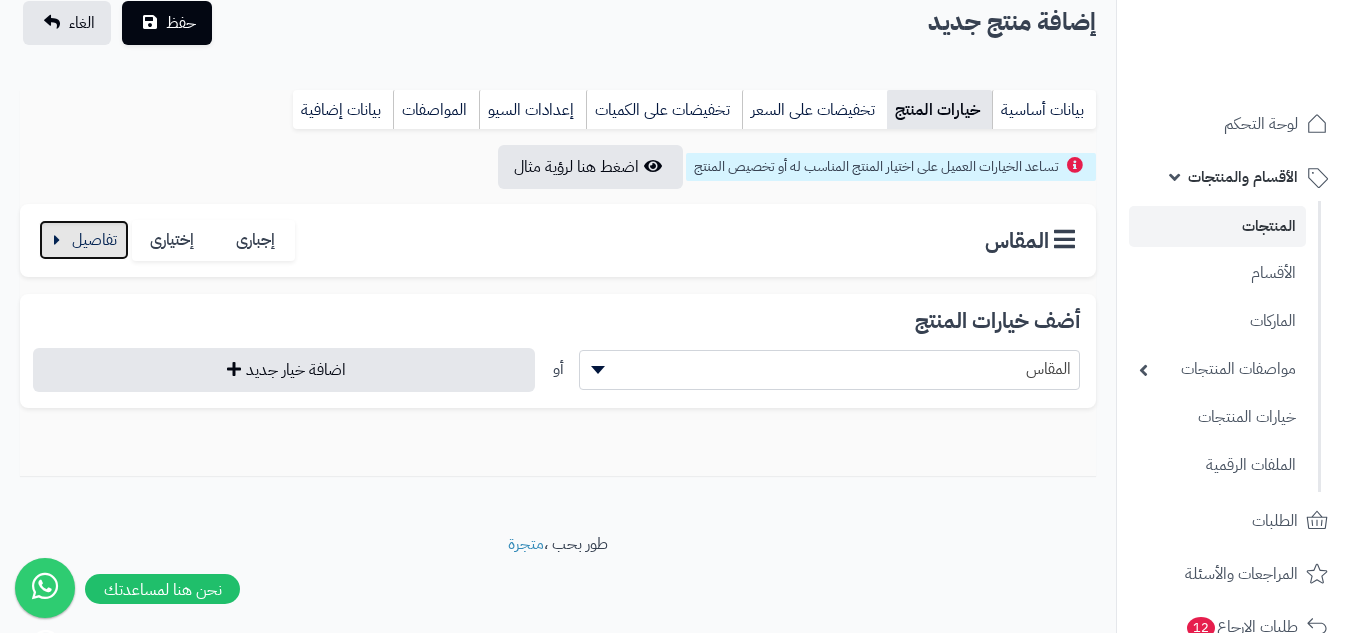 scroll, scrollTop: 146, scrollLeft: 0, axis: vertical 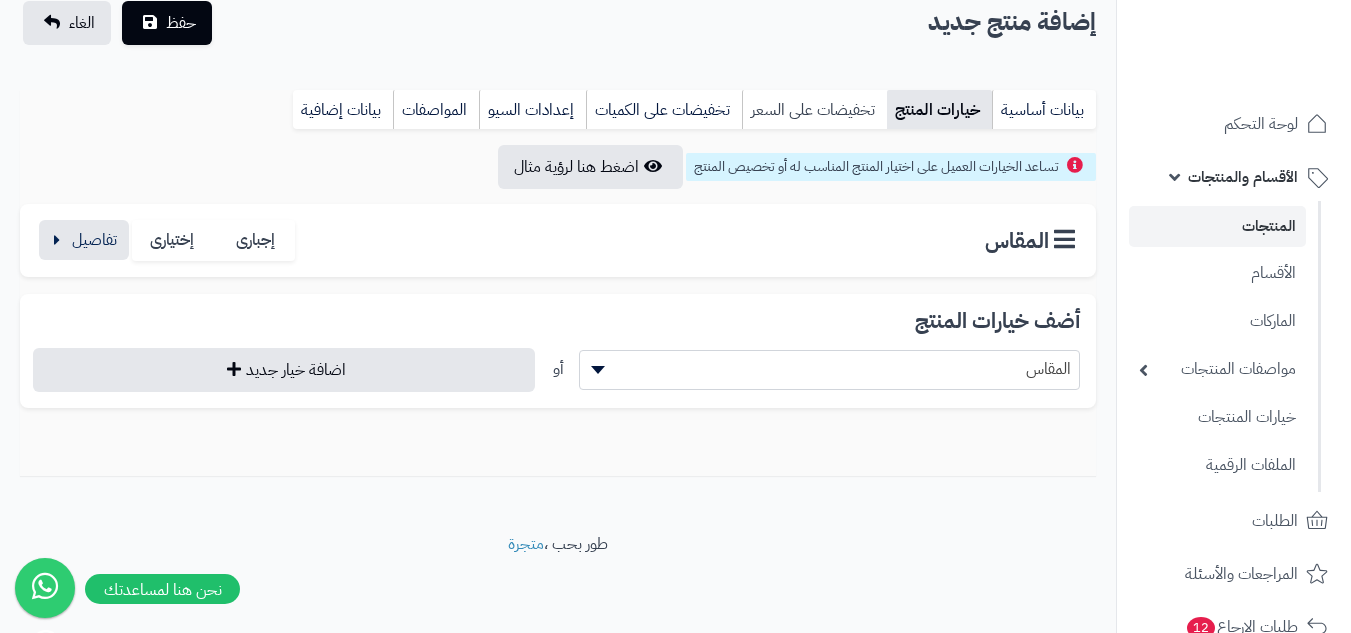 click on "تخفيضات على السعر" at bounding box center (814, 110) 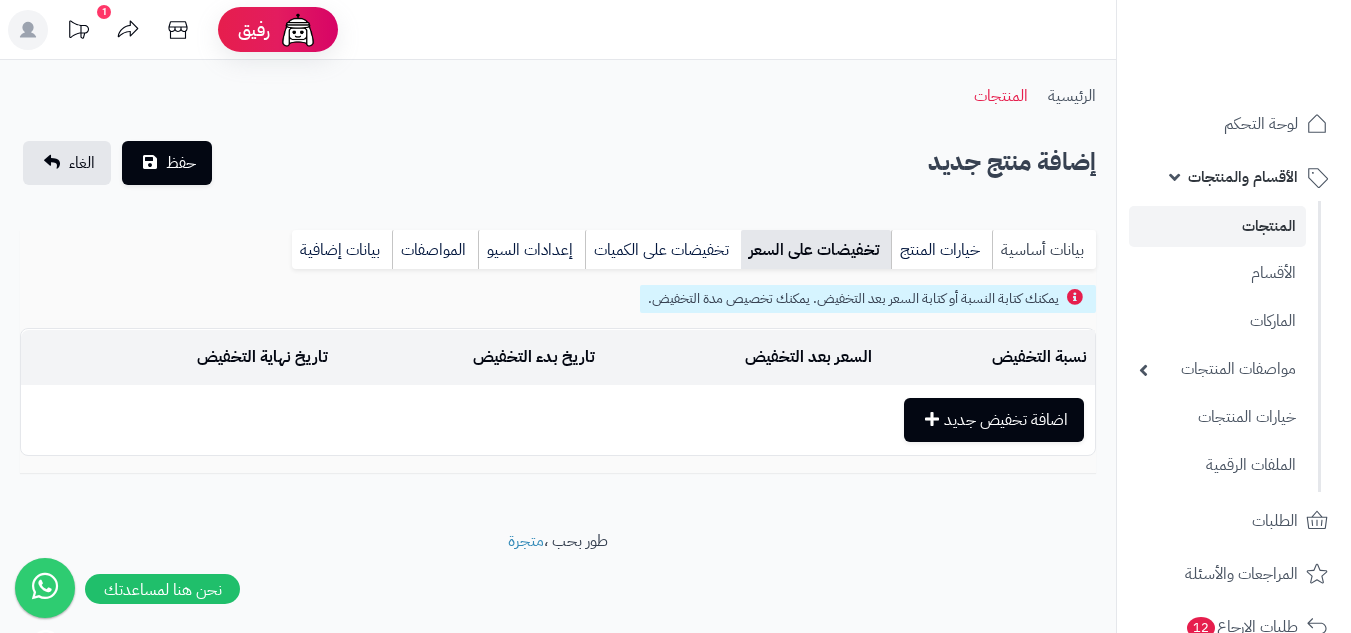 click on "بيانات أساسية" at bounding box center (1044, 250) 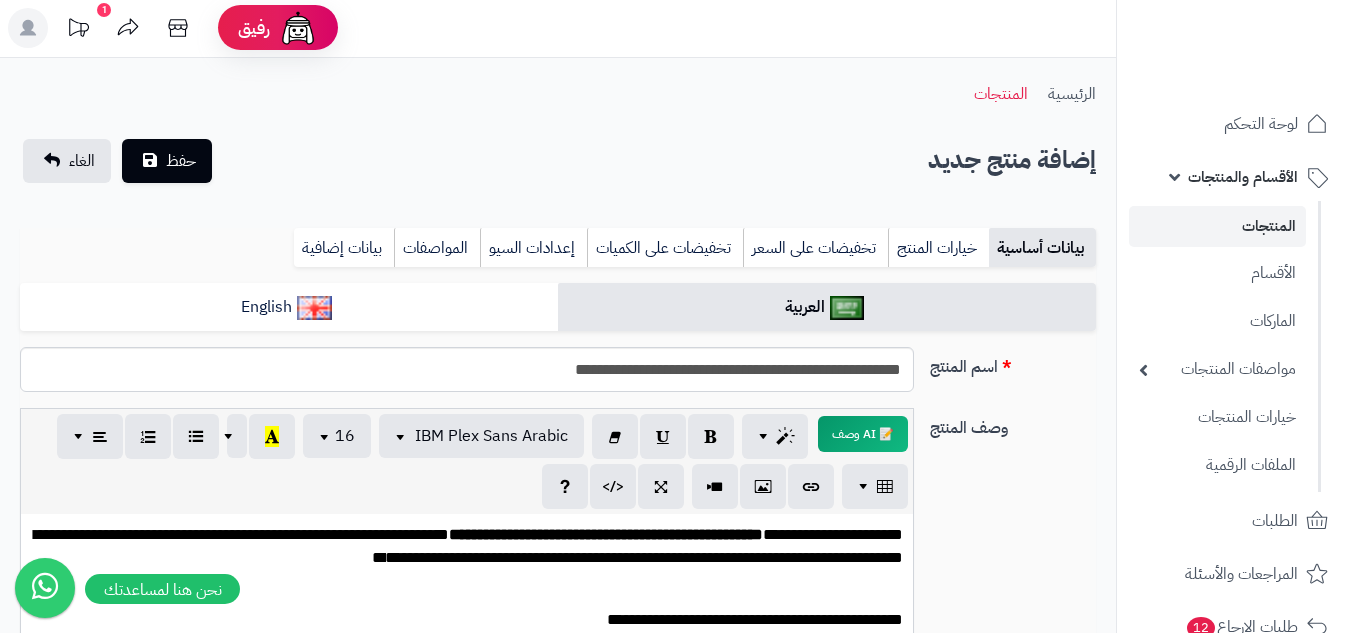 scroll, scrollTop: 146, scrollLeft: 0, axis: vertical 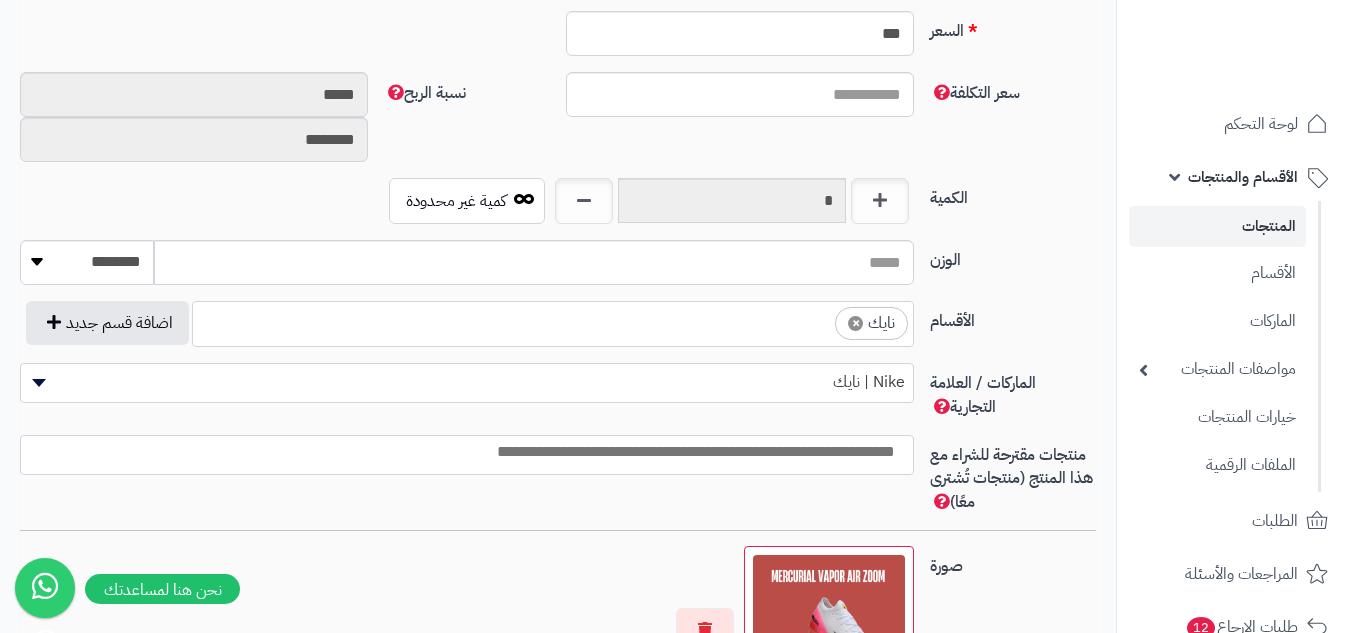 paste on "**********" 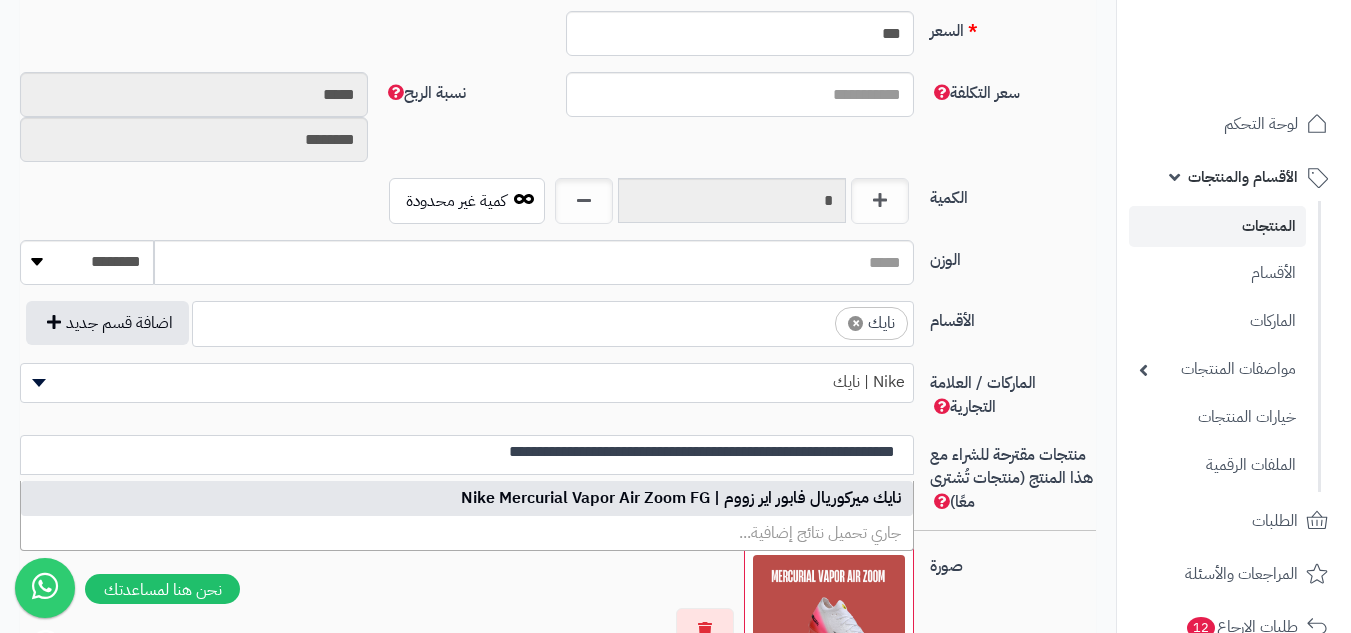 type on "**********" 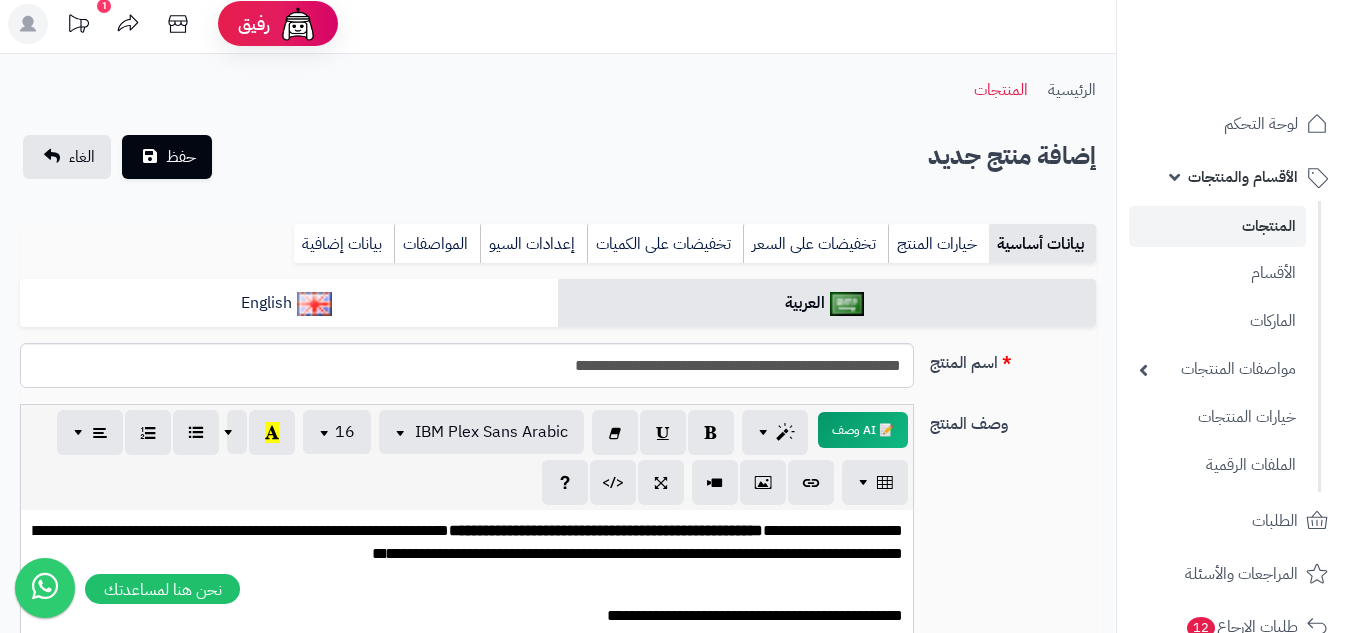 scroll, scrollTop: 0, scrollLeft: 0, axis: both 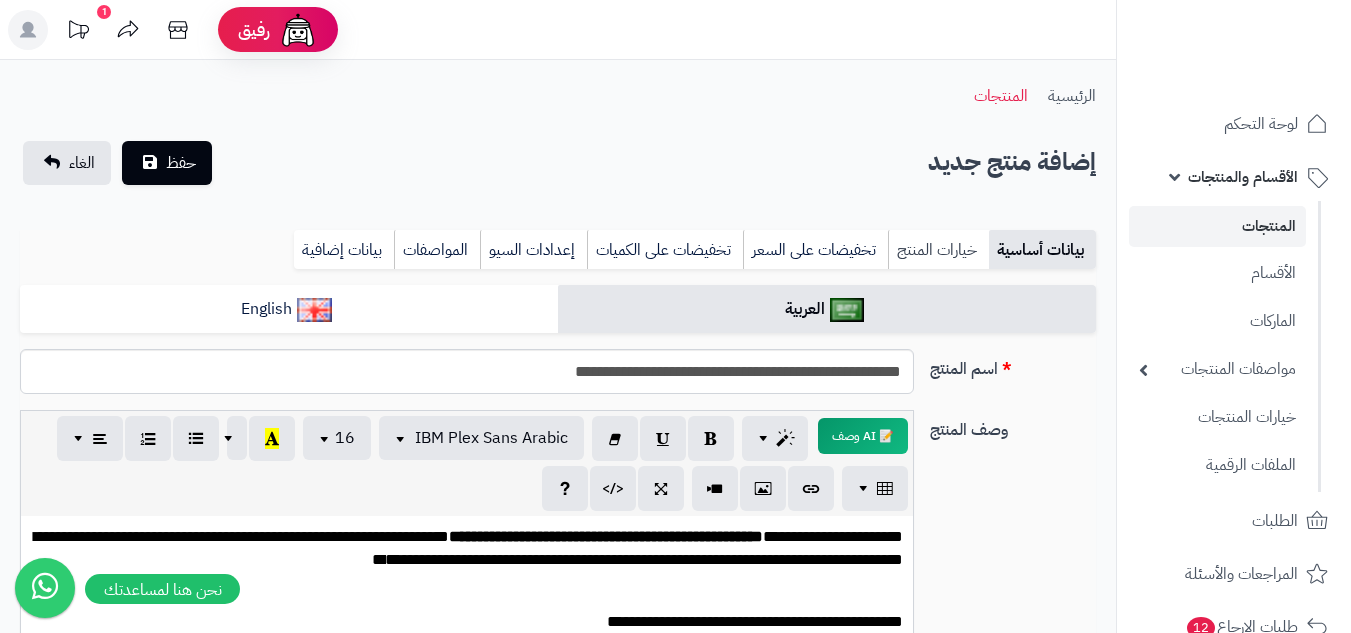 click on "خيارات المنتج" at bounding box center [938, 250] 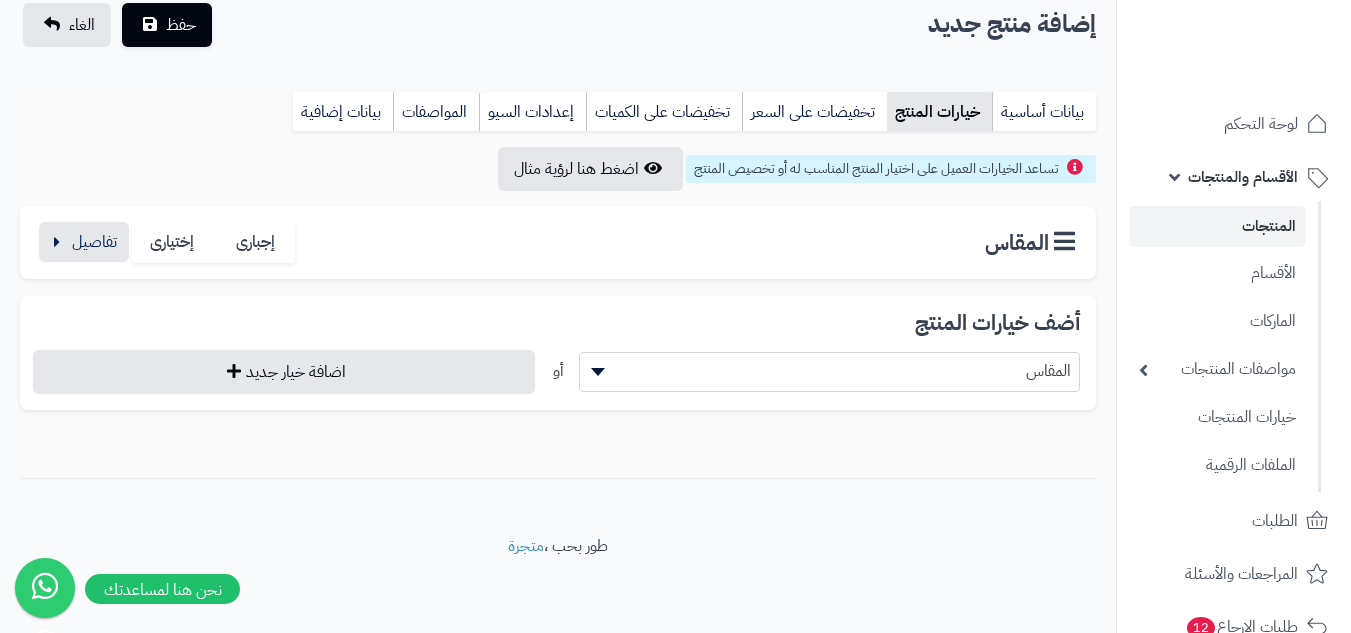 scroll, scrollTop: 146, scrollLeft: 0, axis: vertical 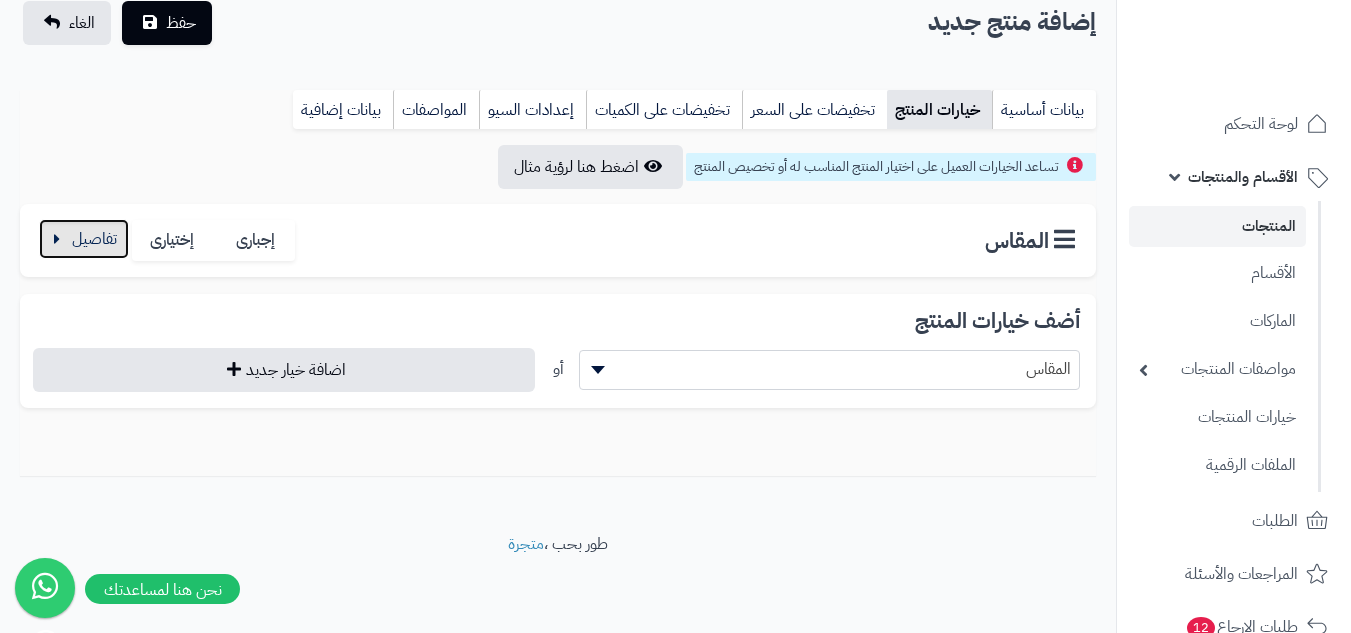 click at bounding box center (84, 239) 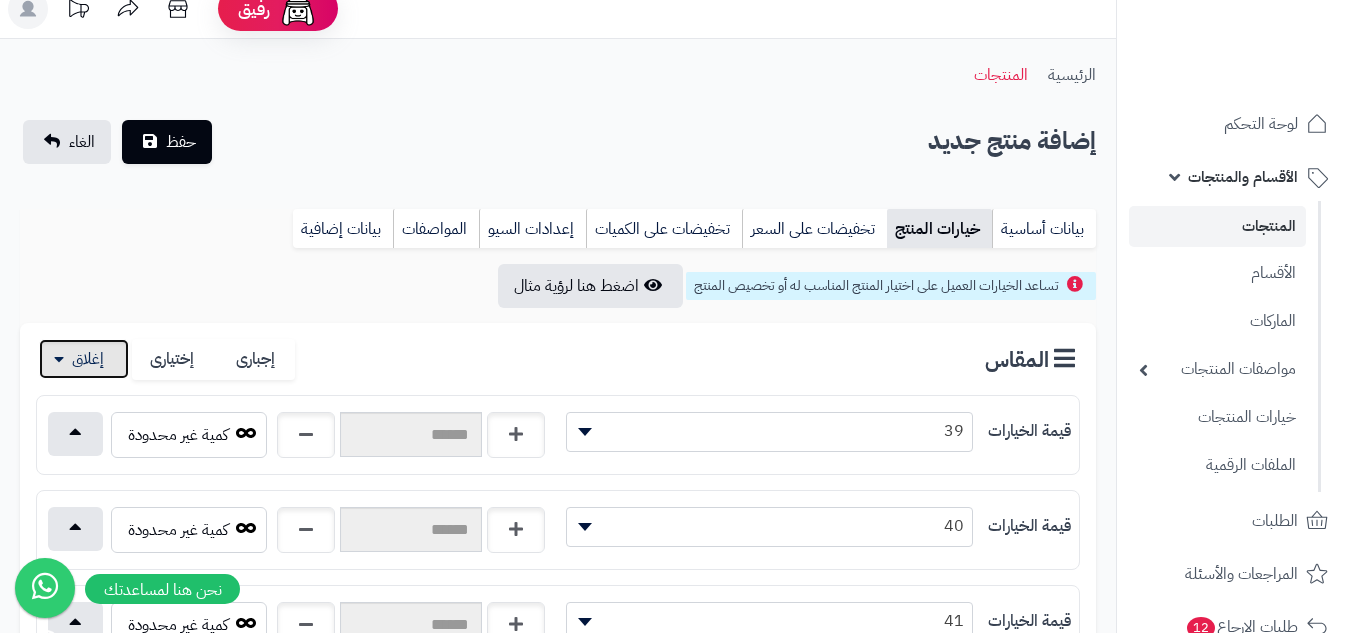 scroll, scrollTop: 0, scrollLeft: 0, axis: both 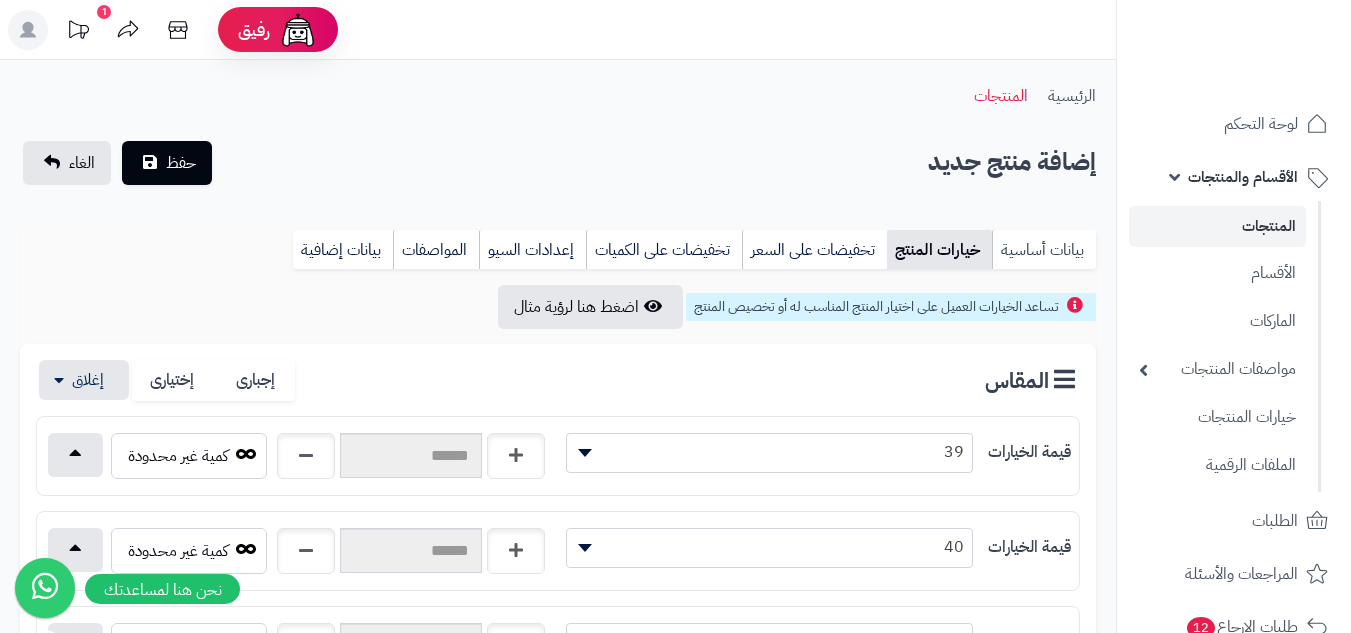 click on "بيانات أساسية" at bounding box center (1044, 250) 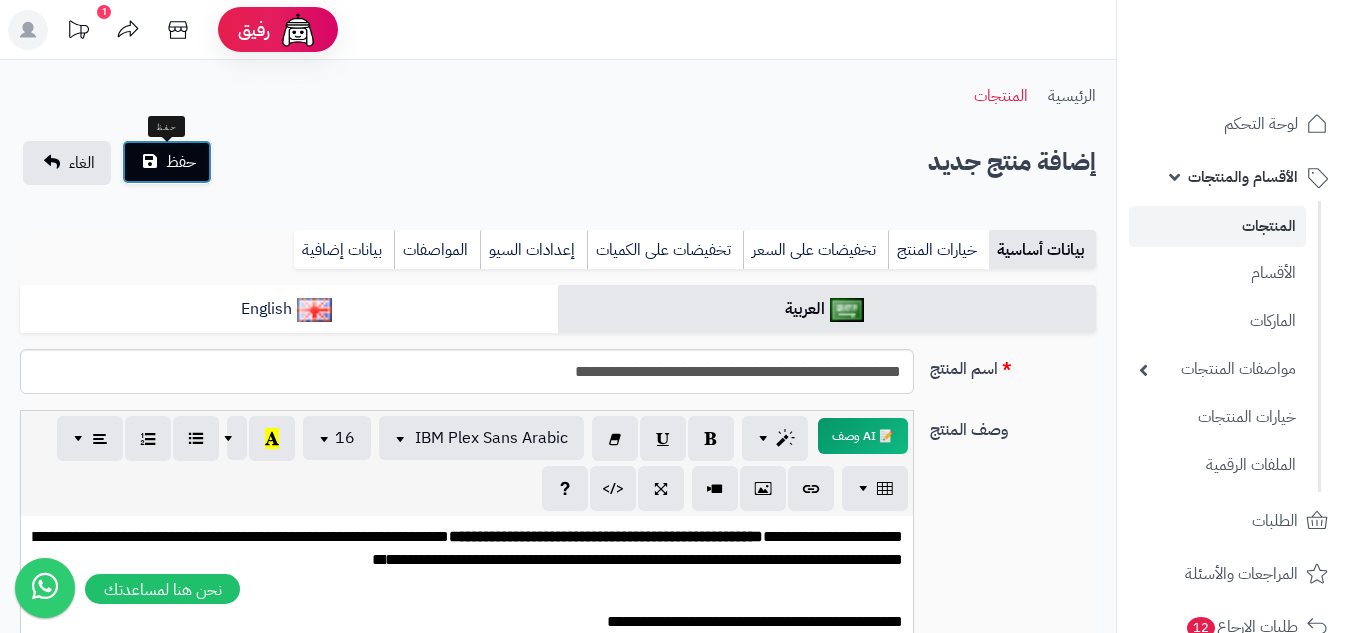 click on "حفظ" at bounding box center (181, 162) 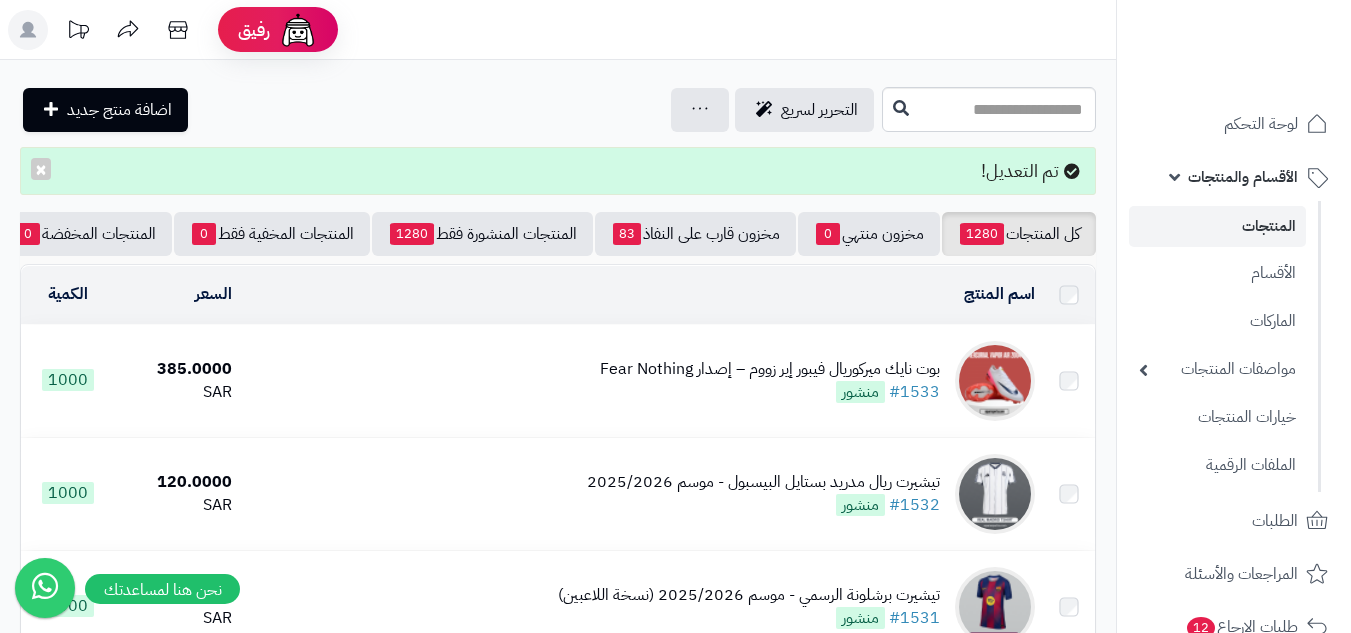 scroll, scrollTop: 0, scrollLeft: 0, axis: both 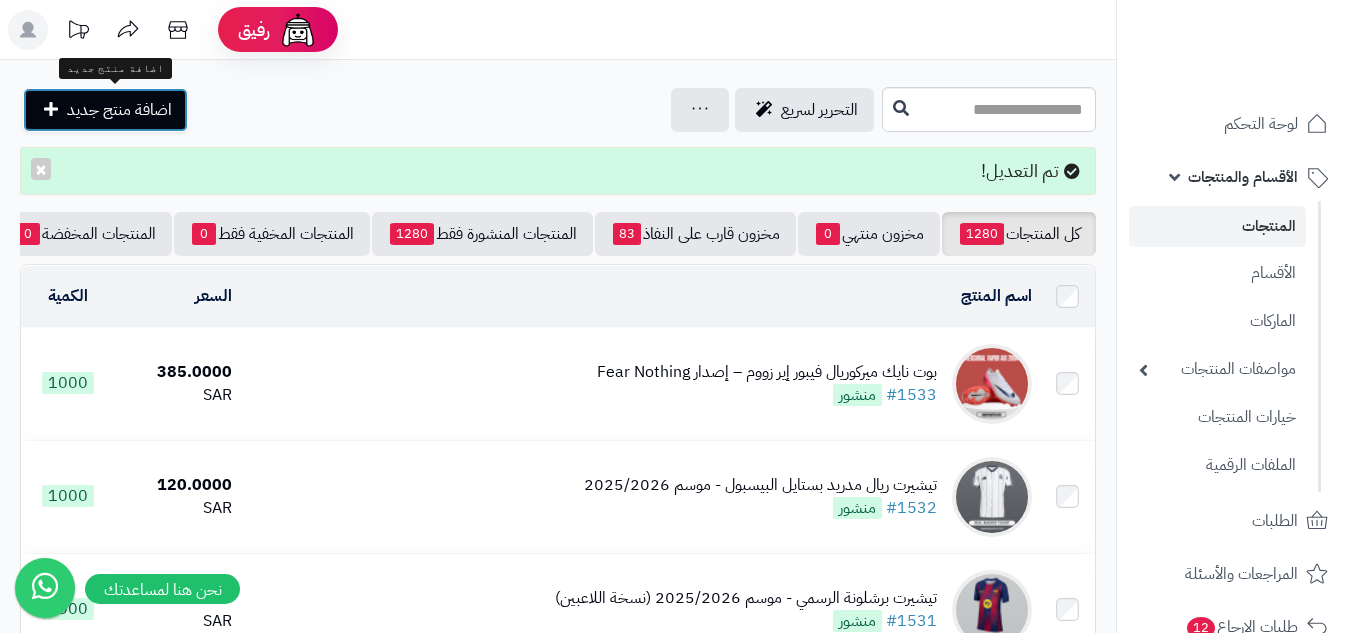 click on "اضافة منتج جديد" at bounding box center (119, 110) 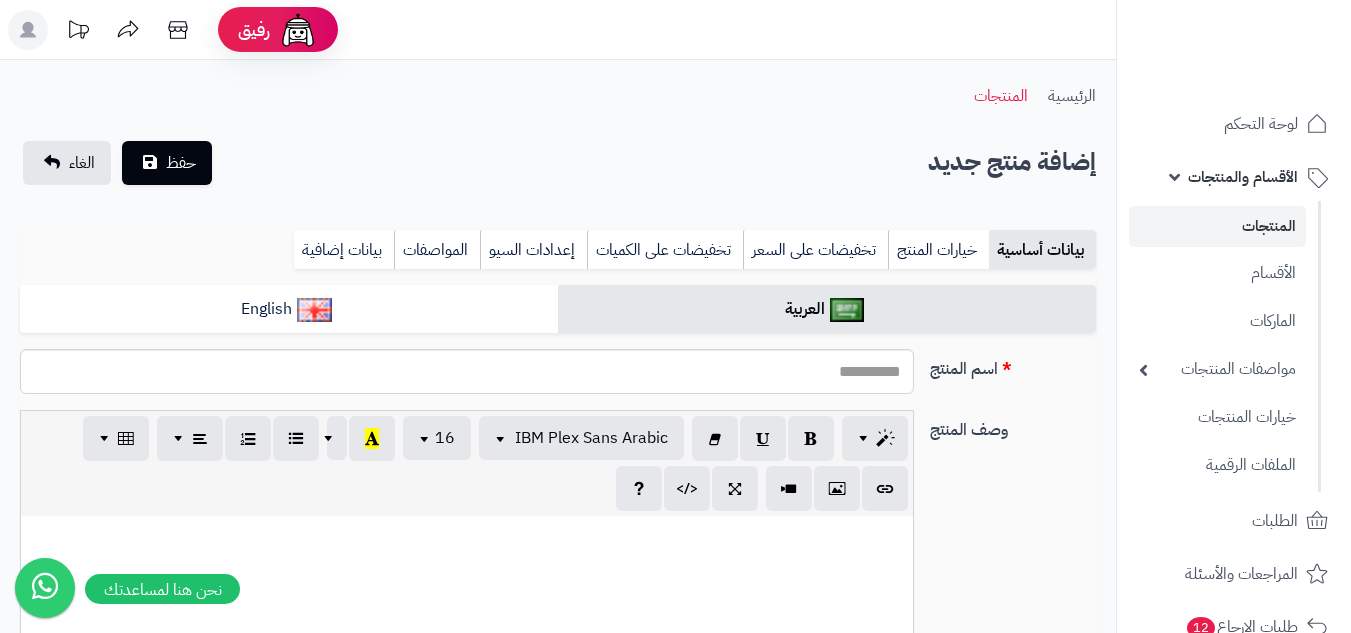 select 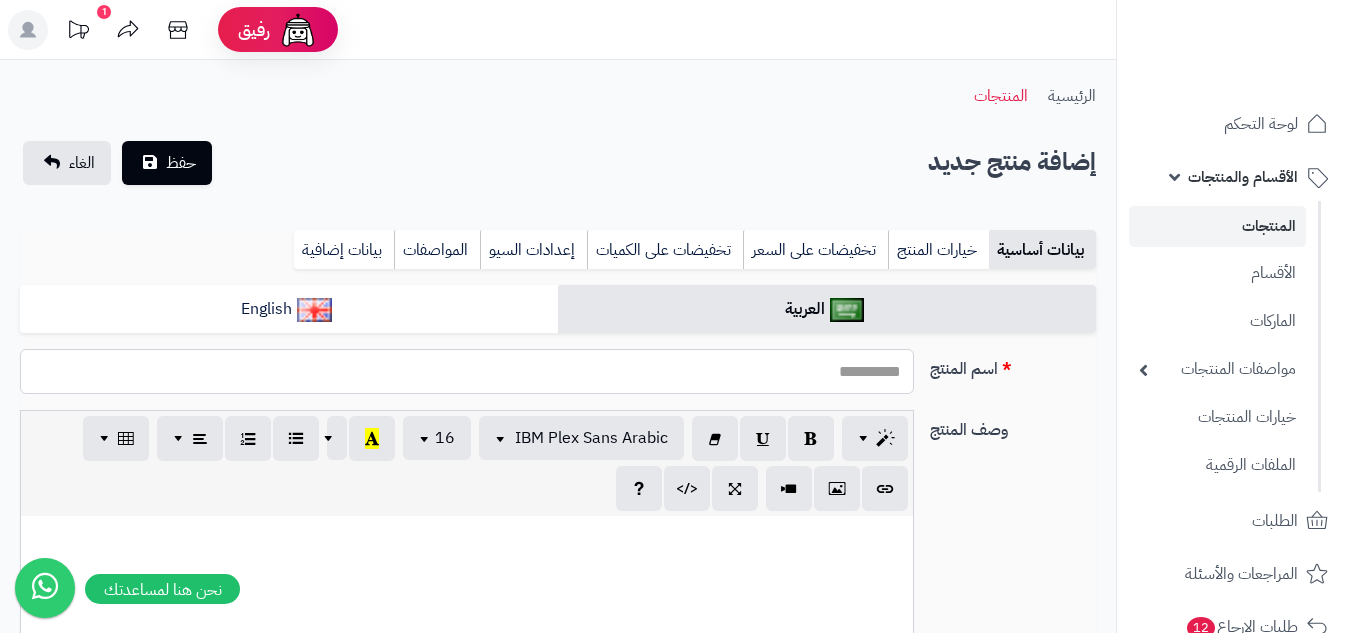 click on "اسم المنتج" at bounding box center (467, 371) 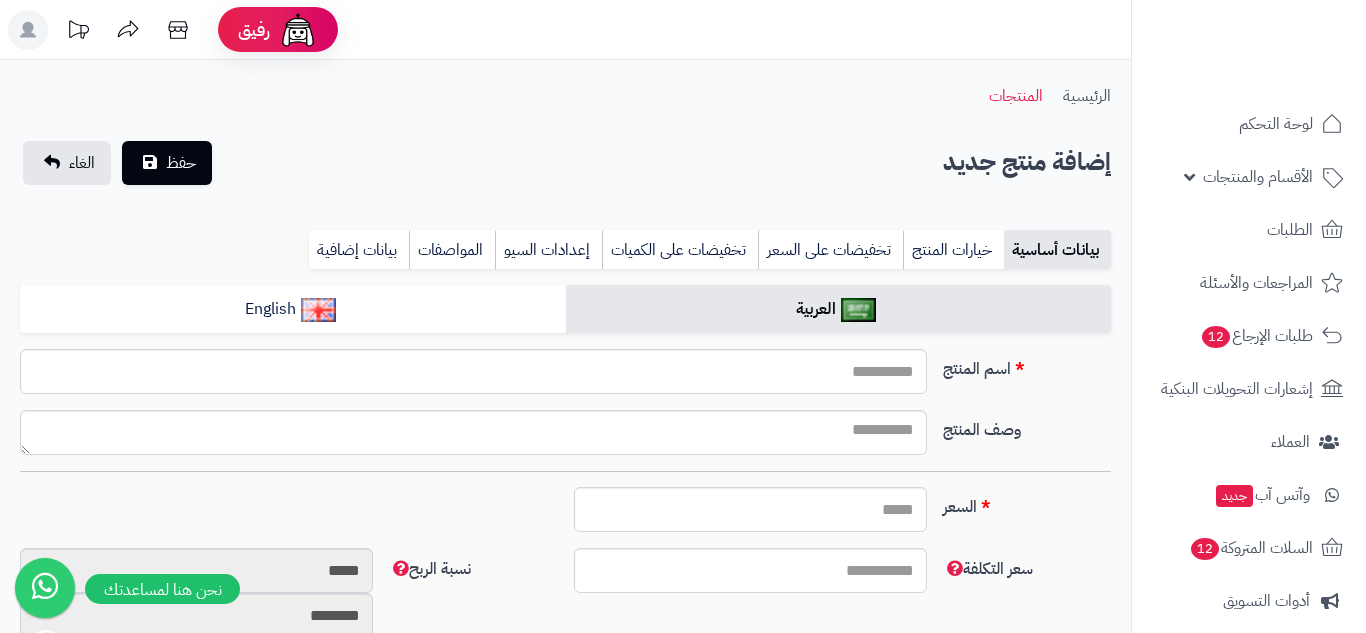 select 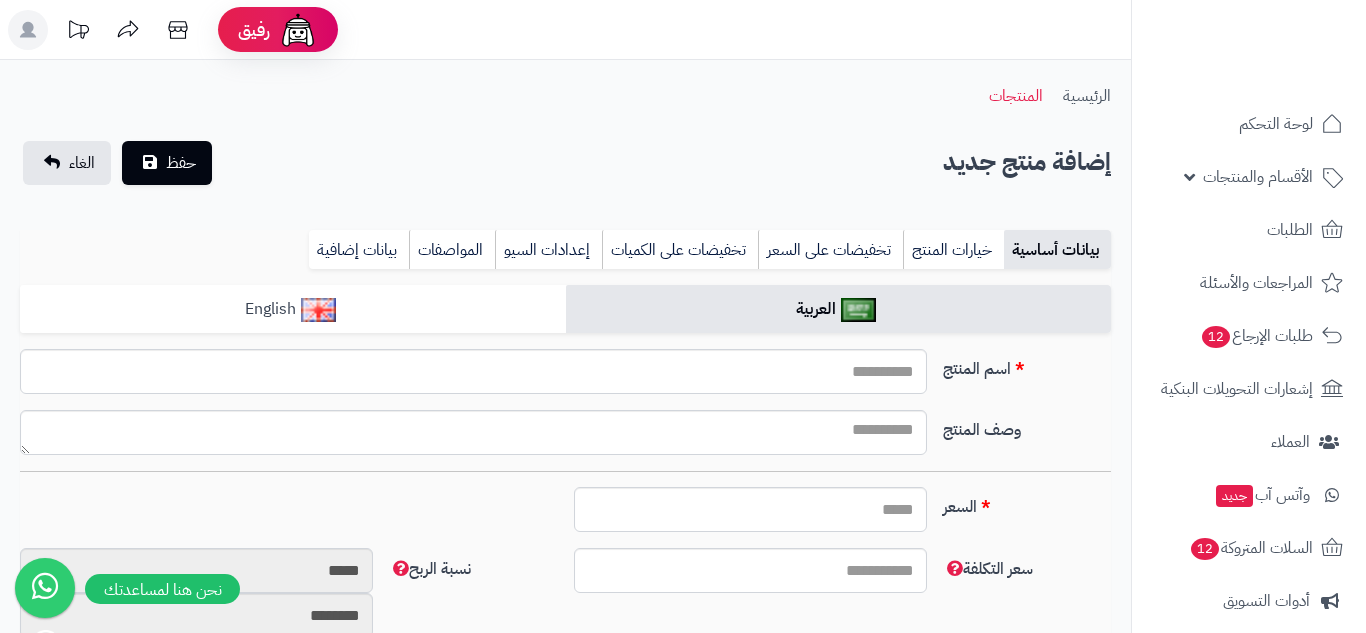 type on "****" 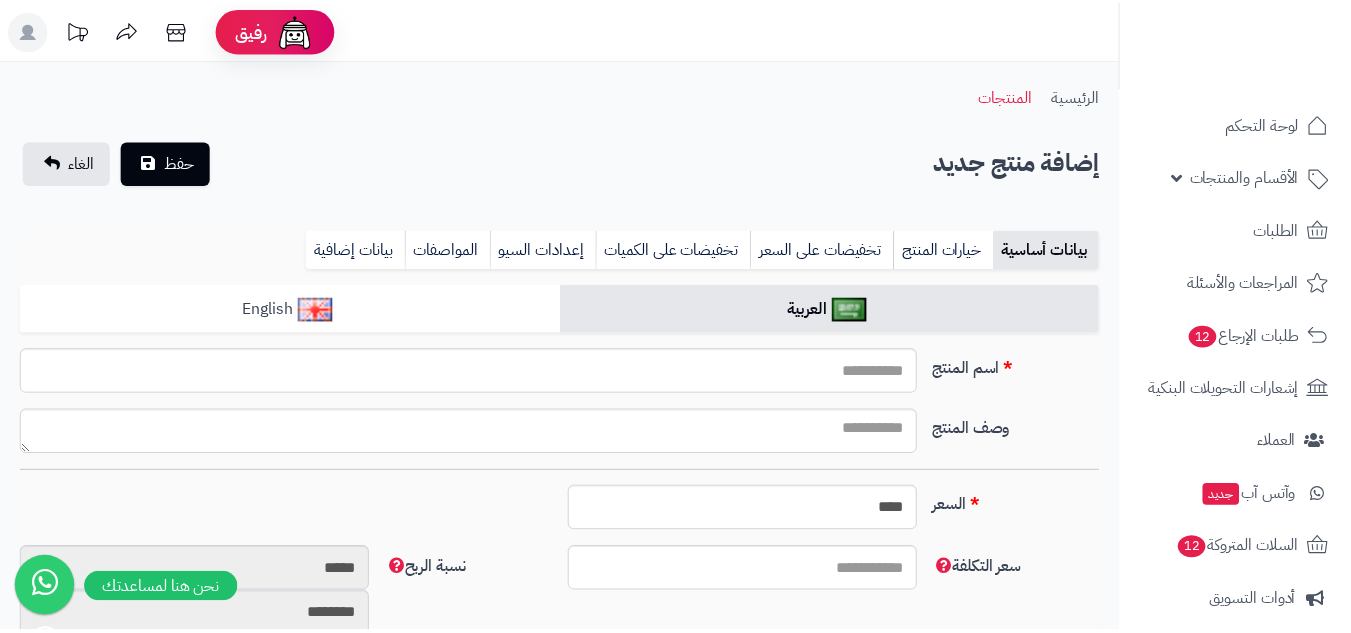 scroll, scrollTop: 0, scrollLeft: 0, axis: both 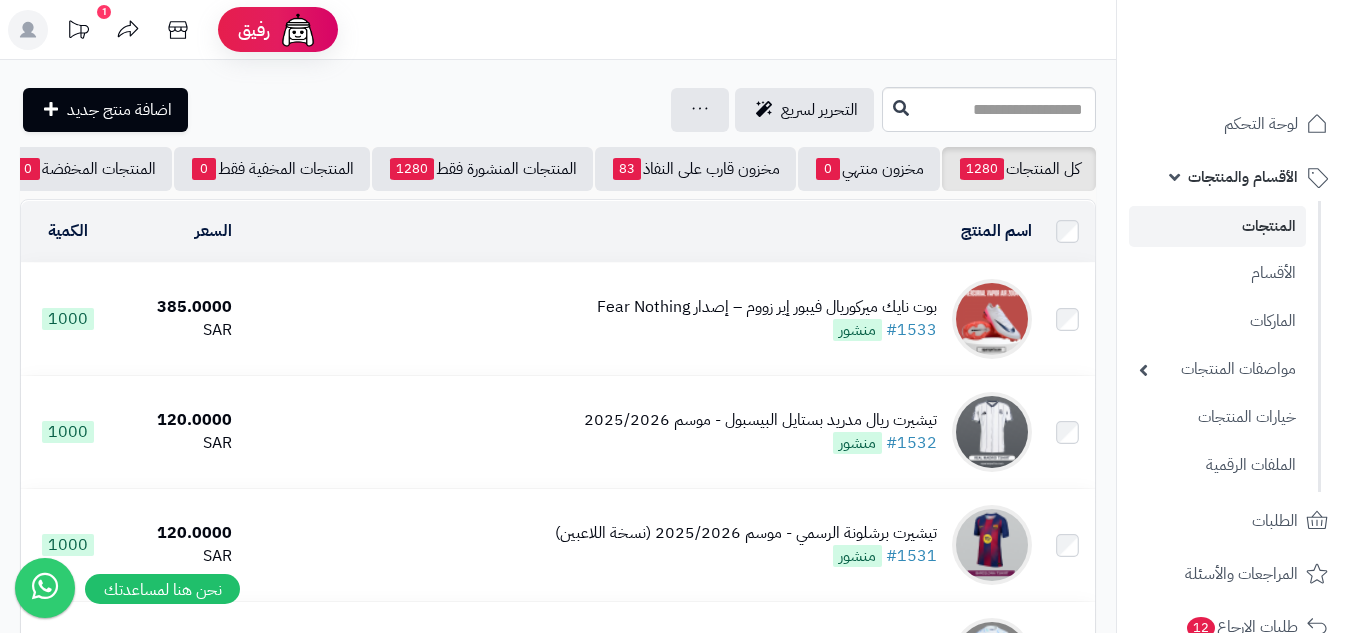 click on "بوت نايك ميركوريال فيبور إير زووم – إصدار Fear Nothing
#1533
منشور" at bounding box center (640, 319) 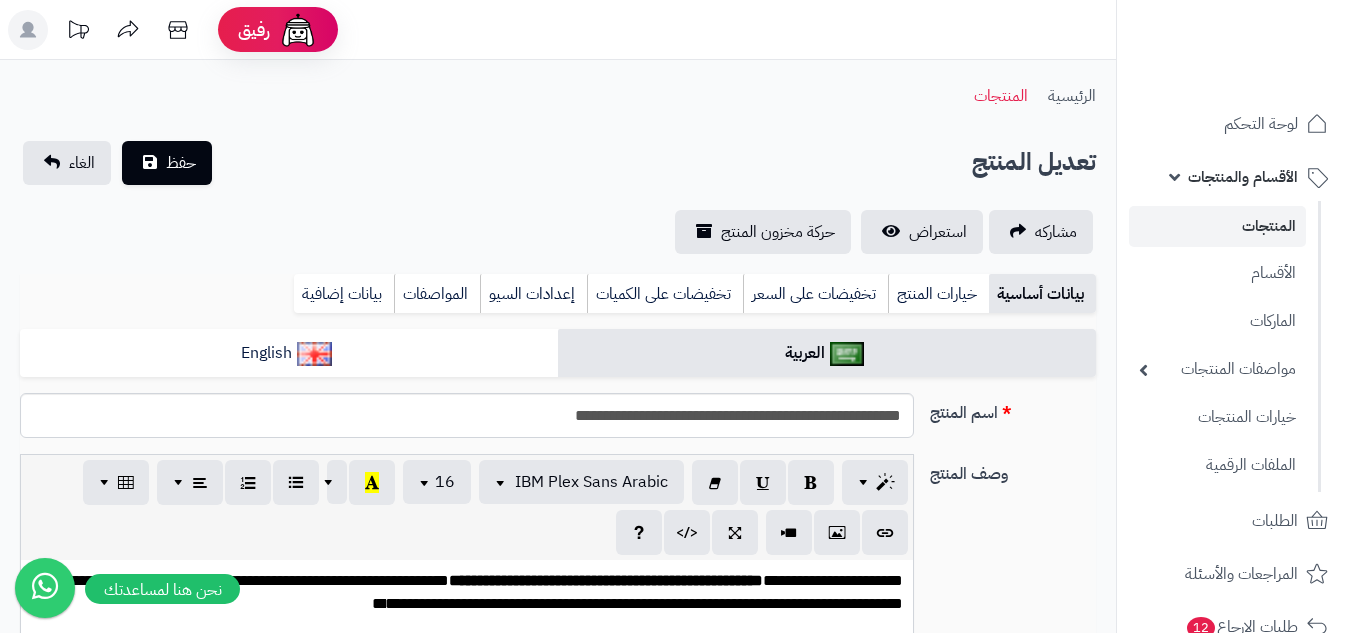 scroll, scrollTop: 0, scrollLeft: 0, axis: both 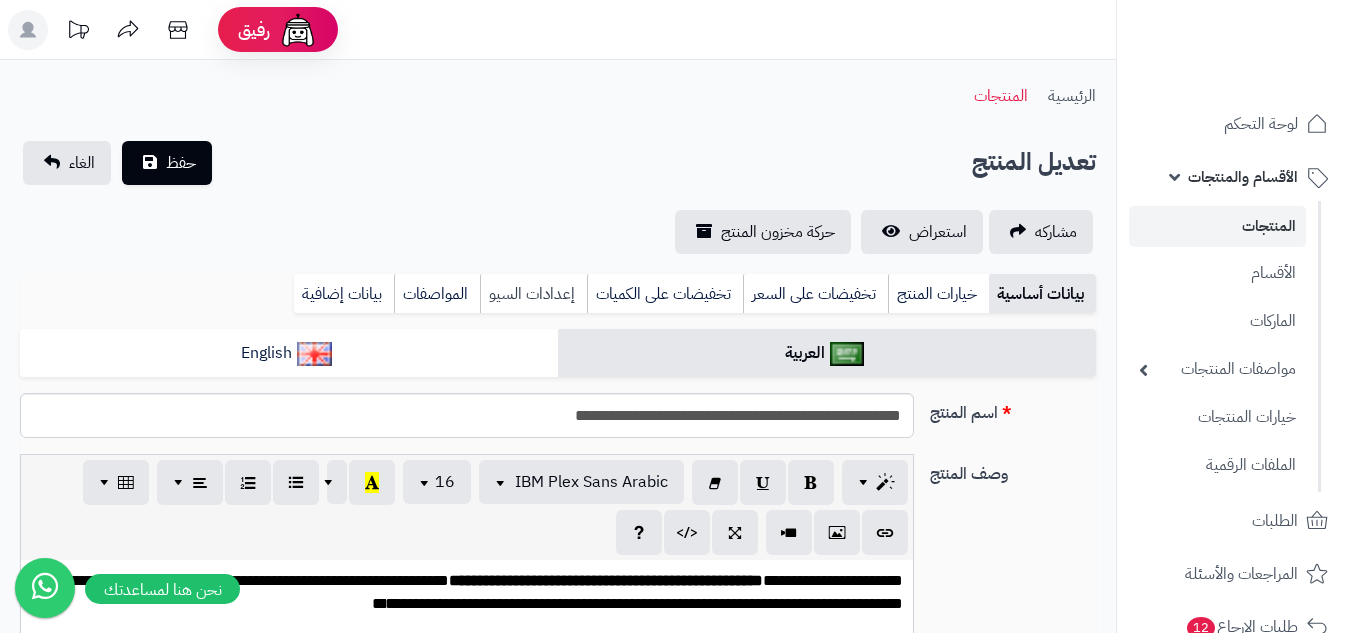 click on "إعدادات السيو" at bounding box center (533, 294) 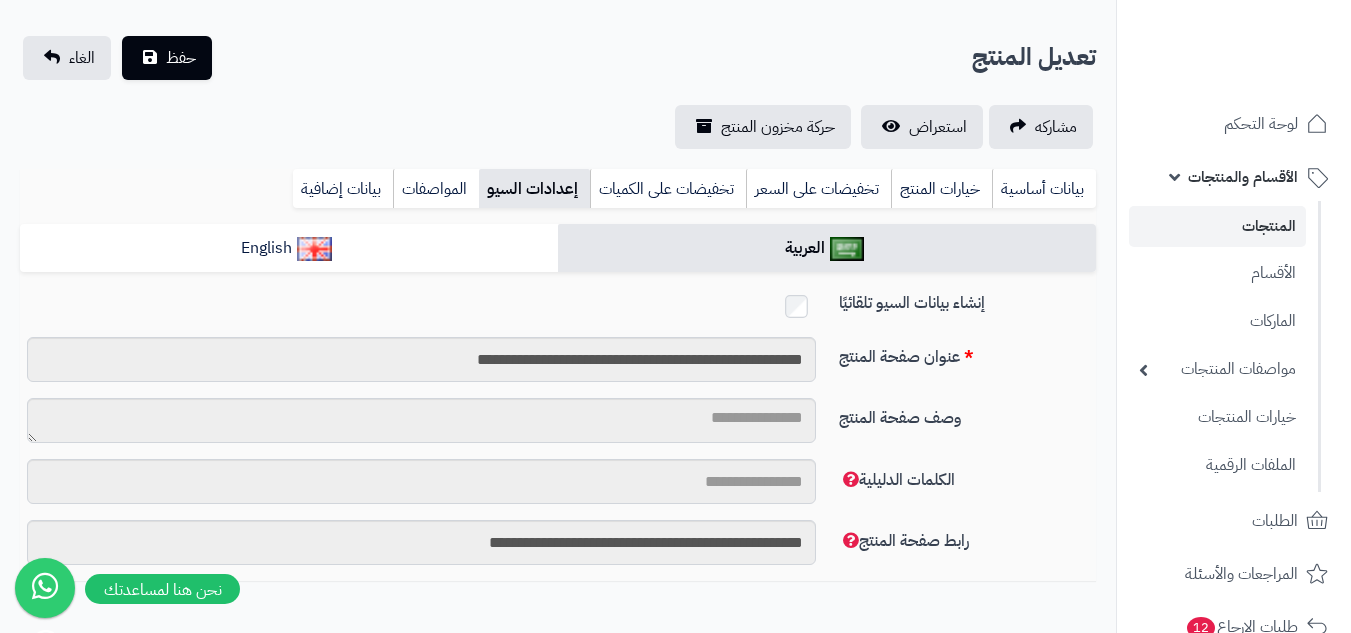 scroll, scrollTop: 200, scrollLeft: 0, axis: vertical 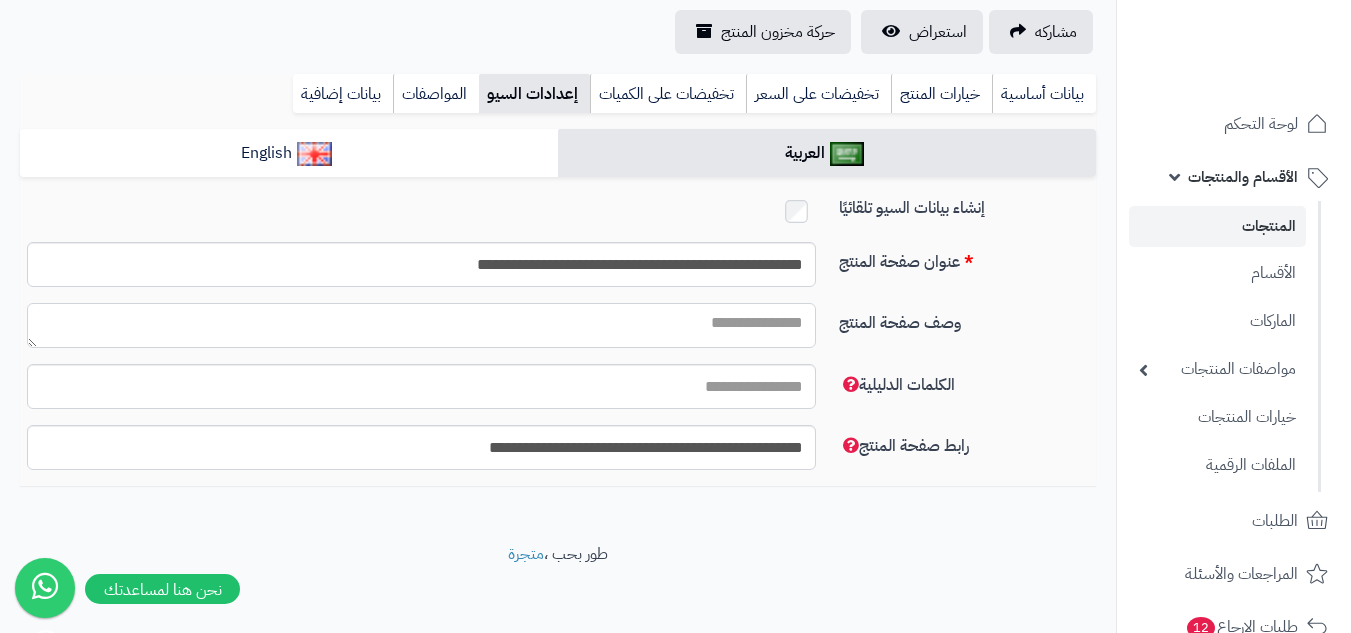 click on "وصف صفحة المنتج" at bounding box center [421, 325] 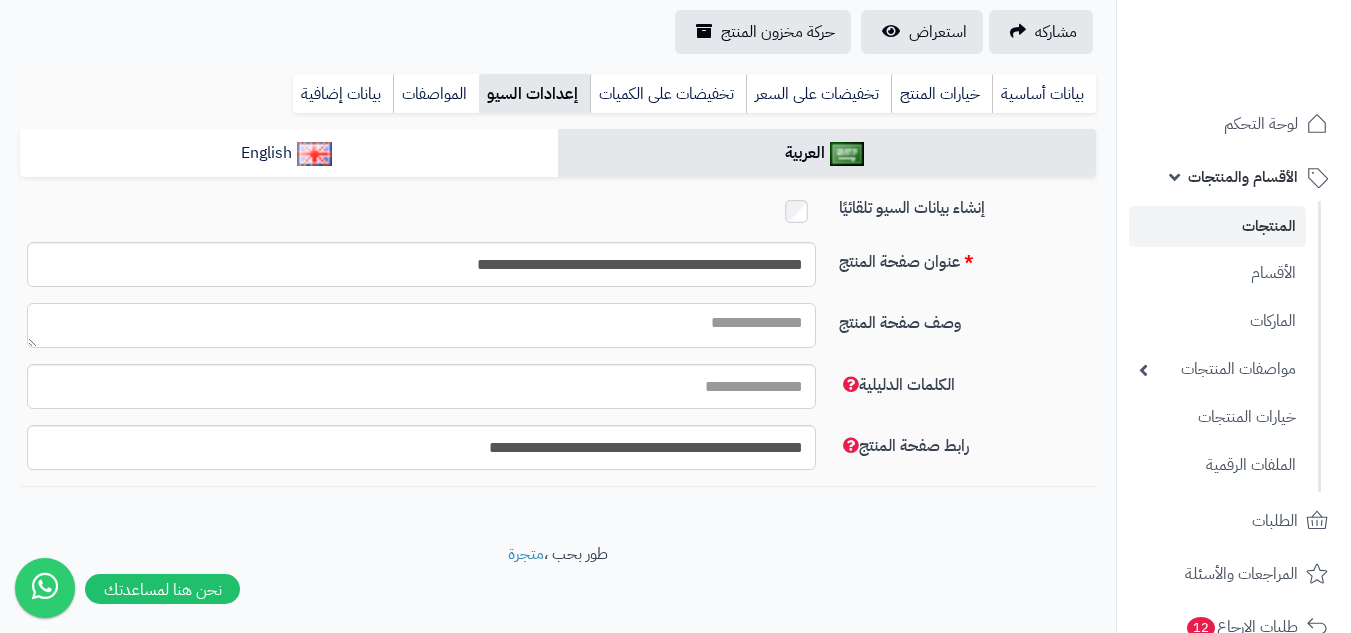 paste on "**********" 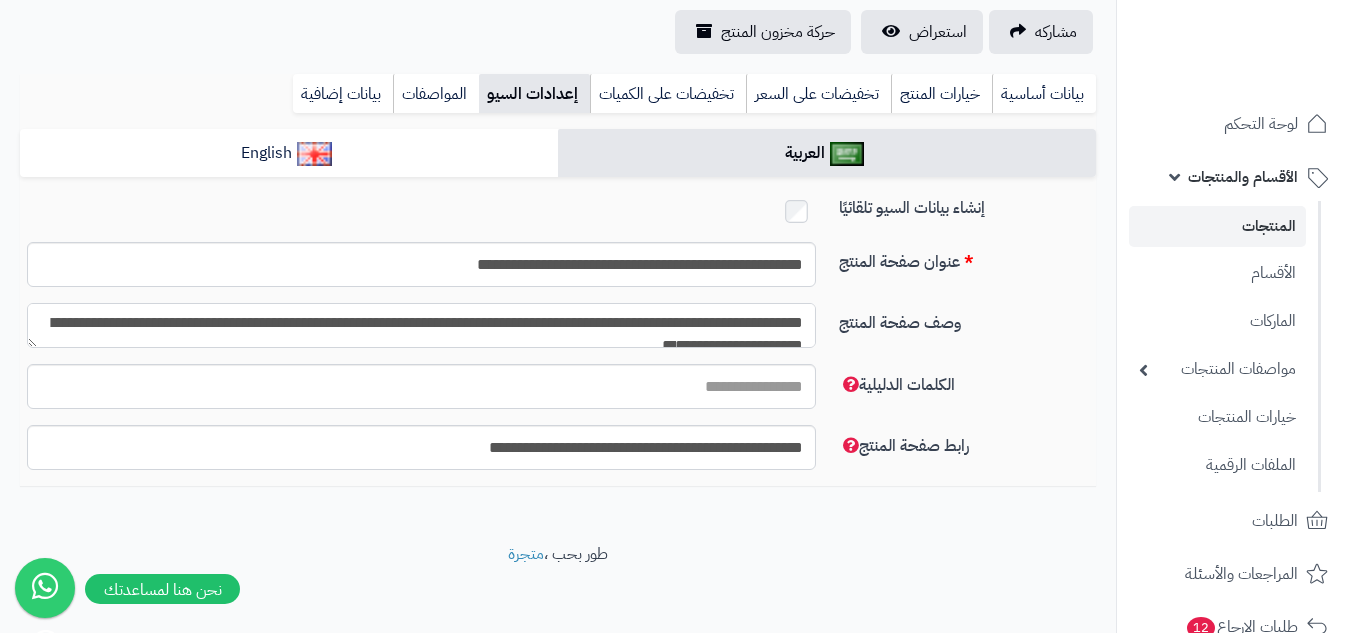 scroll, scrollTop: 57, scrollLeft: 0, axis: vertical 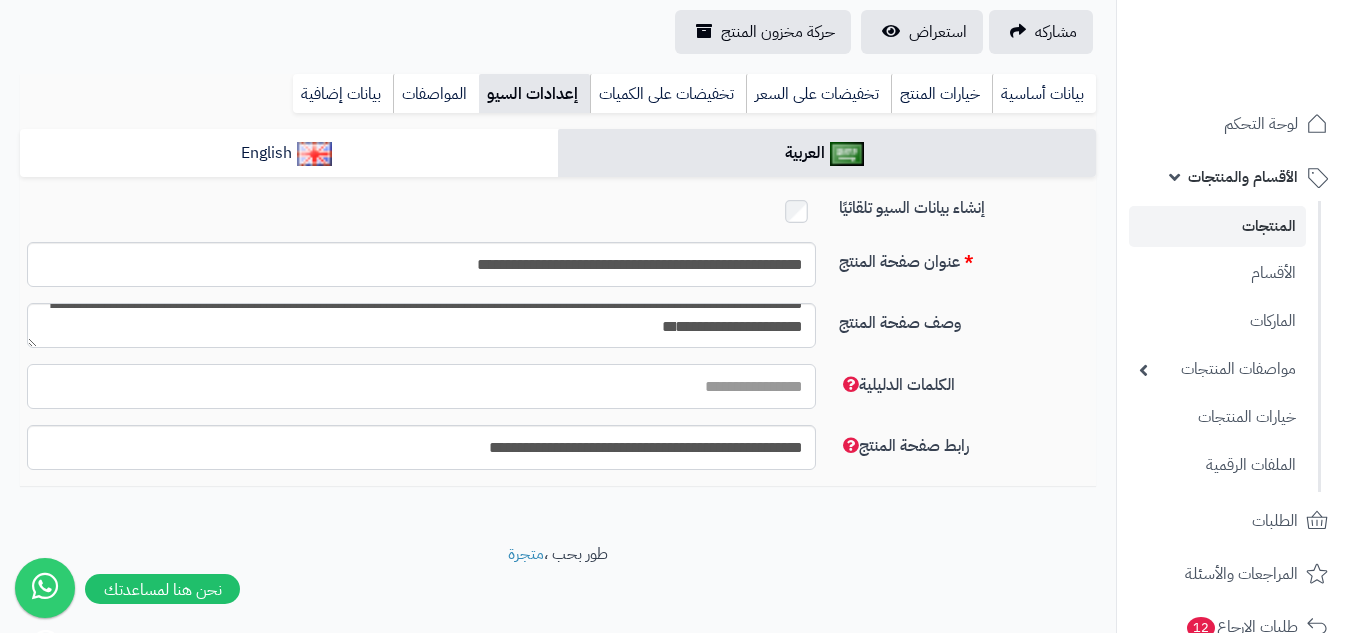click on "الكلمات الدليلية" at bounding box center [421, 386] 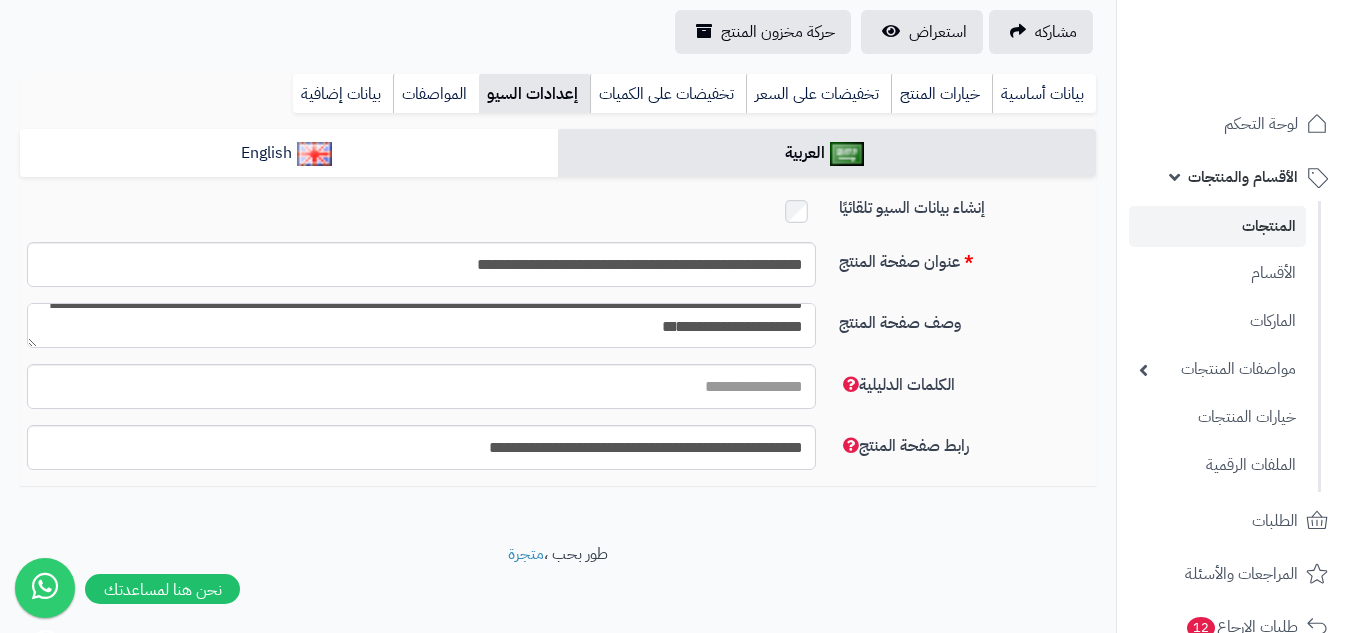 click on "**********" at bounding box center (421, 325) 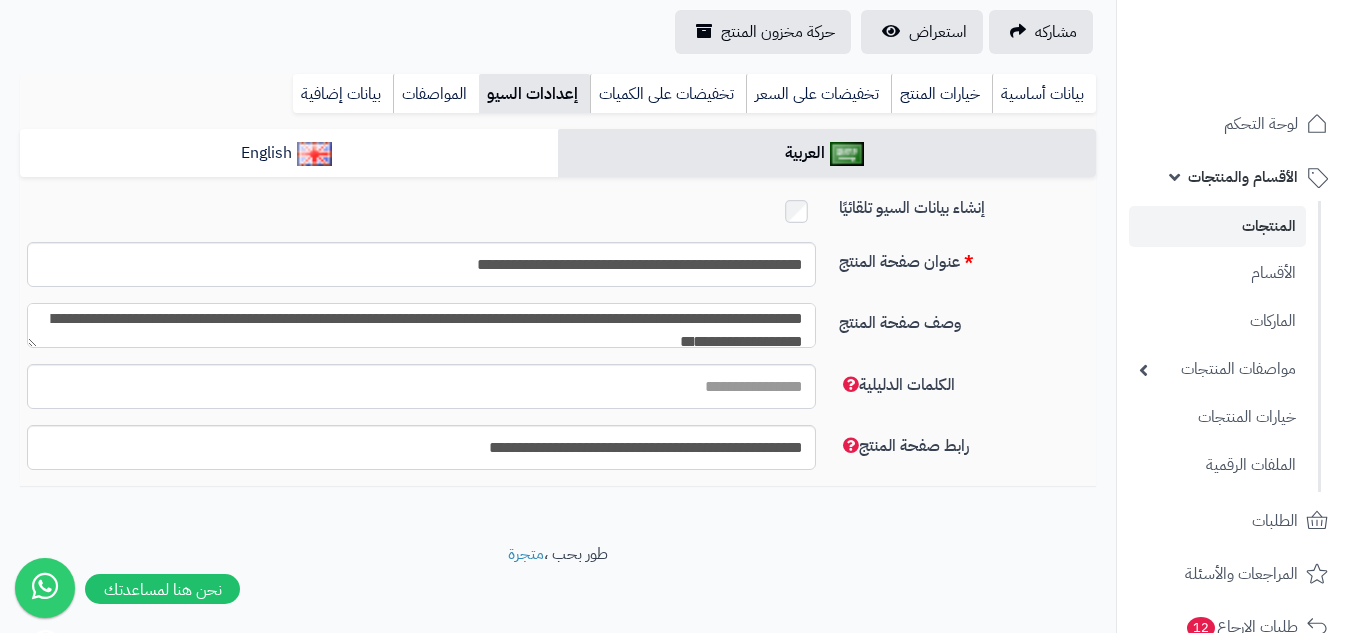 scroll, scrollTop: 0, scrollLeft: 0, axis: both 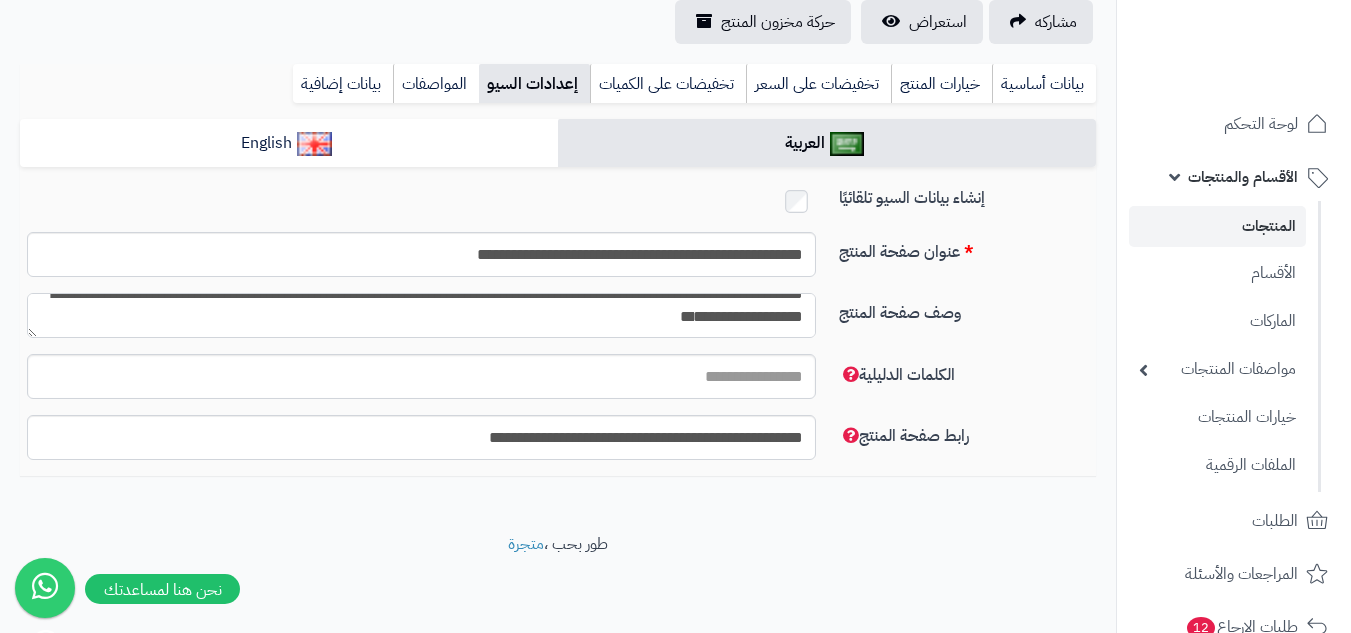 type on "**********" 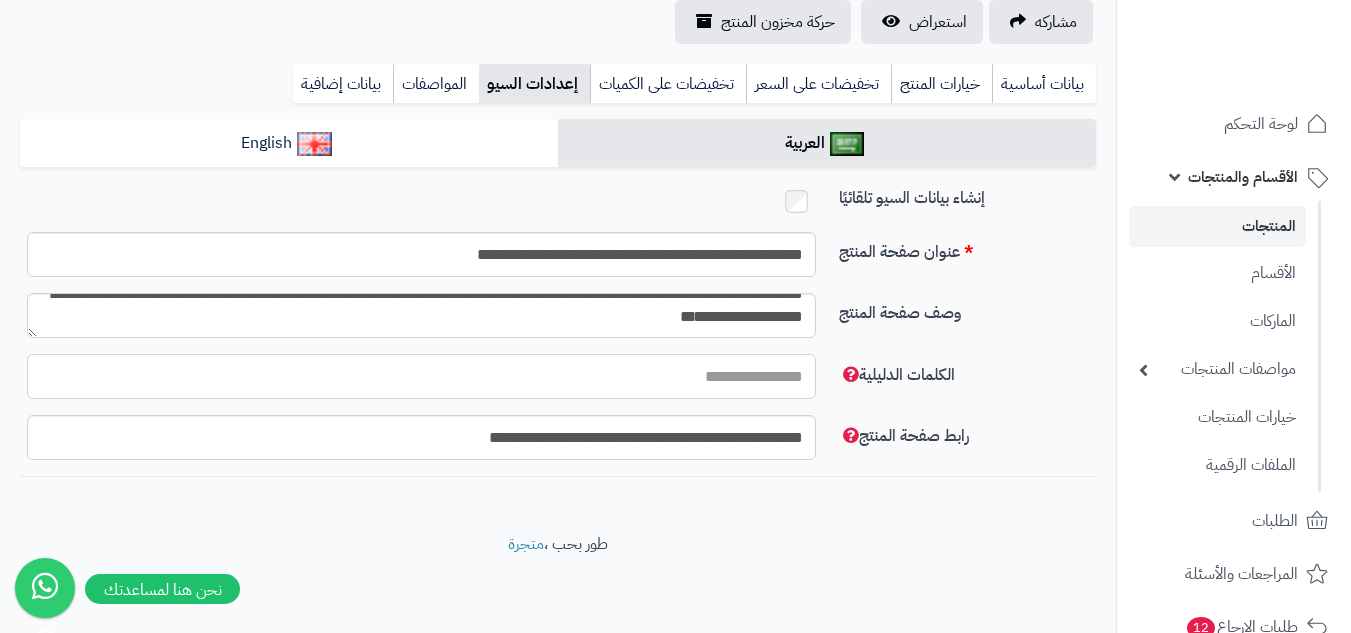 drag, startPoint x: 781, startPoint y: 364, endPoint x: 783, endPoint y: 377, distance: 13.152946 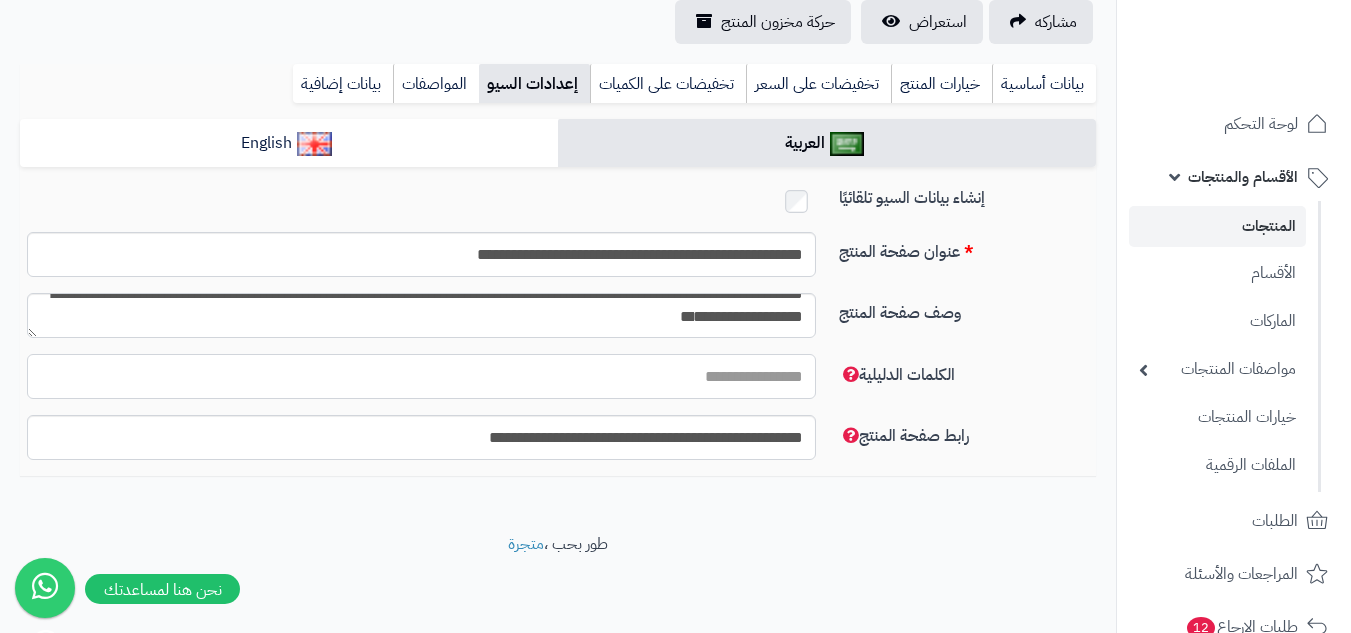 paste on "**********" 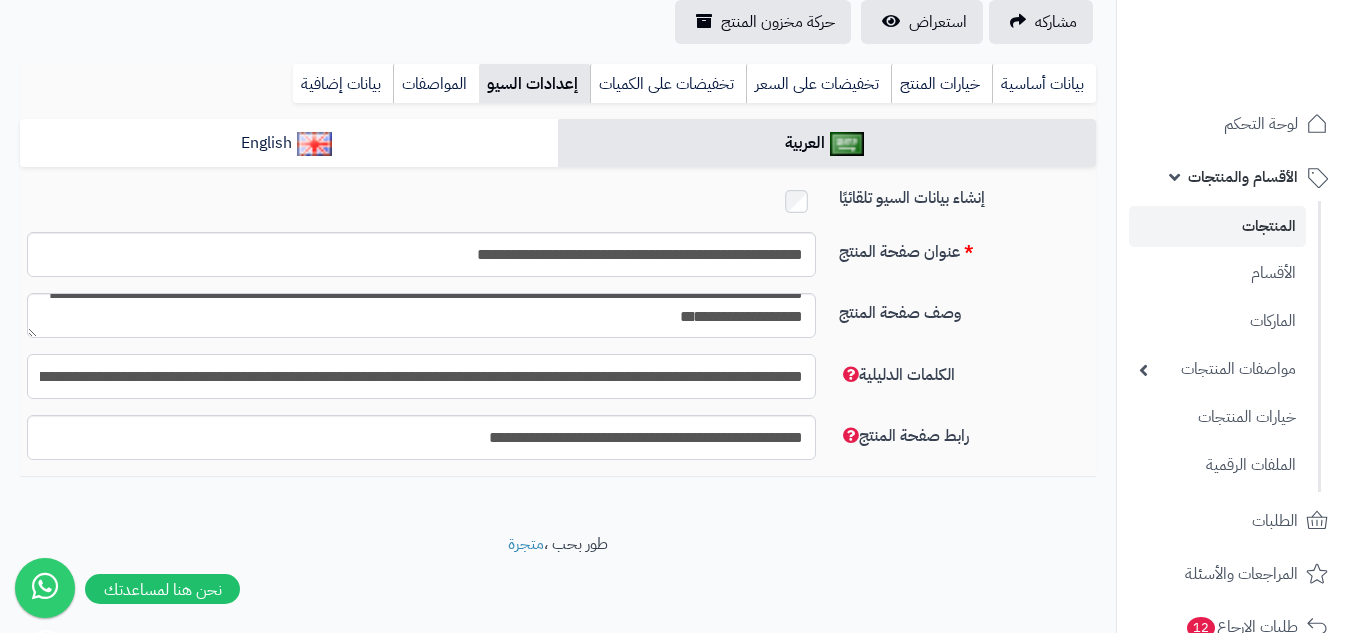 scroll, scrollTop: 0, scrollLeft: -311, axis: horizontal 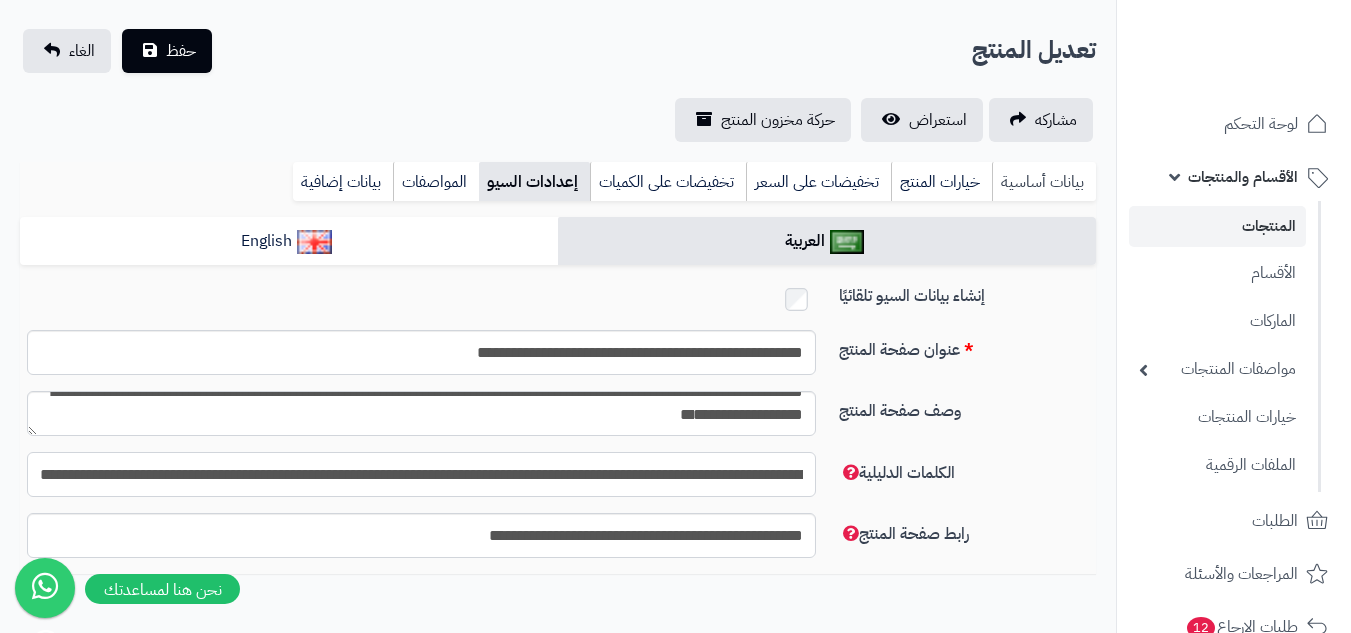 type on "**********" 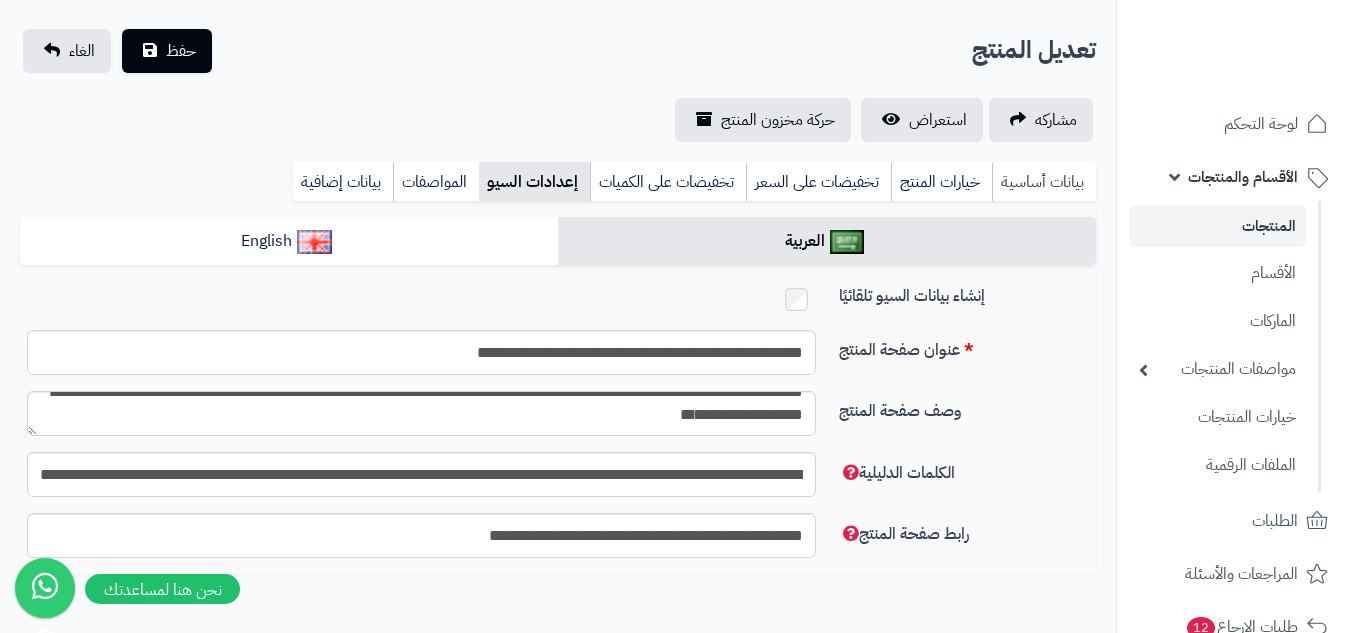 click on "بيانات أساسية" at bounding box center (1044, 182) 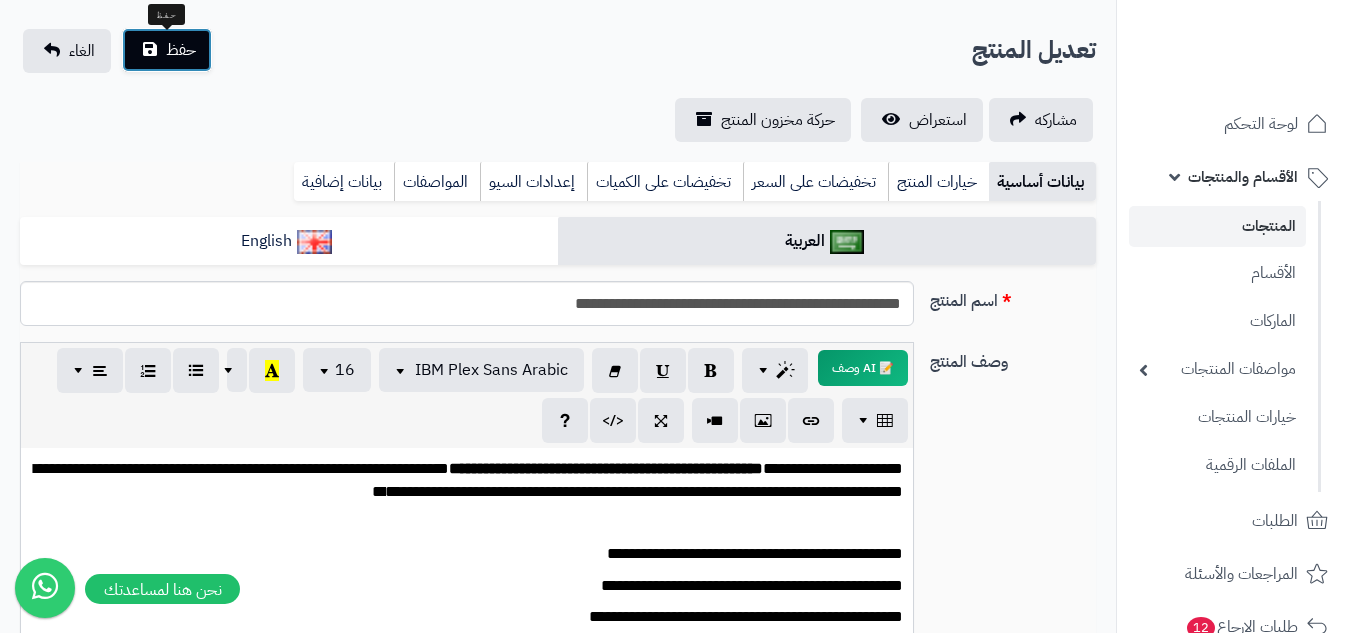 click on "حفظ" at bounding box center (167, 50) 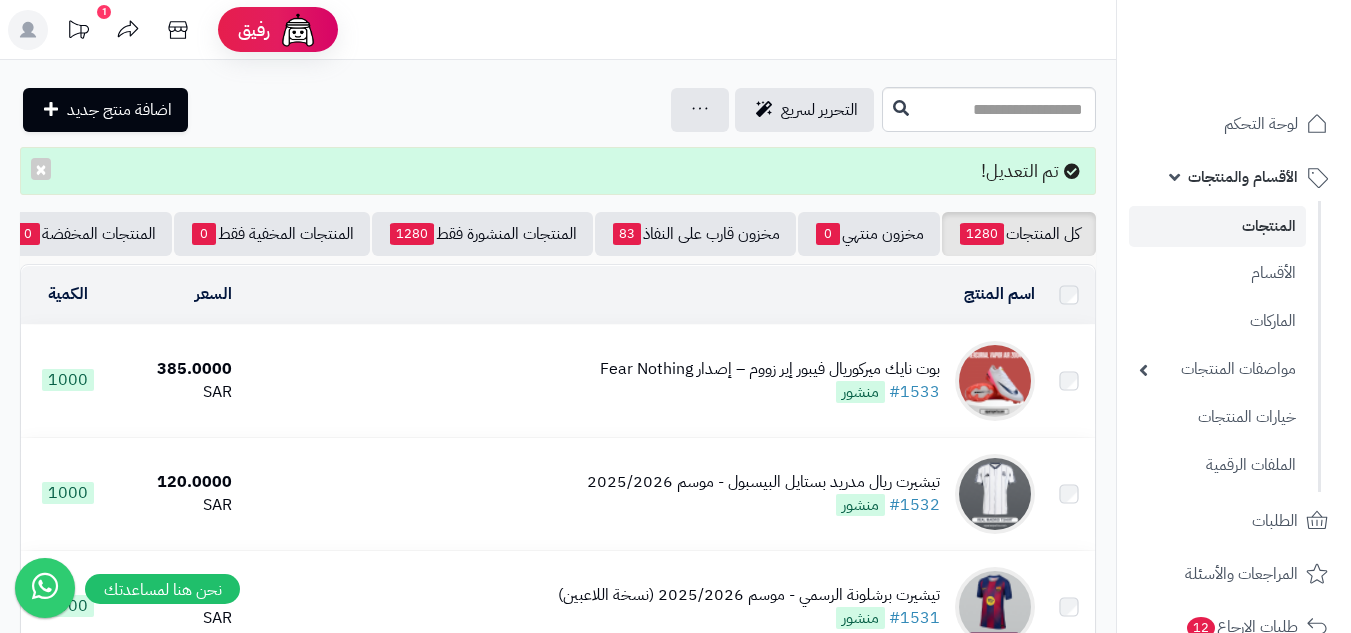 scroll, scrollTop: 0, scrollLeft: 0, axis: both 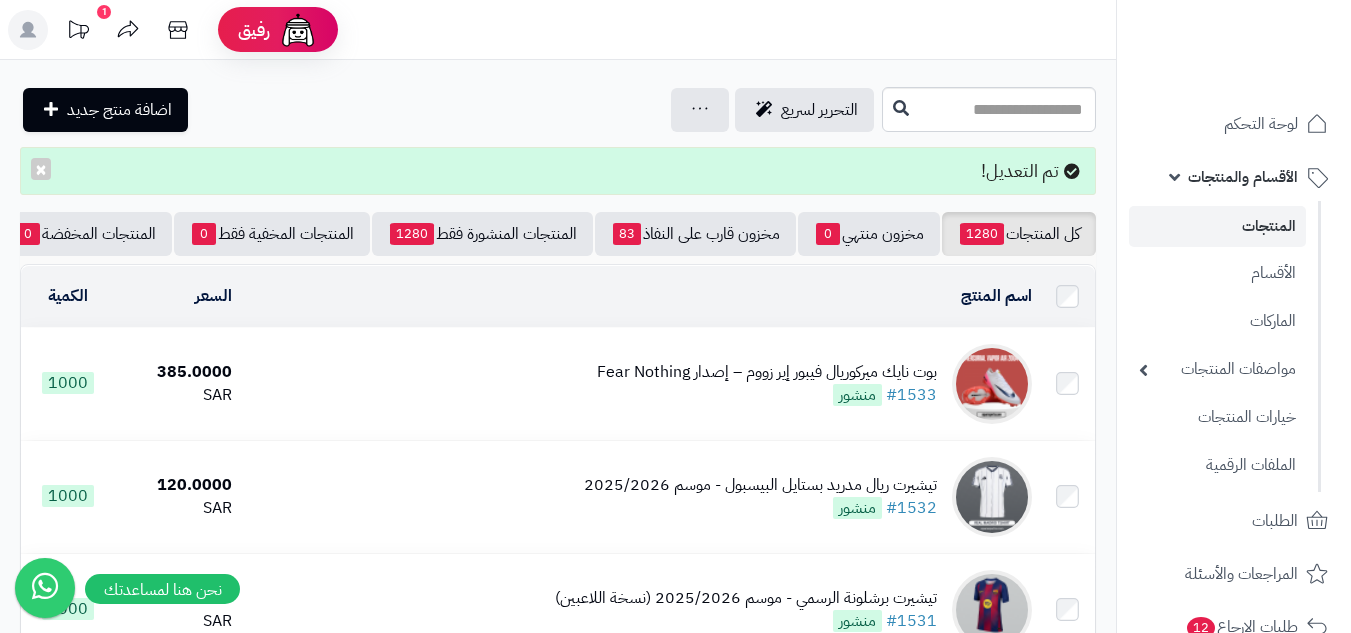 click on "بوت نايك ميركوريال فيبور إير زووم – إصدار Fear Nothing
#1533
منشور" at bounding box center (640, 384) 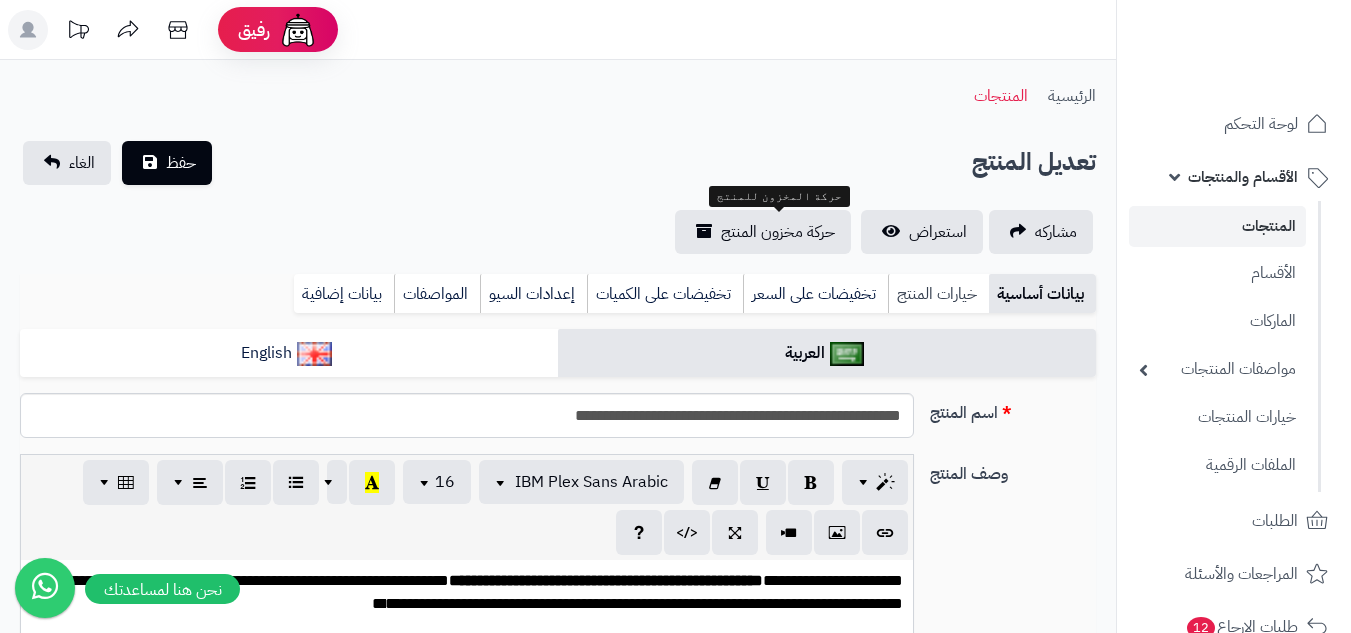 scroll, scrollTop: 0, scrollLeft: 0, axis: both 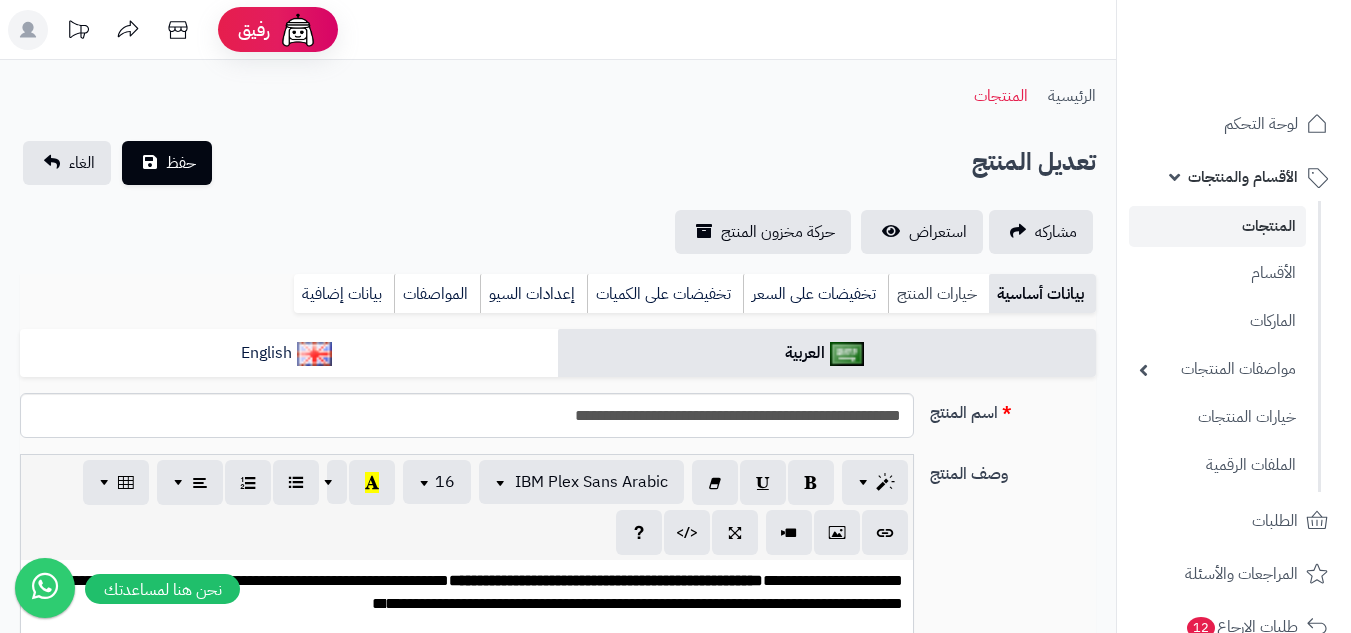 click on "خيارات المنتج" at bounding box center (938, 294) 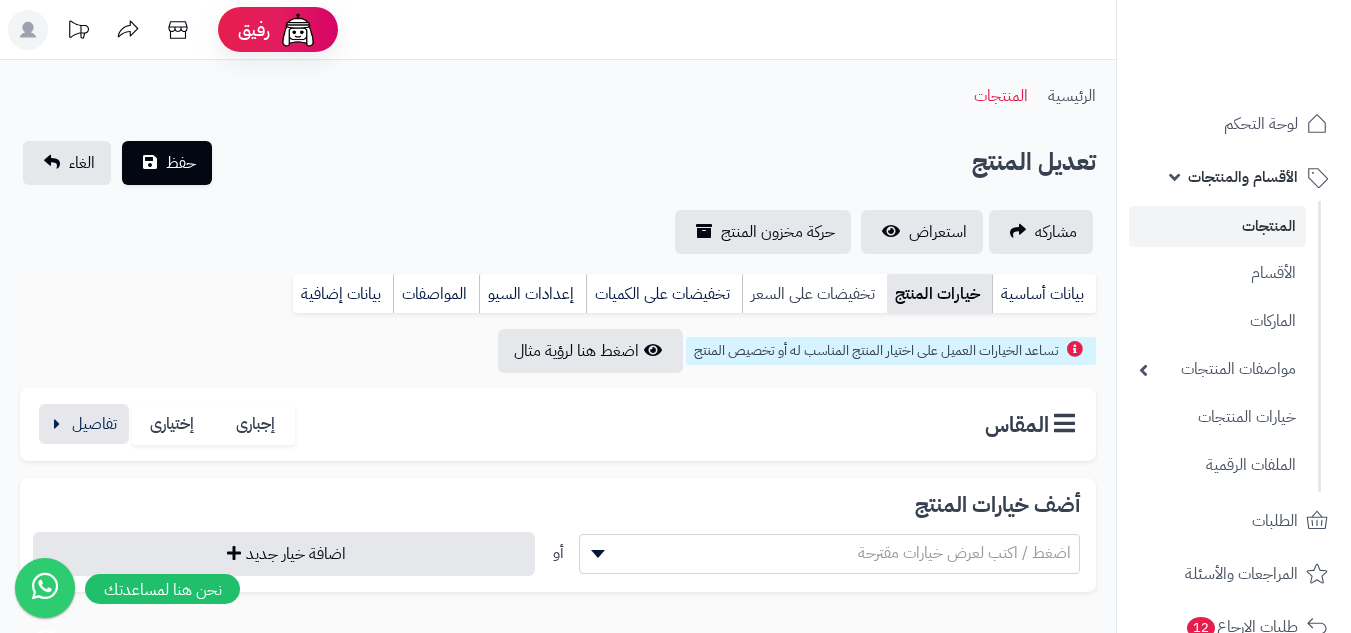 click on "تخفيضات على السعر" at bounding box center (814, 294) 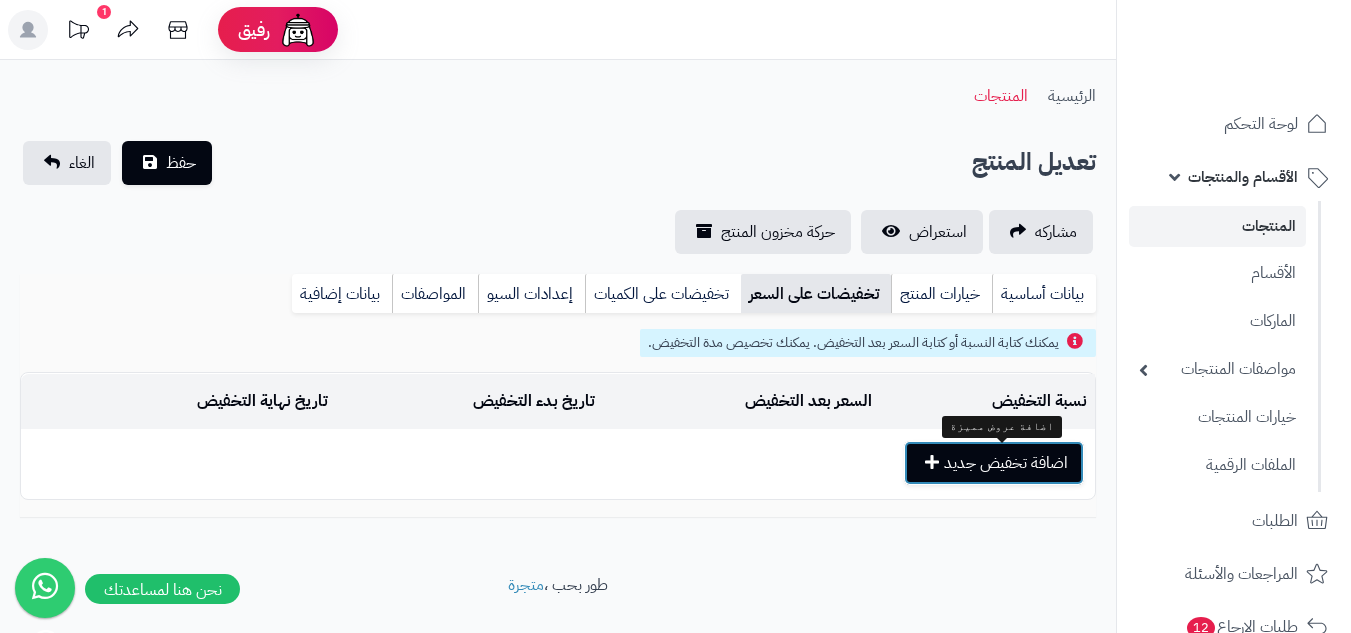 click on "اضافة تخفيض جديد" at bounding box center [994, 463] 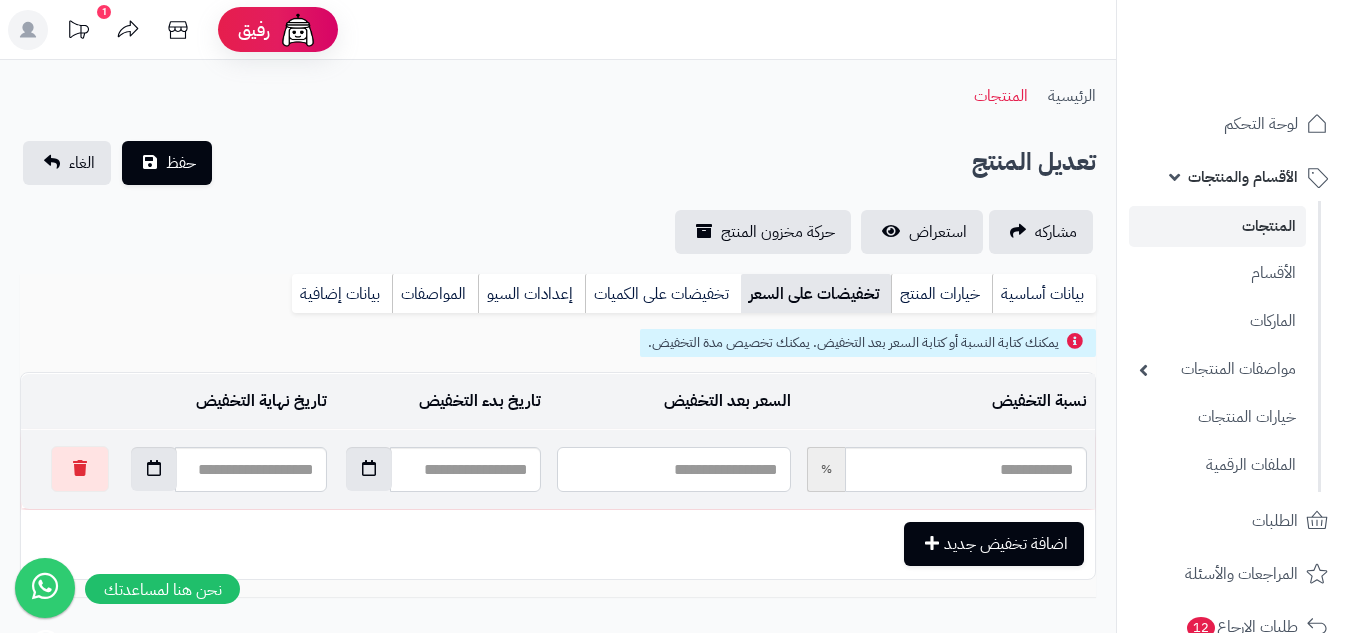 click at bounding box center [673, 469] 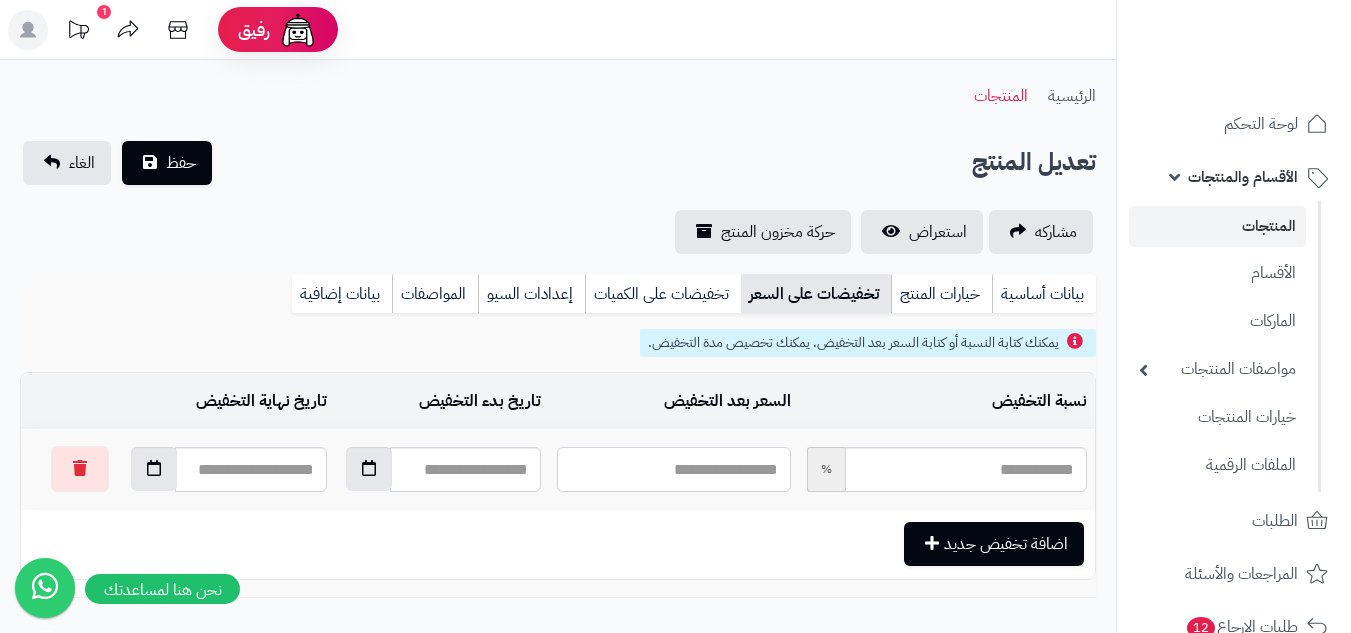 type on "***" 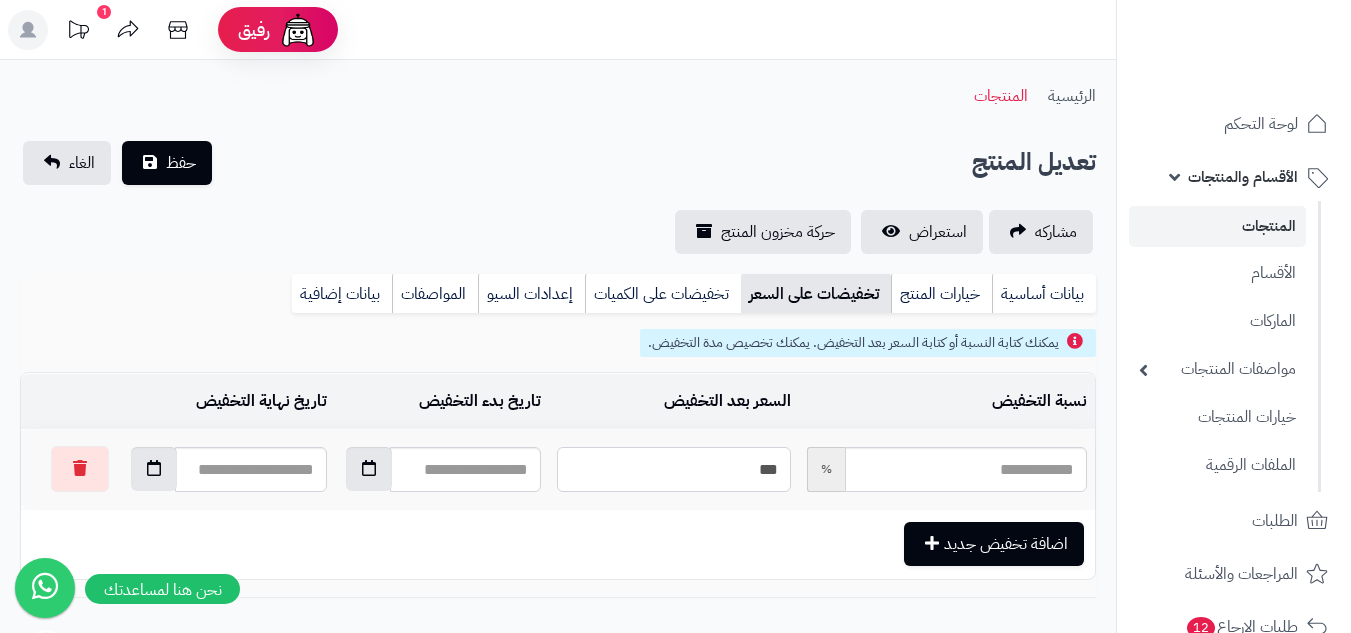 type on "*****" 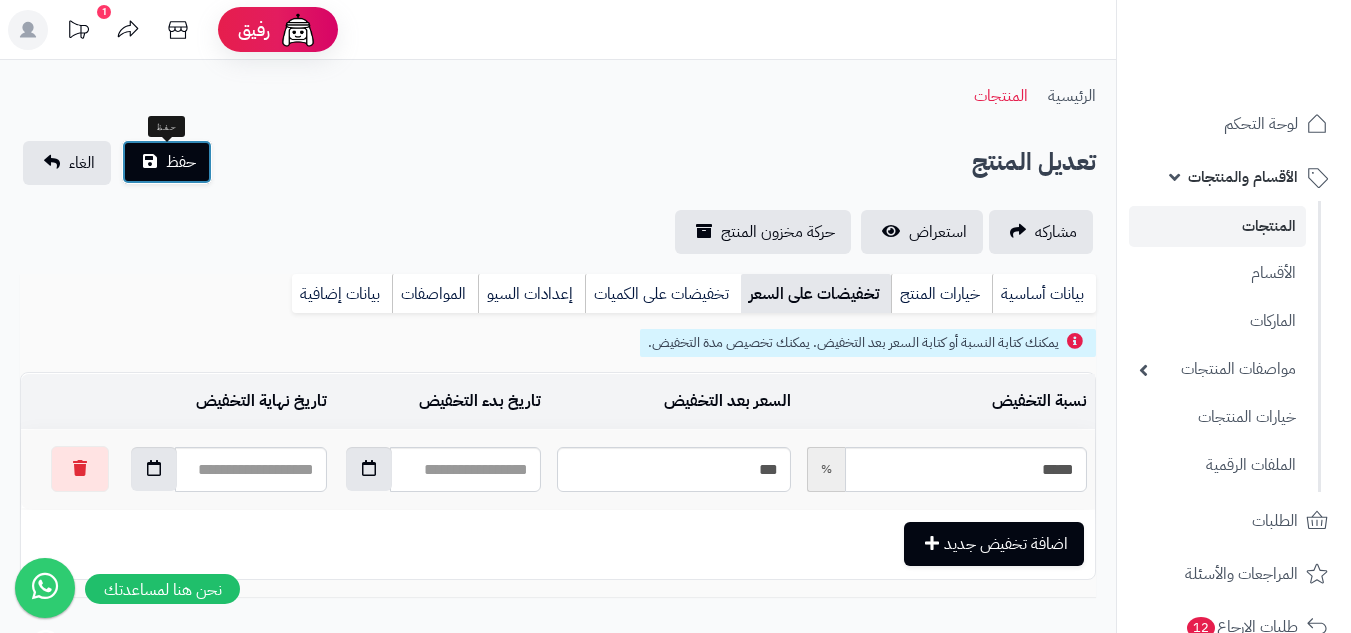 click on "حفظ" at bounding box center (181, 162) 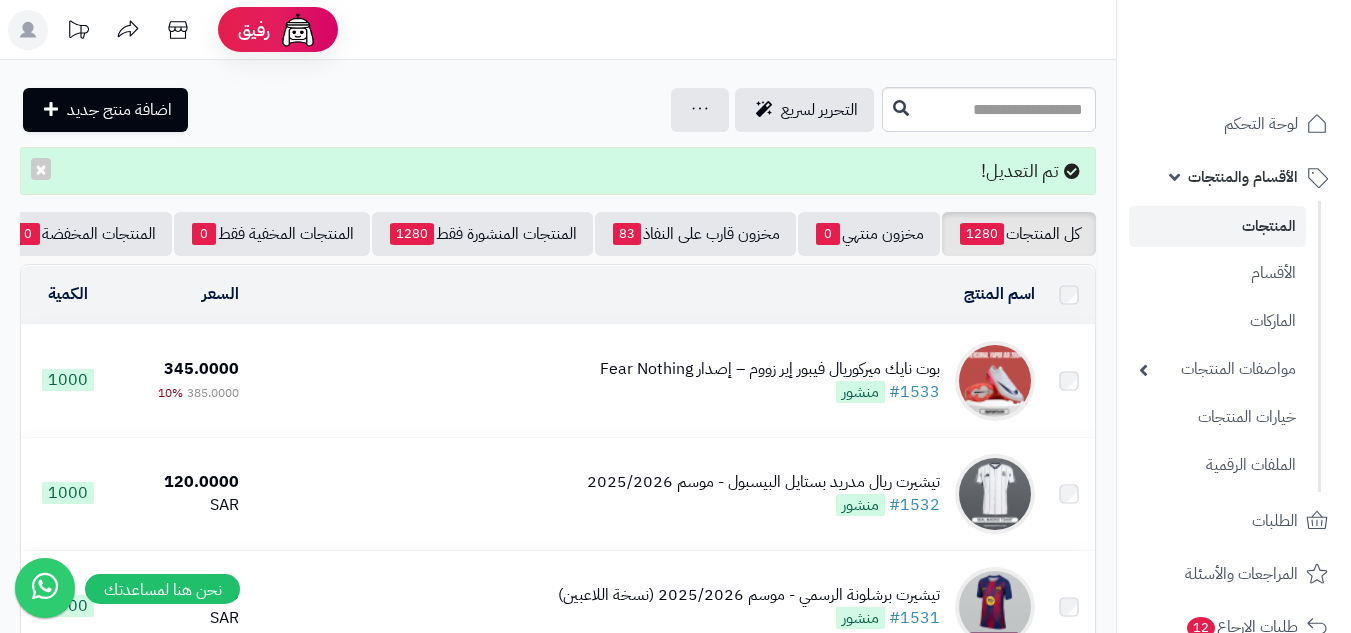 scroll, scrollTop: 0, scrollLeft: 0, axis: both 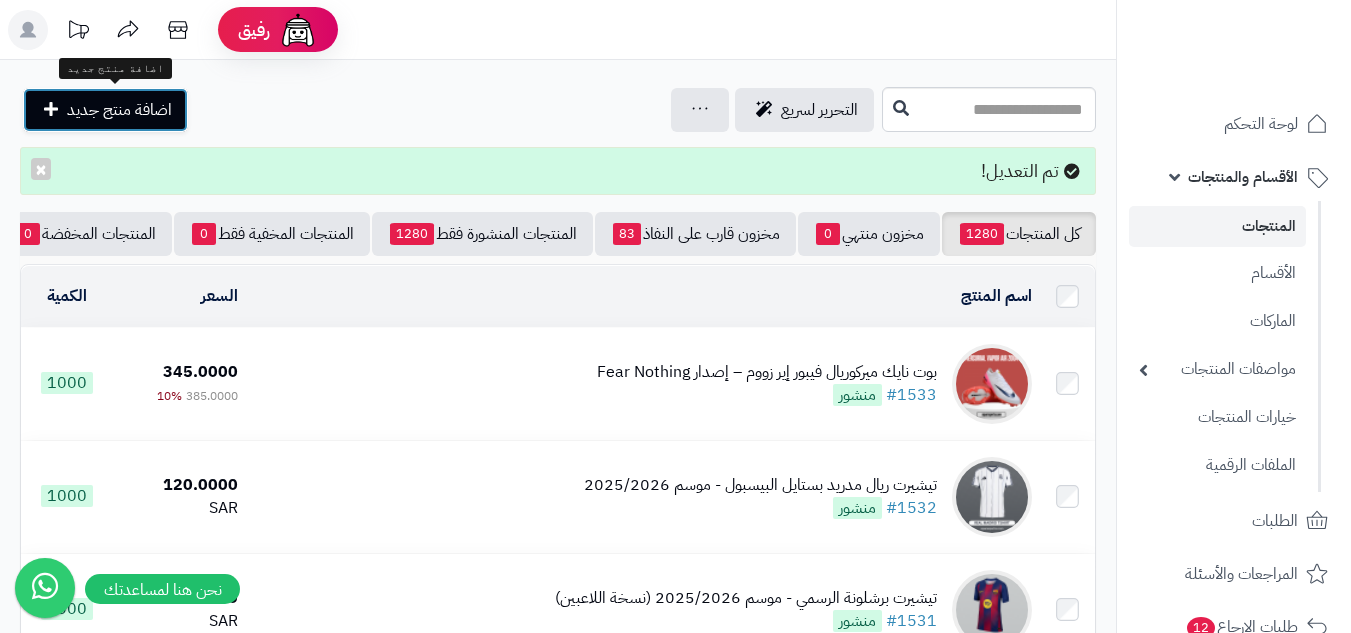 click on "اضافة منتج جديد" at bounding box center [105, 110] 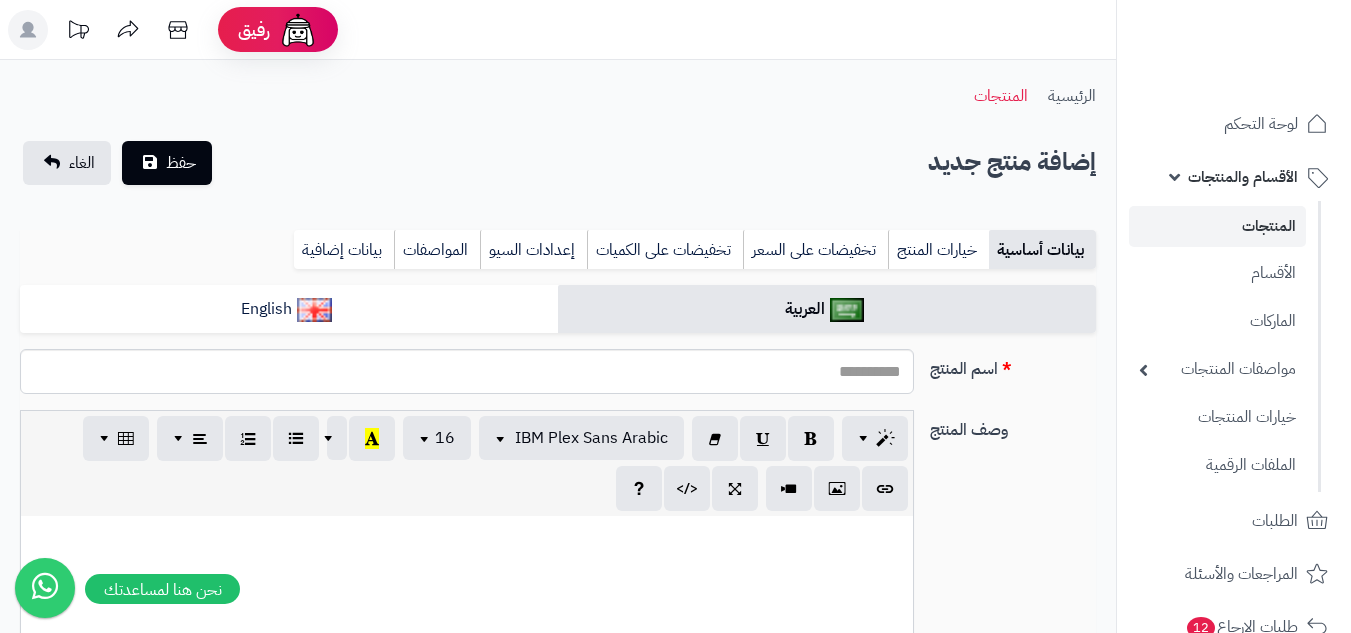 select 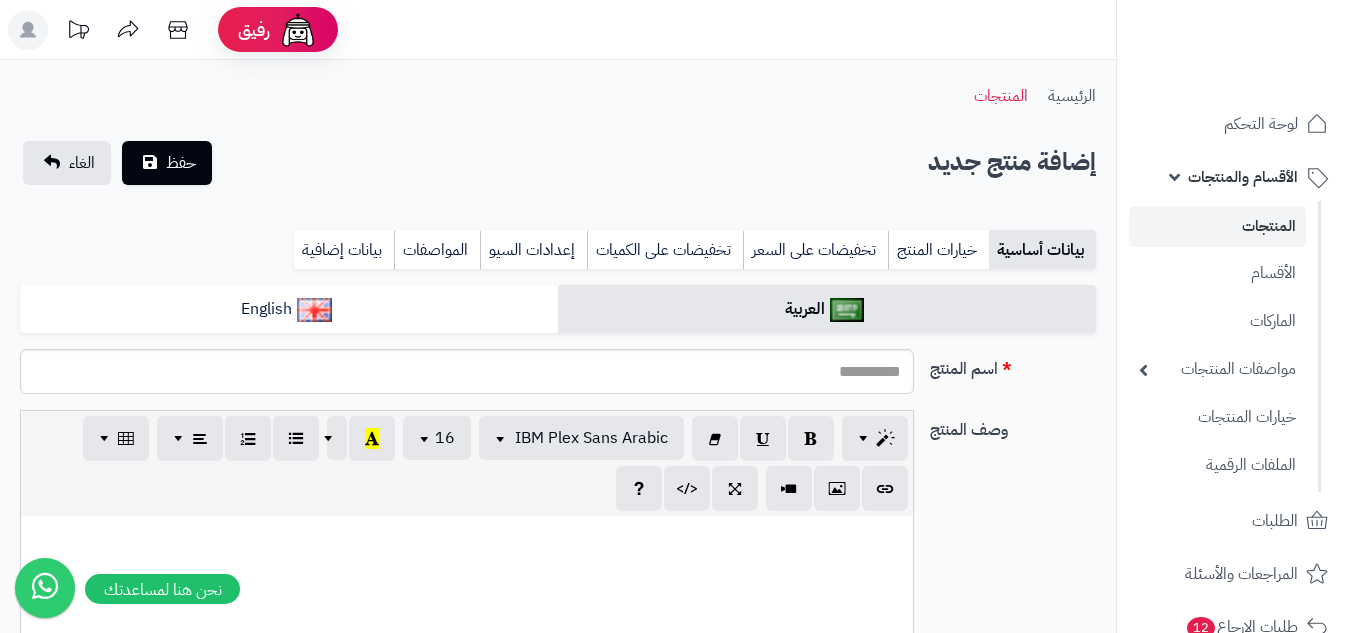 scroll, scrollTop: 0, scrollLeft: 0, axis: both 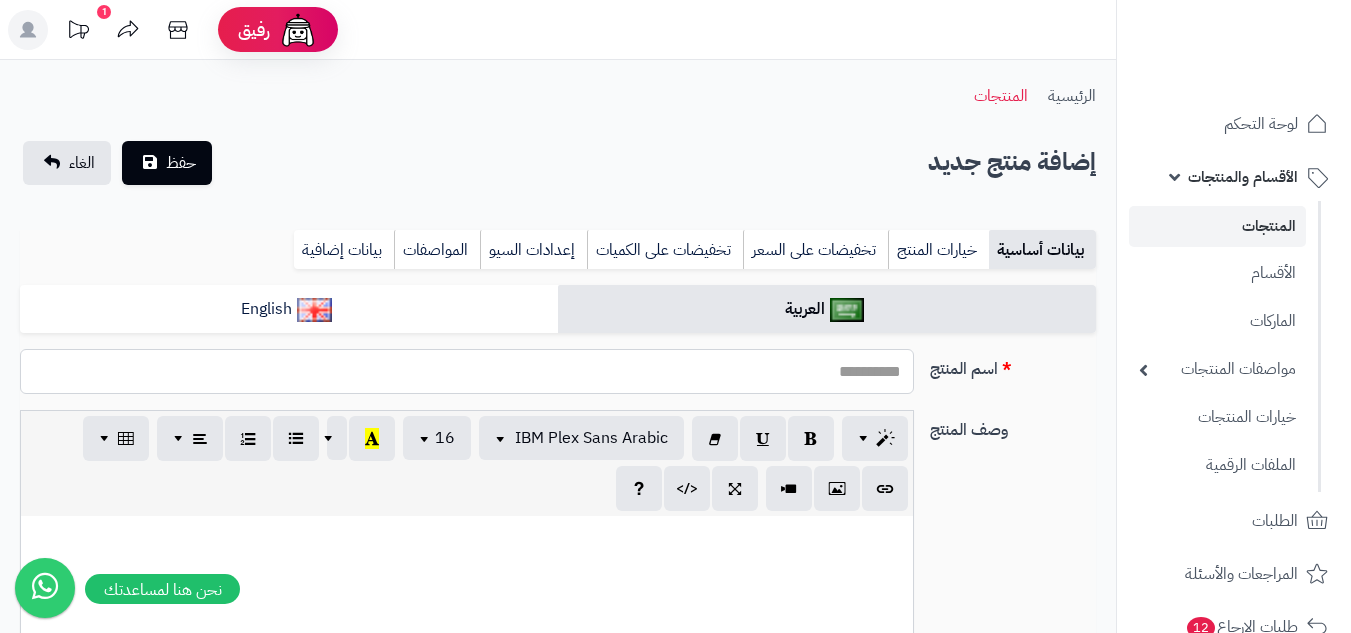 paste on "**********" 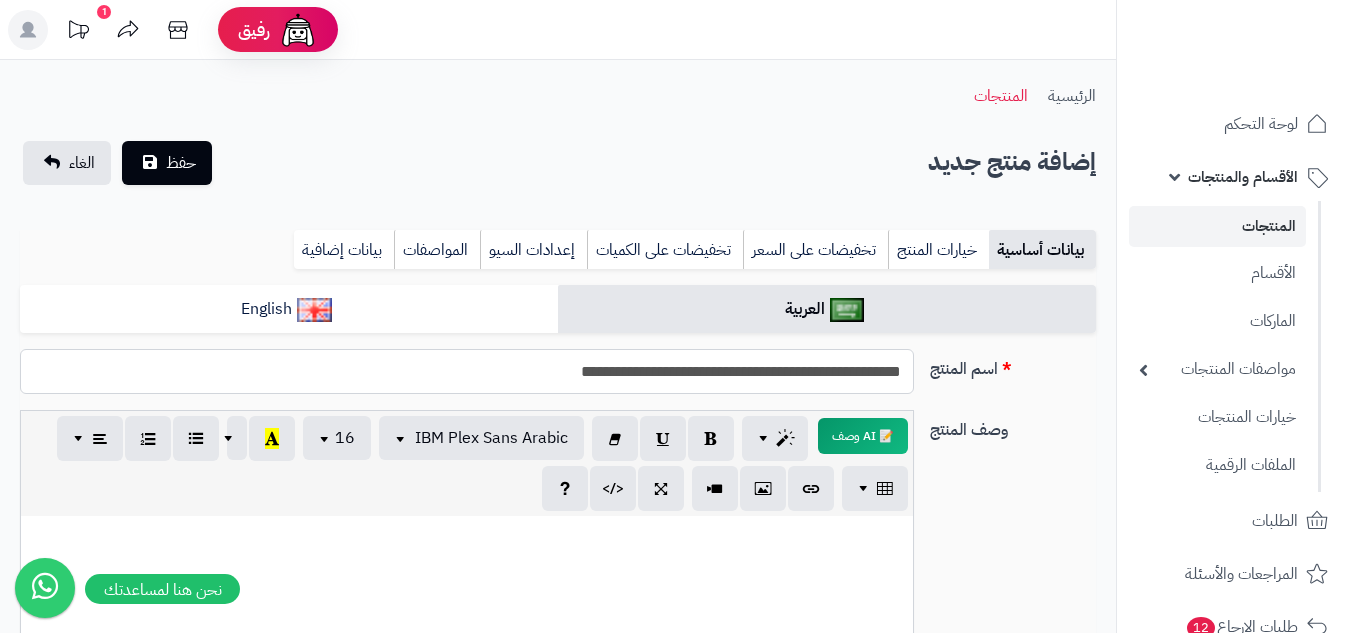 type on "**********" 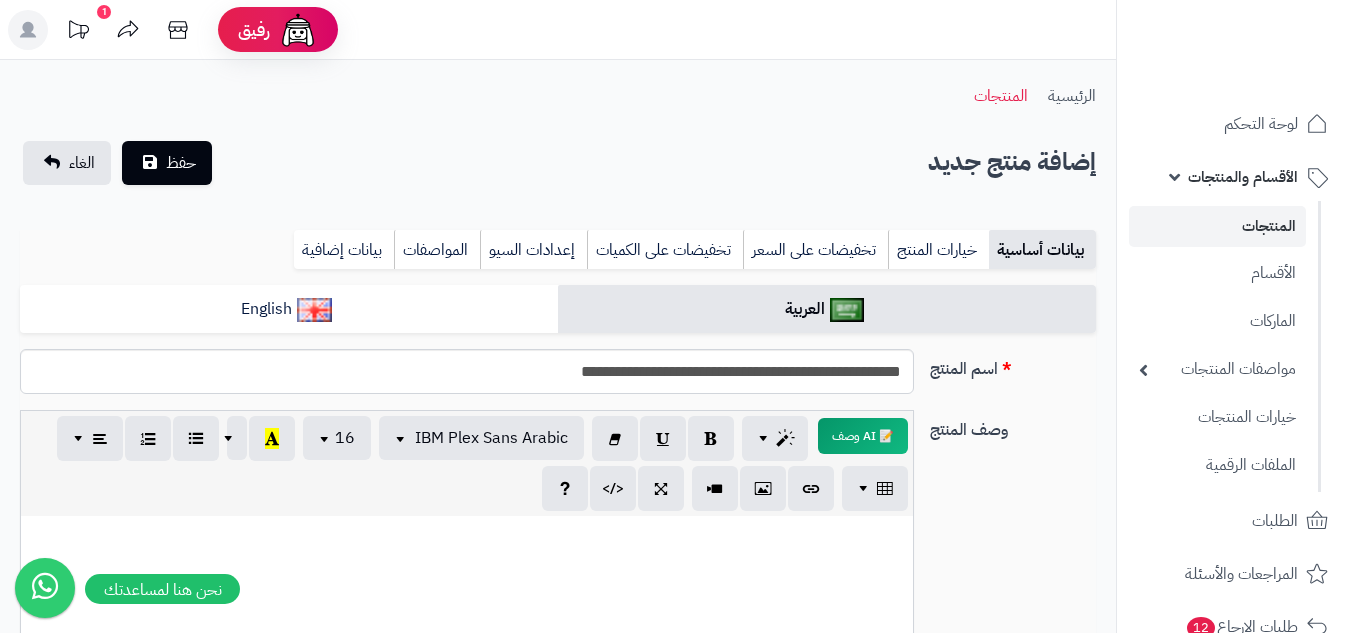 paste 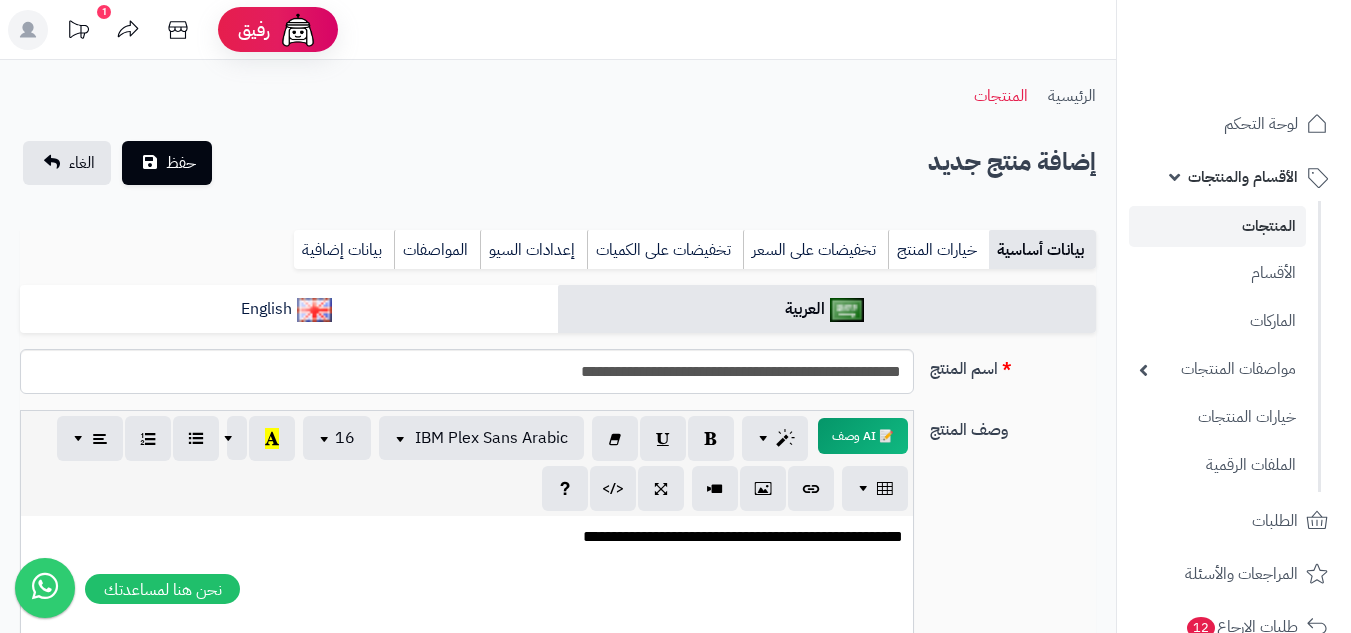 scroll, scrollTop: 200, scrollLeft: 0, axis: vertical 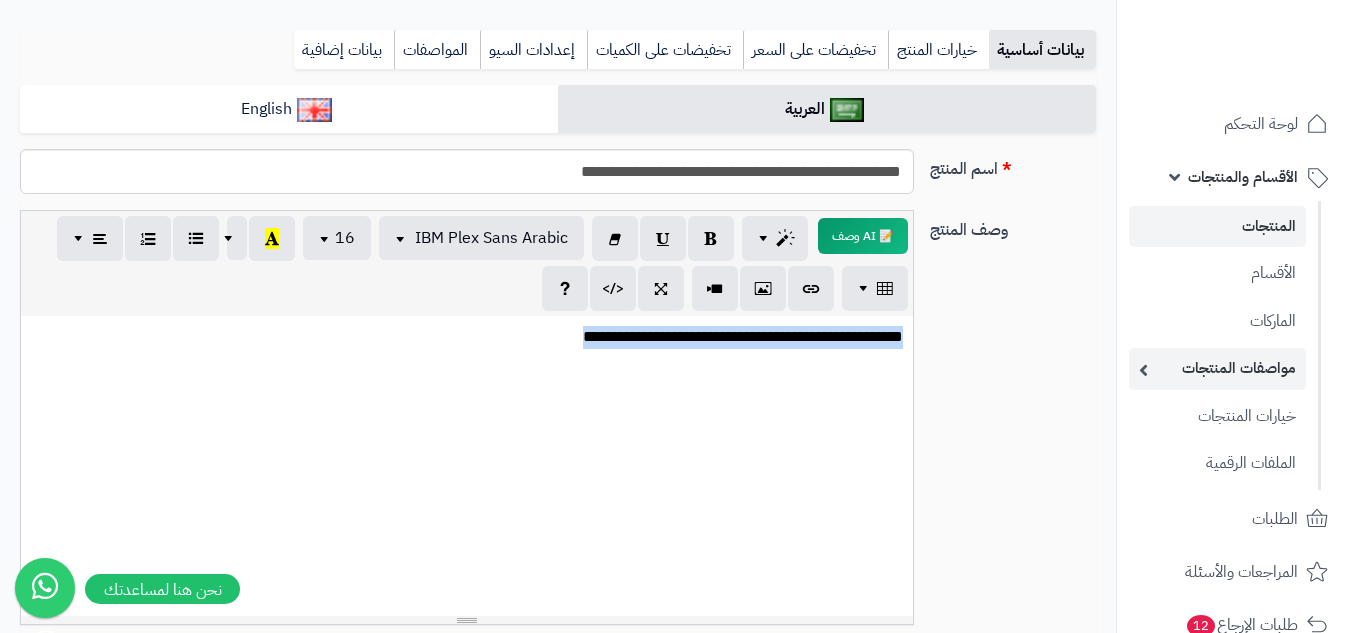drag, startPoint x: 470, startPoint y: 327, endPoint x: 1141, endPoint y: 376, distance: 672.78674 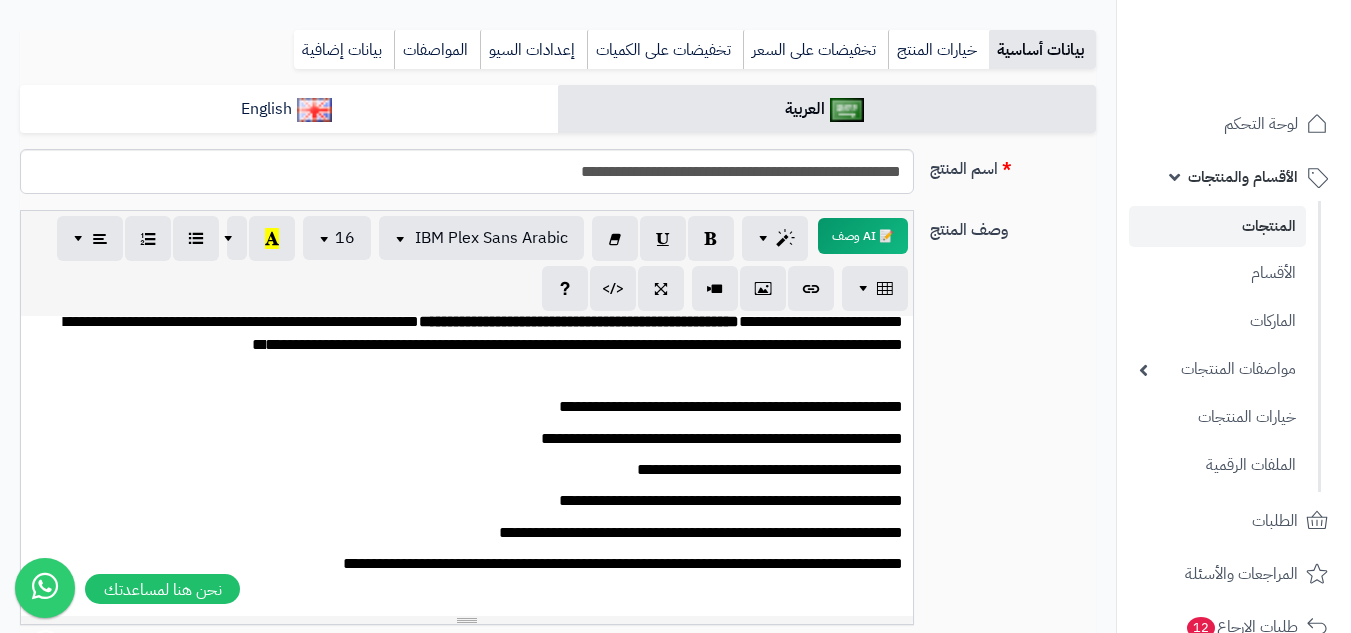 scroll, scrollTop: 16, scrollLeft: 0, axis: vertical 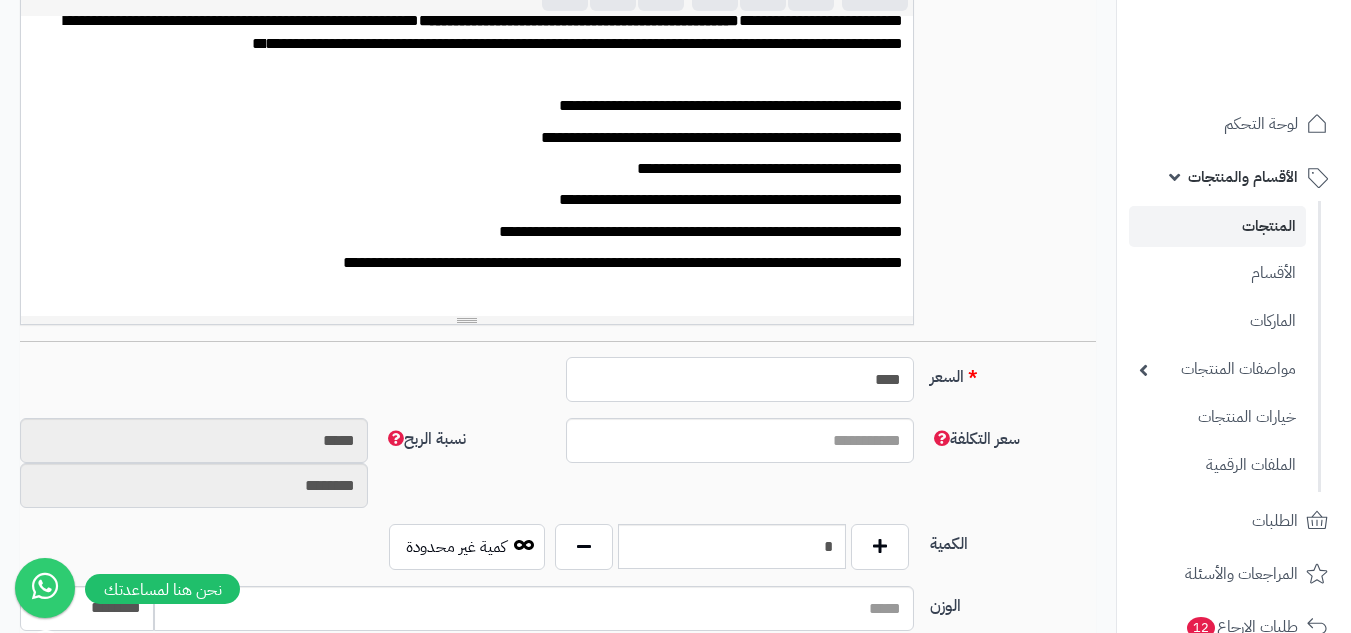 drag, startPoint x: 824, startPoint y: 392, endPoint x: 937, endPoint y: 389, distance: 113.03982 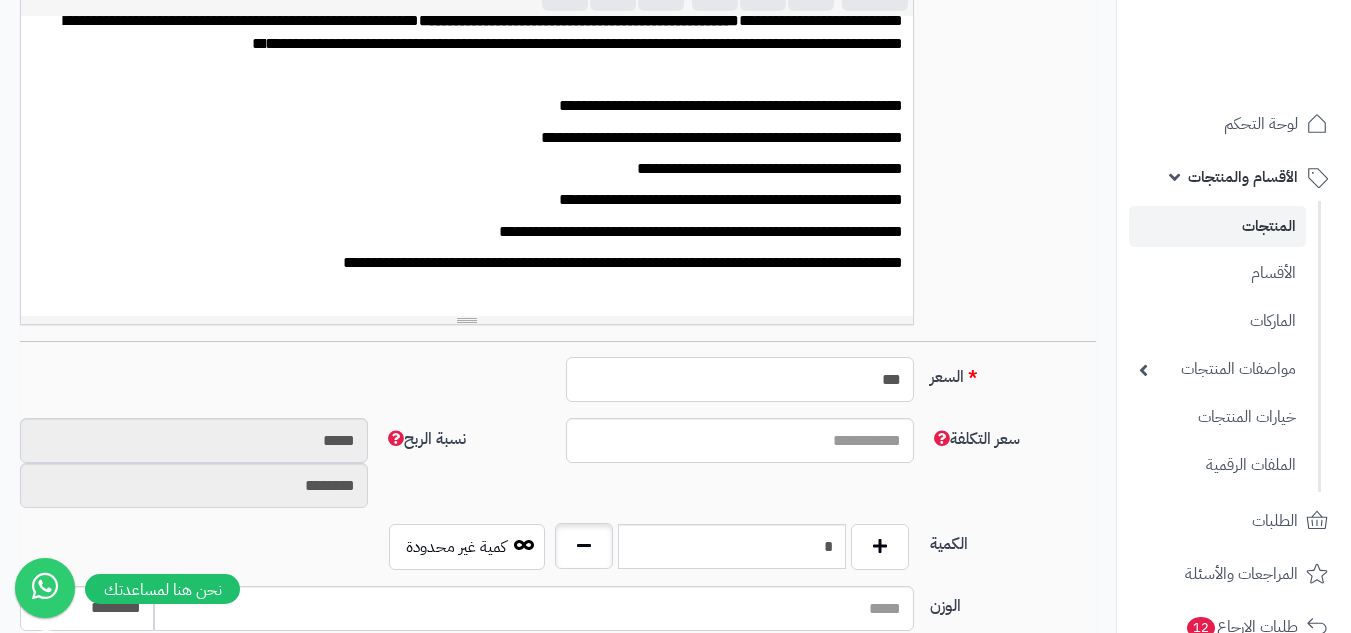 type on "***" 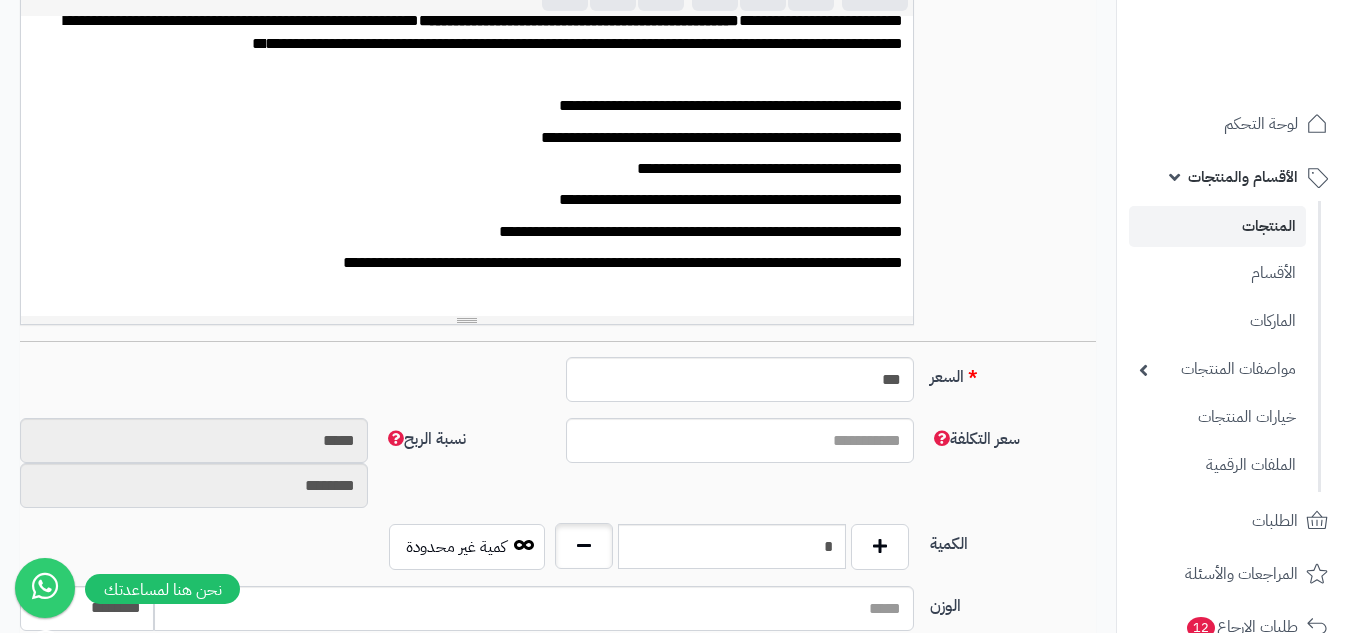 type on "*" 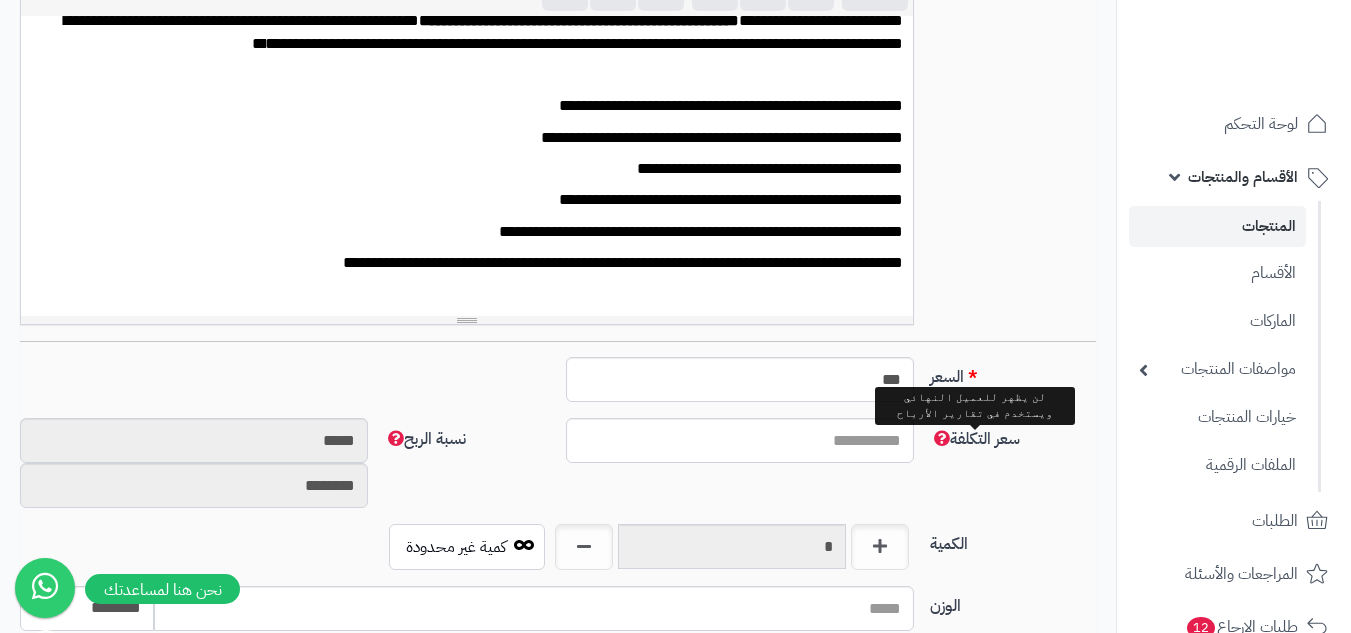 scroll, scrollTop: 300, scrollLeft: 0, axis: vertical 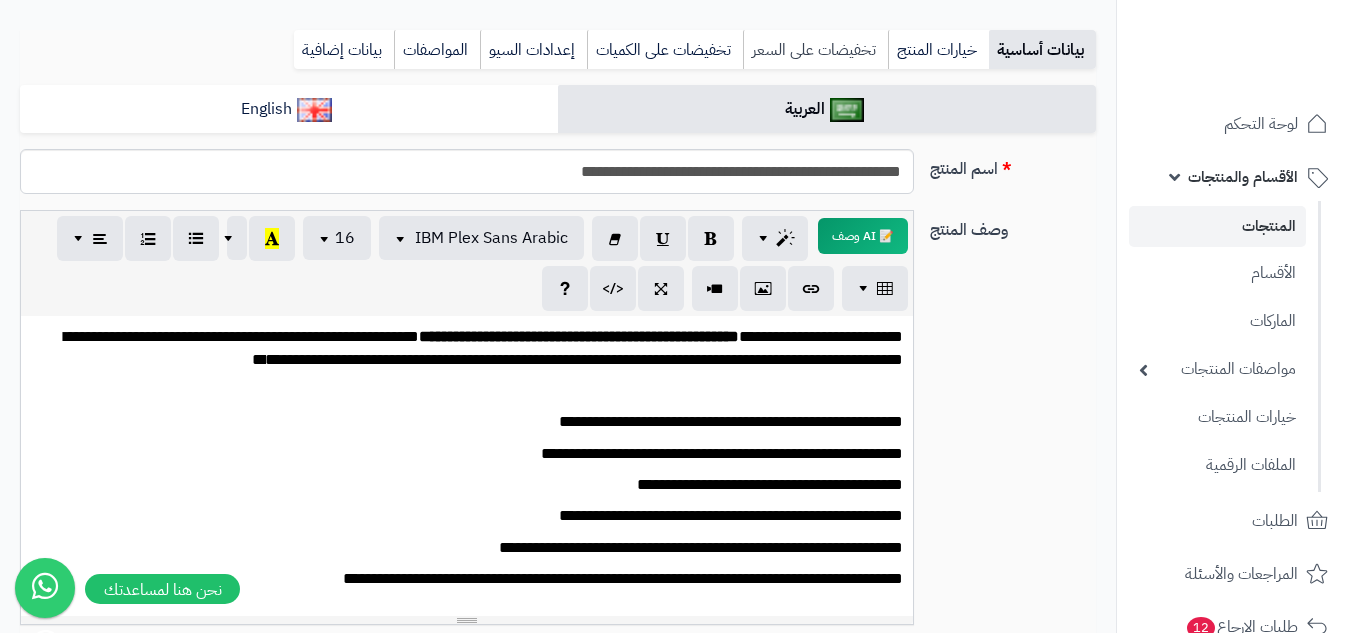 click on "تخفيضات على السعر" at bounding box center [815, 50] 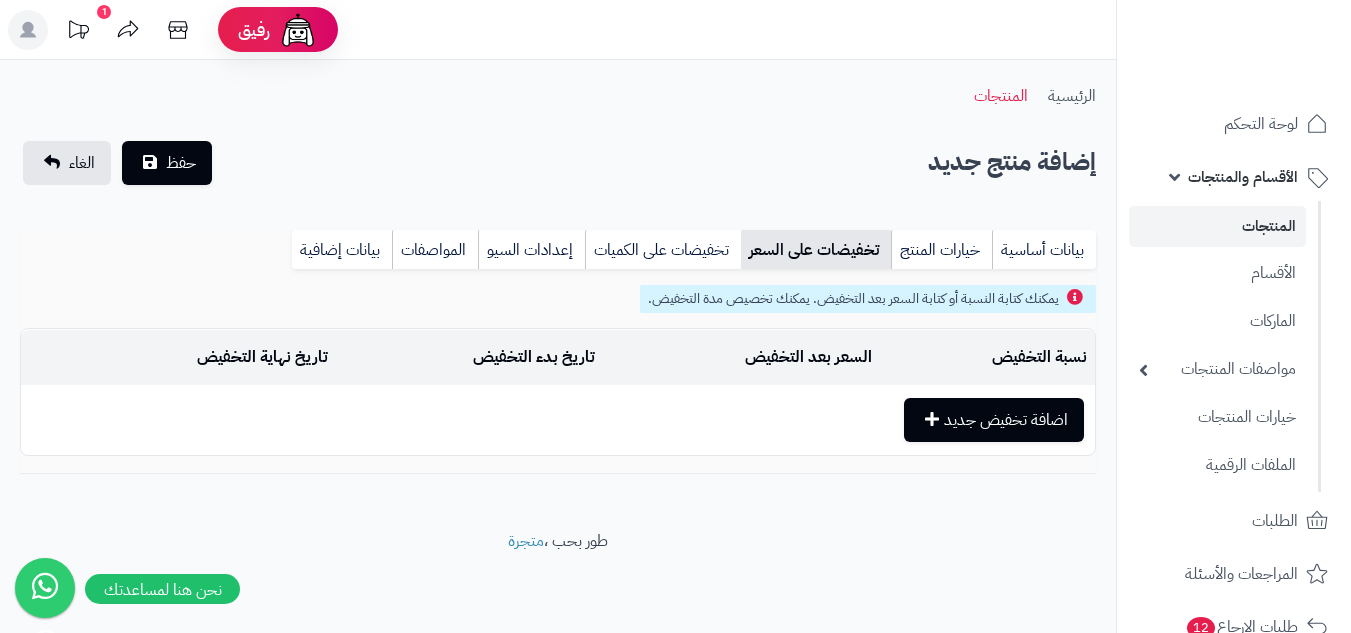 scroll, scrollTop: 2, scrollLeft: 0, axis: vertical 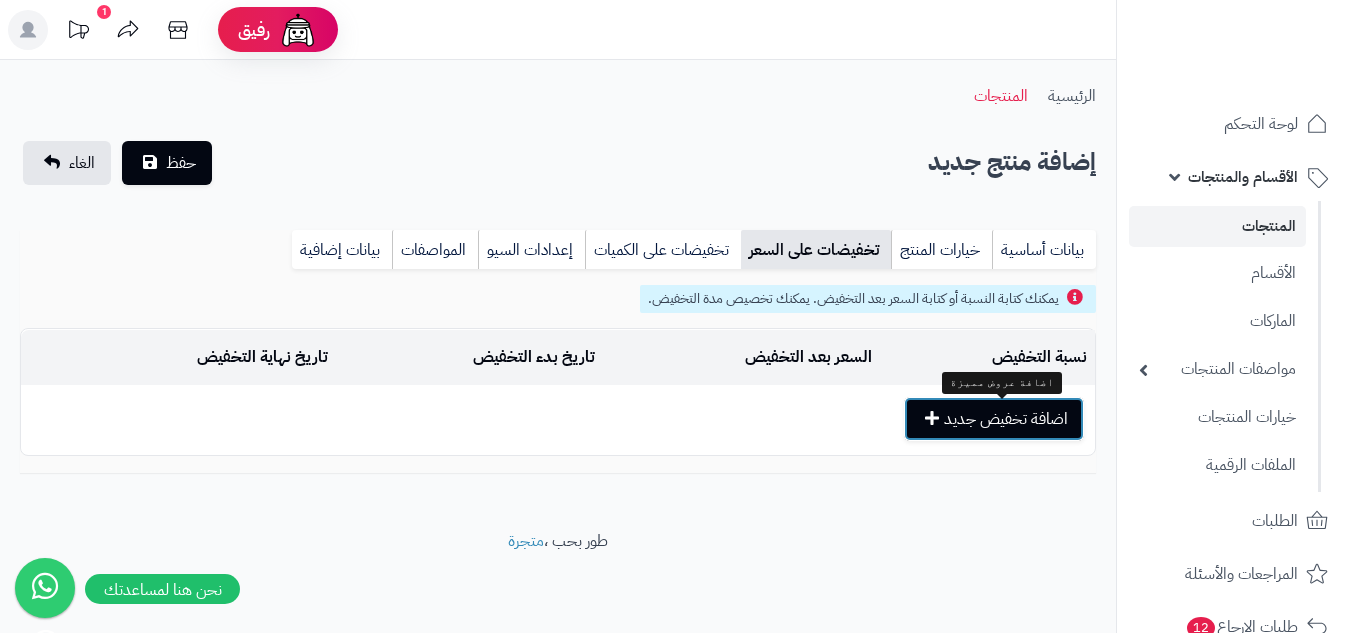 click on "اضافة تخفيض جديد" at bounding box center [994, 419] 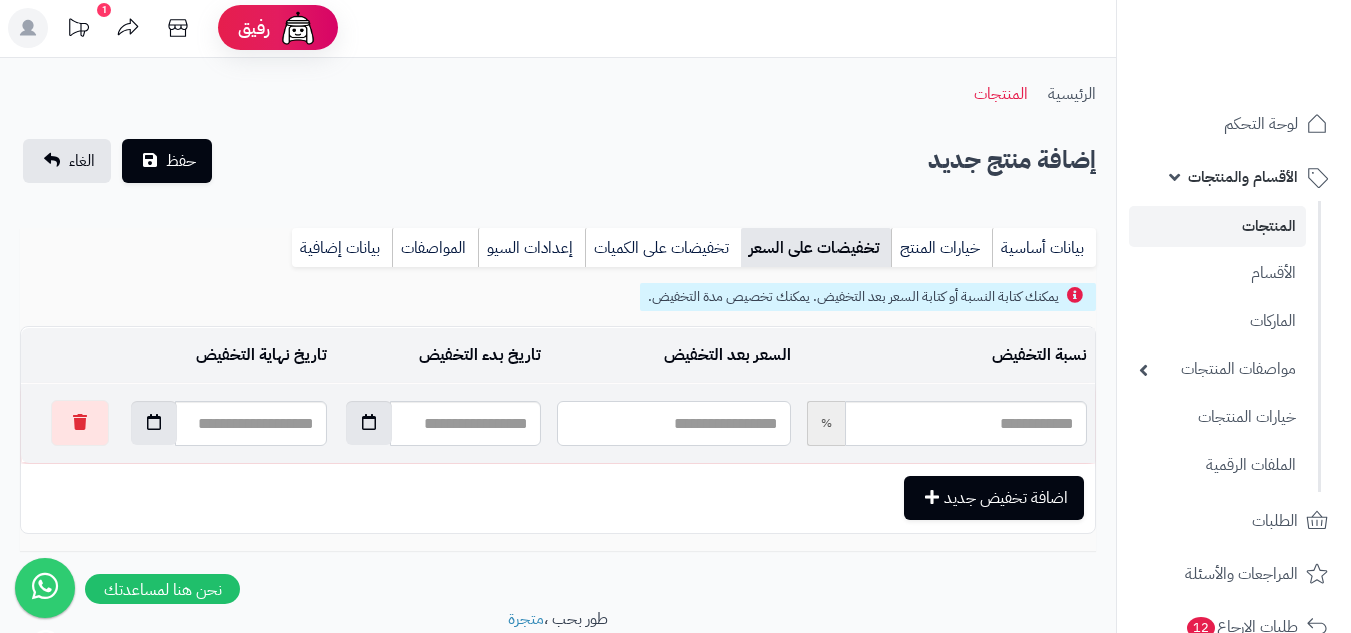 click at bounding box center (673, 423) 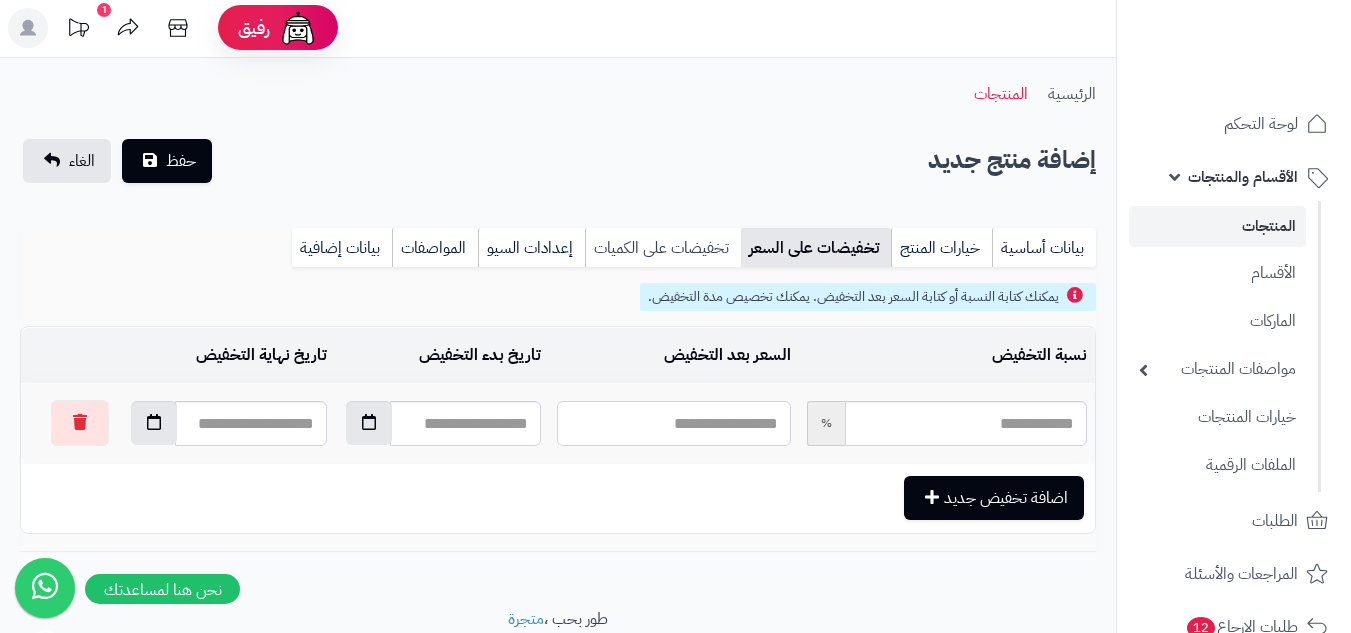 type on "***" 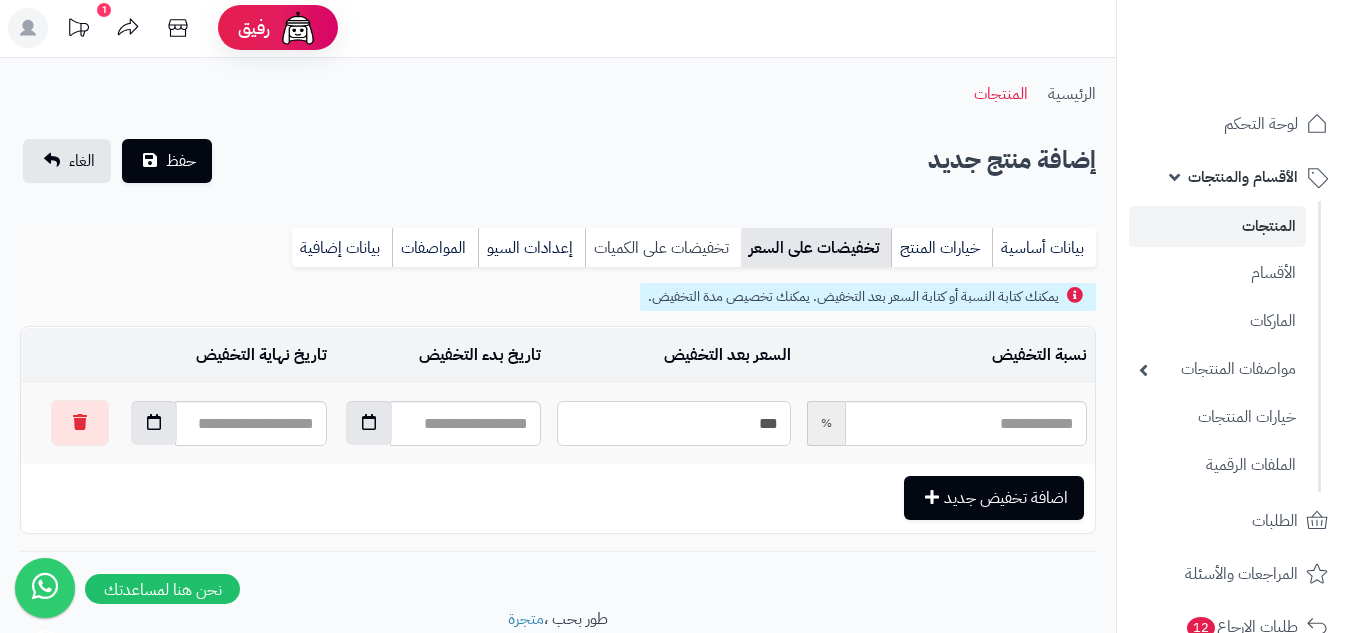 type on "*****" 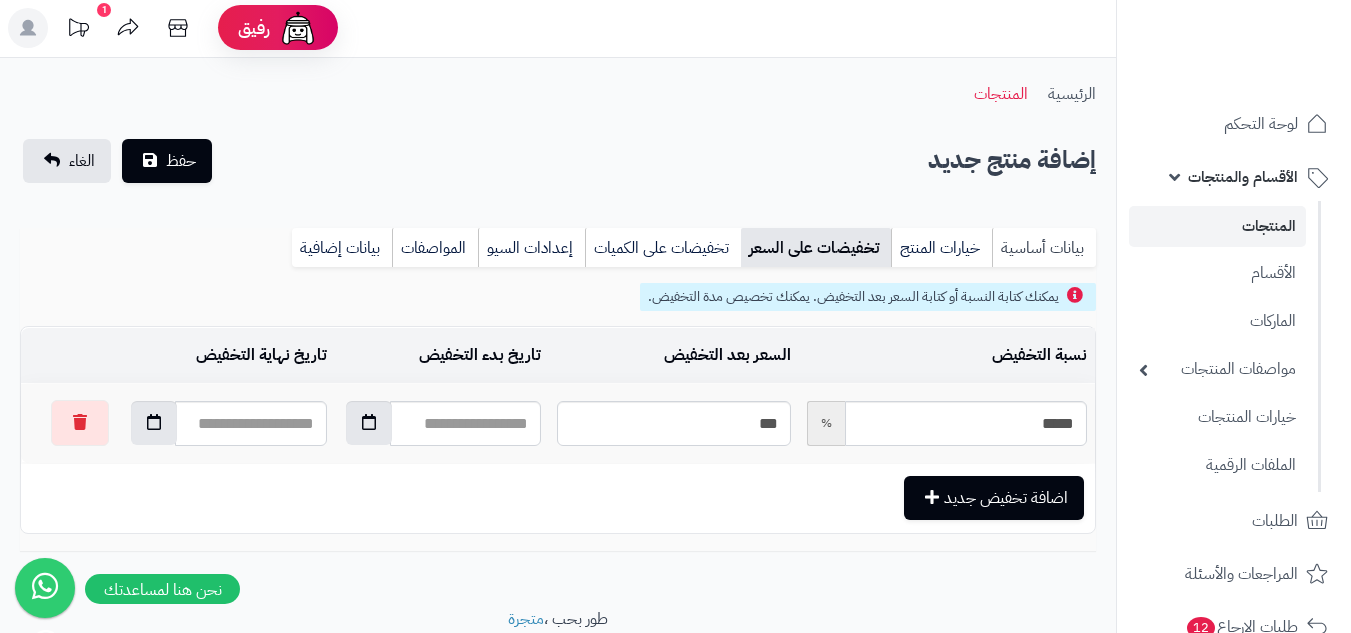 click on "بيانات أساسية" at bounding box center (1044, 248) 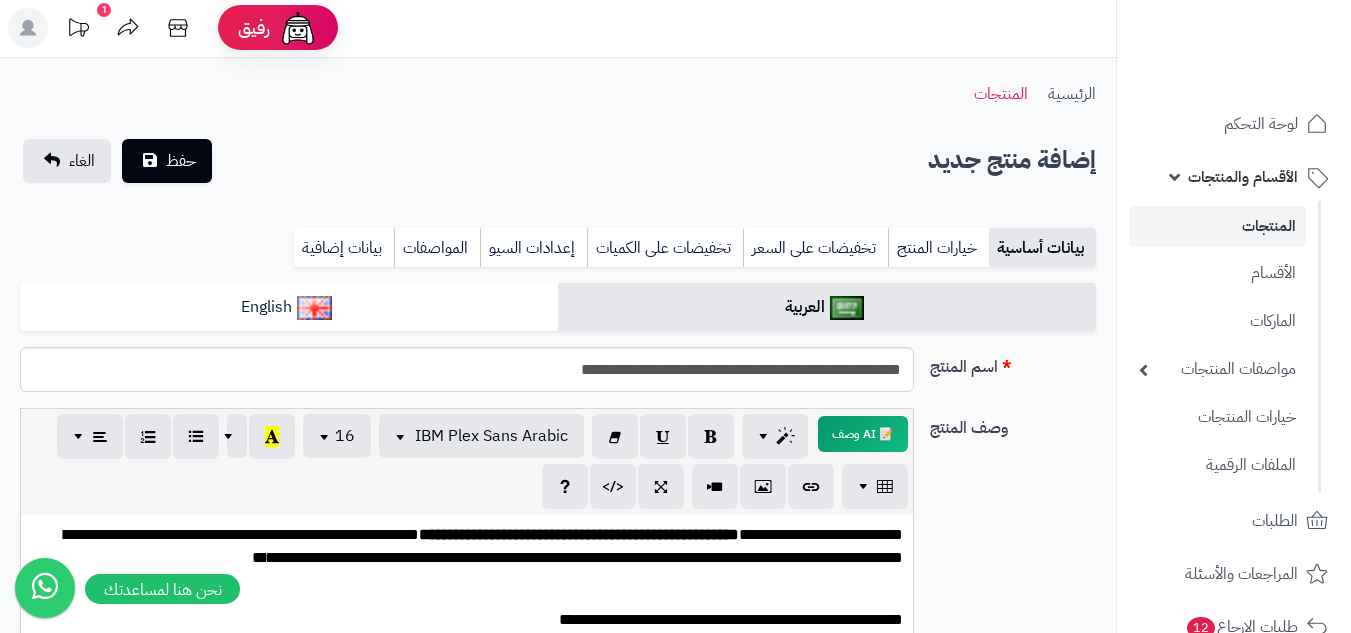 scroll, scrollTop: 0, scrollLeft: 0, axis: both 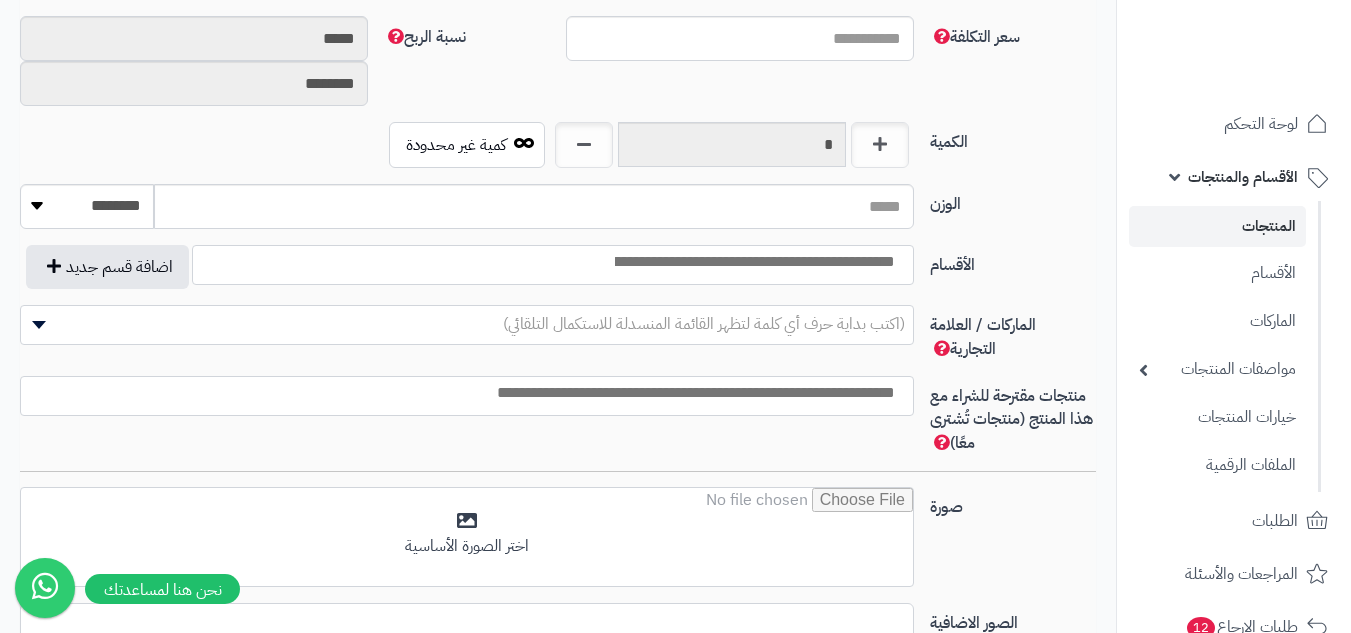 click at bounding box center (753, 260) 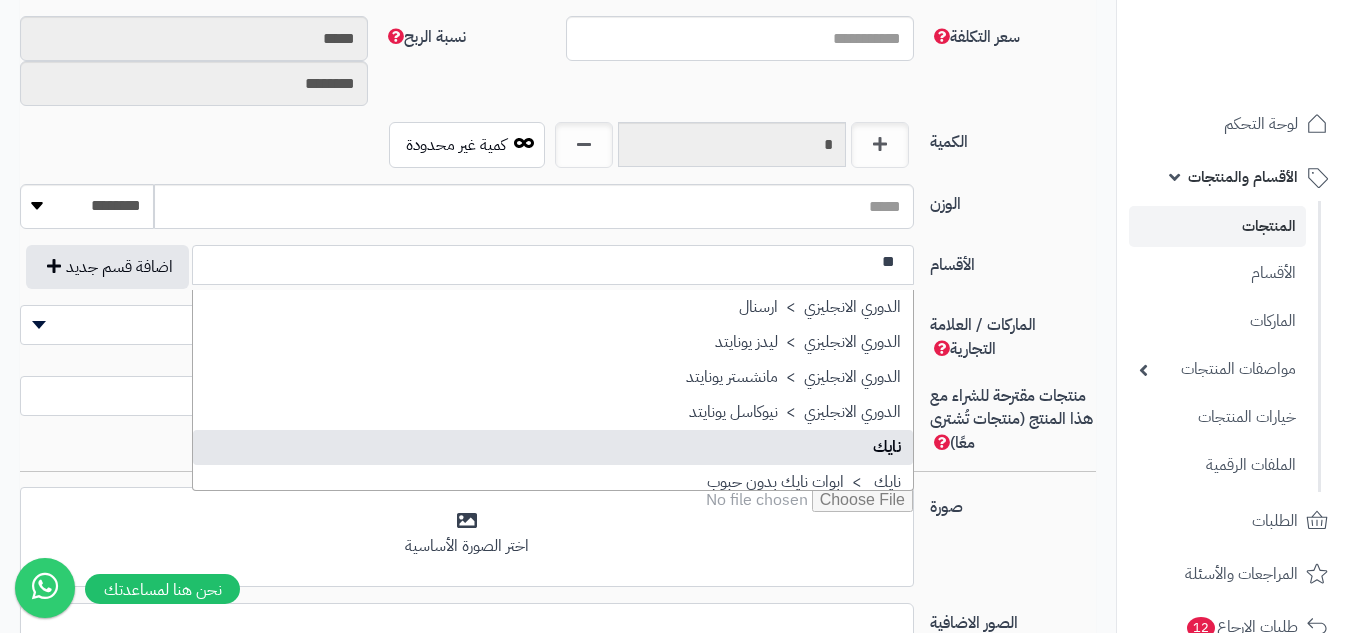type on "**" 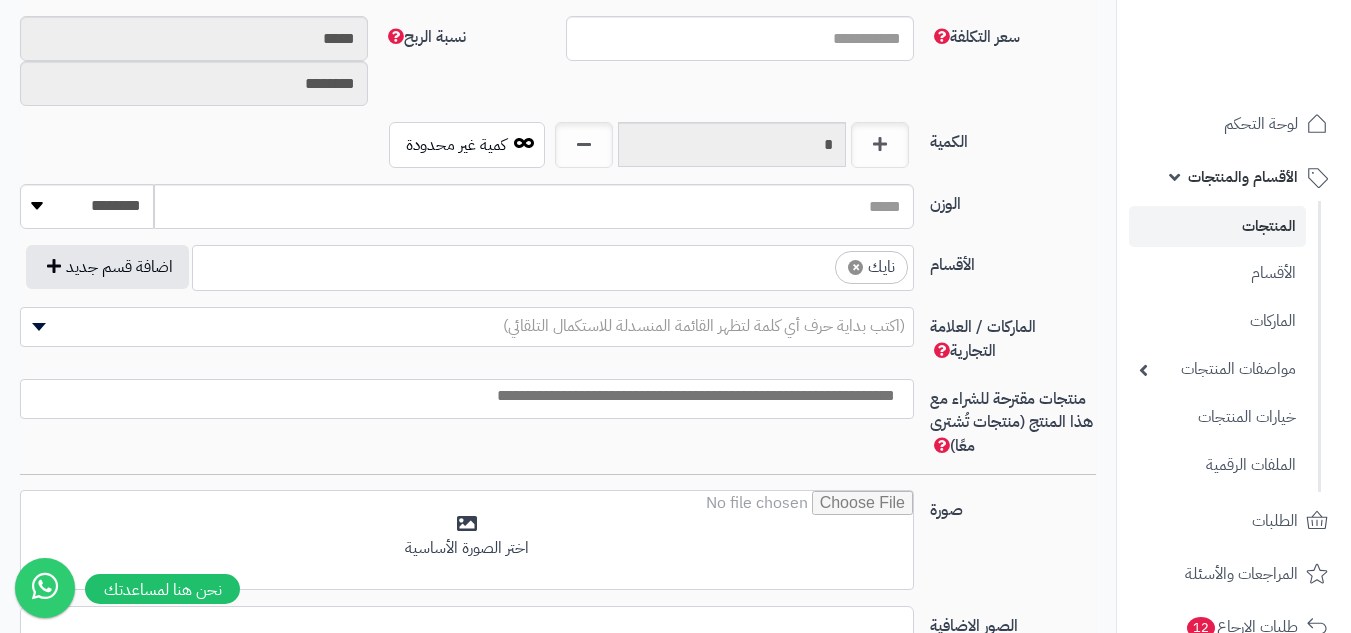 scroll, scrollTop: 875, scrollLeft: 0, axis: vertical 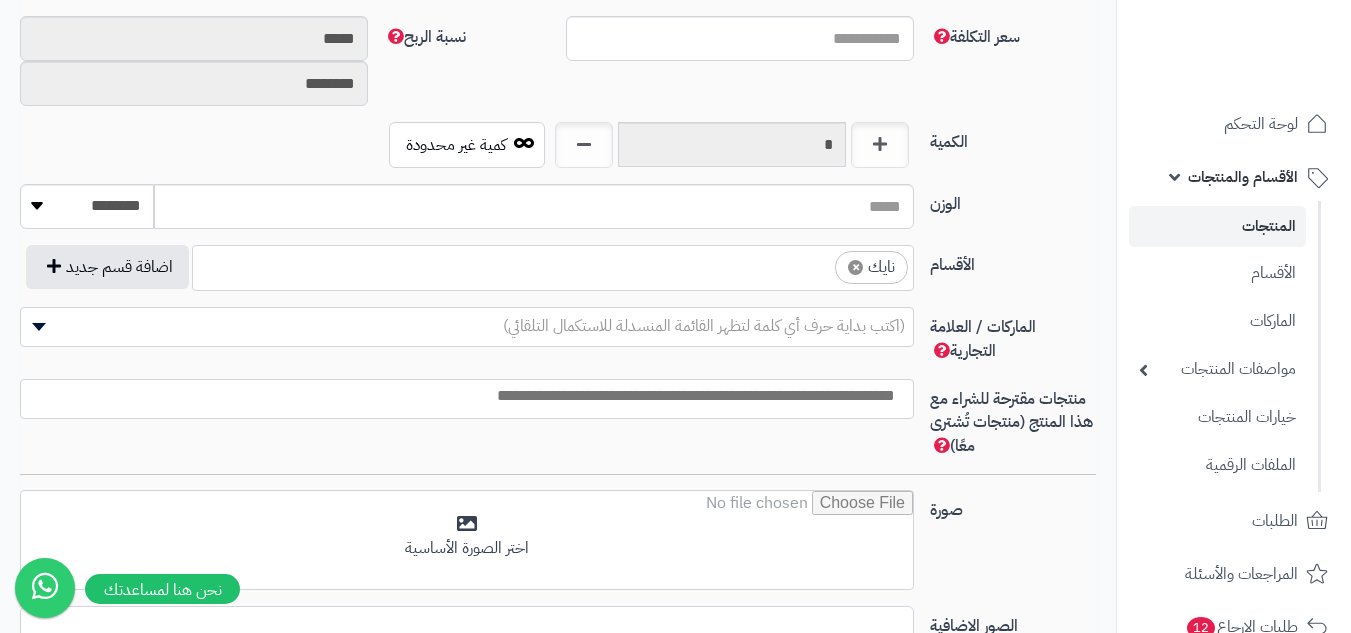 click on "(اكتب بداية حرف أي كلمة لتظهر القائمة المنسدلة للاستكمال التلقائي)" at bounding box center [704, 326] 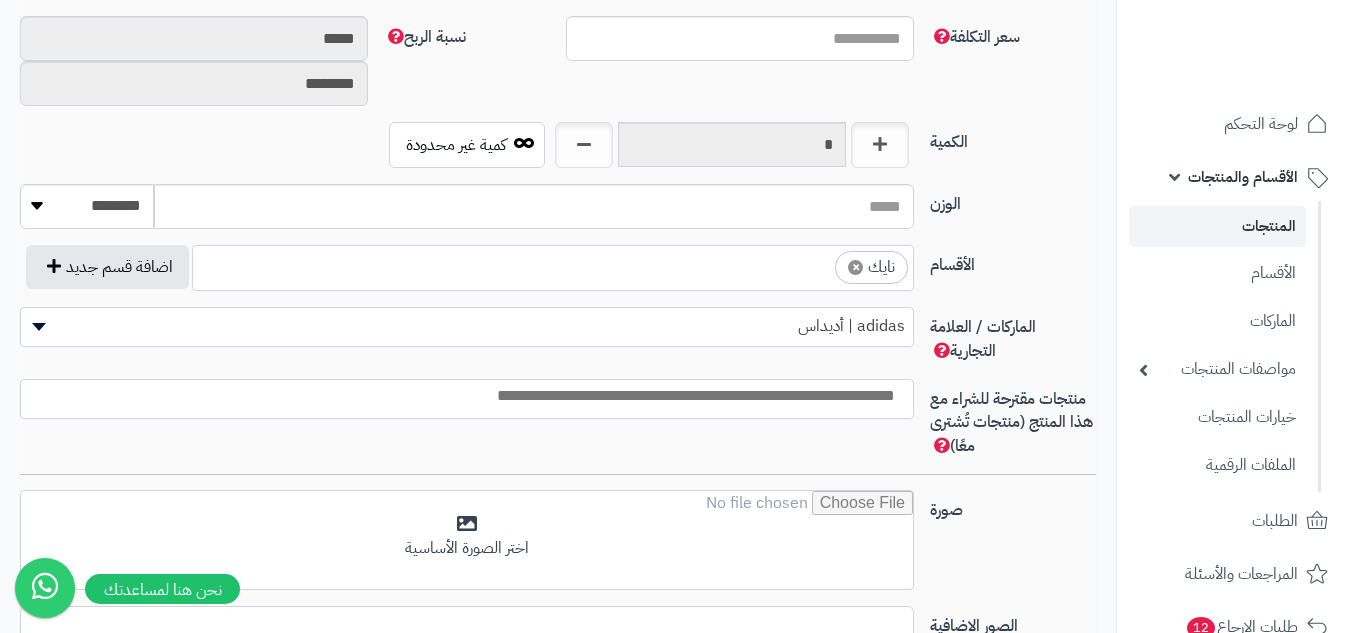 click on "adidas | أديداس" at bounding box center [467, 326] 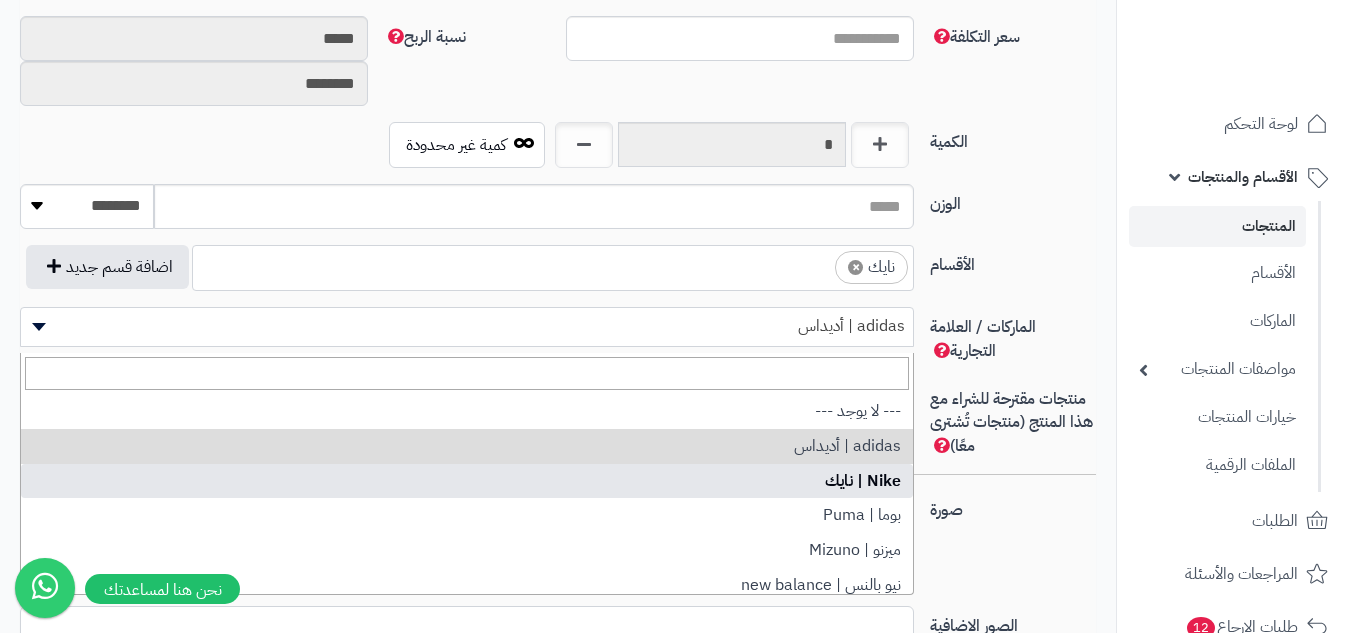 select on "**" 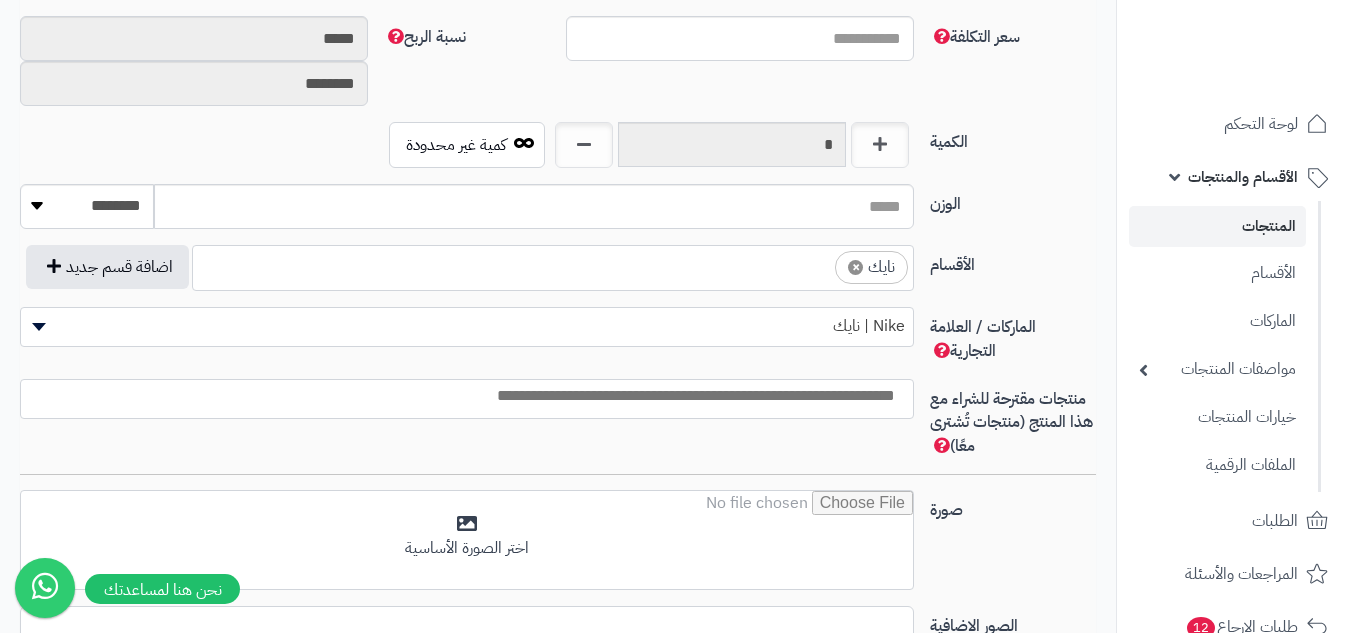 paste on "**********" 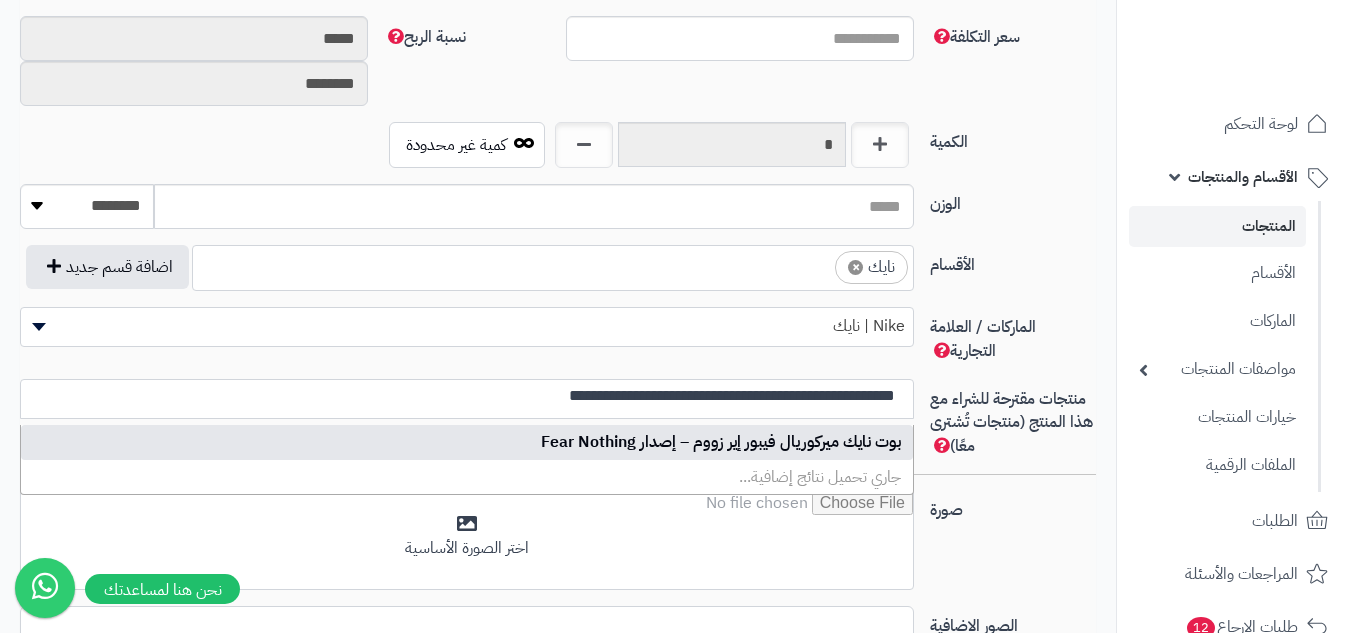 type on "**********" 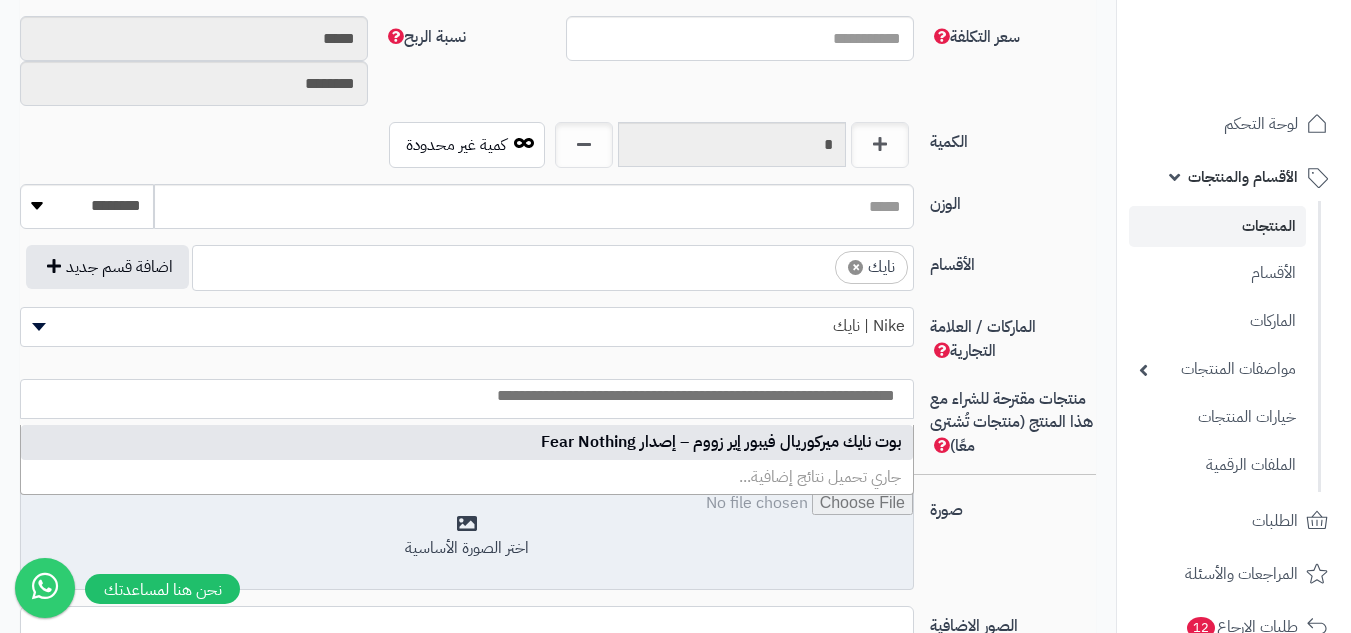 select on "****" 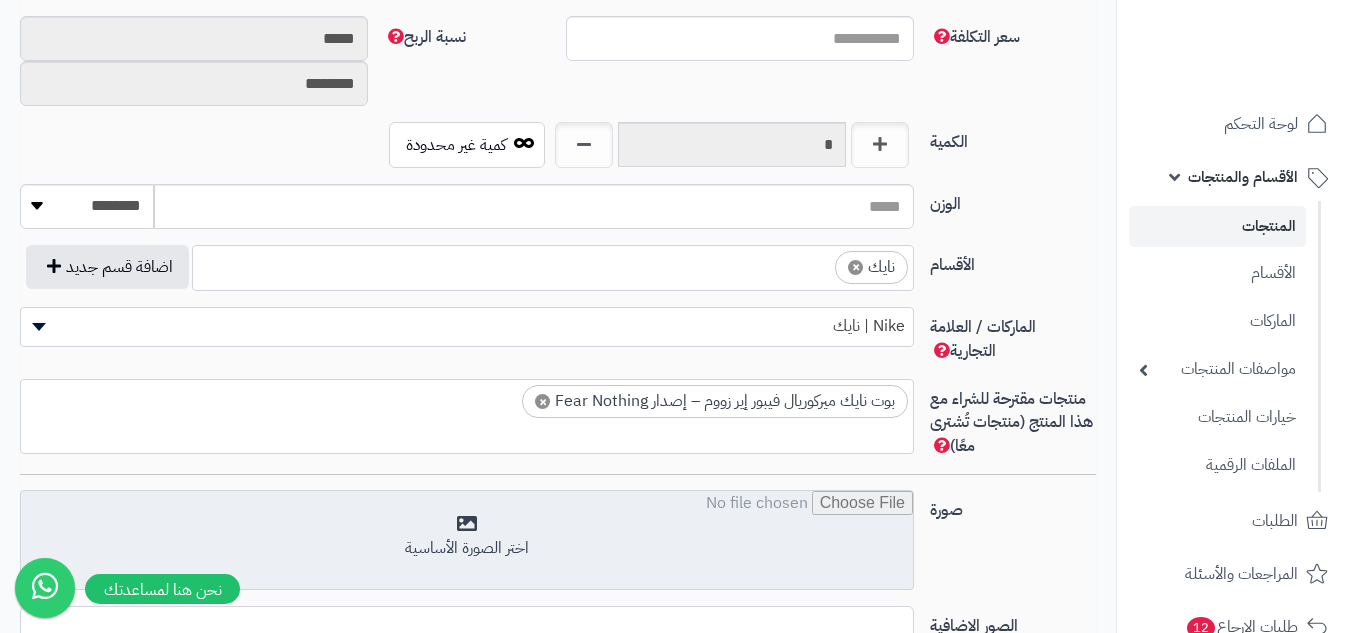click at bounding box center [467, 541] 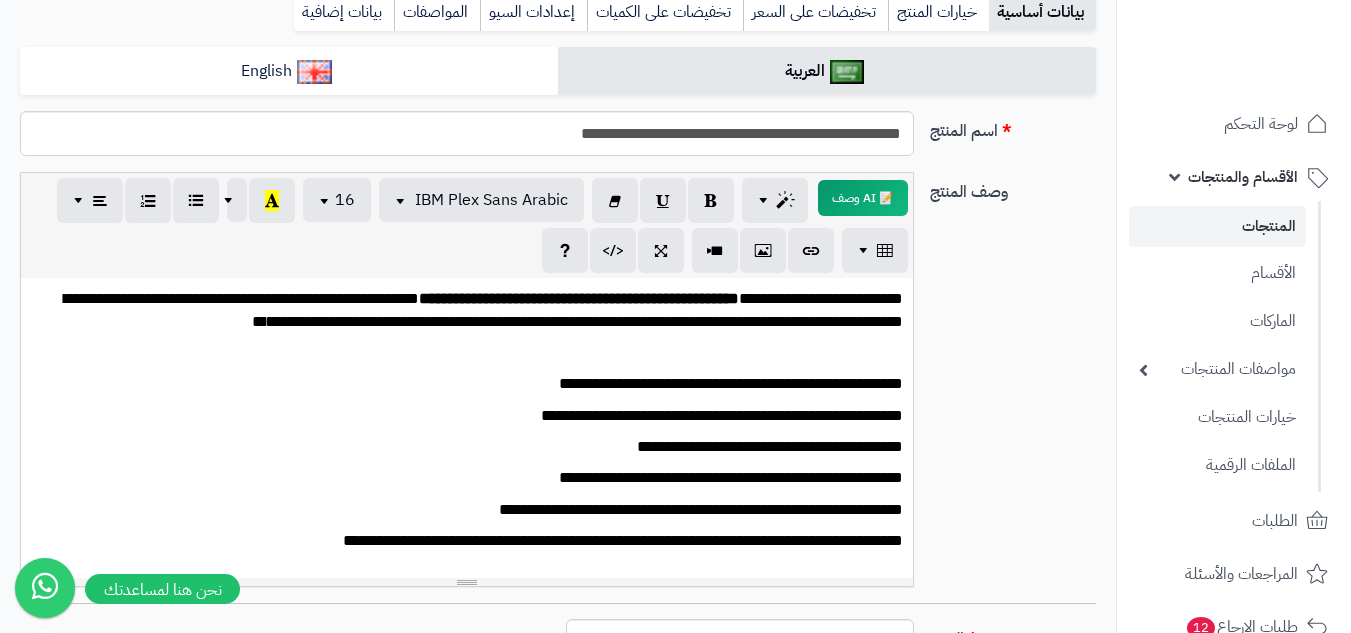 scroll, scrollTop: 202, scrollLeft: 0, axis: vertical 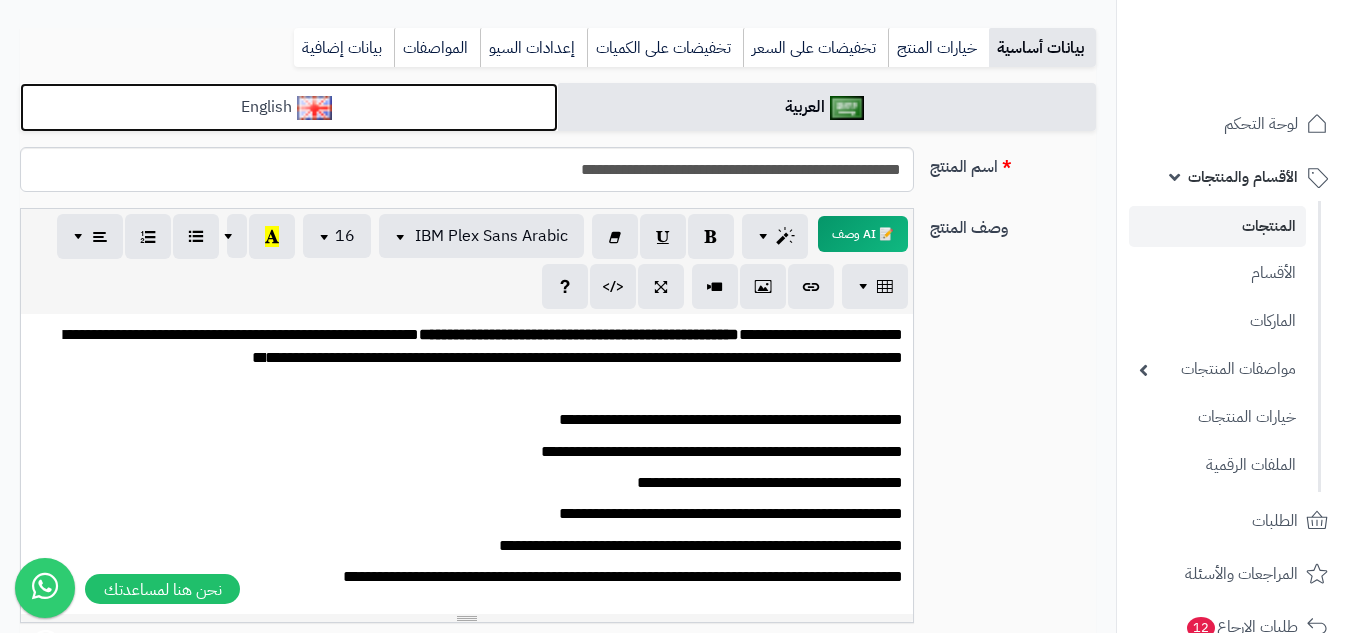 click on "English" at bounding box center [289, 107] 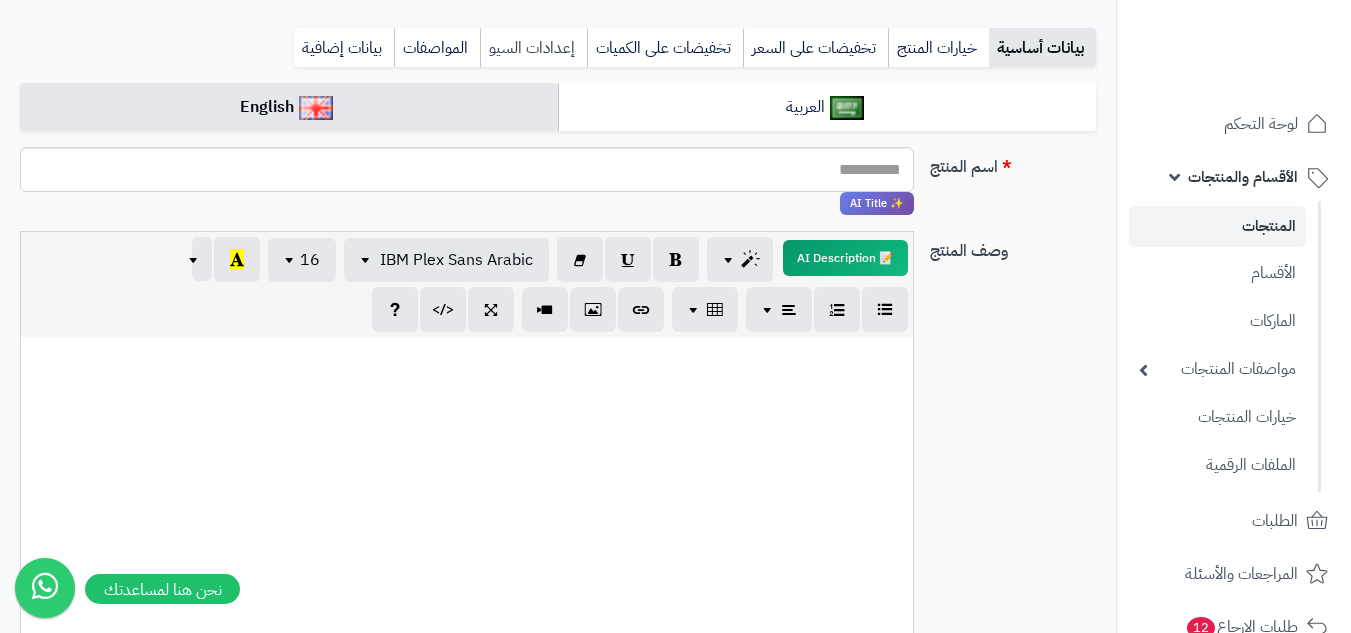 click on "إعدادات السيو" at bounding box center (533, 48) 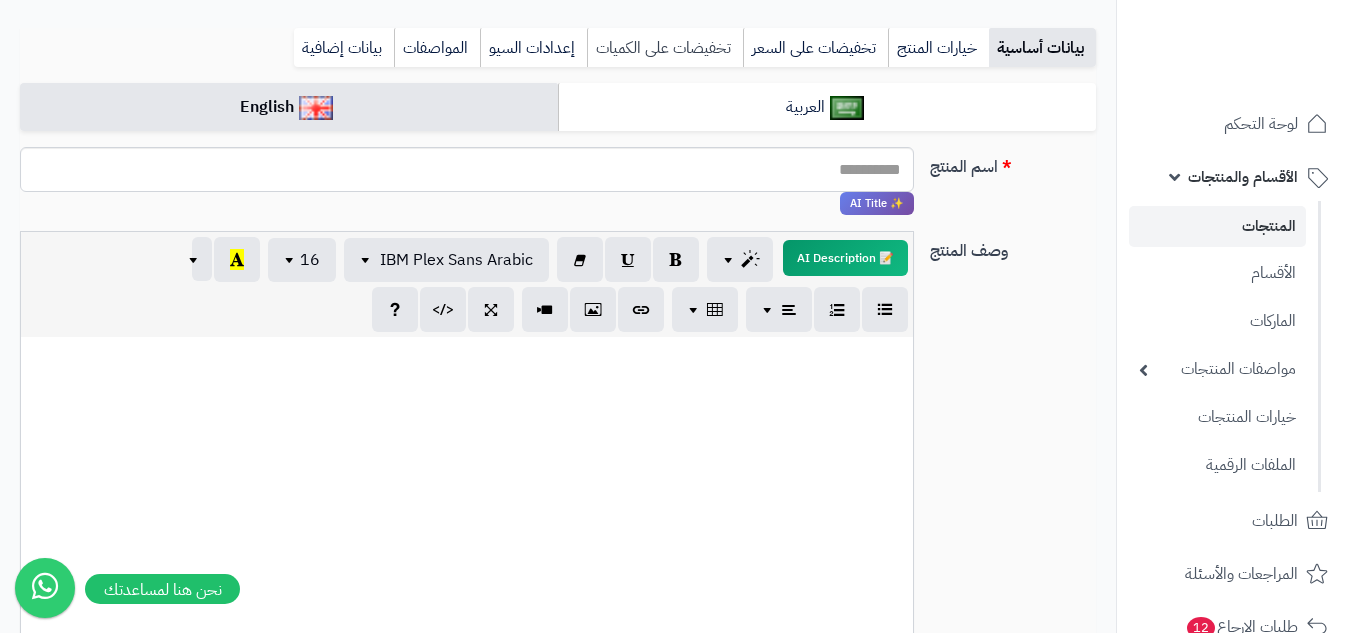 scroll, scrollTop: 168, scrollLeft: 0, axis: vertical 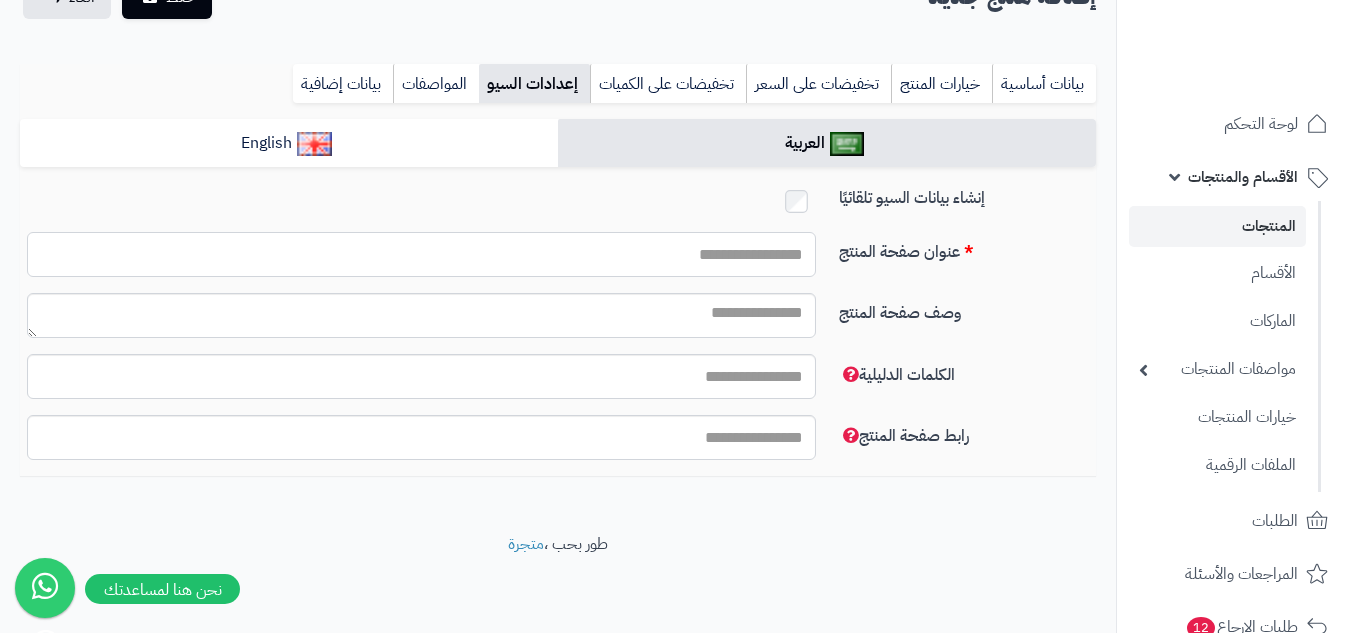 paste on "**********" 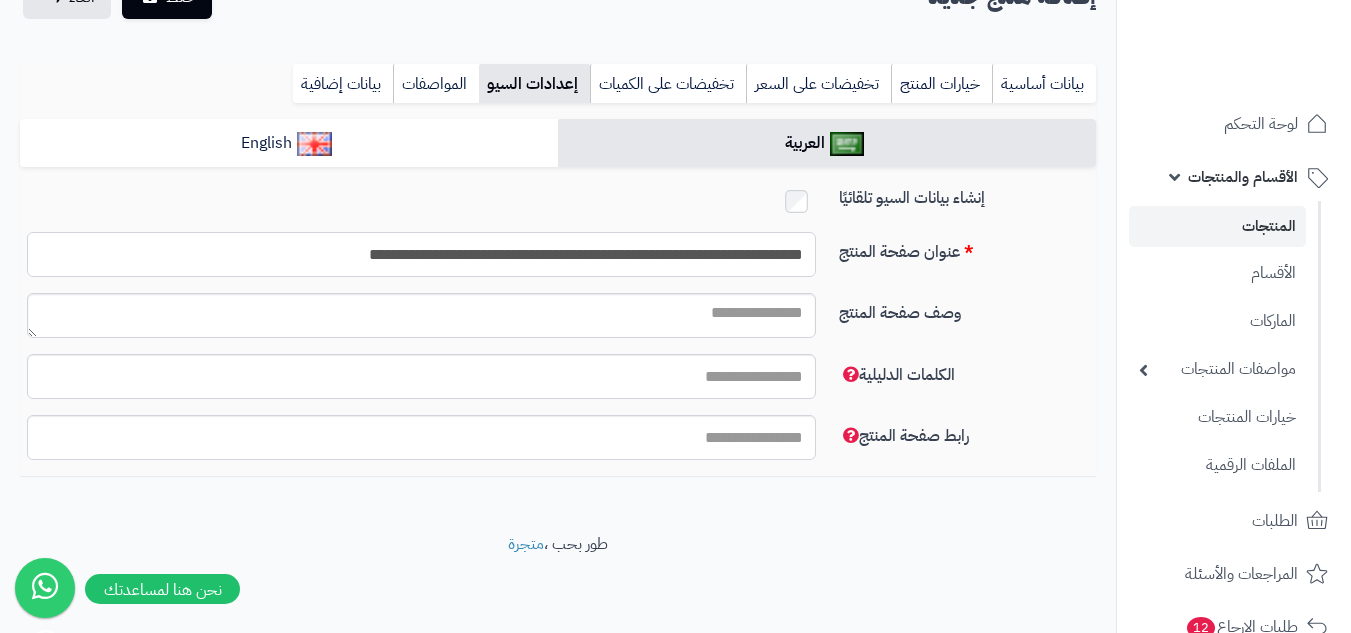 type on "**********" 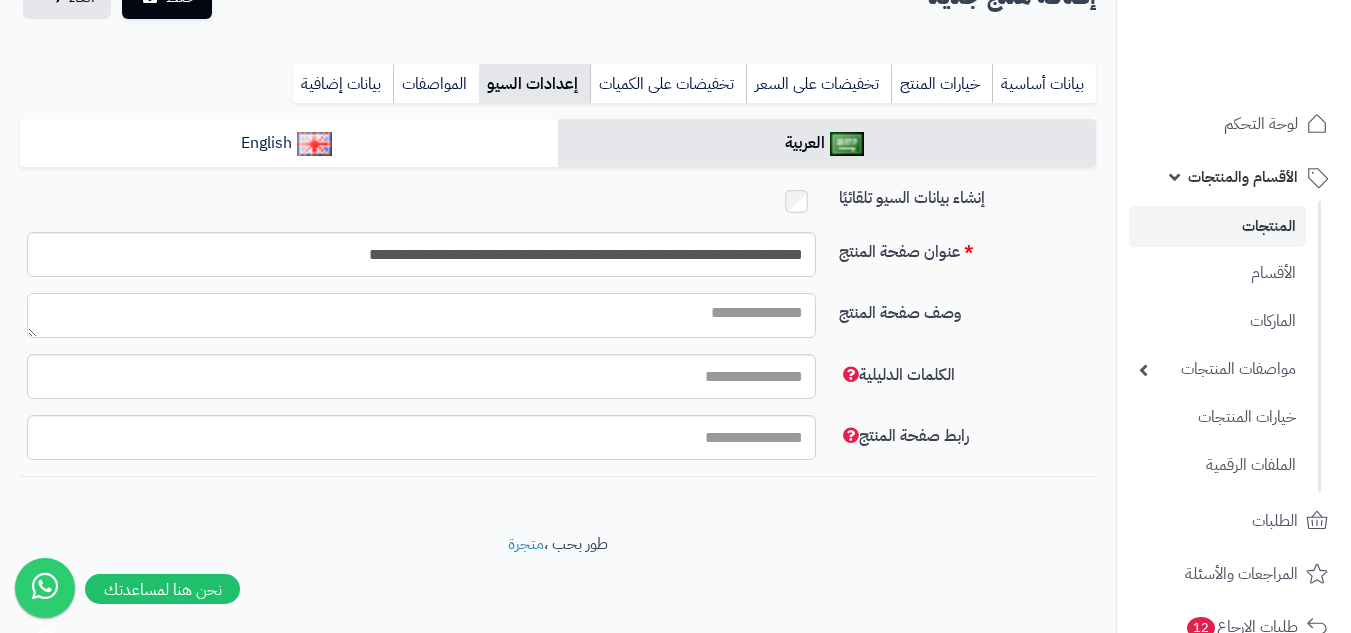 click on "وصف صفحة المنتج" at bounding box center (421, 315) 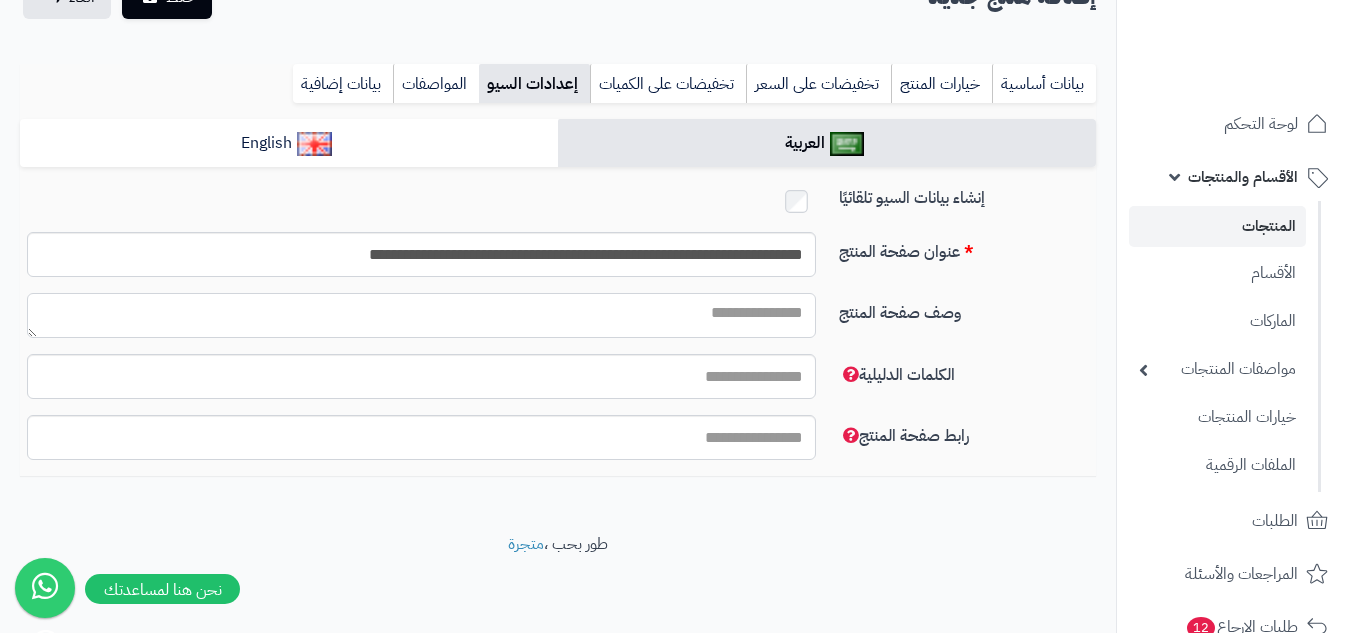 paste on "**********" 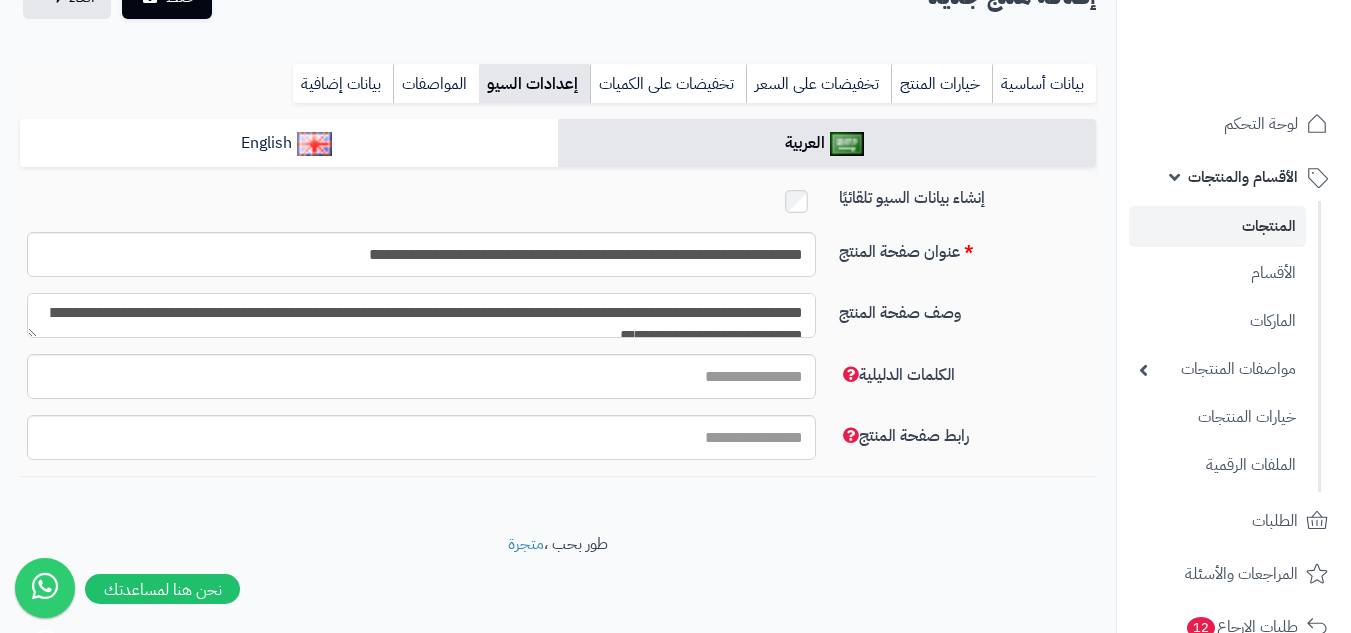 scroll, scrollTop: 12, scrollLeft: 0, axis: vertical 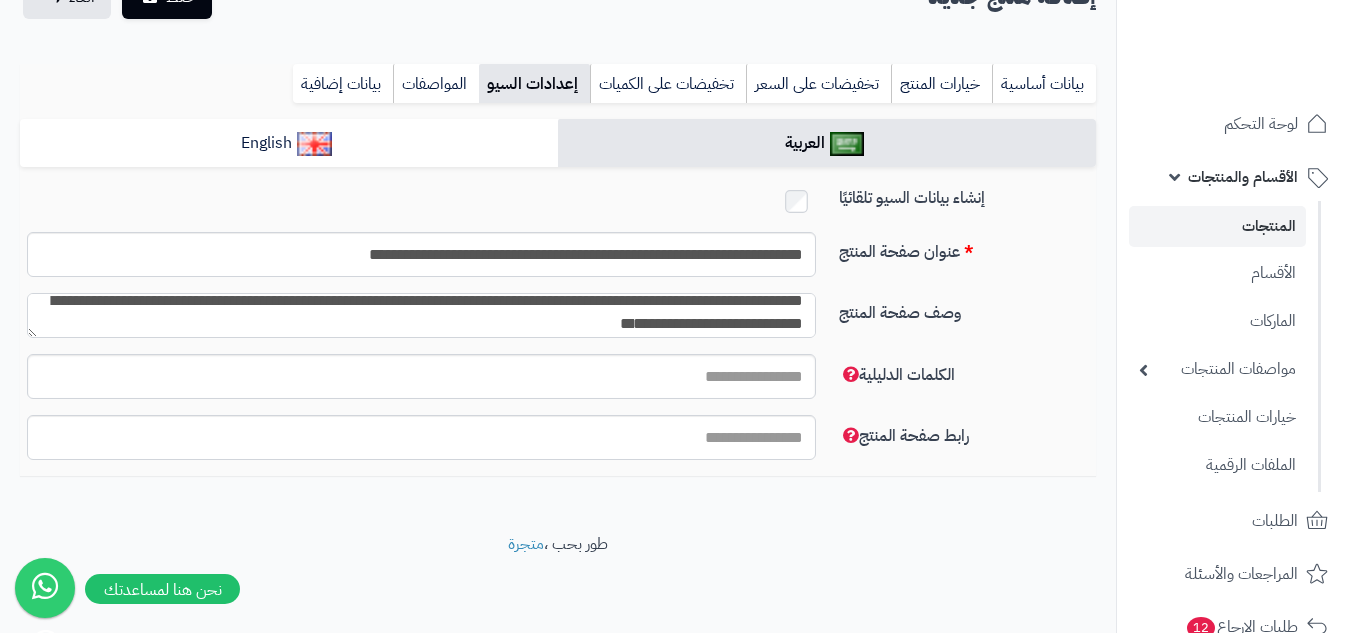 type on "**********" 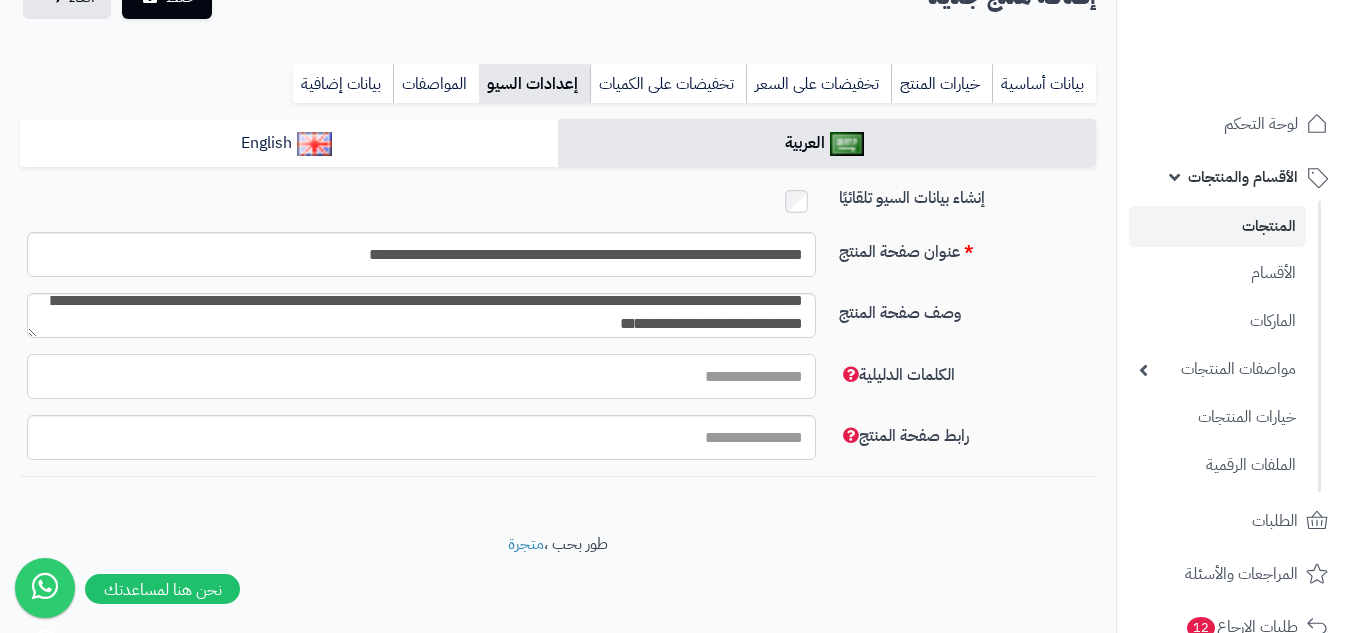 click on "الكلمات الدليلية" at bounding box center [421, 376] 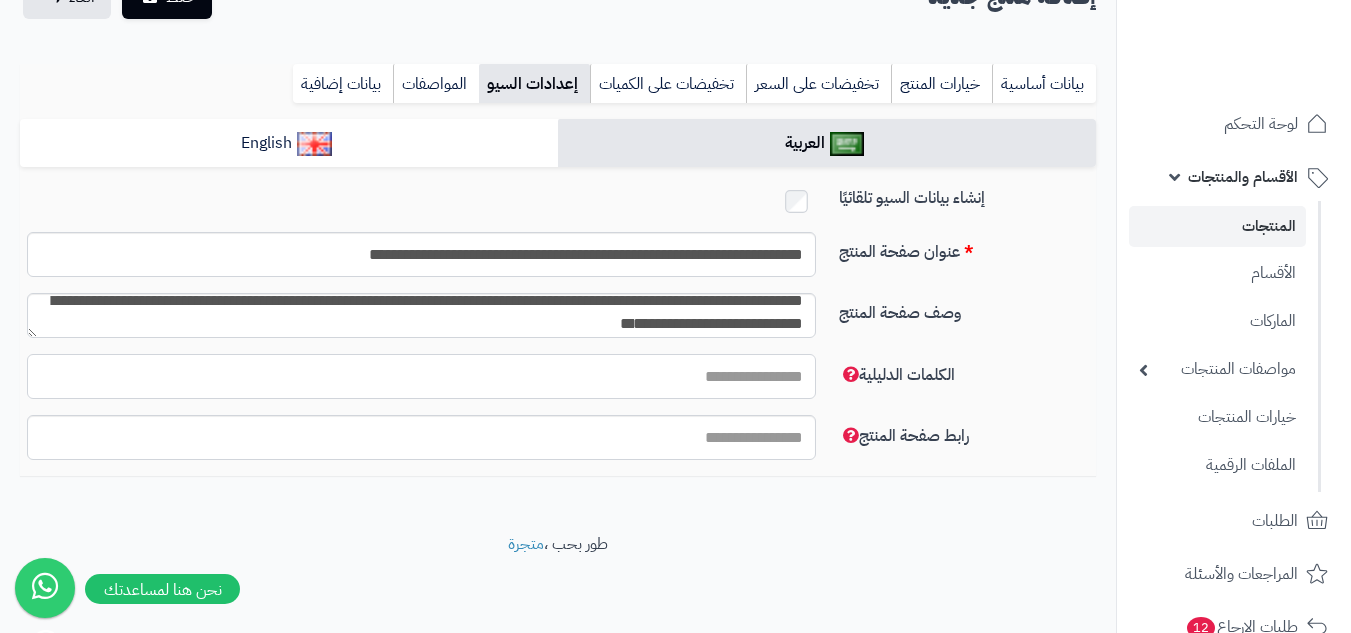 drag, startPoint x: 756, startPoint y: 348, endPoint x: 728, endPoint y: 377, distance: 40.311287 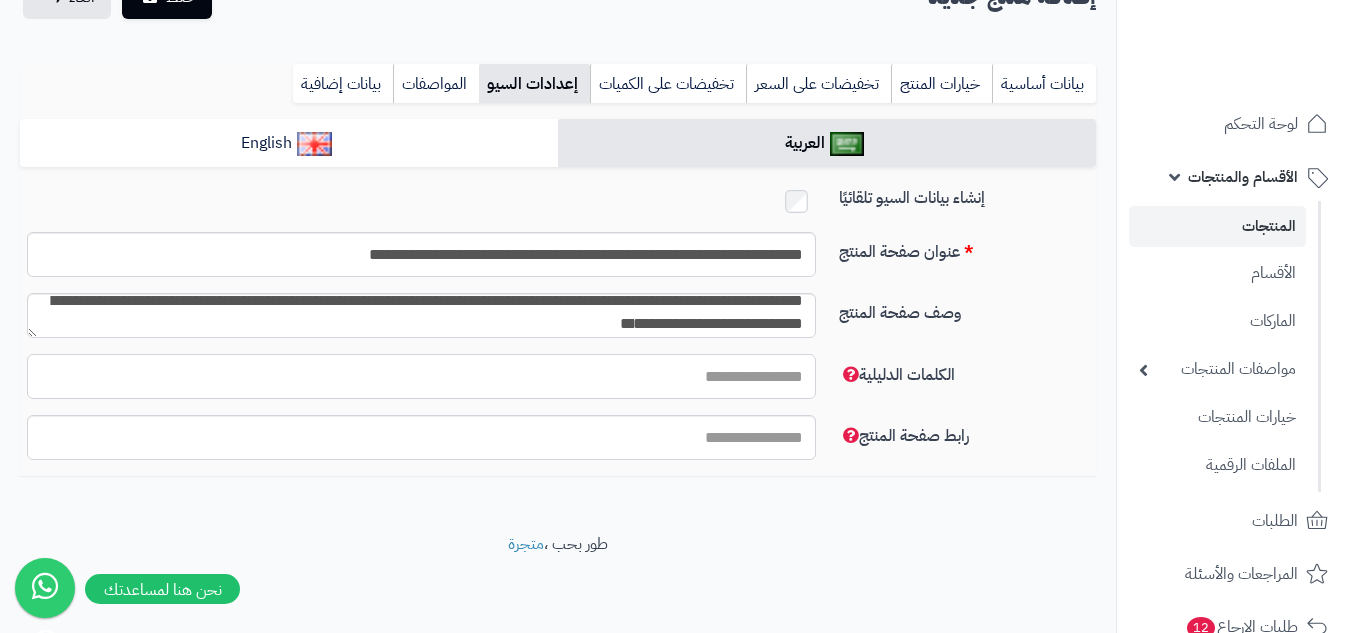 paste on "**********" 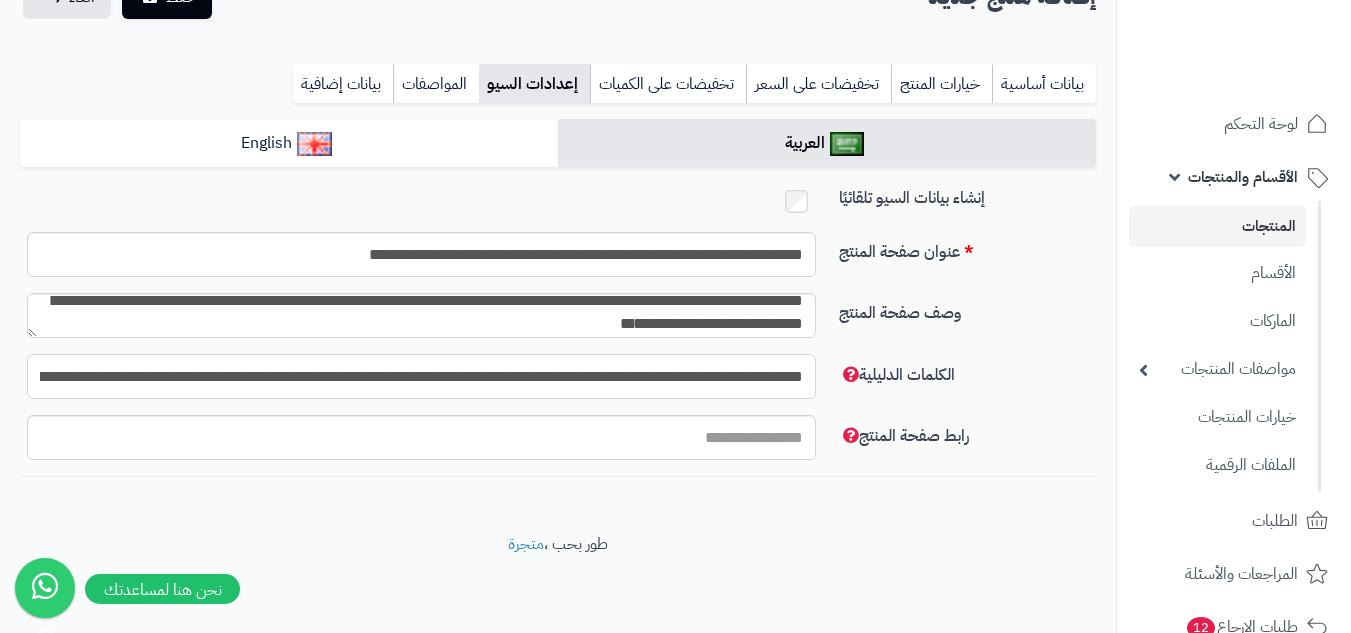 scroll, scrollTop: 0, scrollLeft: -276, axis: horizontal 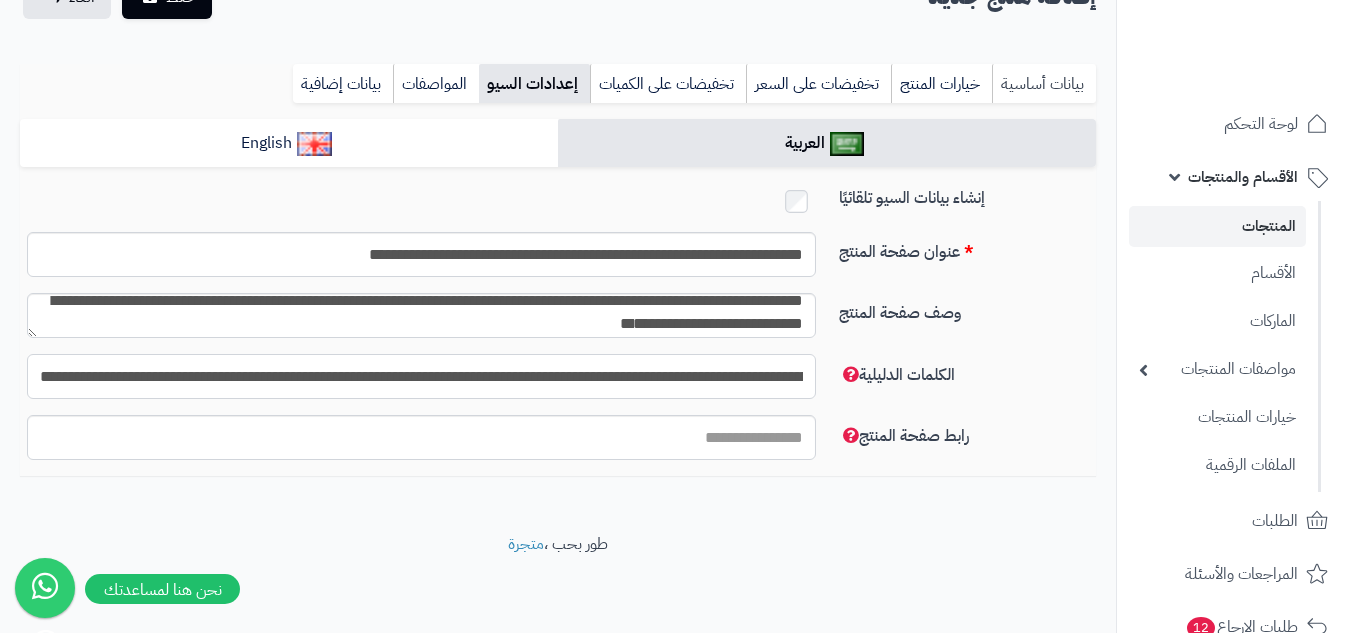 type on "**********" 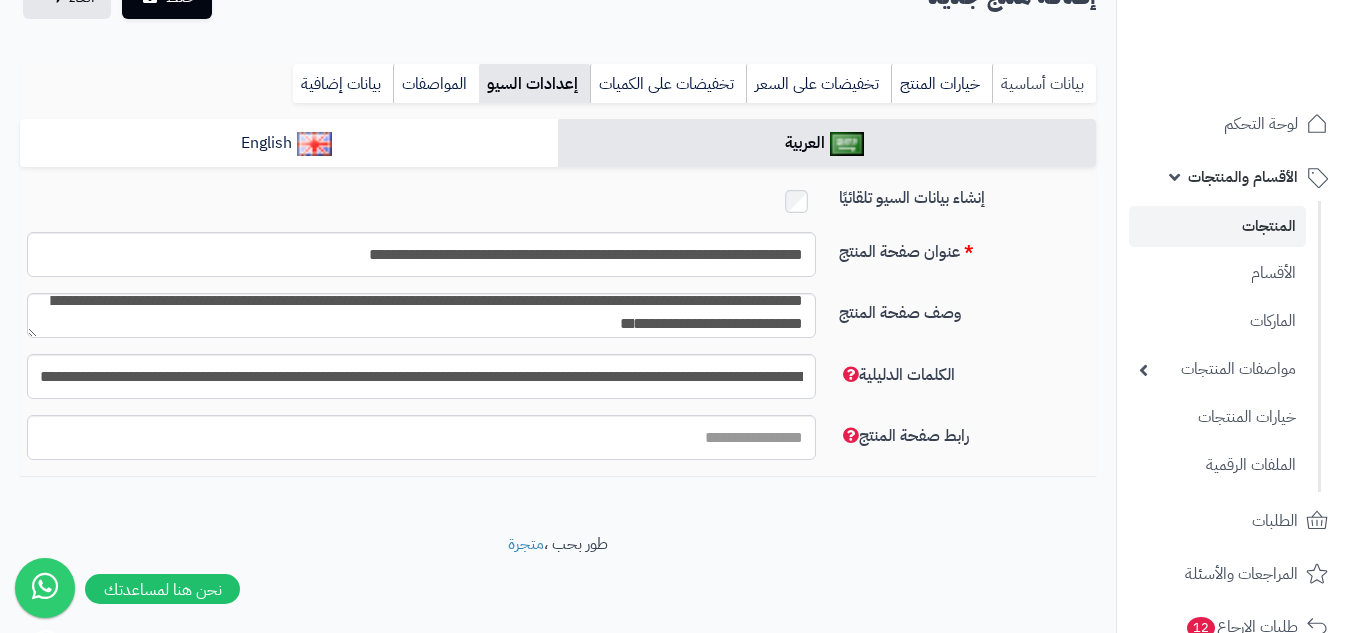 click on "بيانات أساسية" at bounding box center (1044, 84) 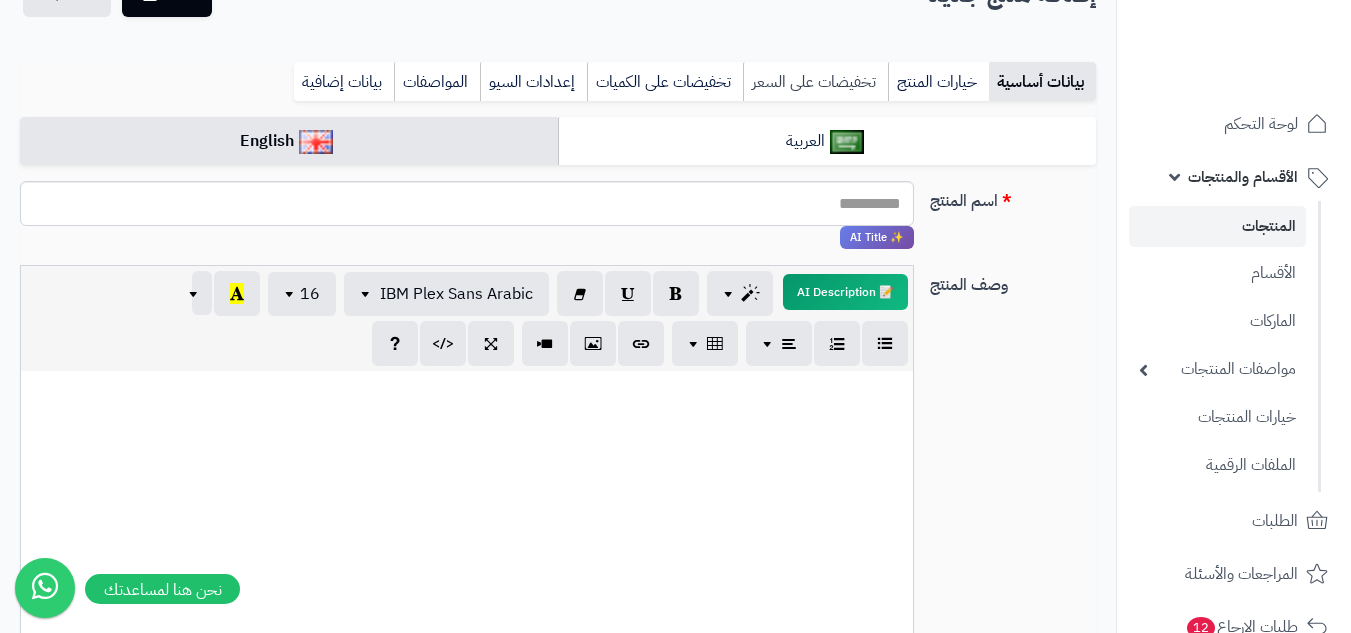 click on "تخفيضات على السعر" at bounding box center [815, 82] 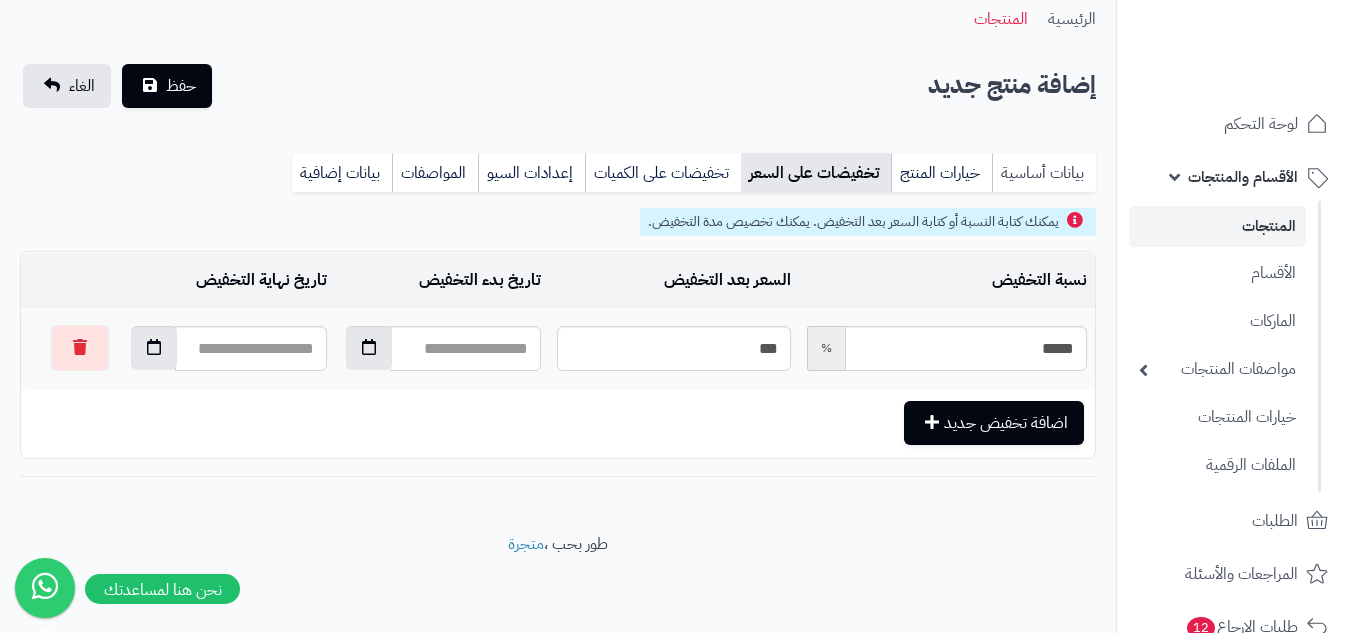 click on "بيانات أساسية" at bounding box center (1044, 173) 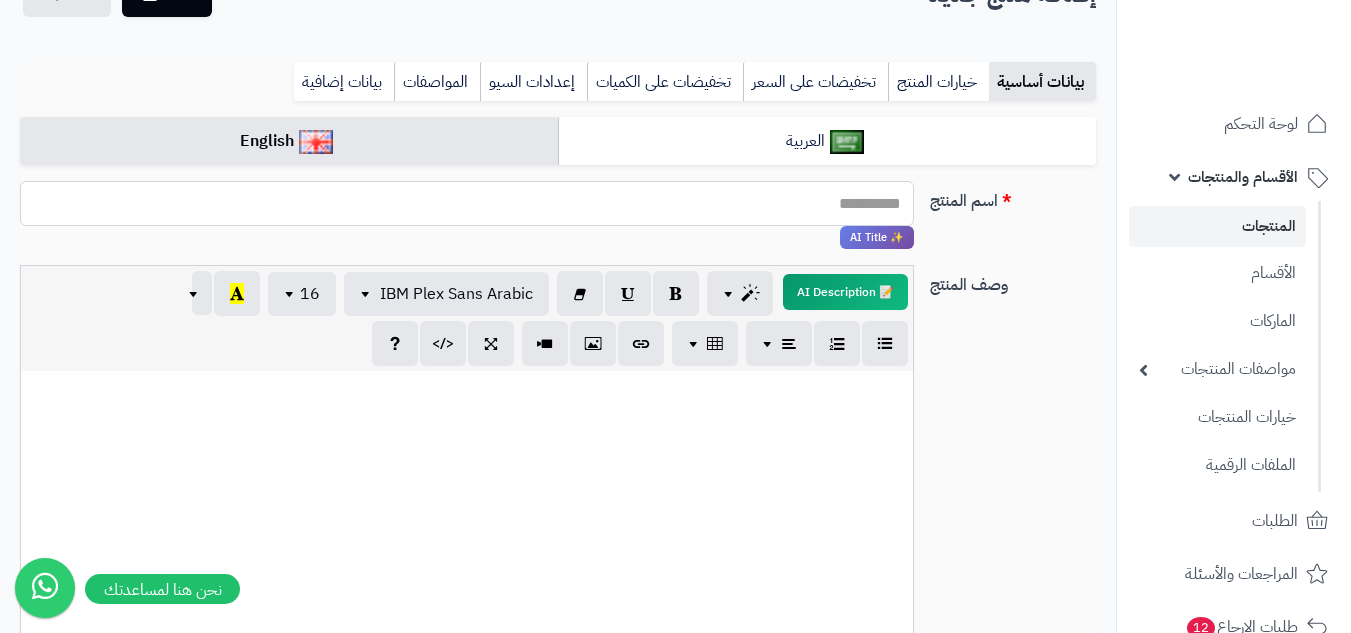 click on "اسم المنتج" at bounding box center (467, 203) 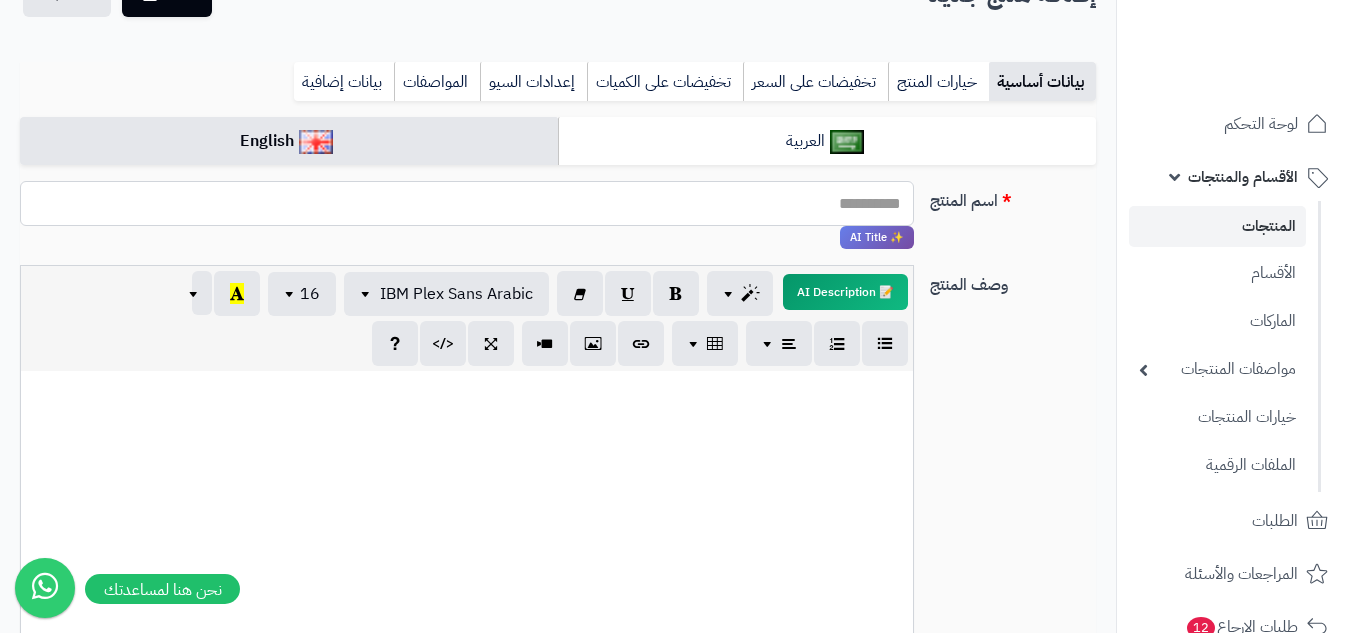 paste on "**********" 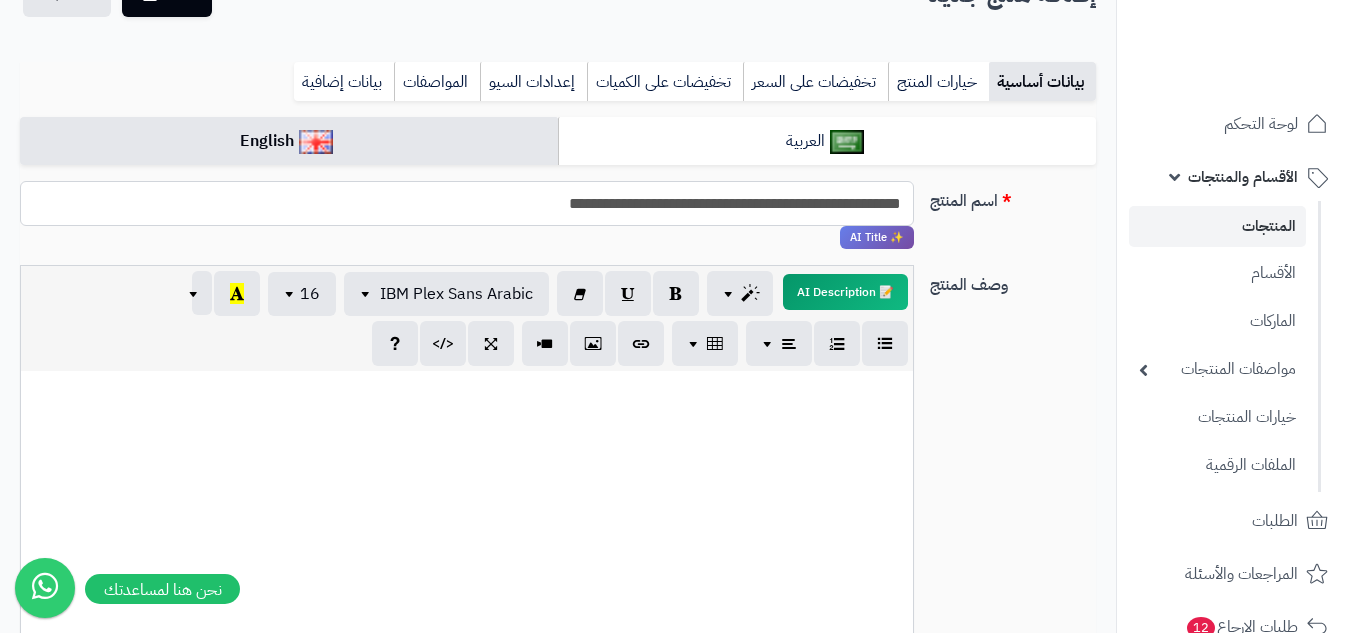 type on "**********" 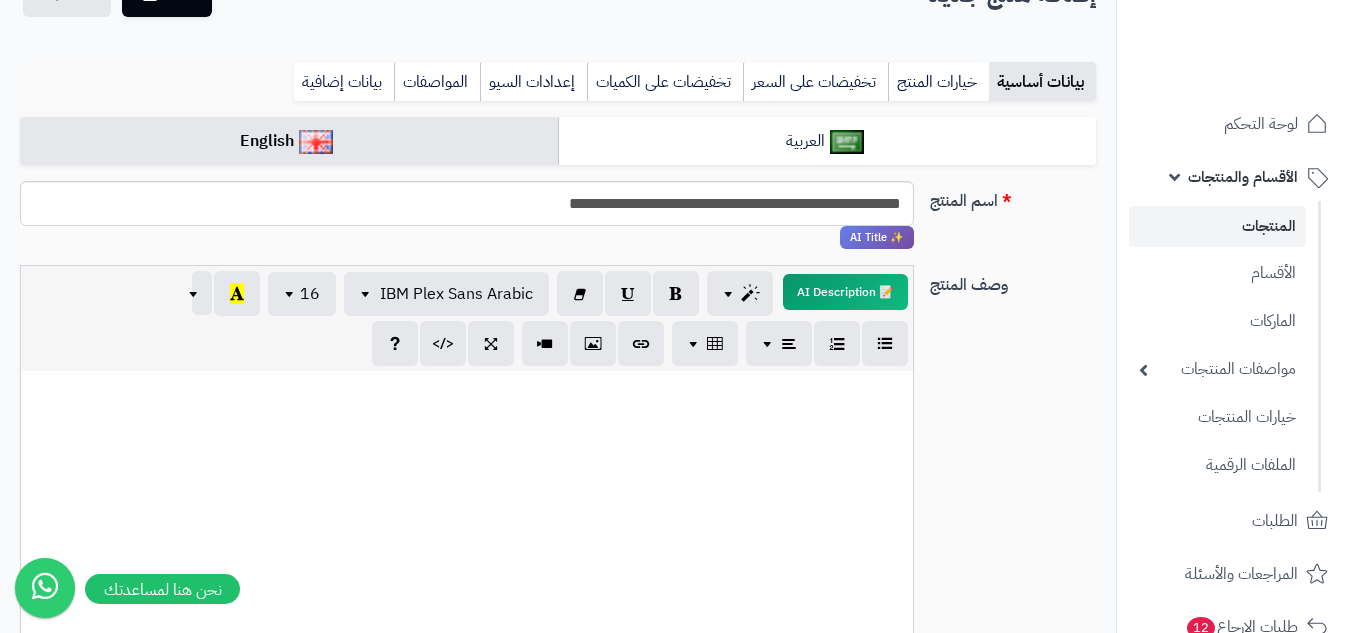 click on "**********" at bounding box center [558, 911] 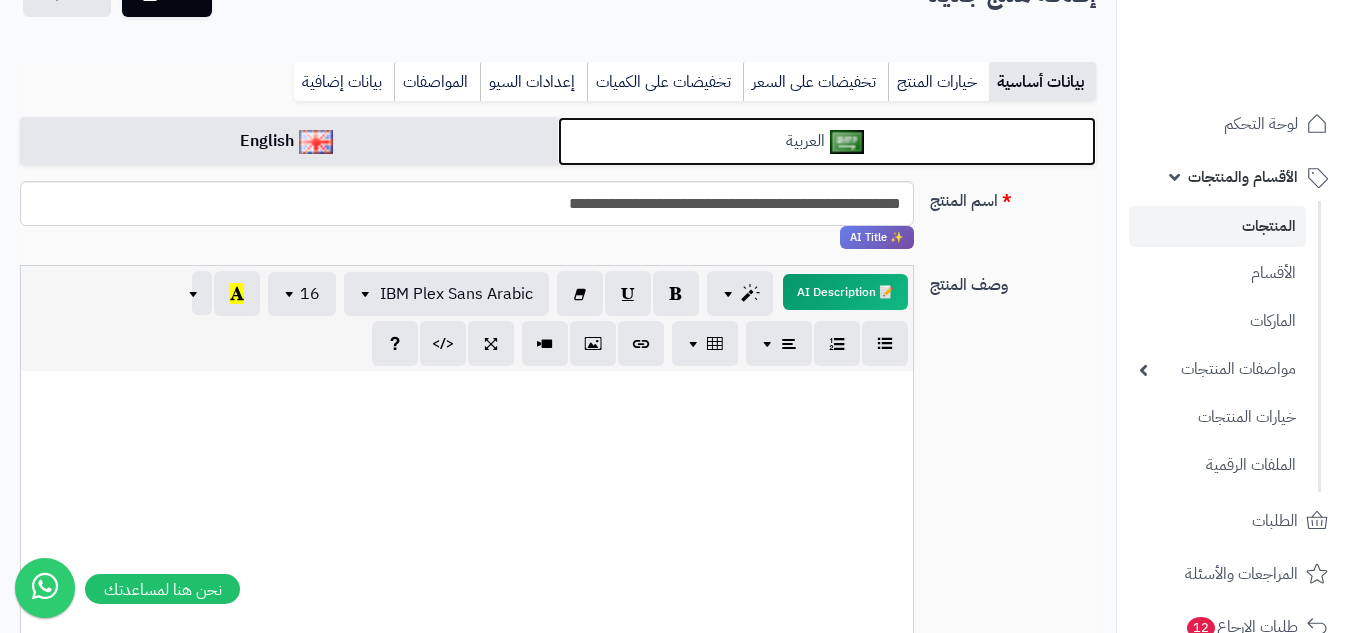 click on "العربية" at bounding box center (827, 141) 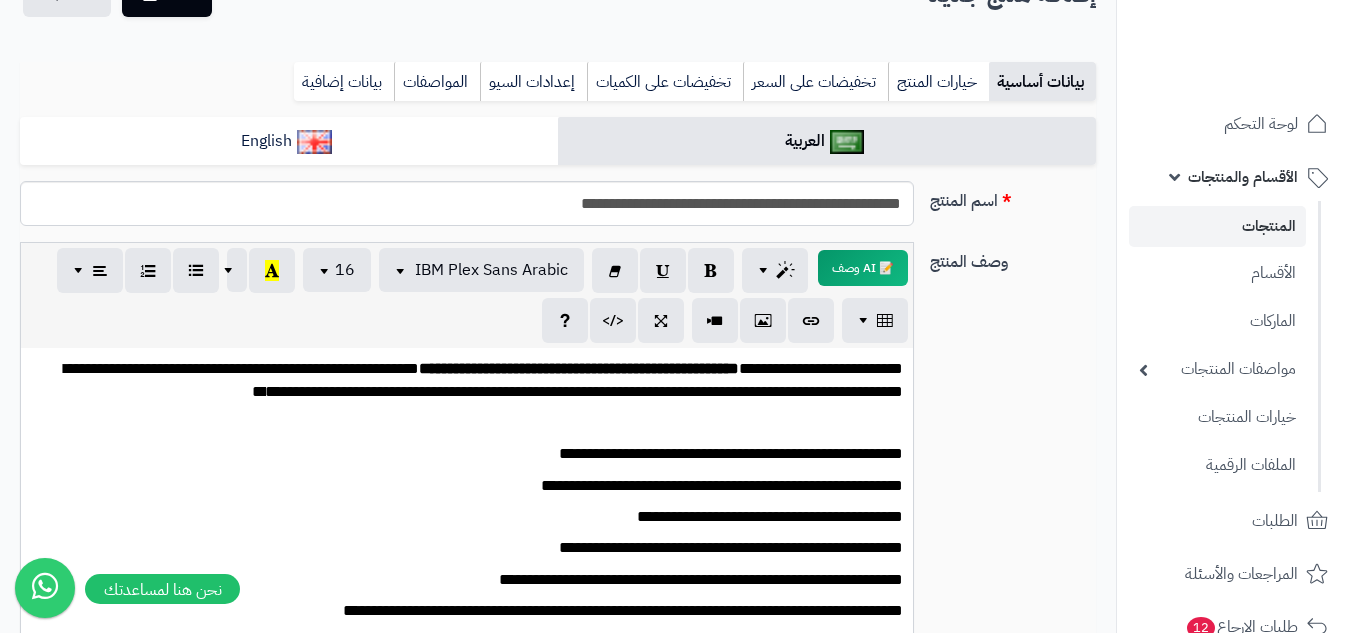 click on "بيانات أساسية خيارات المنتج تخفيضات على السعر تخفيضات على الكميات إعدادات السيو المواصفات نقاط المكافآت بيانات إضافية" at bounding box center (558, 89) 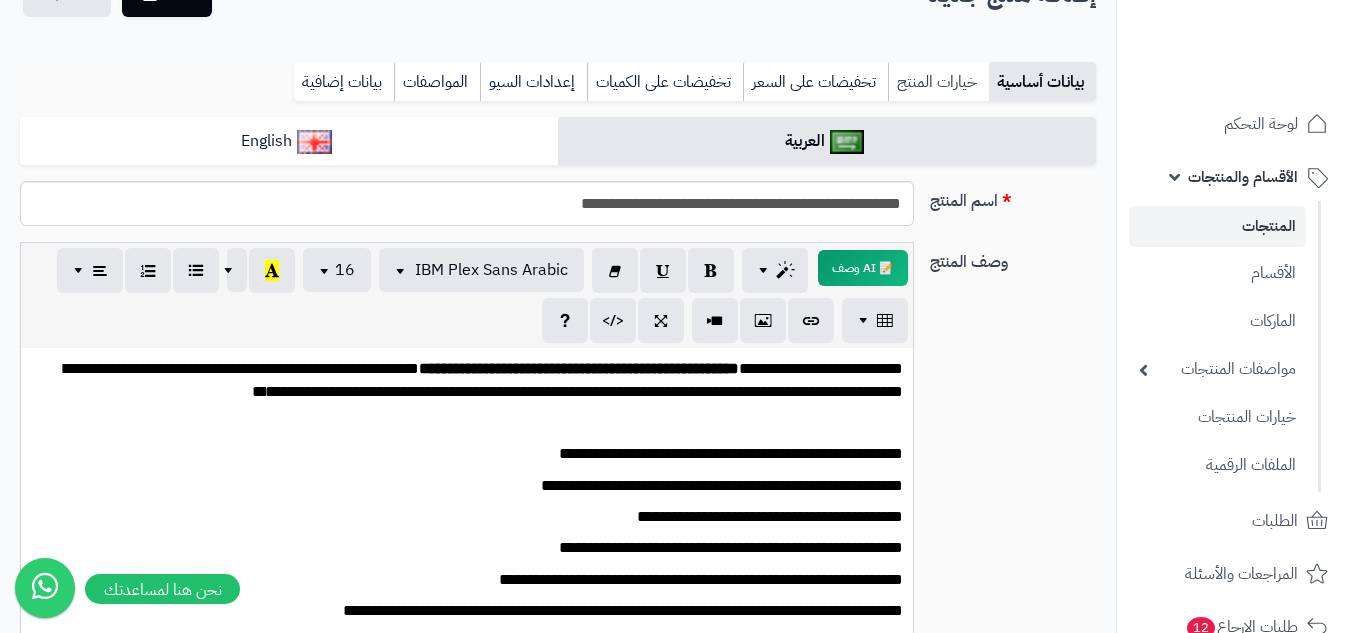 click on "خيارات المنتج" at bounding box center (938, 82) 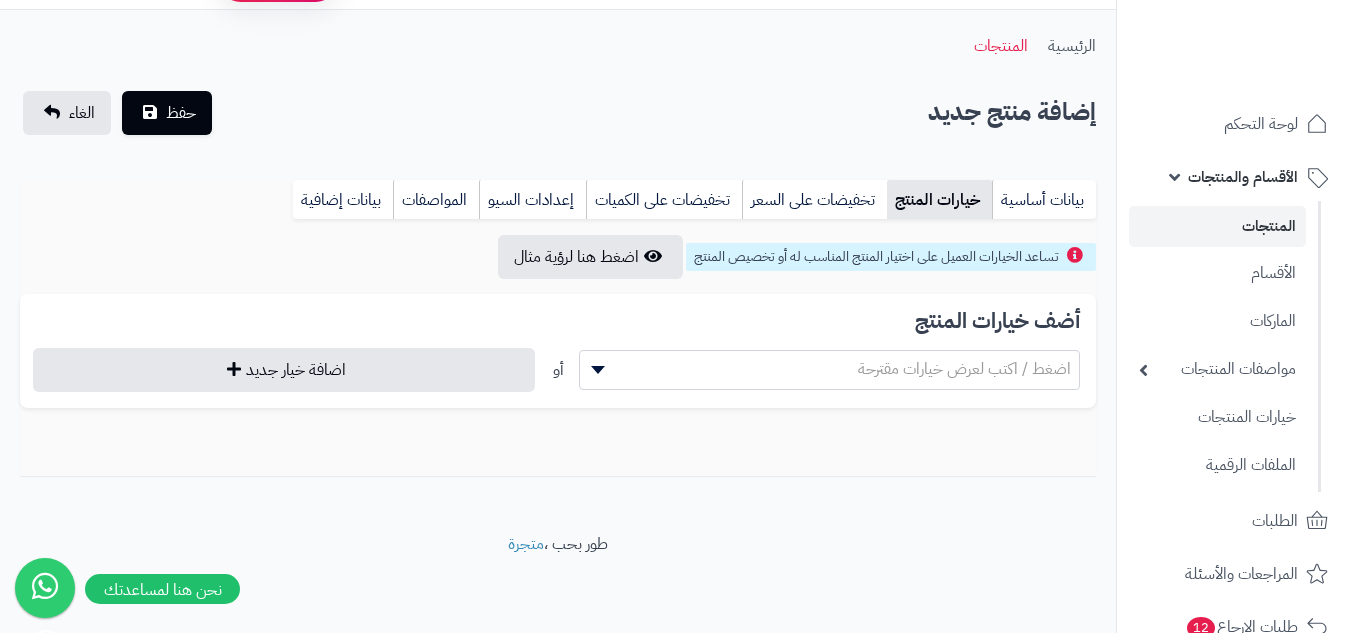 scroll, scrollTop: 56, scrollLeft: 0, axis: vertical 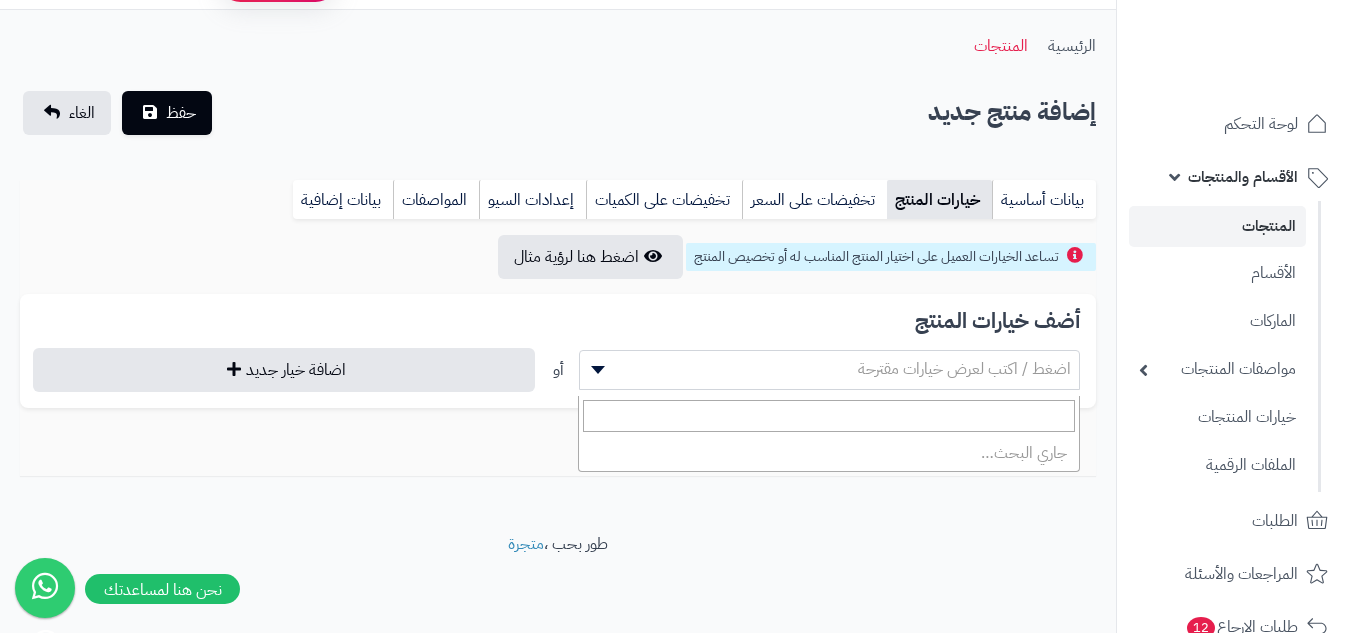 click on "اضغط / اكتب لعرض خيارات مقترحة" at bounding box center [964, 369] 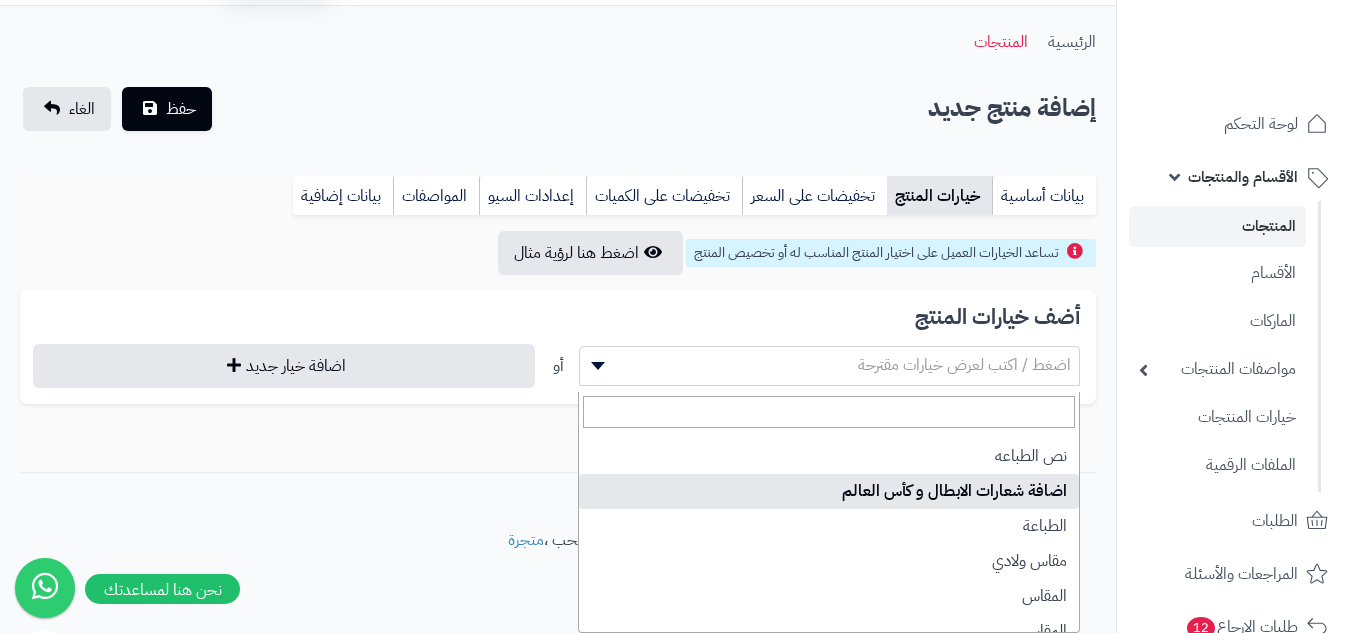 scroll, scrollTop: 283, scrollLeft: 0, axis: vertical 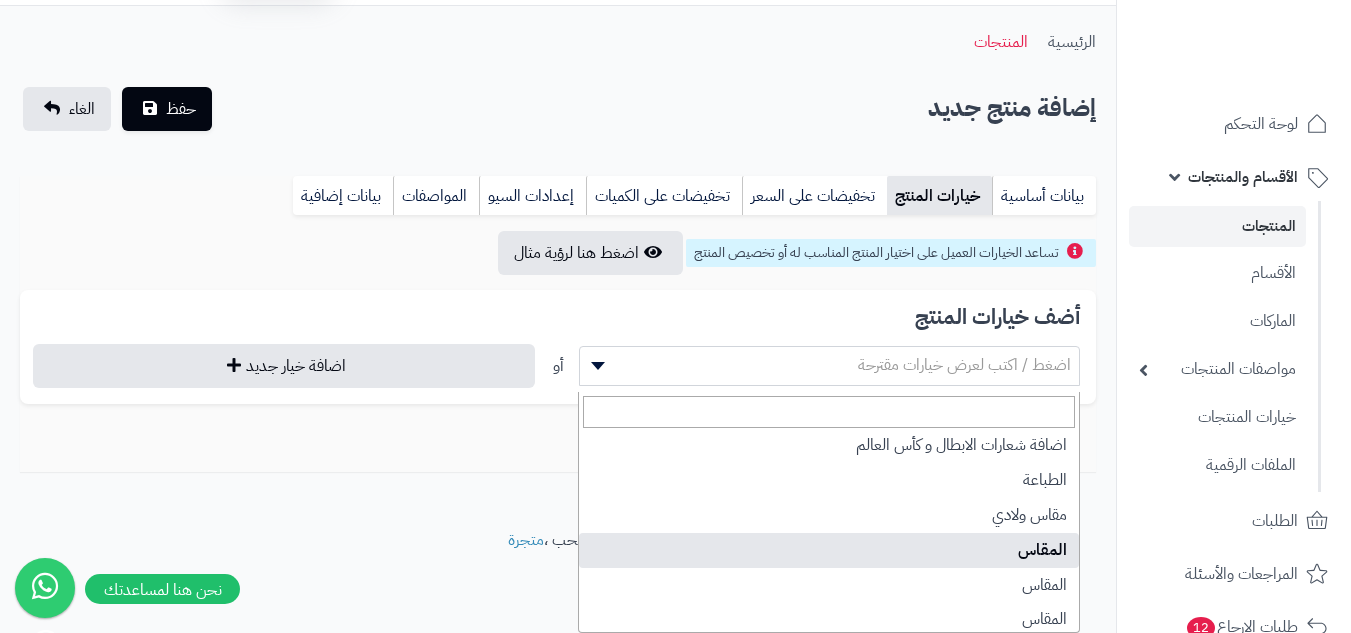 click on "أضف خيارات المنتج" at bounding box center [558, 317] 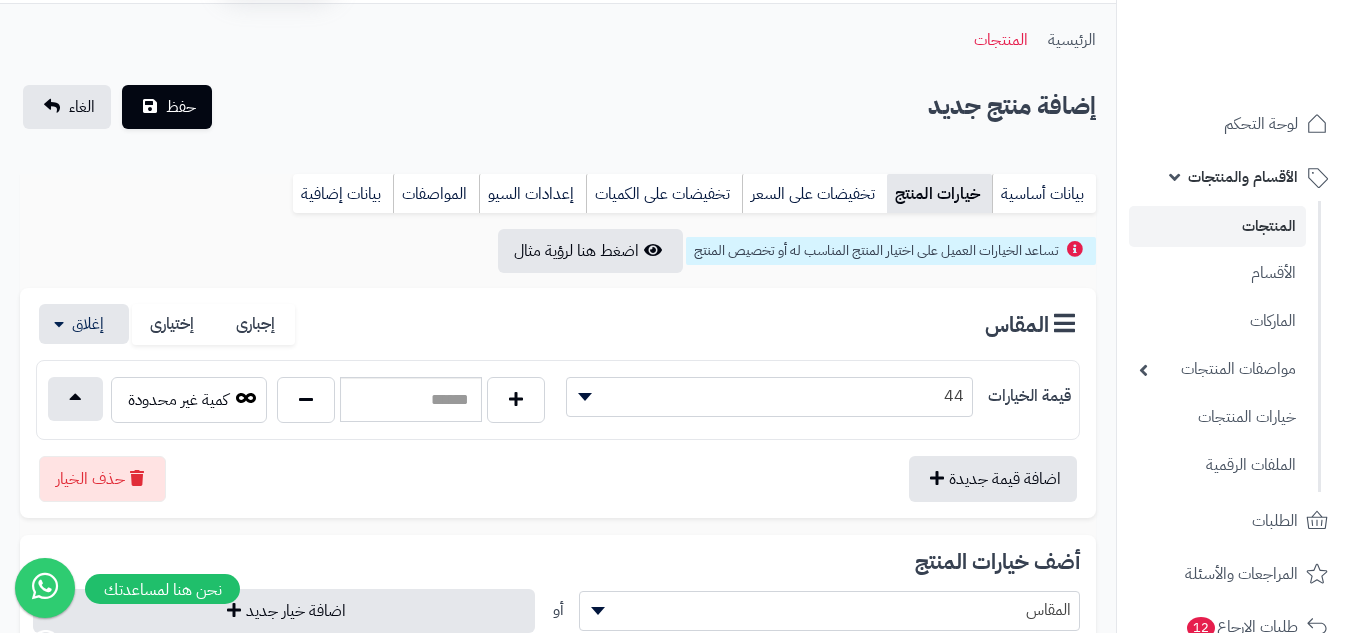 click on "44" at bounding box center (769, 396) 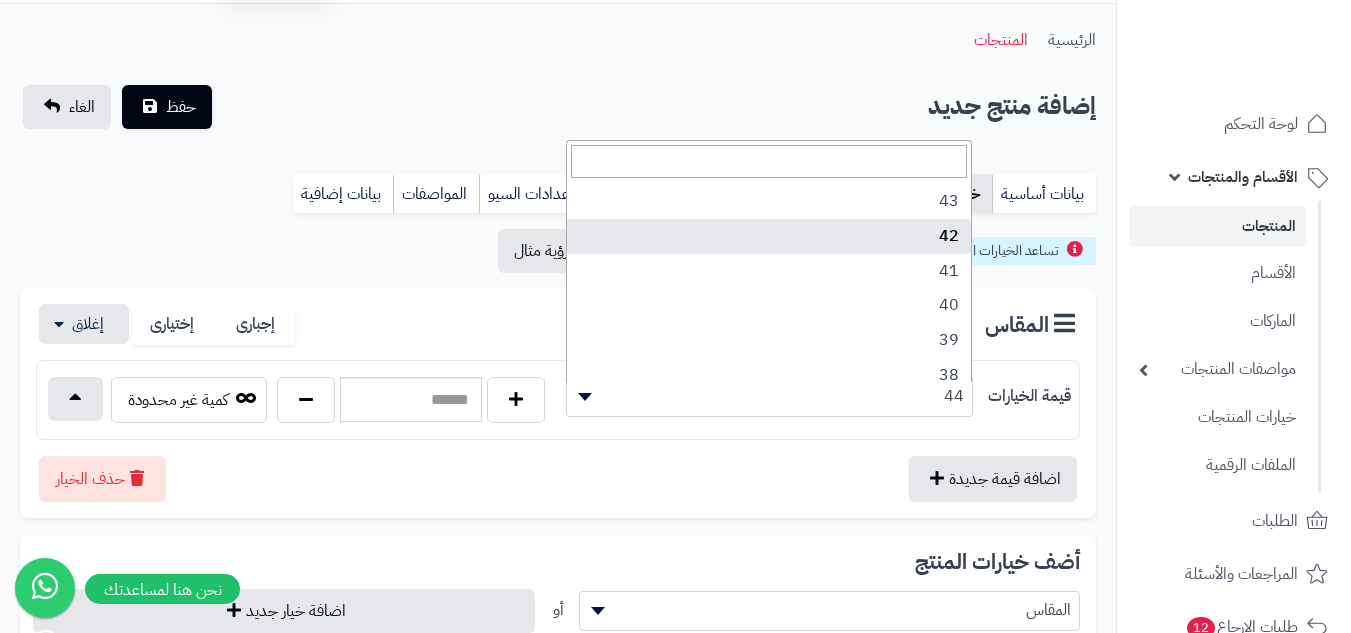 scroll, scrollTop: 100, scrollLeft: 0, axis: vertical 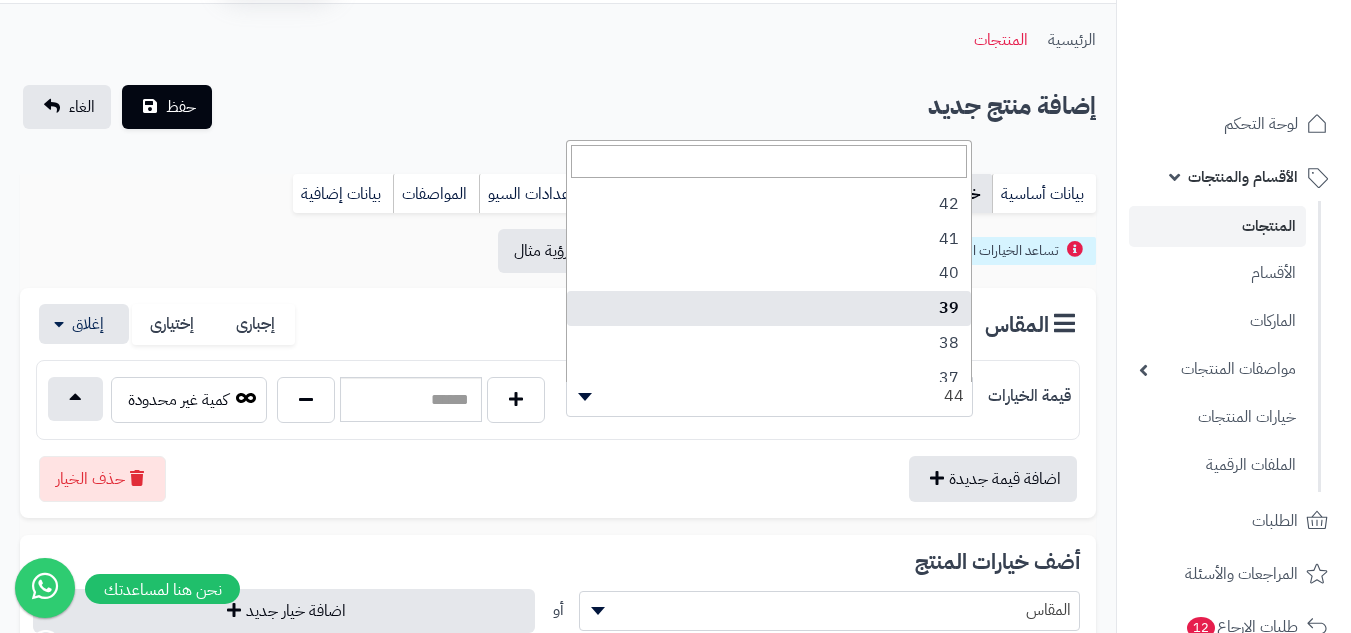 select on "***" 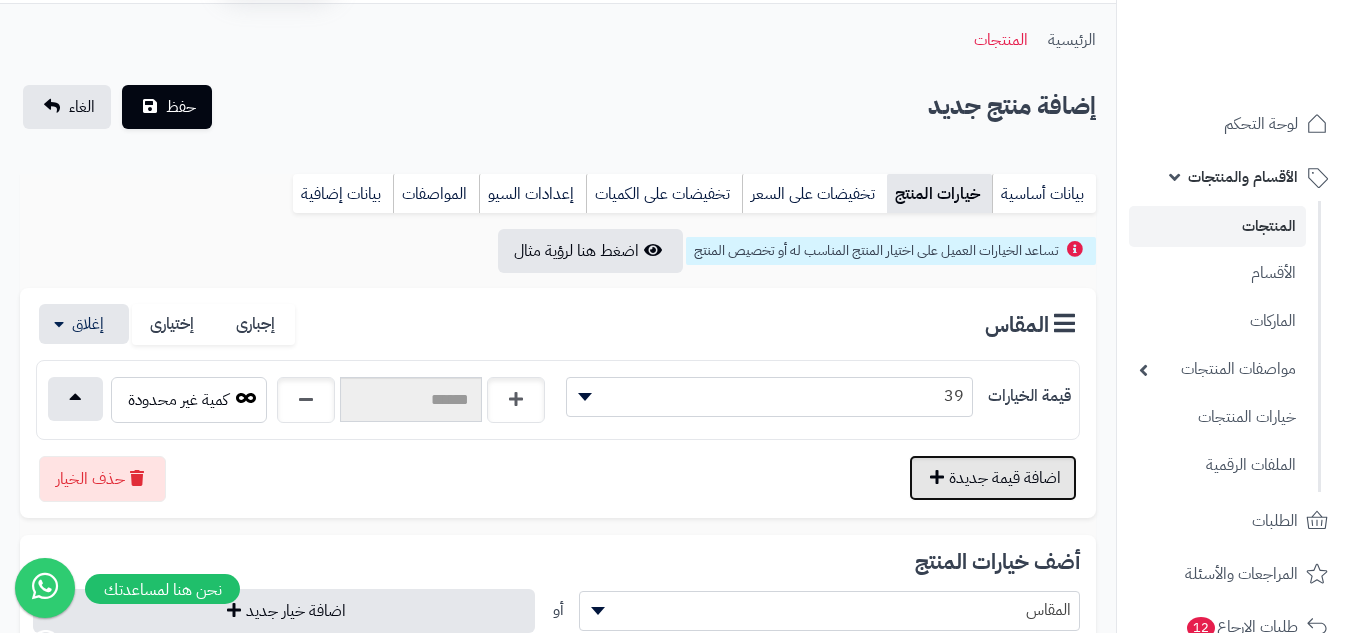 click on "اضافة قيمة جديدة" at bounding box center (993, 478) 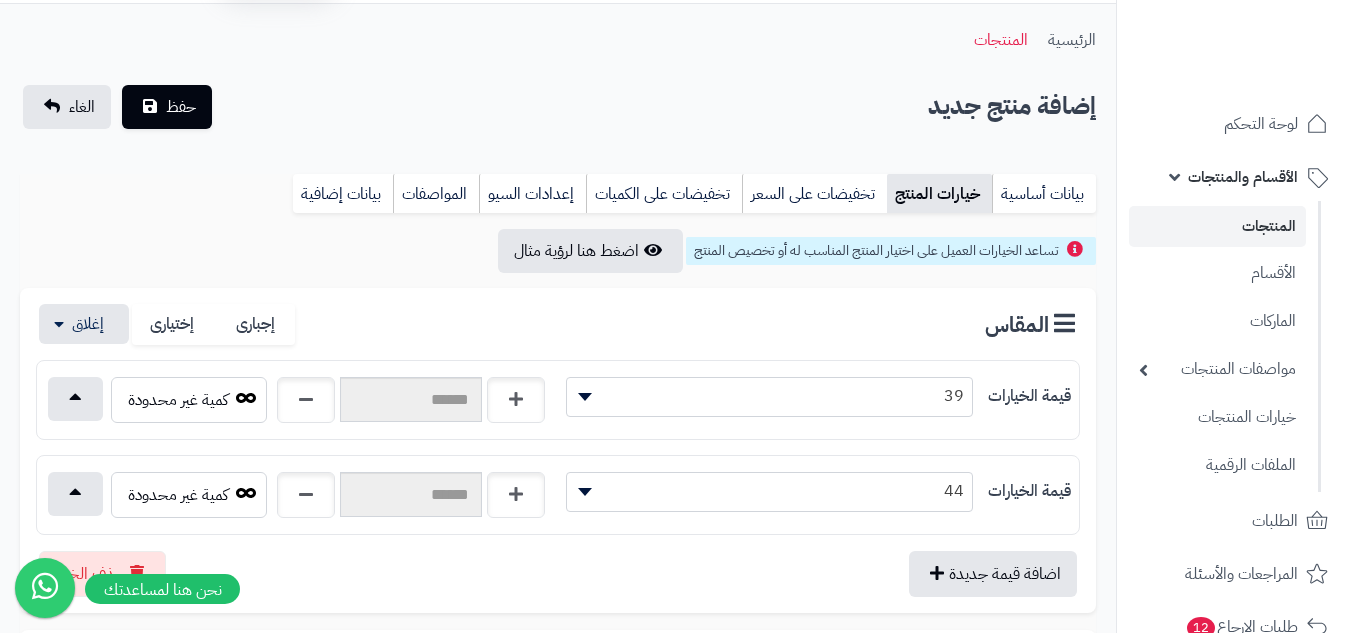 click on "44" at bounding box center (769, 491) 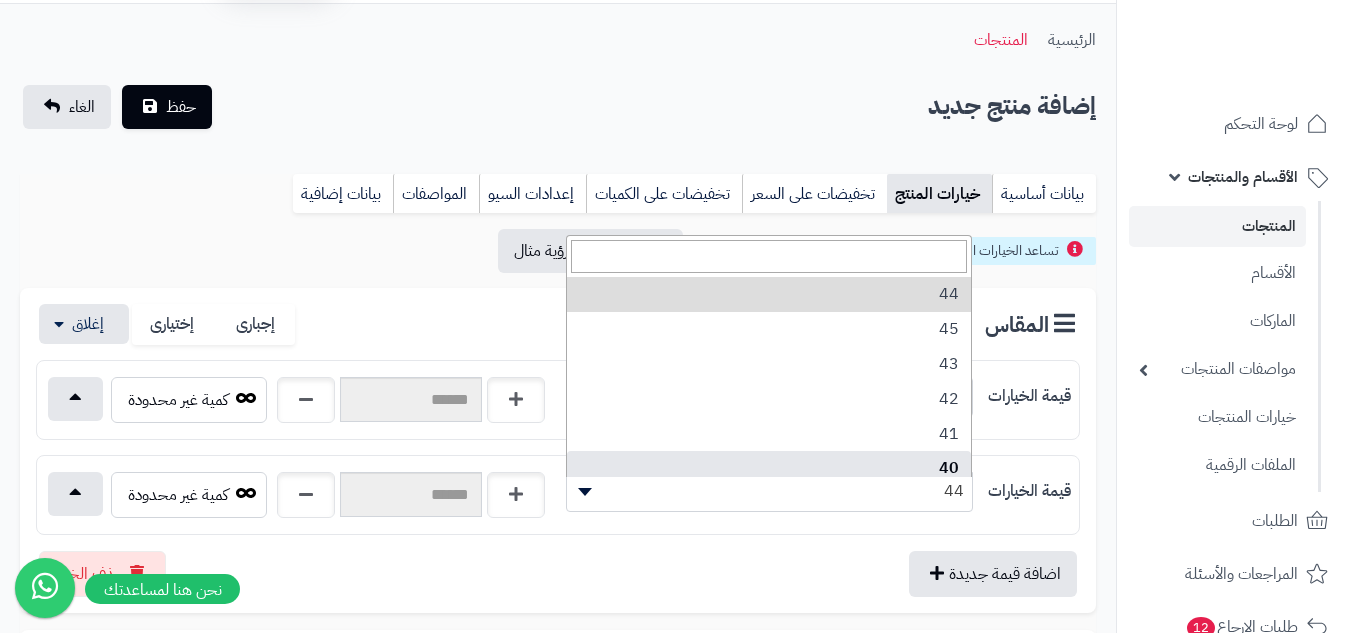 select on "***" 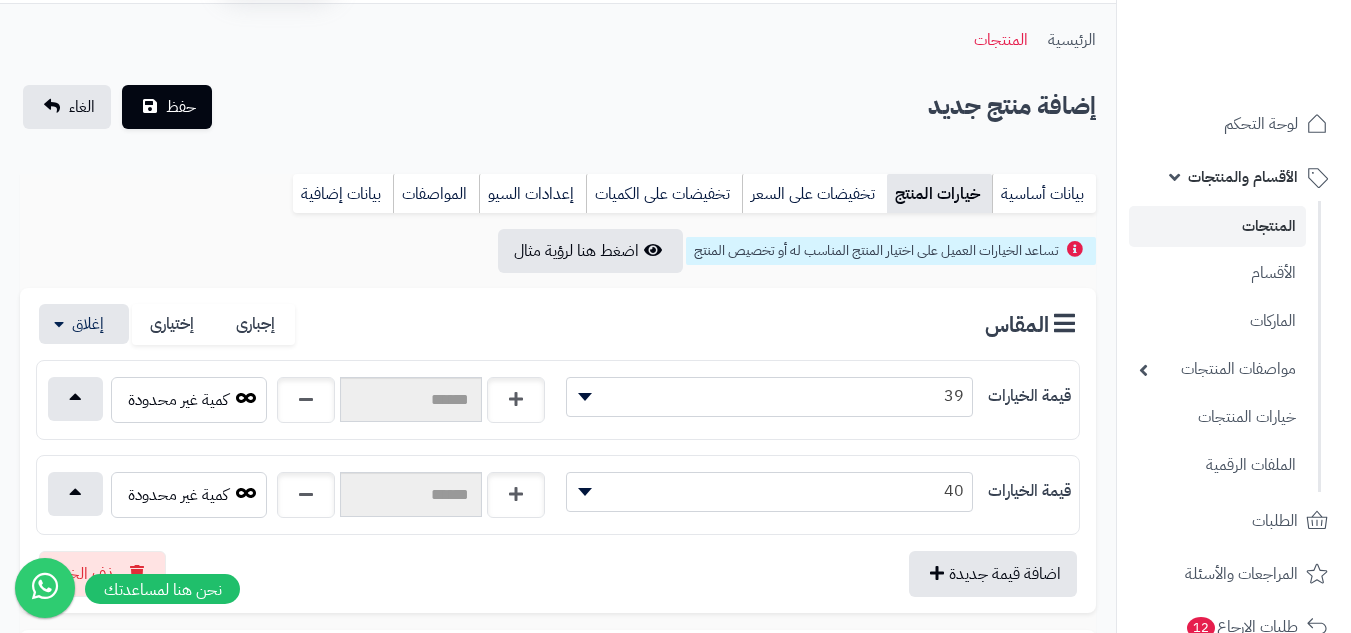 click on "اضافة قيمة جديدة
حذف الخيار" at bounding box center [558, 566] 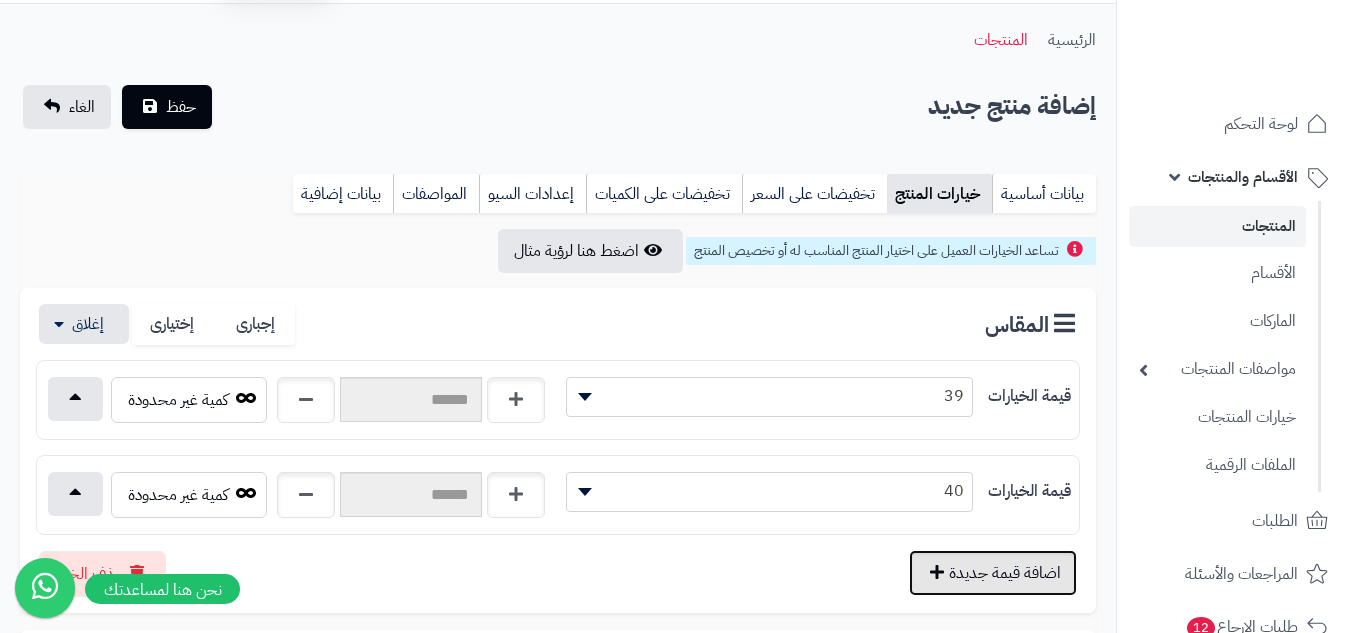 click on "اضافة قيمة جديدة" at bounding box center (993, 573) 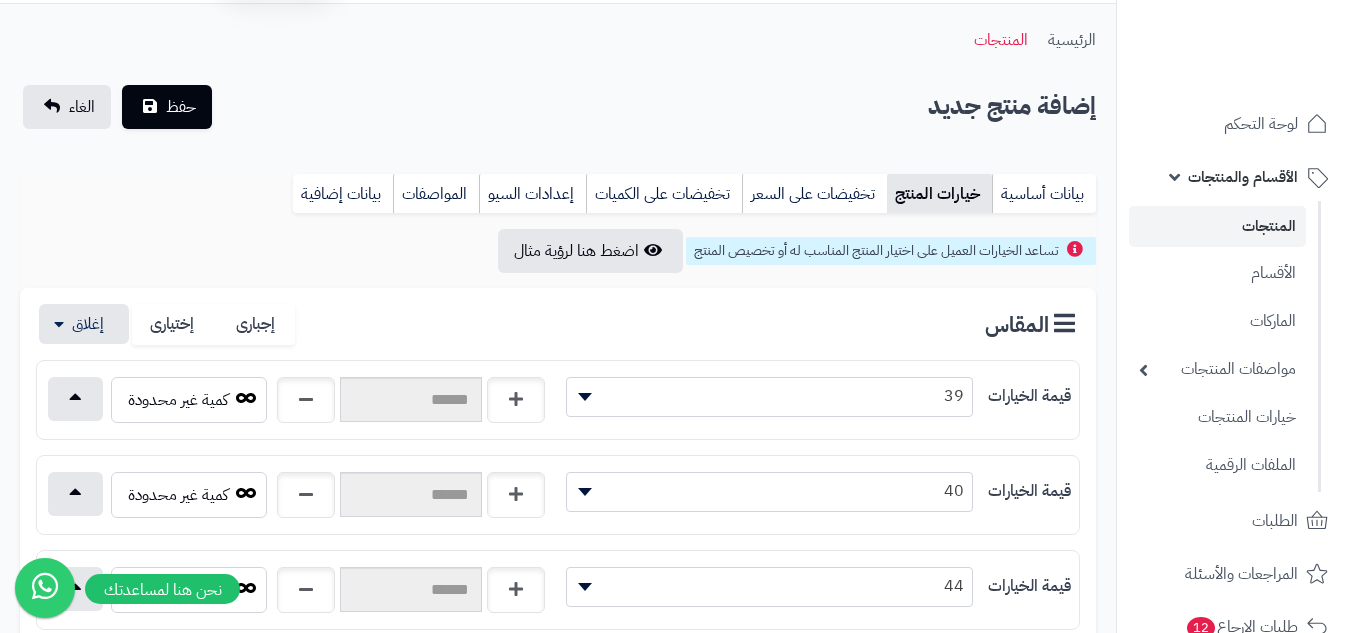 click on "44" at bounding box center [769, 586] 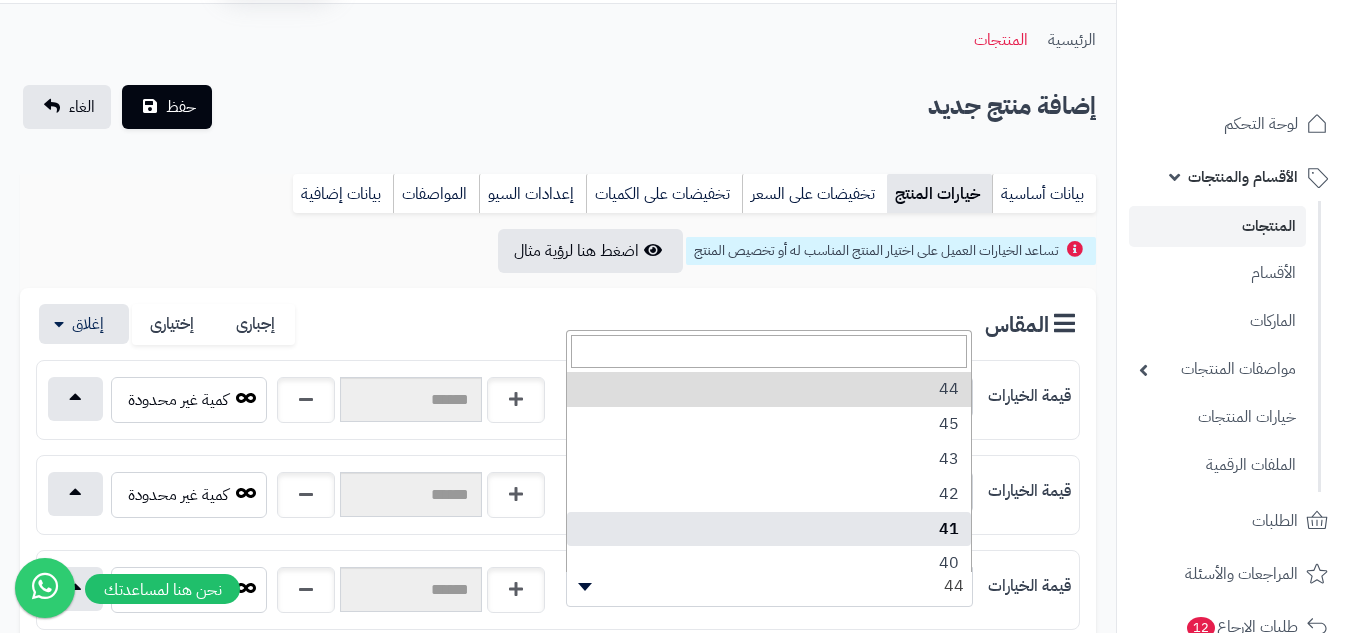 select on "***" 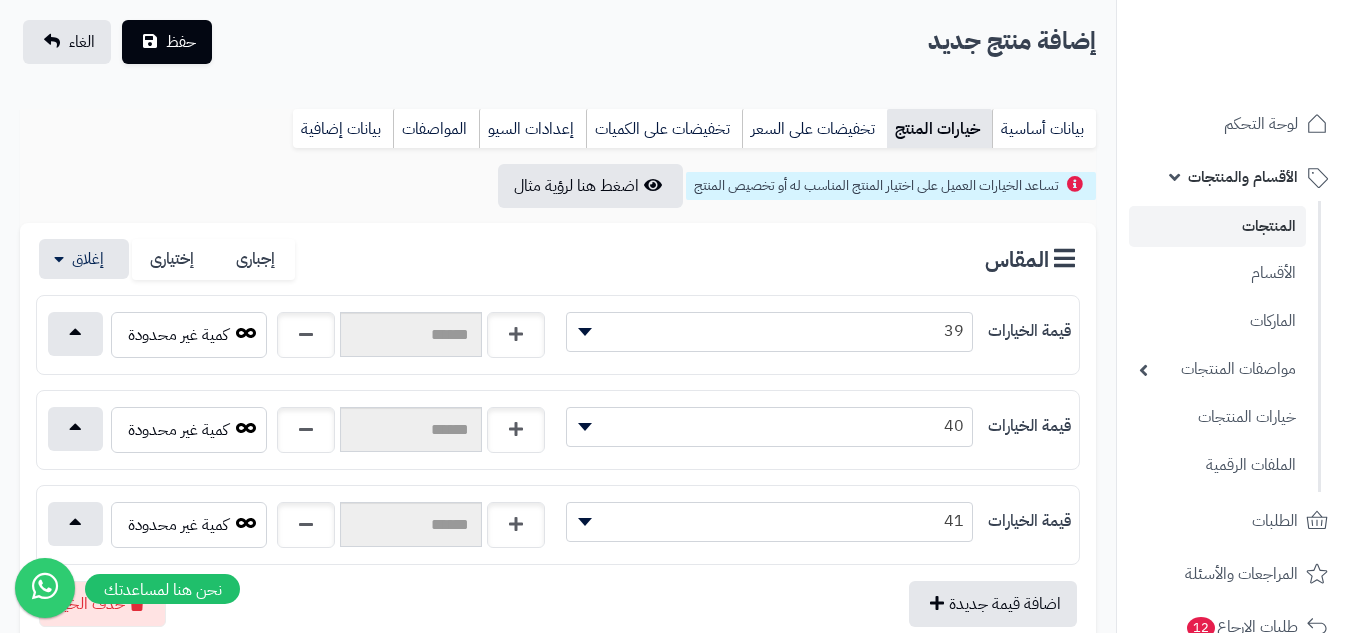 scroll, scrollTop: 156, scrollLeft: 0, axis: vertical 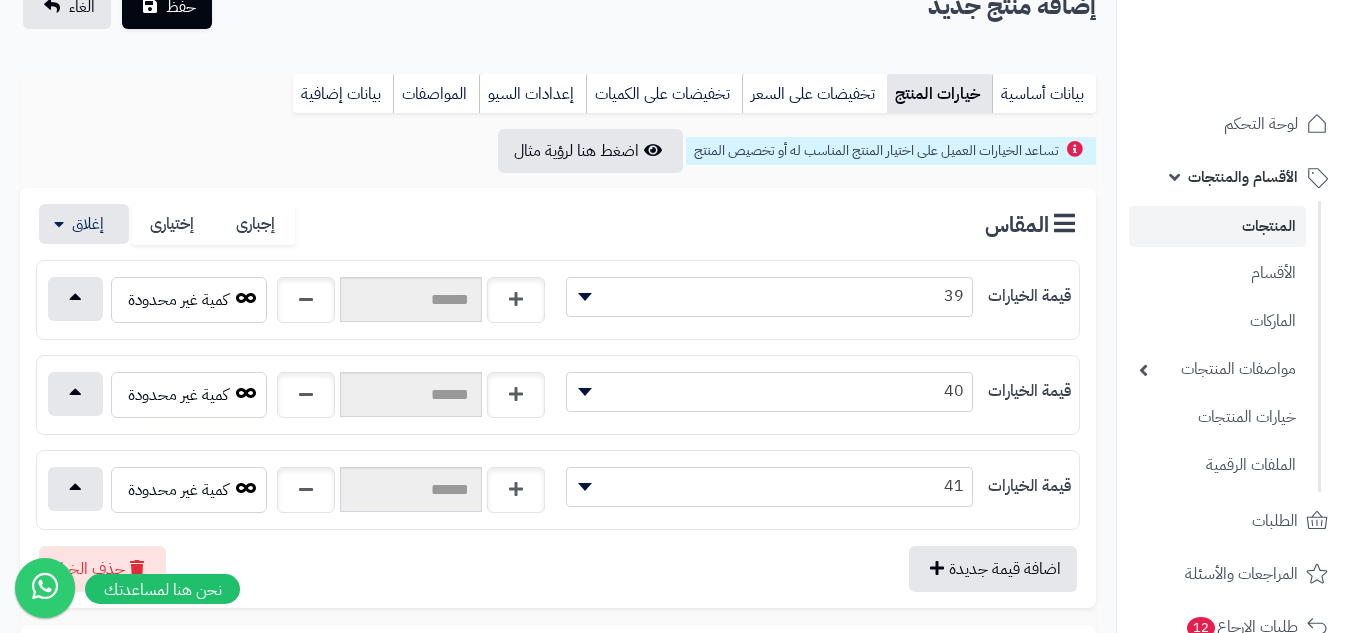 click on "اضافة قيمة جديدة
حذف الخيار" at bounding box center [558, 561] 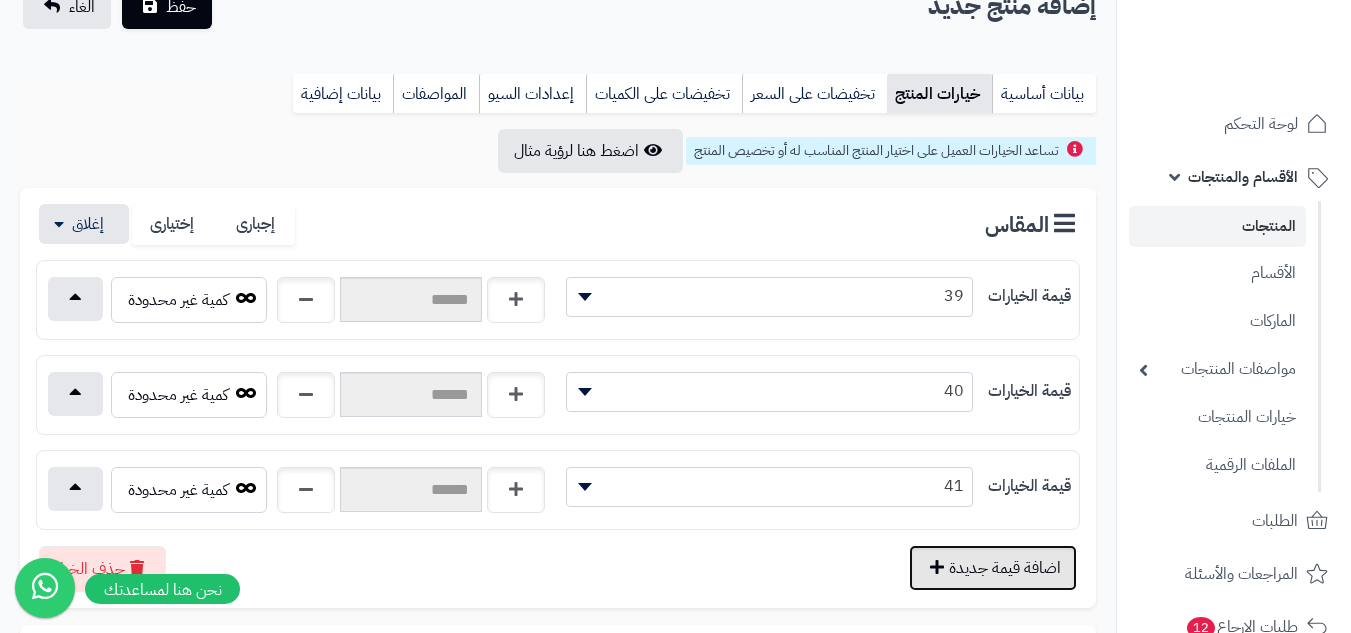 click on "اضافة قيمة جديدة" at bounding box center (993, 568) 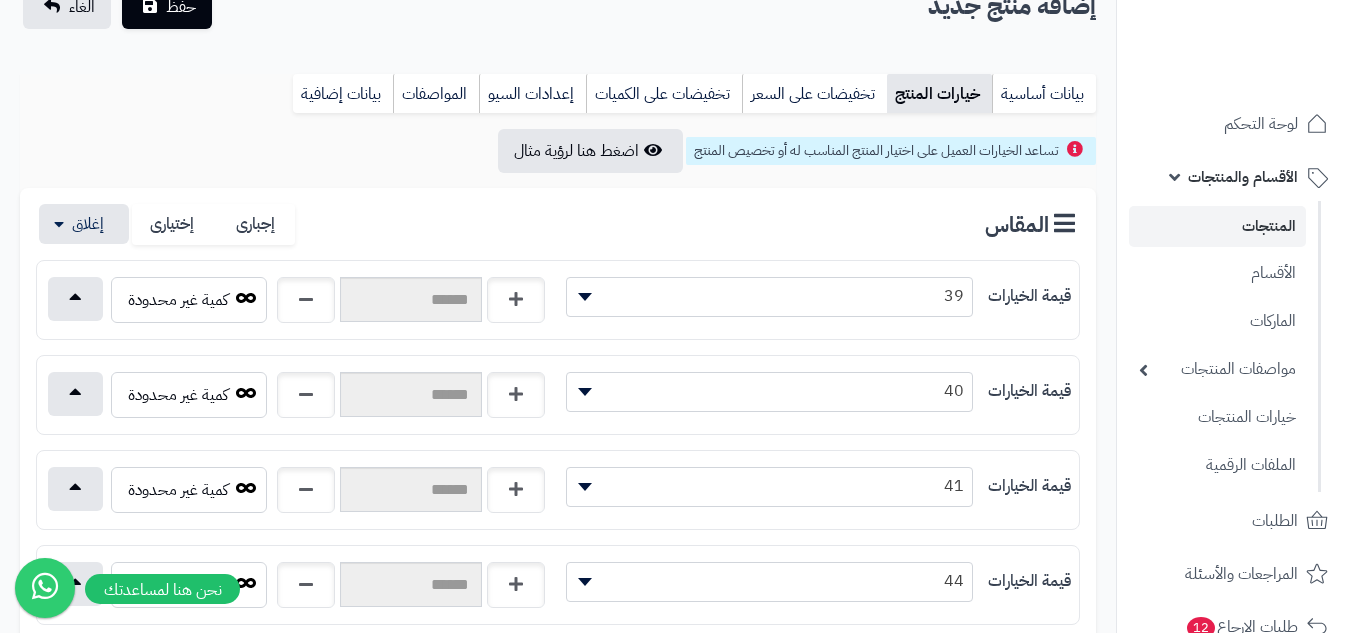 click on "44" at bounding box center [769, 581] 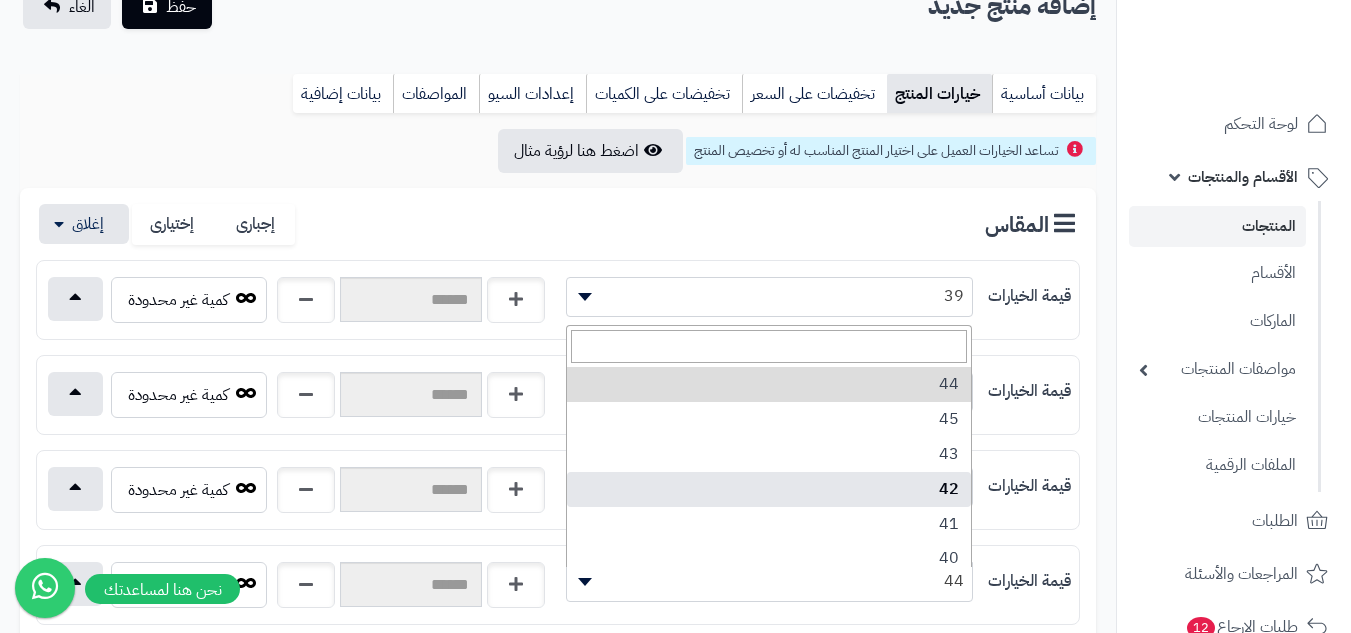 select on "***" 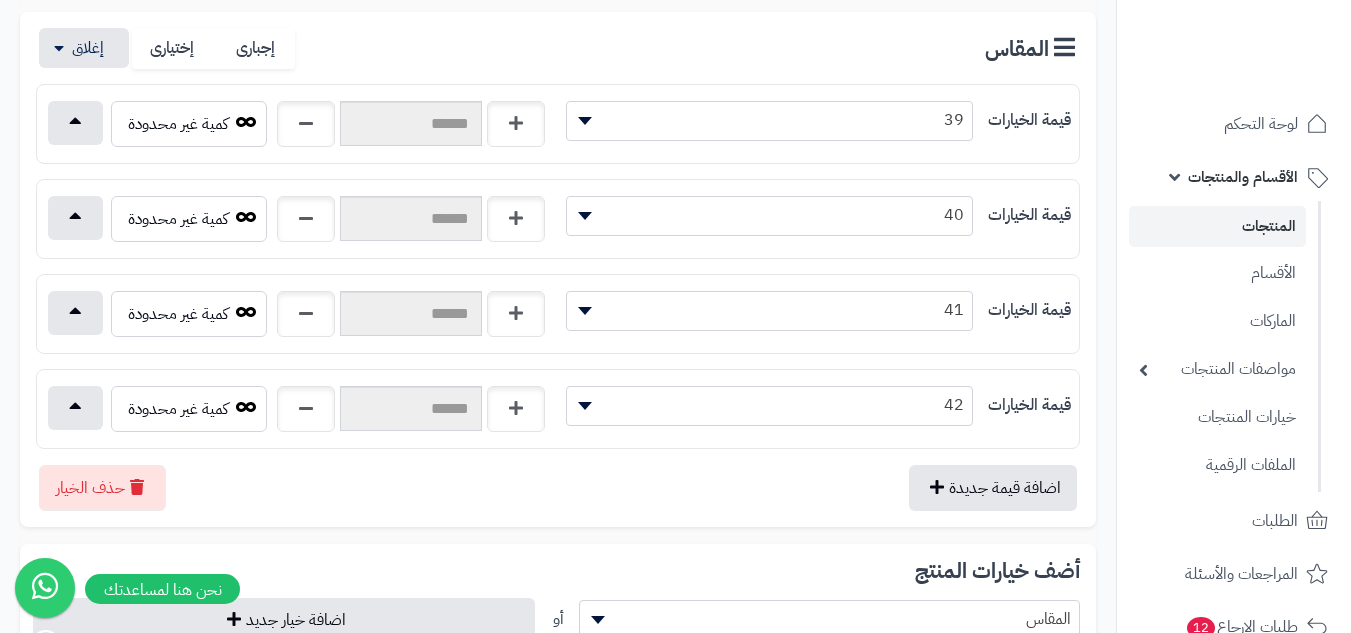 scroll, scrollTop: 456, scrollLeft: 0, axis: vertical 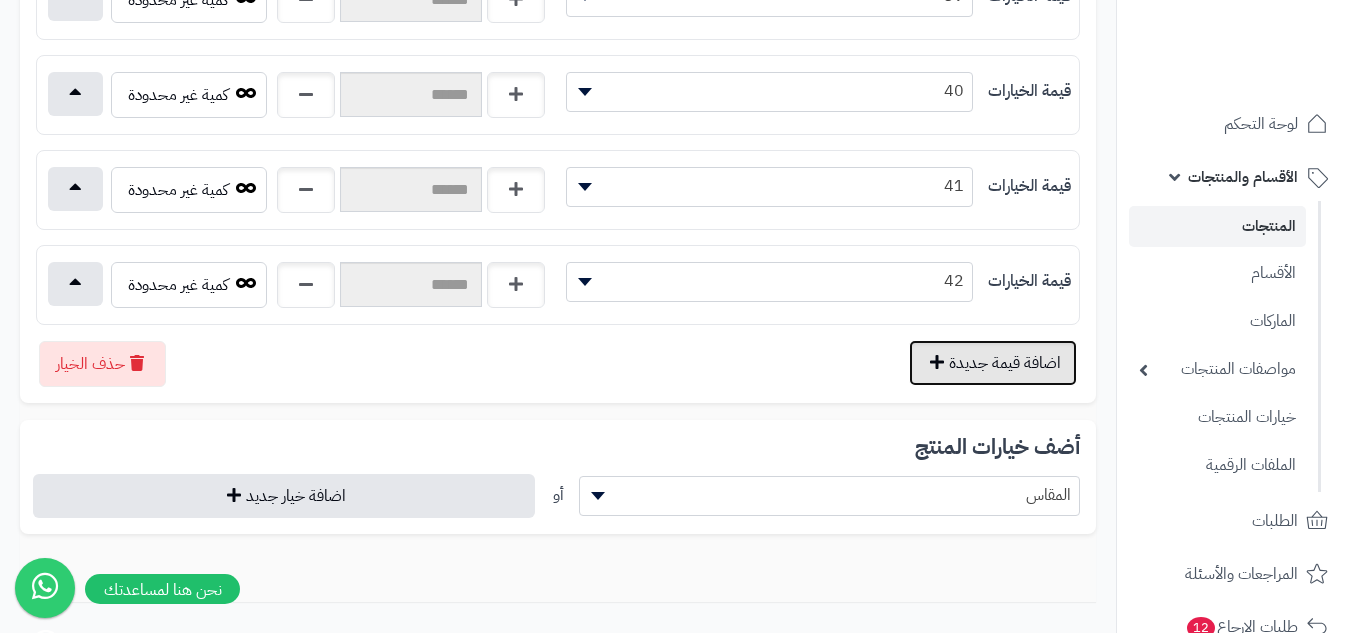 click on "اضافة قيمة جديدة" at bounding box center [993, 363] 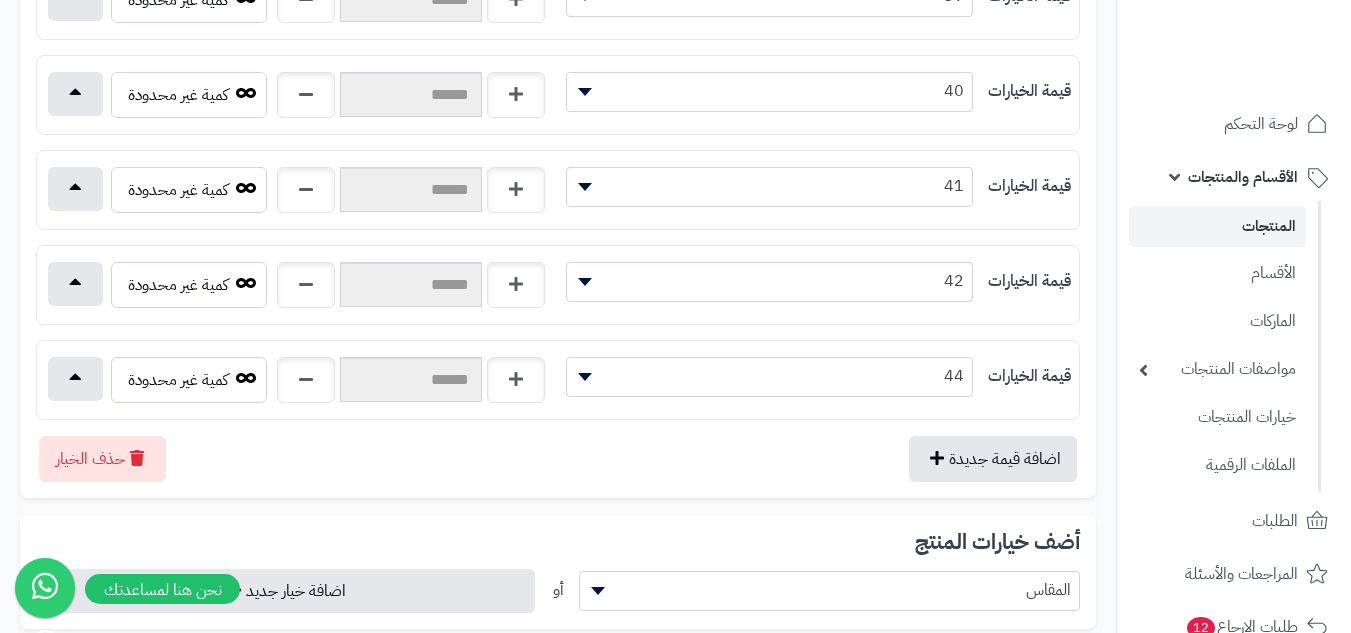 click on "44" at bounding box center [769, 376] 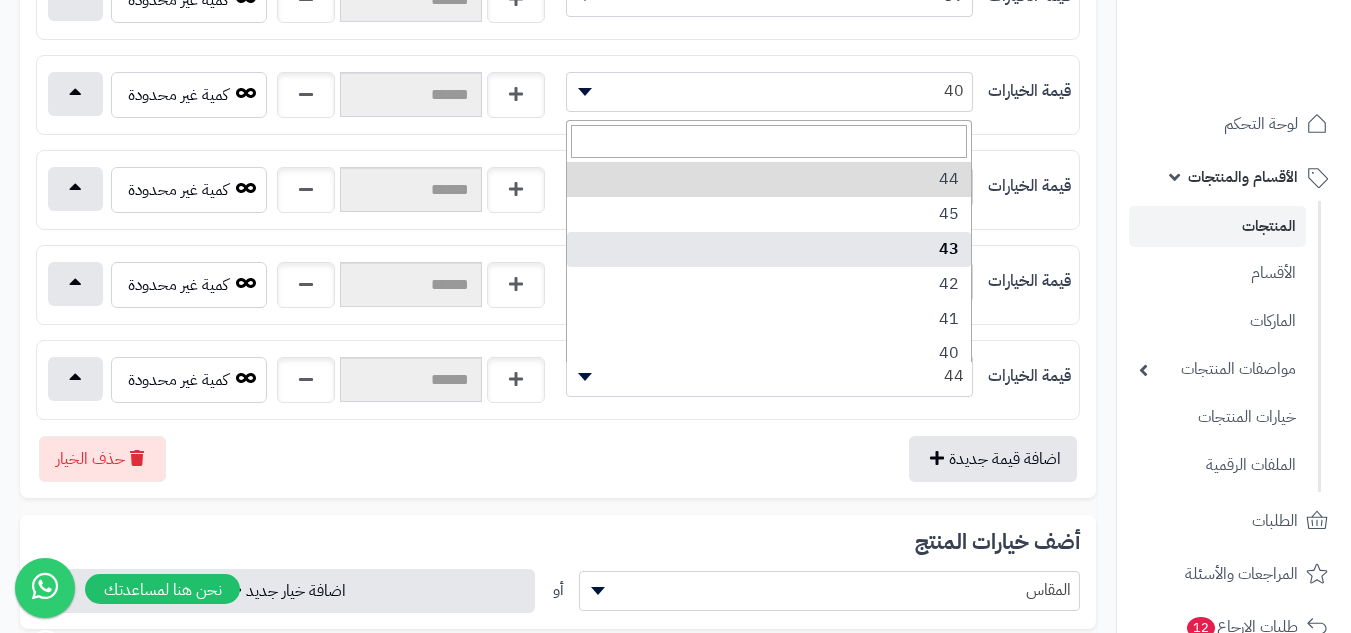 select on "***" 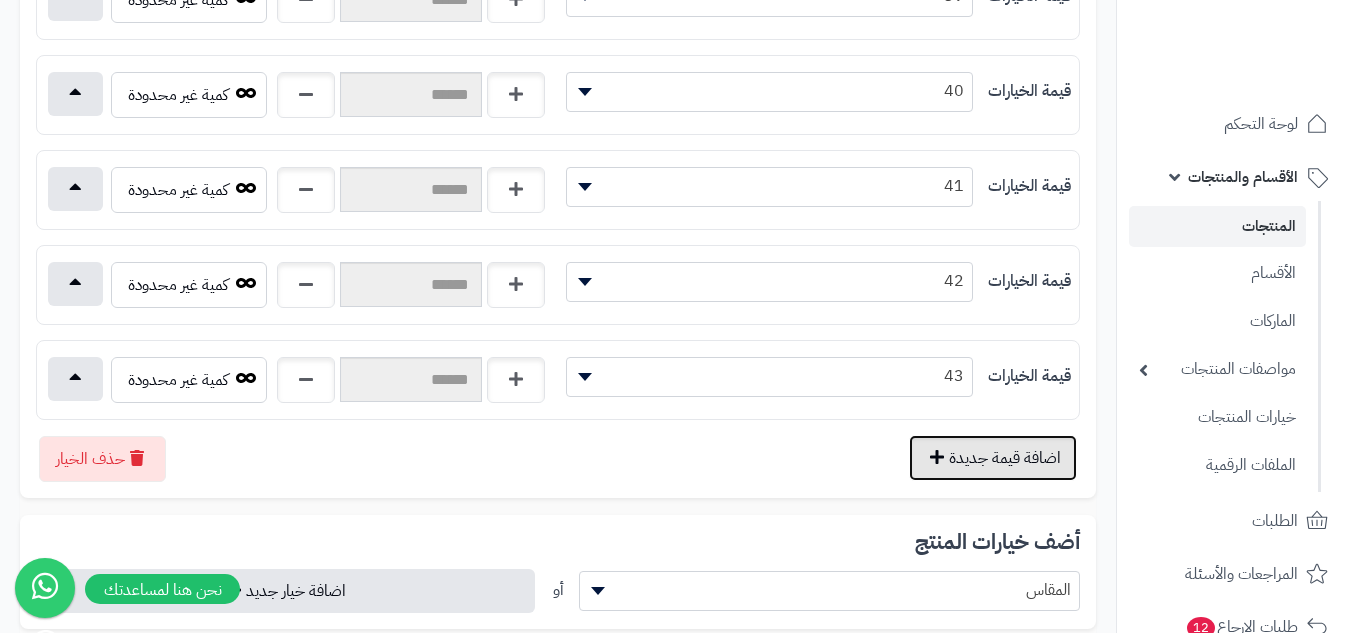 click on "اضافة قيمة جديدة" at bounding box center (993, 458) 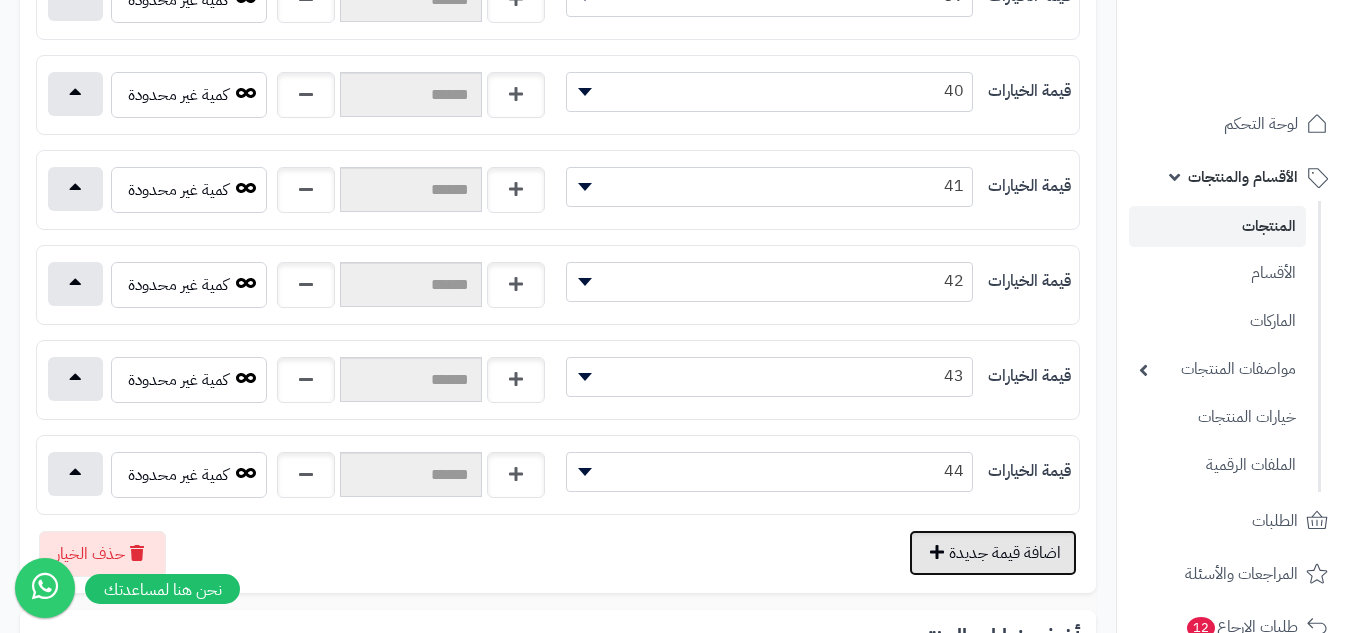 click on "اضافة قيمة جديدة" at bounding box center [993, 553] 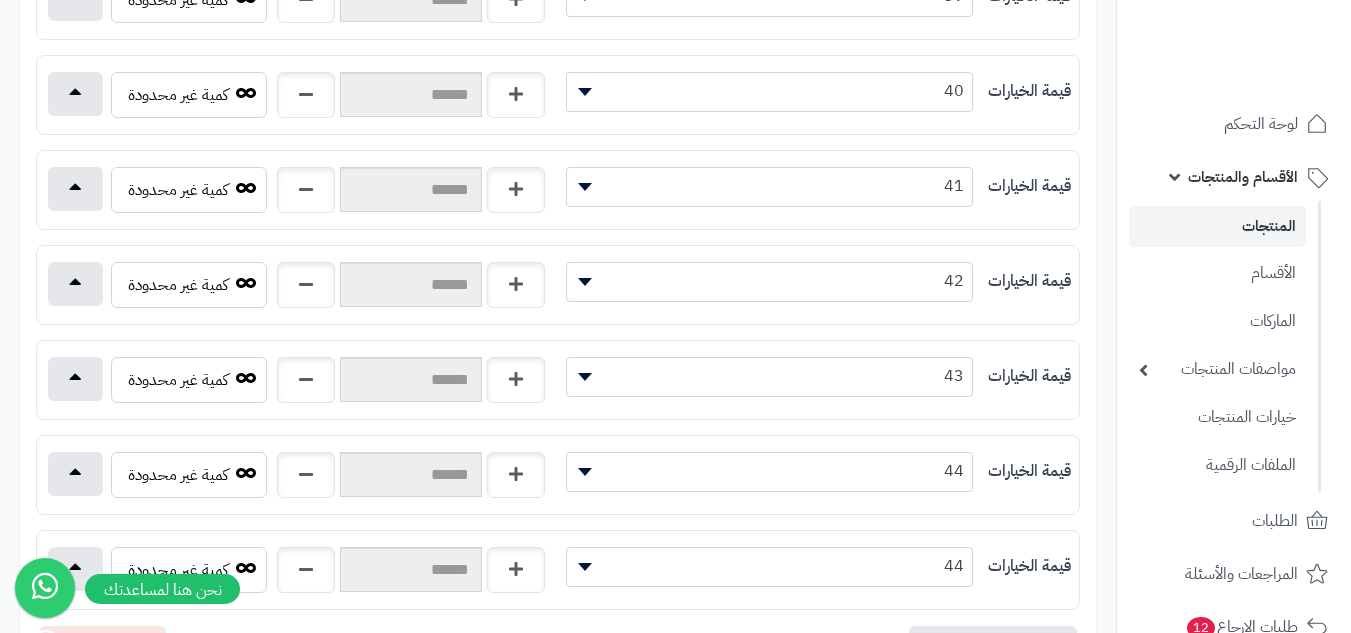click on "44" at bounding box center [769, 566] 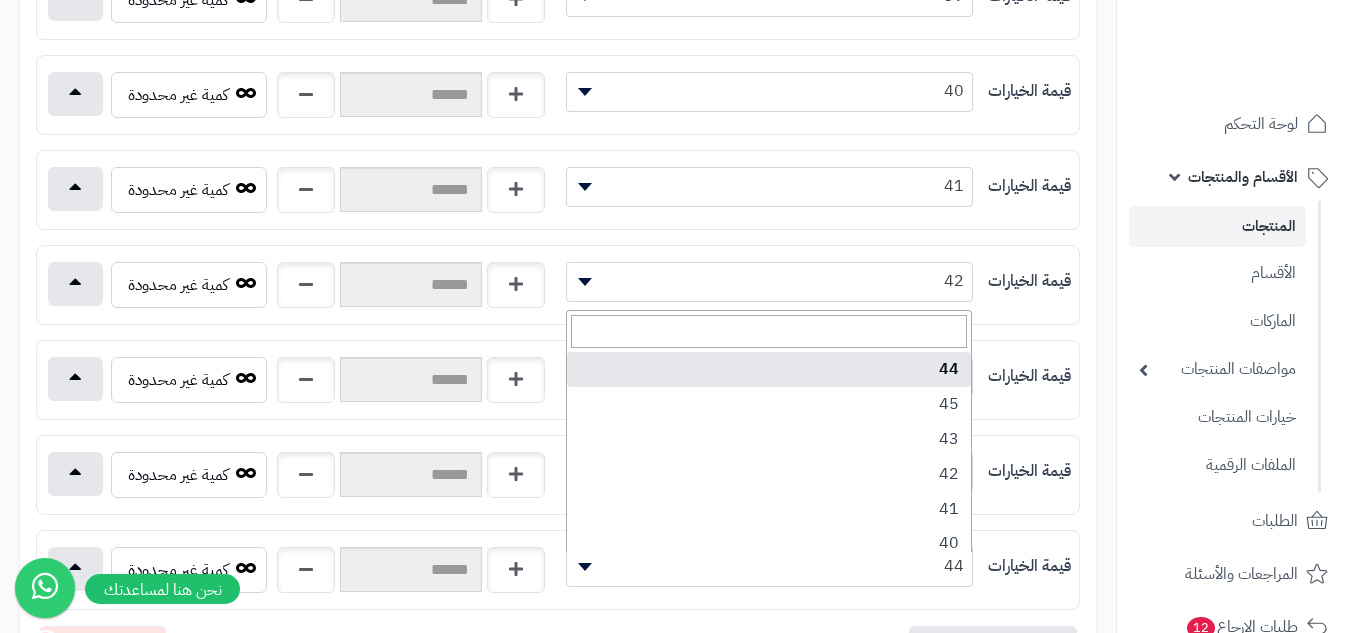 click on "قيمة الخيارات
**
**
**
**
**
**
**
**
**
**
**
43" at bounding box center [818, 381] 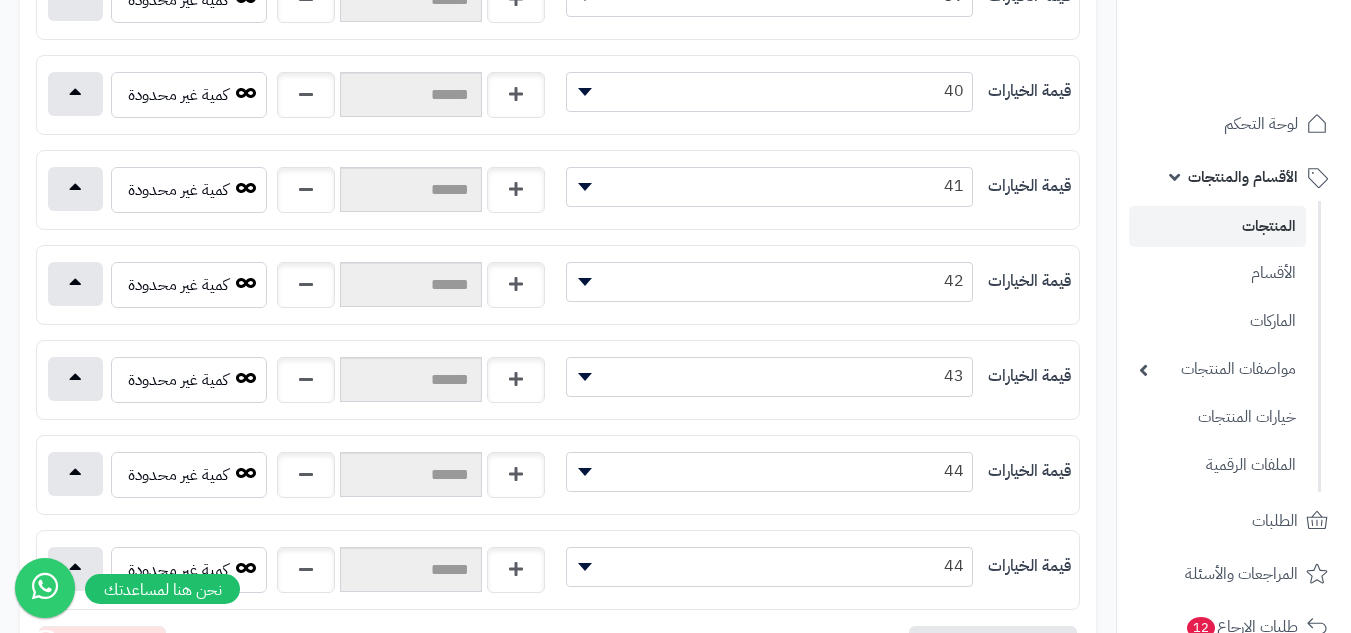 click on "44" at bounding box center [769, 566] 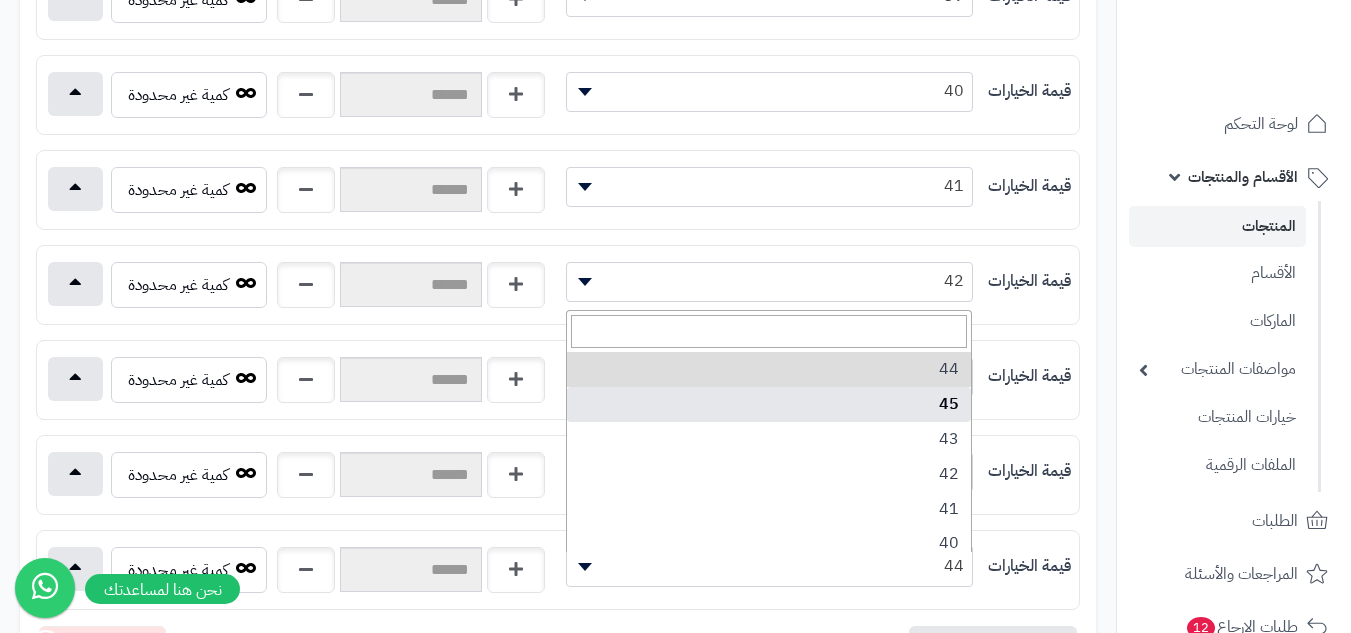 select on "***" 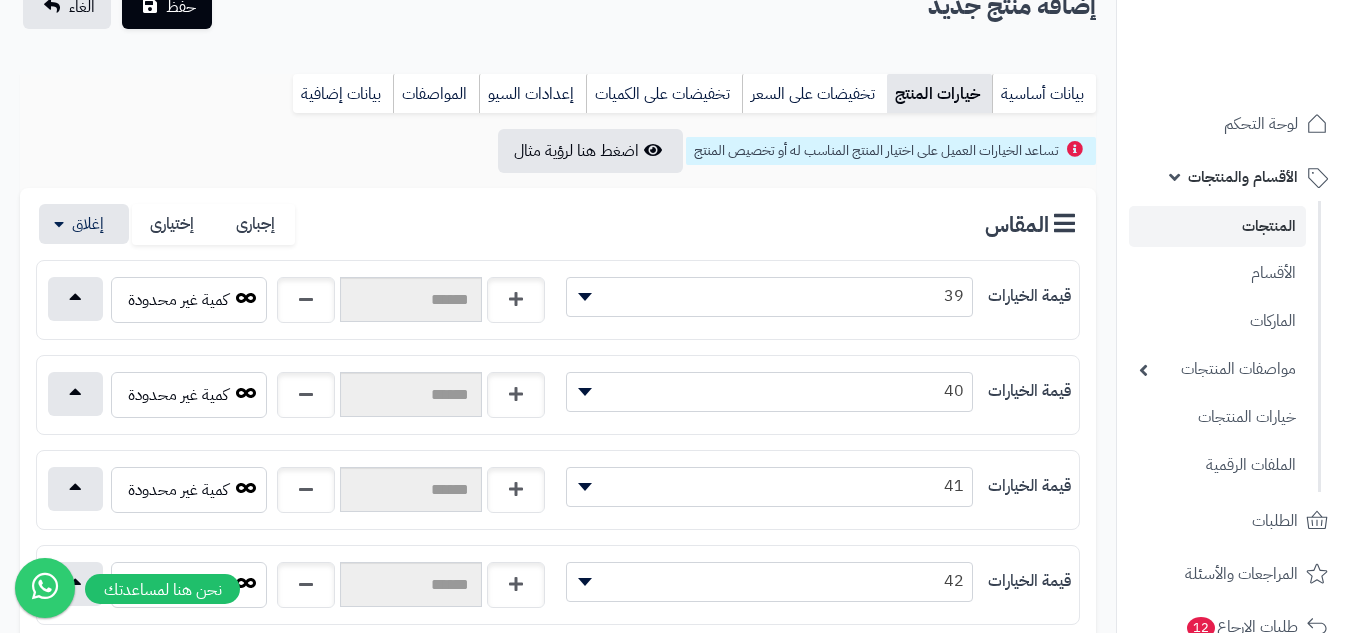 scroll, scrollTop: 56, scrollLeft: 0, axis: vertical 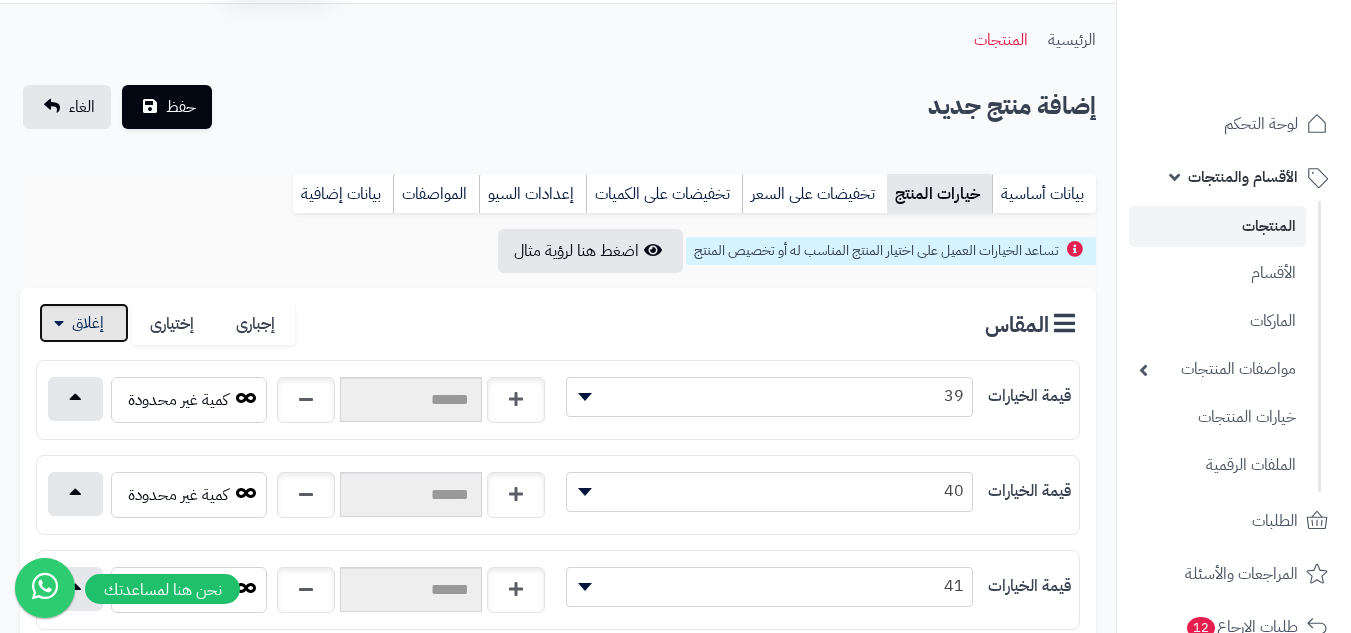 click at bounding box center [84, 323] 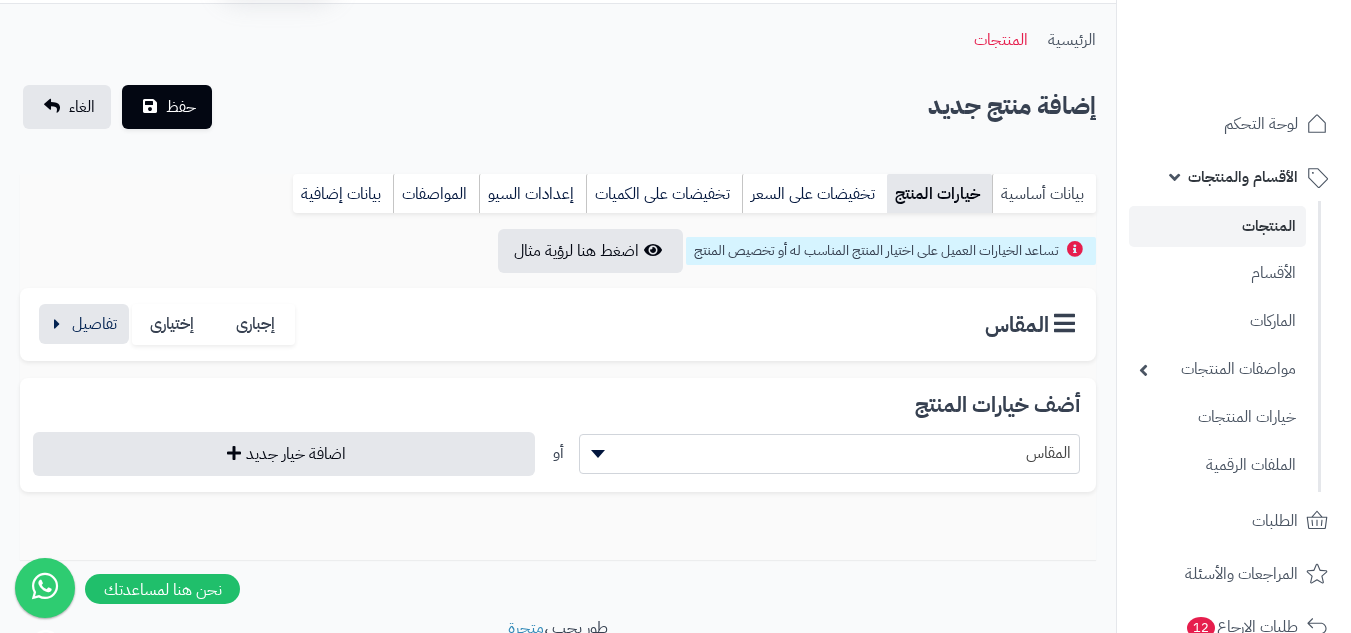 click on "بيانات أساسية" at bounding box center [1044, 194] 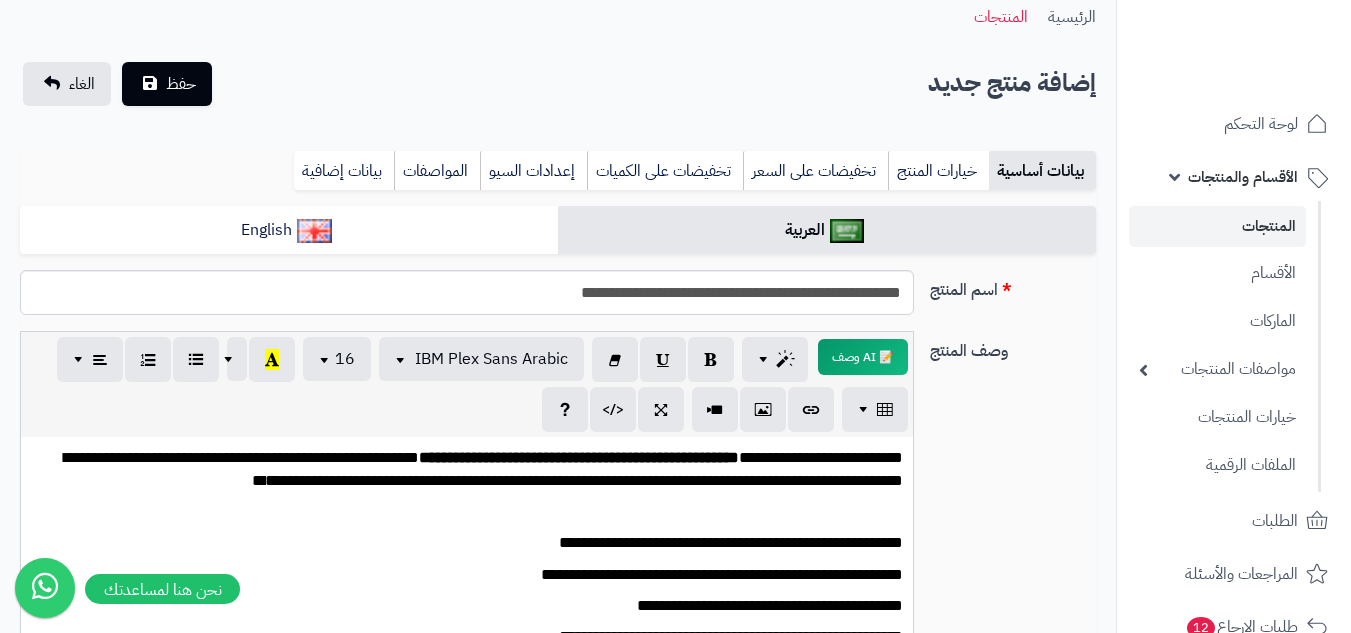 scroll, scrollTop: 0, scrollLeft: 0, axis: both 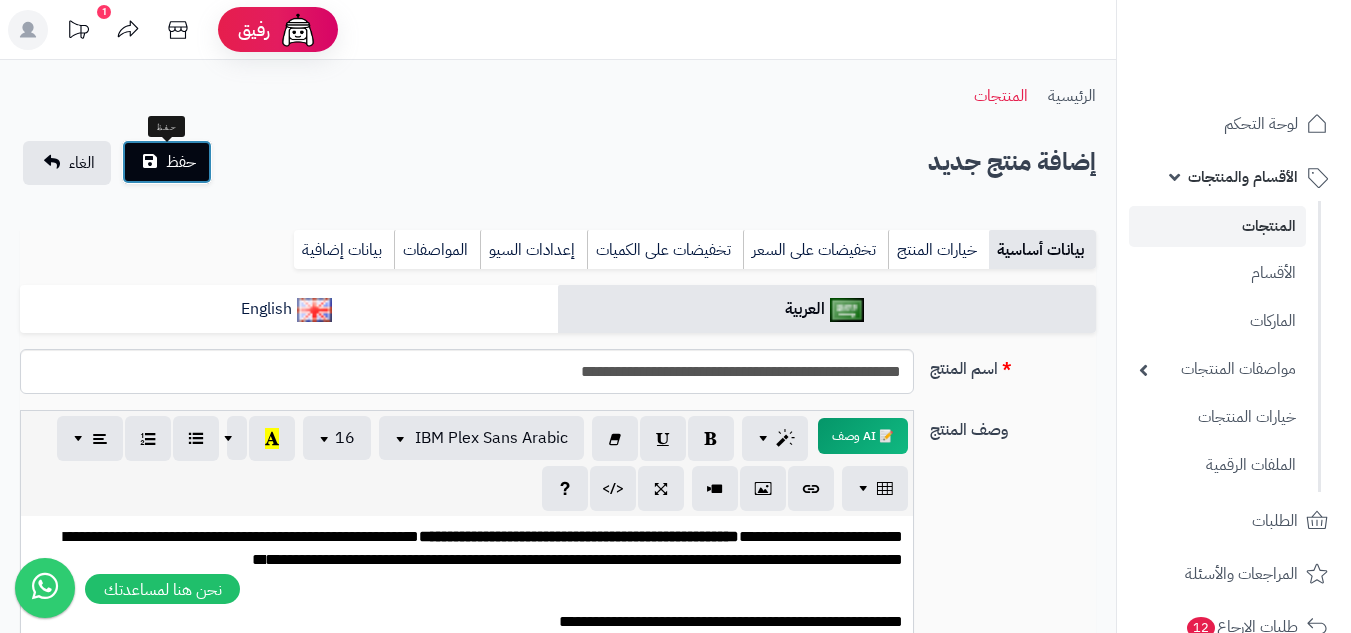 click on "حفظ" at bounding box center (181, 162) 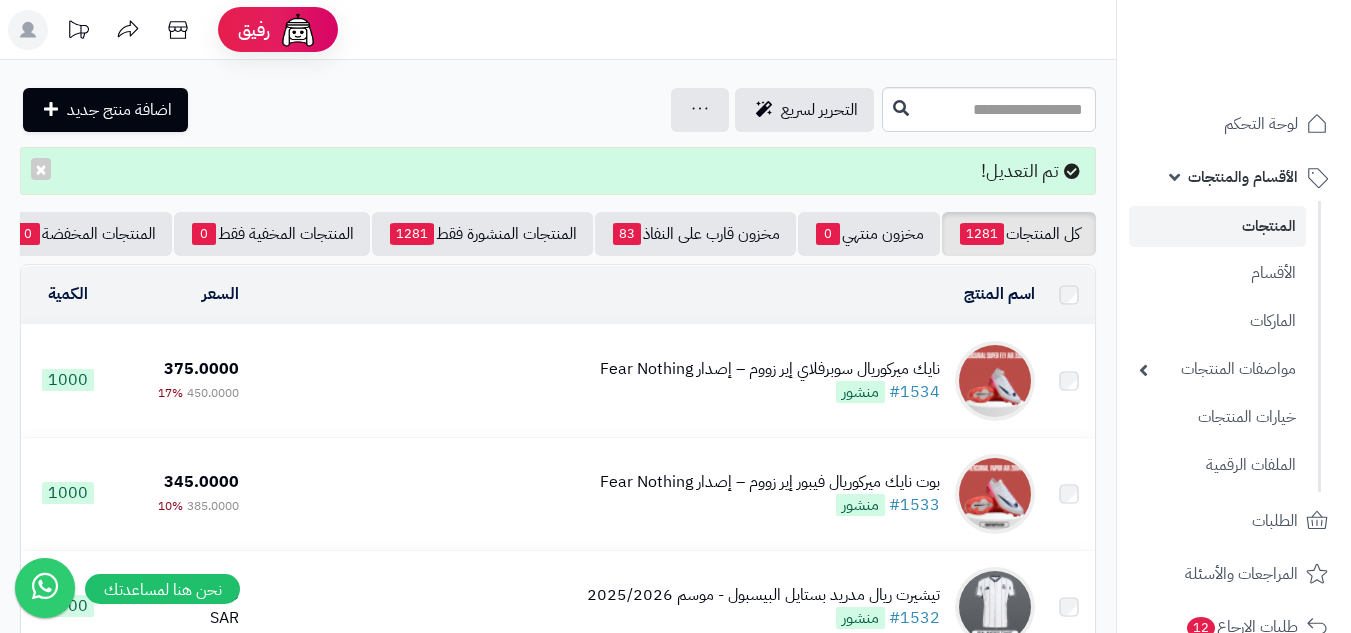 scroll, scrollTop: 0, scrollLeft: 0, axis: both 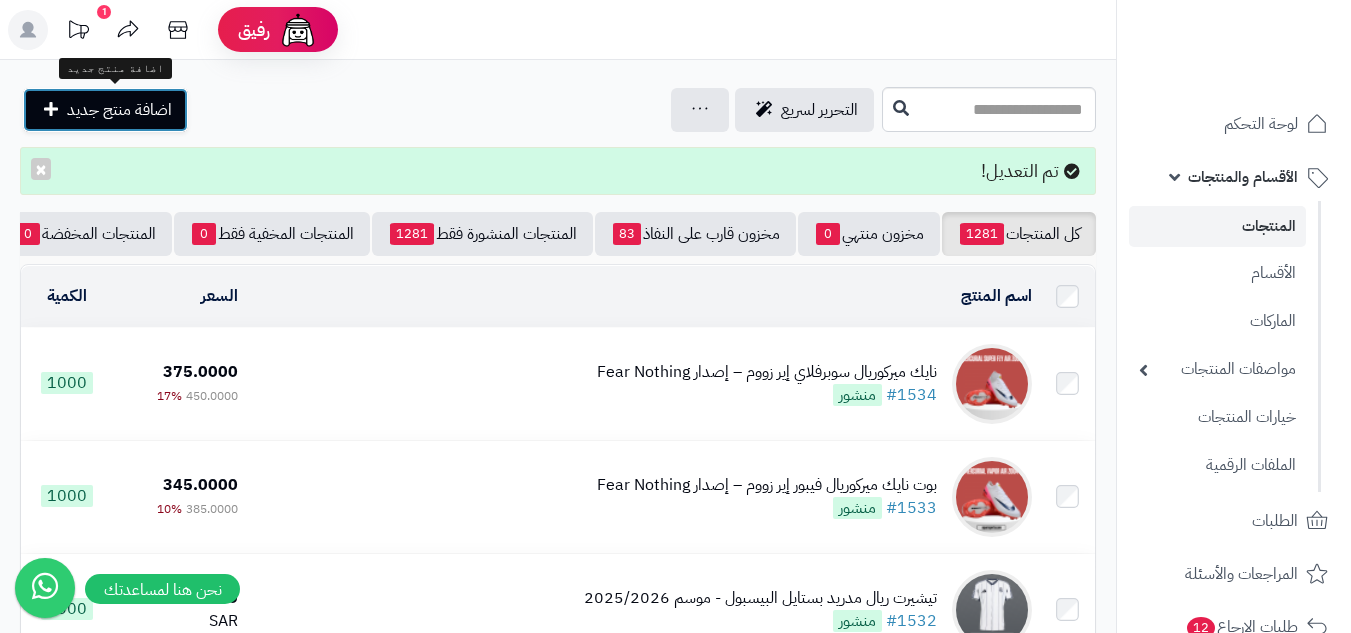 click on "اضافة منتج جديد" at bounding box center [119, 110] 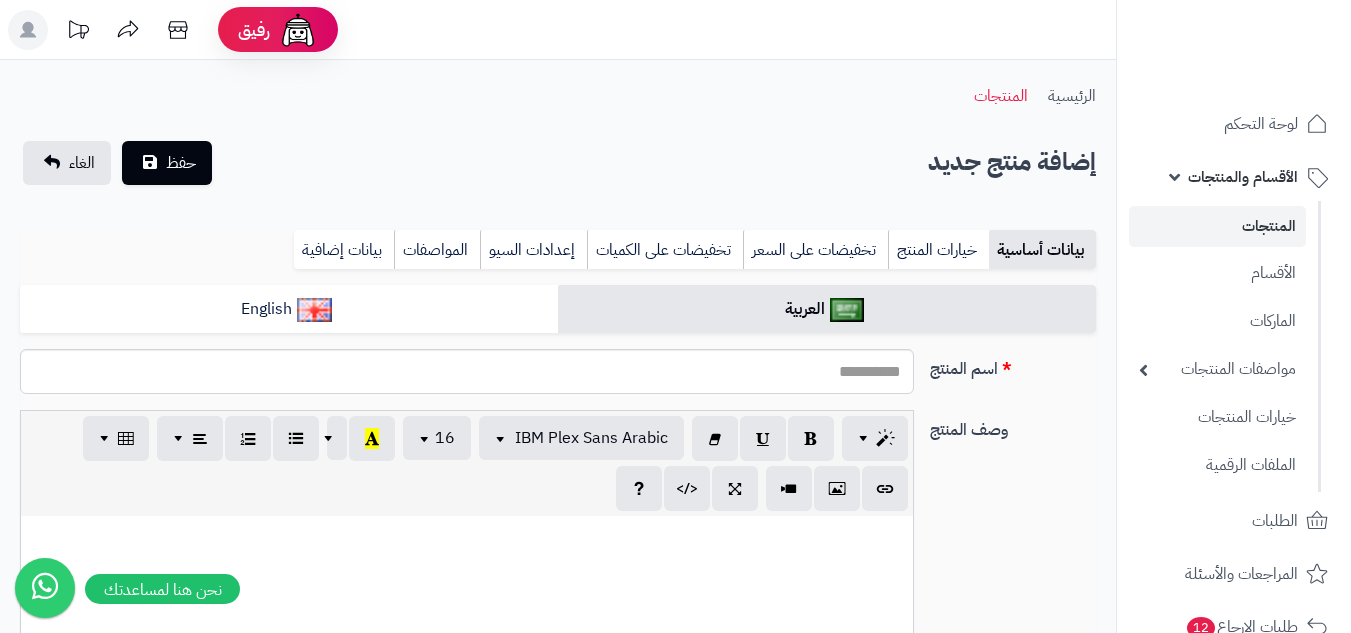 select 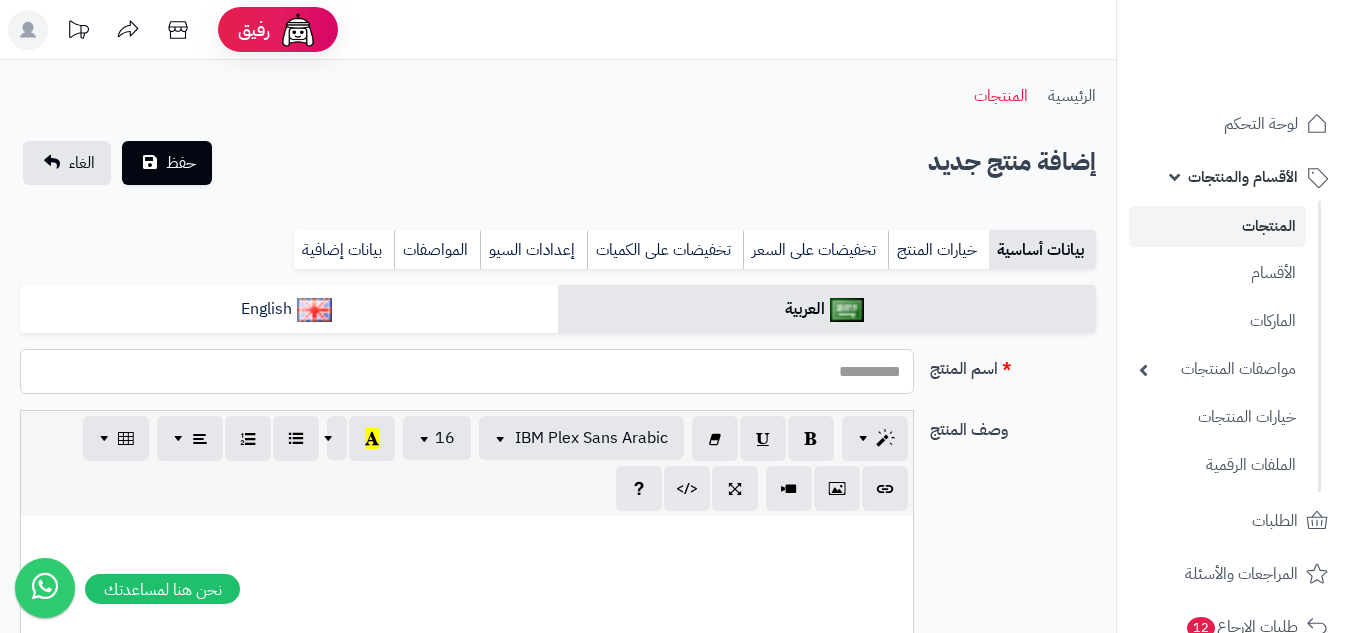 click on "اسم المنتج" at bounding box center (467, 371) 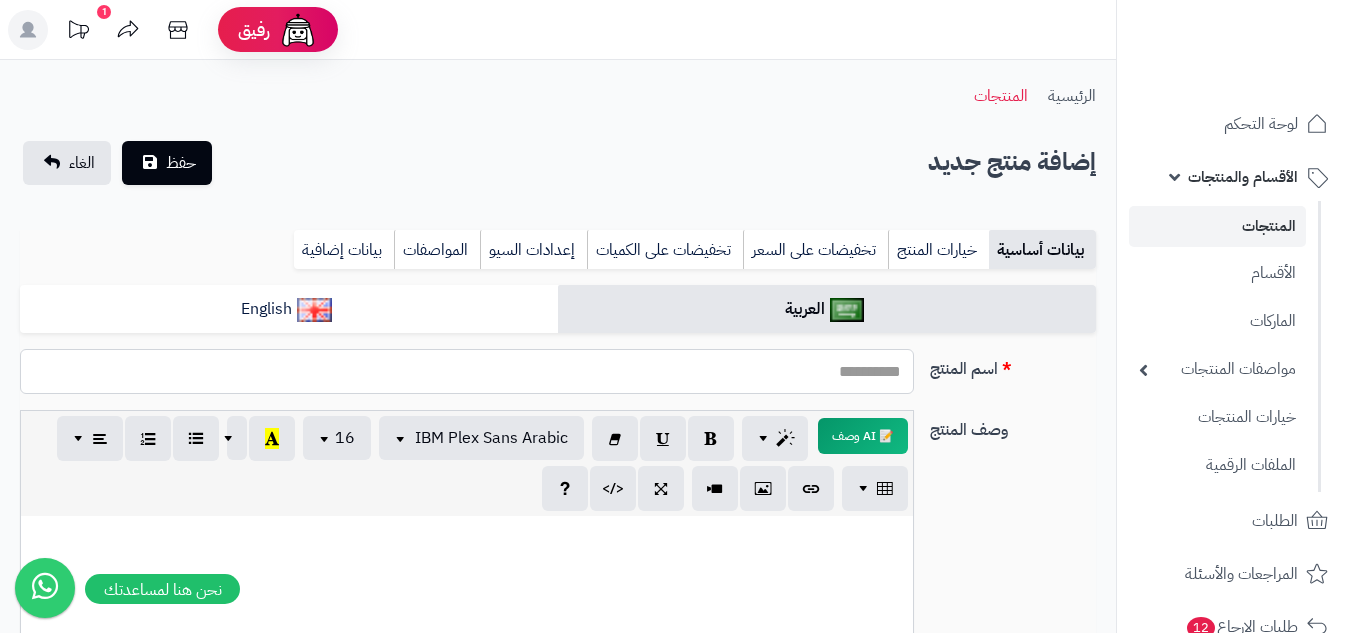paste on "**********" 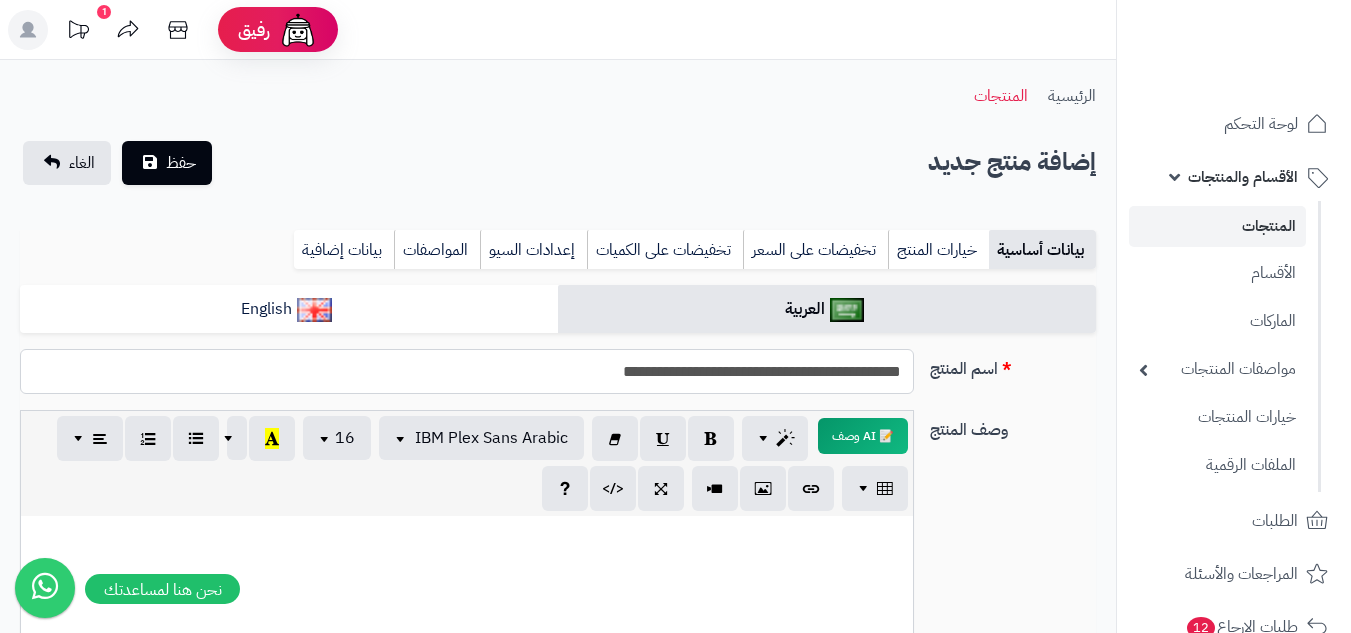type on "**********" 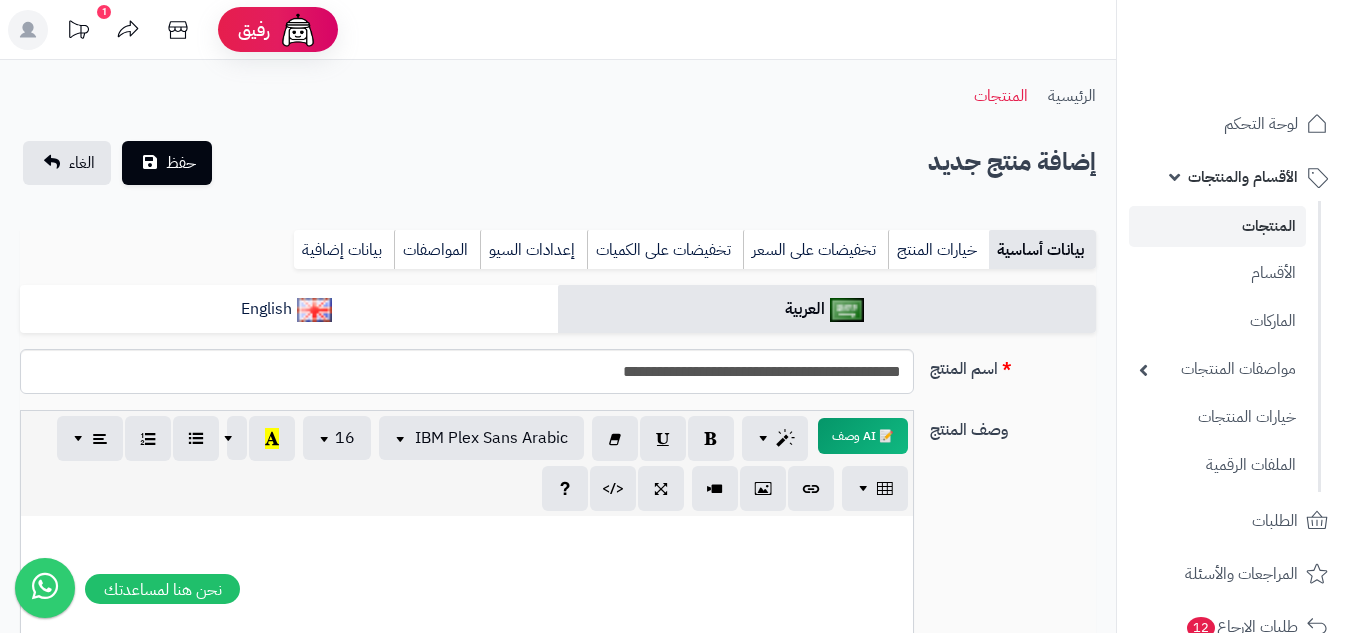 paste 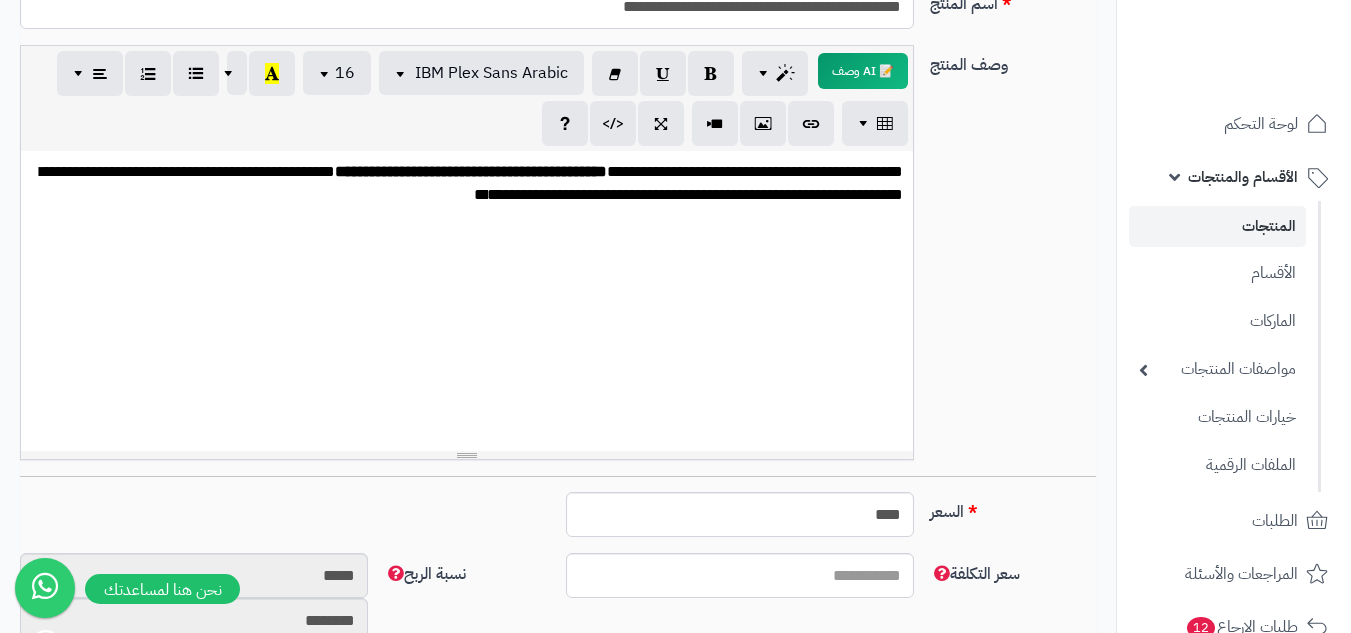 scroll, scrollTop: 400, scrollLeft: 0, axis: vertical 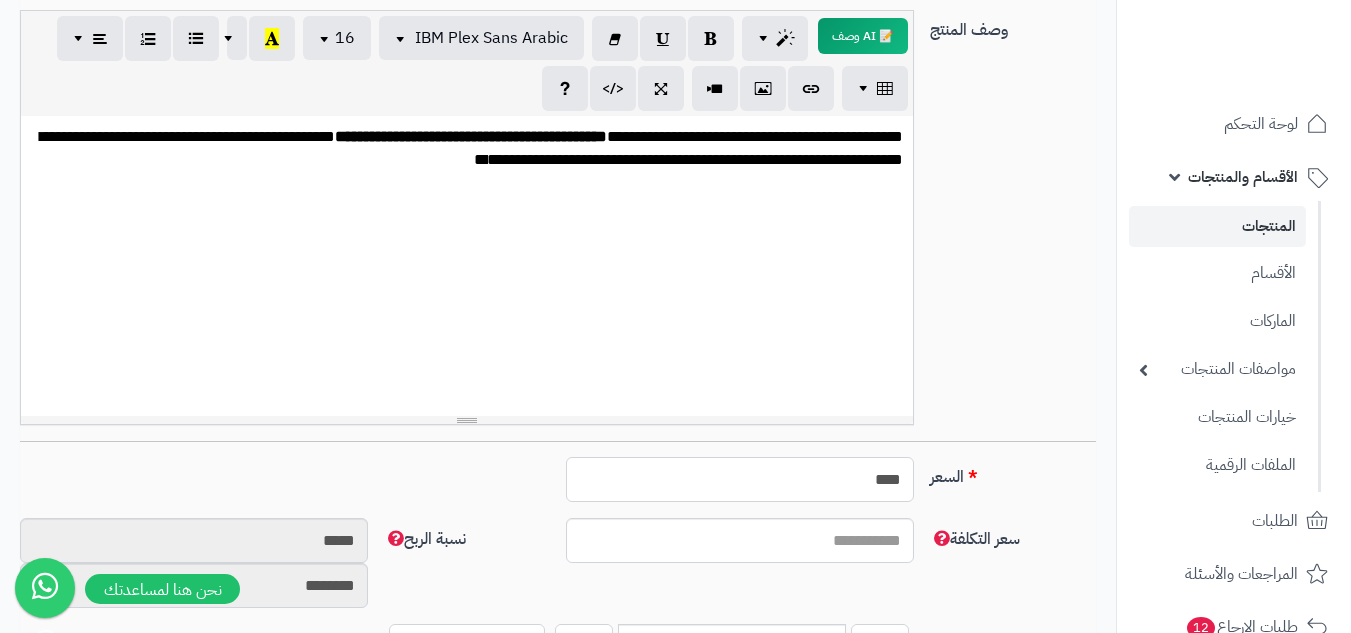 drag, startPoint x: 860, startPoint y: 472, endPoint x: 974, endPoint y: 477, distance: 114.1096 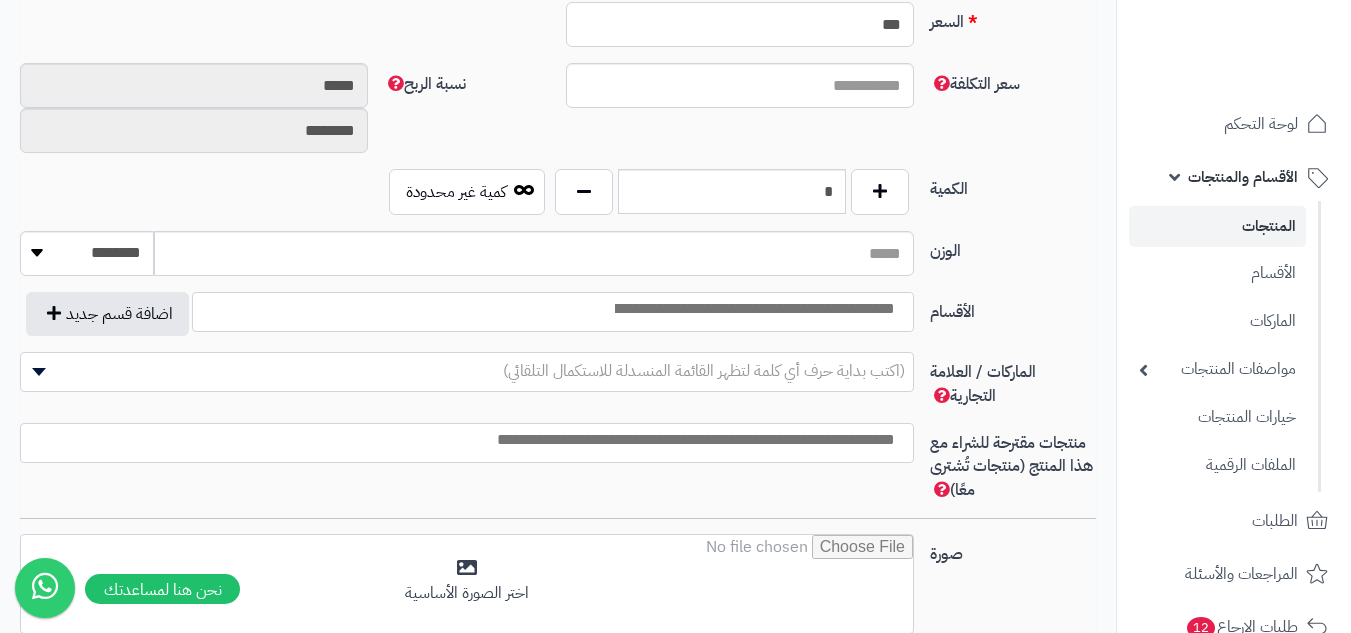 scroll, scrollTop: 900, scrollLeft: 0, axis: vertical 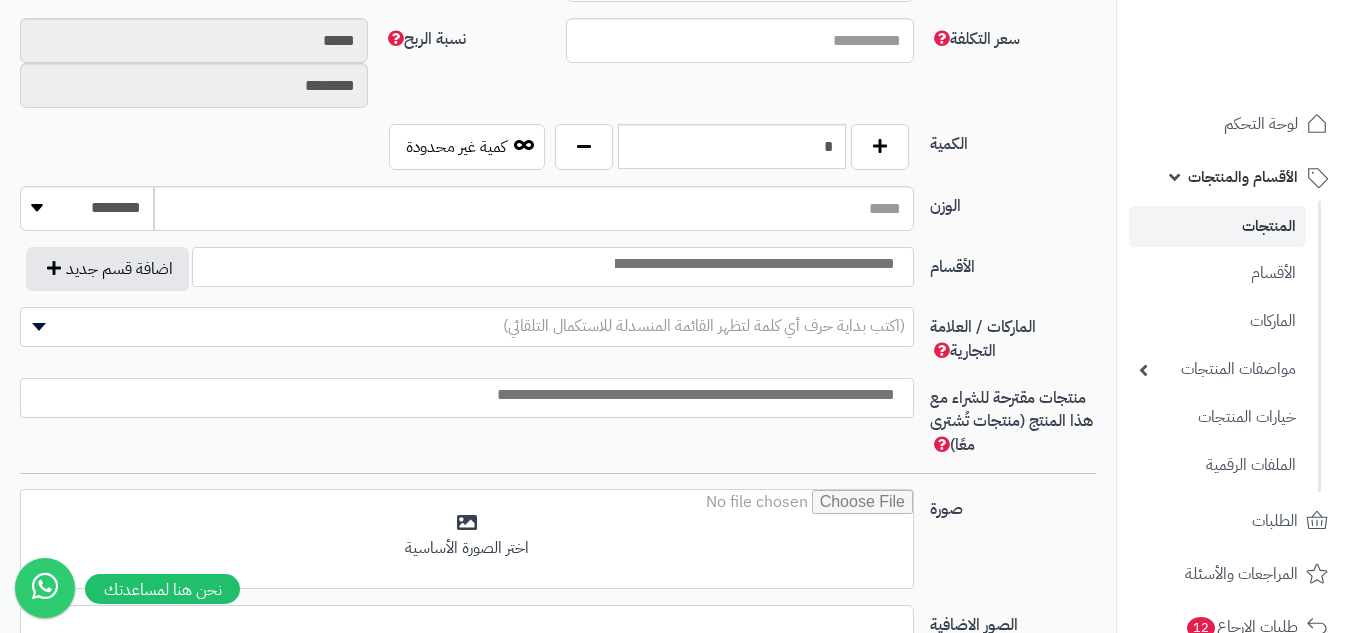 type on "***" 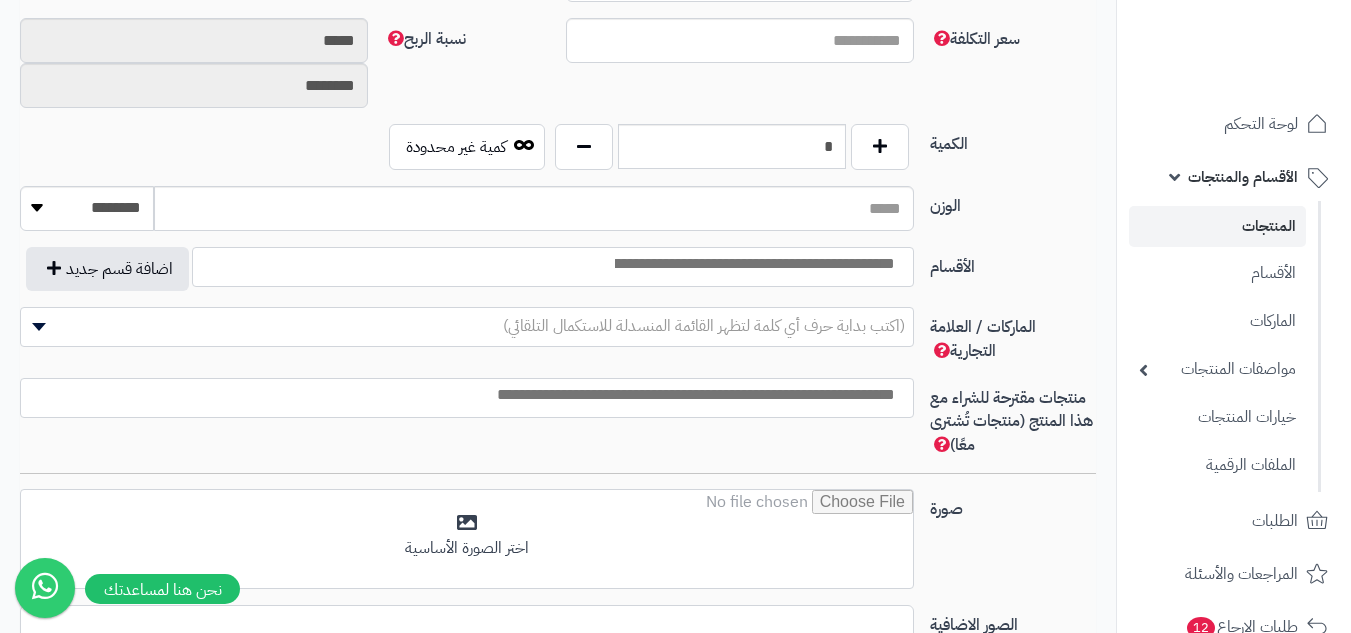 click at bounding box center [753, 264] 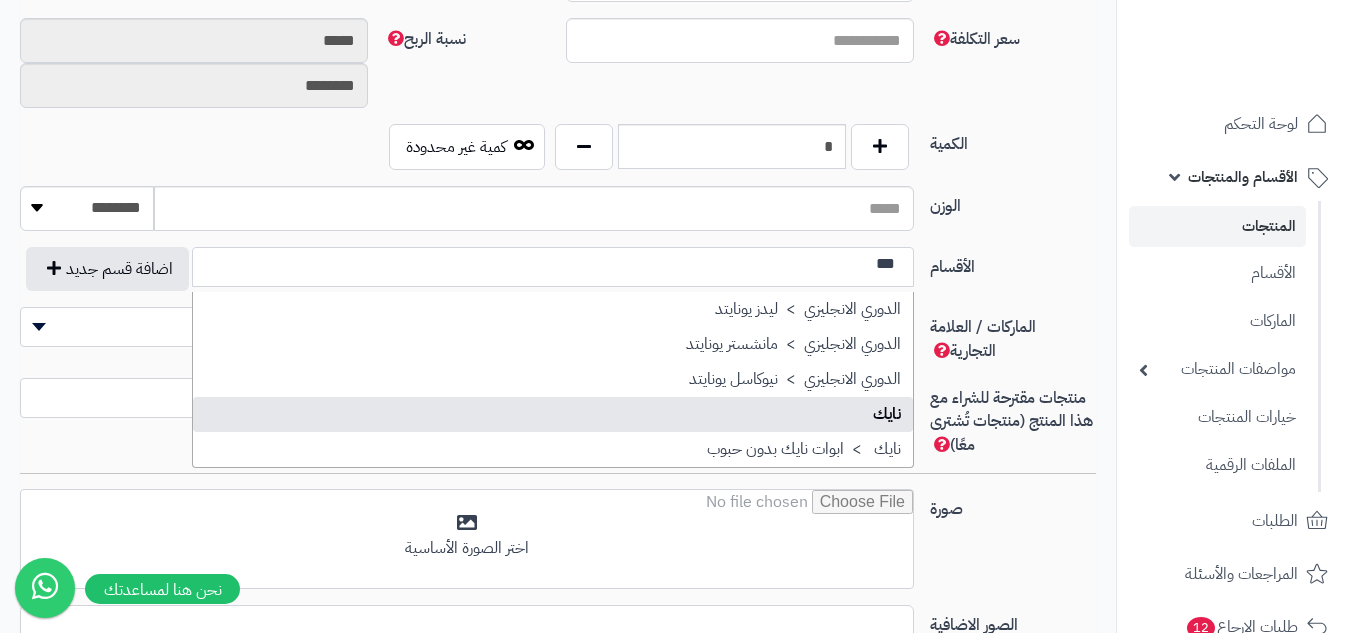 type on "***" 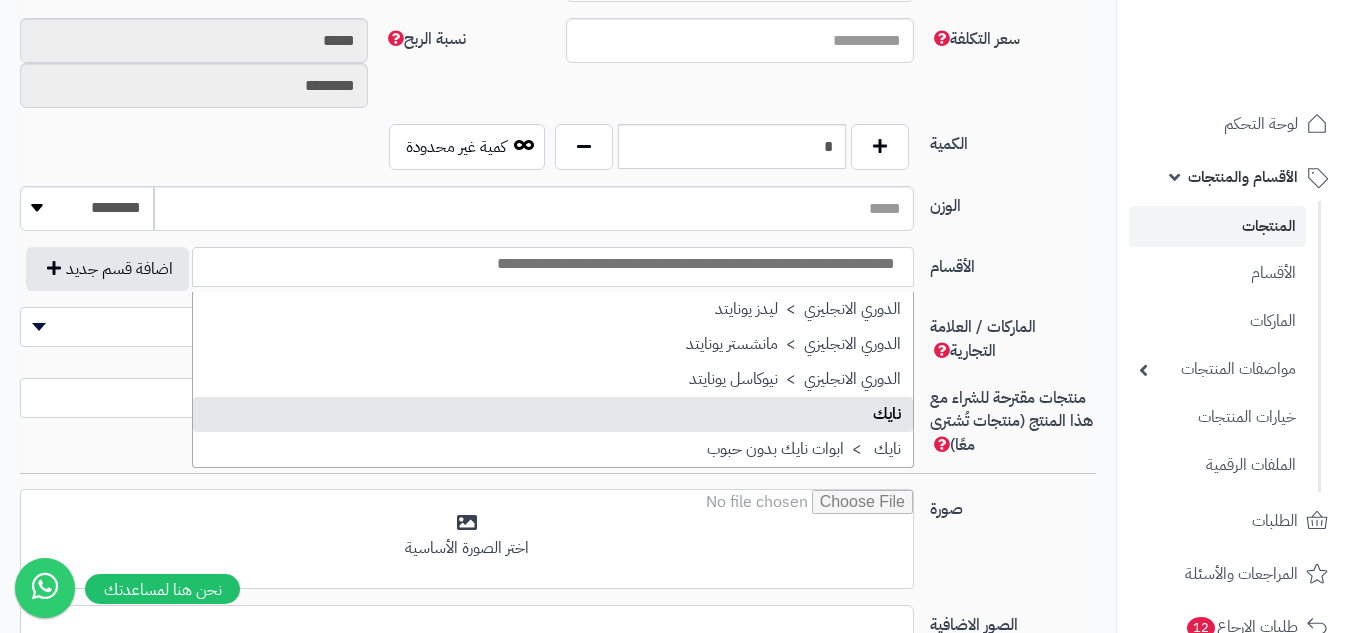 scroll, scrollTop: 0, scrollLeft: 0, axis: both 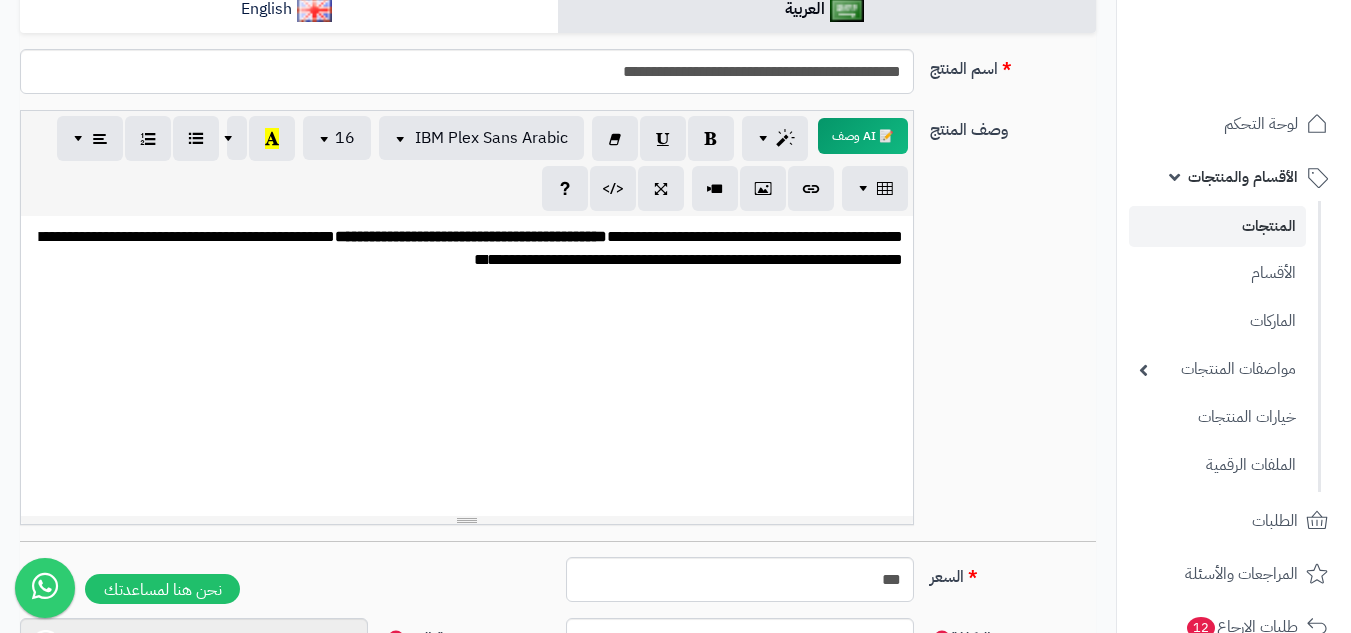 click on "**********" at bounding box center (467, 366) 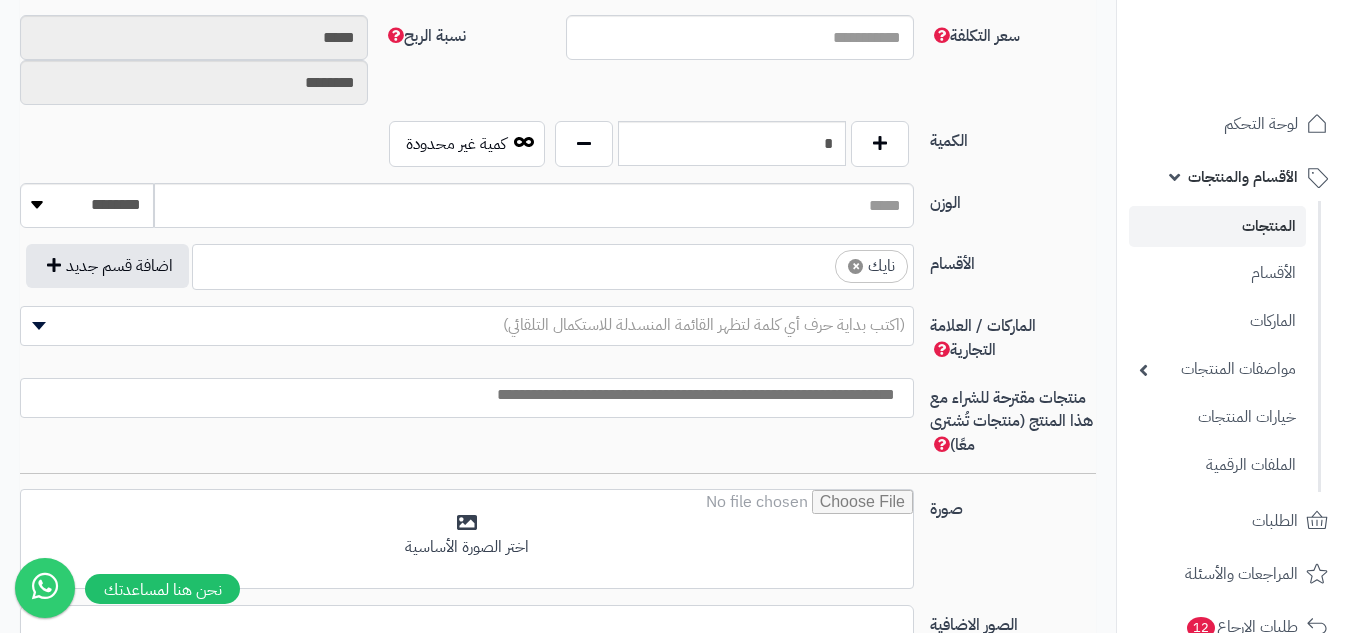 scroll, scrollTop: 900, scrollLeft: 0, axis: vertical 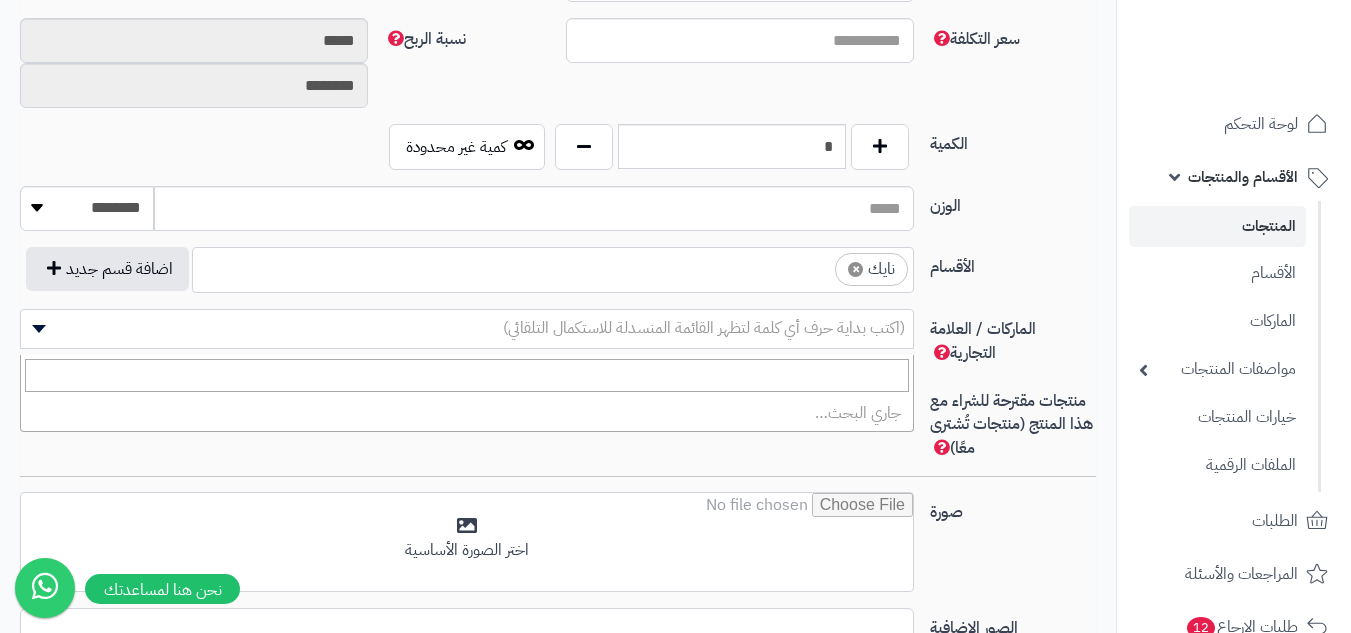 click on "(اكتب بداية حرف أي كلمة لتظهر القائمة المنسدلة للاستكمال التلقائي)" at bounding box center [704, 328] 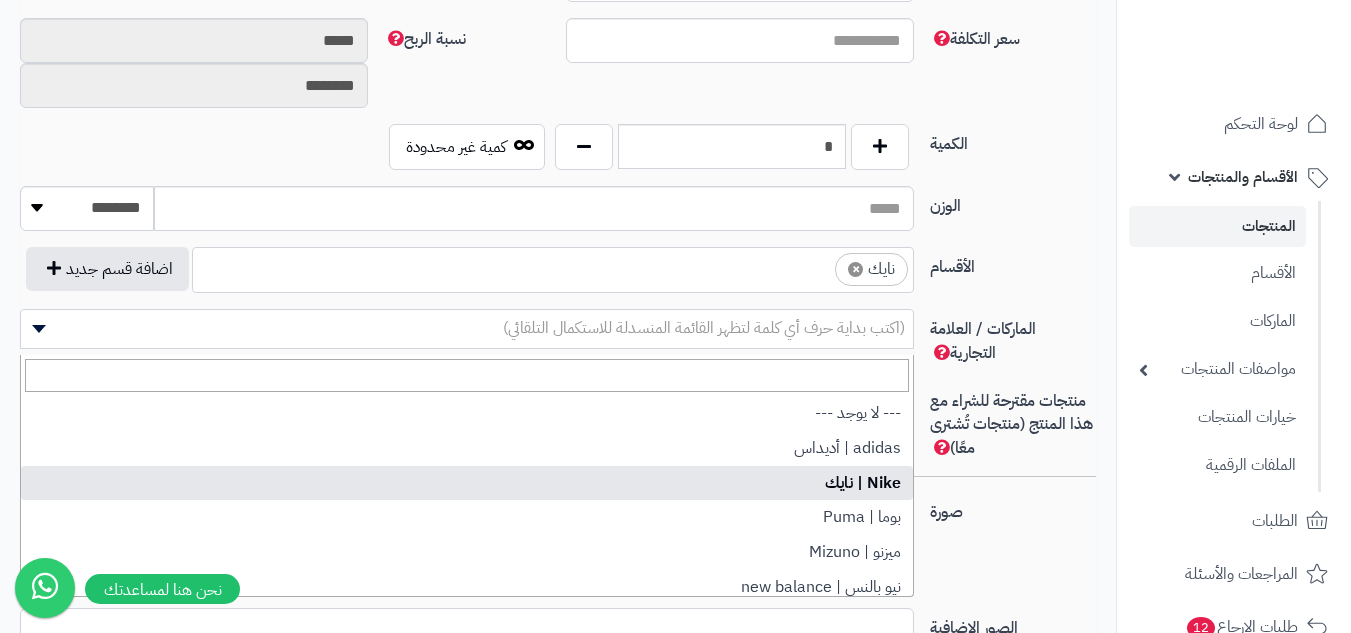 select on "**" 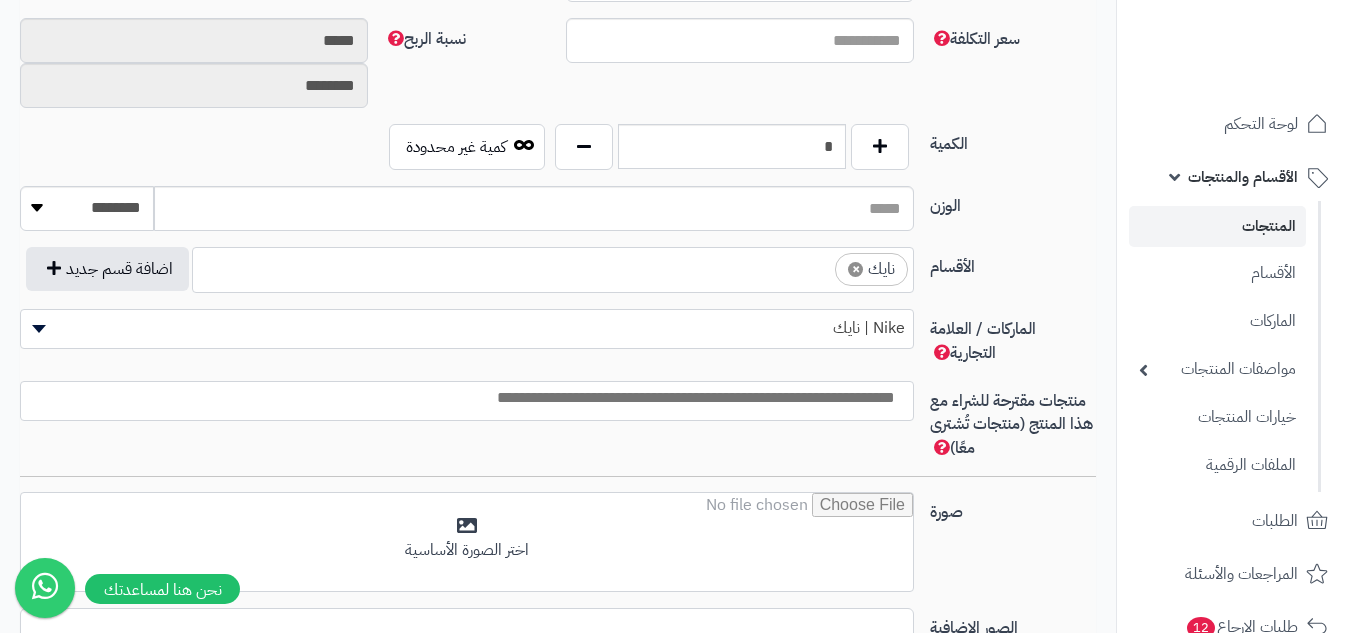 click on "Nike | نايك" at bounding box center (467, 328) 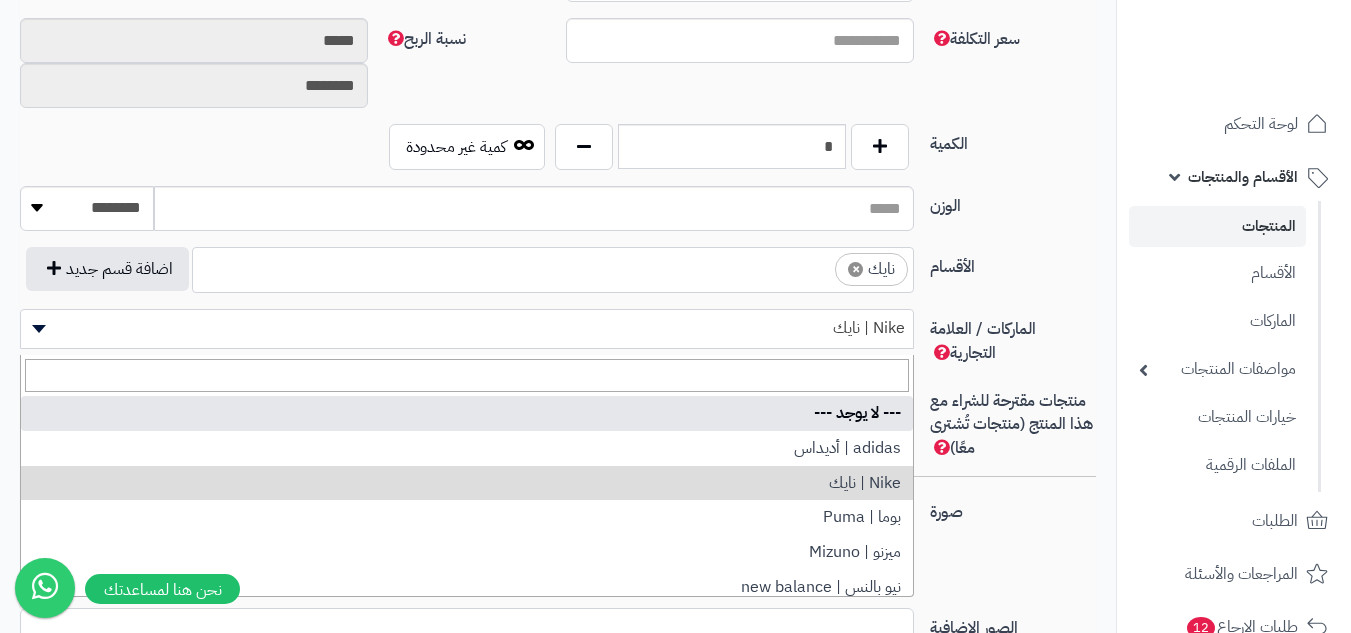 click on "الأقسام" at bounding box center (1013, 263) 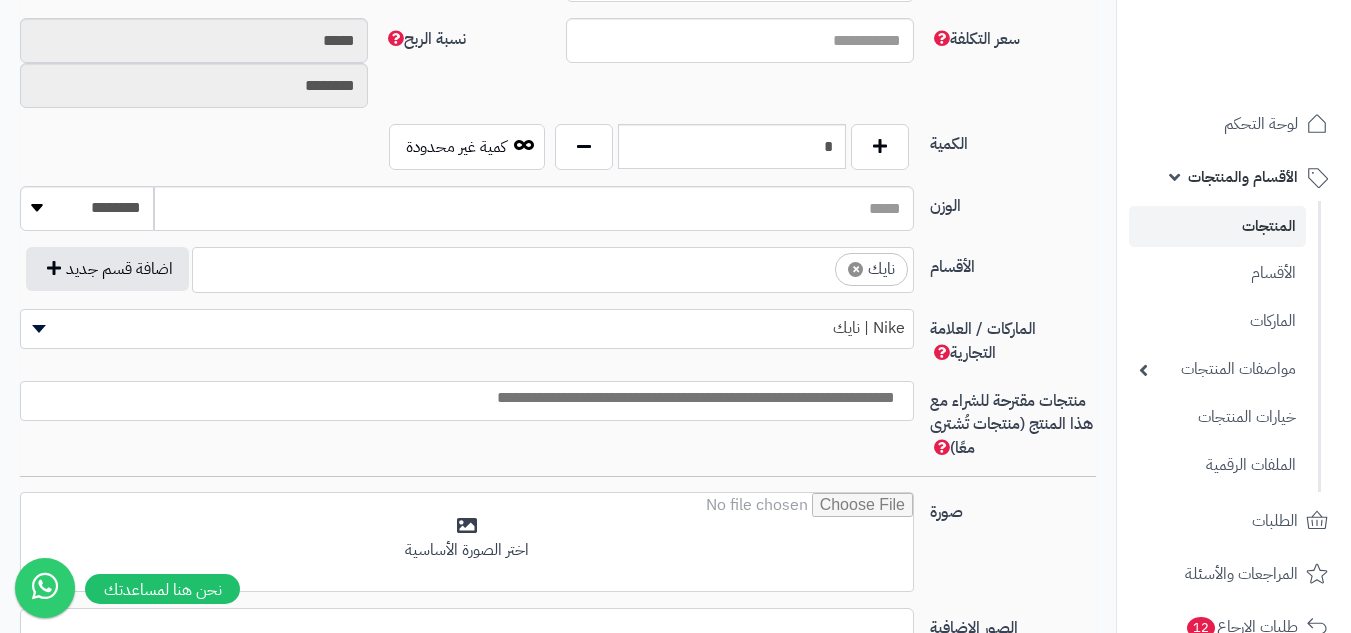 click on "× نايك" at bounding box center (553, 267) 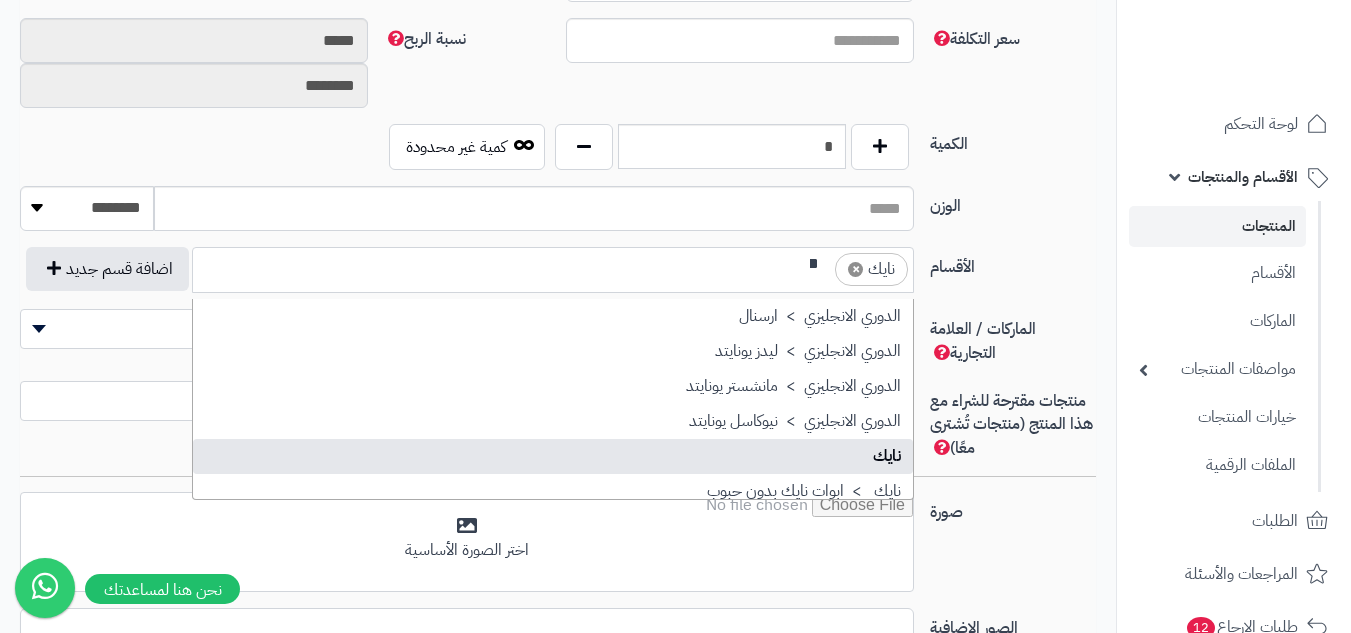 scroll, scrollTop: 0, scrollLeft: -1, axis: horizontal 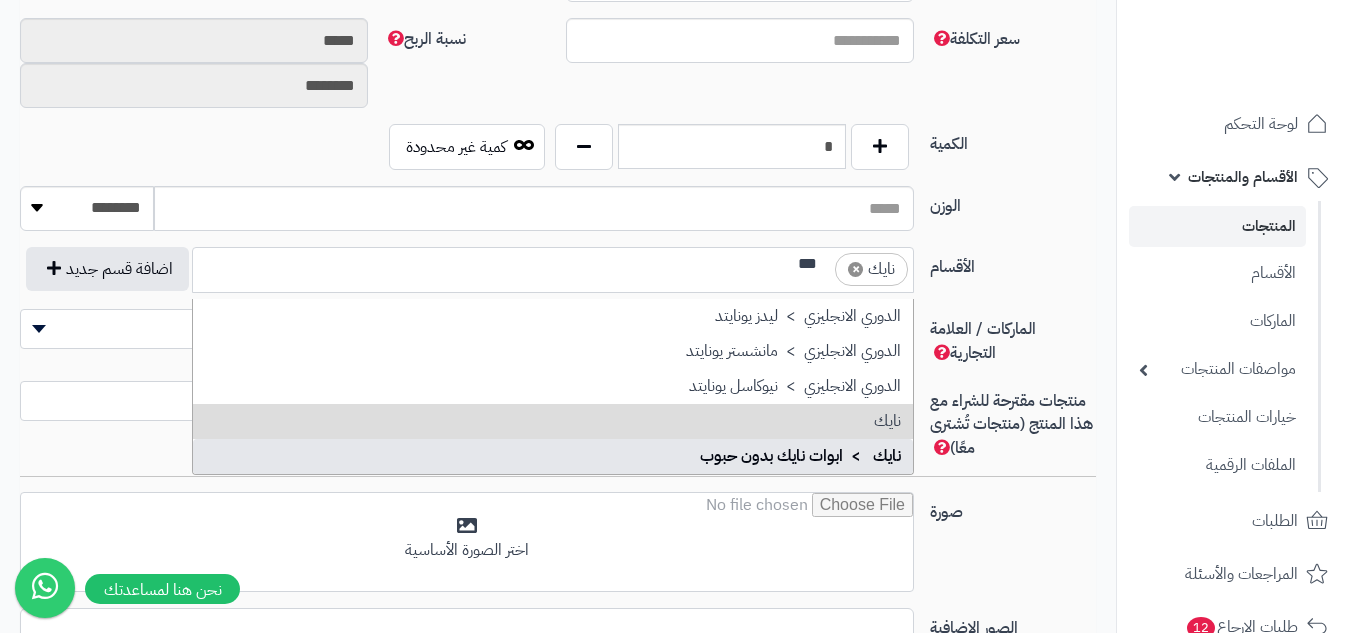 type on "***" 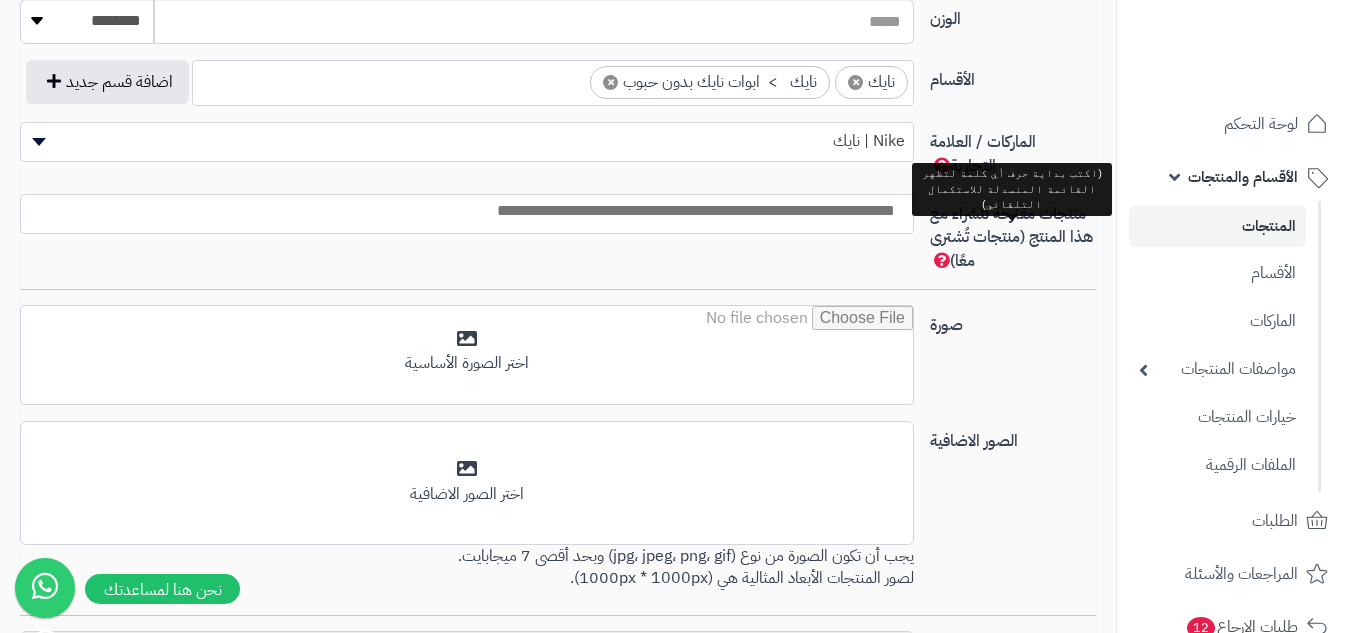 scroll, scrollTop: 1100, scrollLeft: 0, axis: vertical 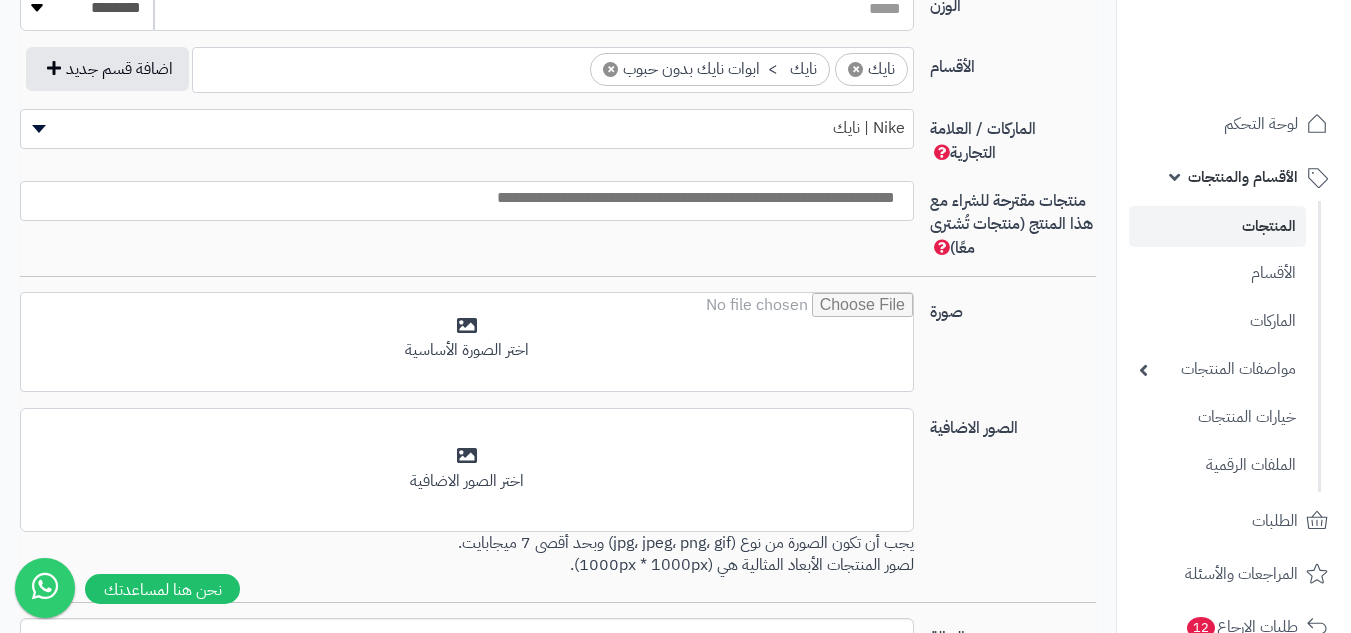 click at bounding box center [462, 196] 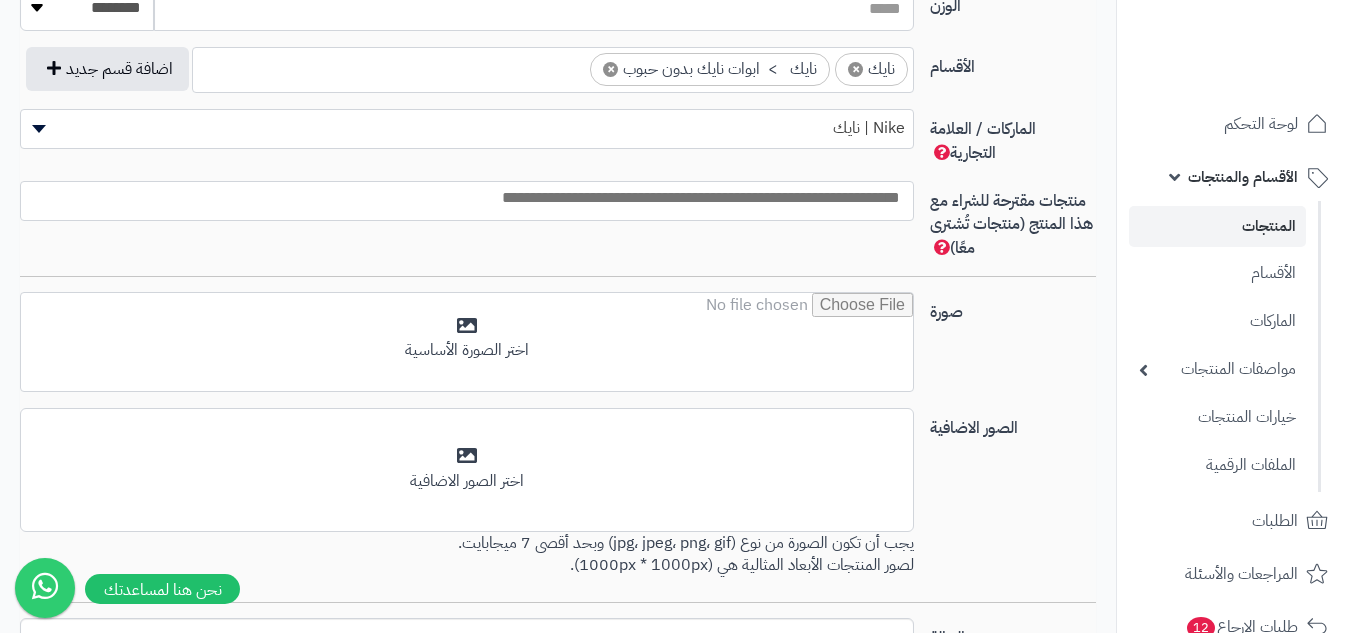 click on "منتجات مقترحة للشراء مع هذا المنتج (منتجات تُشترى معًا)" at bounding box center (1013, 220) 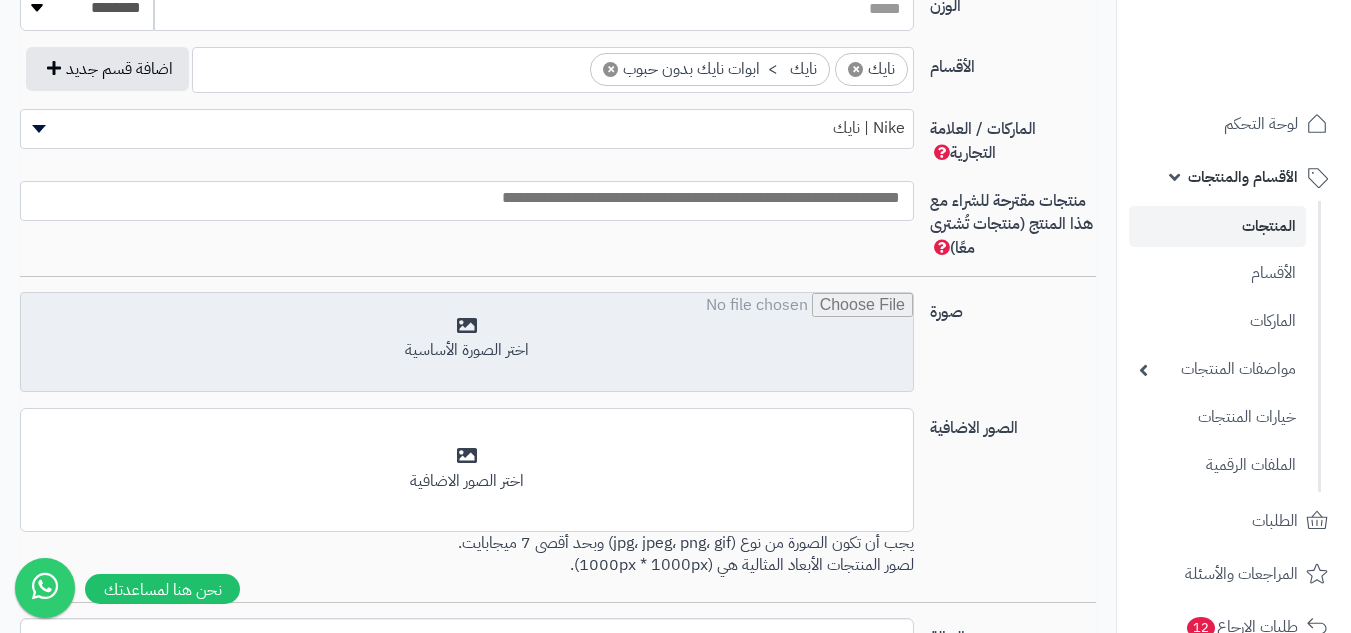 click at bounding box center (467, 343) 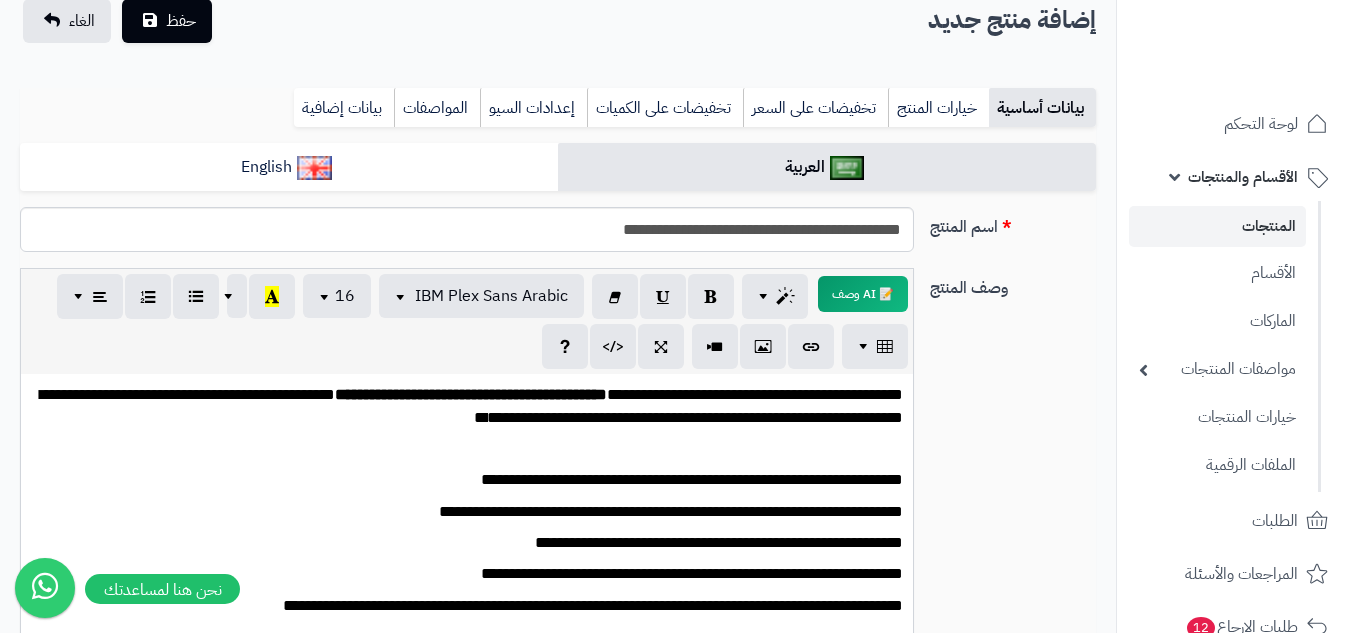 scroll, scrollTop: 0, scrollLeft: 0, axis: both 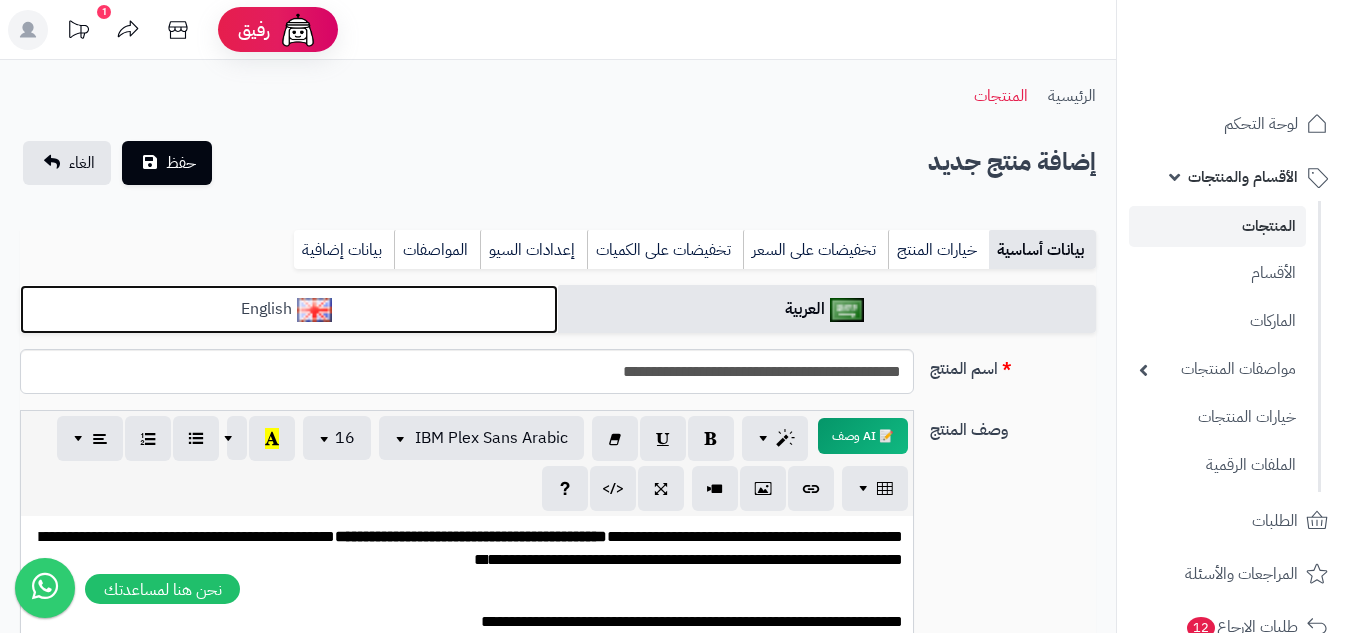 click on "English" at bounding box center [289, 309] 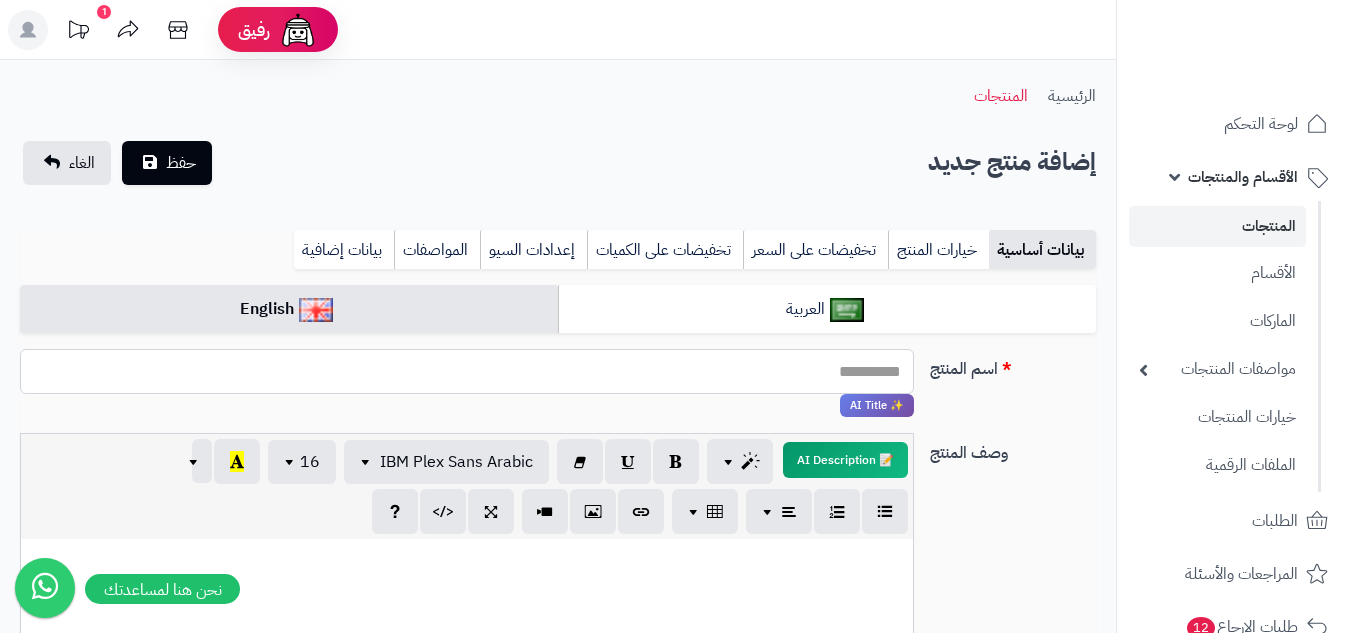 paste on "**********" 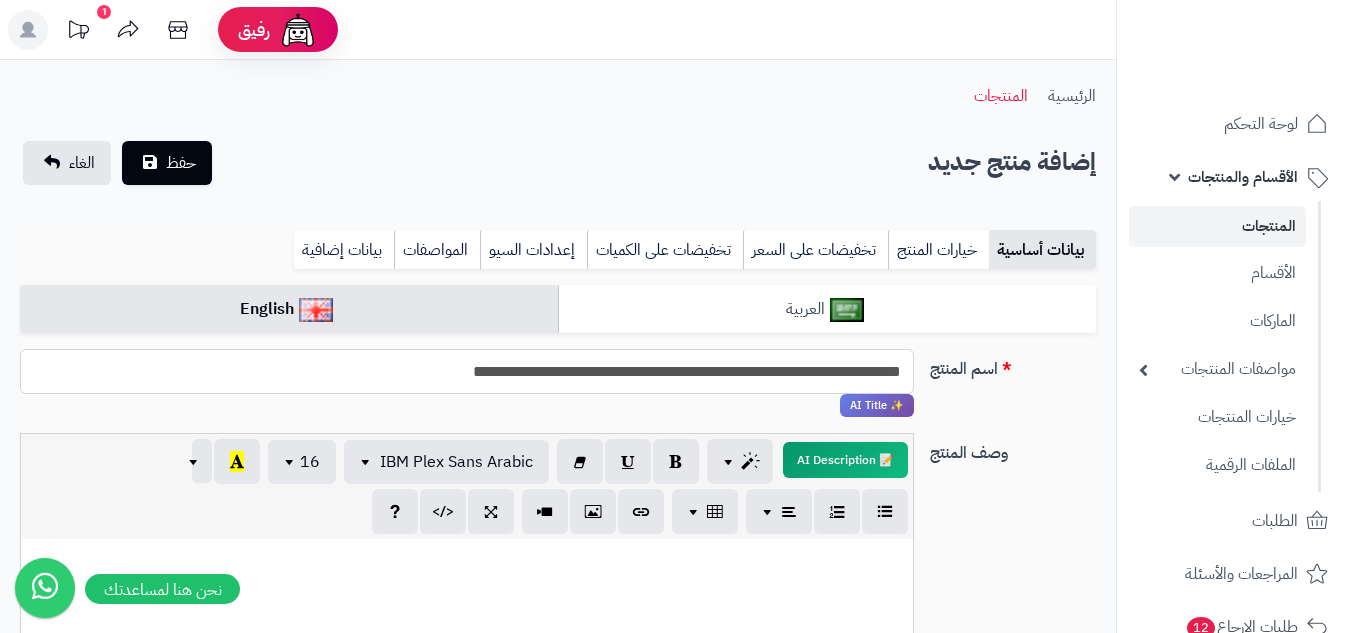 type on "**********" 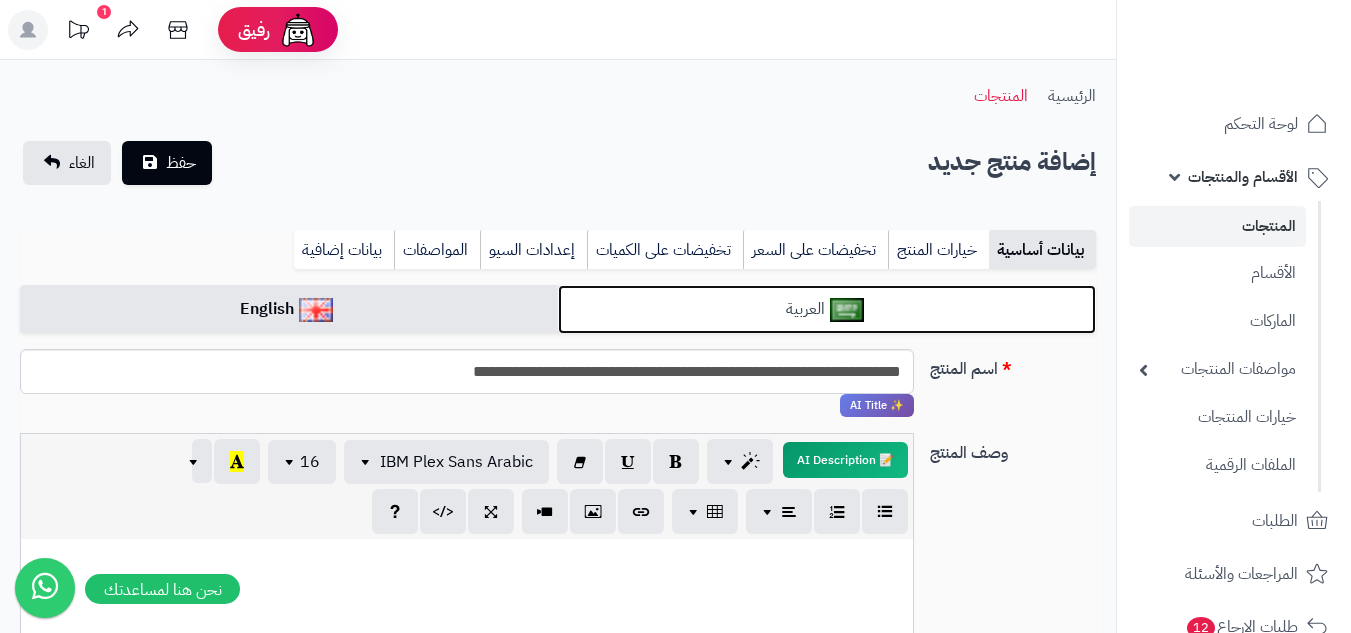 click on "العربية" at bounding box center [827, 309] 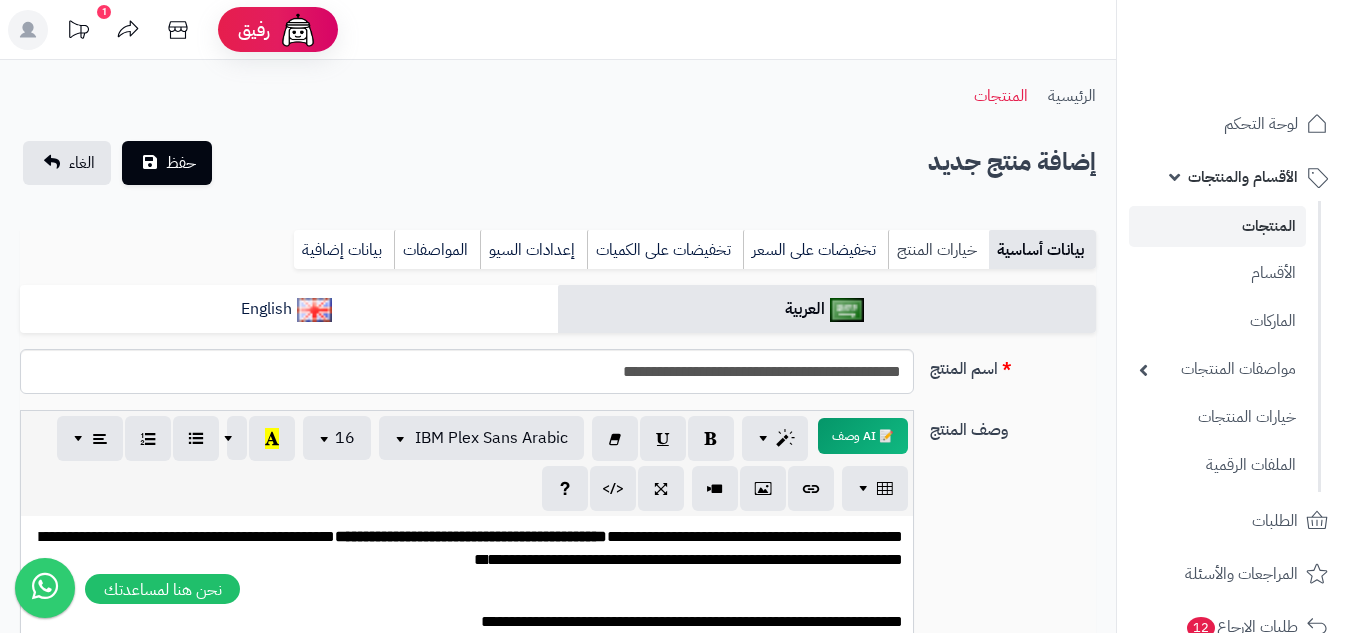click on "خيارات المنتج" at bounding box center [938, 250] 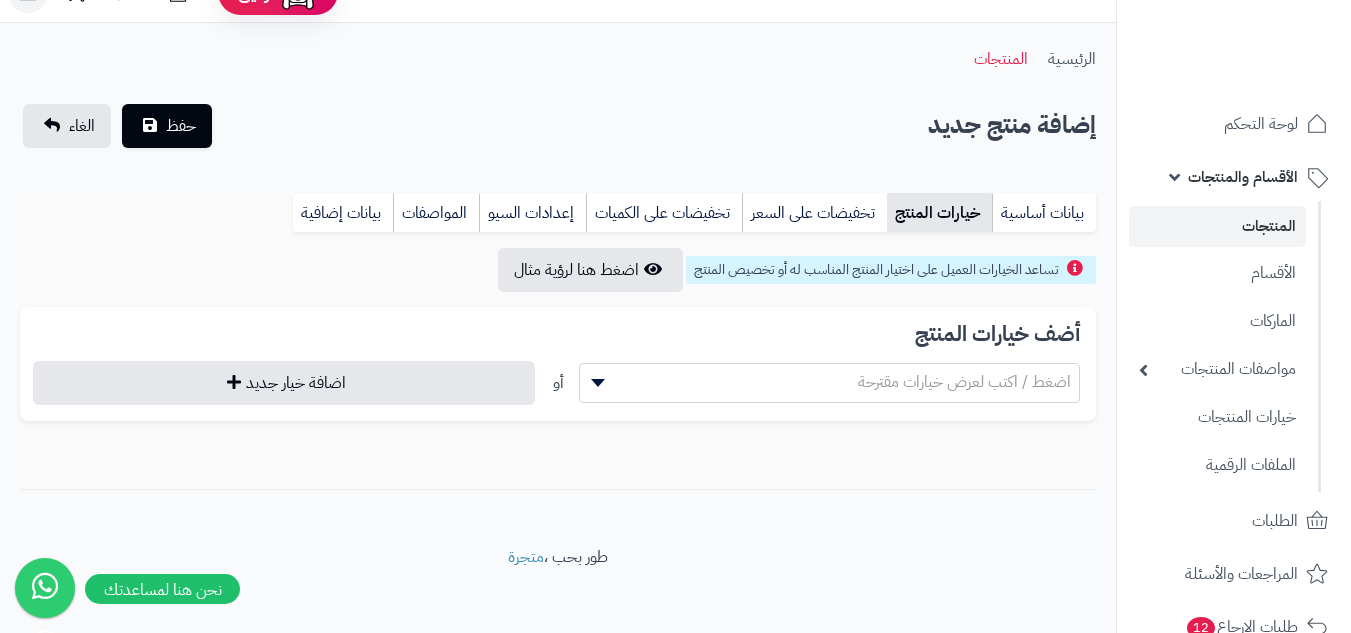 scroll, scrollTop: 56, scrollLeft: 0, axis: vertical 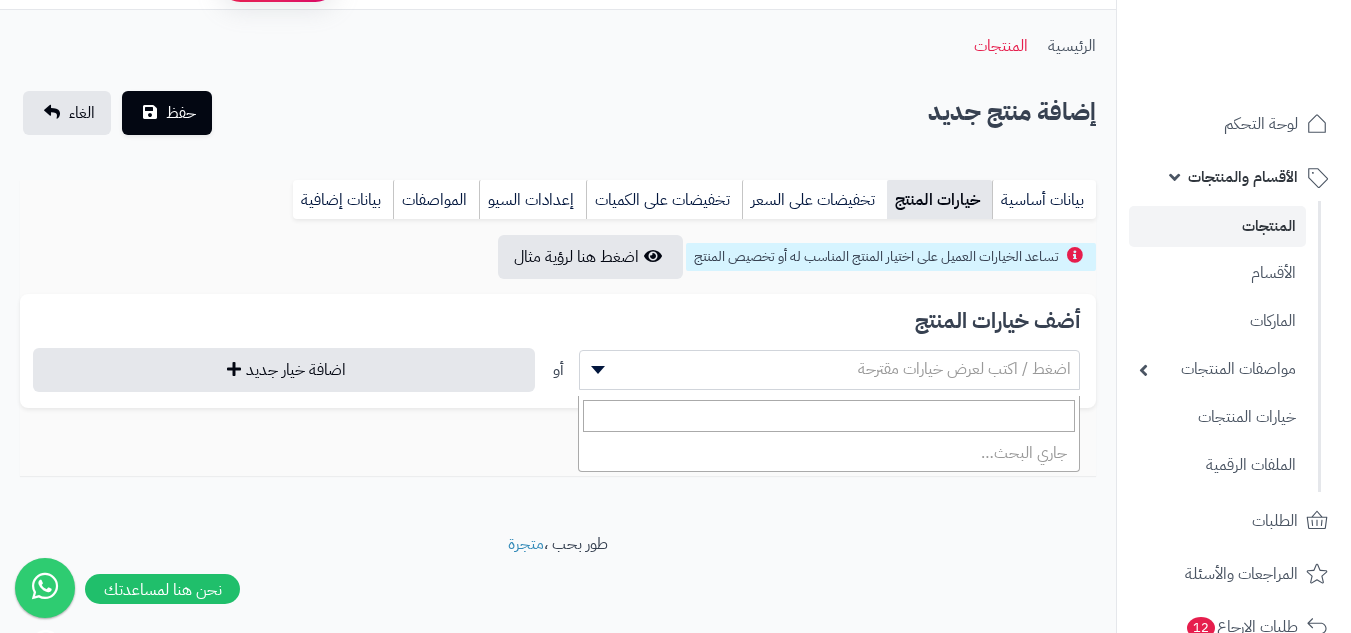 click on "اضغط / اكتب لعرض خيارات مقترحة" at bounding box center [964, 369] 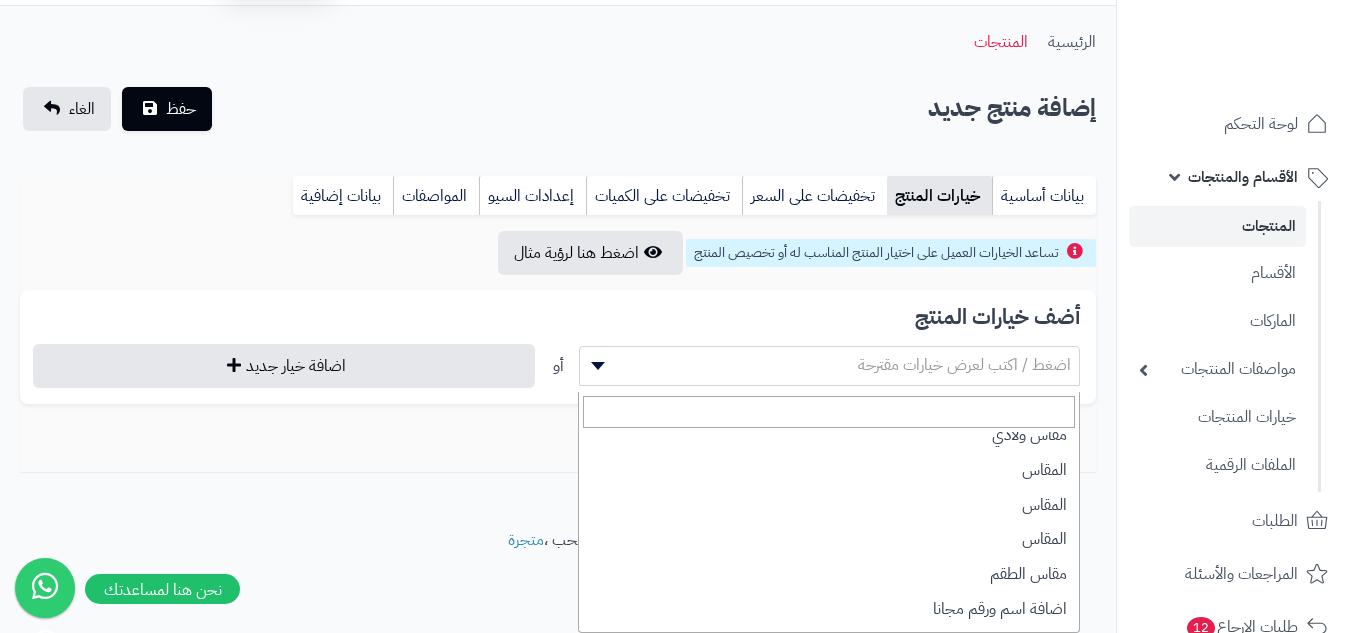 scroll, scrollTop: 383, scrollLeft: 0, axis: vertical 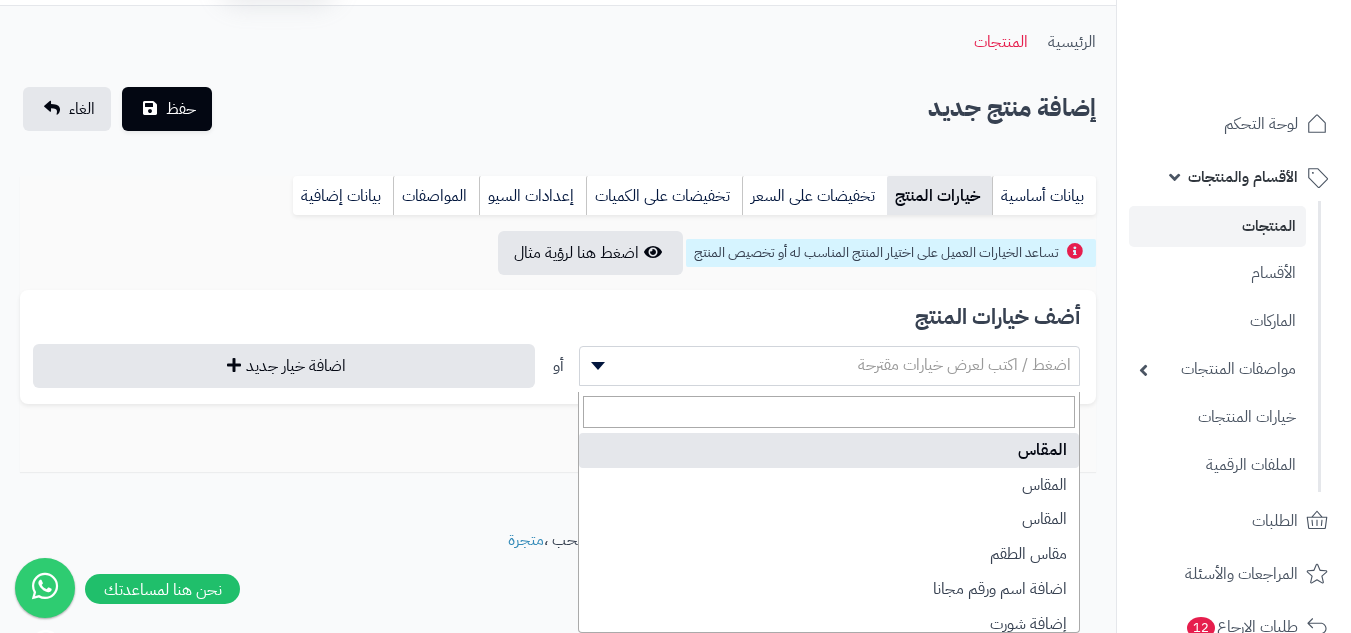 select on "**" 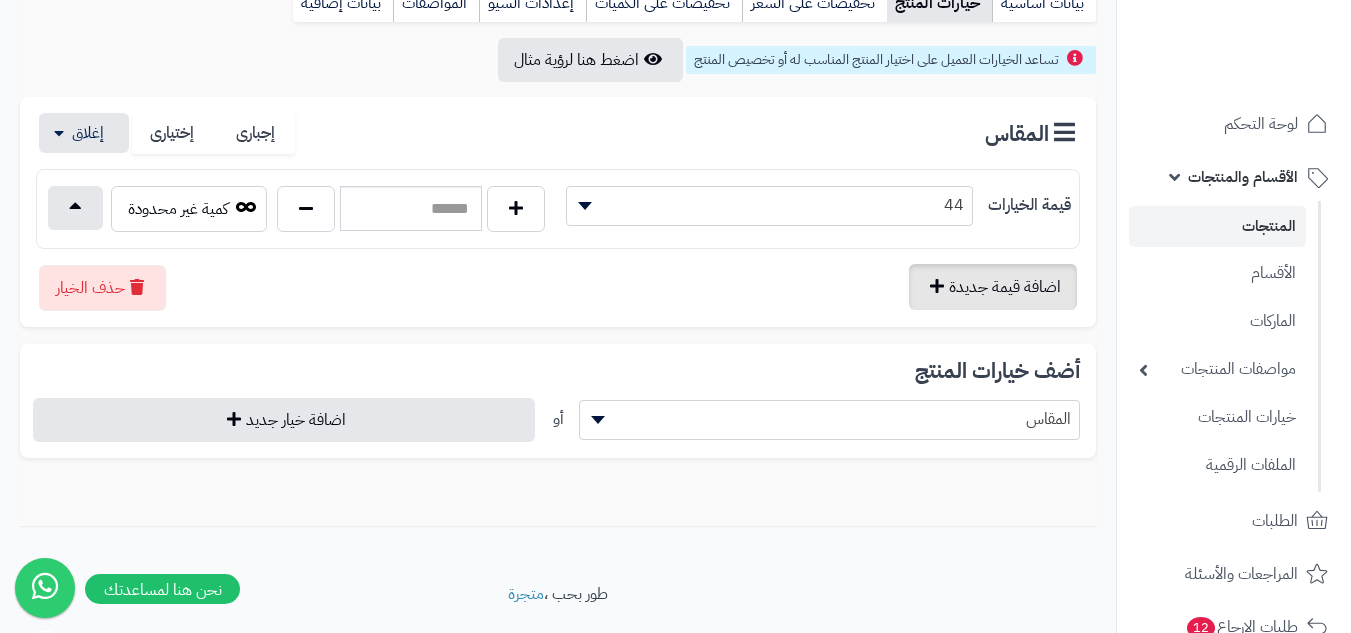 scroll, scrollTop: 256, scrollLeft: 0, axis: vertical 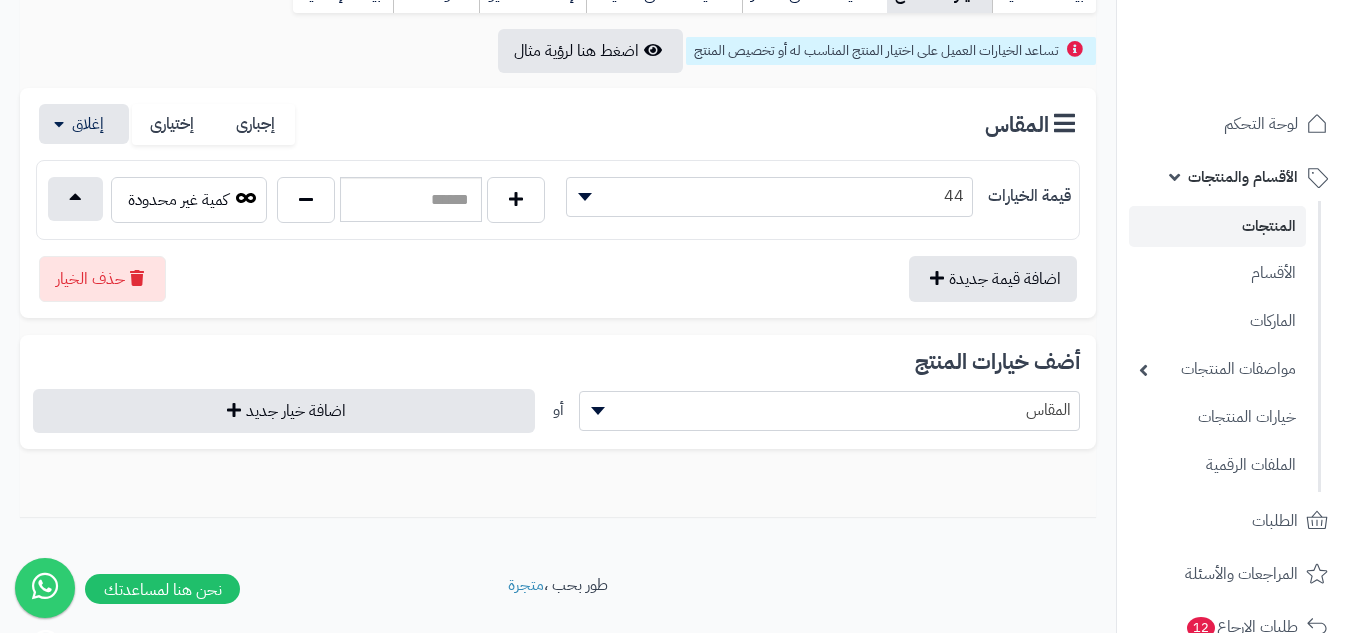 click on "44" at bounding box center (769, 196) 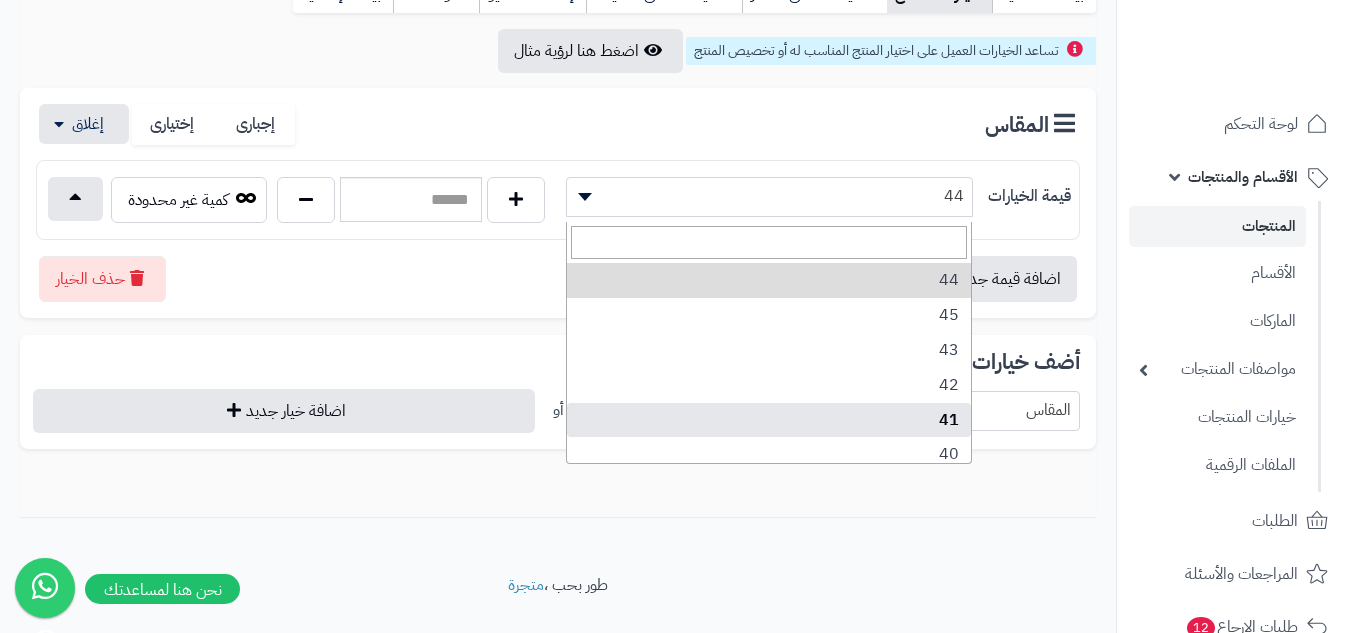 scroll, scrollTop: 100, scrollLeft: 0, axis: vertical 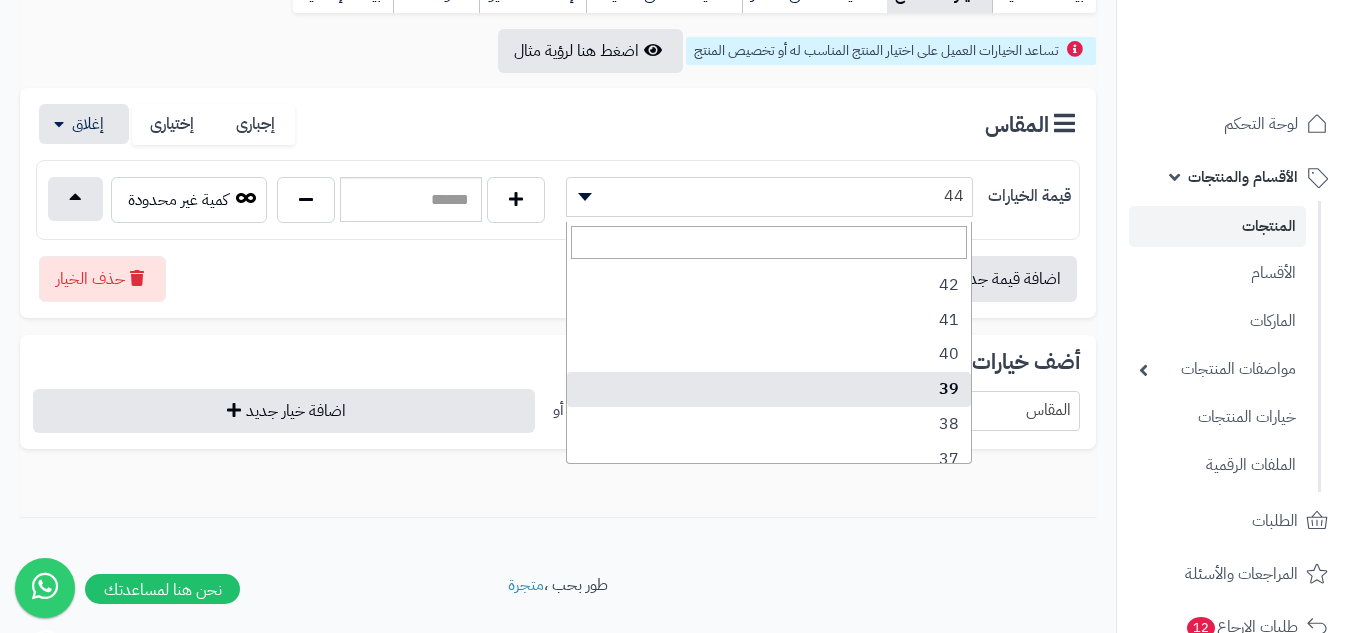 select on "***" 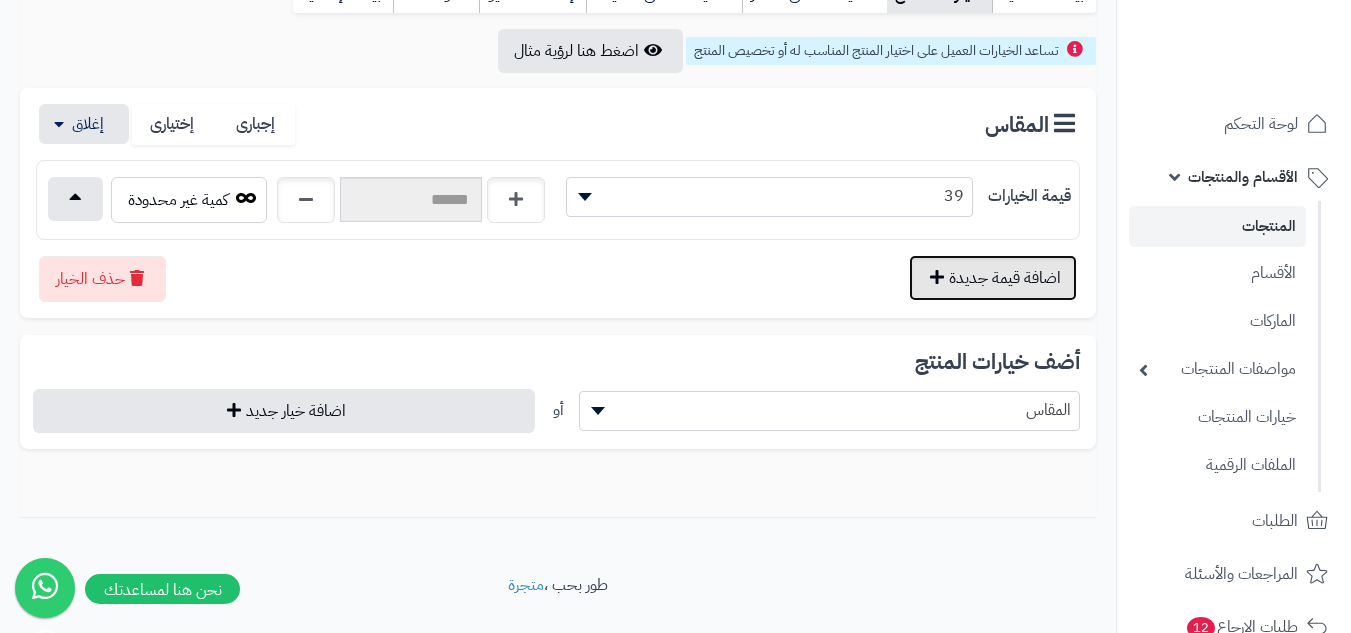 click on "اضافة قيمة جديدة" at bounding box center [993, 278] 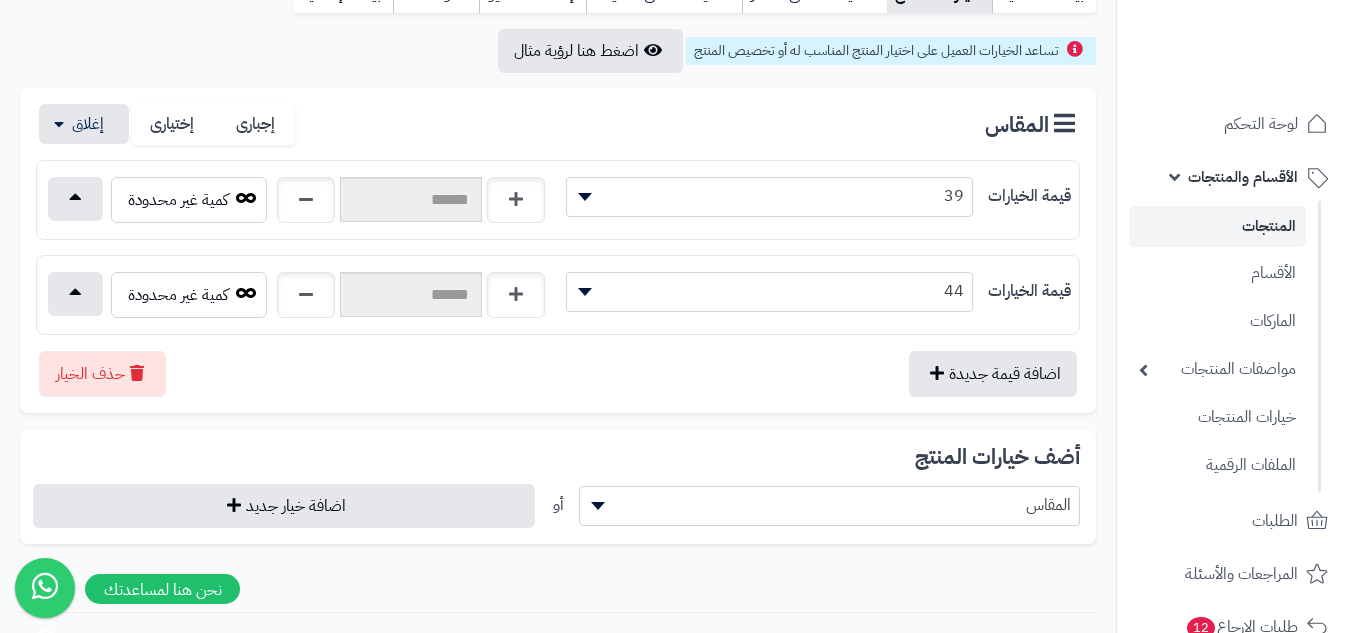 click on "44" at bounding box center (769, 291) 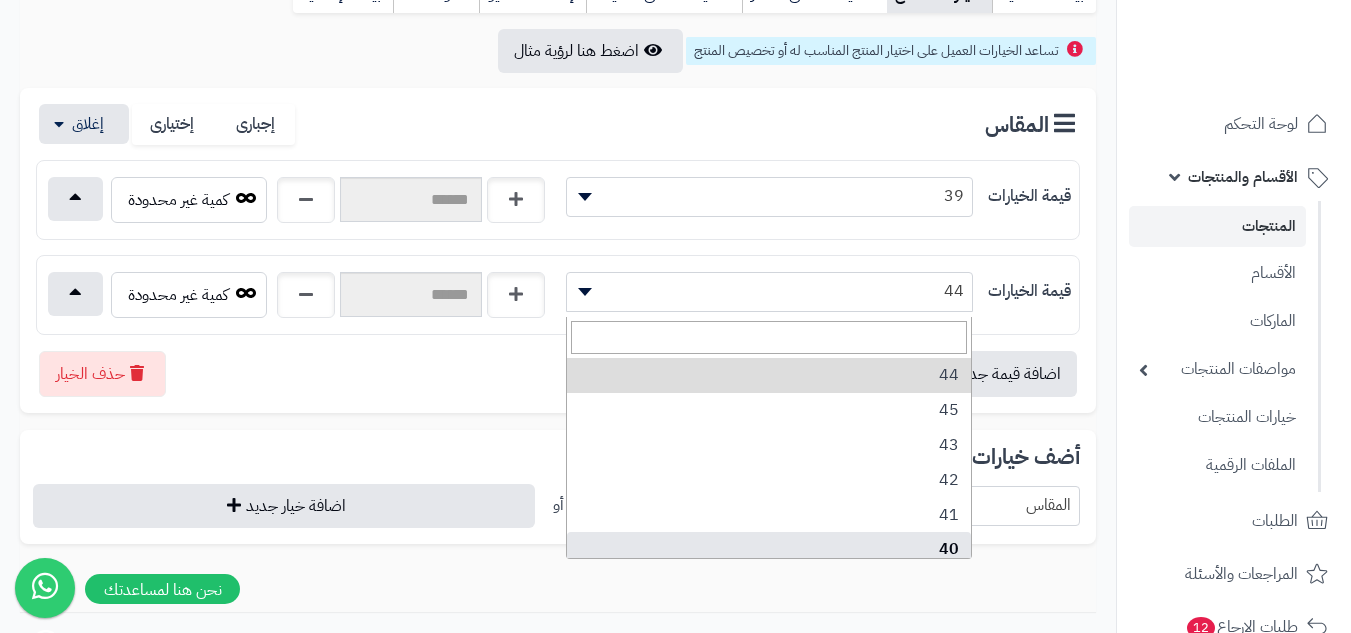 select on "***" 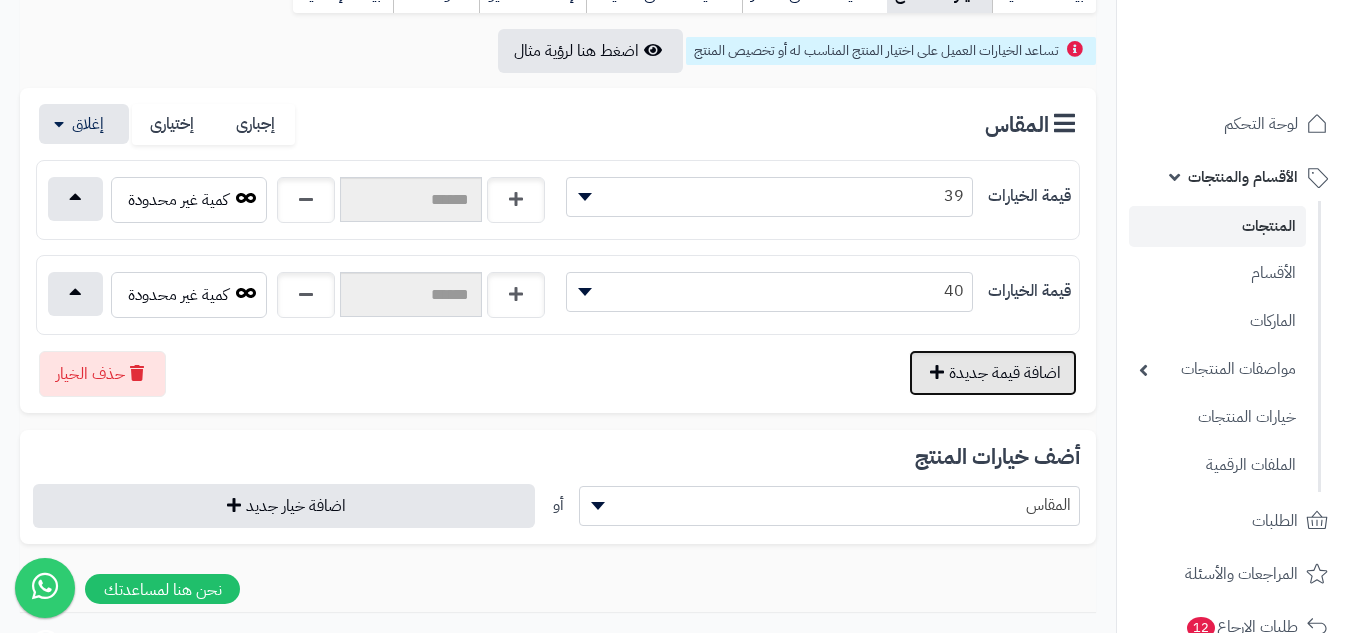 click on "اضافة قيمة جديدة" at bounding box center [993, 373] 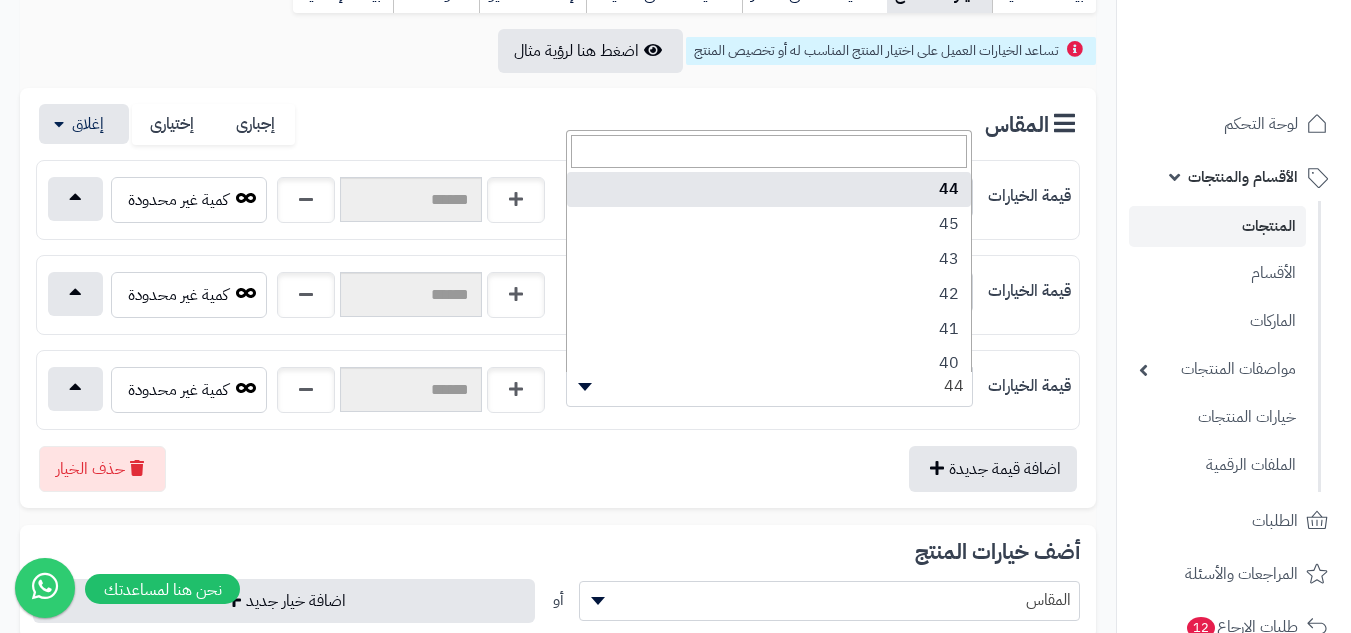 click on "44" at bounding box center [769, 386] 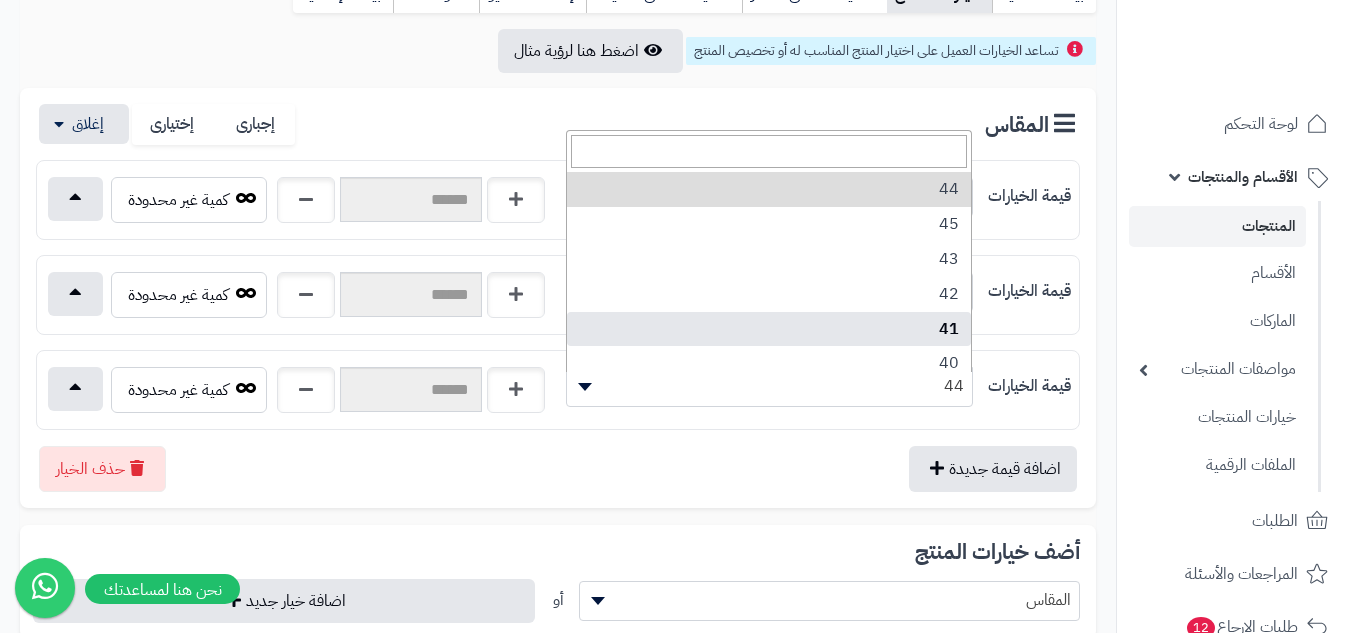 select on "***" 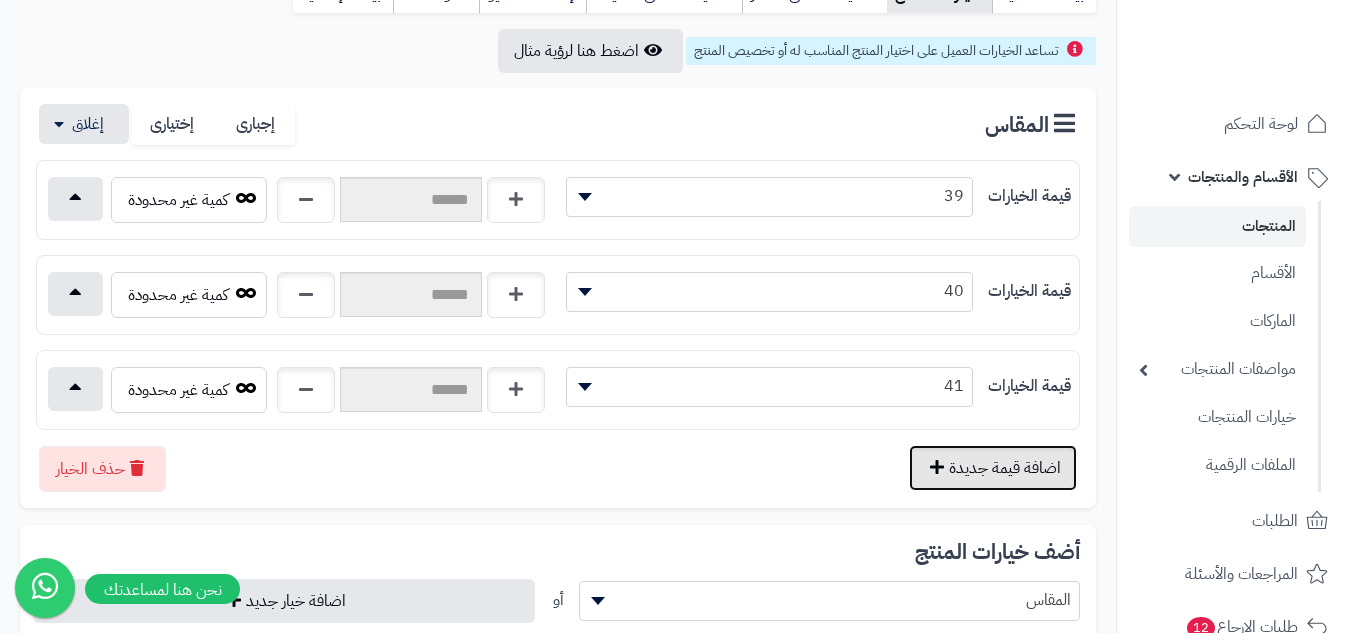 click on "اضافة قيمة جديدة" at bounding box center (993, 468) 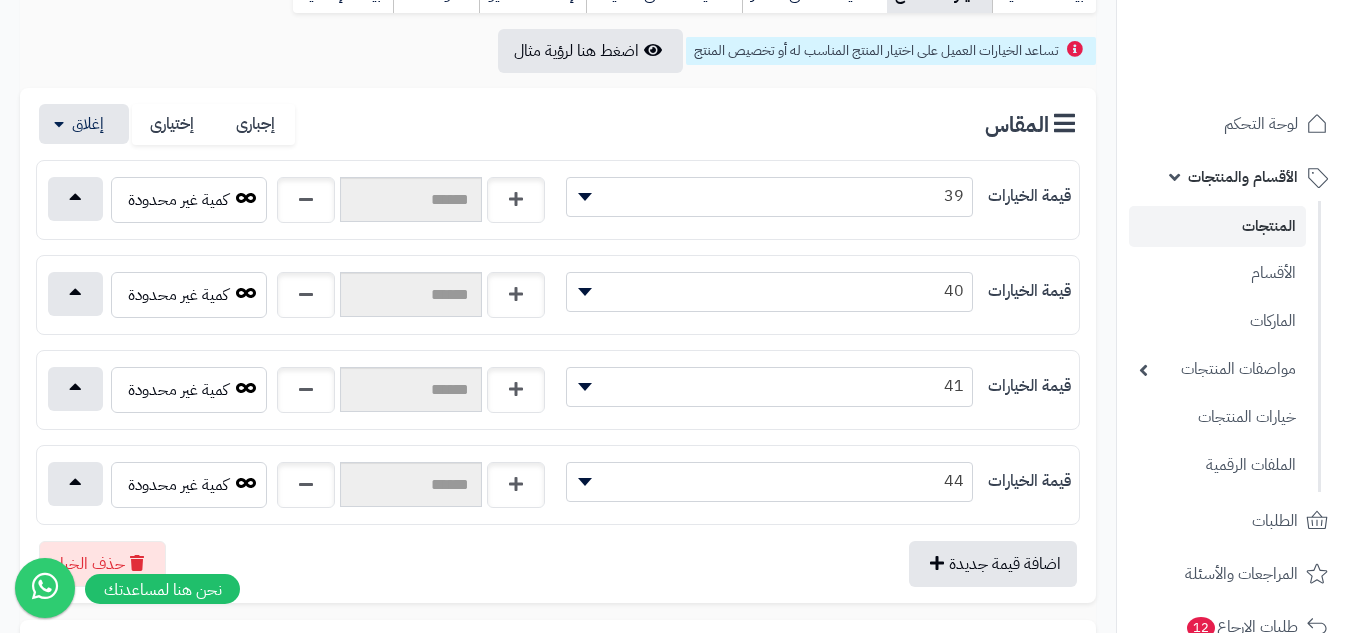 click on "44" at bounding box center [769, 482] 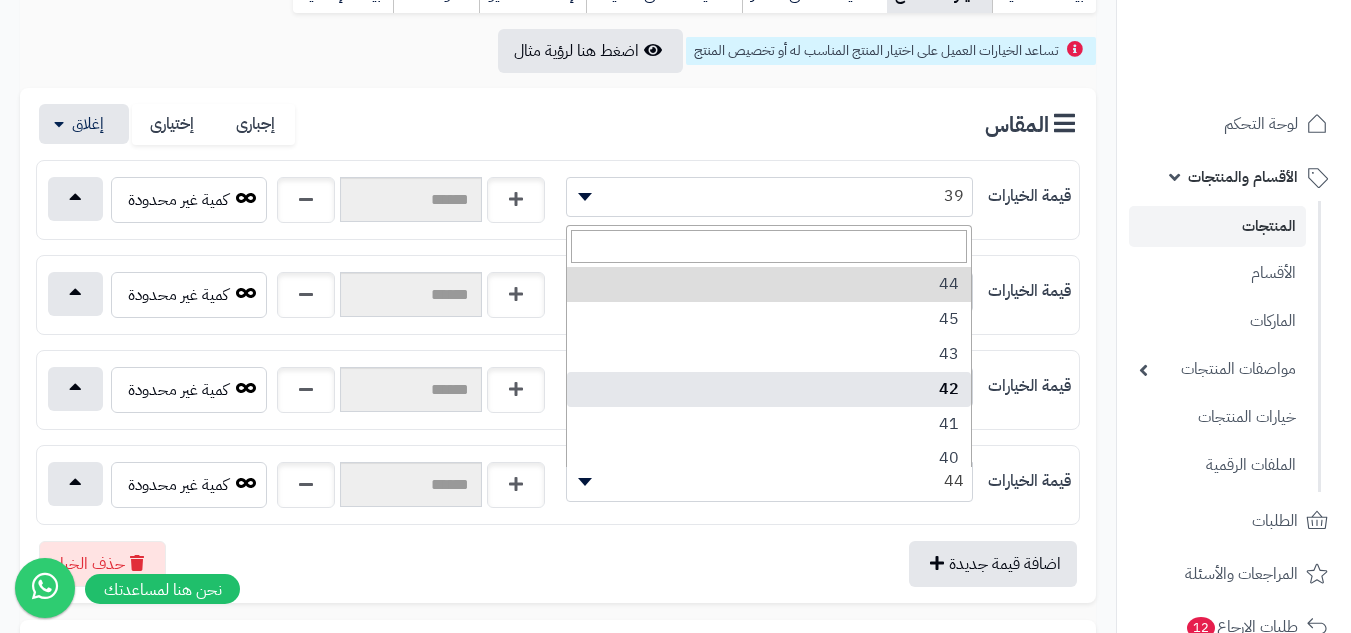 select on "***" 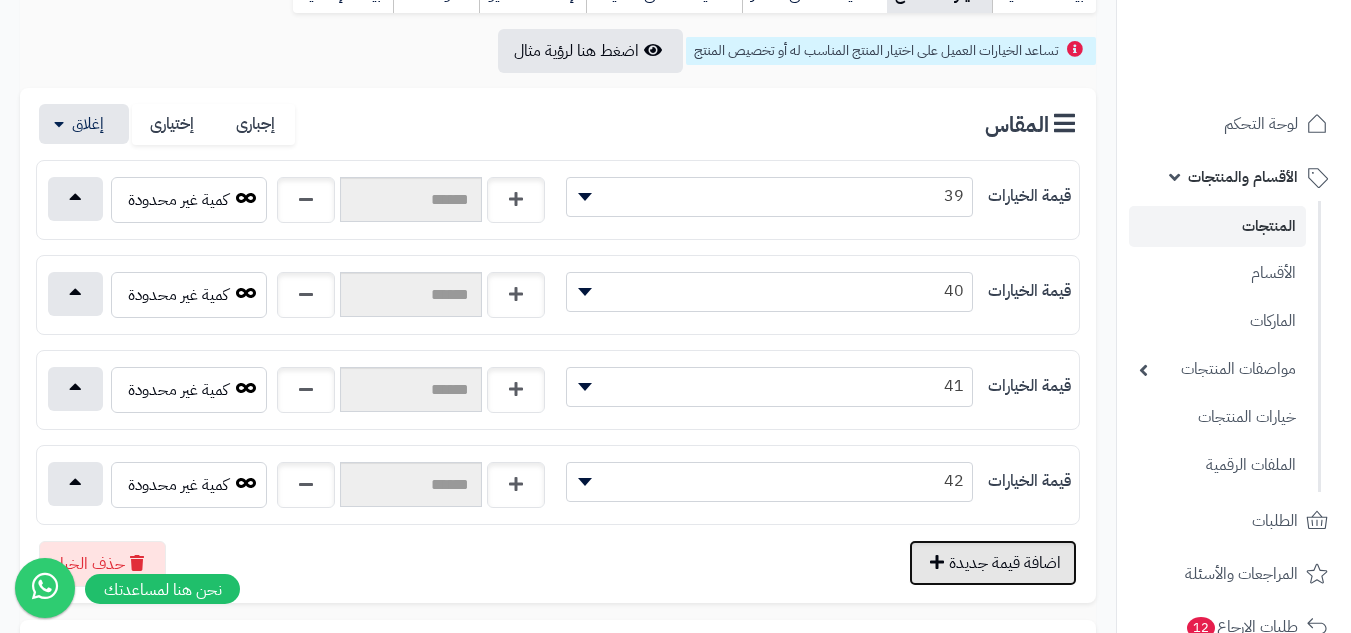 click on "اضافة قيمة جديدة" at bounding box center [993, 563] 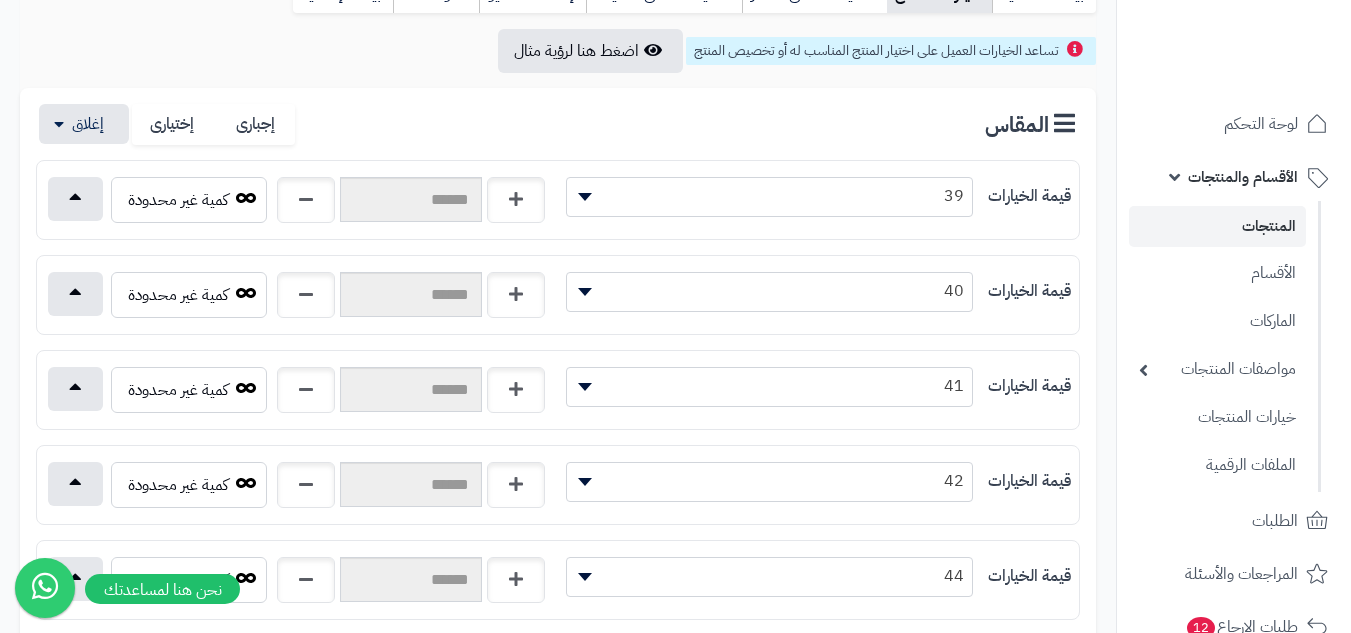 click on "44" at bounding box center (769, 576) 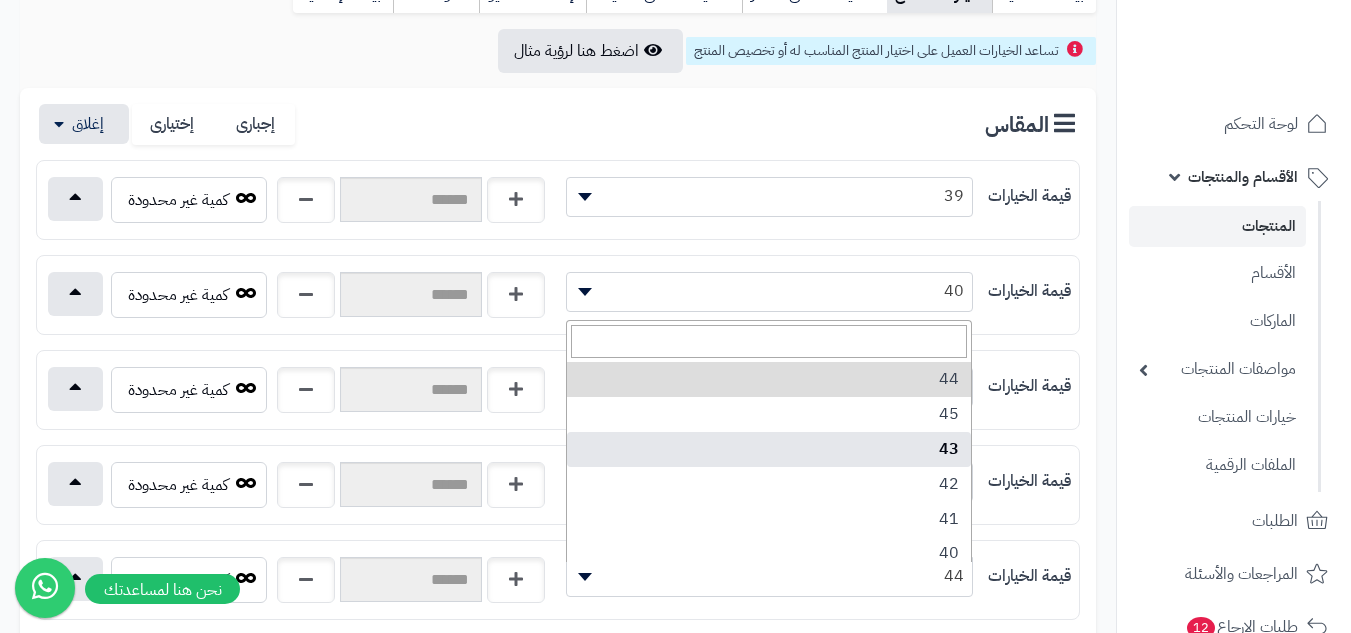 select on "***" 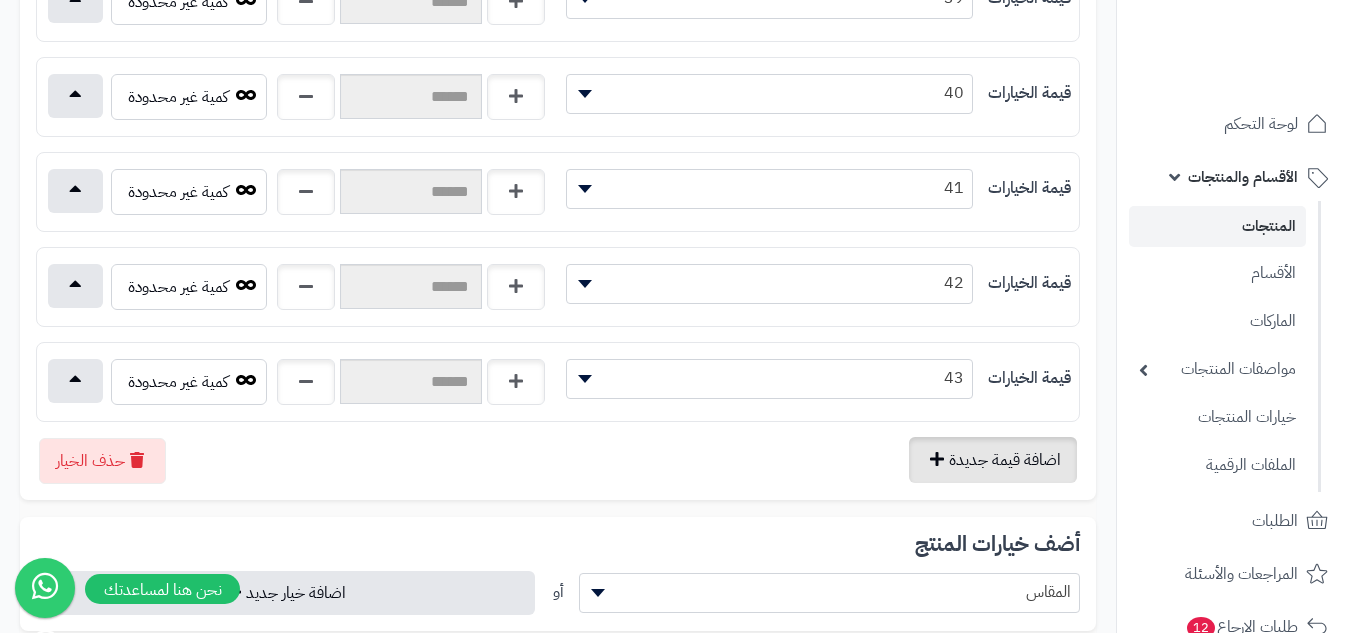 scroll, scrollTop: 456, scrollLeft: 0, axis: vertical 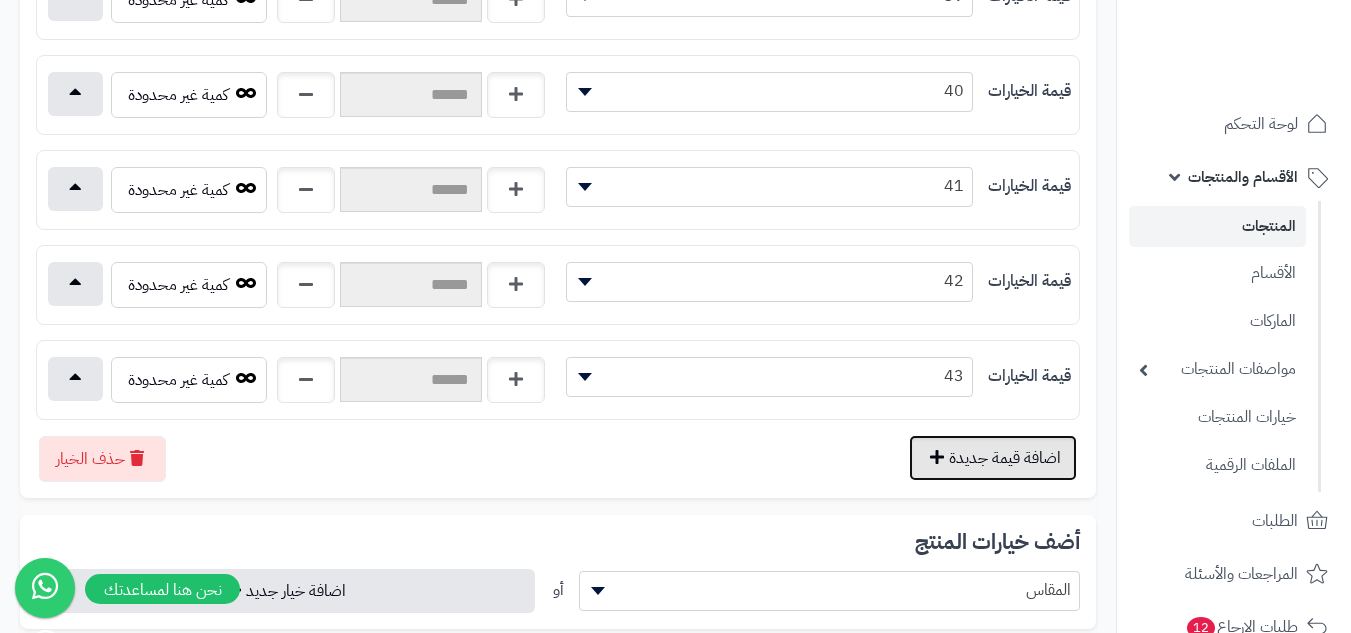 click on "اضافة قيمة جديدة" at bounding box center [993, 458] 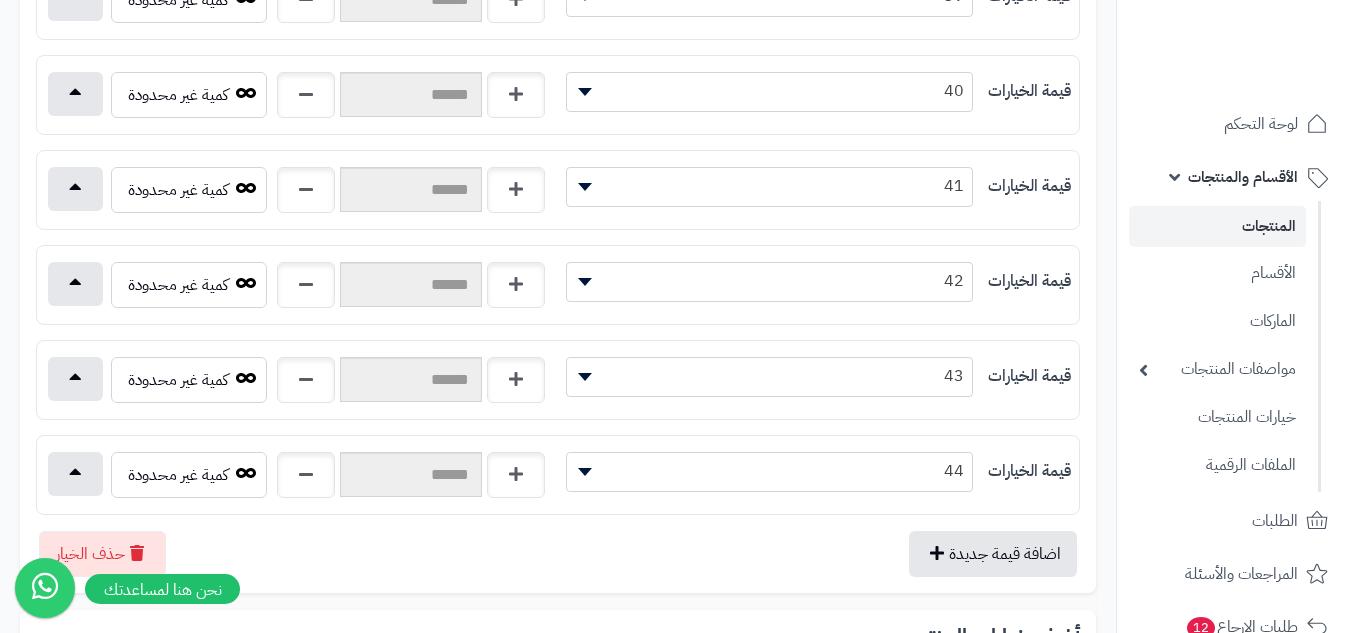 click on "44" at bounding box center [769, 471] 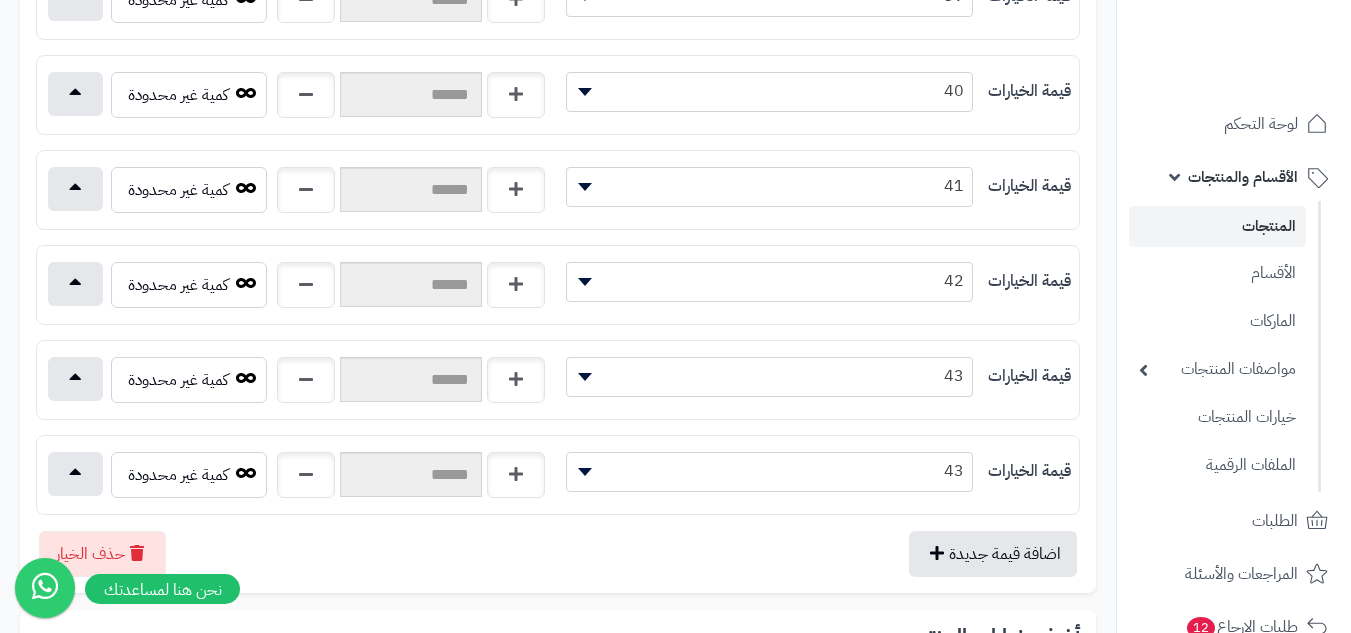 click on "43" at bounding box center [769, 471] 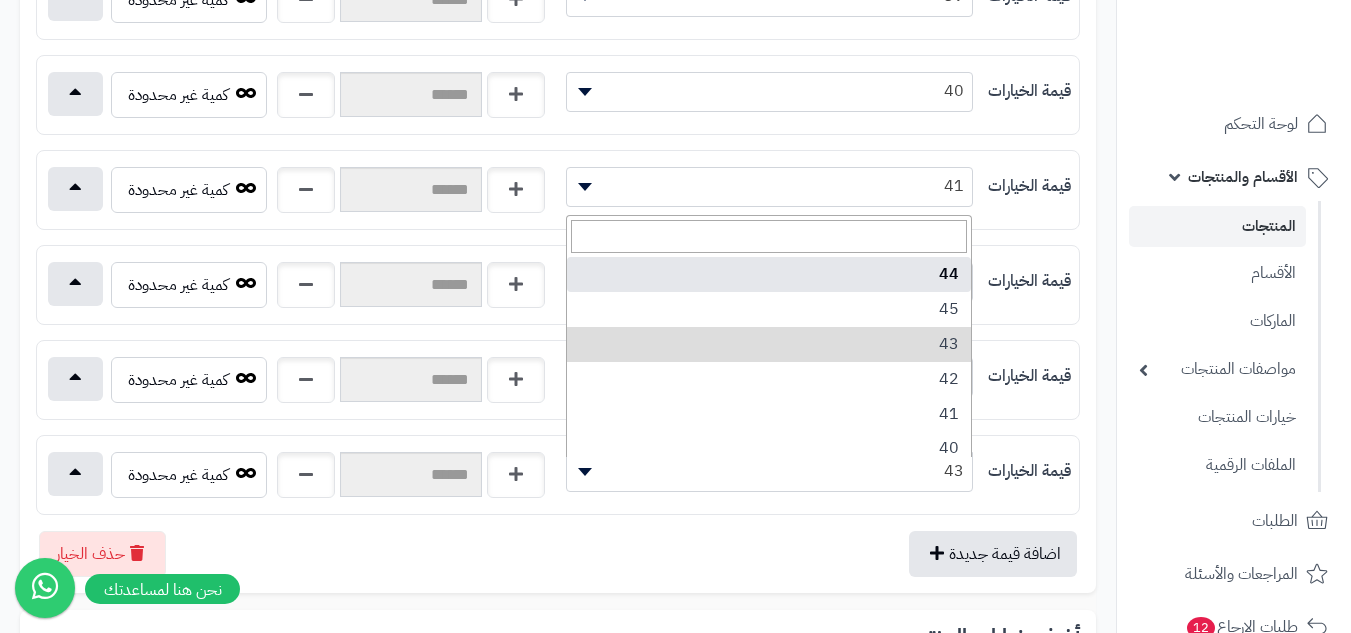 select on "***" 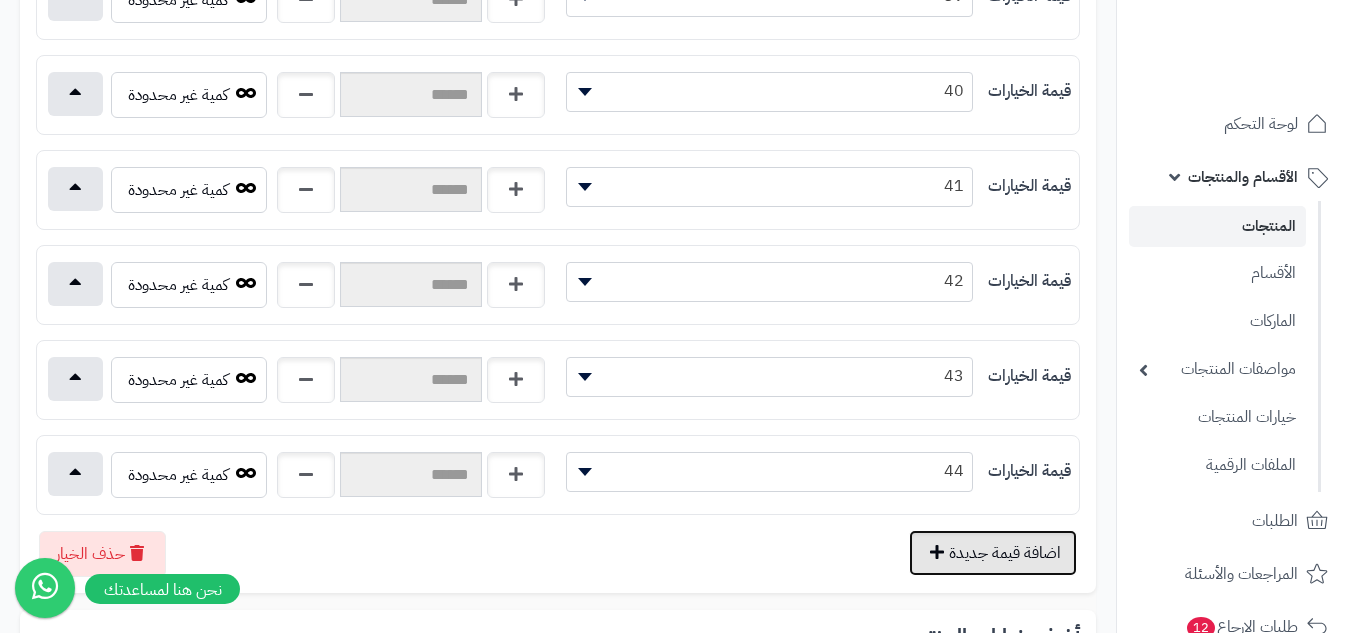 click on "اضافة قيمة جديدة" at bounding box center (993, 553) 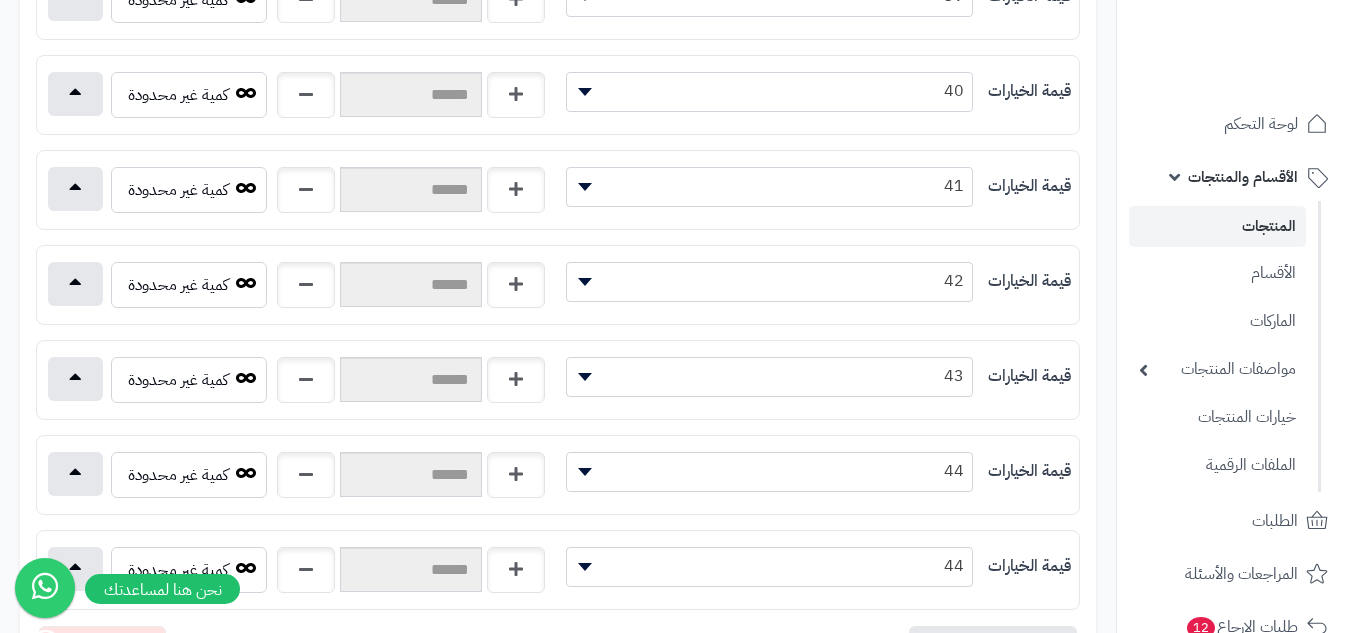 click on "44" at bounding box center [769, 566] 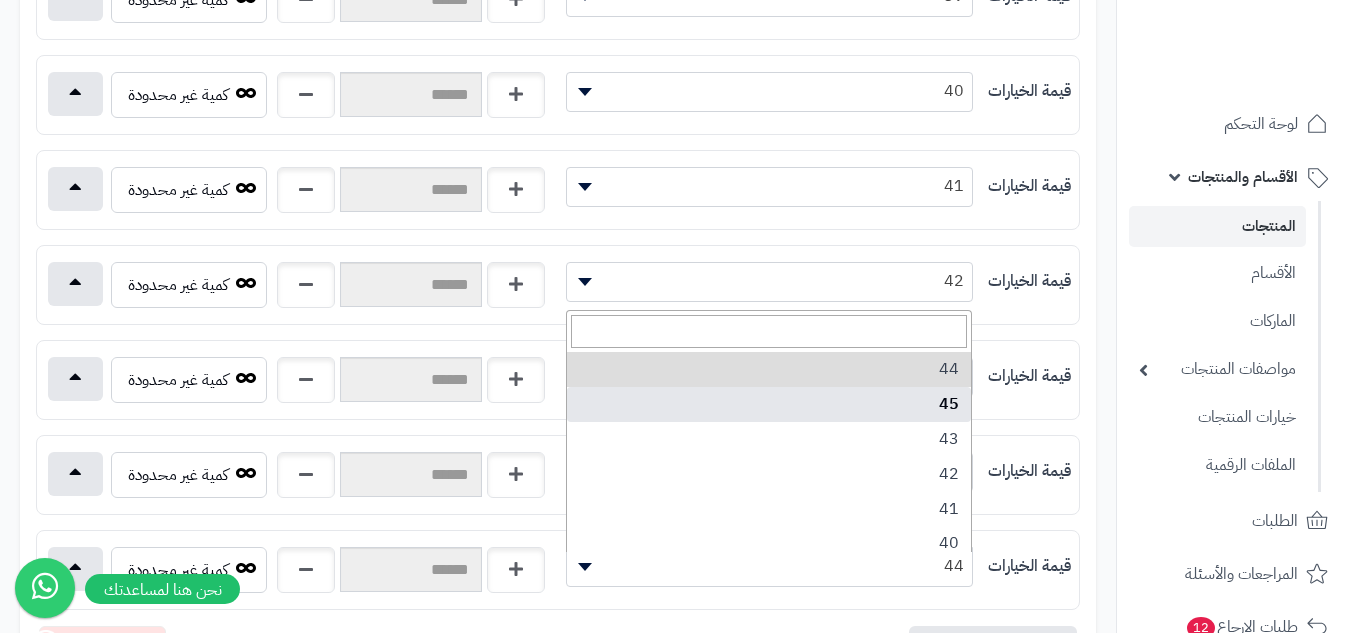 select on "***" 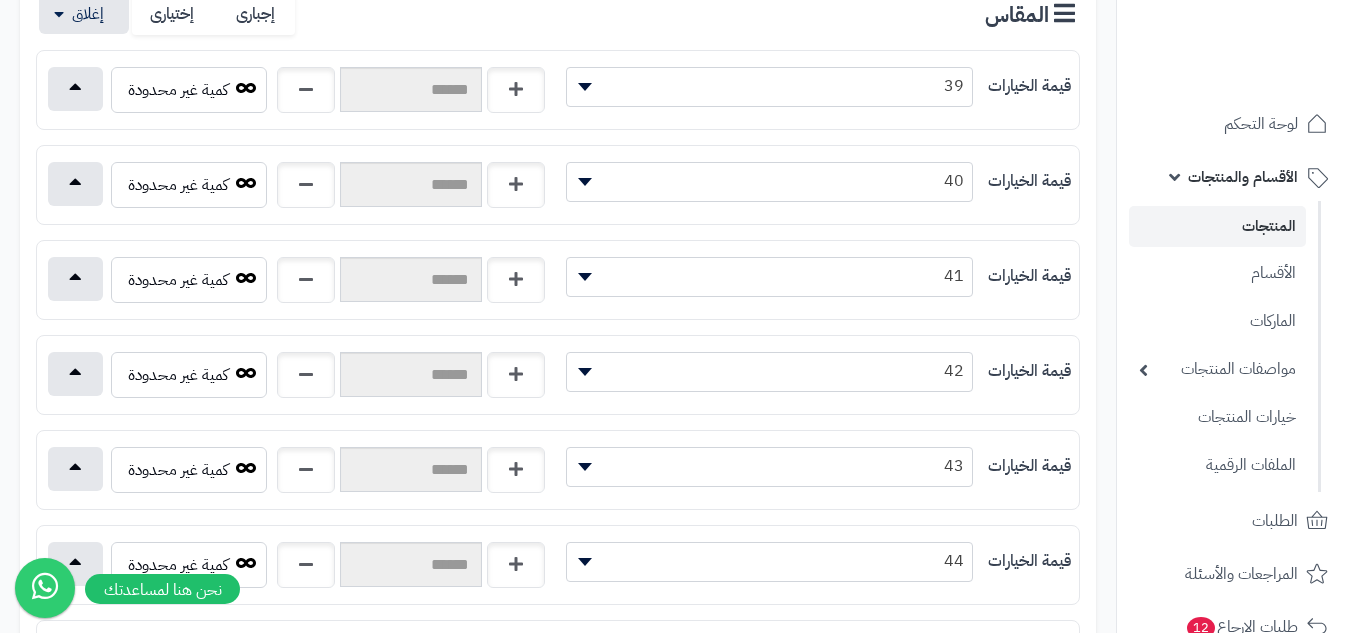 scroll, scrollTop: 256, scrollLeft: 0, axis: vertical 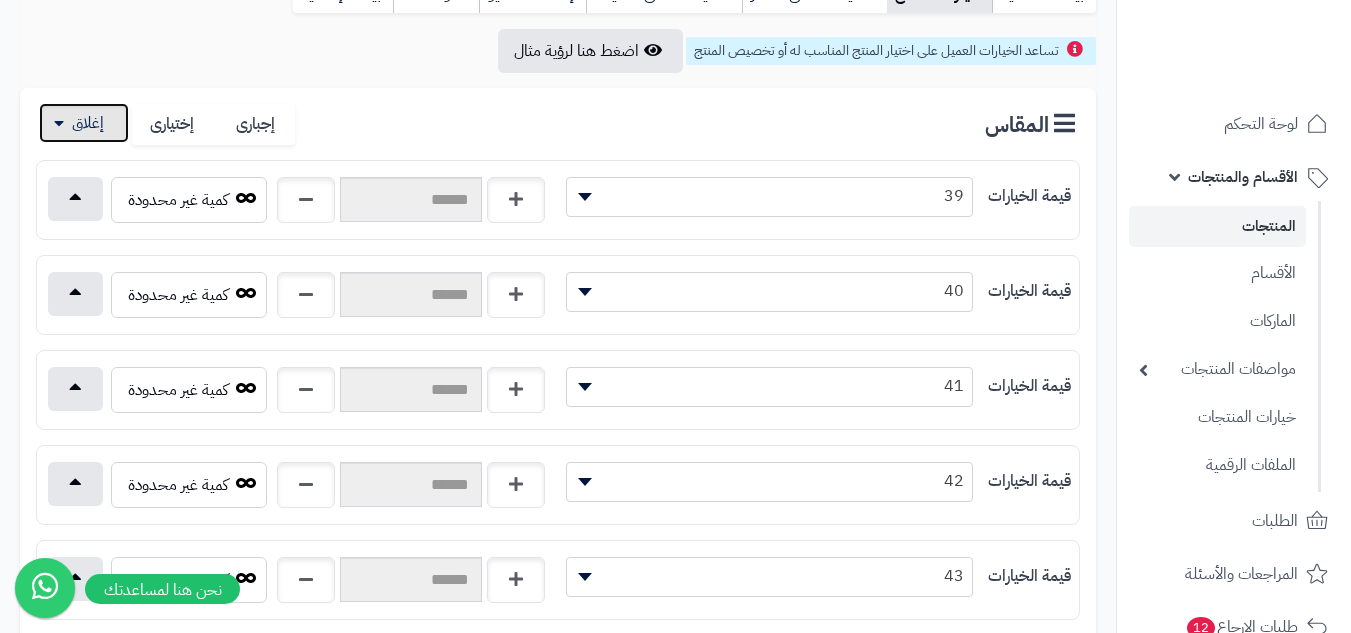 click at bounding box center (84, 123) 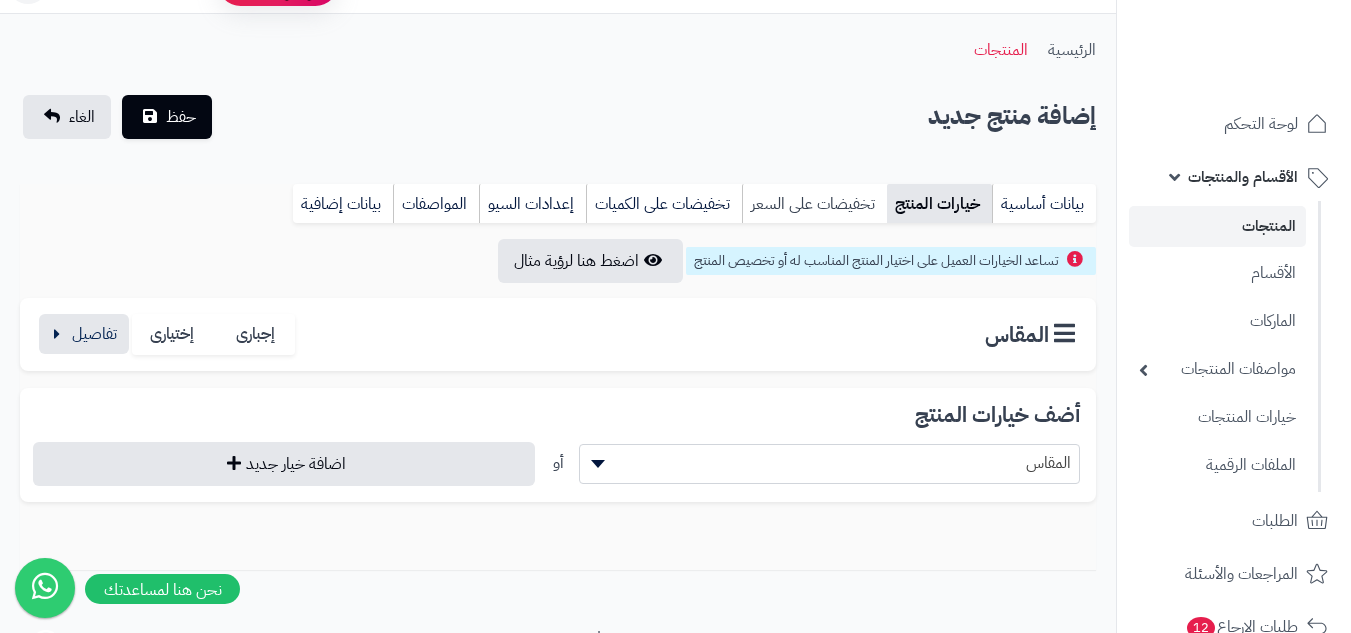 click on "تخفيضات على السعر" at bounding box center (814, 204) 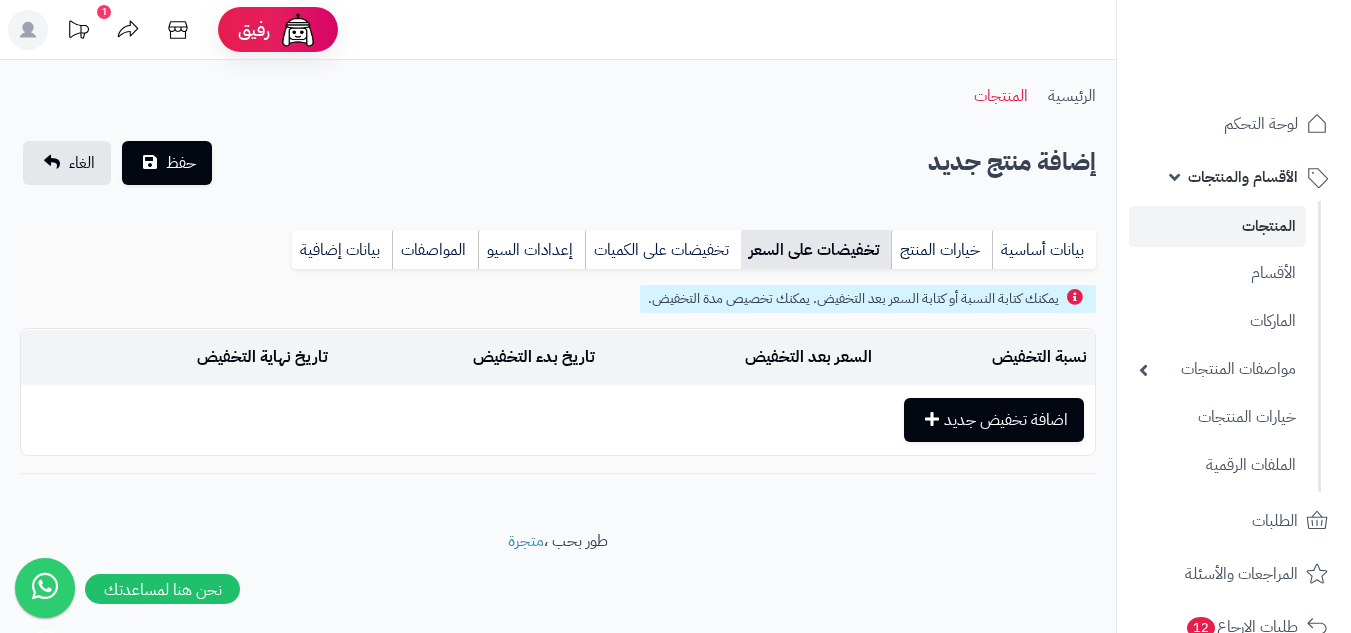 scroll, scrollTop: 2, scrollLeft: 0, axis: vertical 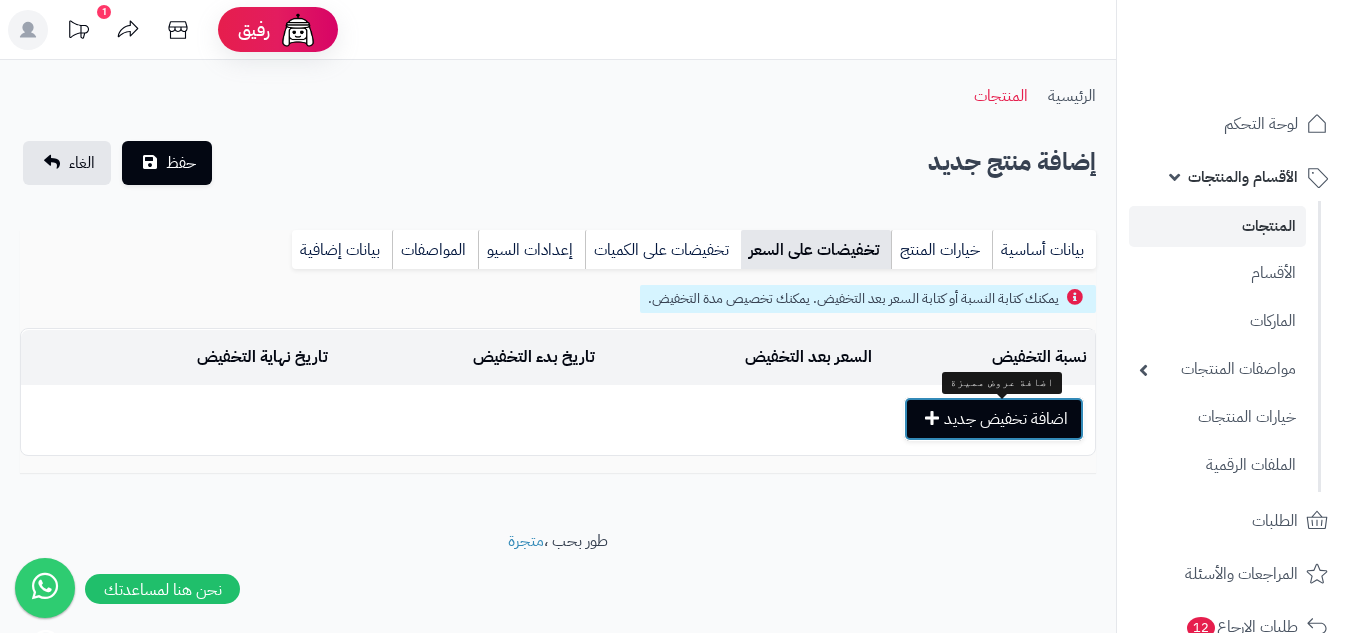 click on "اضافة تخفيض جديد" at bounding box center [994, 419] 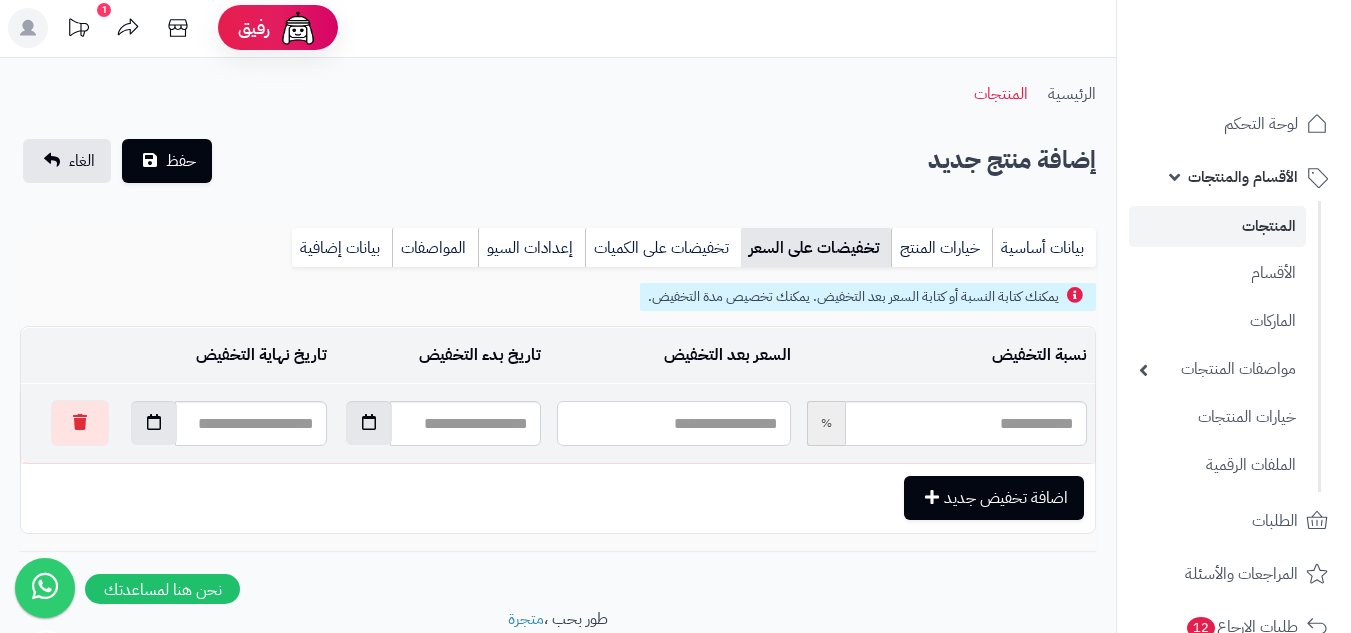 click at bounding box center (673, 423) 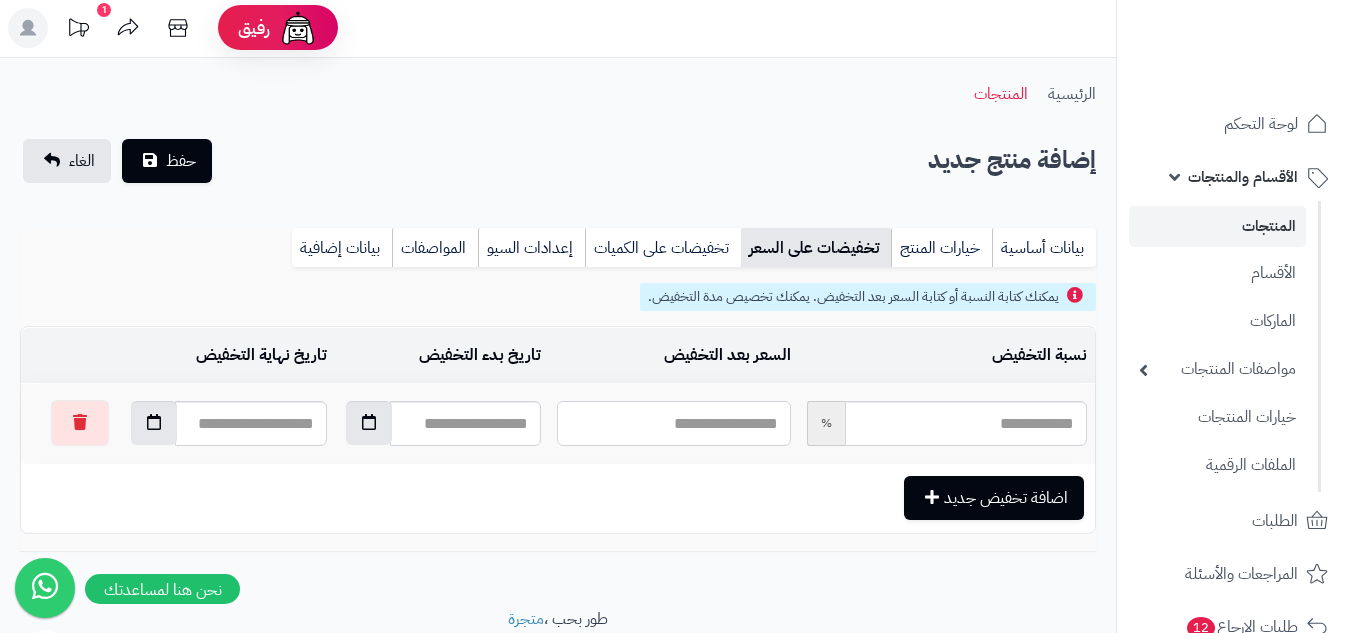 type on "***" 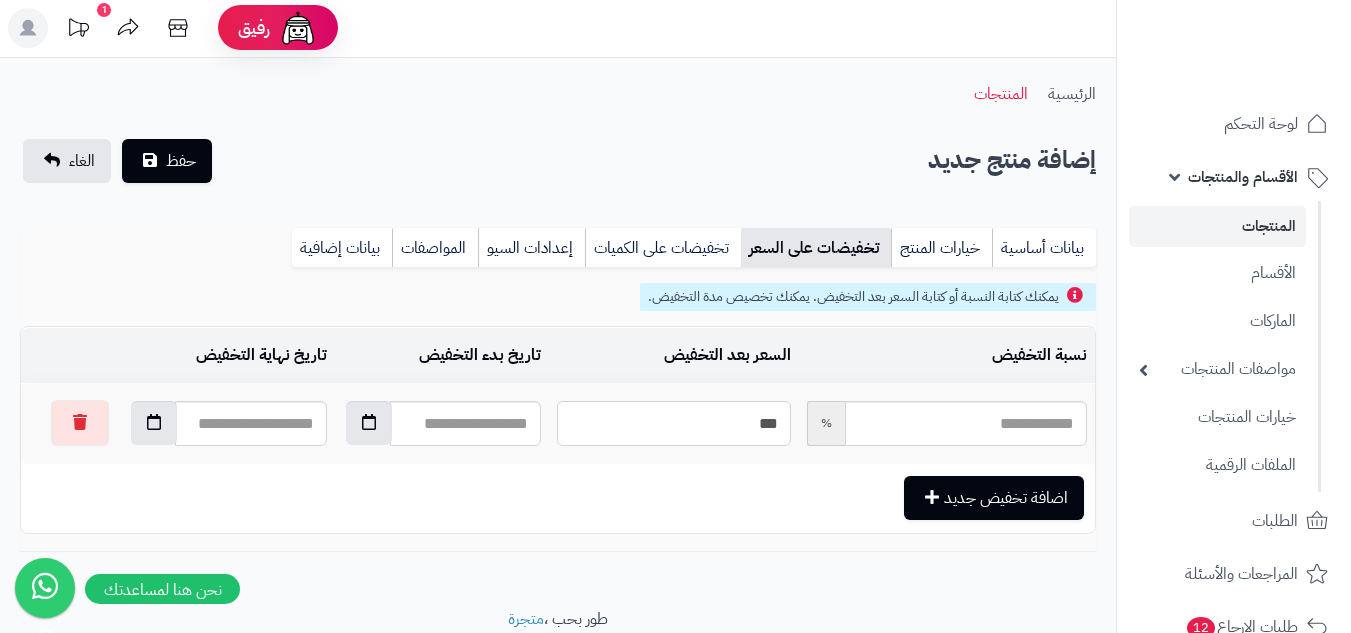 type on "*****" 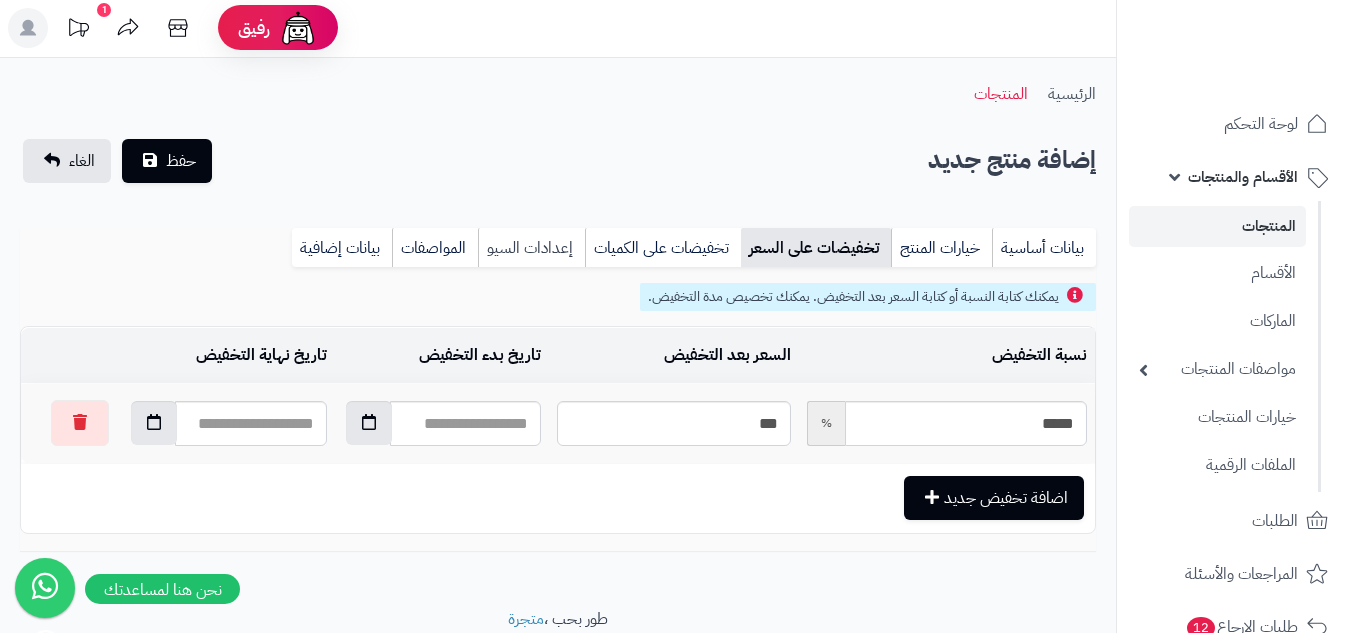 click on "إعدادات السيو" at bounding box center [531, 248] 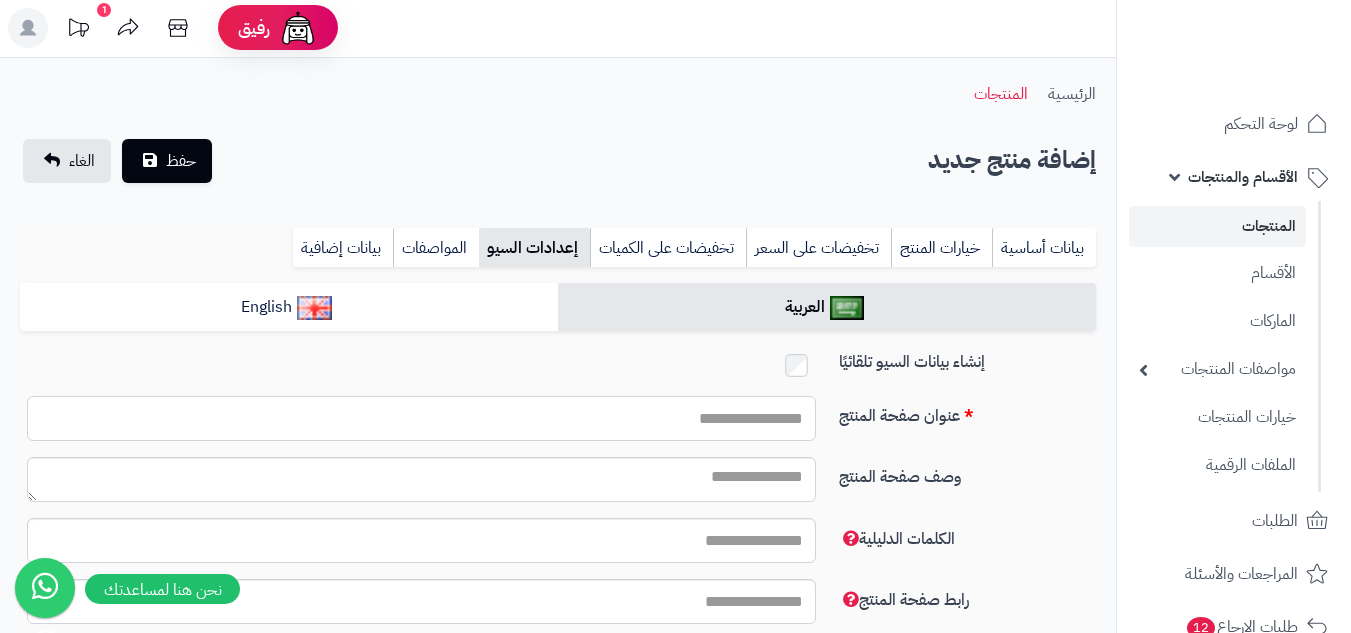 paste on "**********" 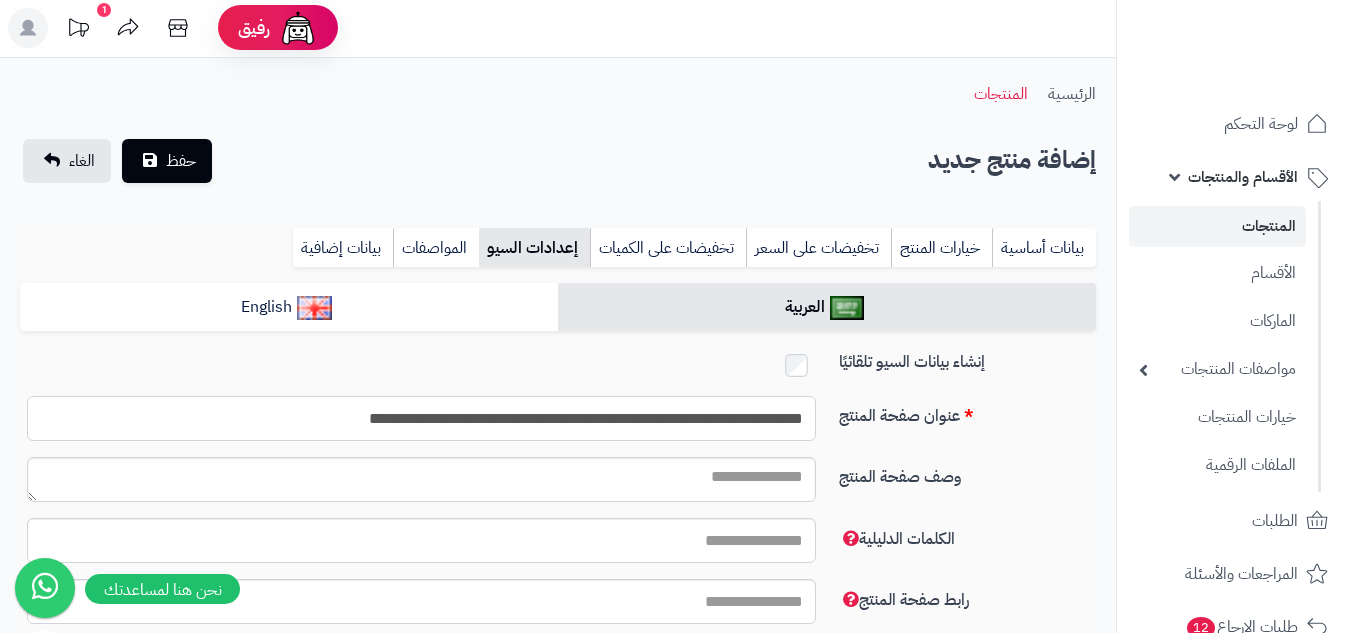 type on "**********" 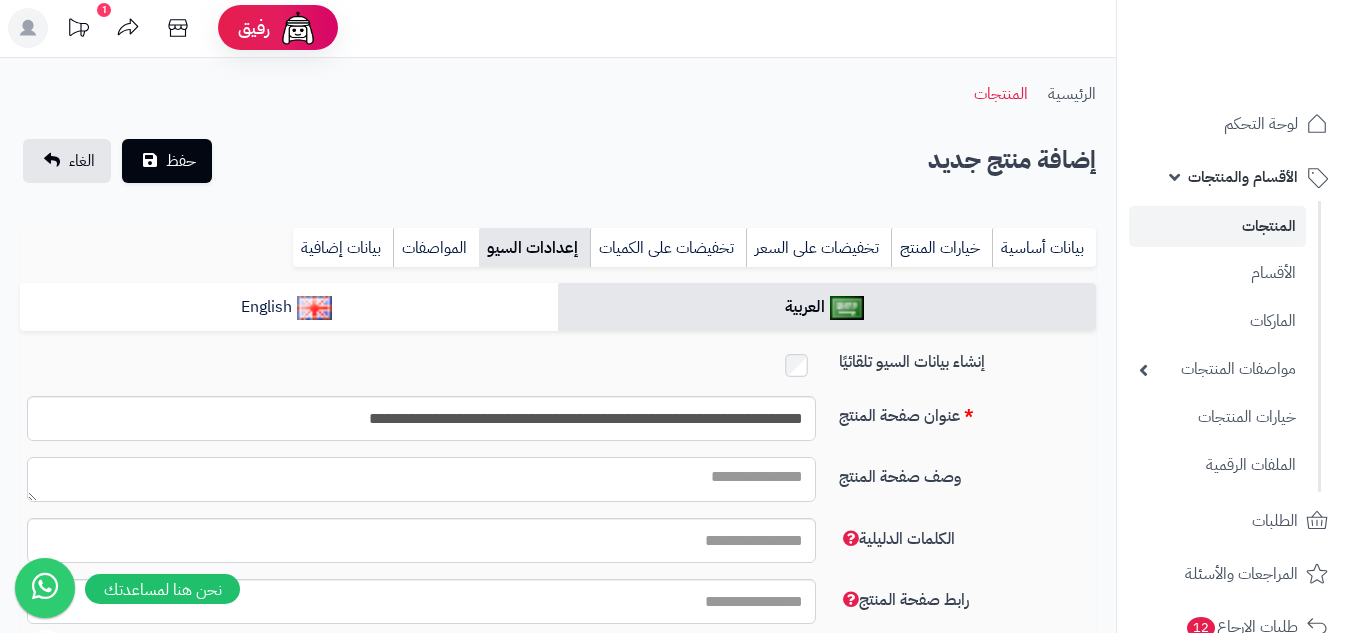 click on "وصف صفحة المنتج" at bounding box center [421, 479] 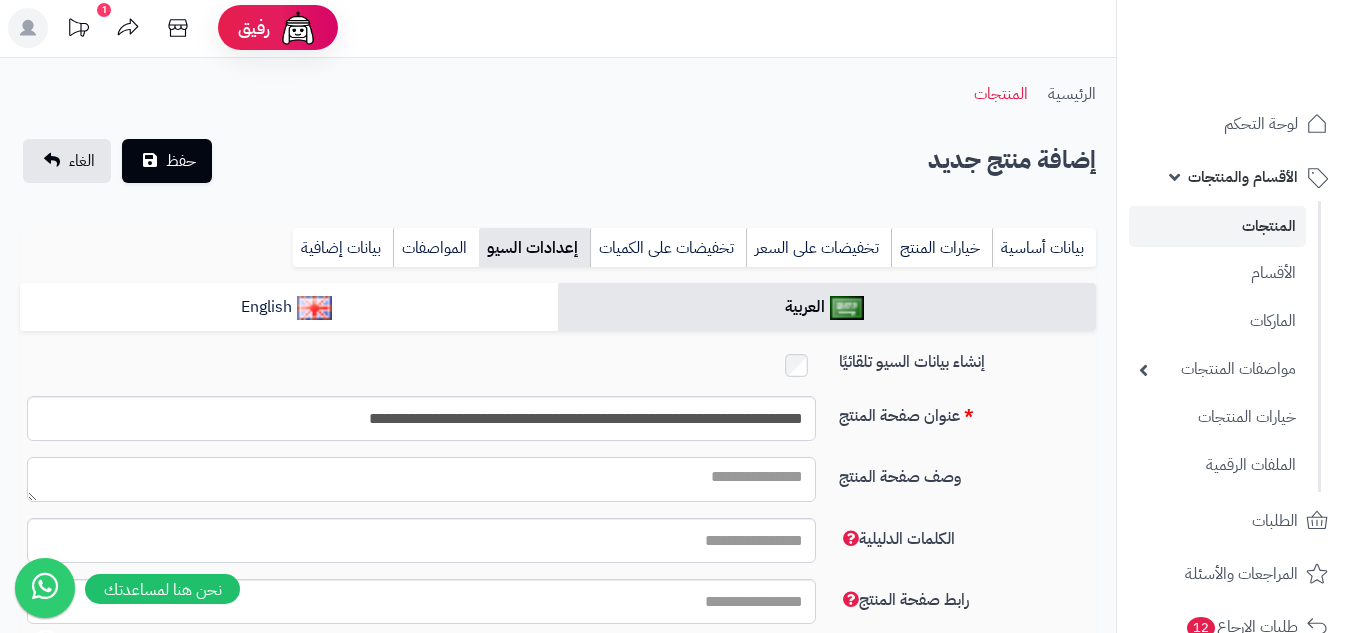 paste on "**********" 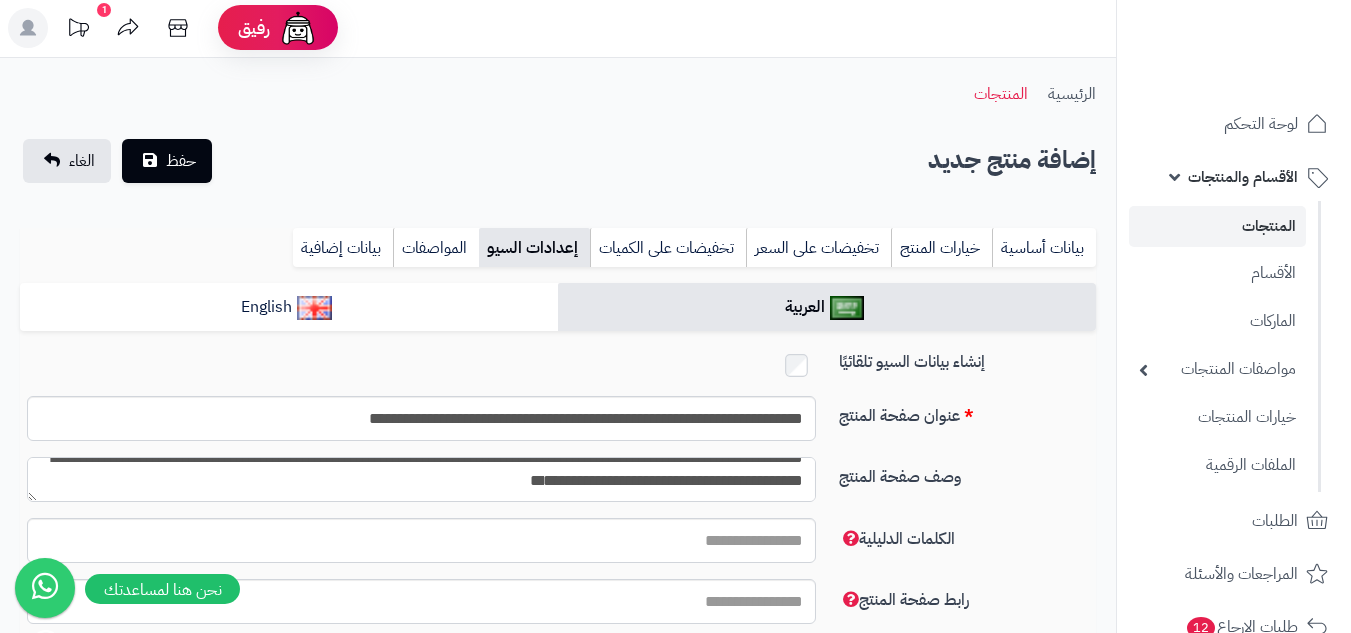 scroll, scrollTop: 19, scrollLeft: 0, axis: vertical 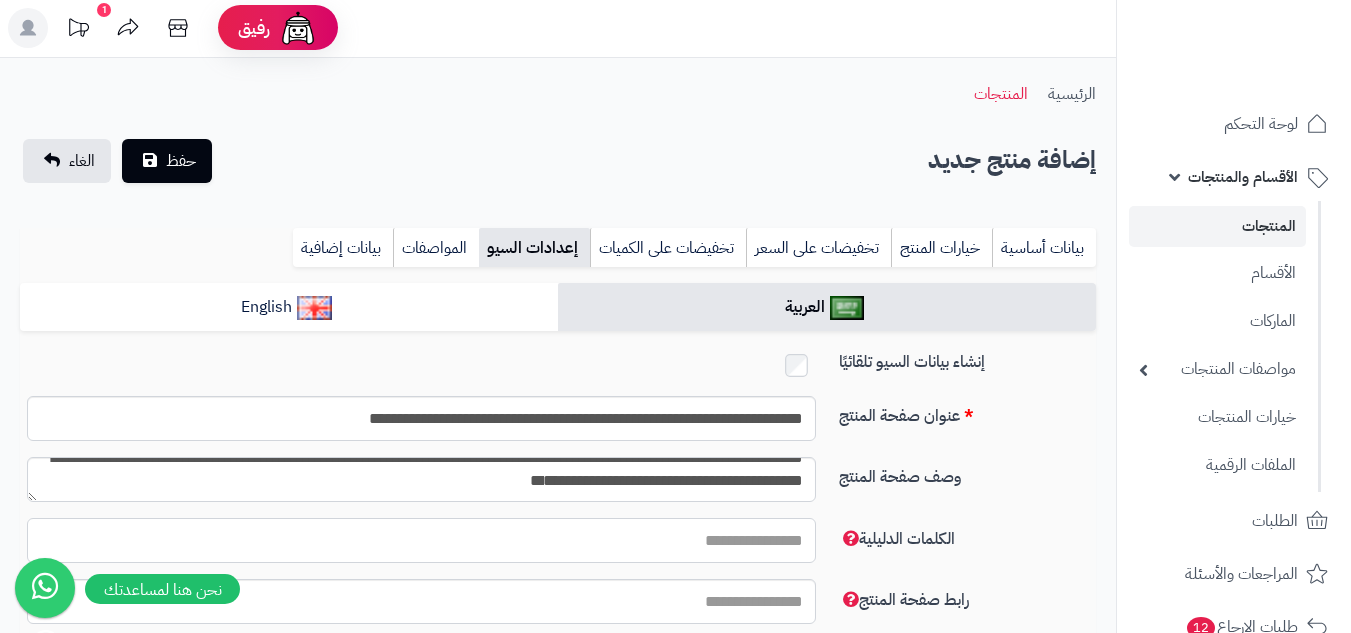 click on "الكلمات الدليلية" at bounding box center (421, 540) 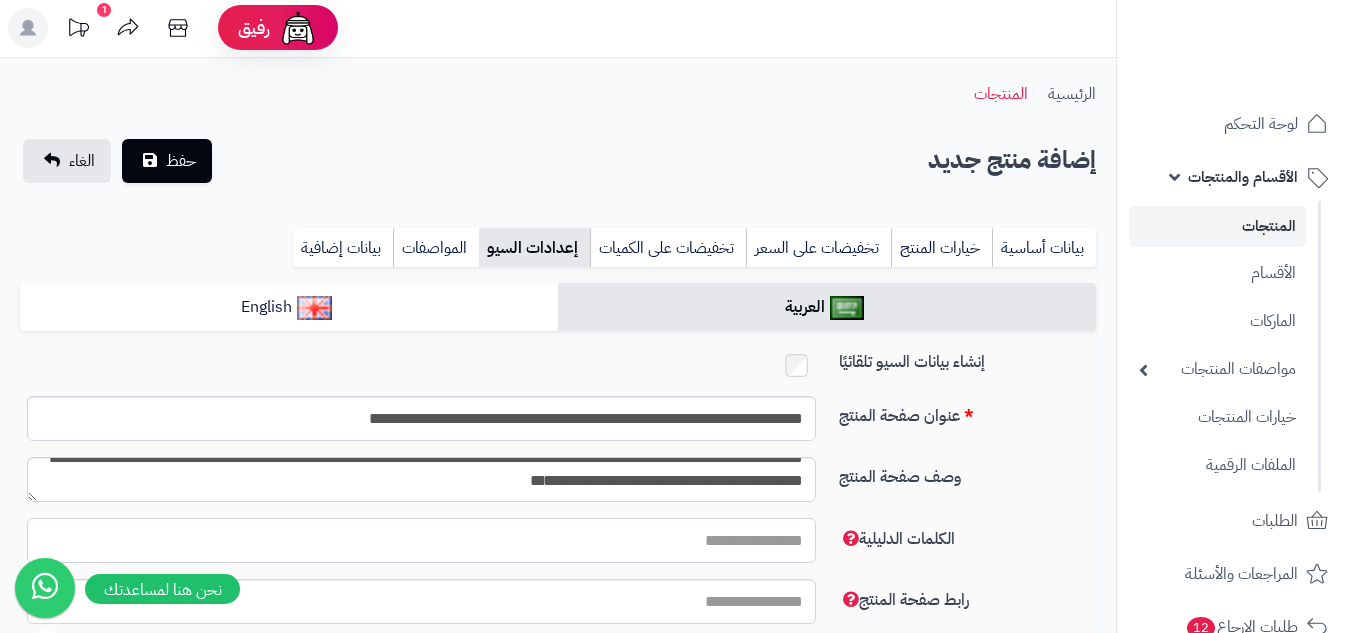 paste on "**********" 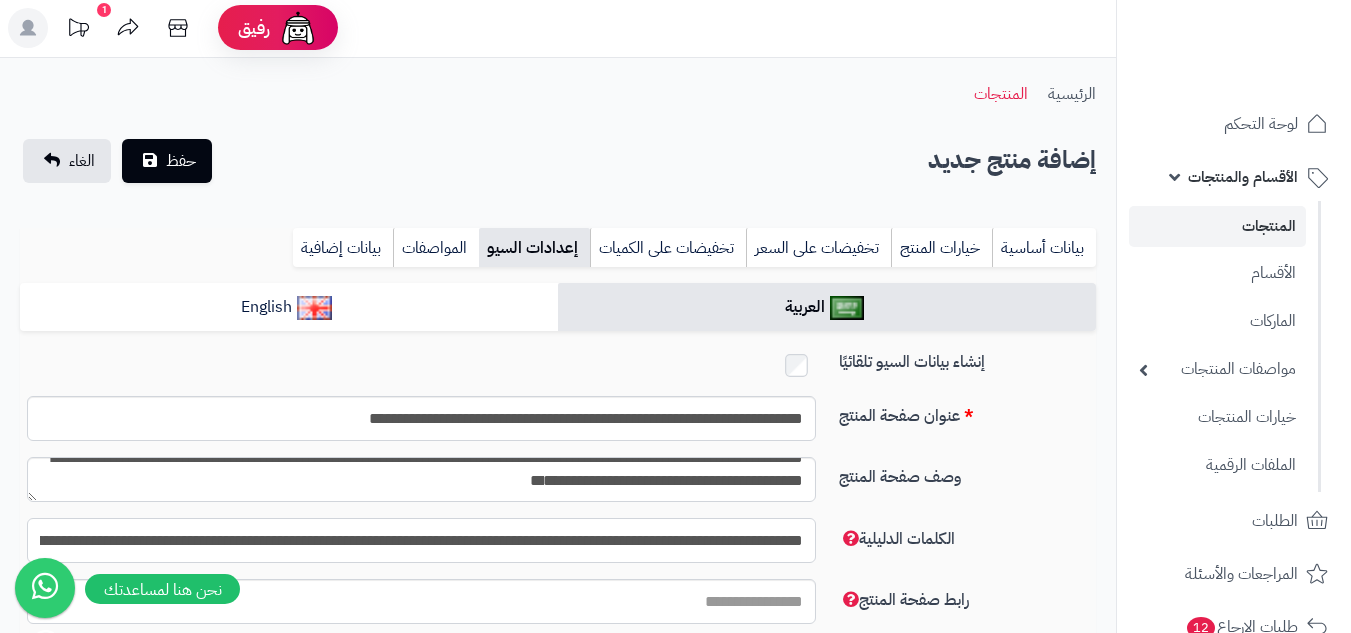 scroll, scrollTop: 0, scrollLeft: -500, axis: horizontal 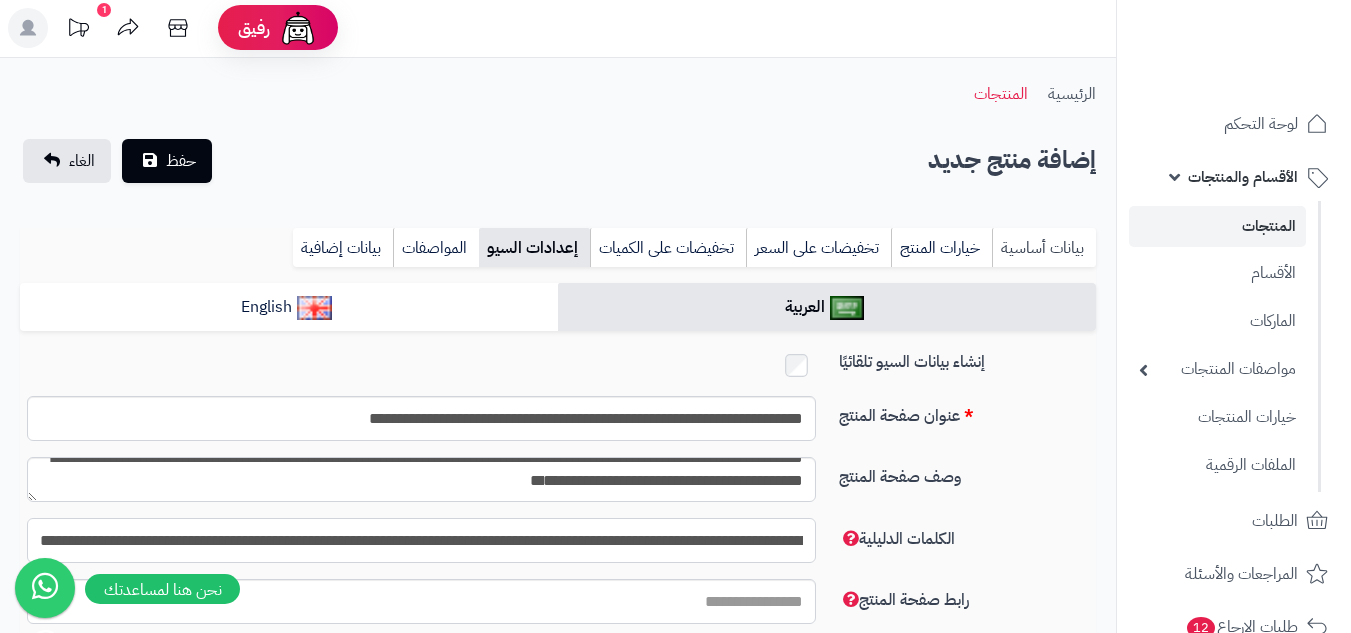 type on "**********" 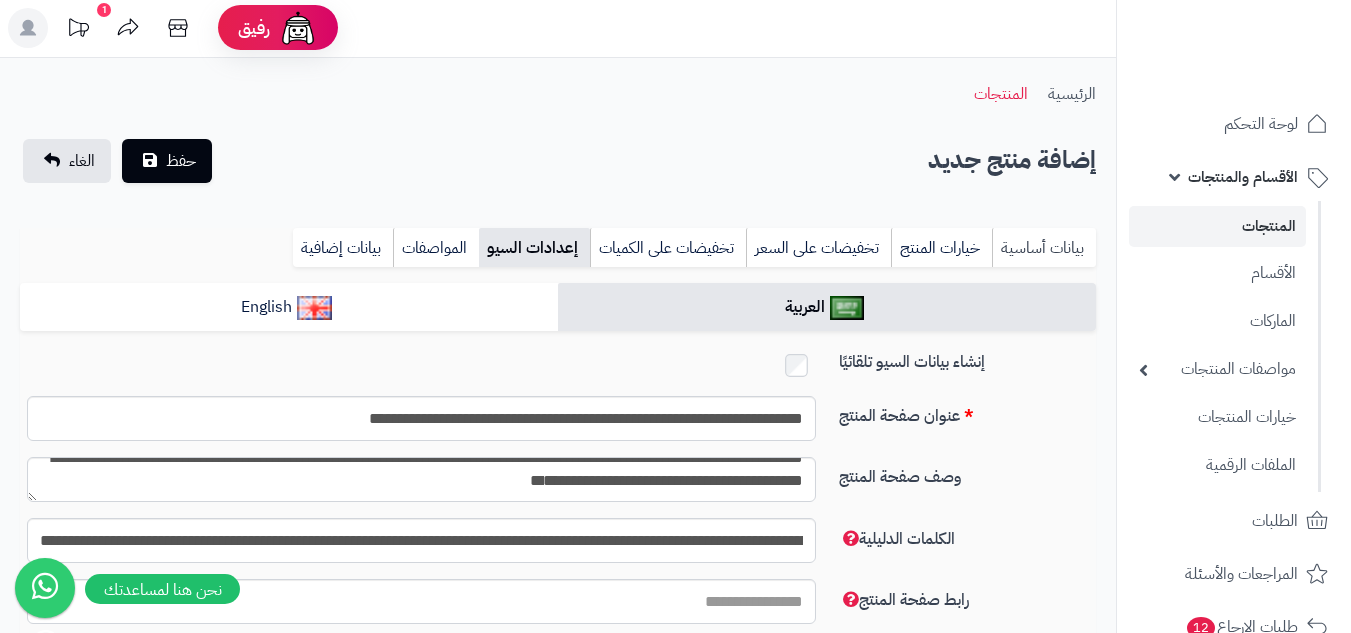 click on "بيانات أساسية" at bounding box center (1044, 248) 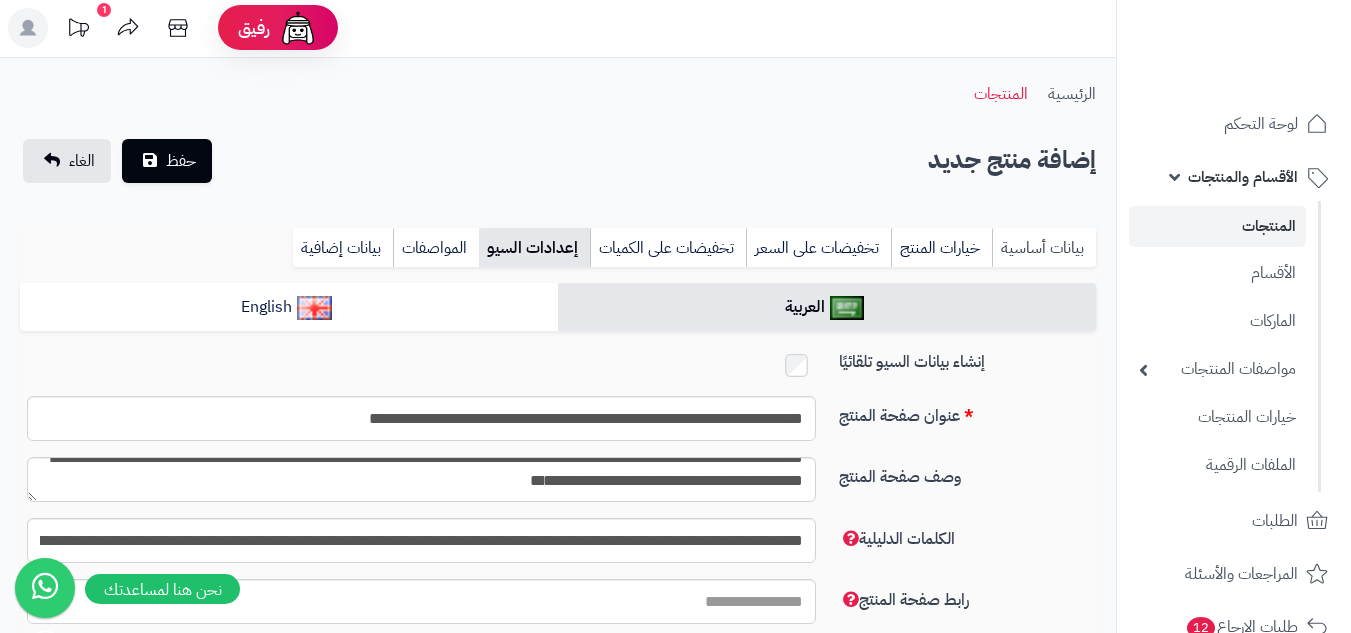 scroll, scrollTop: 0, scrollLeft: 0, axis: both 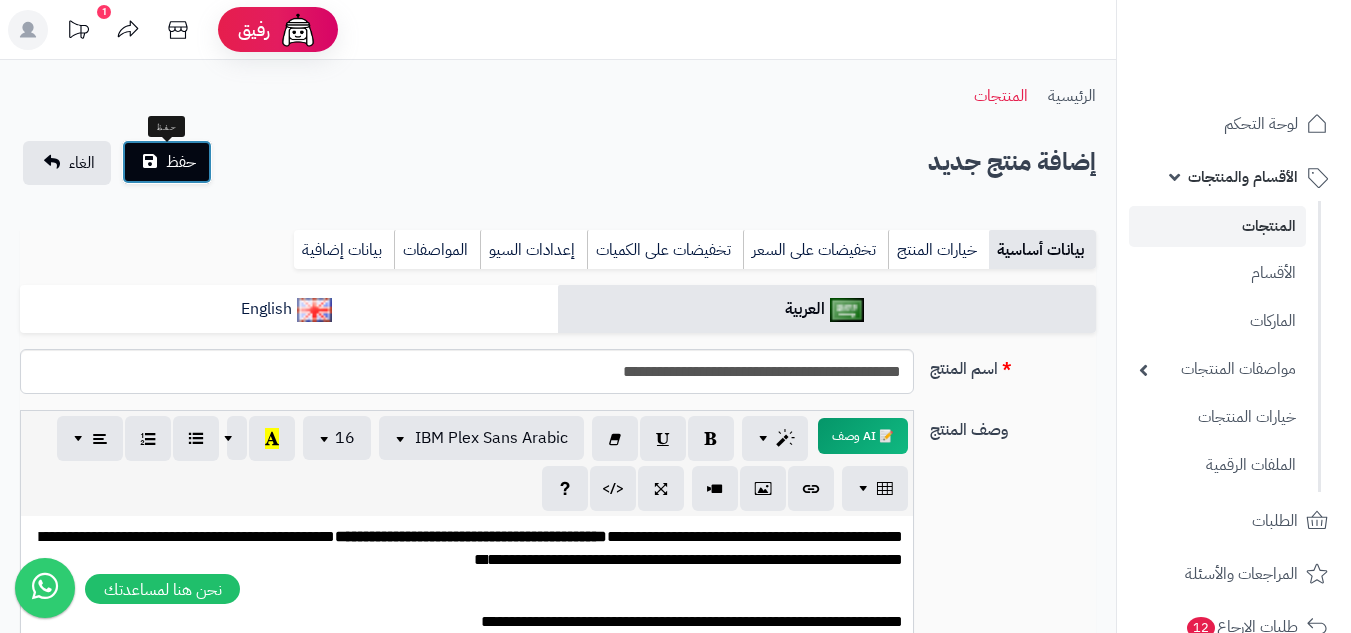 click on "حفظ" at bounding box center (181, 162) 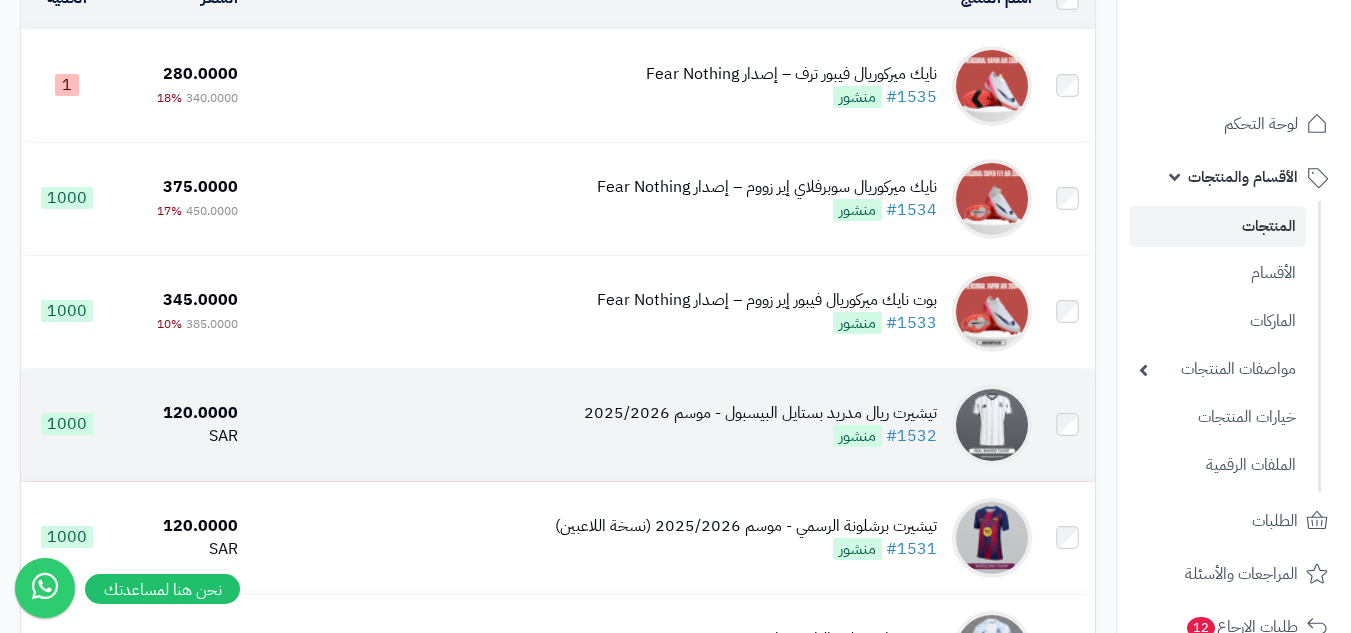 scroll, scrollTop: 300, scrollLeft: 0, axis: vertical 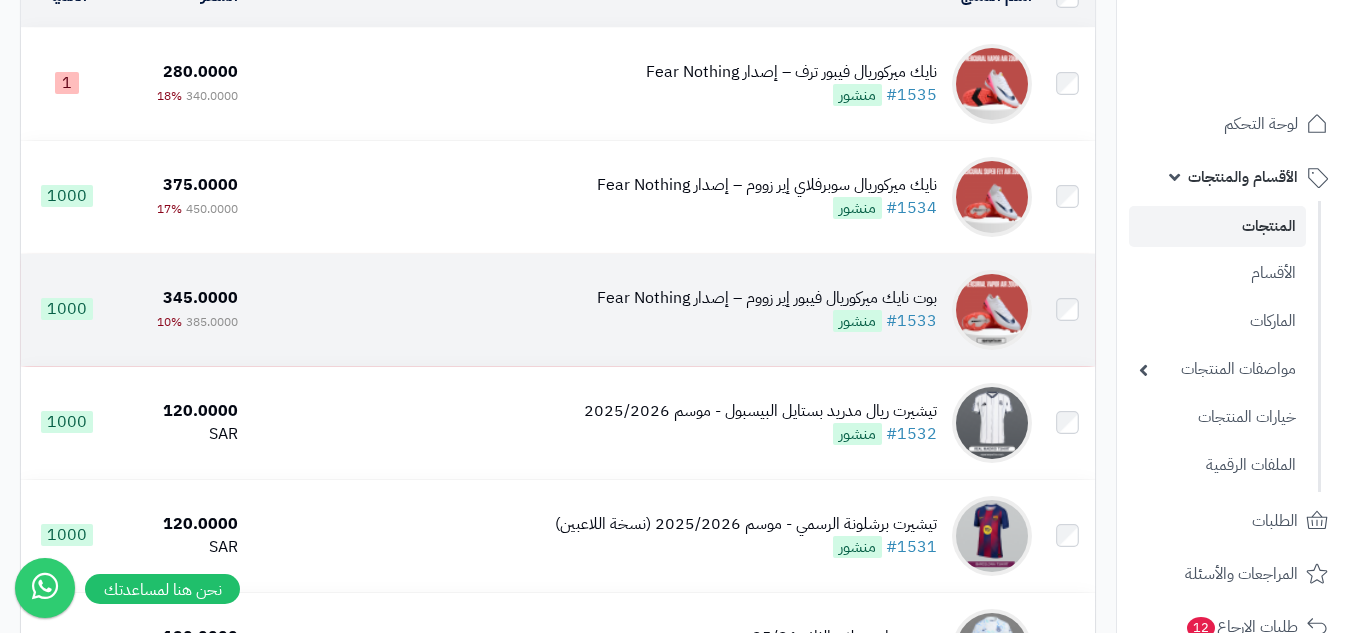 click on "بوت نايك ميركوريال فيبور إير زووم – إصدار Fear Nothing
#1533
منشور" at bounding box center (643, 310) 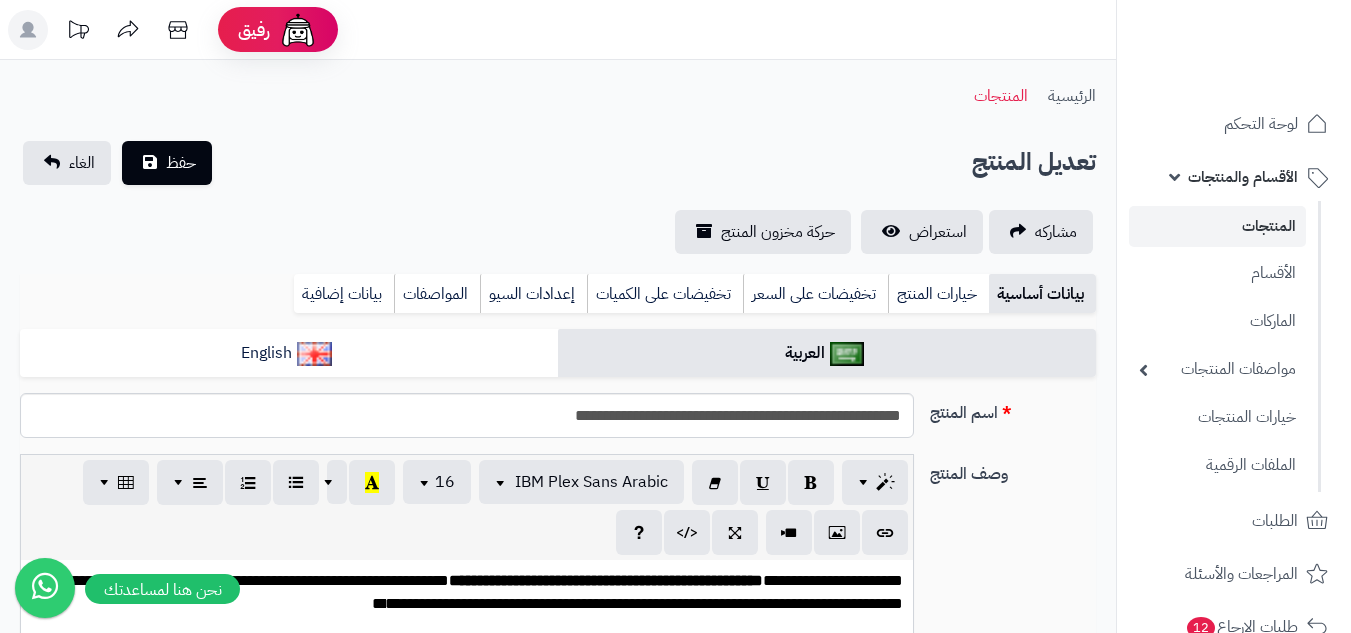 scroll, scrollTop: 0, scrollLeft: 0, axis: both 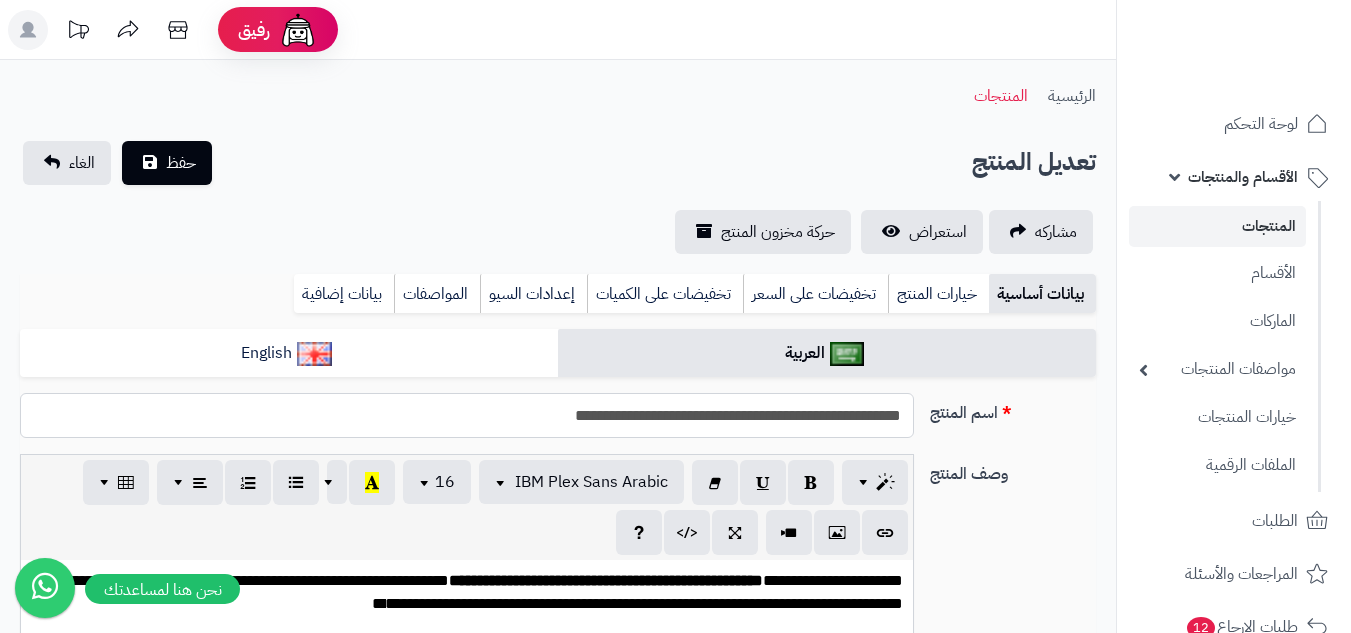 click on "**********" at bounding box center [467, 415] 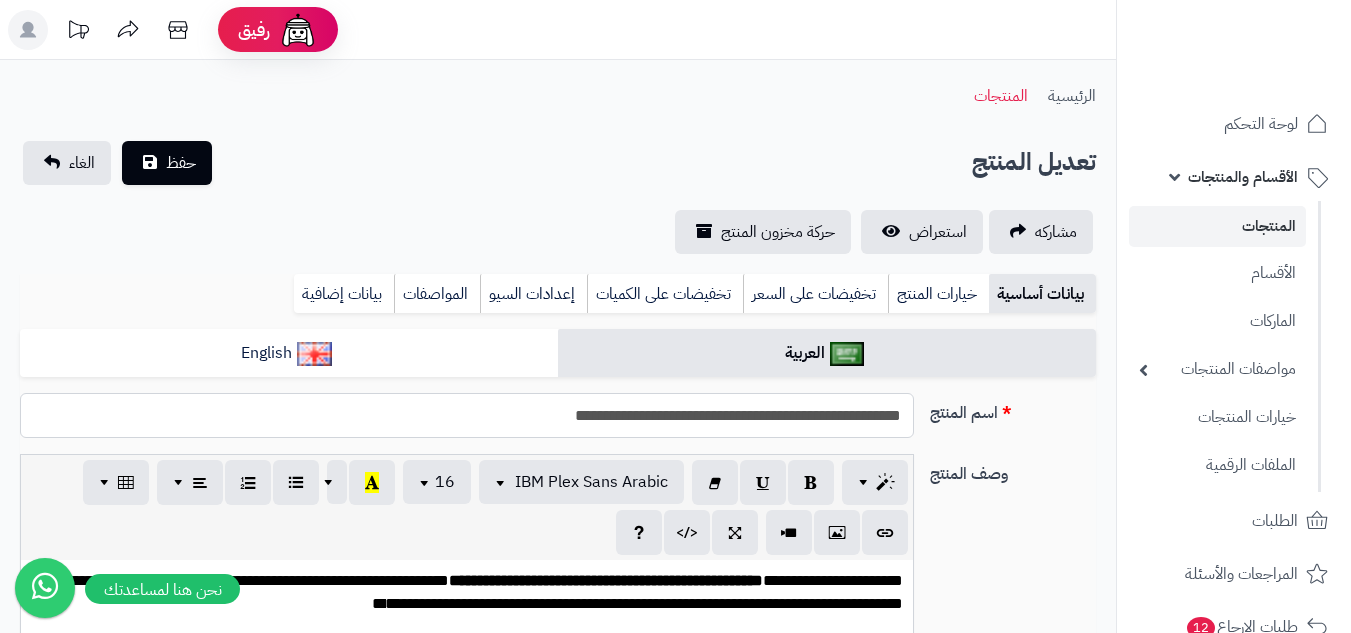 click on "**********" at bounding box center (467, 415) 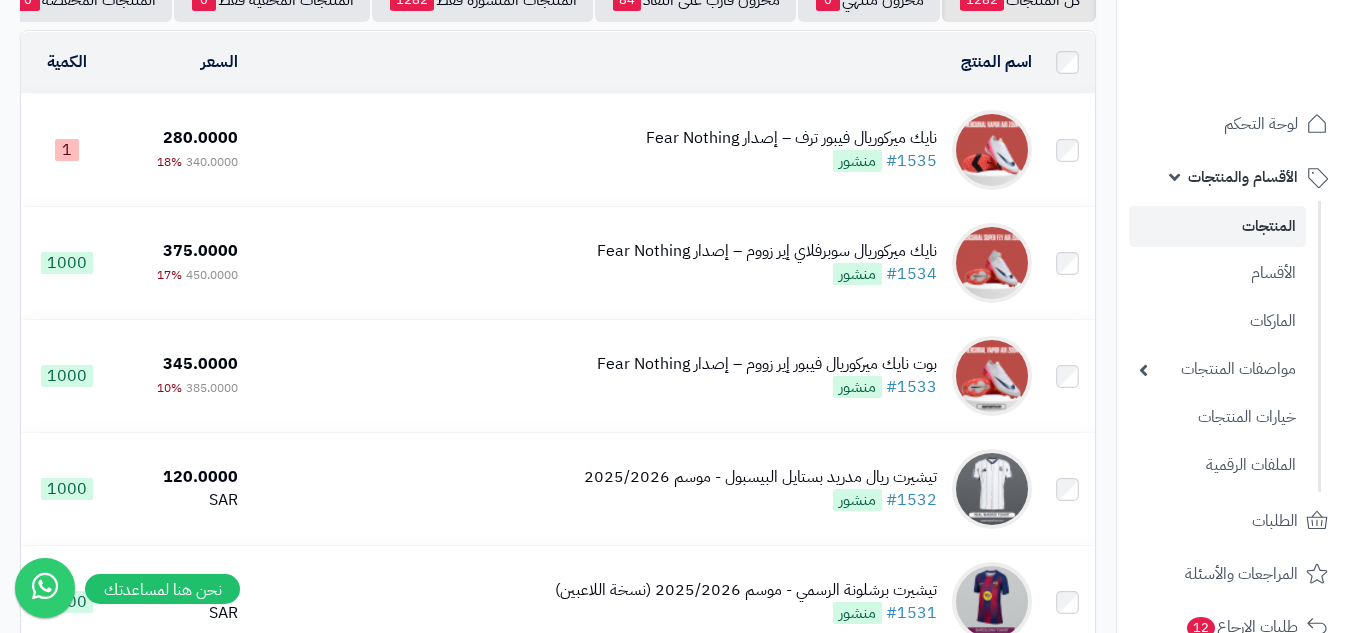 scroll, scrollTop: 135, scrollLeft: 0, axis: vertical 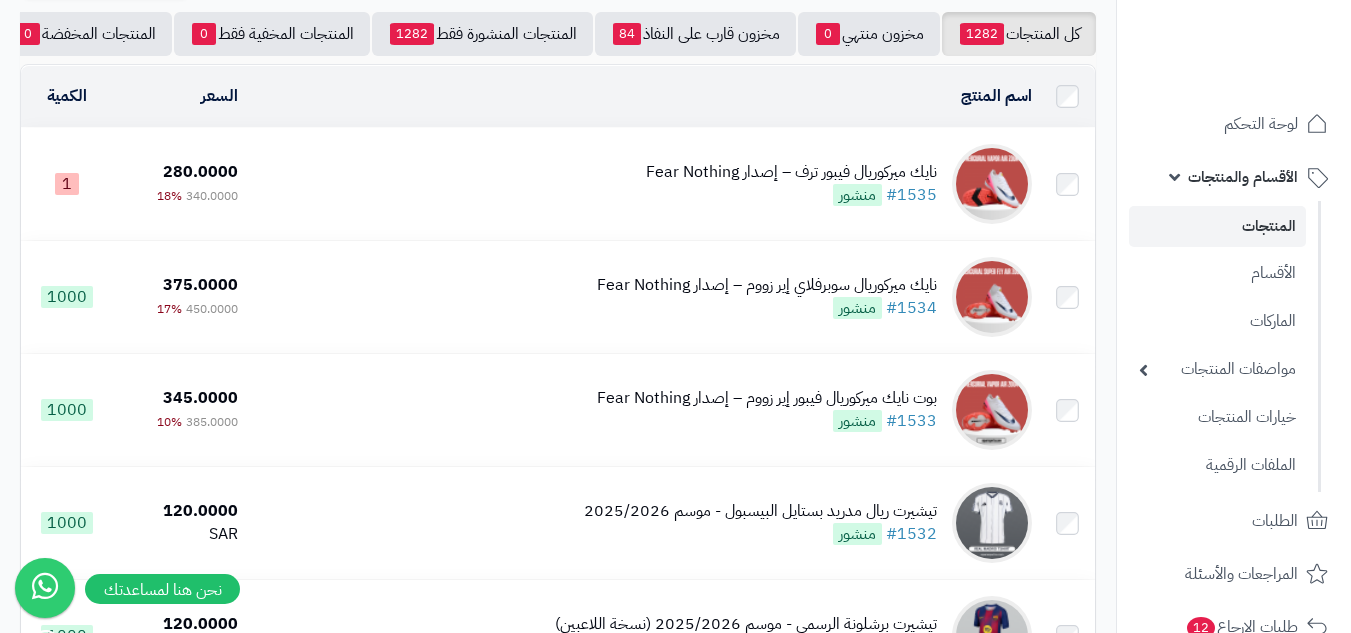 click on "نايك ميركوريال فيبور ترف – إصدار Fear Nothing
#1535
منشور" at bounding box center (643, 184) 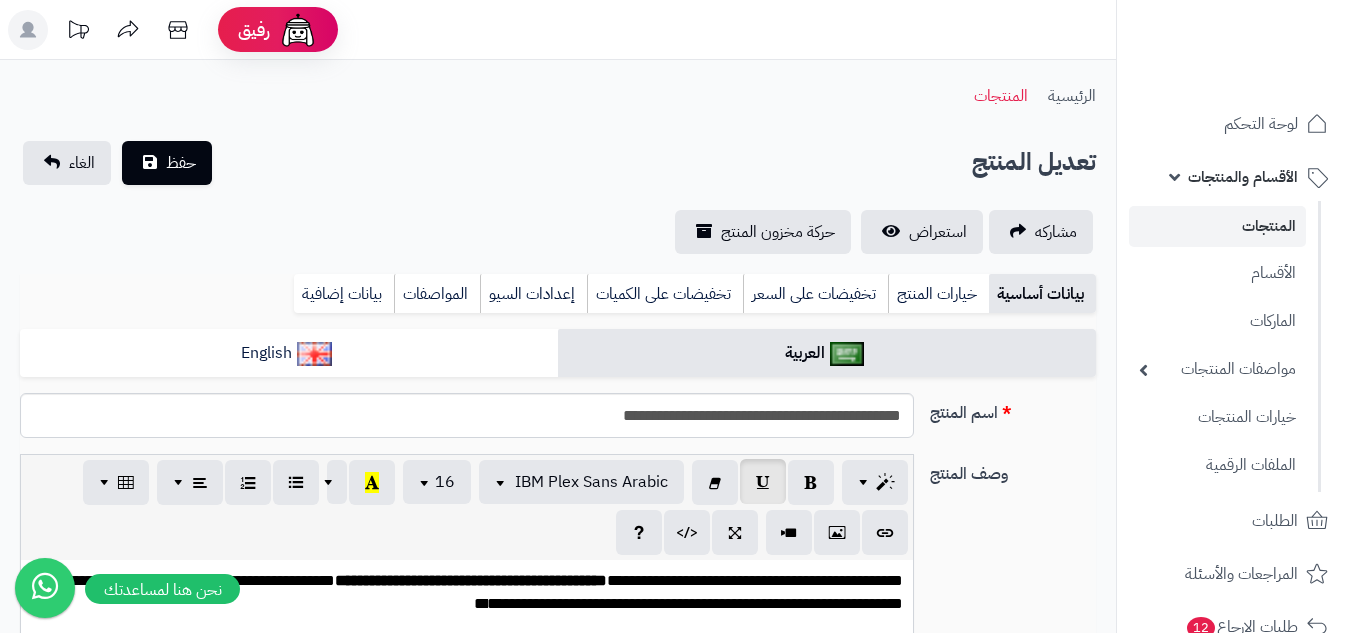 scroll, scrollTop: 0, scrollLeft: 0, axis: both 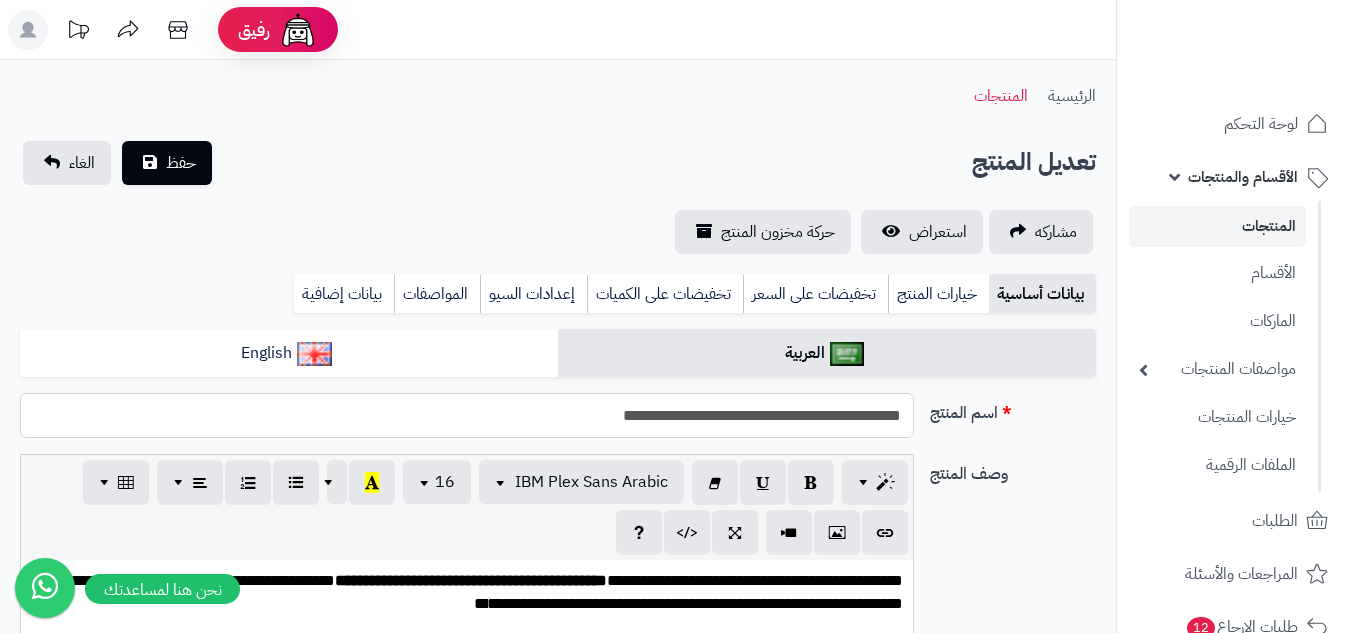 click on "**********" at bounding box center (467, 415) 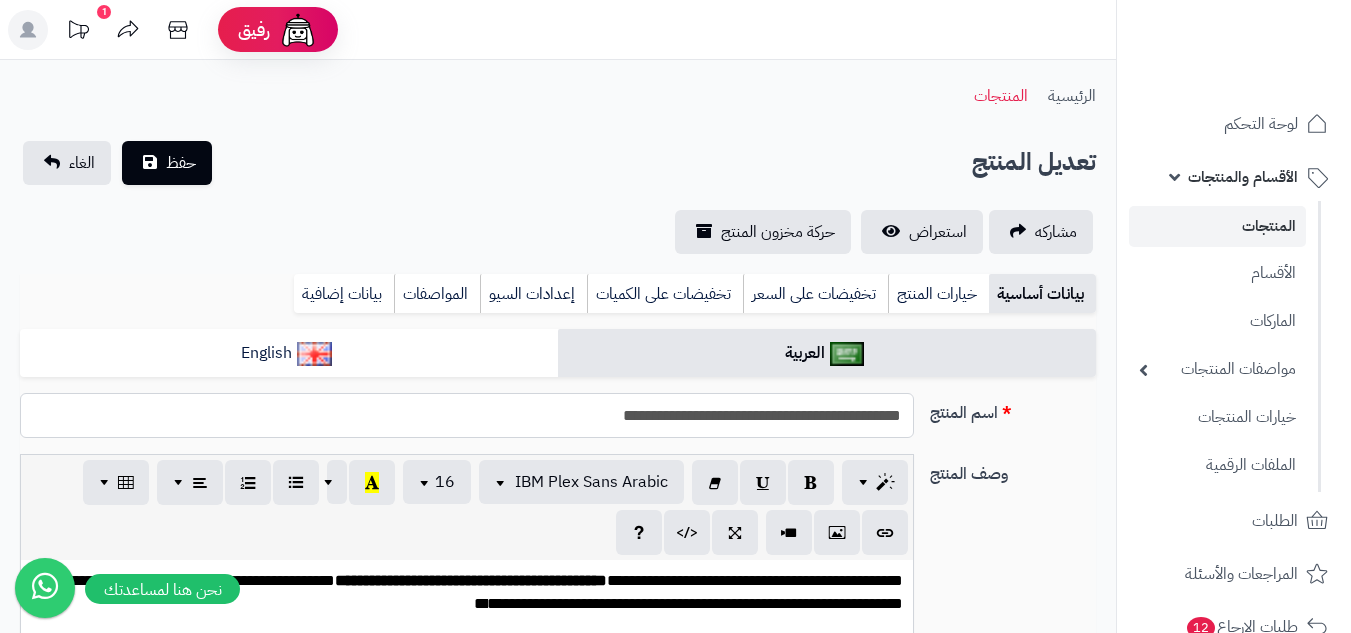 click on "**********" at bounding box center (467, 415) 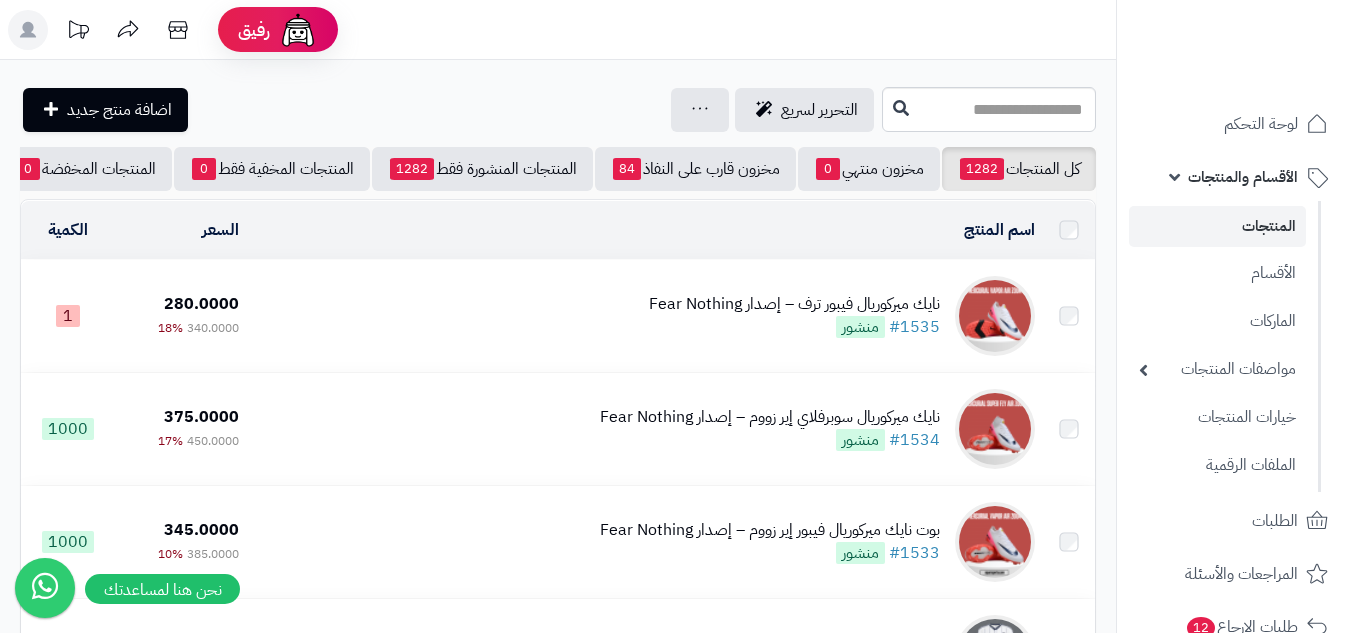 scroll, scrollTop: 135, scrollLeft: 0, axis: vertical 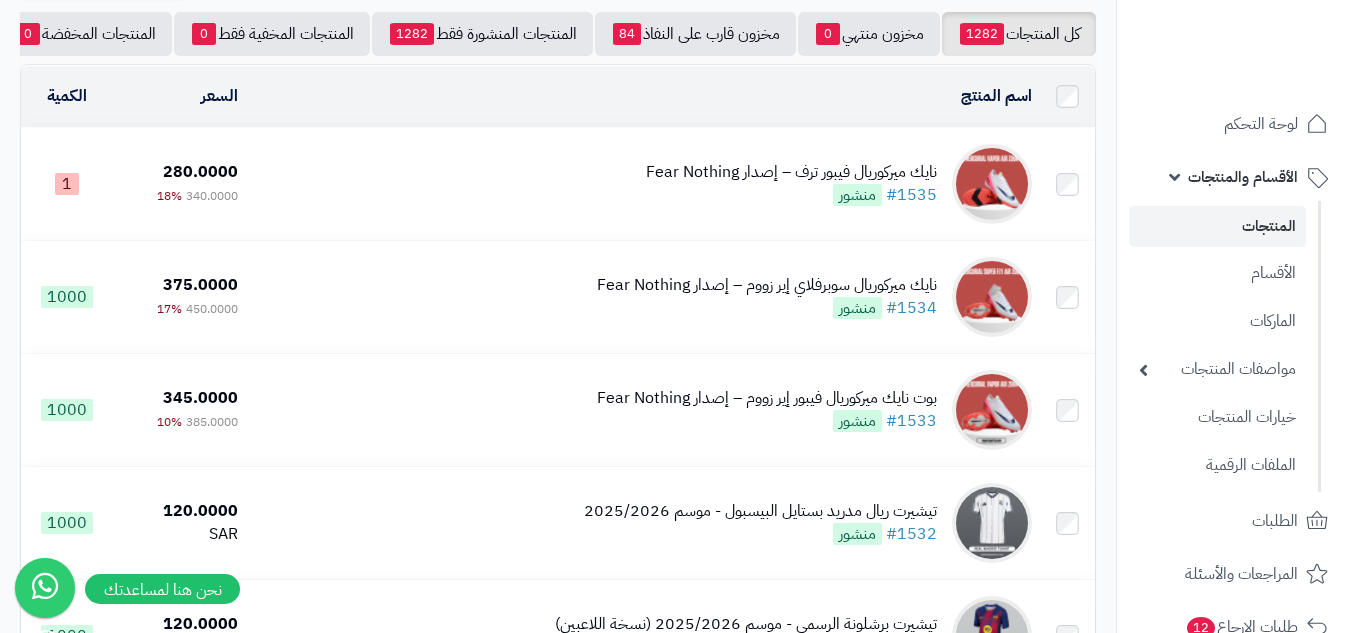 click on "نايك ميركوريال فيبور ترف – إصدار Fear Nothing
#1535
منشور" at bounding box center [643, 184] 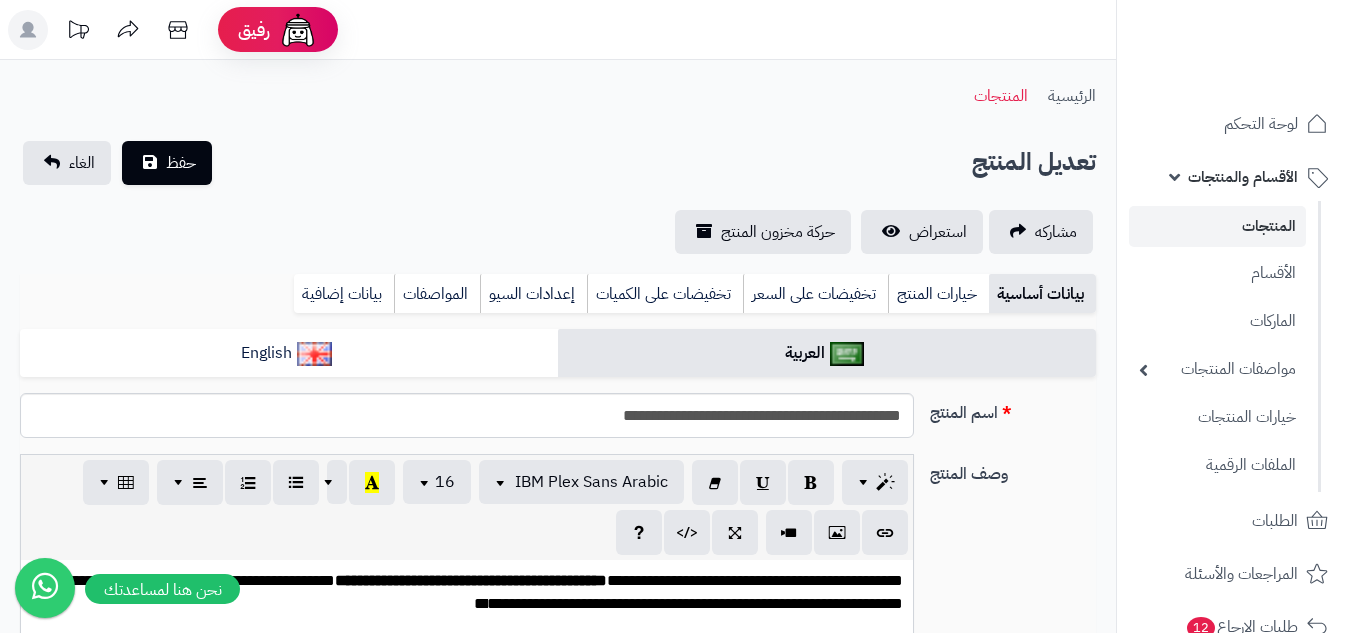 scroll, scrollTop: 0, scrollLeft: 0, axis: both 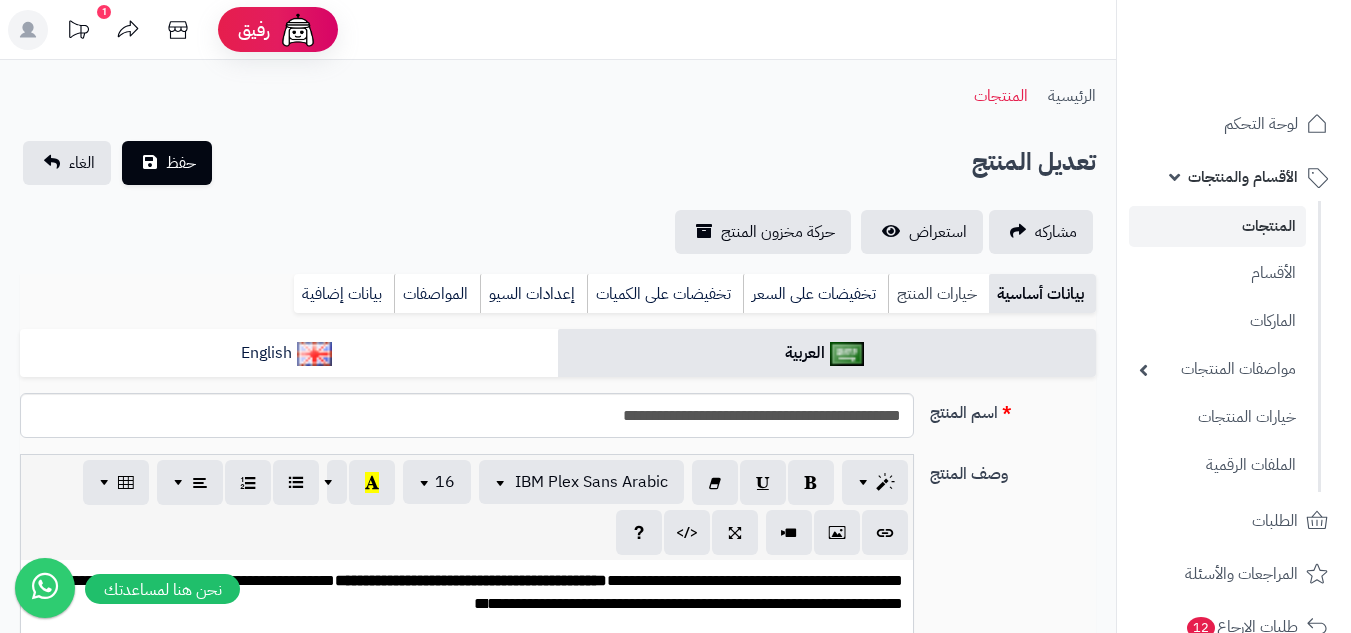 click on "خيارات المنتج" at bounding box center [938, 294] 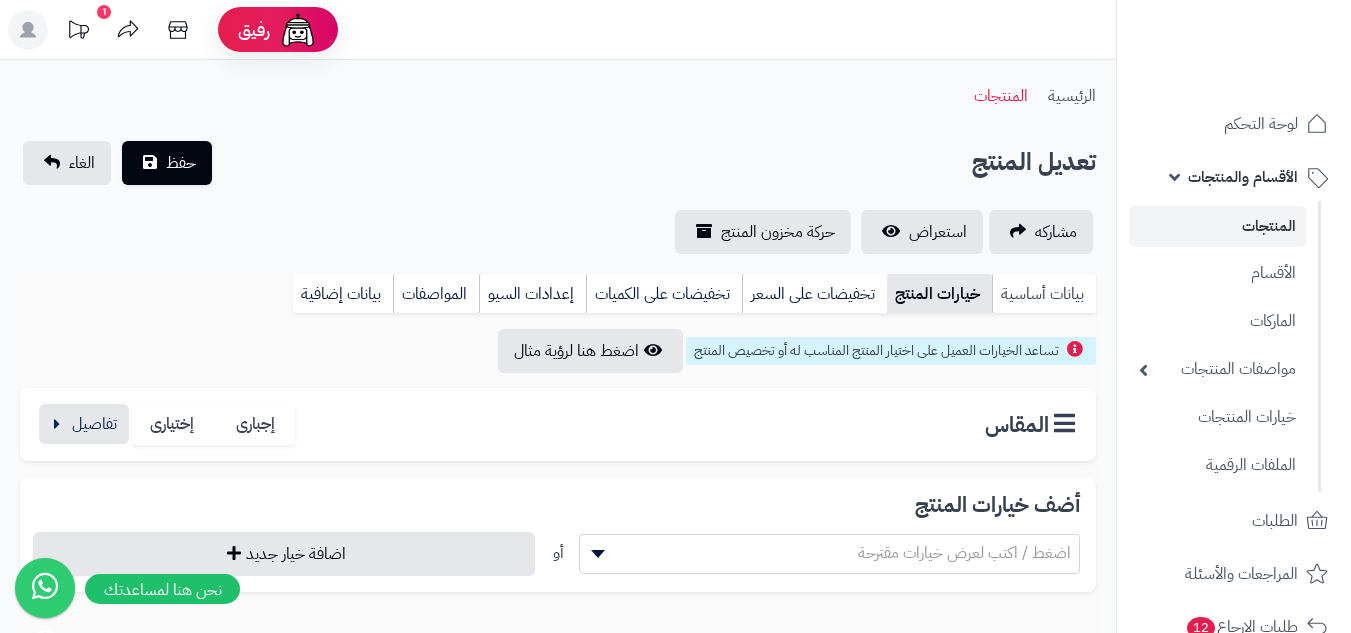 click on "بيانات أساسية" at bounding box center [1044, 294] 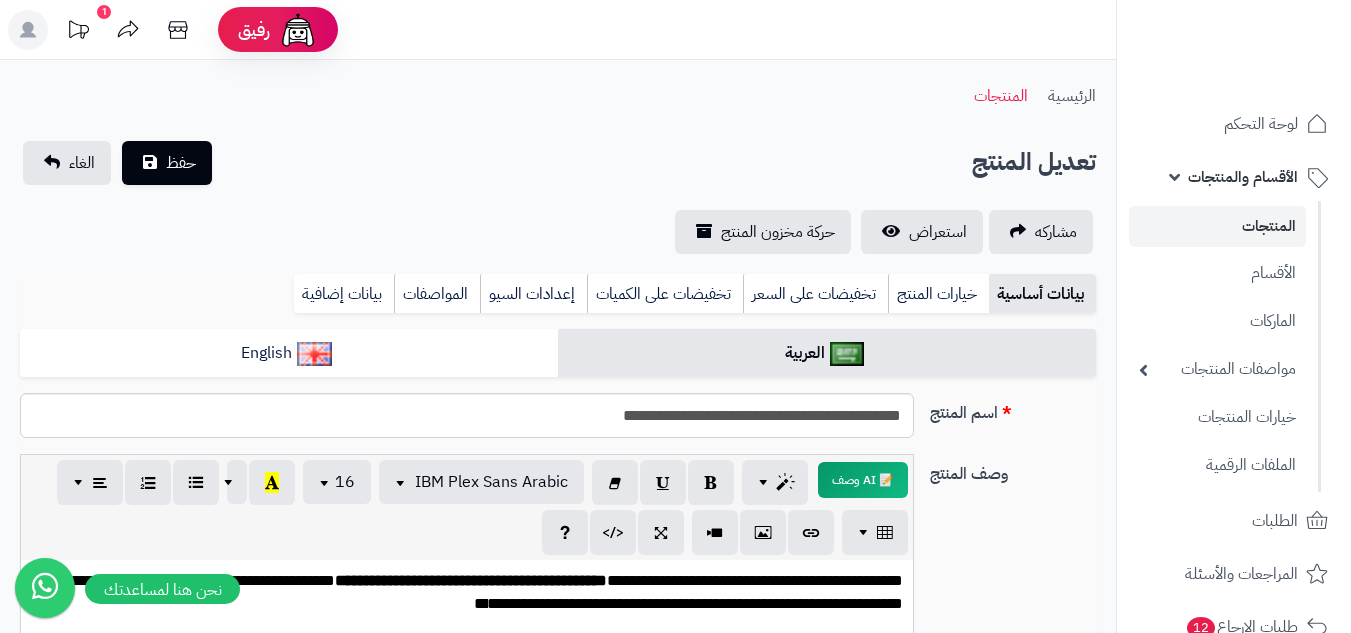 scroll, scrollTop: 0, scrollLeft: 0, axis: both 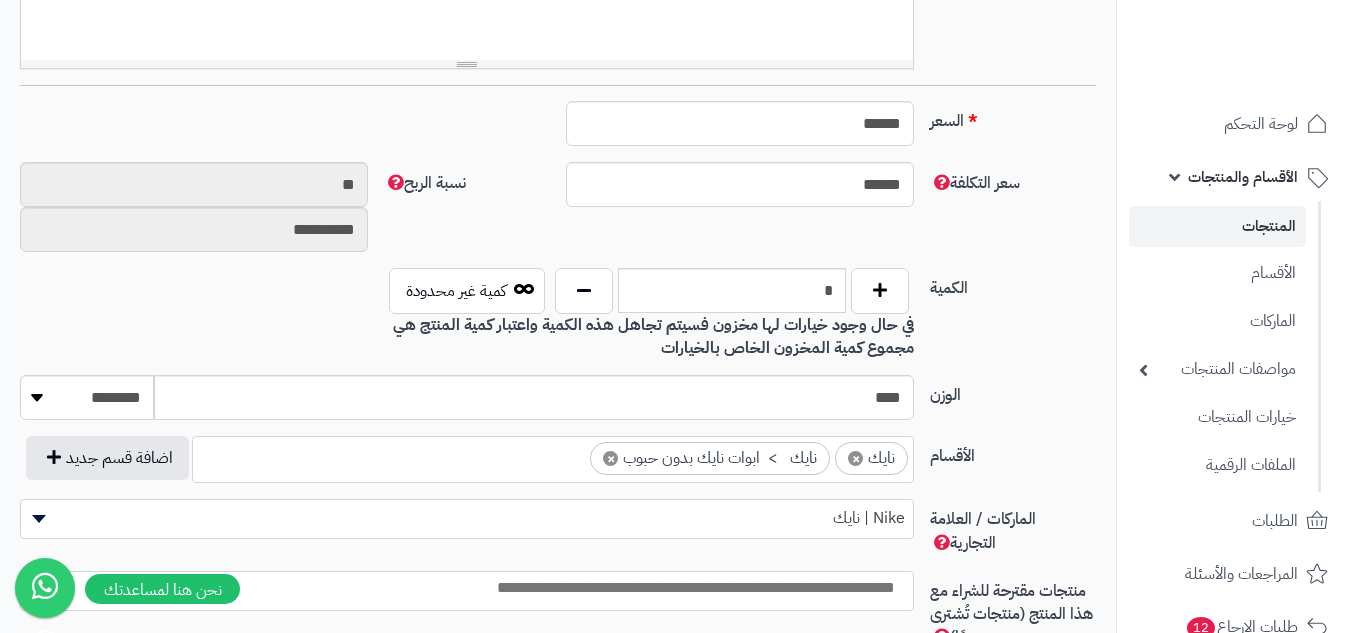 type on "*" 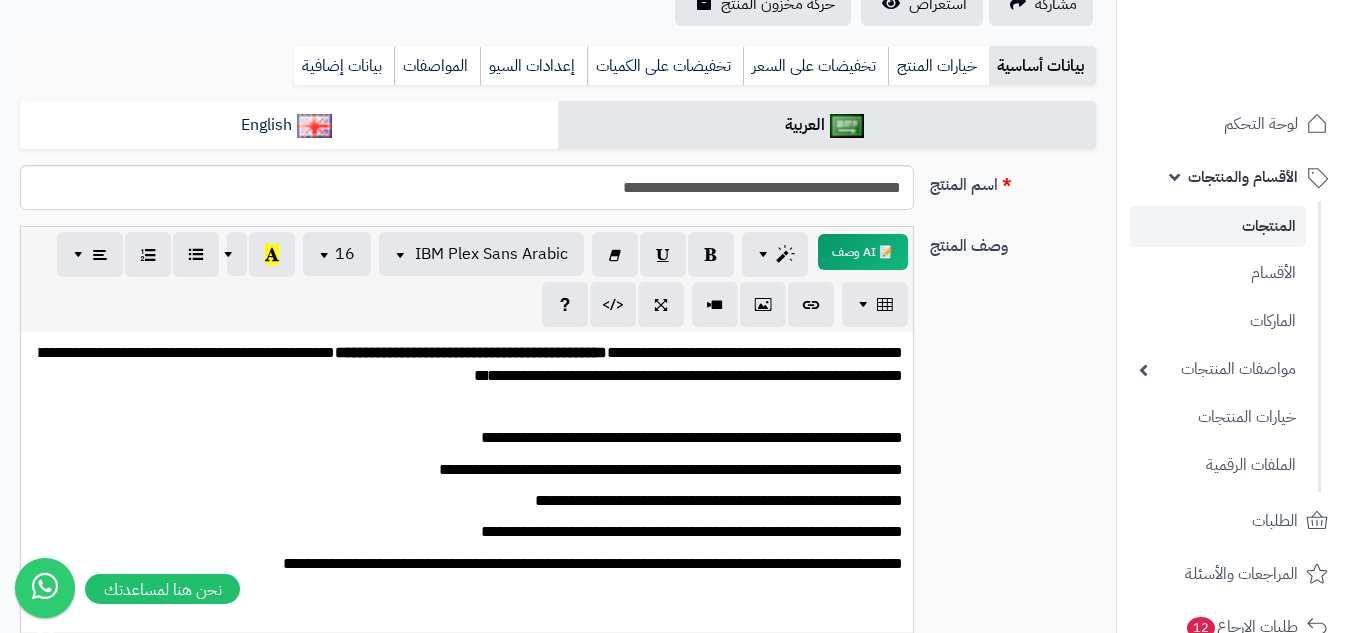 scroll, scrollTop: 0, scrollLeft: 0, axis: both 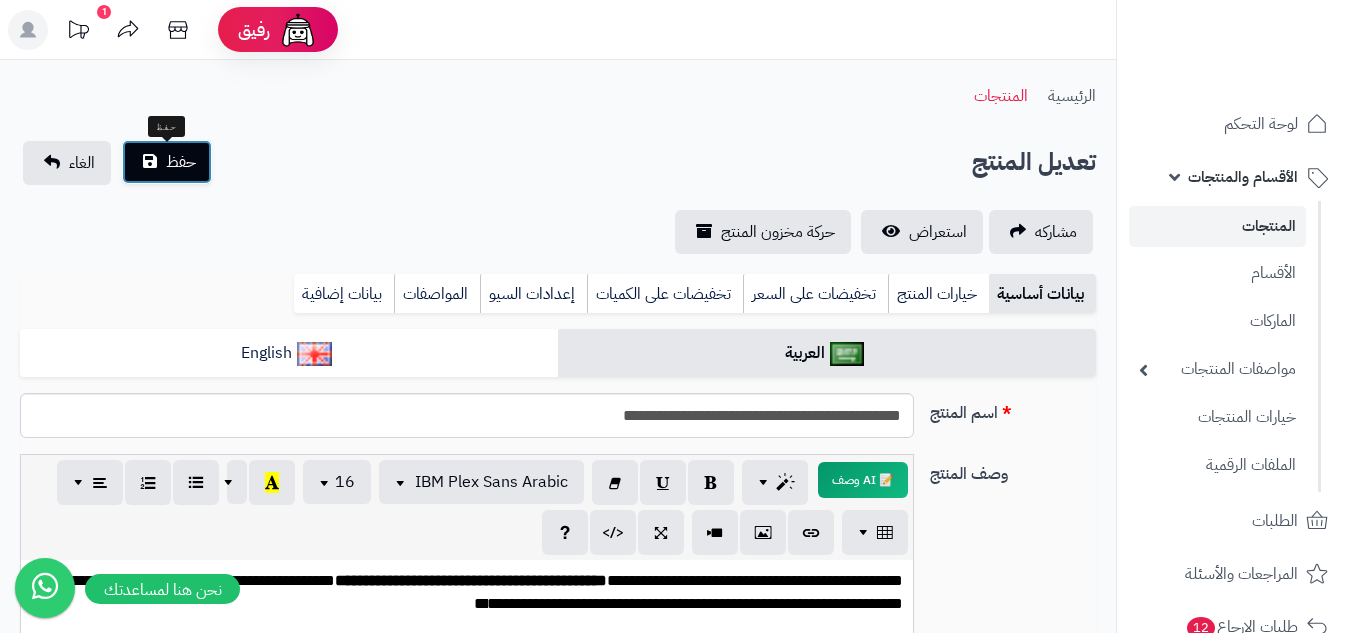 click on "حفظ" at bounding box center [181, 162] 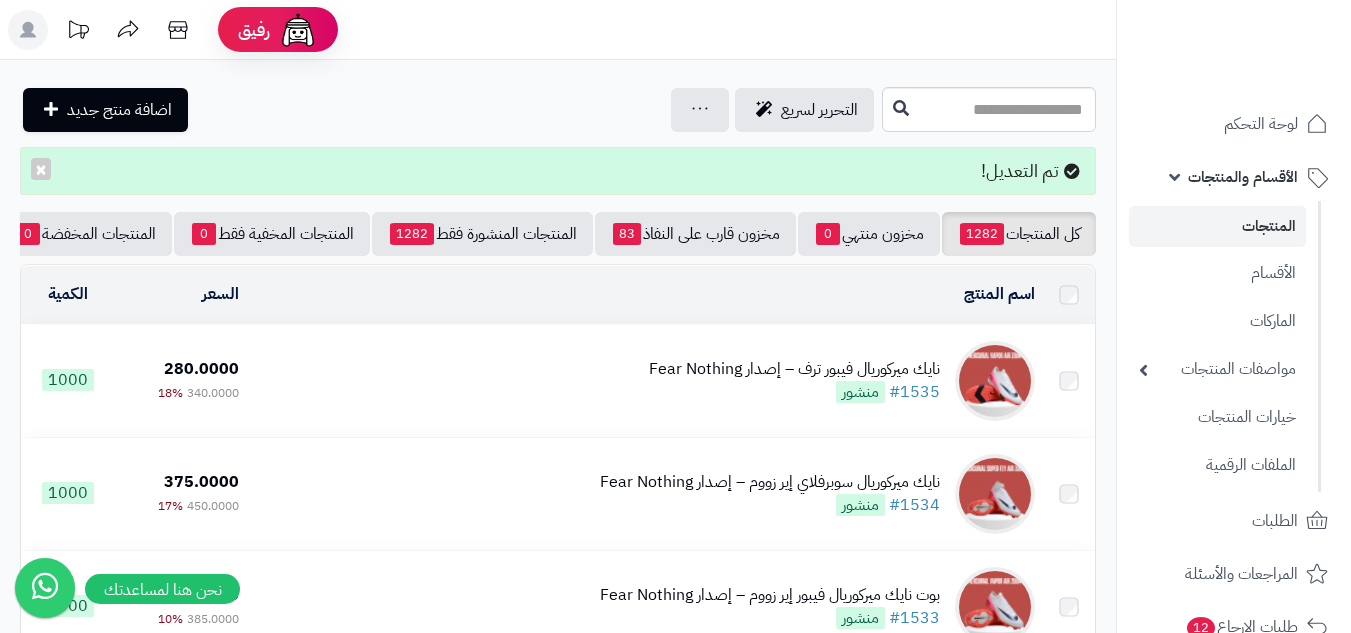 scroll, scrollTop: 0, scrollLeft: 0, axis: both 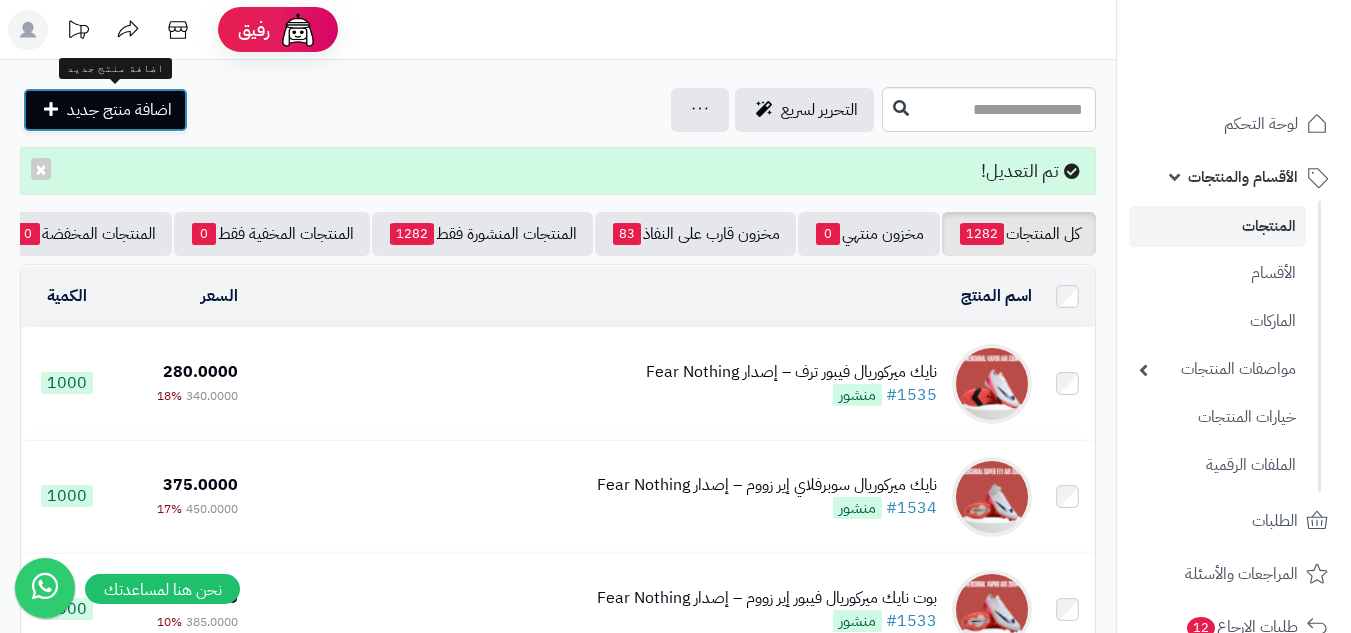click on "اضافة منتج جديد" at bounding box center [119, 110] 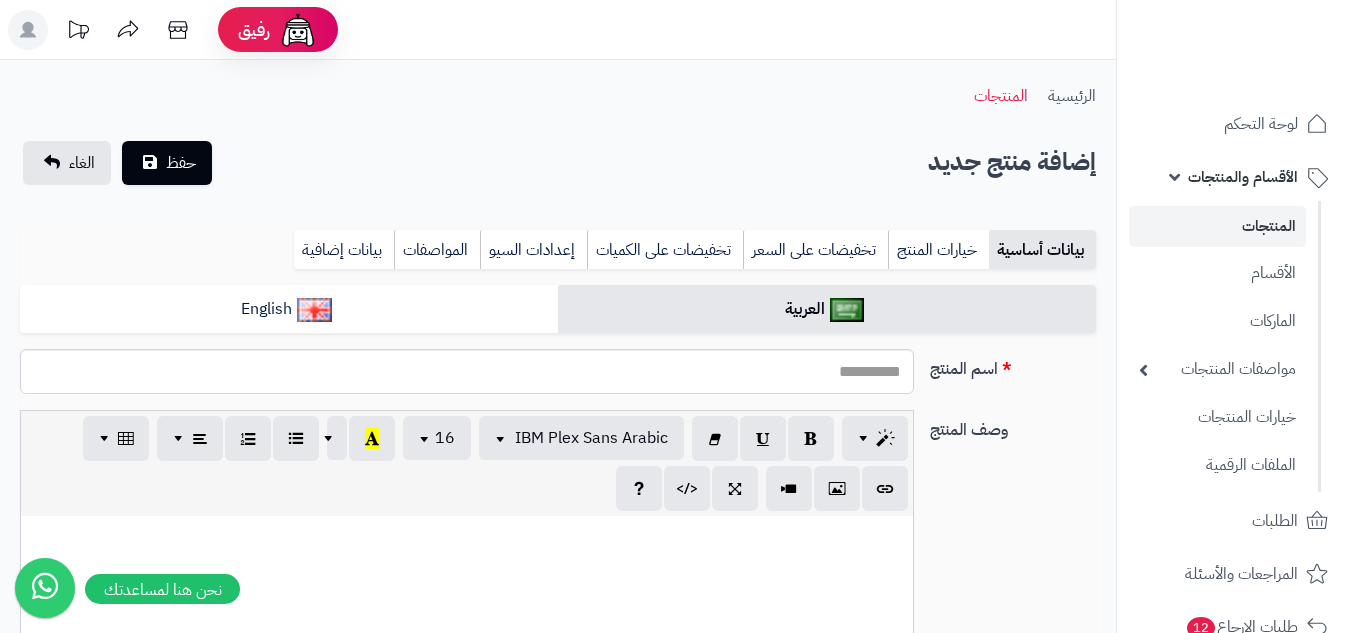 select 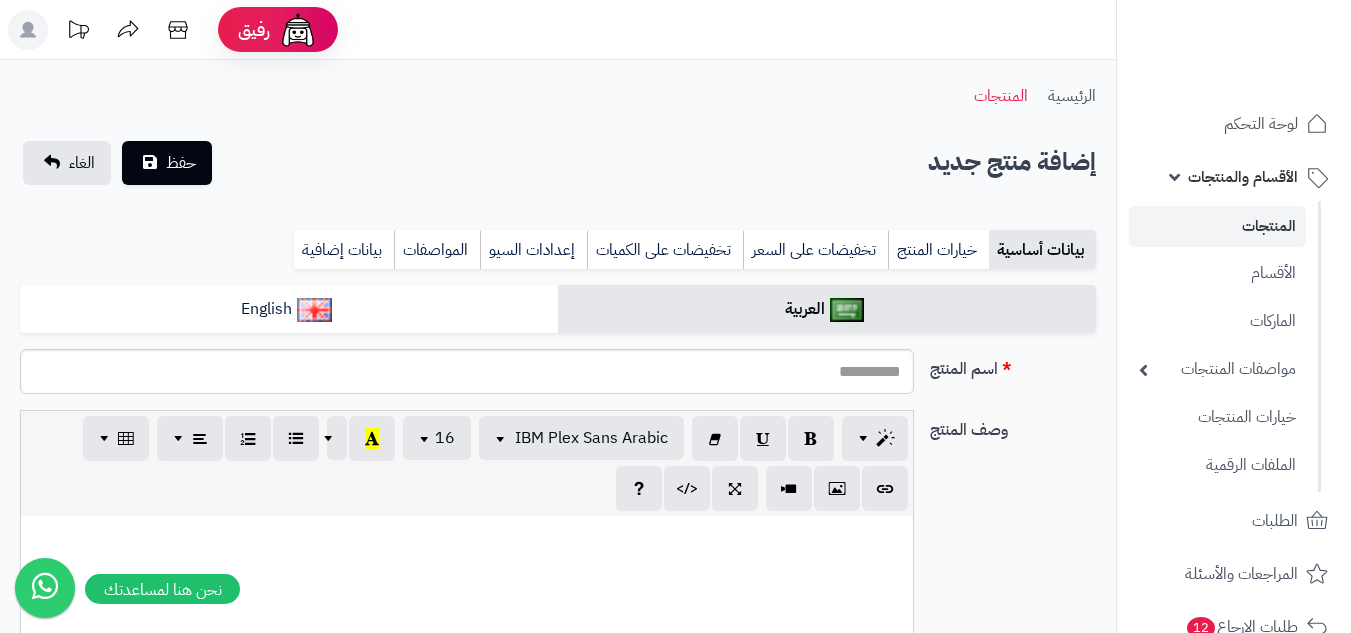 scroll, scrollTop: 0, scrollLeft: 0, axis: both 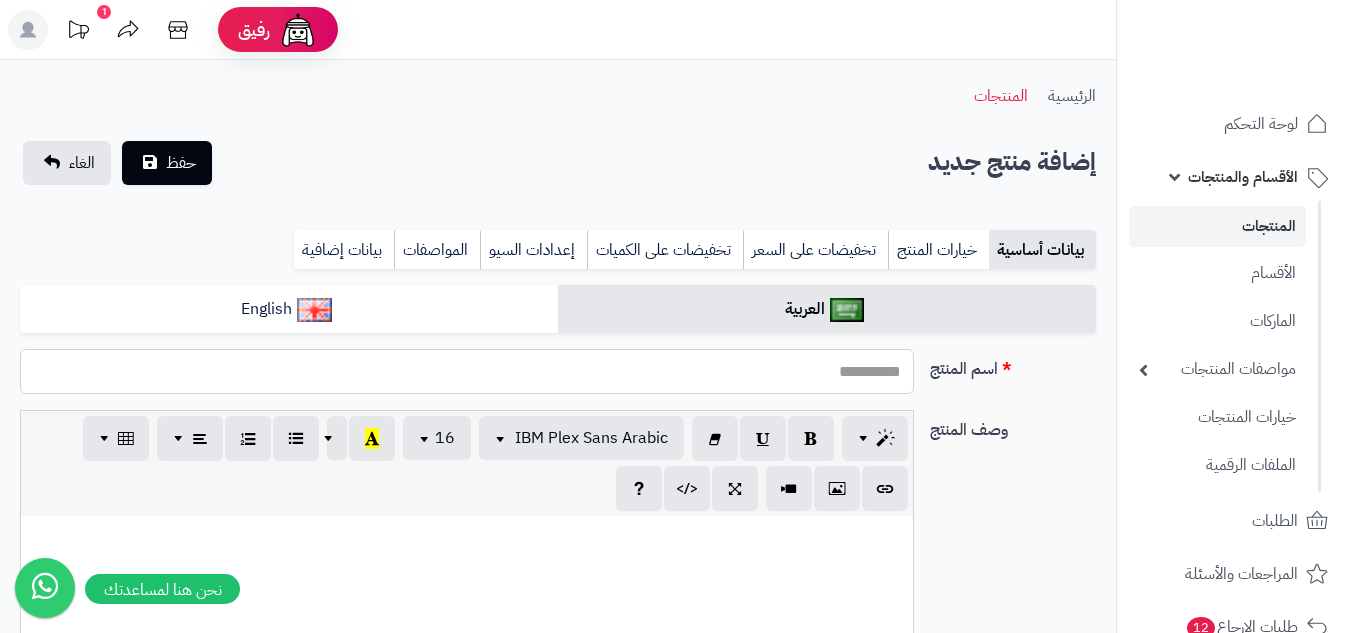 paste on "**********" 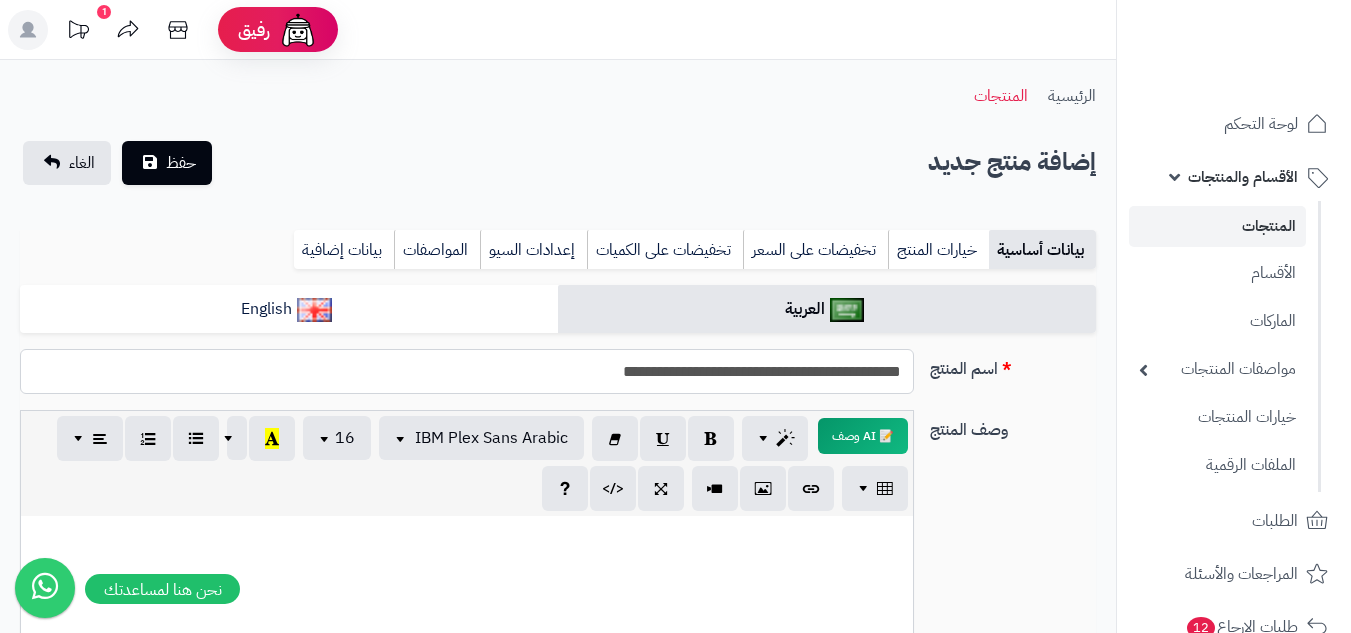 click on "**********" at bounding box center (467, 371) 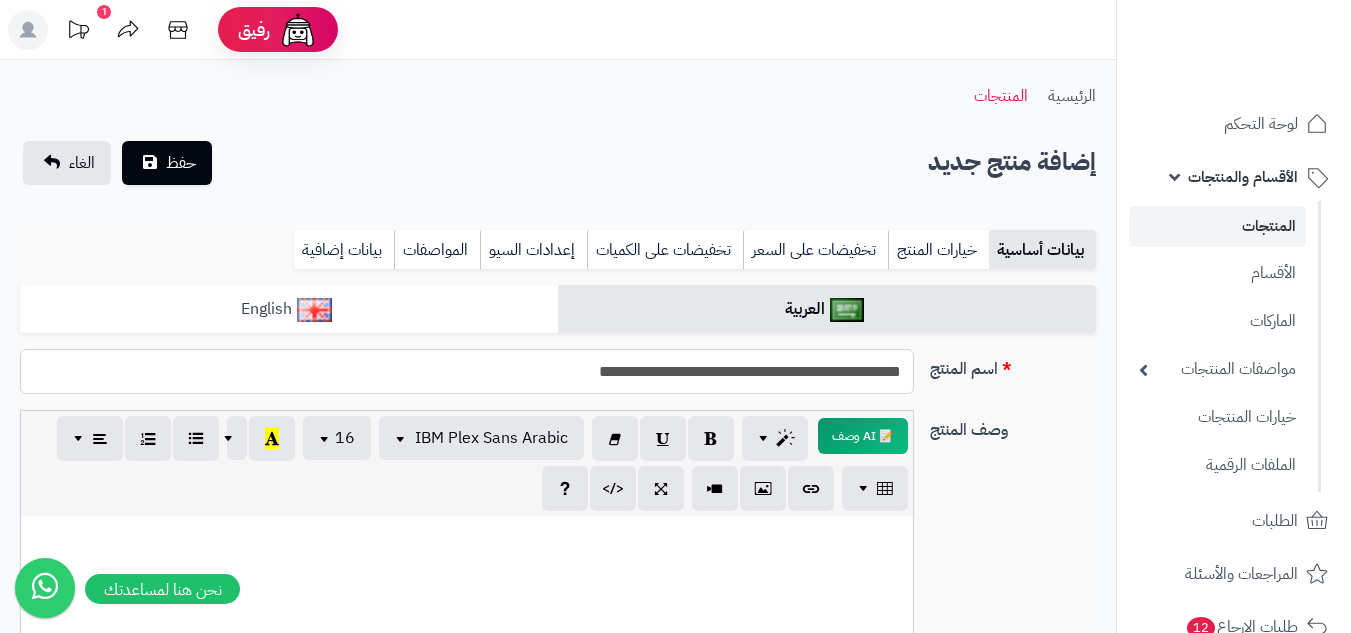 type on "**********" 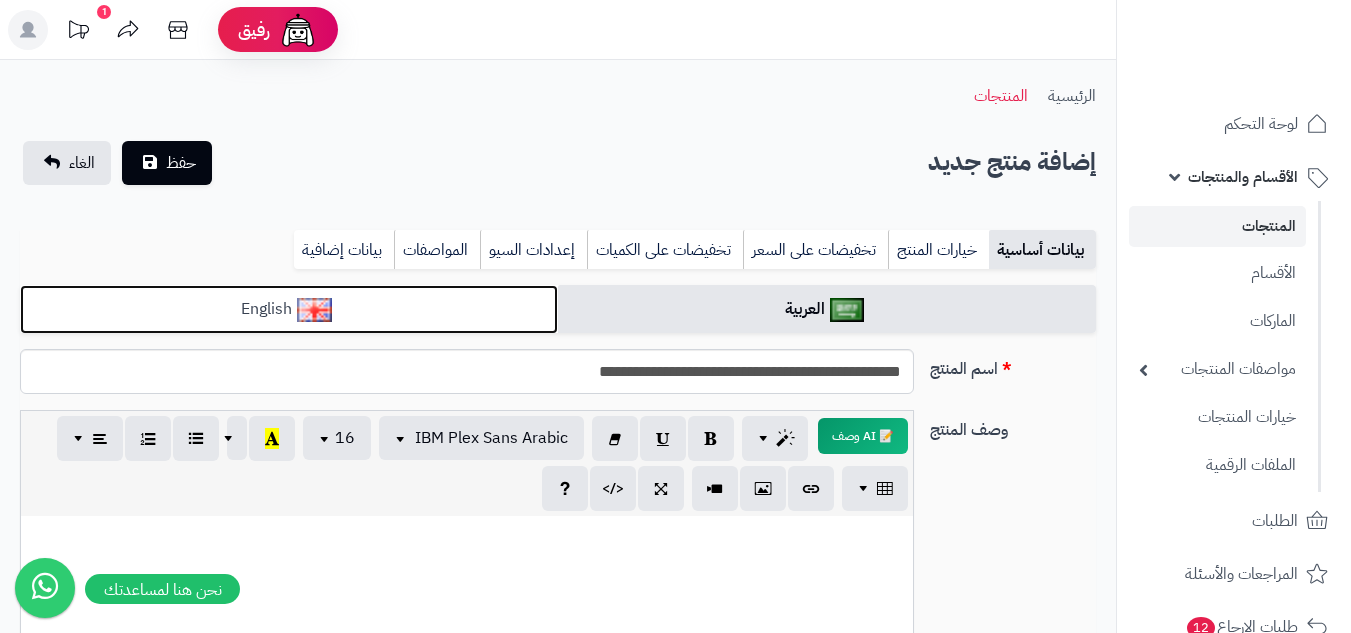 click on "English" at bounding box center [289, 309] 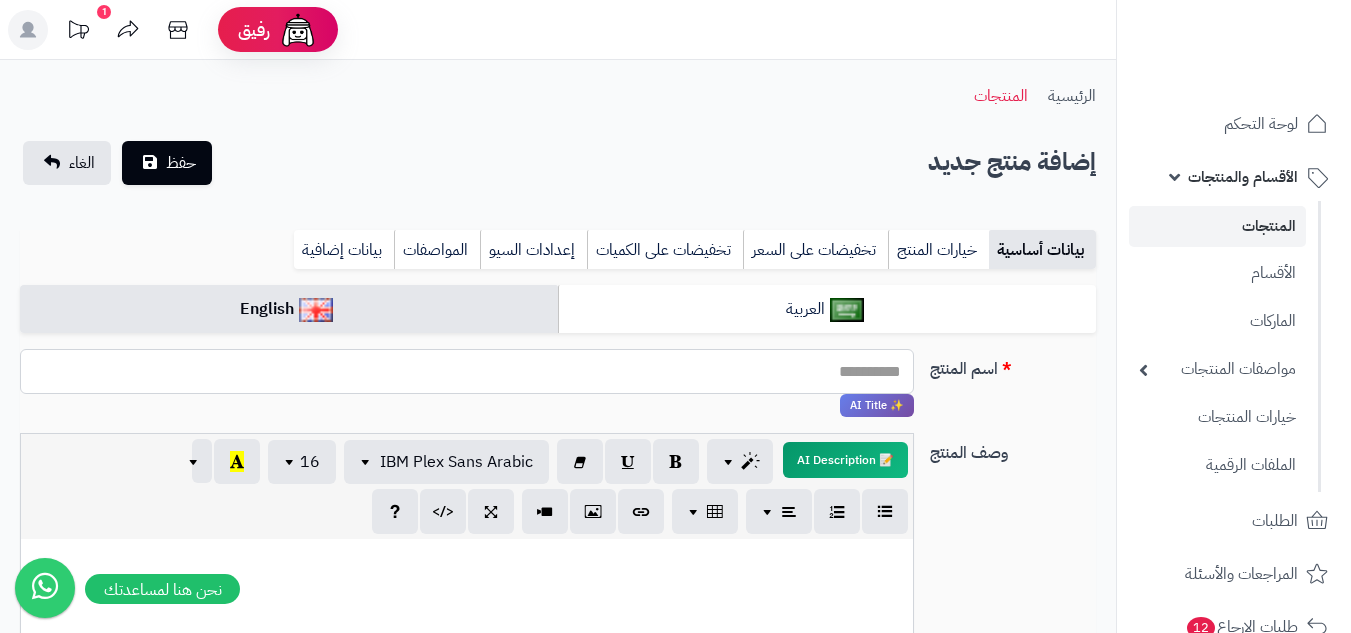 paste on "**********" 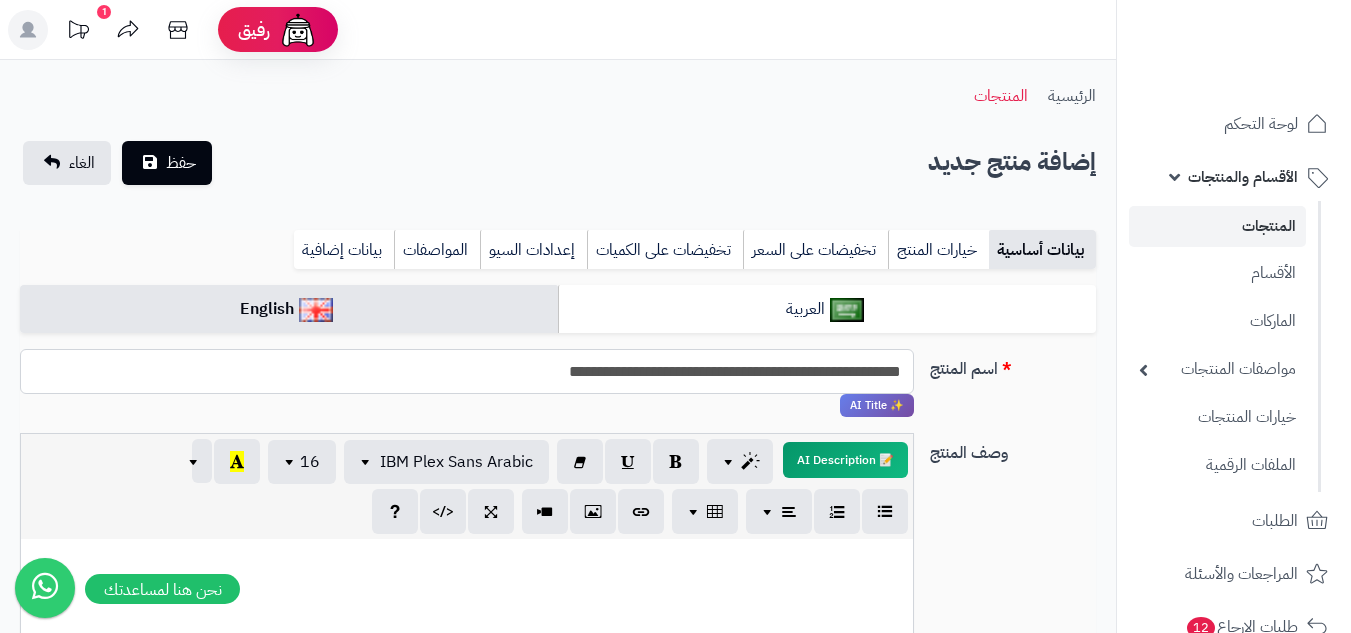 click on "**********" at bounding box center [467, 371] 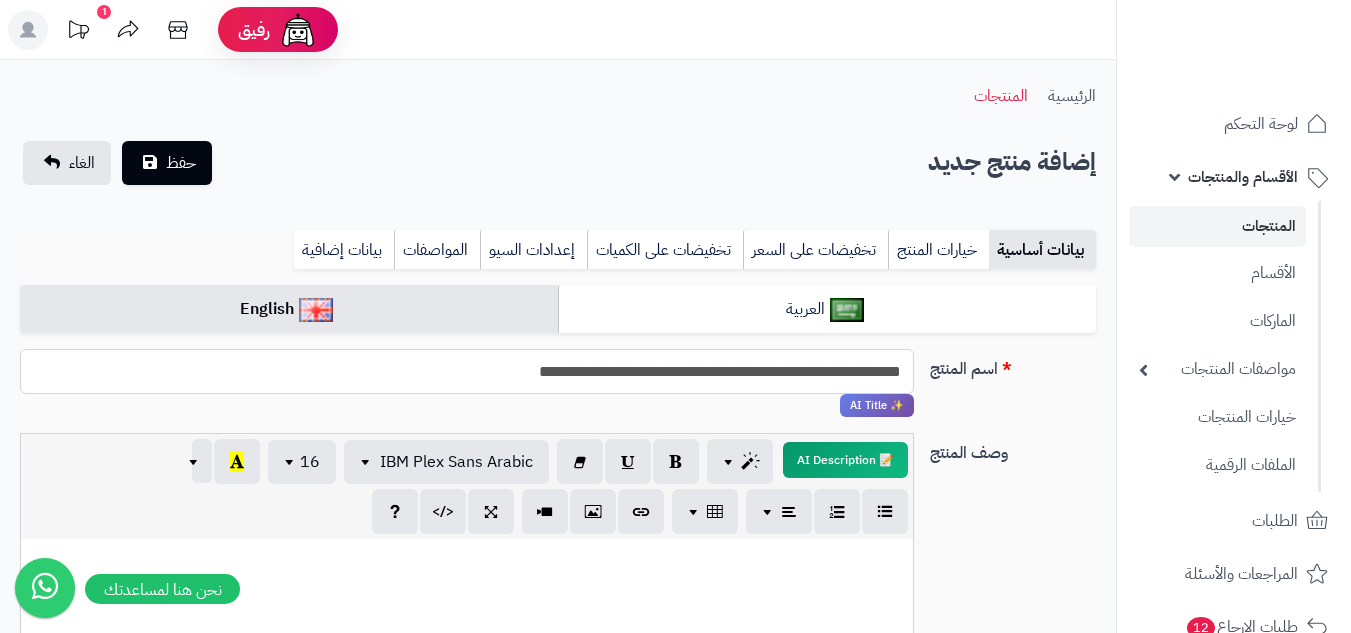 click on "**********" at bounding box center [467, 371] 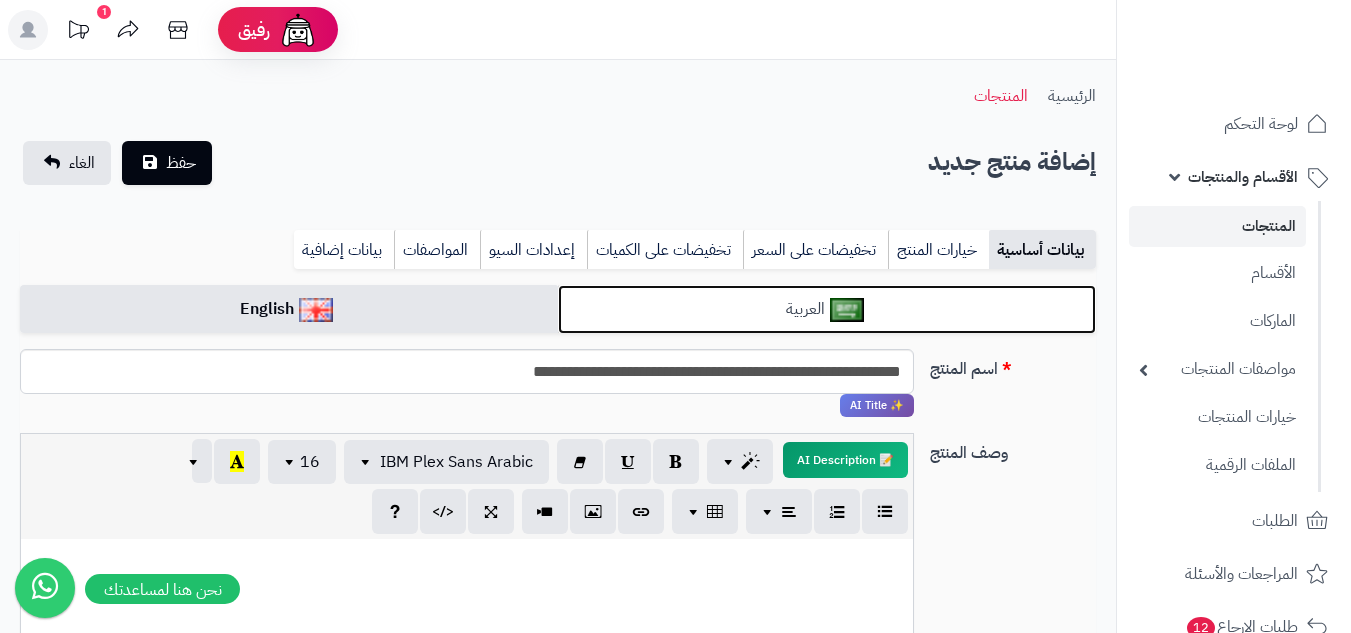 drag, startPoint x: 719, startPoint y: 378, endPoint x: 1005, endPoint y: 322, distance: 291.43094 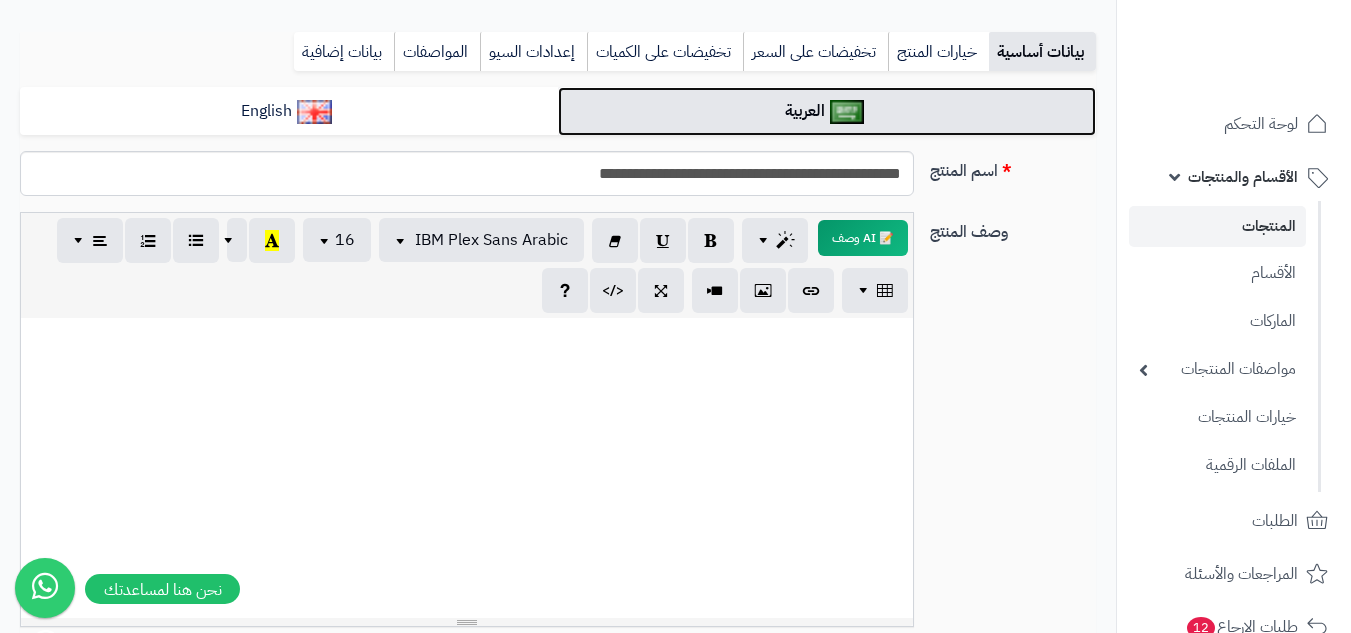 scroll, scrollTop: 200, scrollLeft: 0, axis: vertical 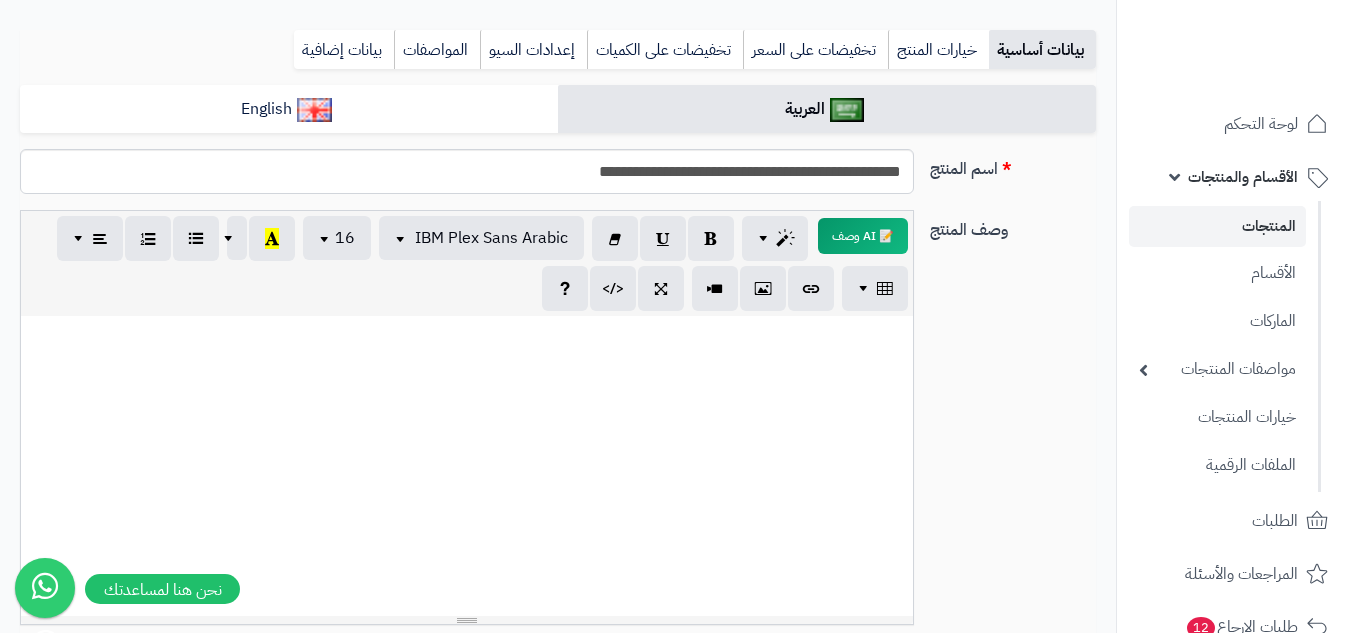 click at bounding box center (467, 466) 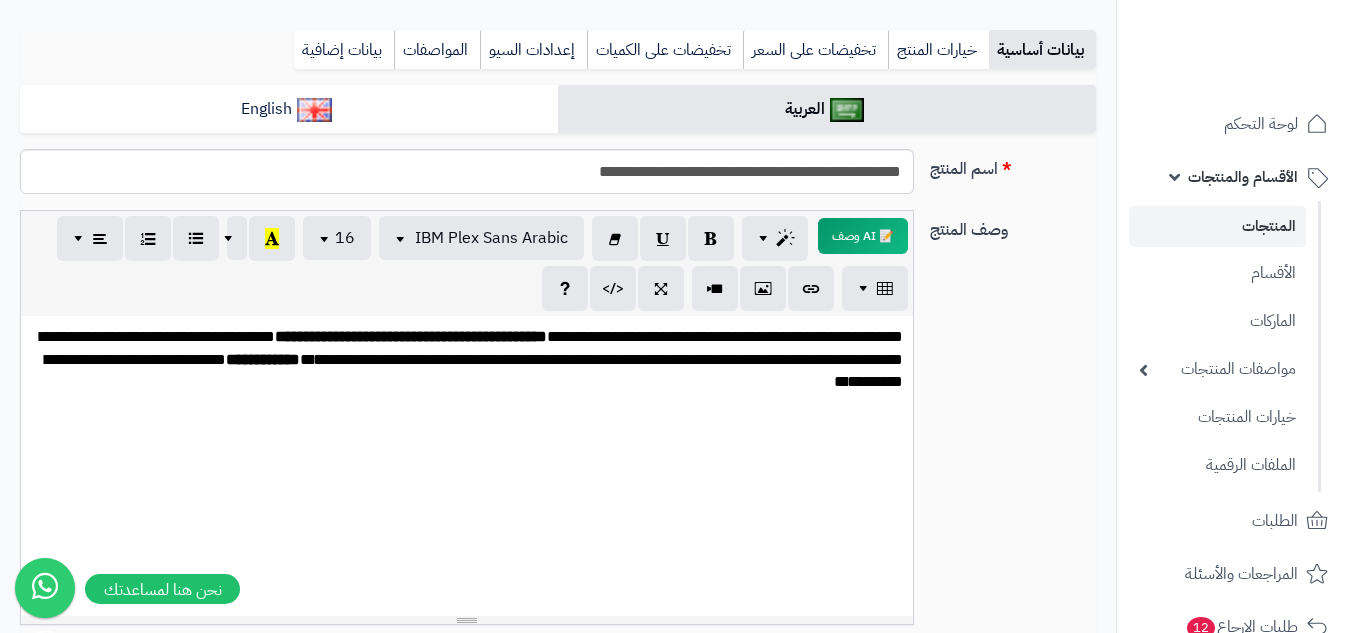 scroll, scrollTop: 32, scrollLeft: 0, axis: vertical 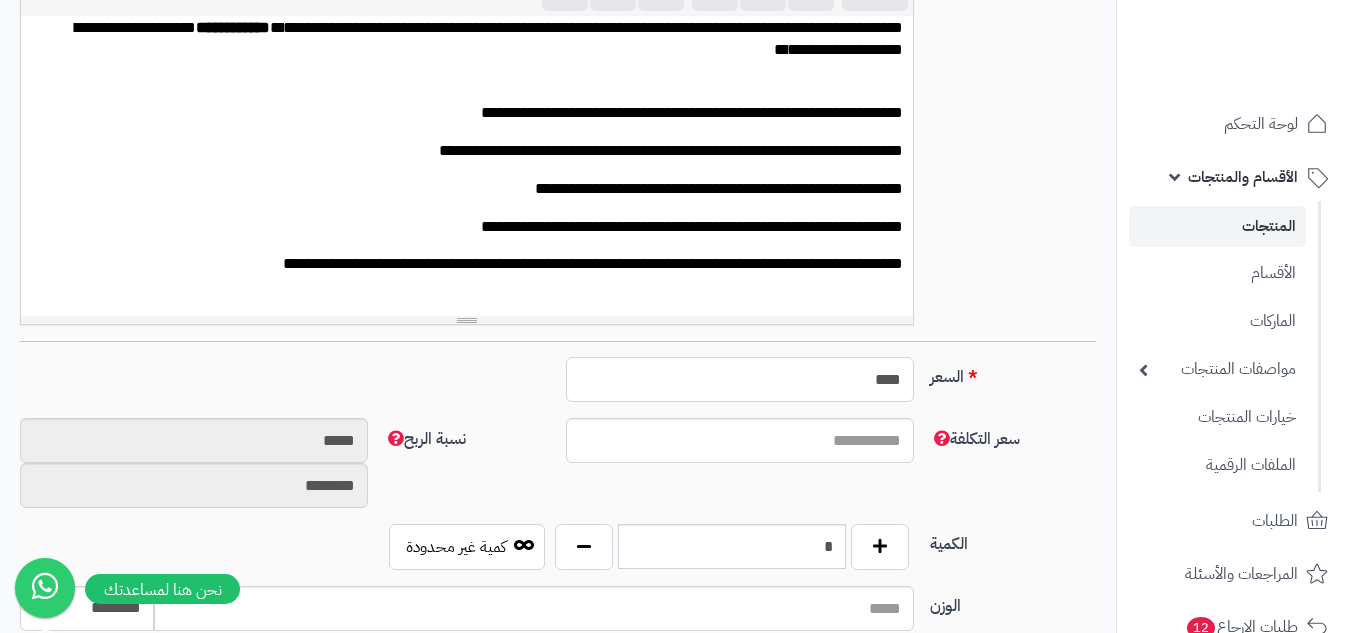 drag, startPoint x: 843, startPoint y: 387, endPoint x: 921, endPoint y: 387, distance: 78 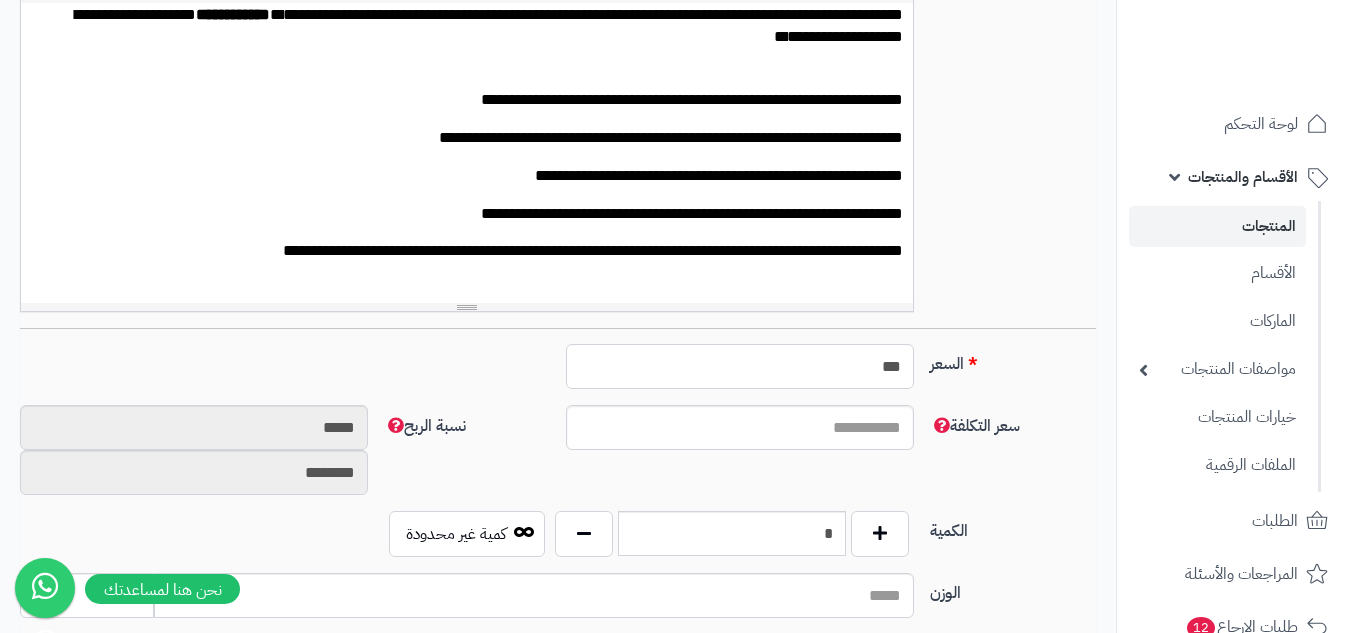 scroll, scrollTop: 600, scrollLeft: 0, axis: vertical 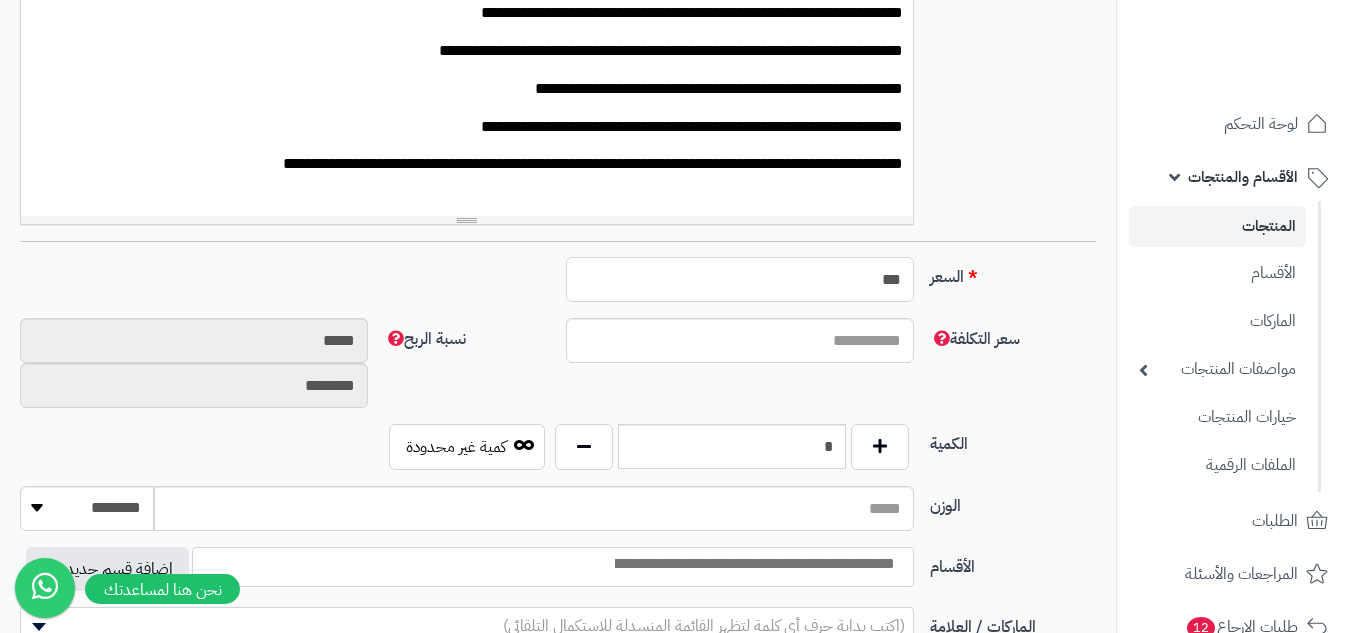 type on "***" 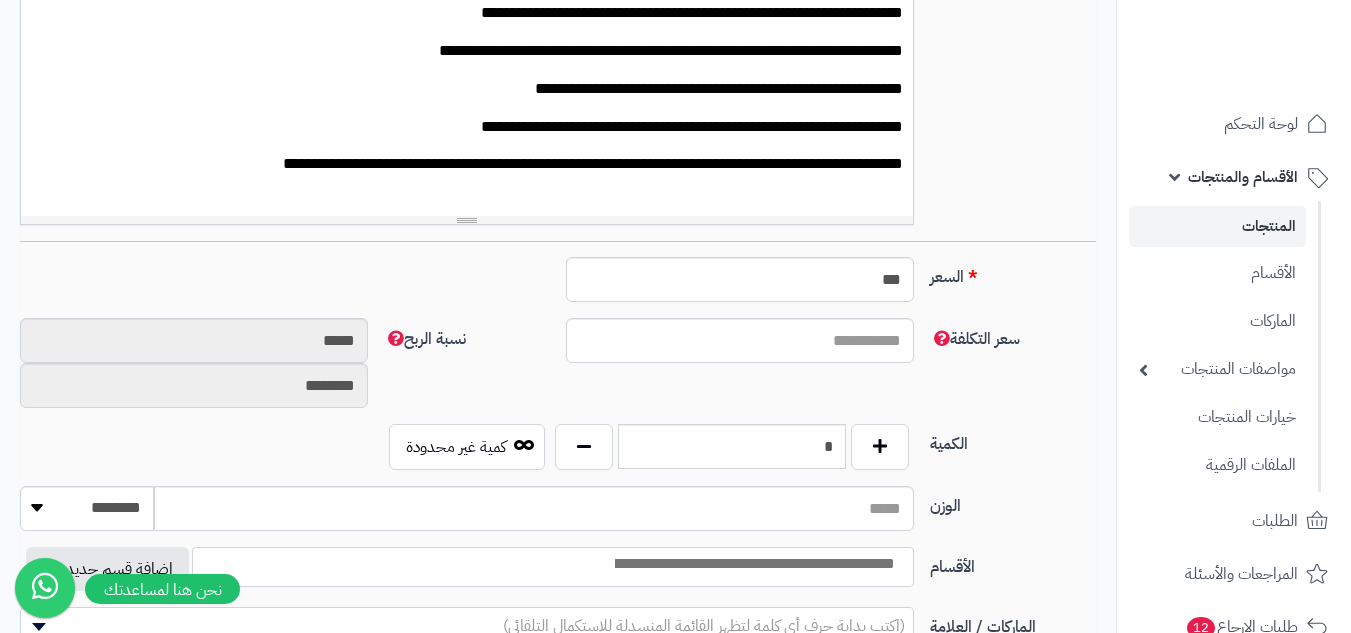 type on "*" 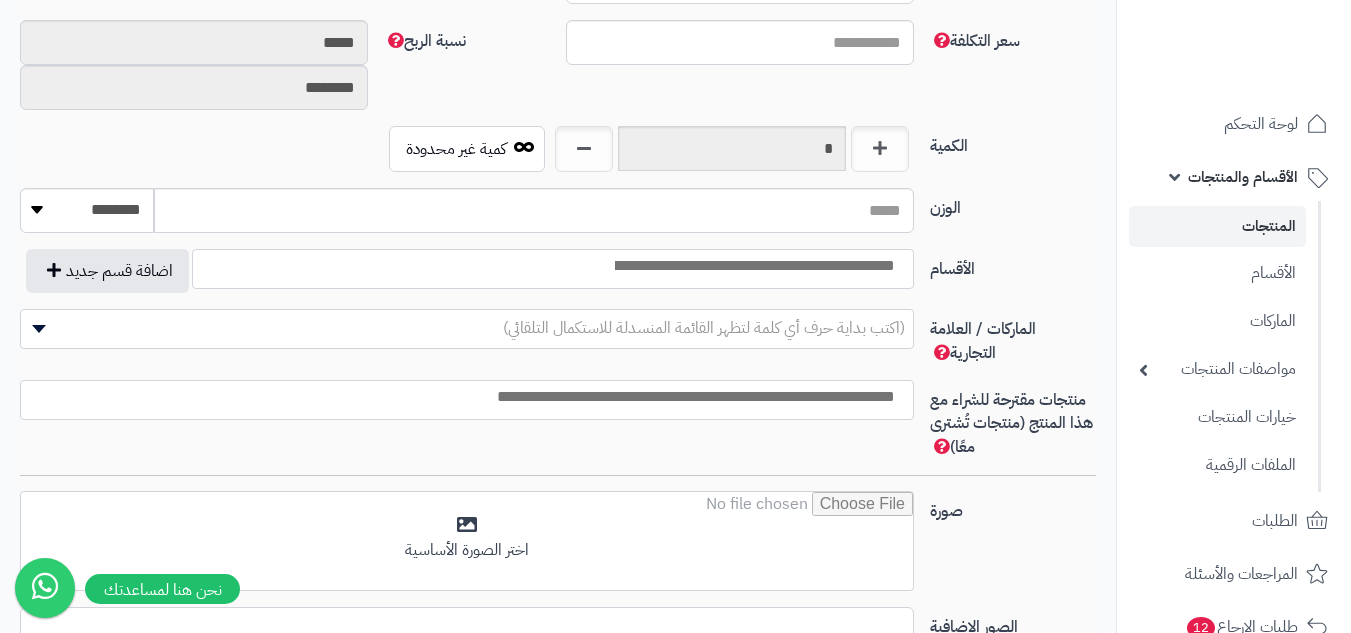 scroll, scrollTop: 900, scrollLeft: 0, axis: vertical 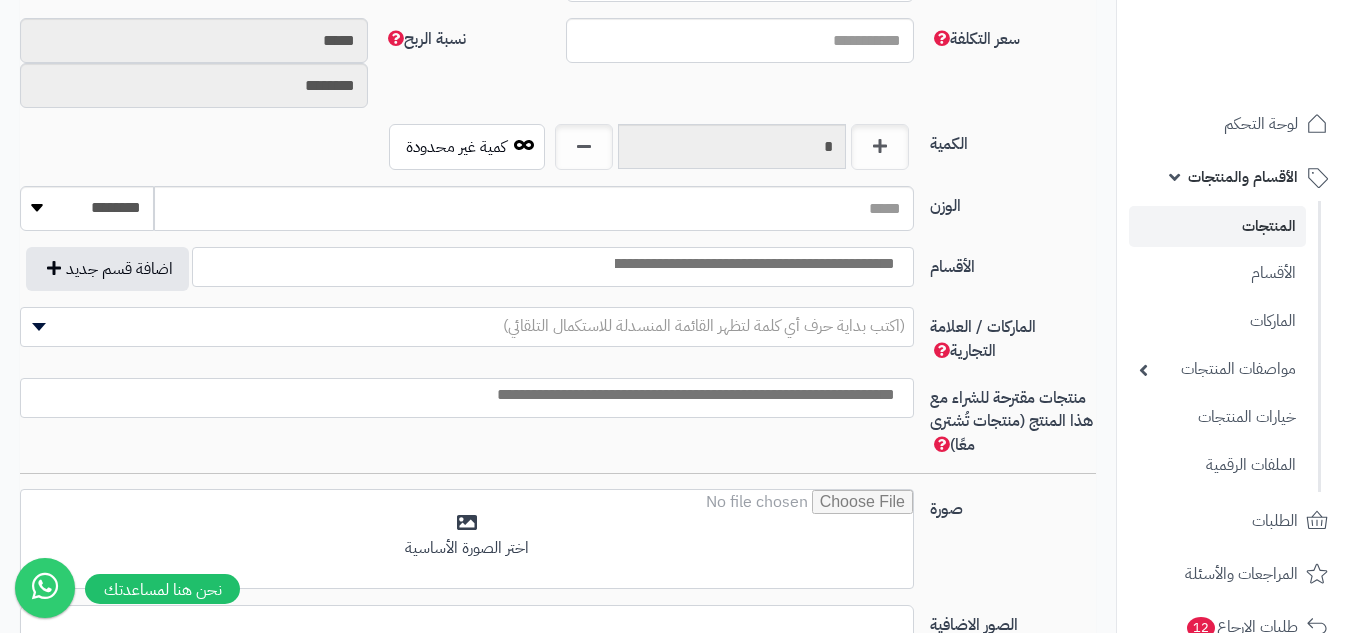 click at bounding box center [753, 264] 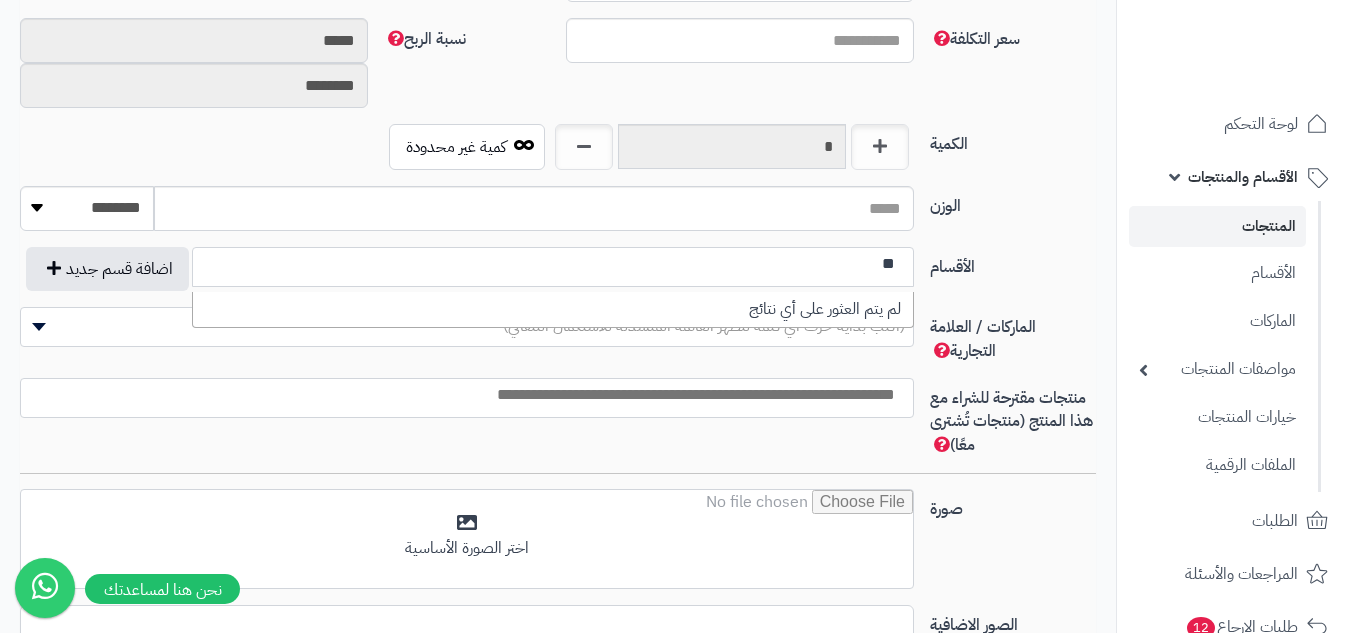 type on "*" 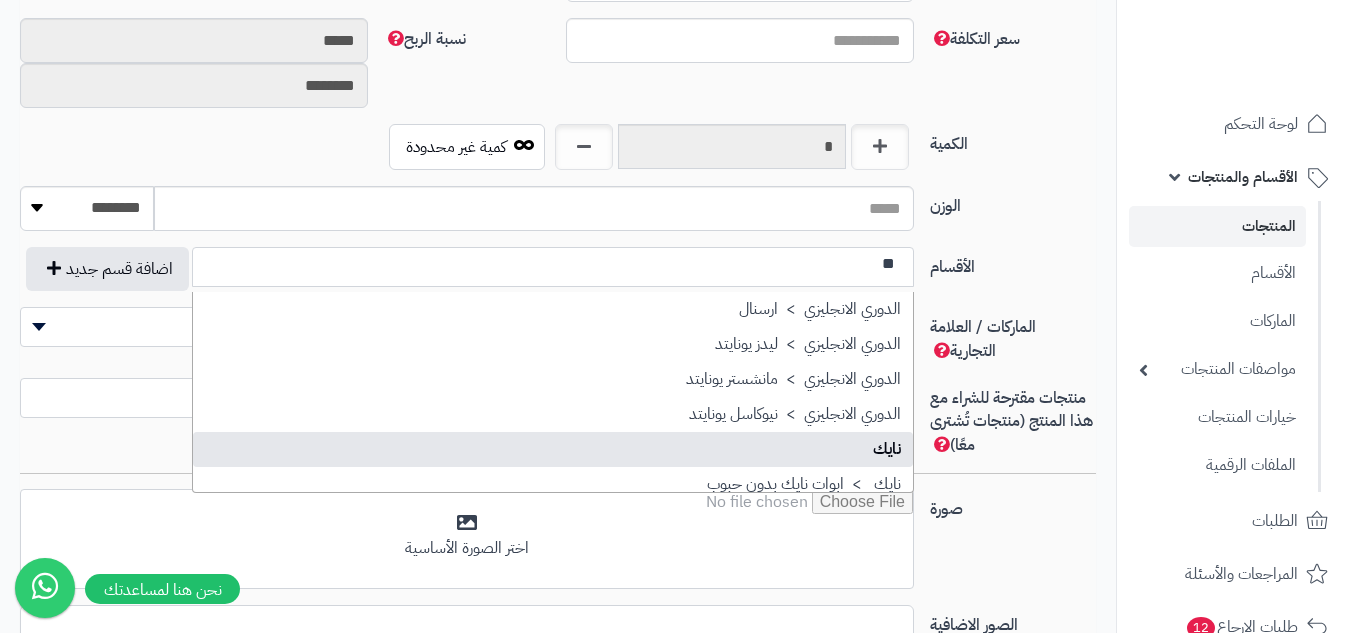 type on "**" 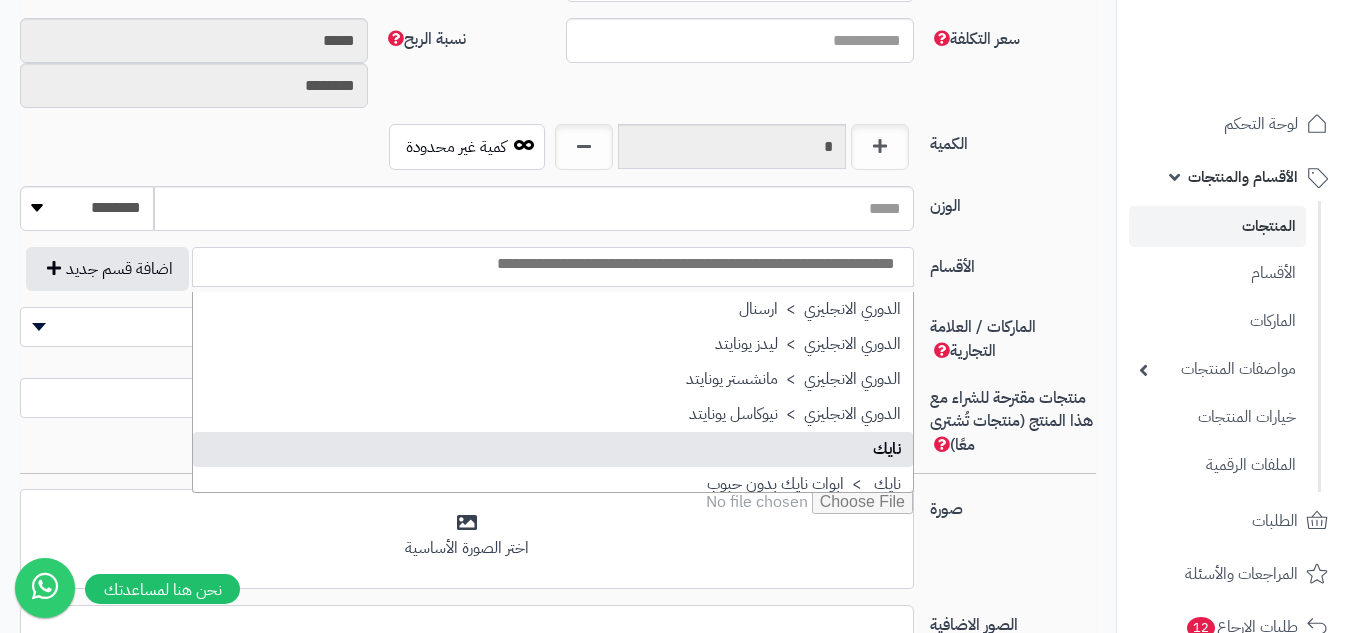 scroll, scrollTop: 0, scrollLeft: 0, axis: both 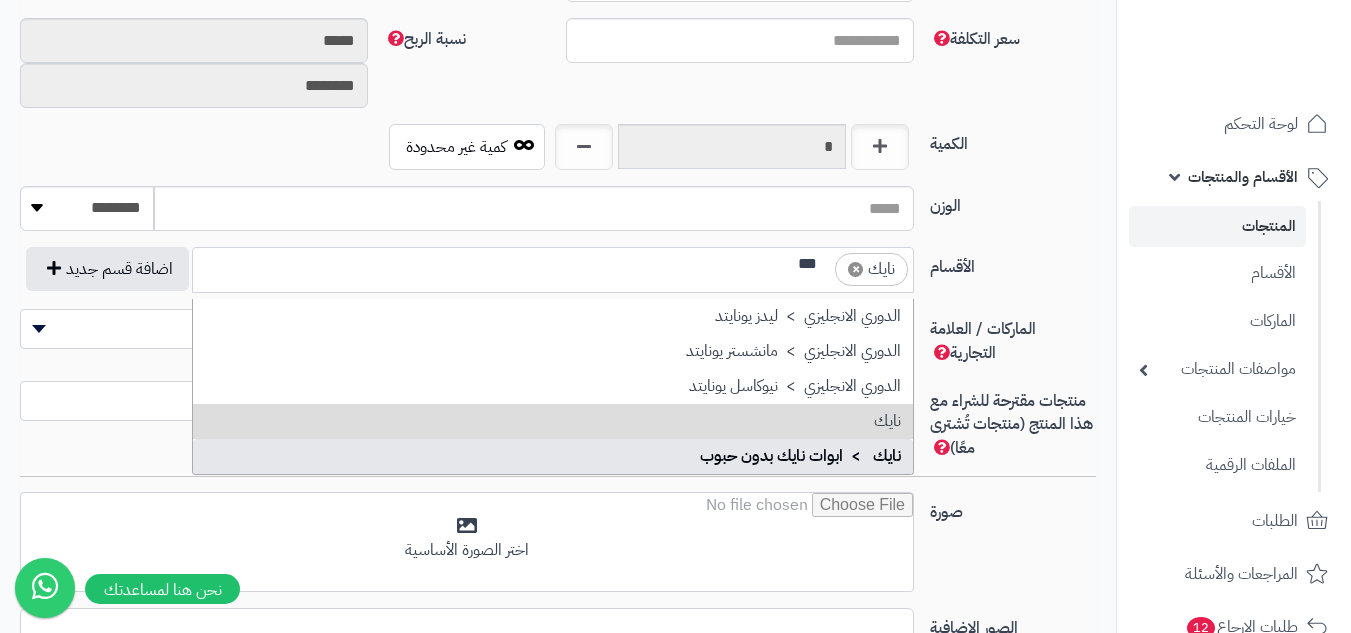 type on "***" 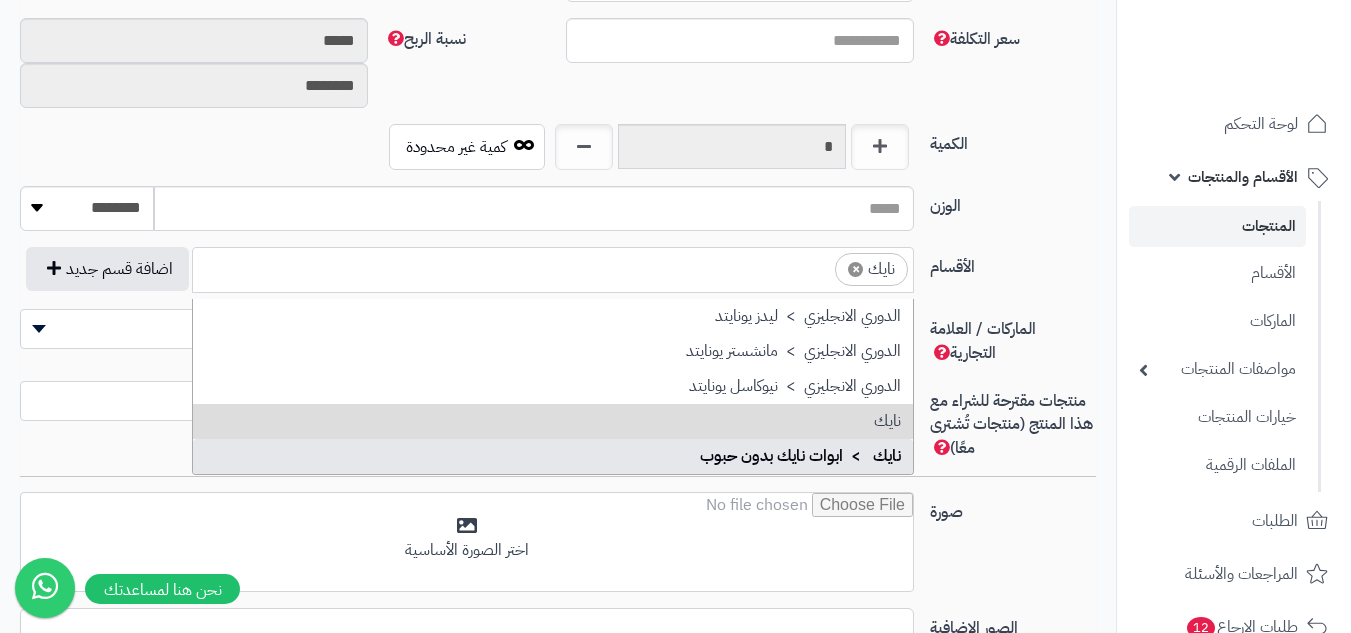 scroll, scrollTop: 0, scrollLeft: 0, axis: both 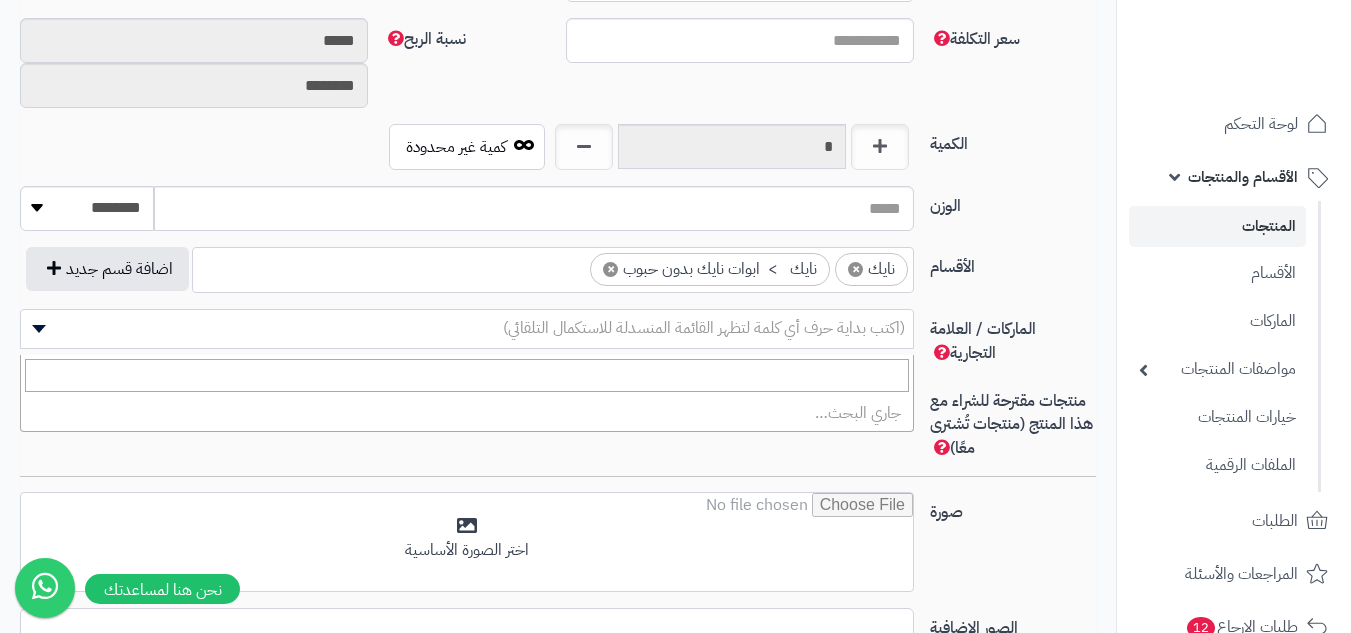 click on "(اكتب بداية حرف أي كلمة لتظهر القائمة المنسدلة للاستكمال التلقائي)" at bounding box center [704, 328] 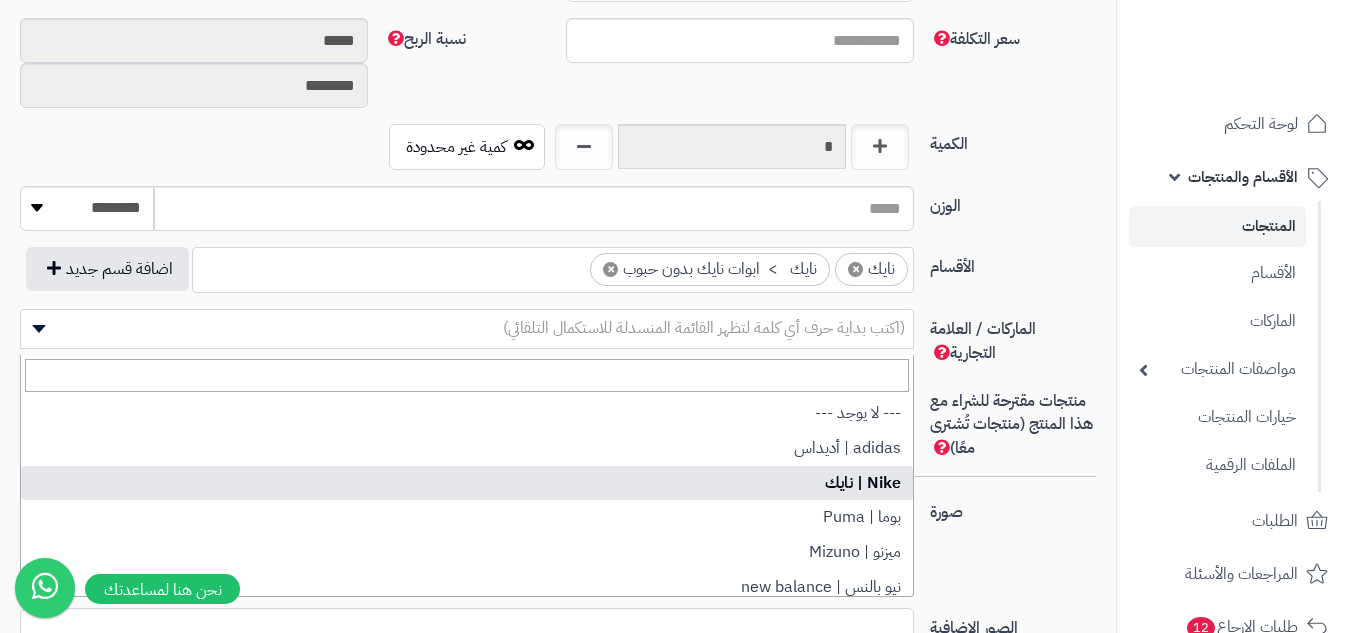 select on "**" 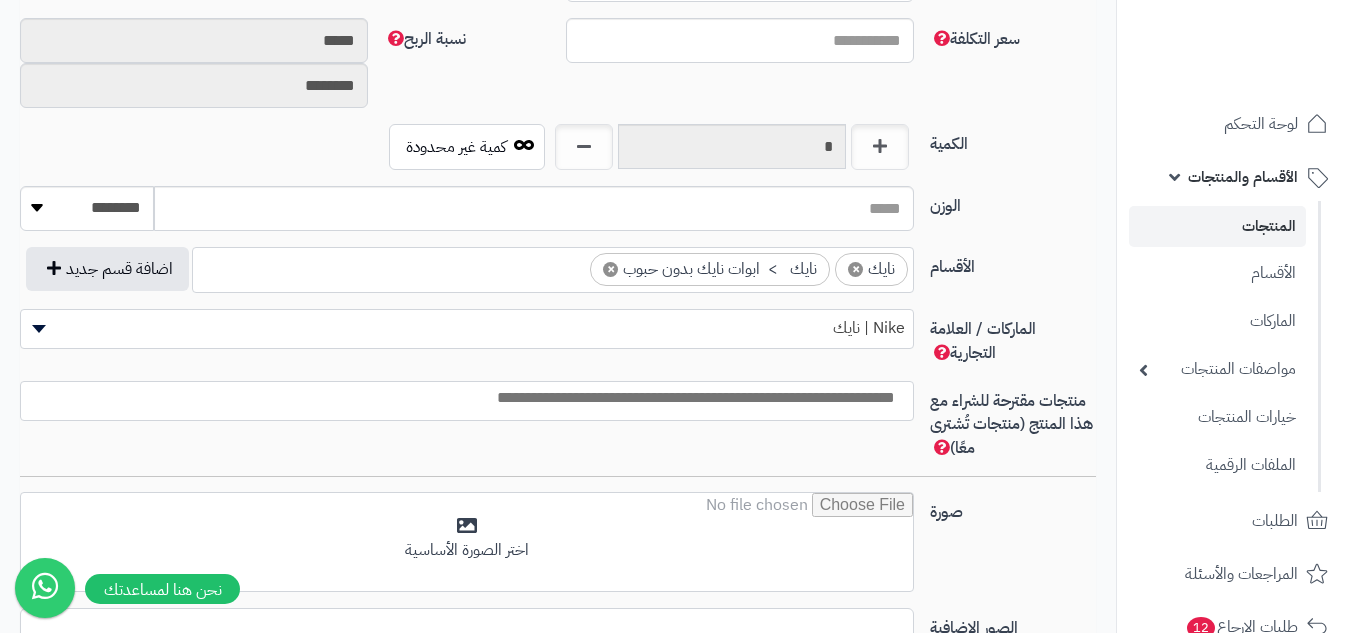 click at bounding box center [462, 398] 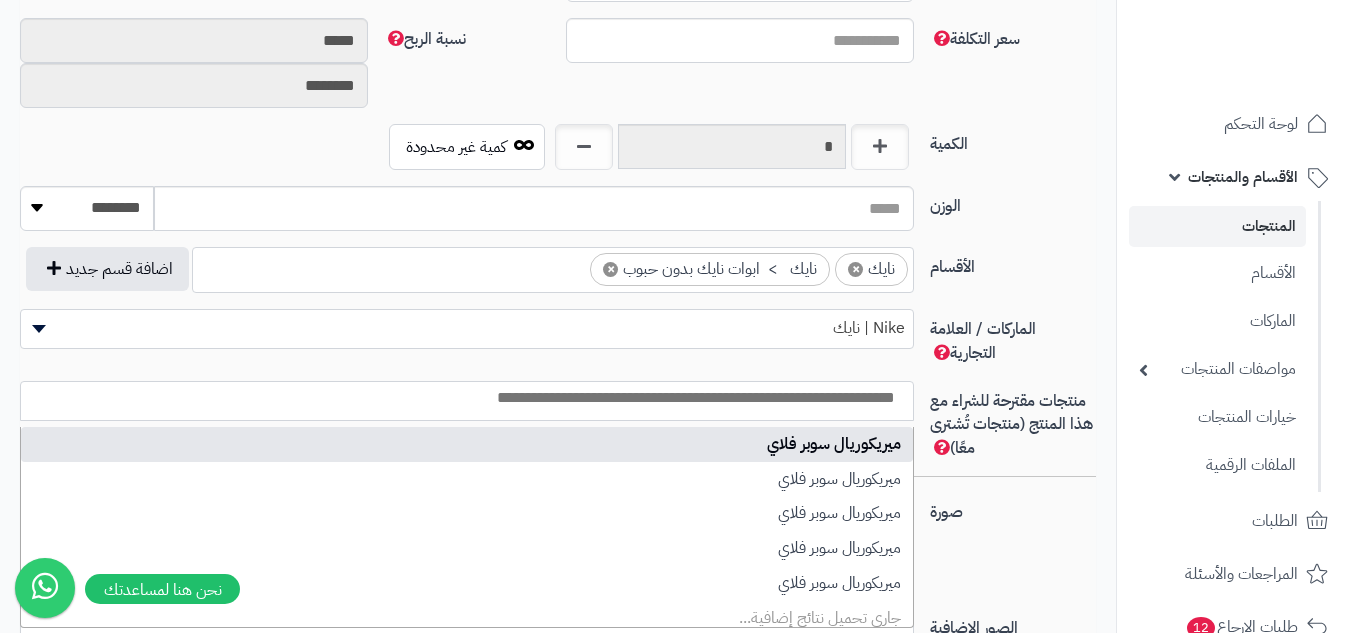paste on "**********" 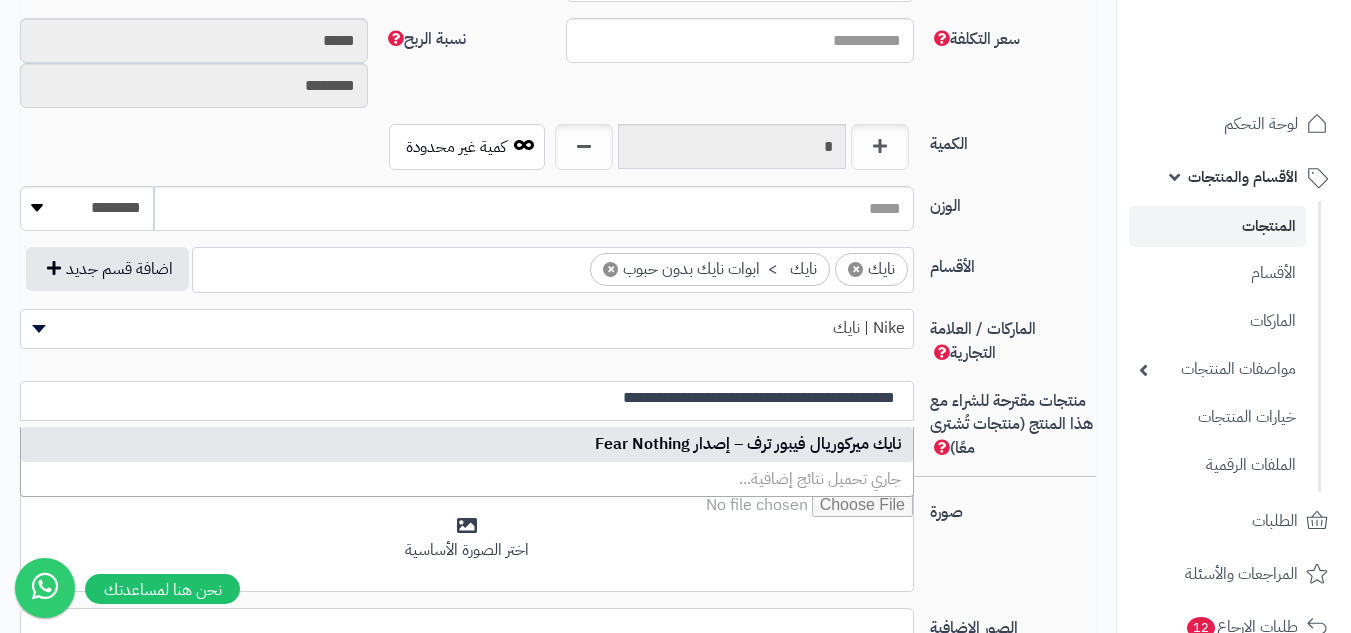 type on "**********" 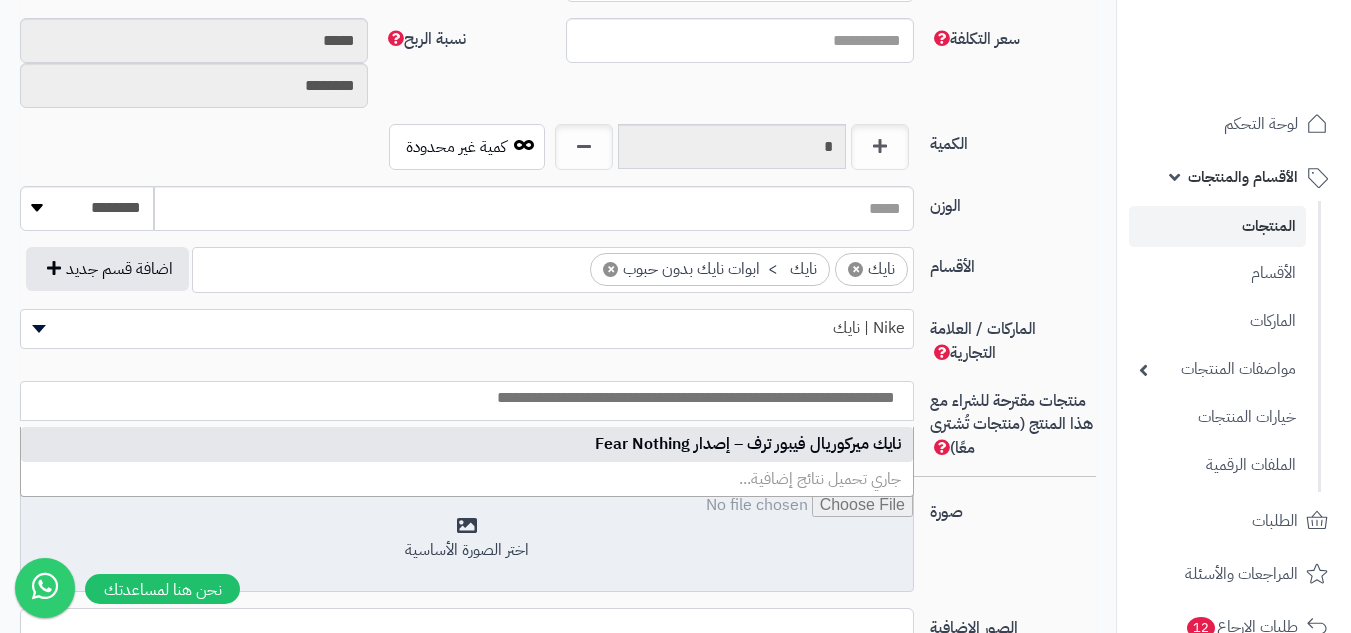 scroll, scrollTop: 0, scrollLeft: 0, axis: both 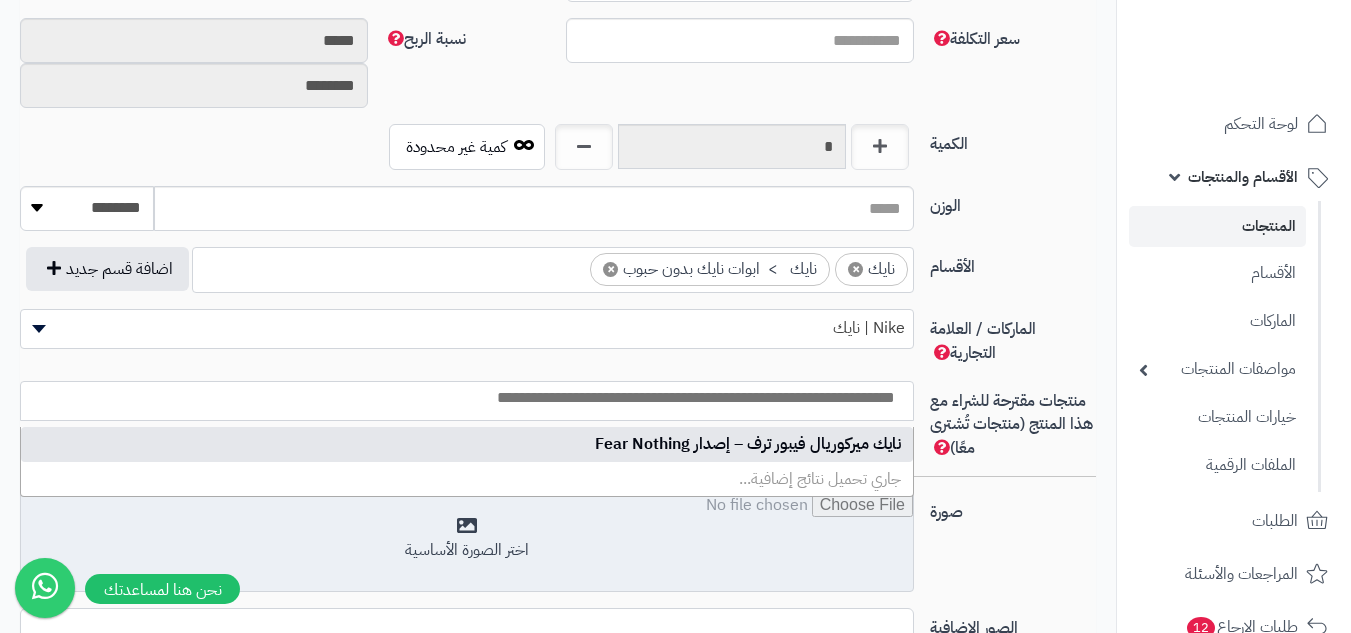 select on "****" 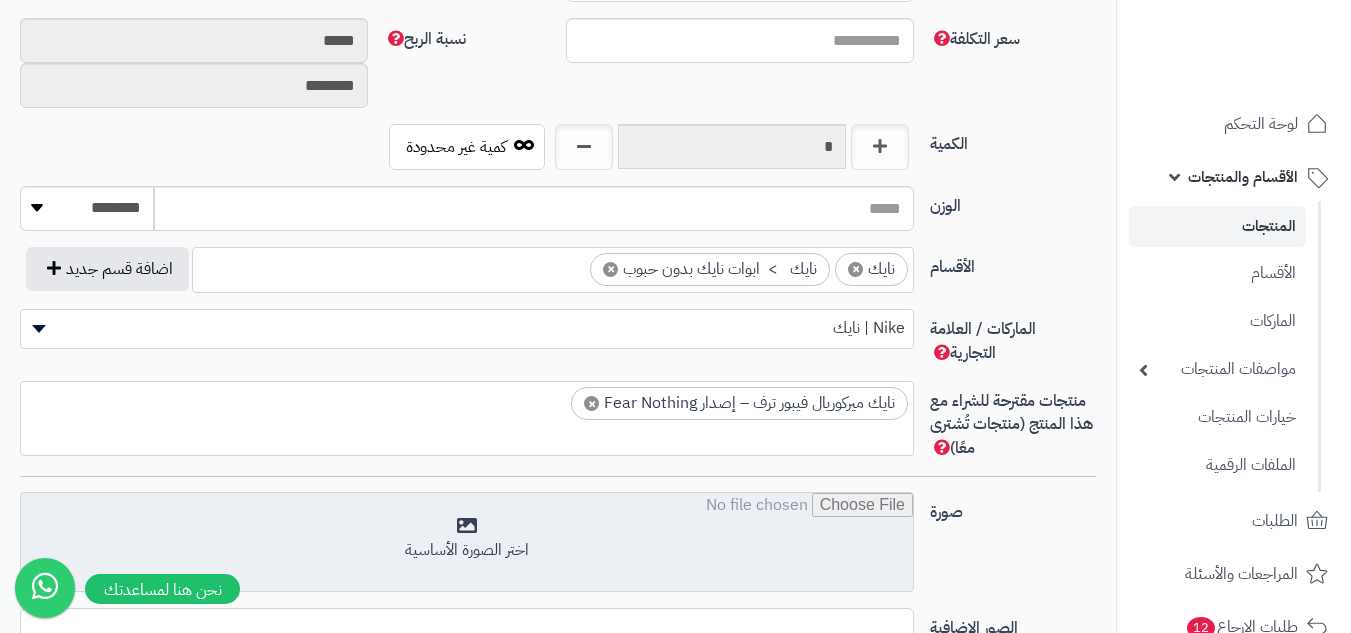 click at bounding box center (467, 543) 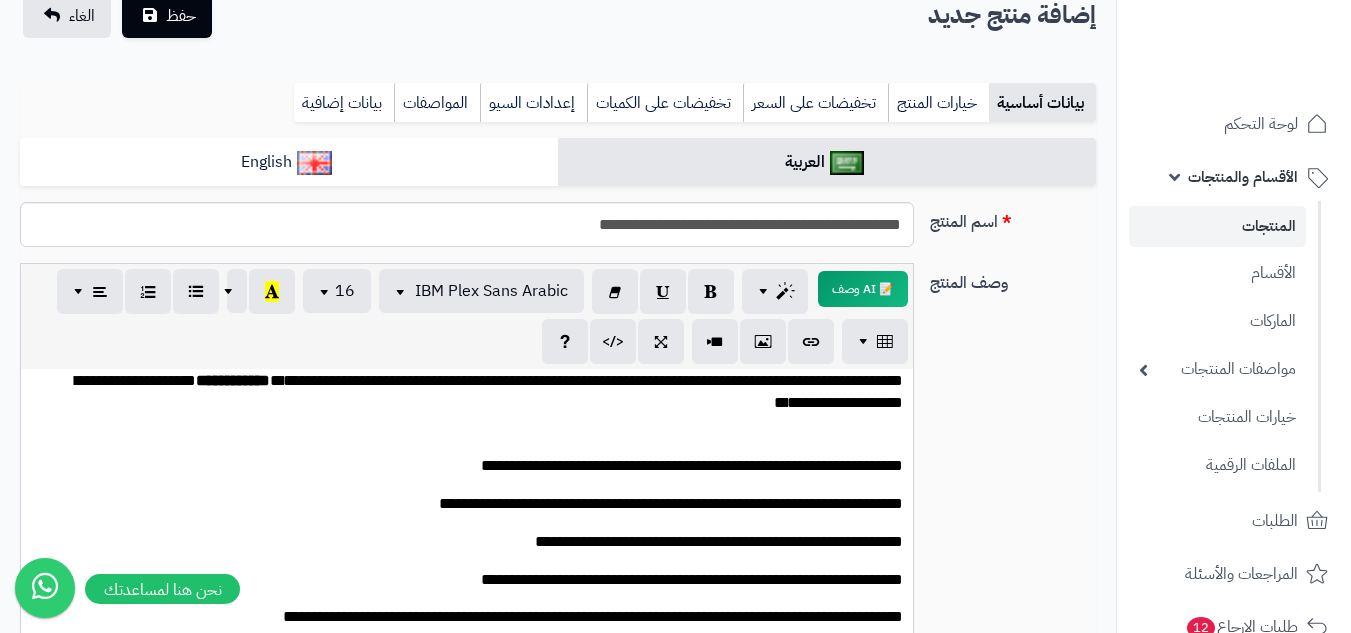 scroll, scrollTop: 100, scrollLeft: 0, axis: vertical 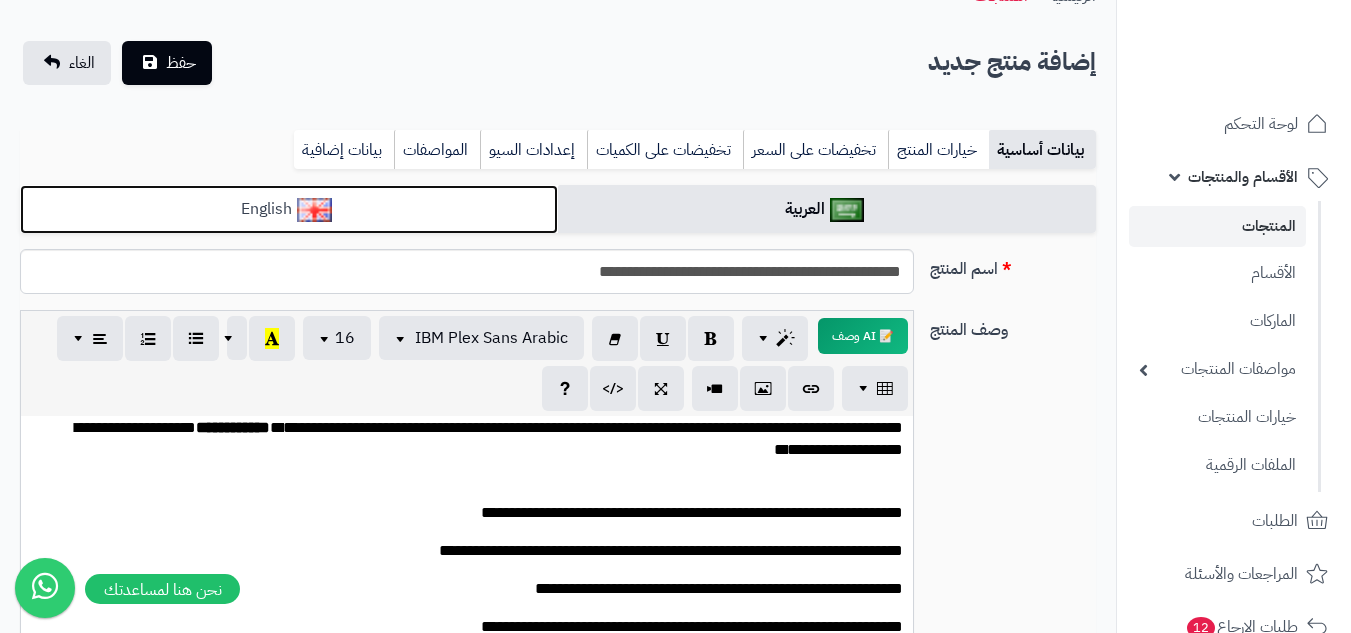 click on "English" at bounding box center [289, 209] 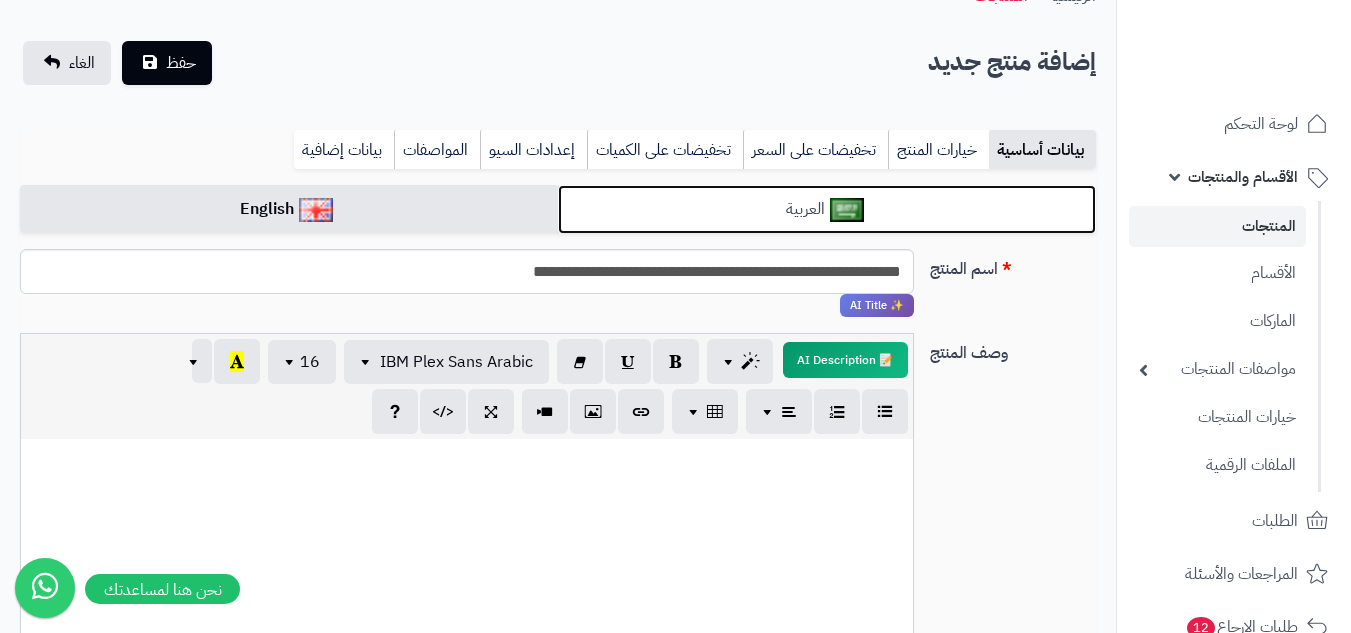 click on "العربية" at bounding box center (827, 209) 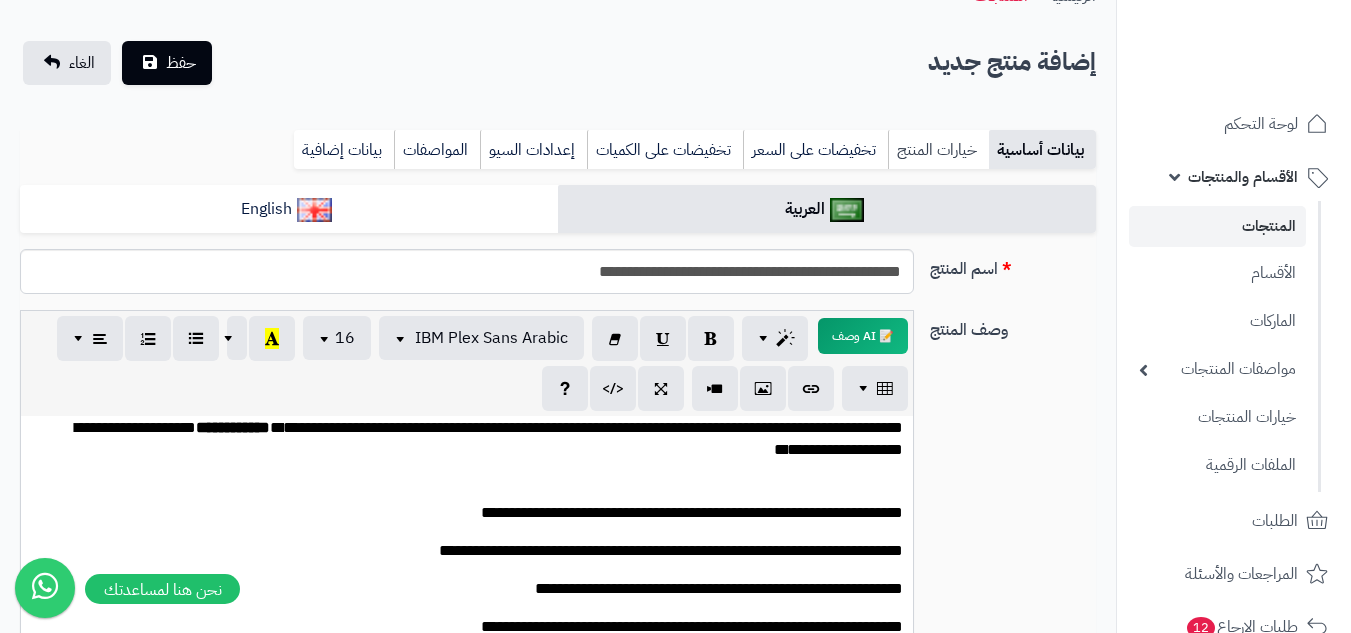 click on "خيارات المنتج" at bounding box center (938, 150) 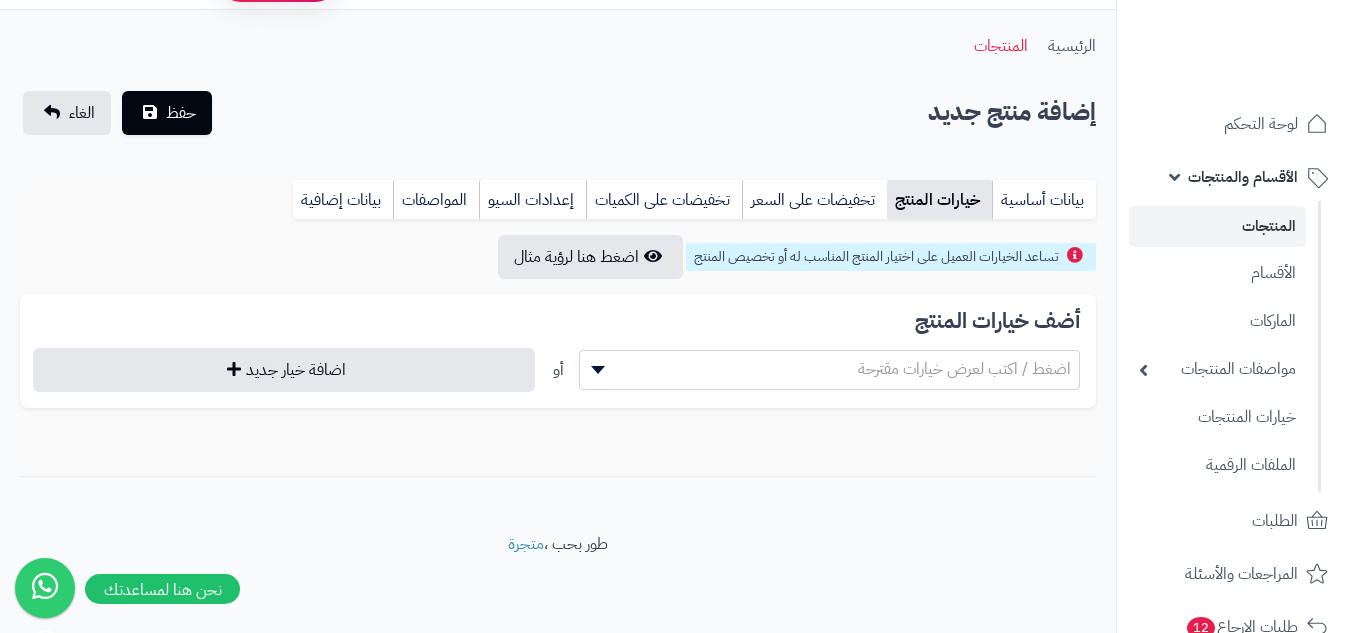 scroll, scrollTop: 56, scrollLeft: 0, axis: vertical 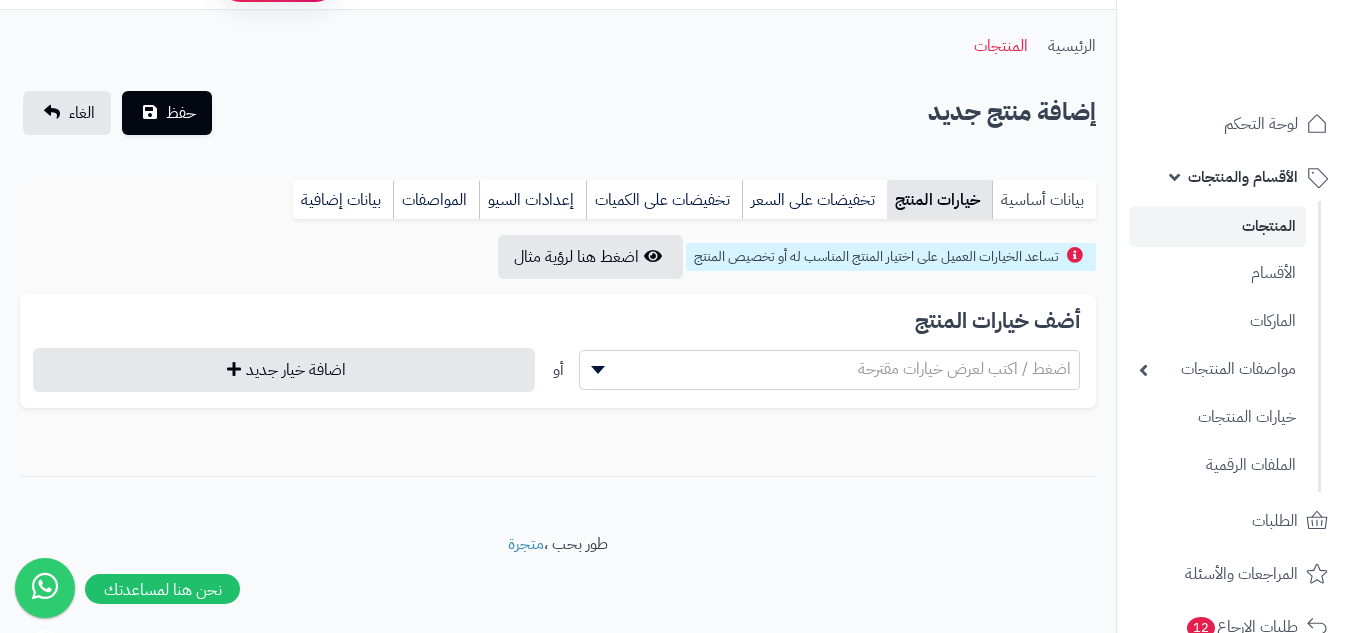 click on "بيانات أساسية" at bounding box center (1044, 200) 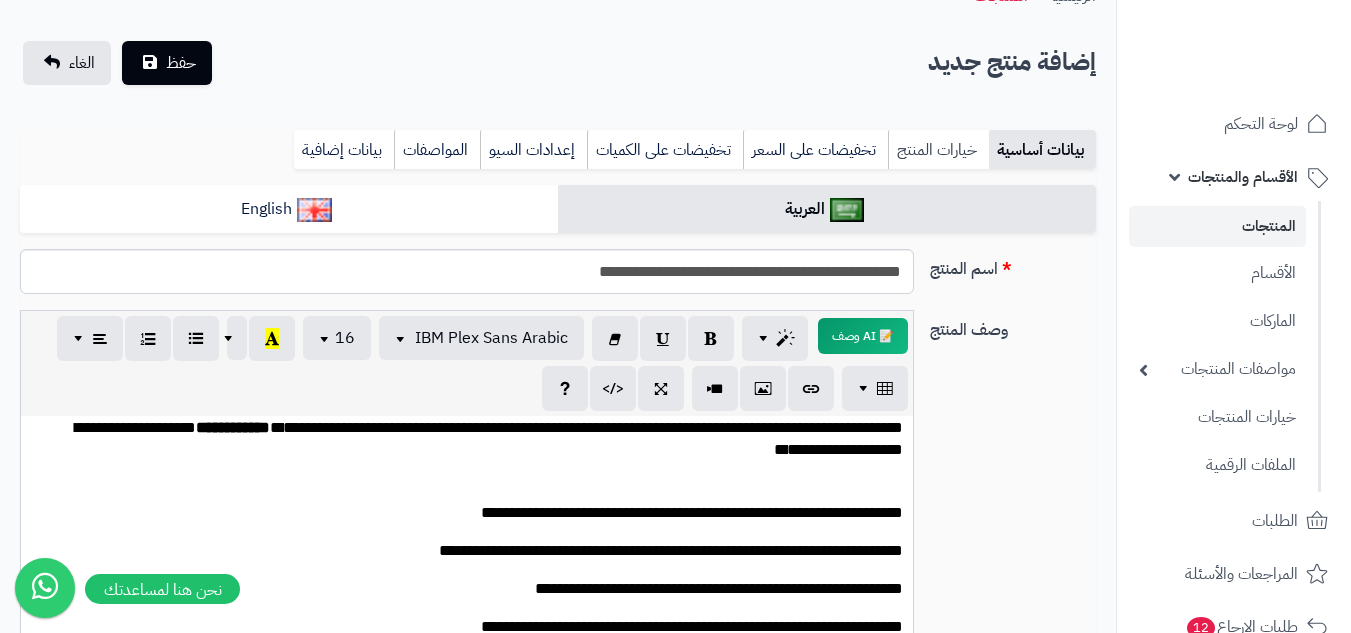 click on "خيارات المنتج" at bounding box center [938, 150] 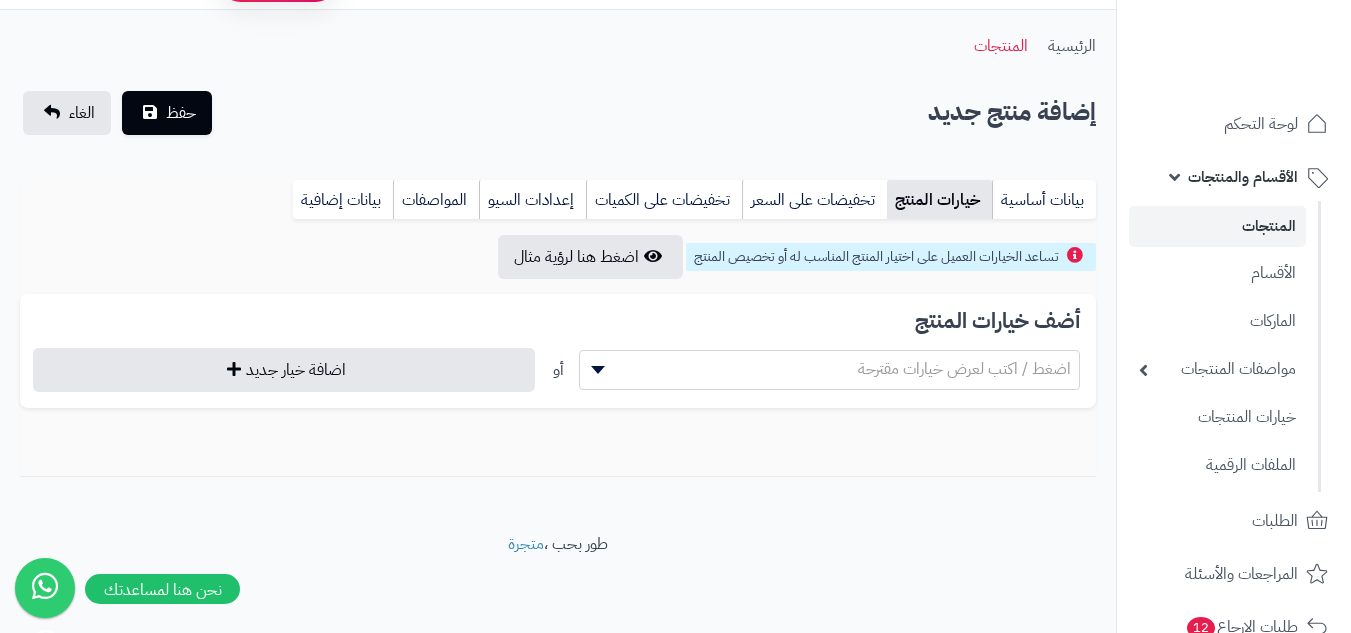 scroll, scrollTop: 56, scrollLeft: 0, axis: vertical 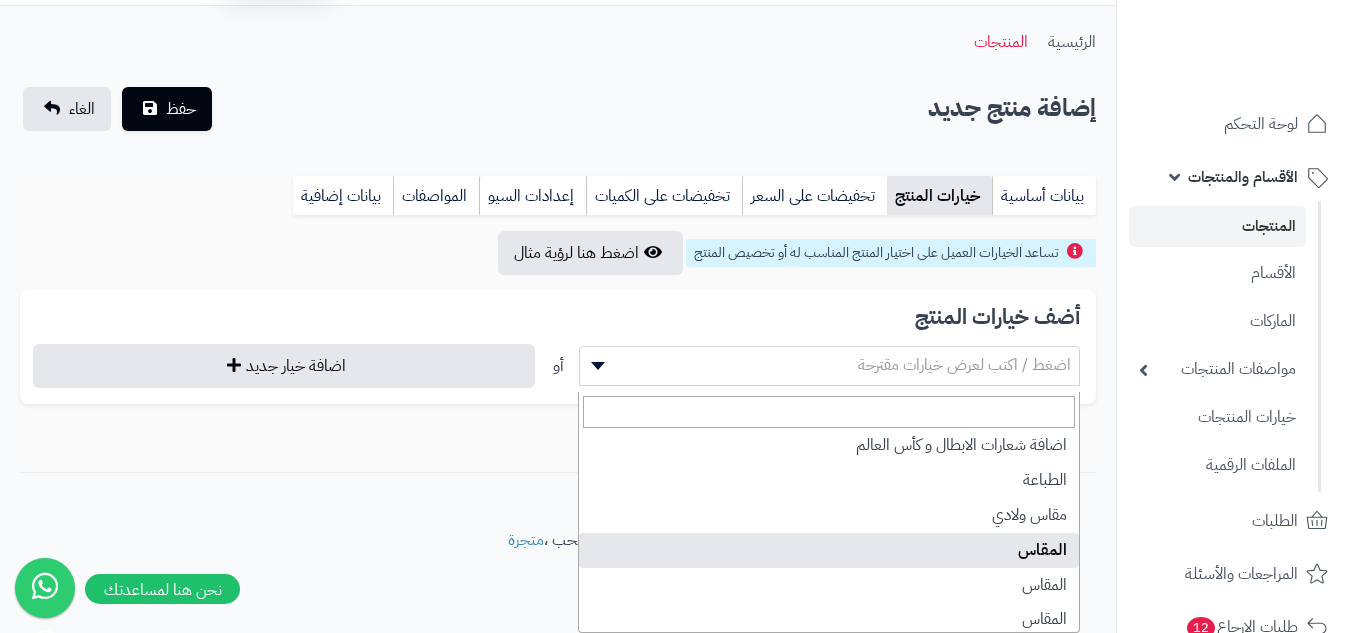 select on "**" 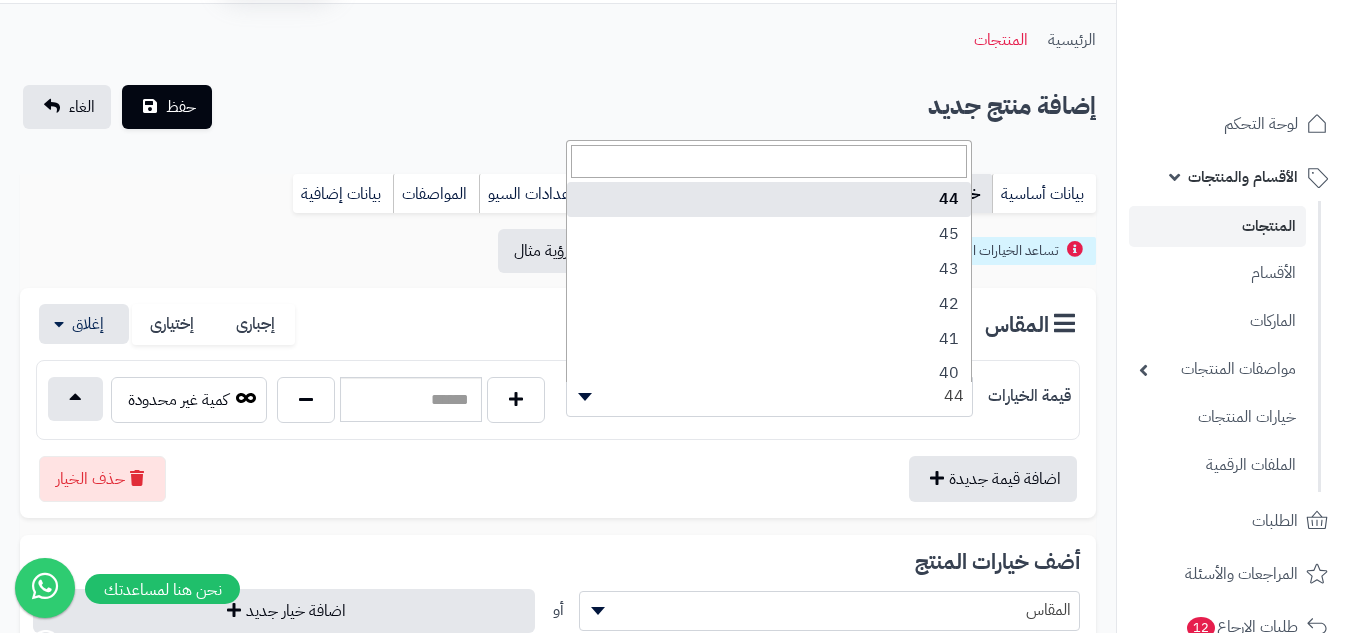 click on "44" at bounding box center [769, 396] 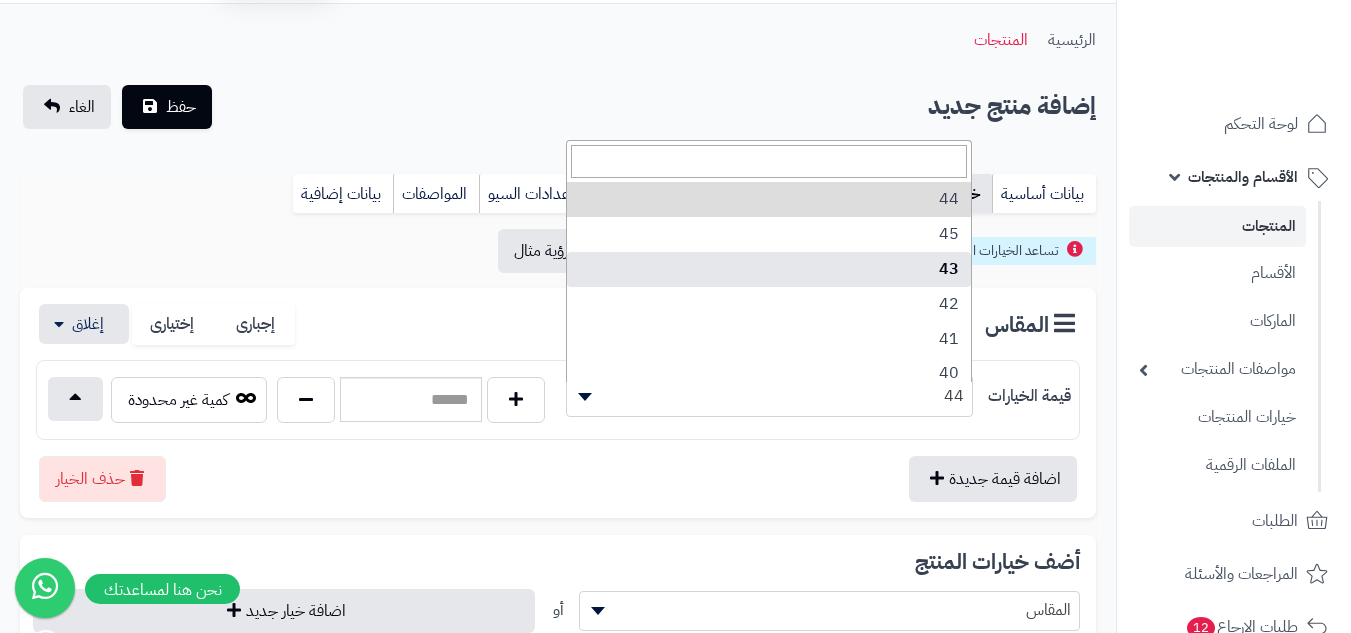 scroll, scrollTop: 100, scrollLeft: 0, axis: vertical 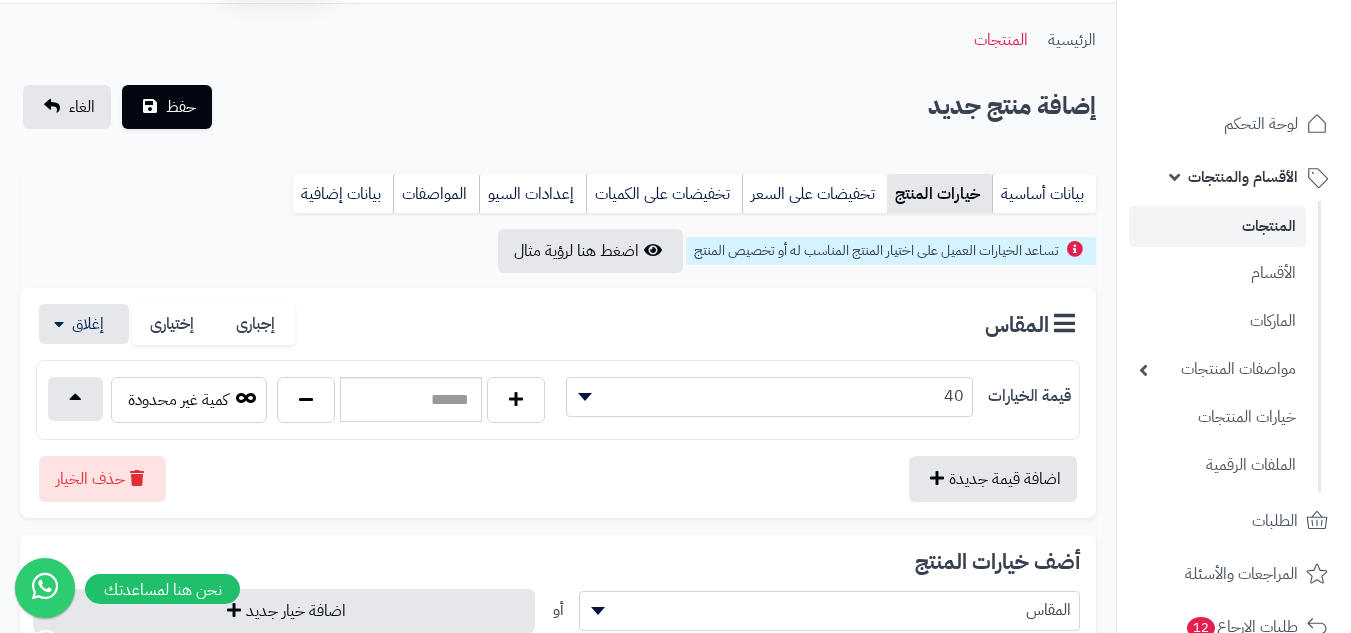 click on "40" at bounding box center [769, 396] 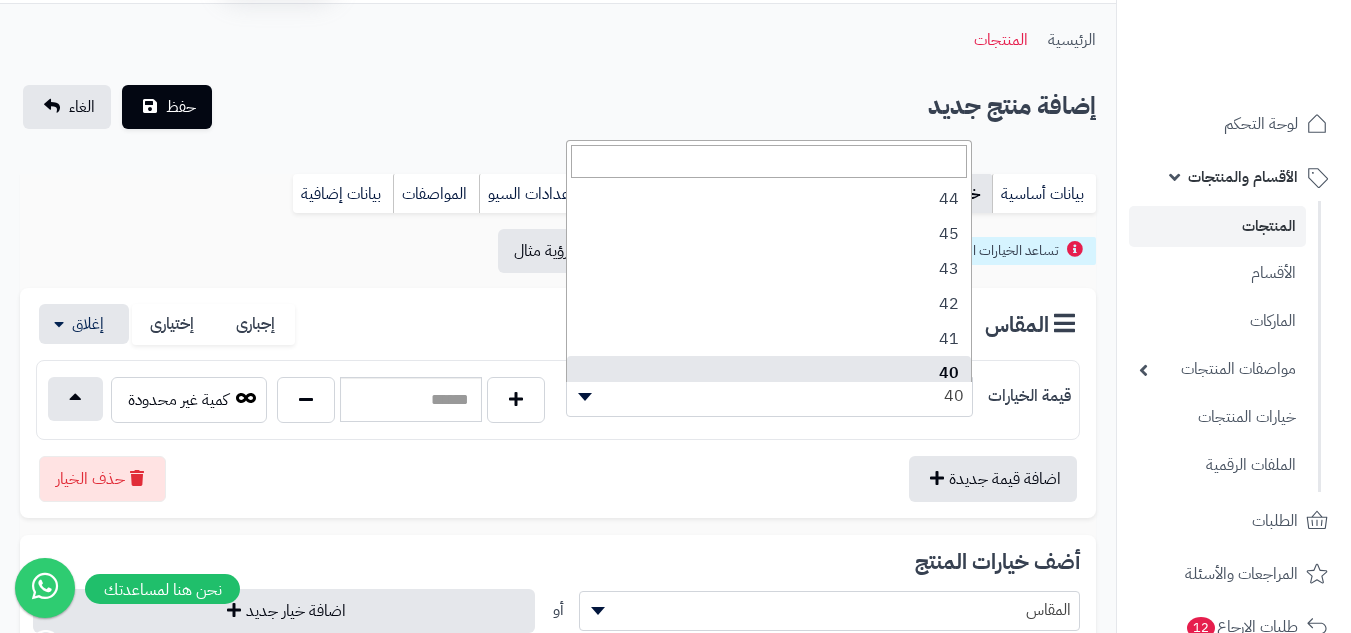scroll, scrollTop: 139, scrollLeft: 0, axis: vertical 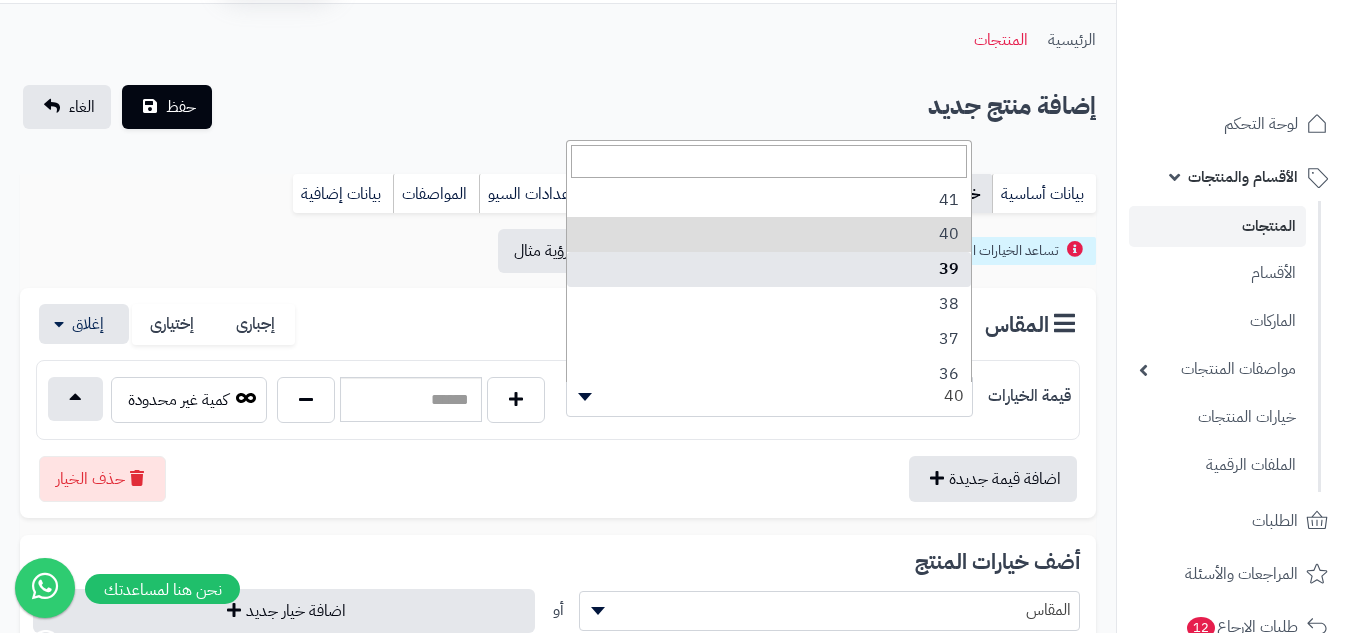 select on "***" 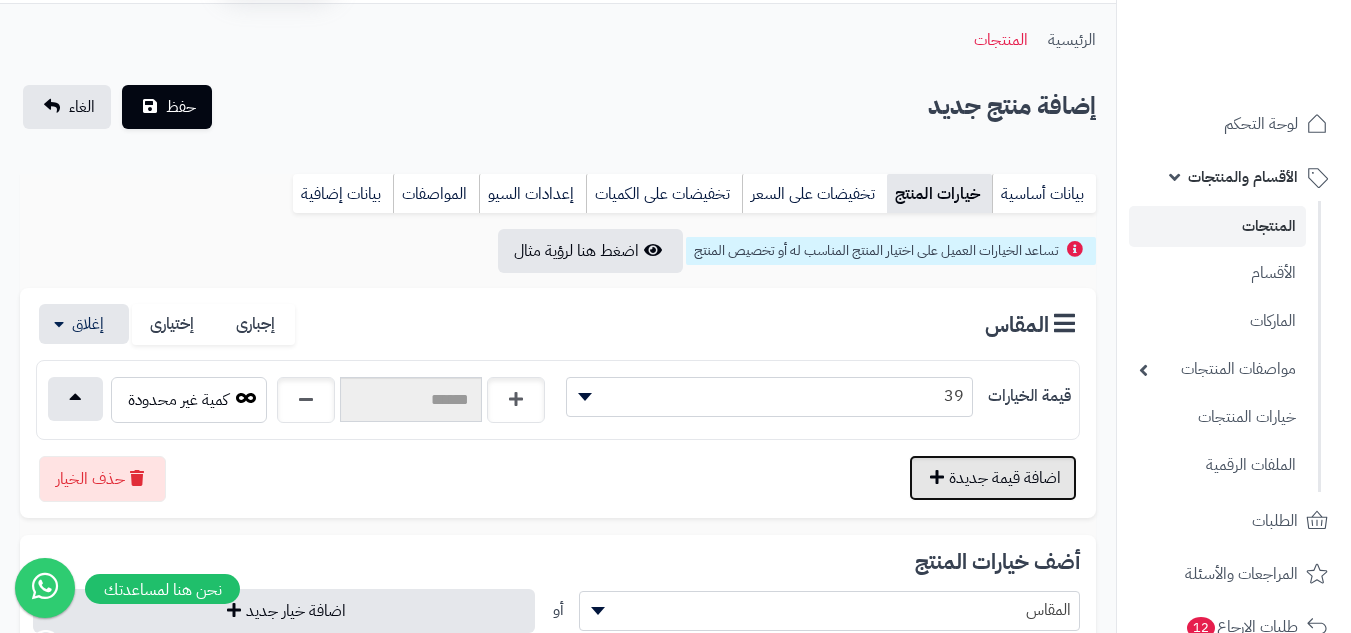 click on "اضافة قيمة جديدة" at bounding box center (993, 478) 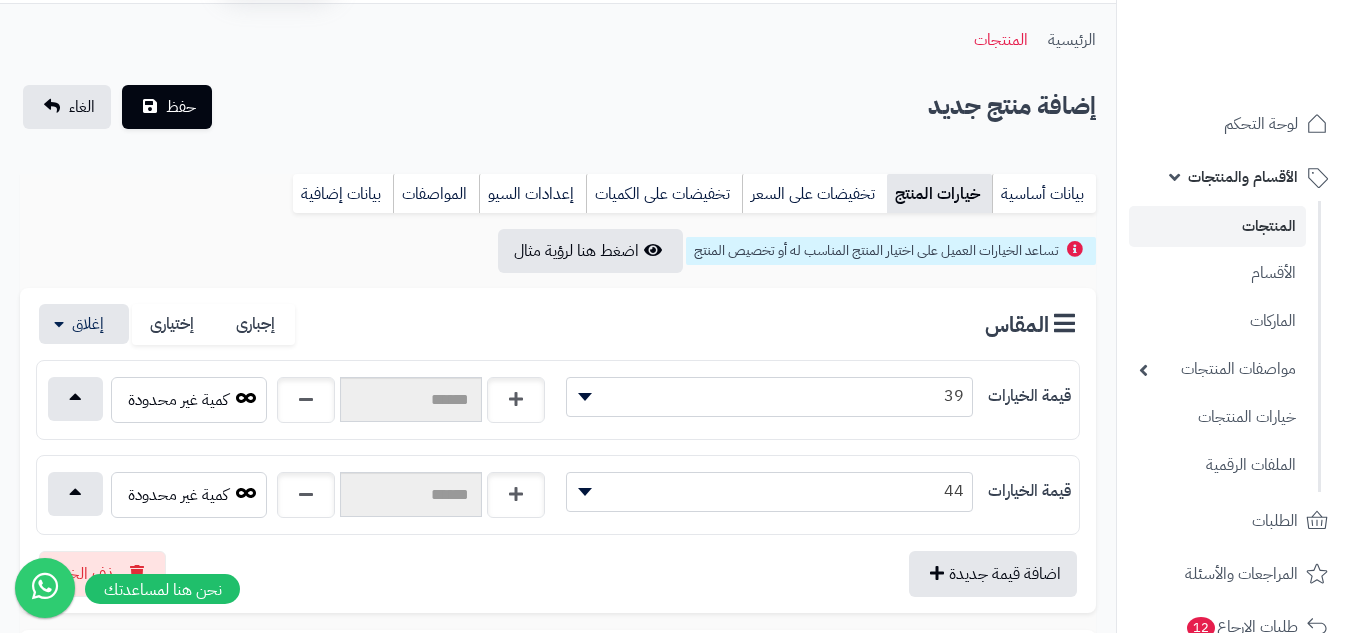 click on "44" at bounding box center [769, 491] 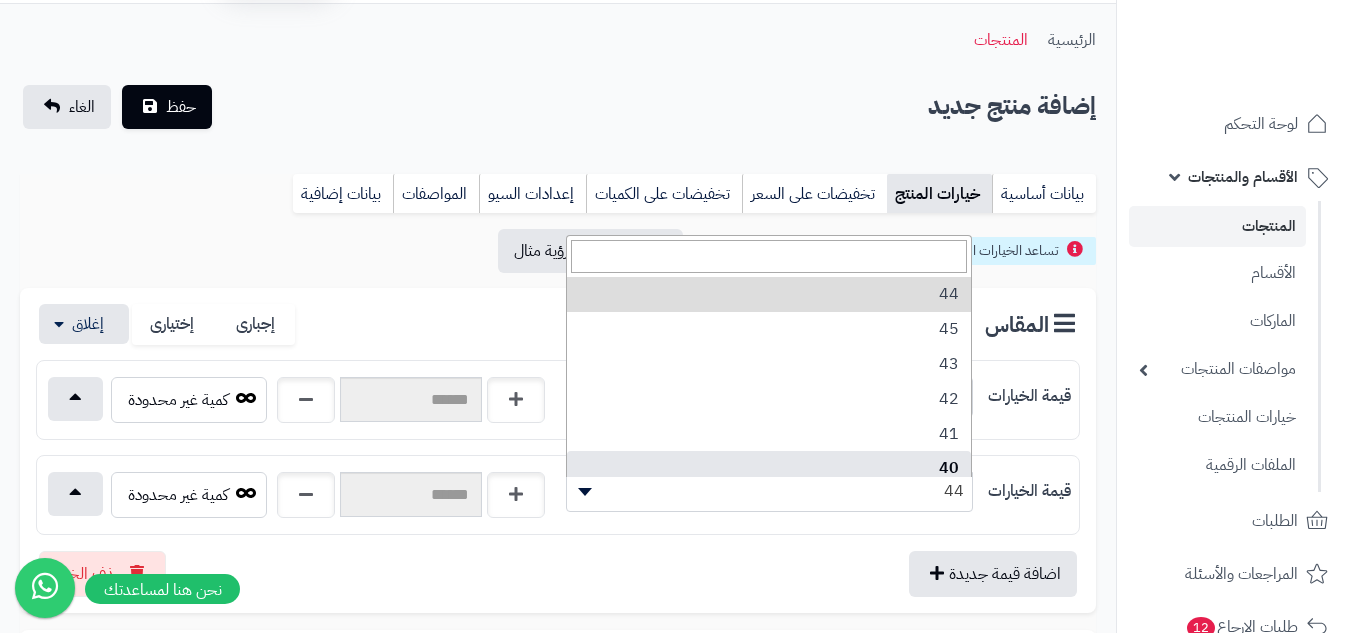 select on "***" 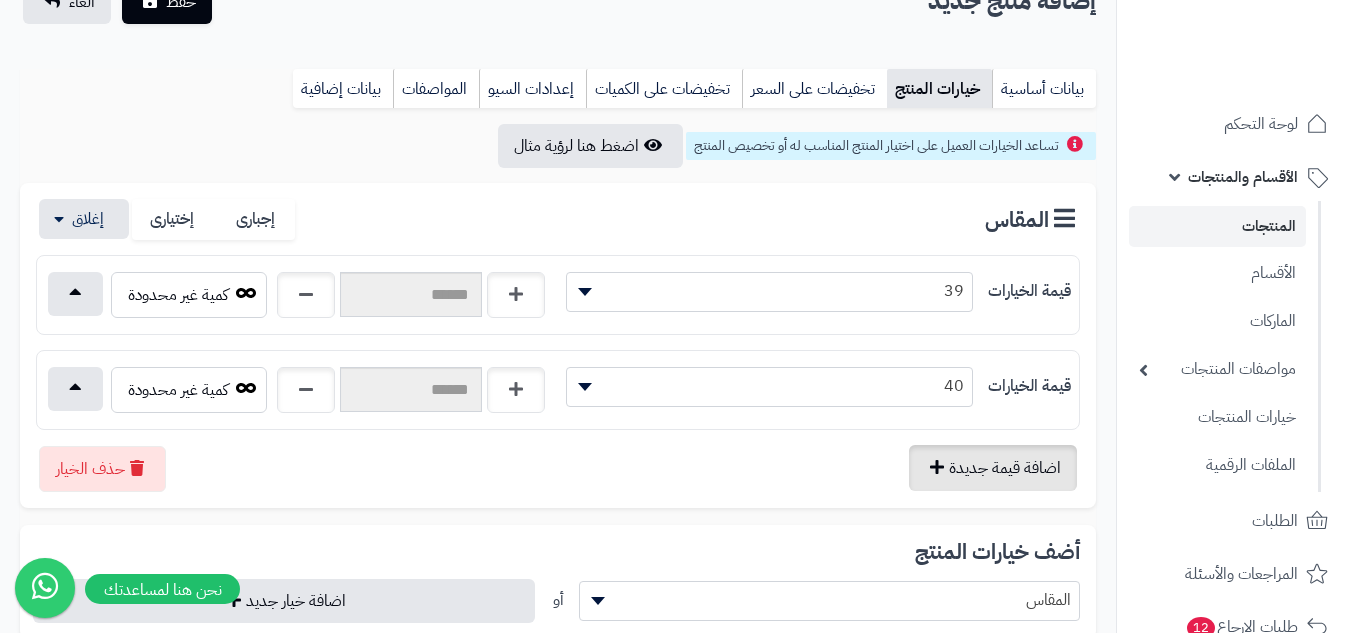 scroll, scrollTop: 256, scrollLeft: 0, axis: vertical 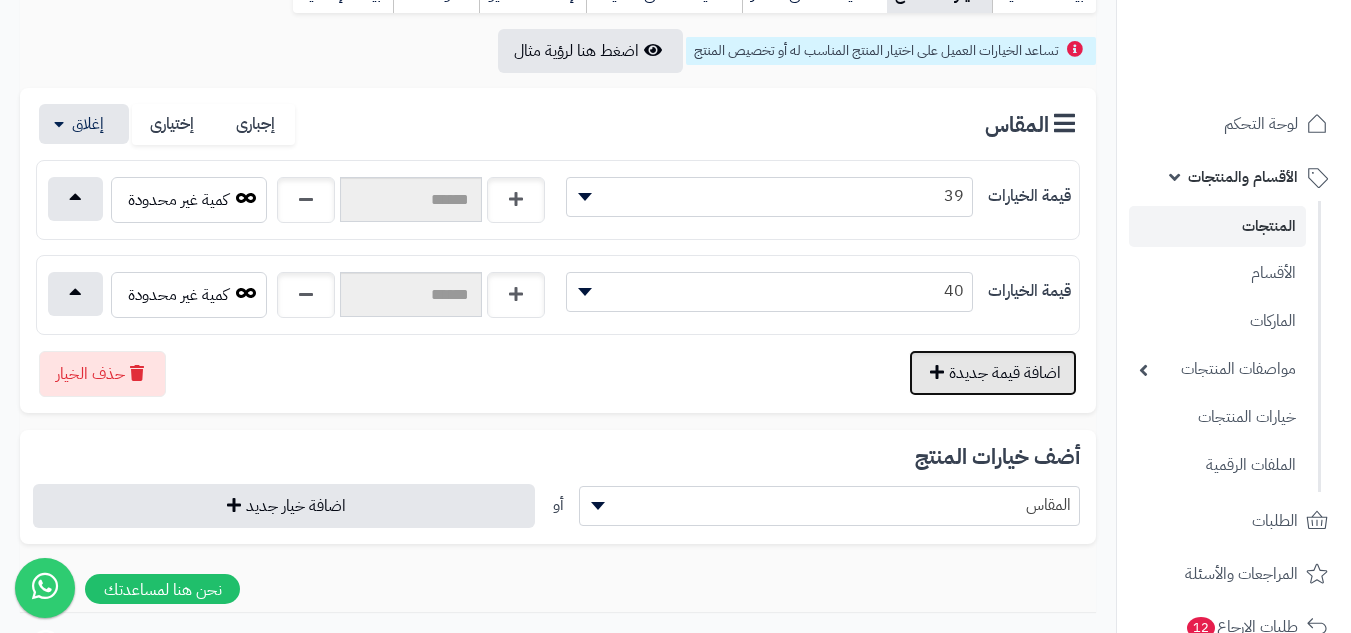 click on "اضافة قيمة جديدة" at bounding box center (993, 373) 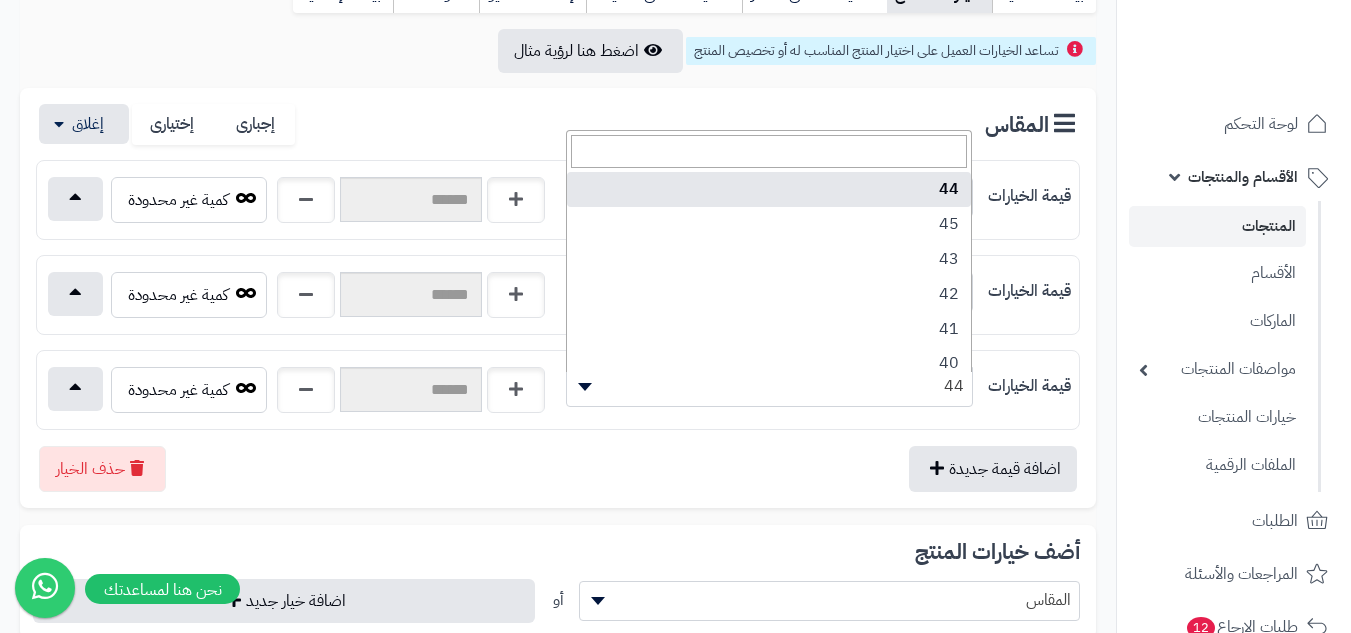 click on "44" at bounding box center [769, 386] 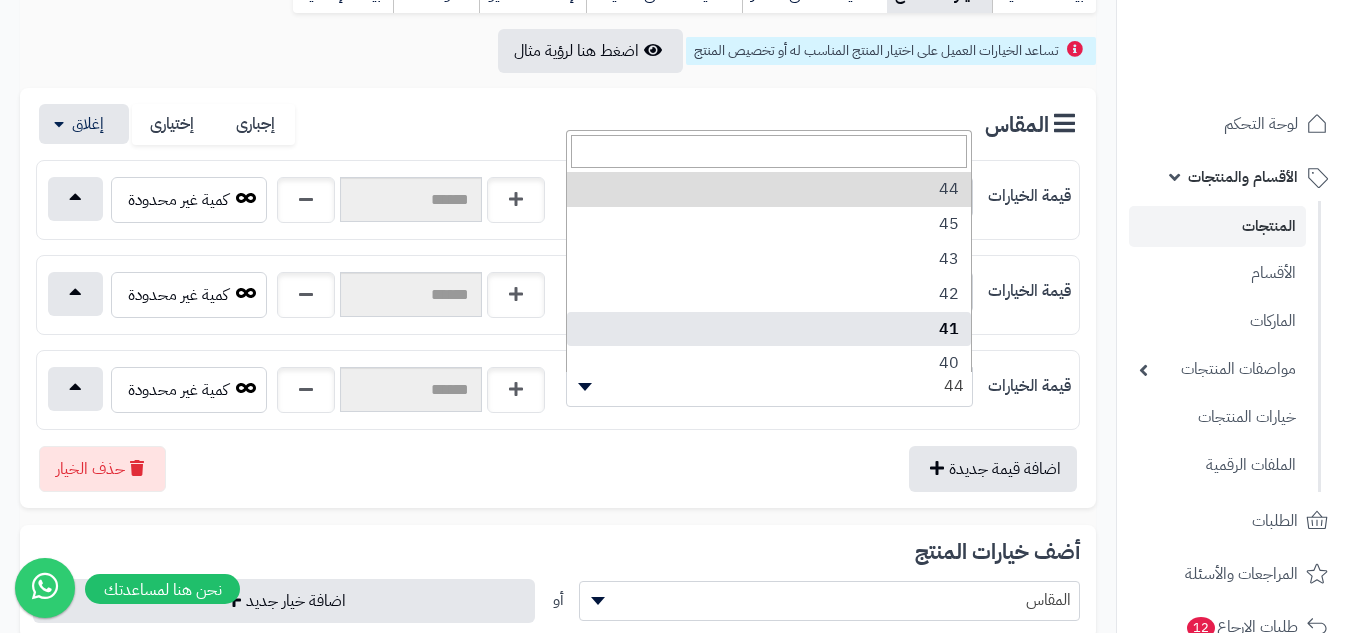 select on "***" 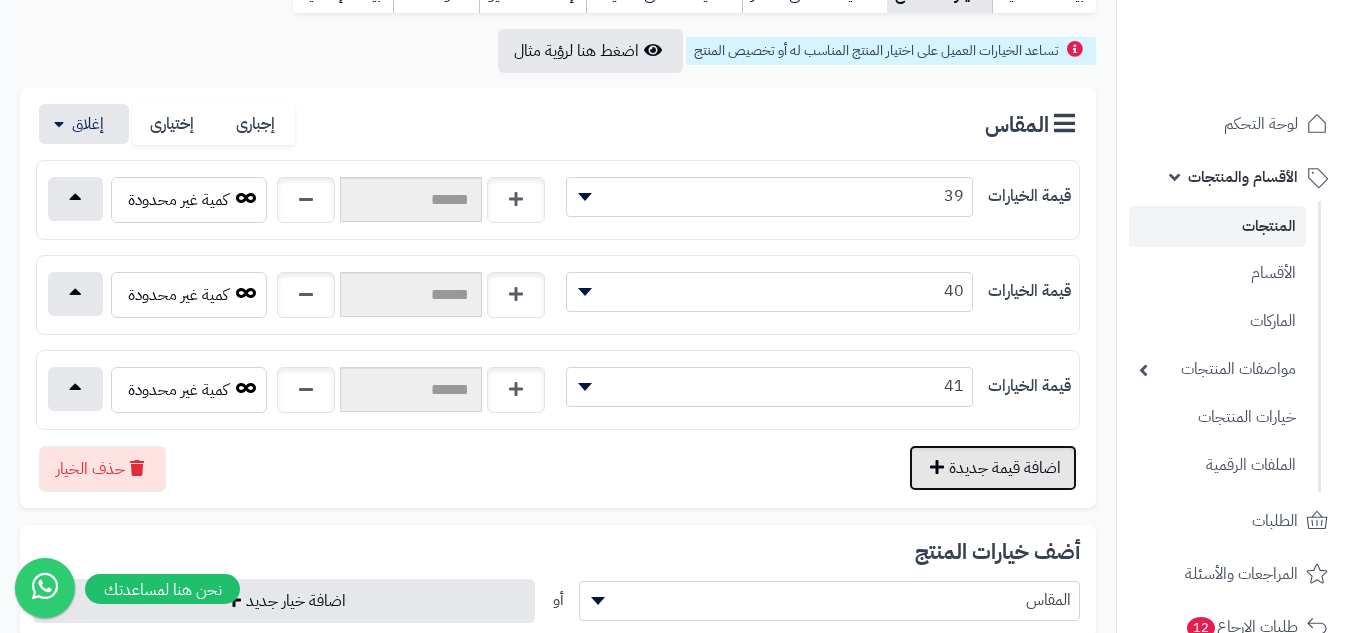 click on "اضافة قيمة جديدة" at bounding box center (993, 468) 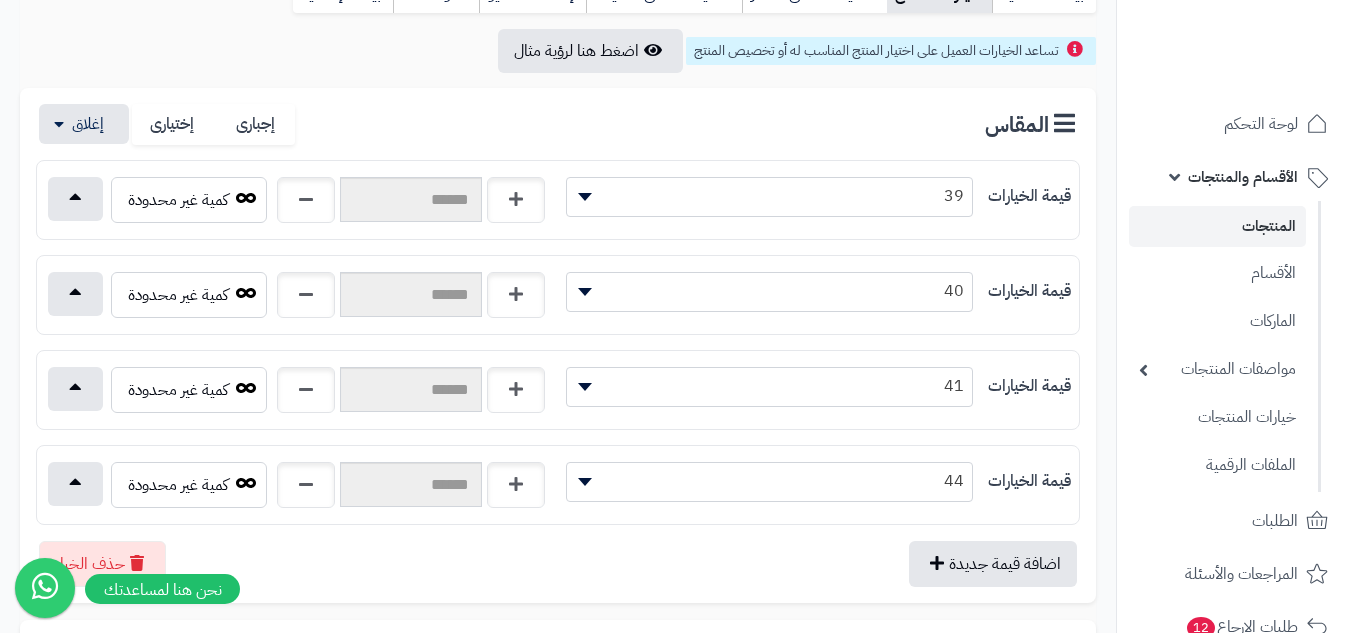 click on "قيمة الخيارات
**
**
**
**
**
**
**
**
**
**
**
44" at bounding box center [818, 486] 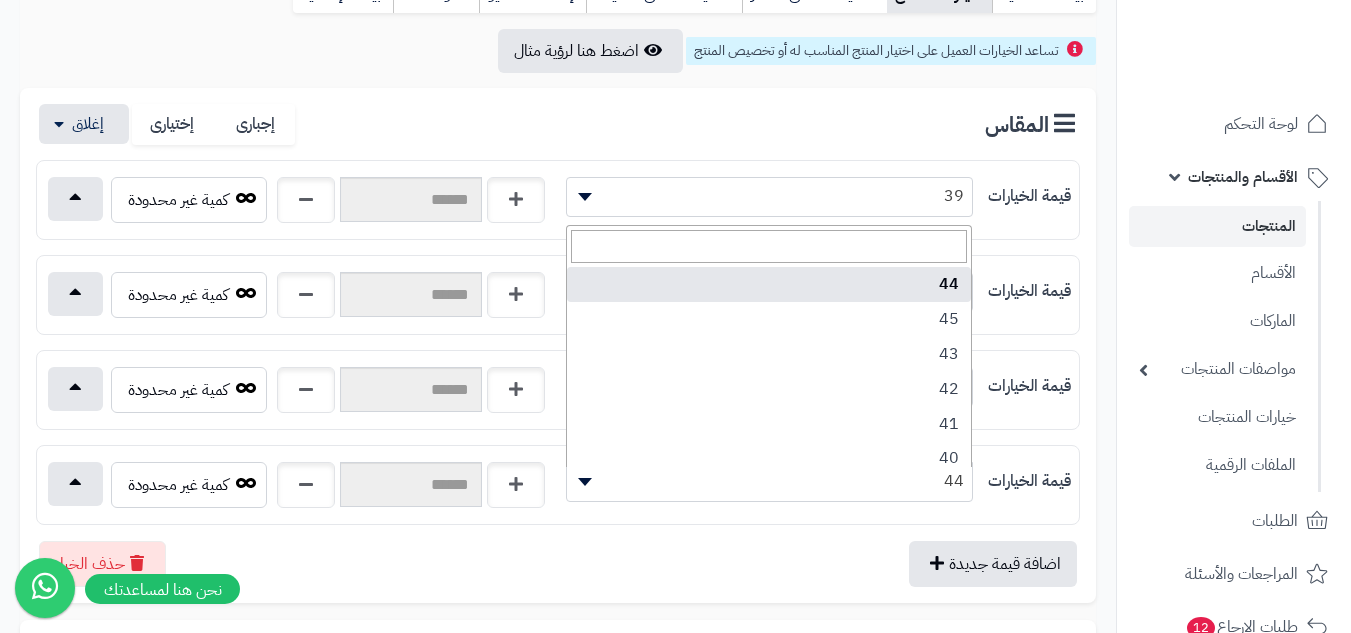 click on "44" at bounding box center [769, 481] 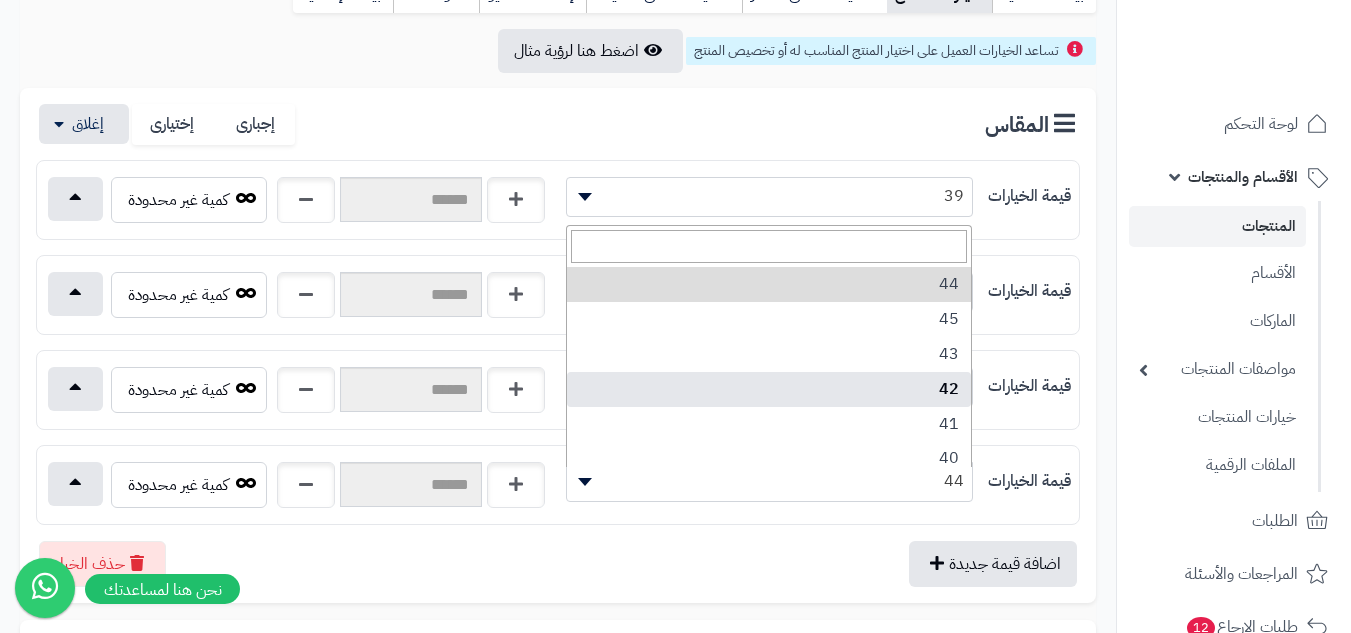 select on "***" 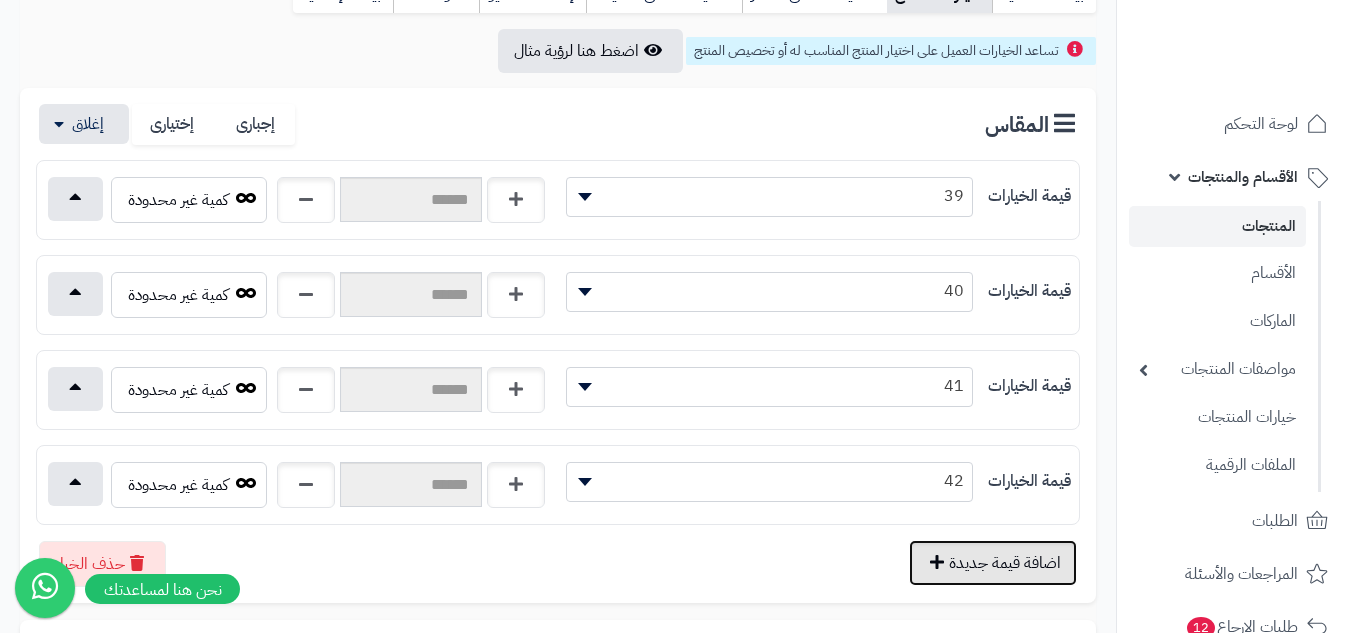 click on "اضافة قيمة جديدة" at bounding box center (993, 563) 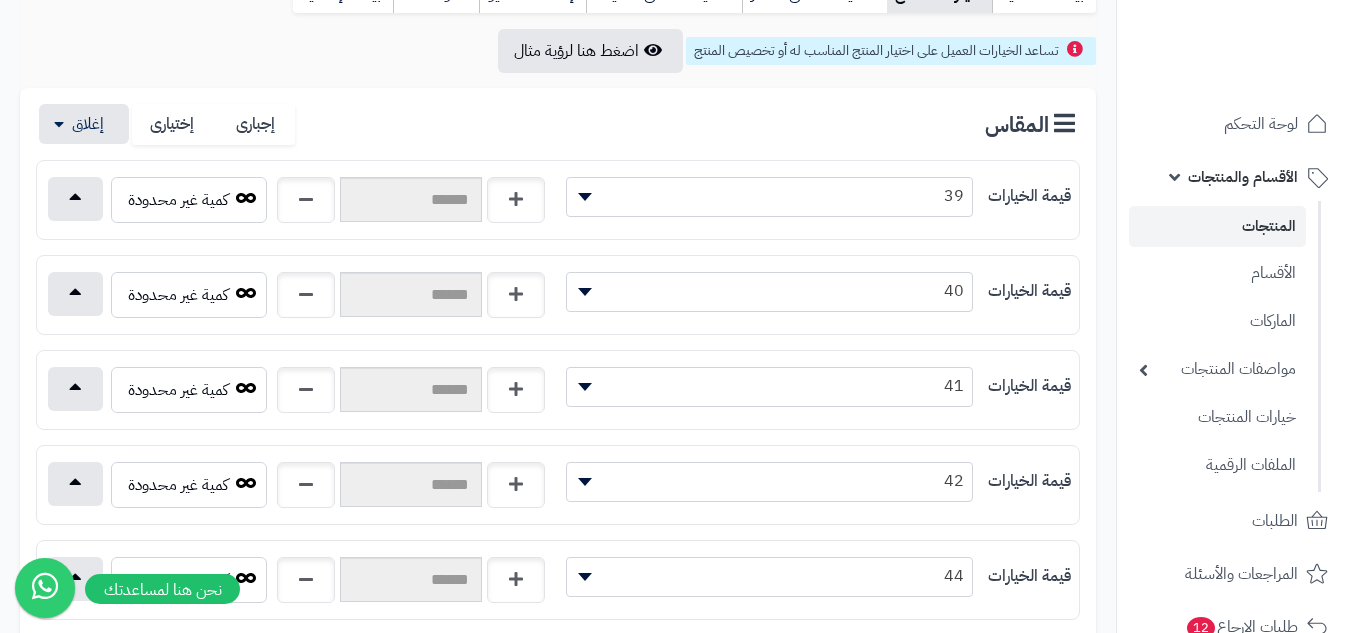 click on "44" at bounding box center (769, 576) 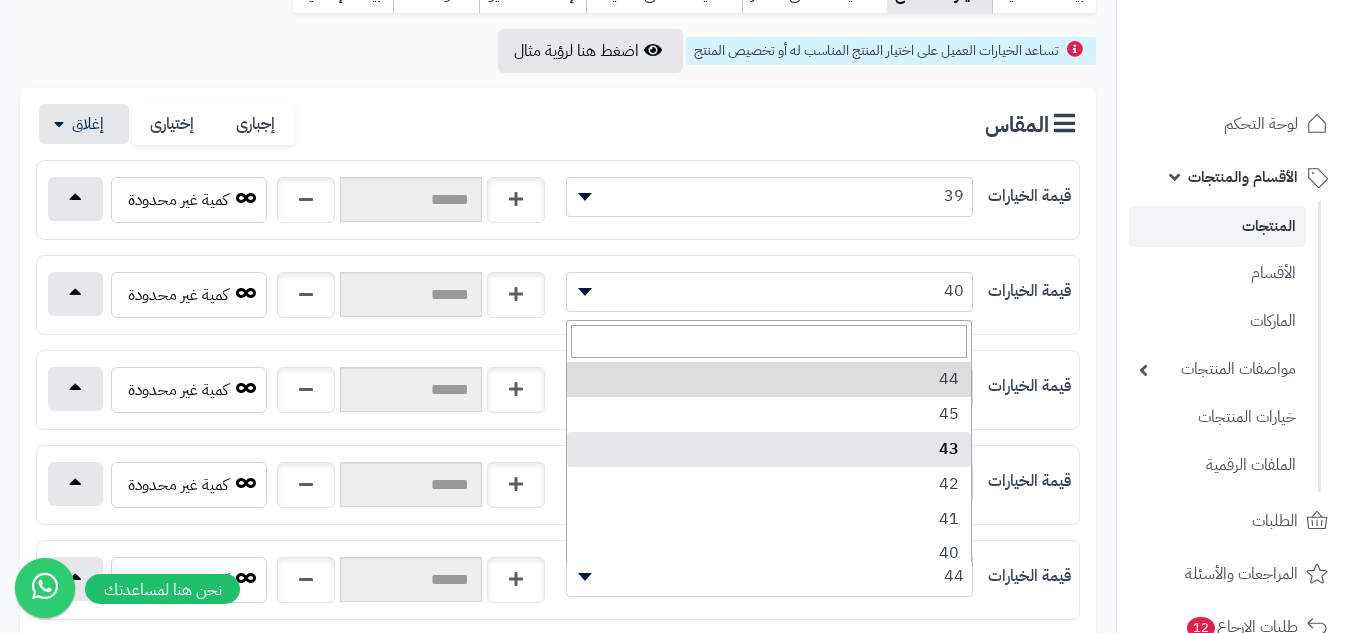 select on "***" 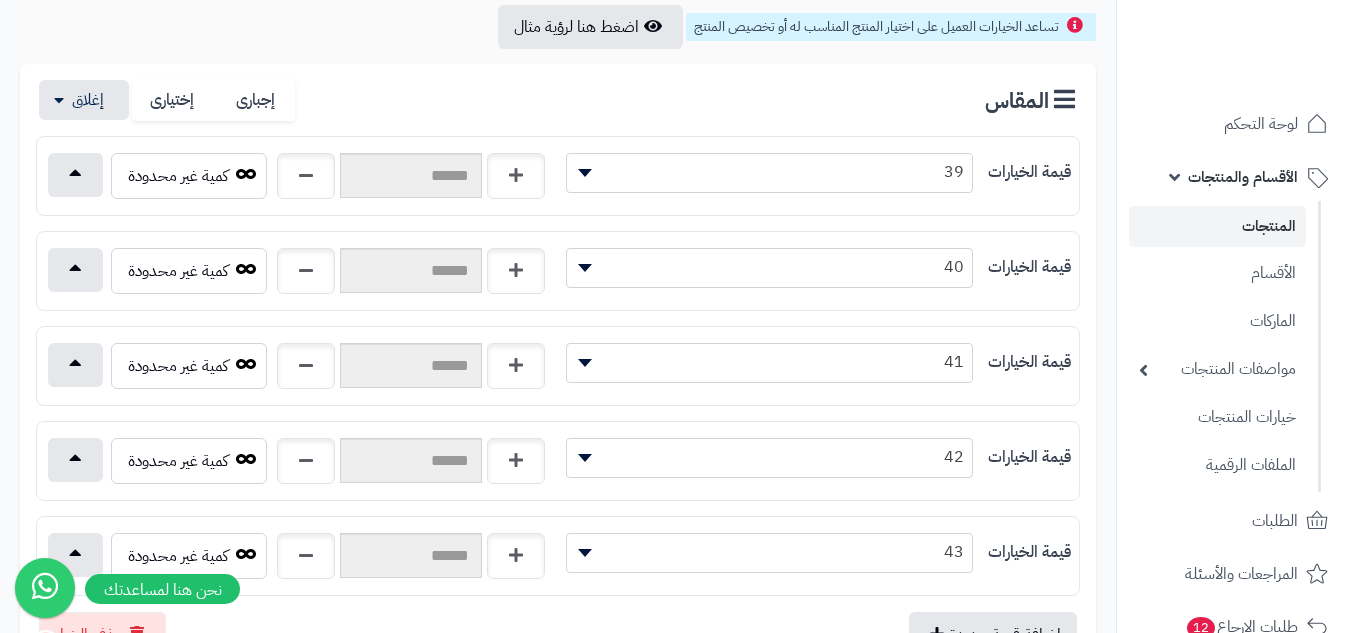 scroll, scrollTop: 456, scrollLeft: 0, axis: vertical 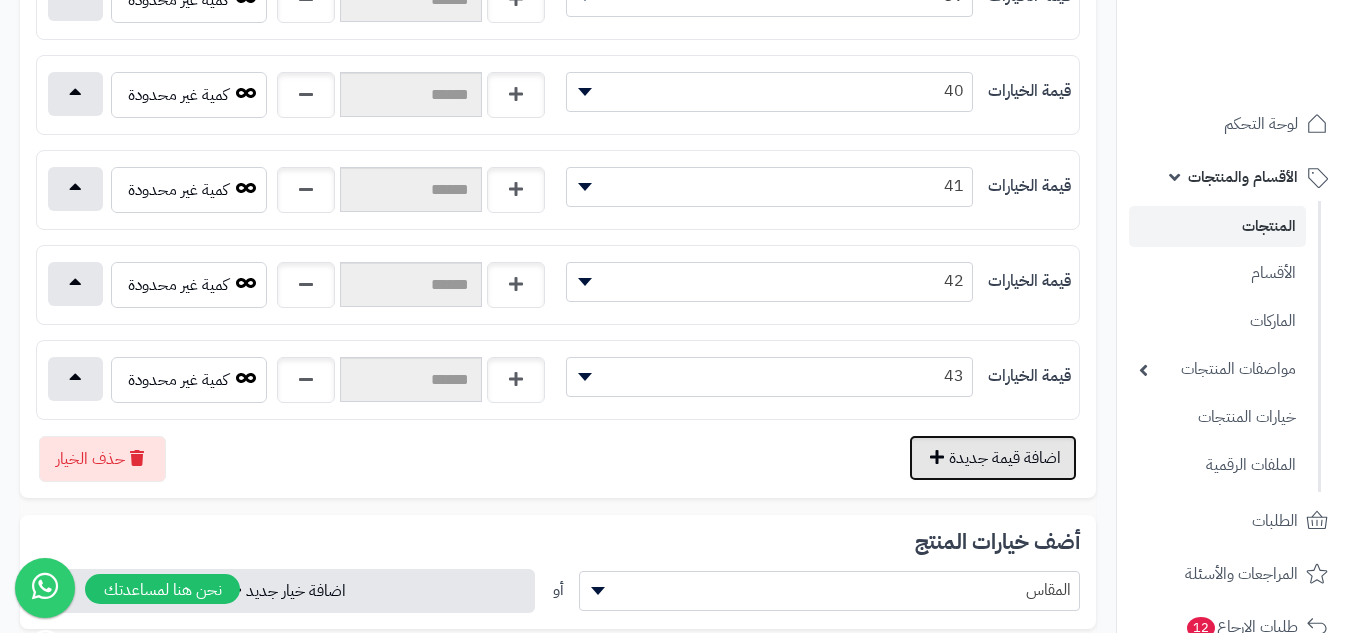 click on "اضافة قيمة جديدة" at bounding box center [993, 458] 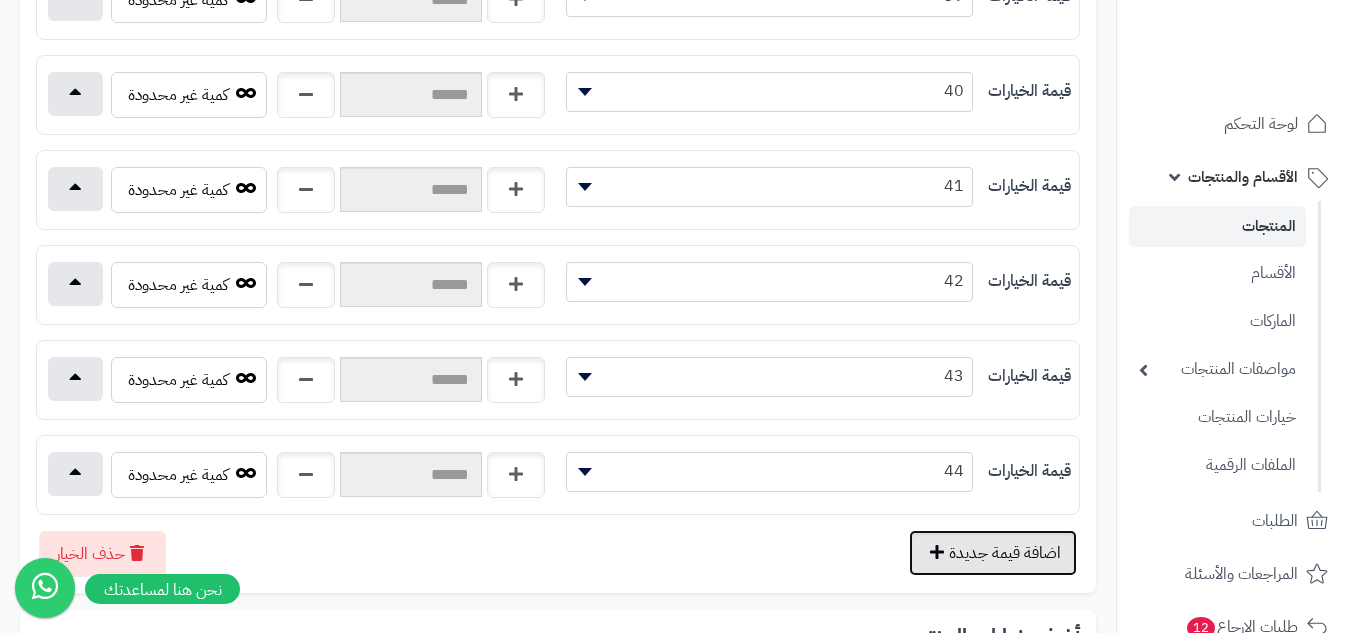click on "اضافة قيمة جديدة" at bounding box center [993, 553] 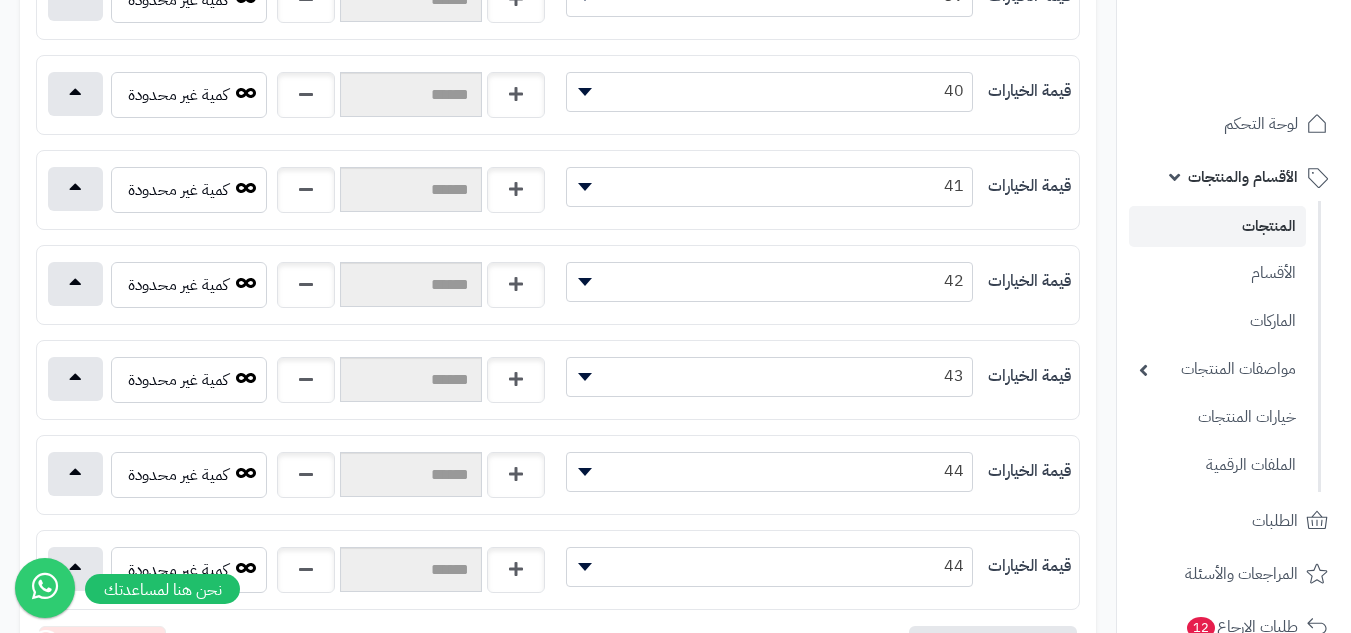click on "44" at bounding box center [769, 566] 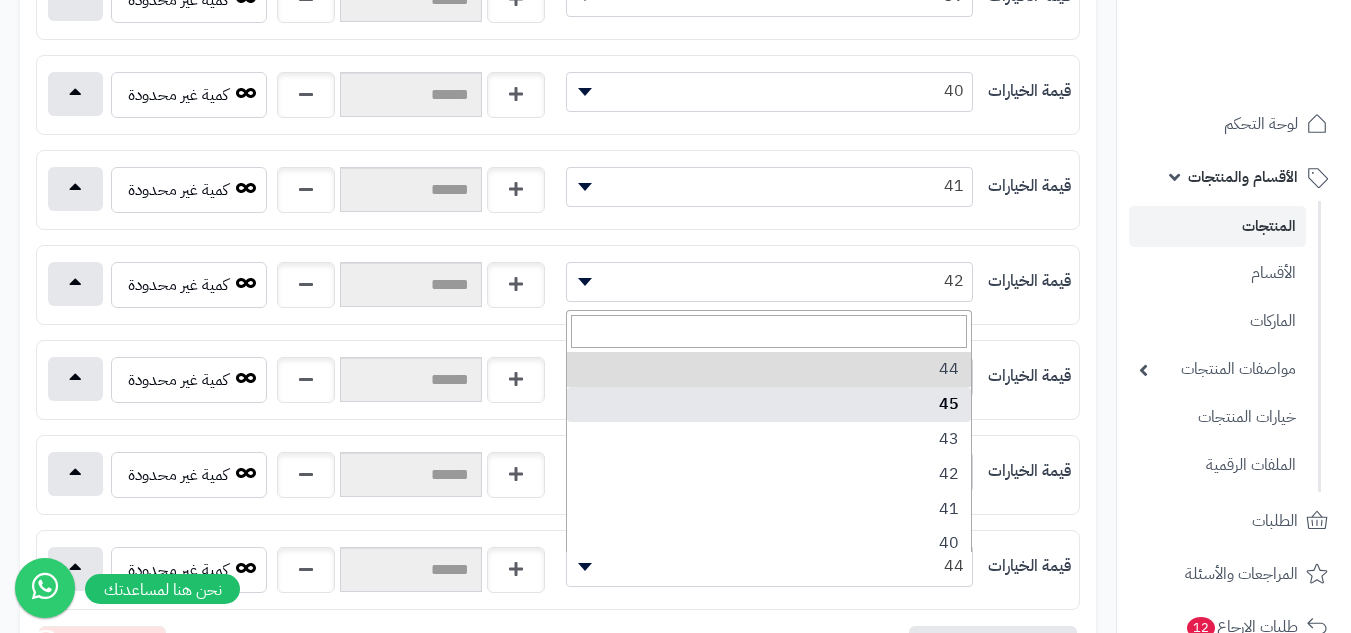 select on "***" 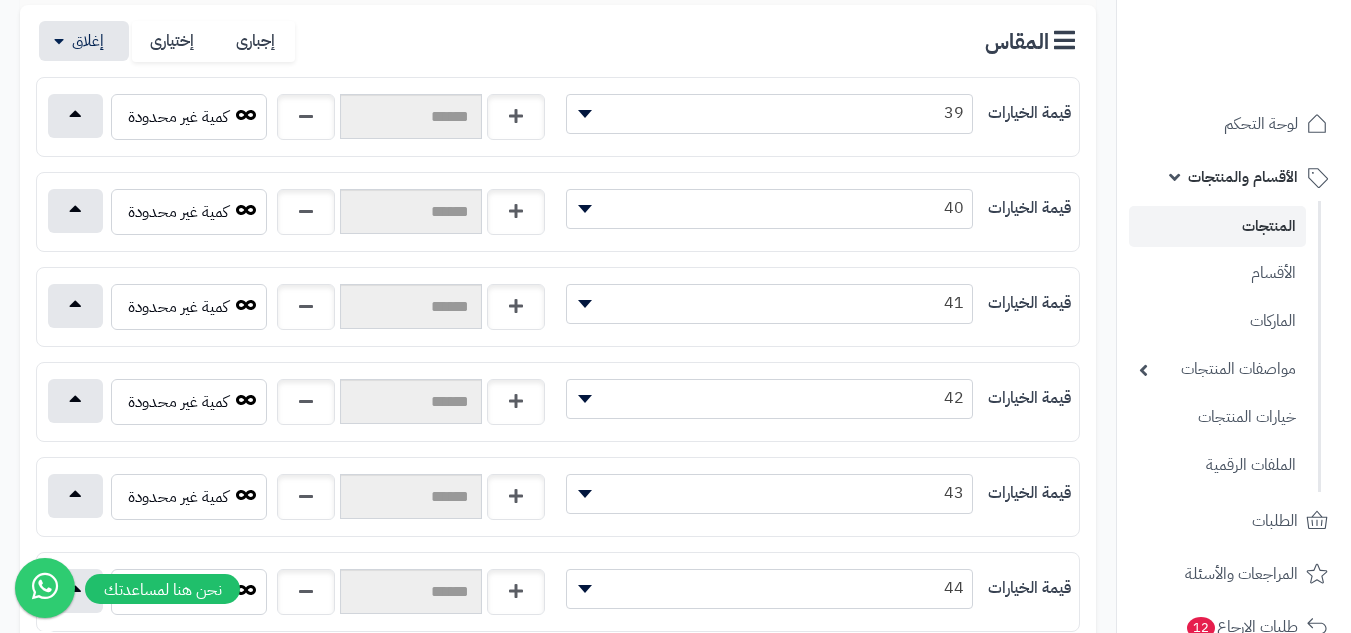 scroll, scrollTop: 156, scrollLeft: 0, axis: vertical 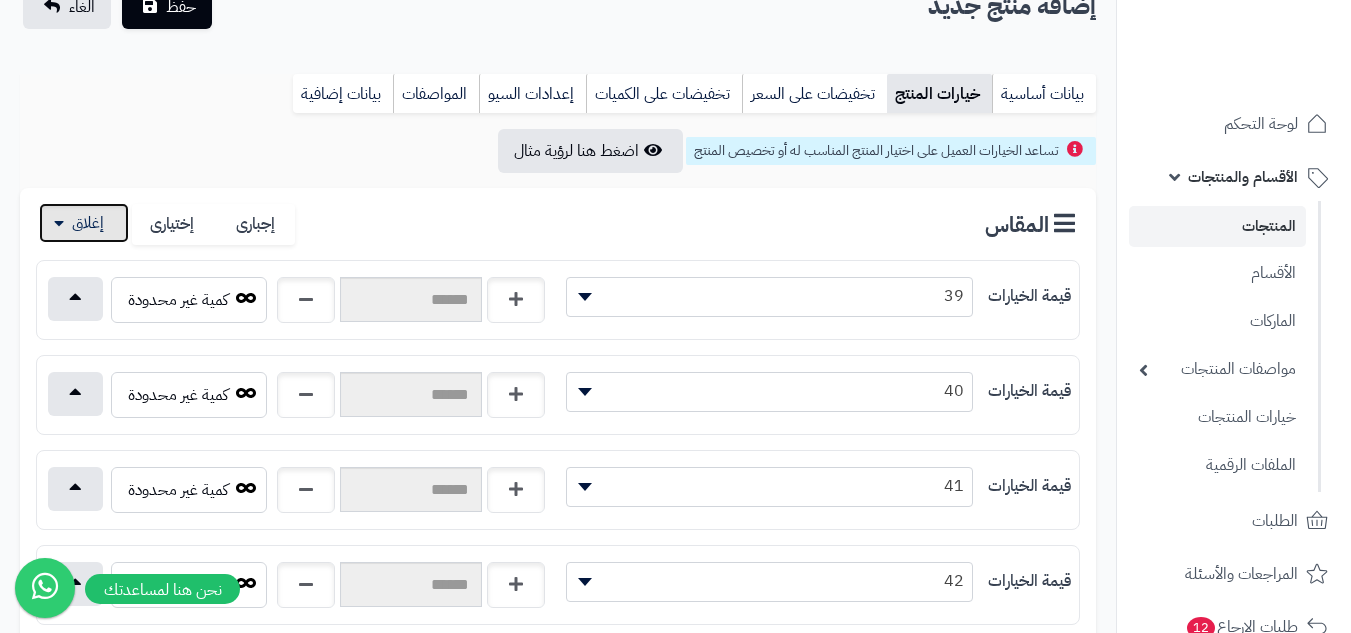 click at bounding box center (84, 223) 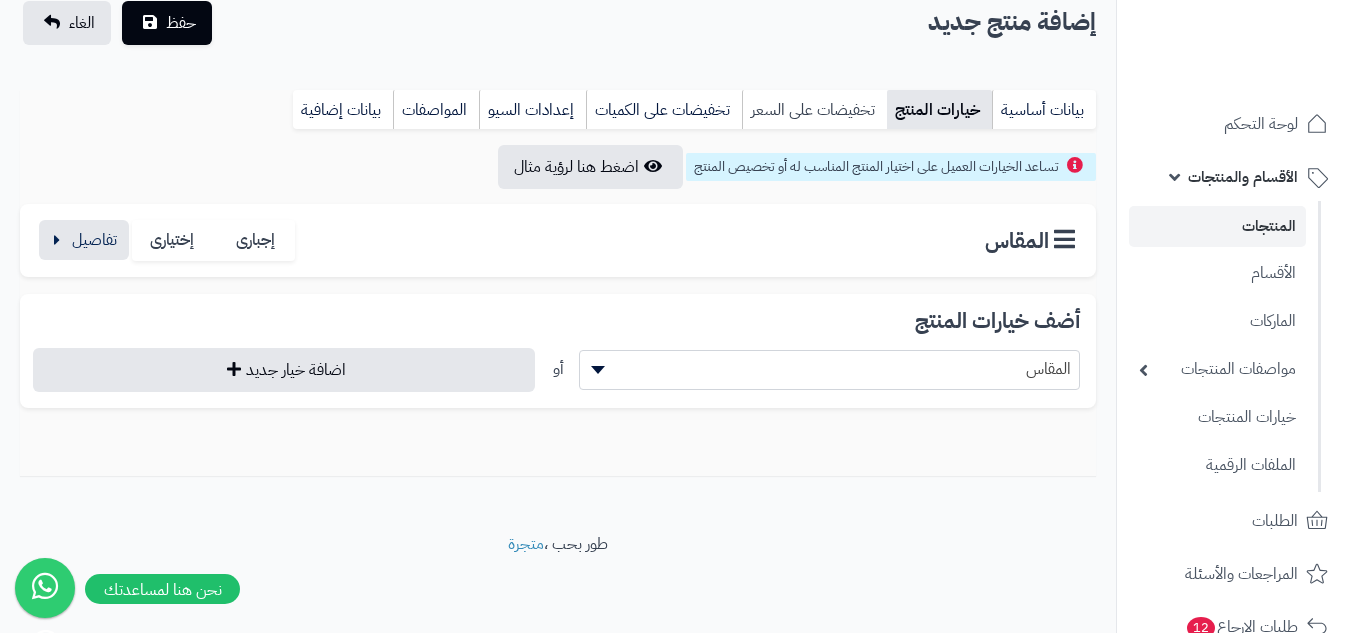 click on "تخفيضات على السعر" at bounding box center [814, 110] 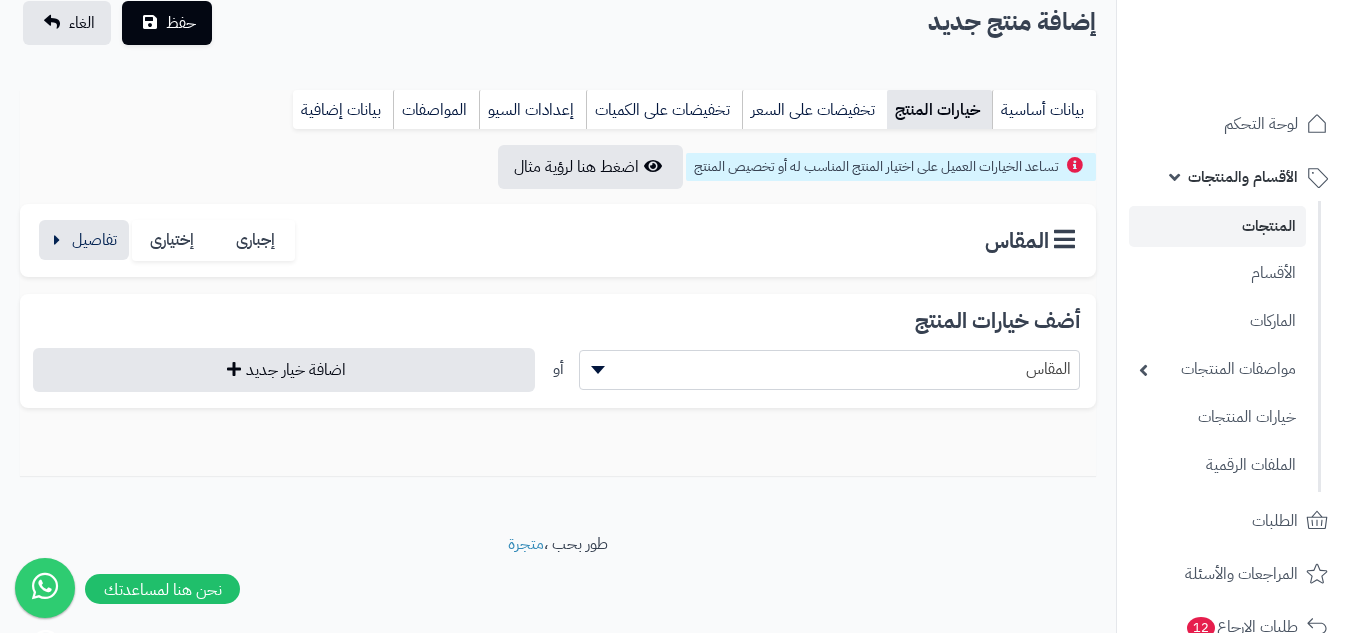 scroll, scrollTop: 2, scrollLeft: 0, axis: vertical 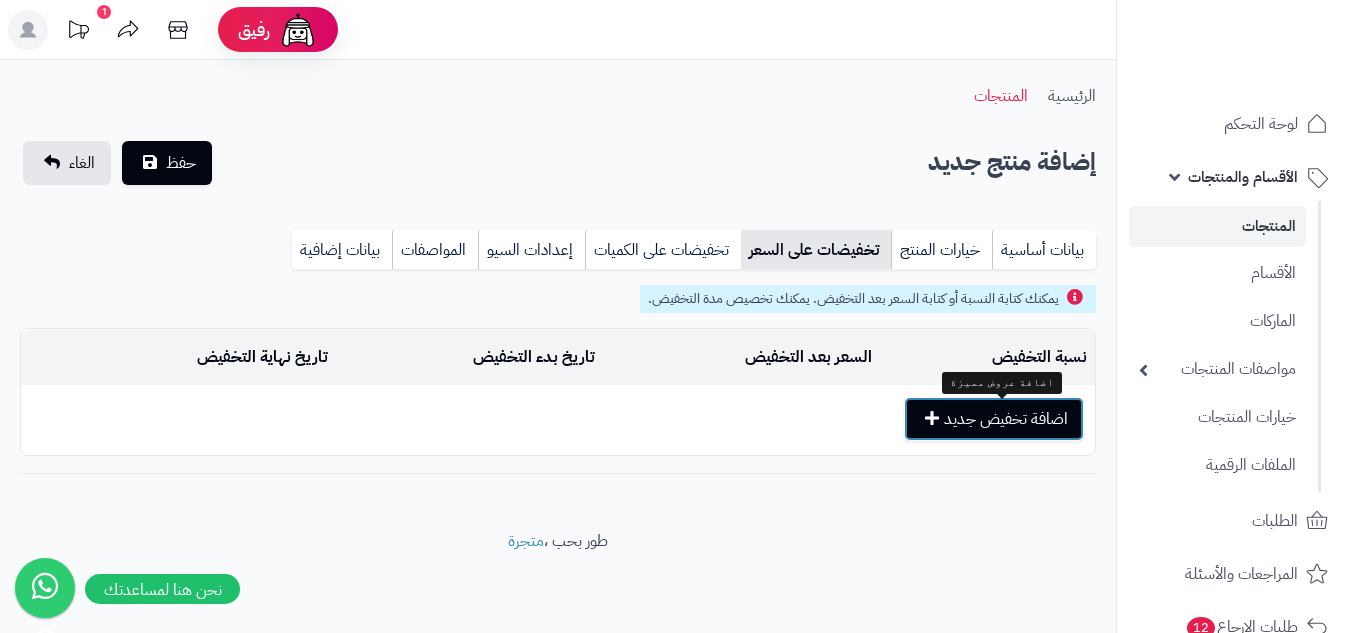 click on "اضافة تخفيض جديد" at bounding box center (994, 419) 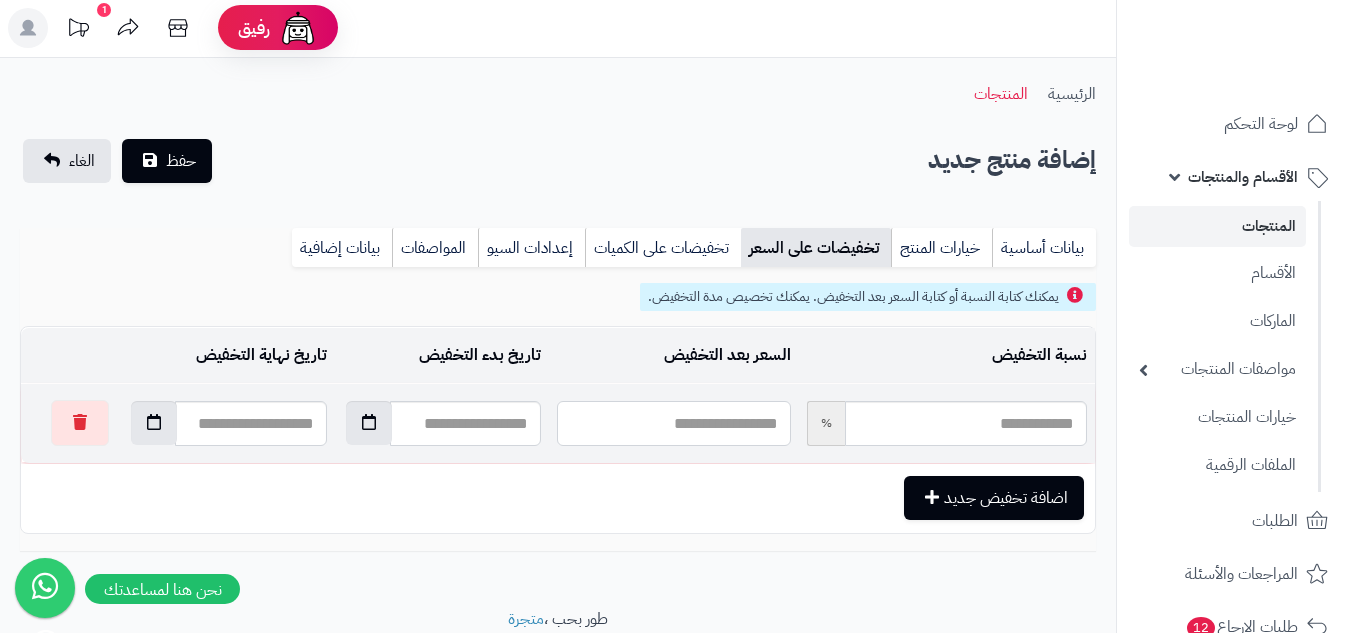 click at bounding box center [673, 423] 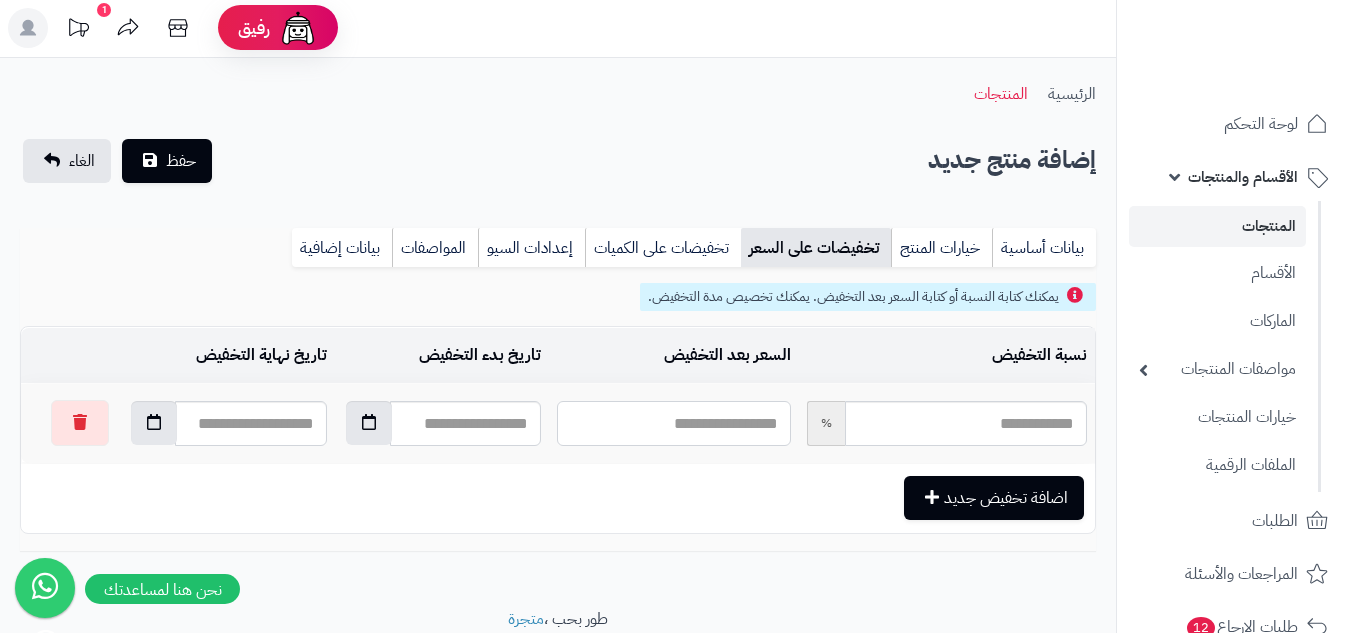 type on "***" 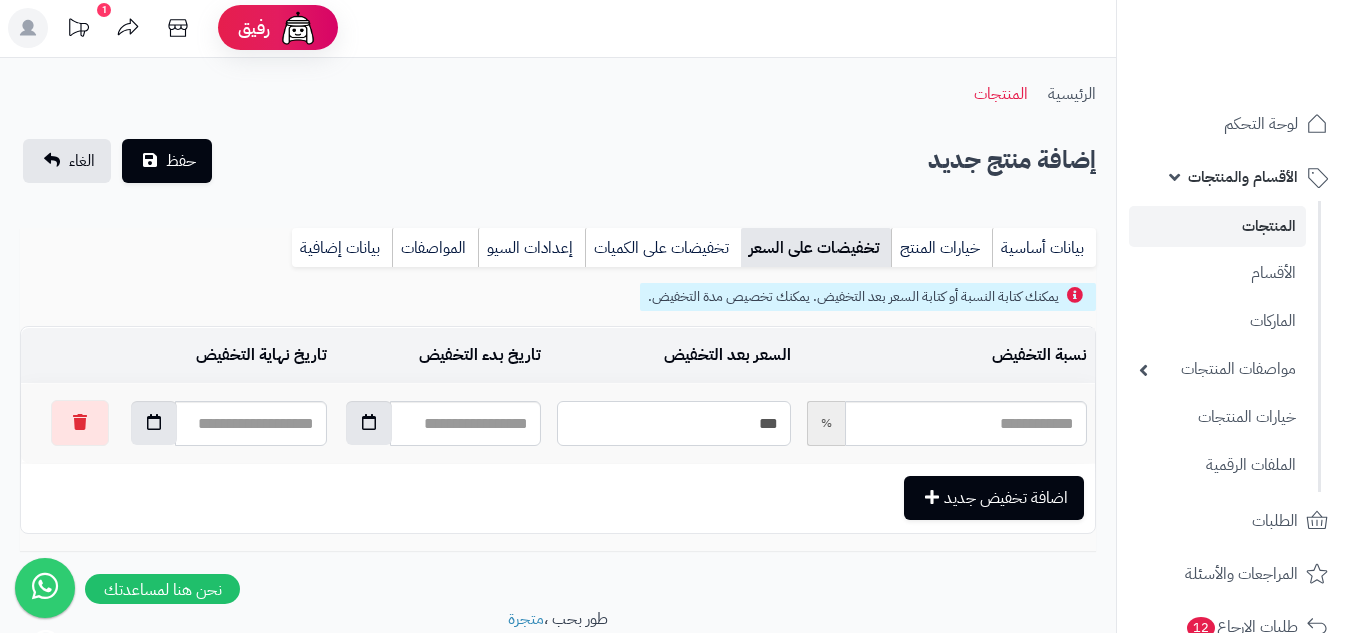 type on "*****" 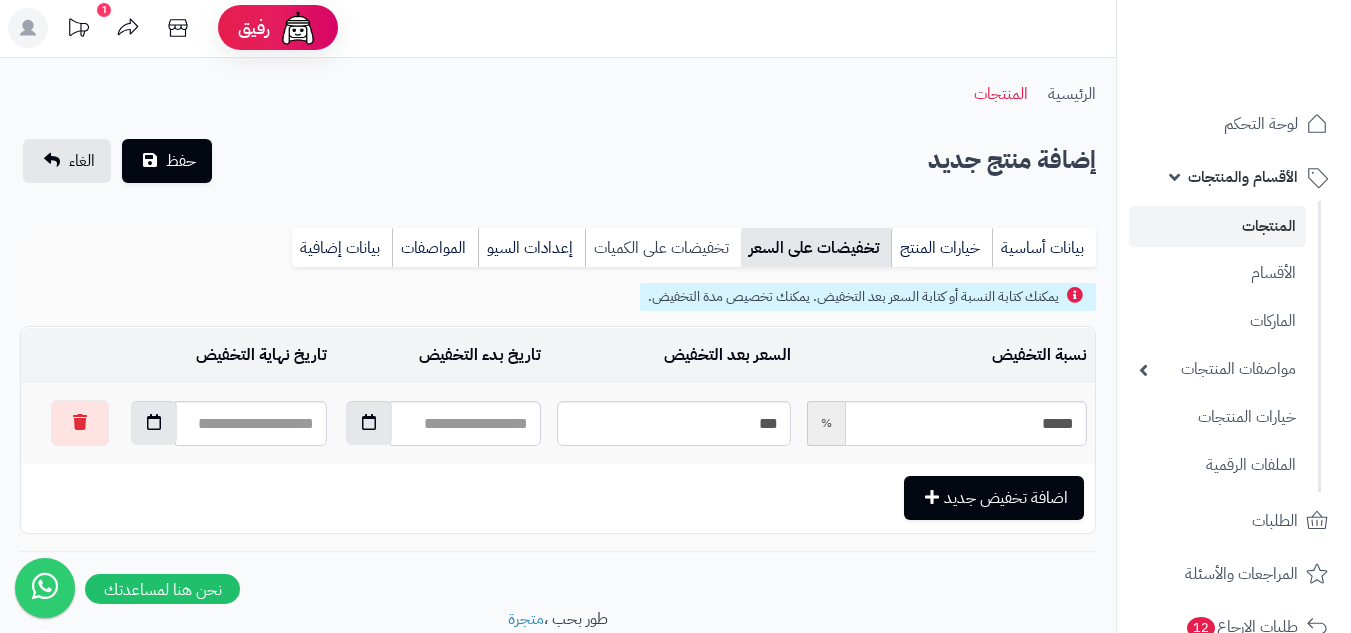 click on "تخفيضات على الكميات" at bounding box center (663, 248) 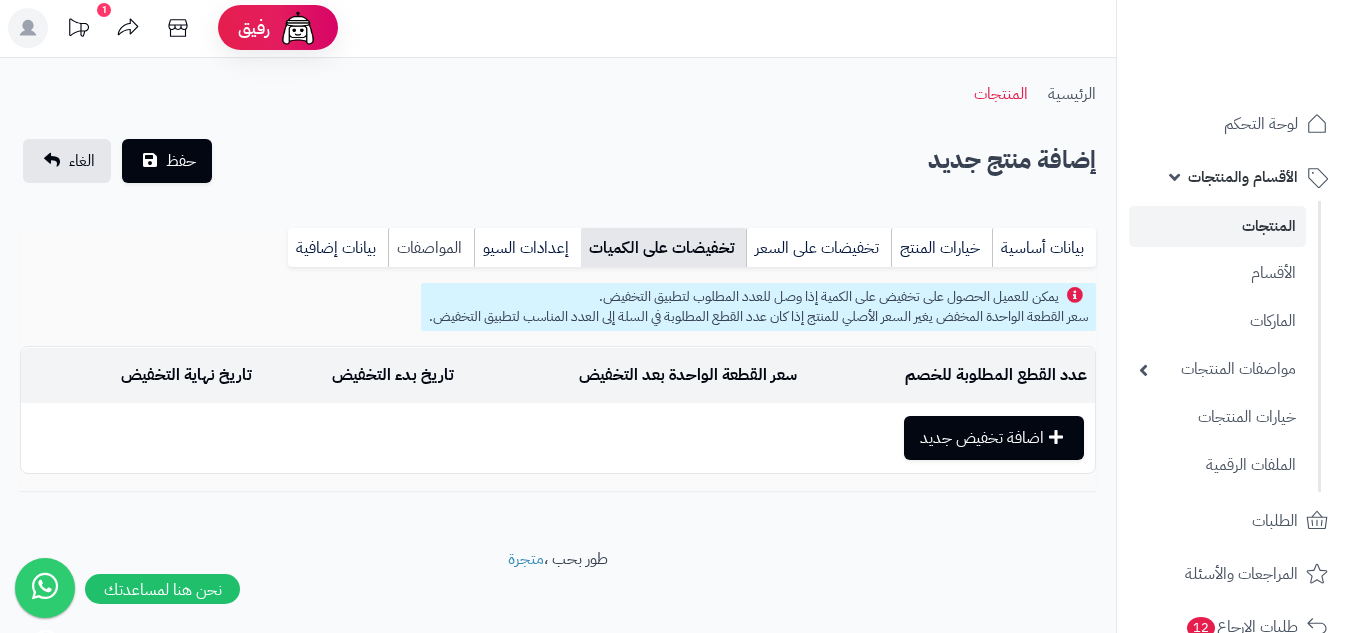 click on "المواصفات" at bounding box center [431, 248] 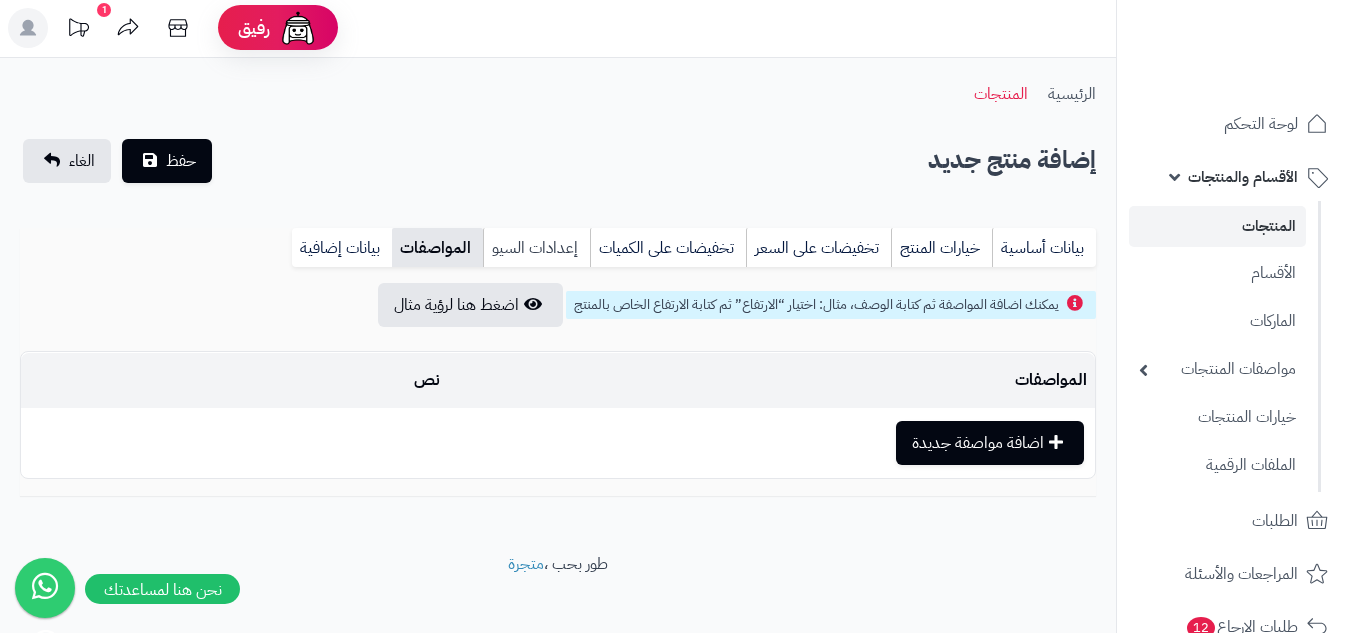 click on "إعدادات السيو" at bounding box center (536, 248) 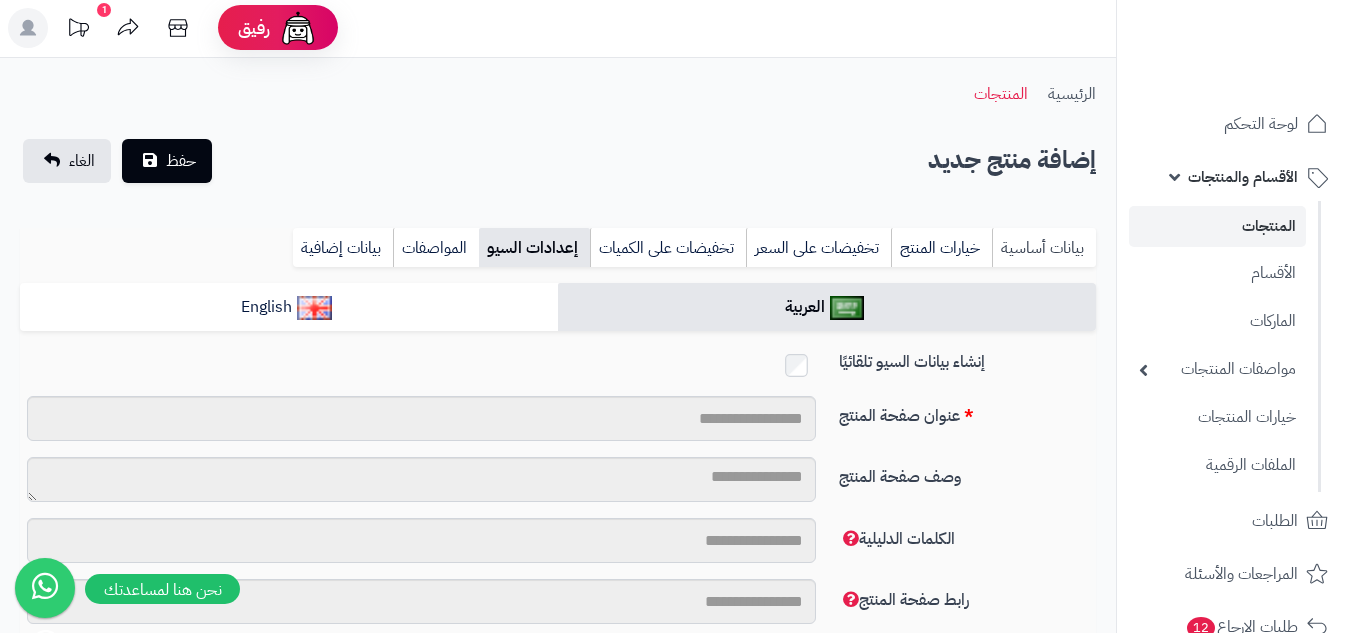 click on "بيانات أساسية" at bounding box center [1044, 248] 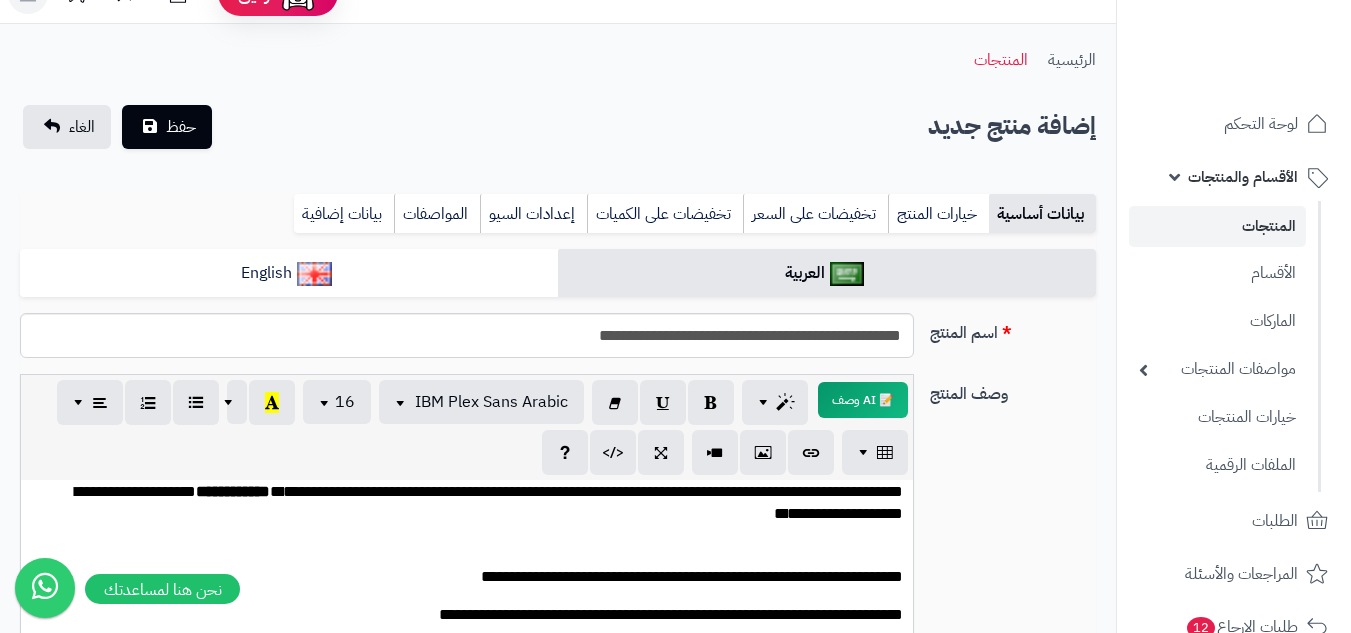scroll, scrollTop: 0, scrollLeft: 0, axis: both 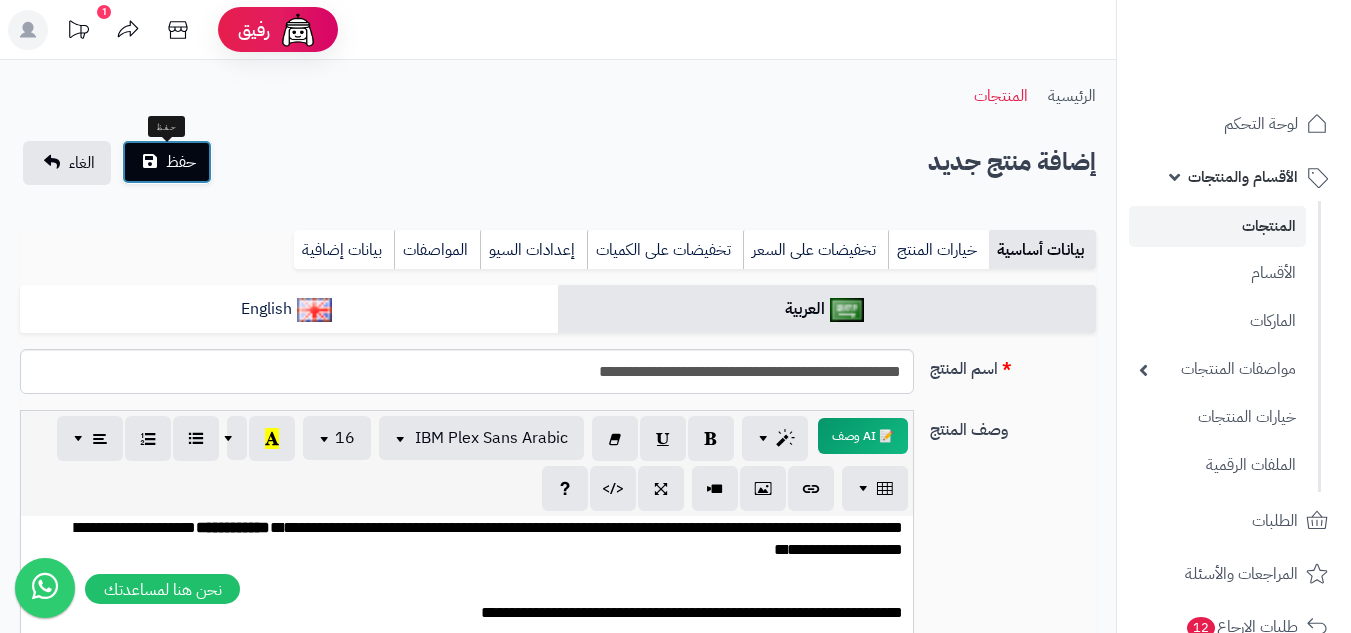 click on "حفظ" at bounding box center (167, 162) 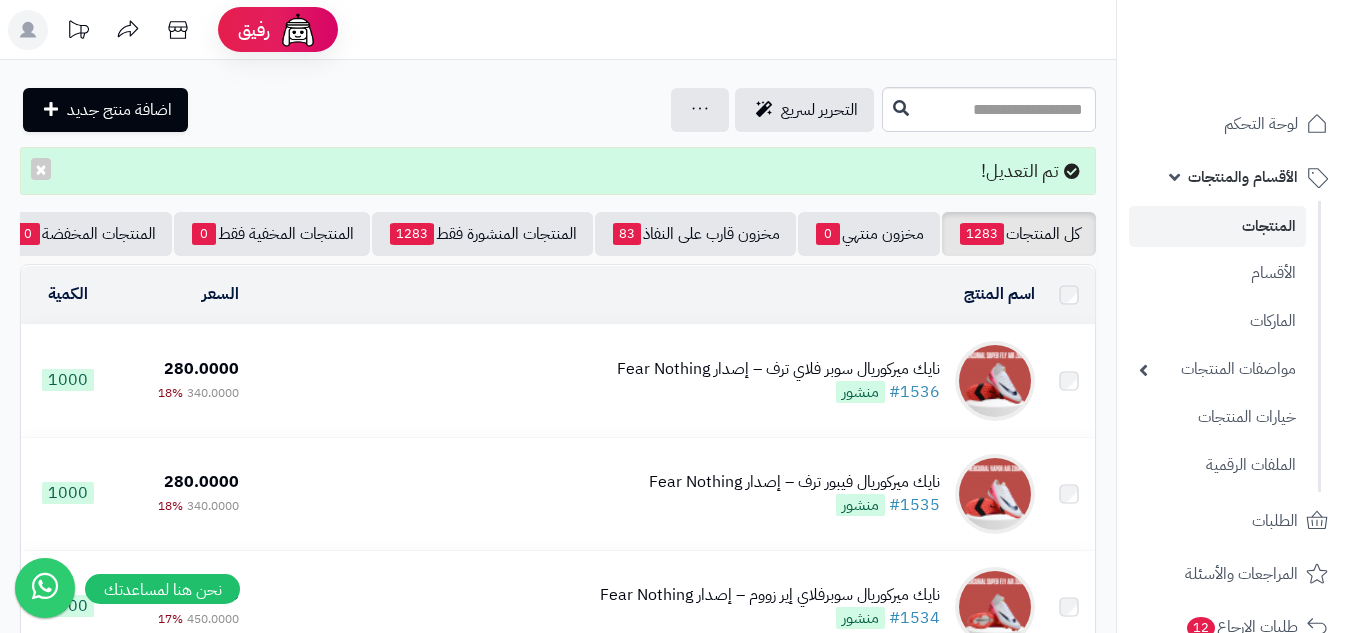 scroll, scrollTop: 0, scrollLeft: 0, axis: both 